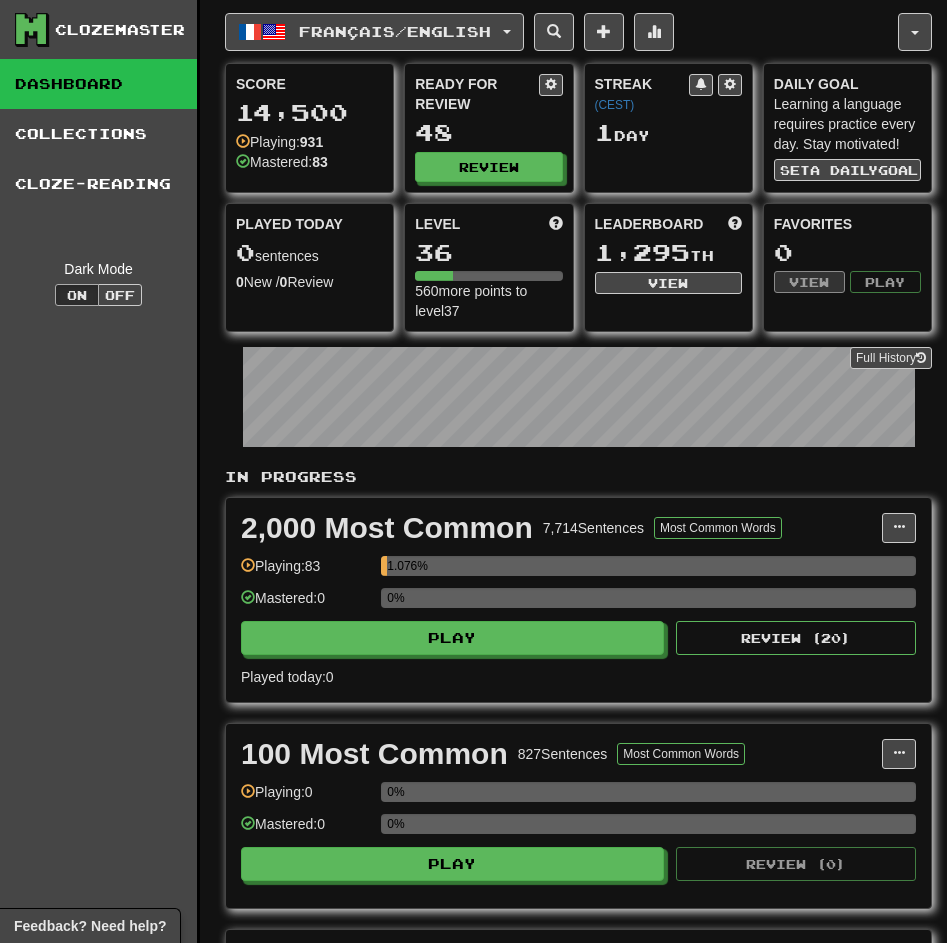 scroll, scrollTop: 0, scrollLeft: 0, axis: both 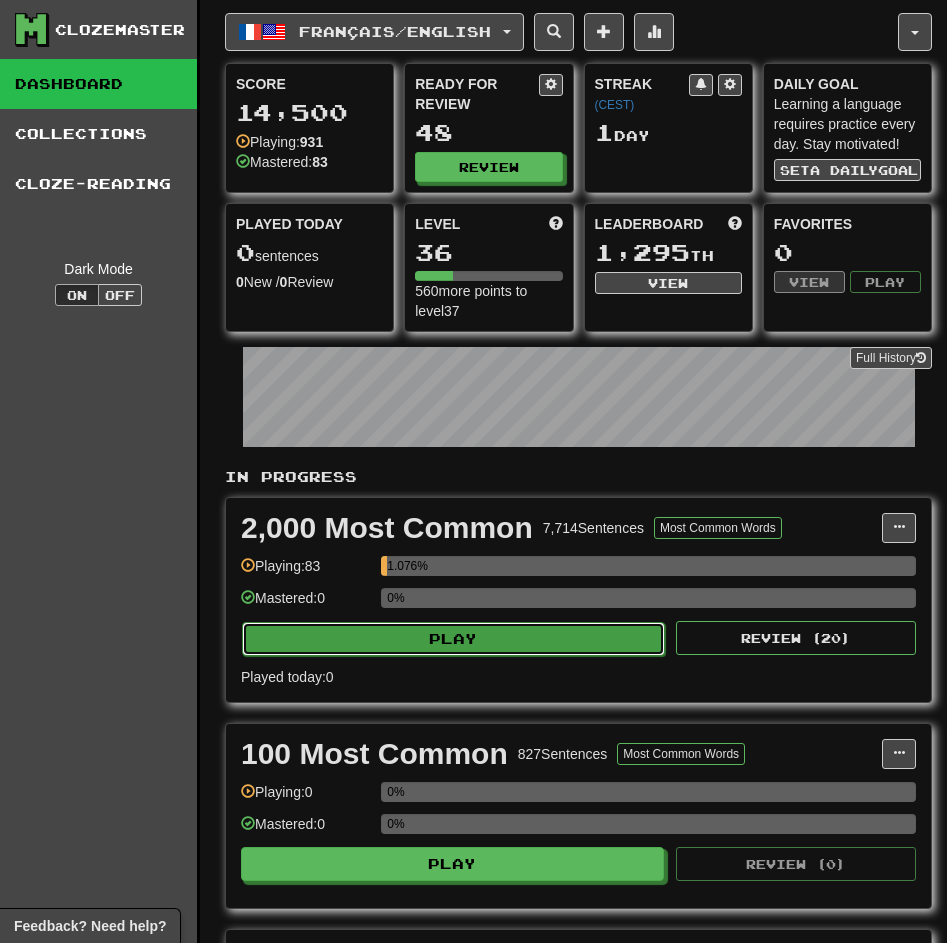 click on "Play" at bounding box center [453, 639] 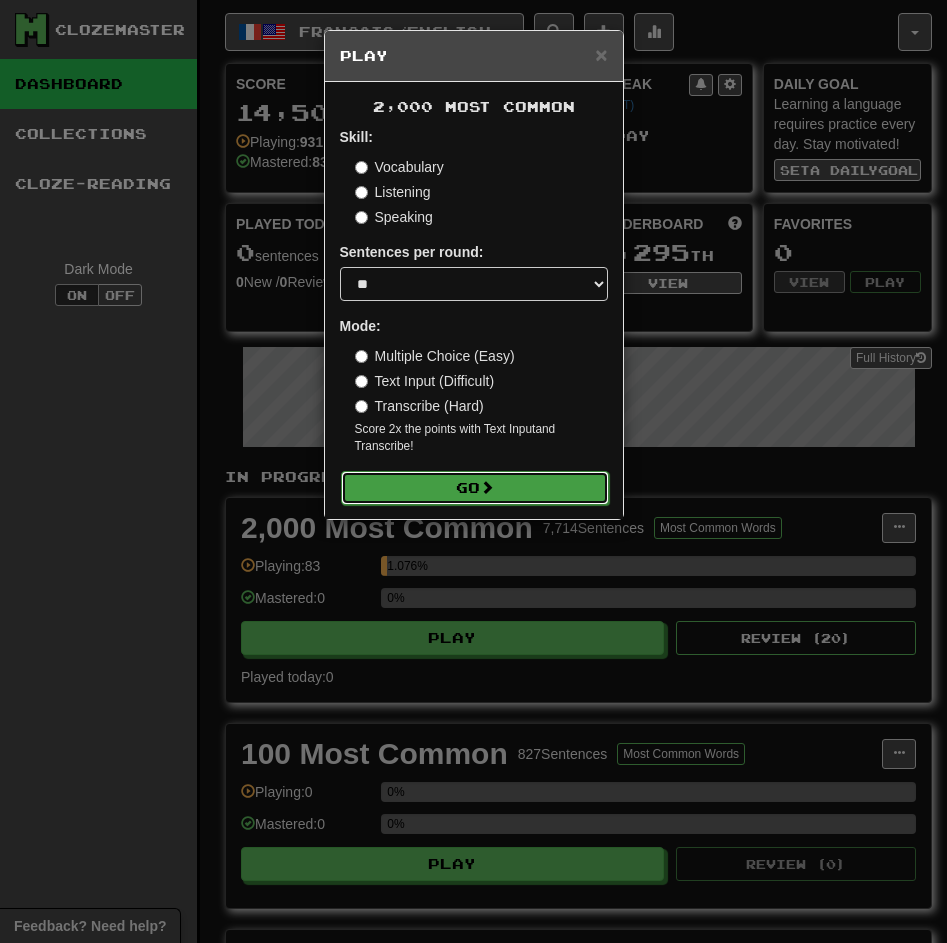 click on "Go" at bounding box center (475, 488) 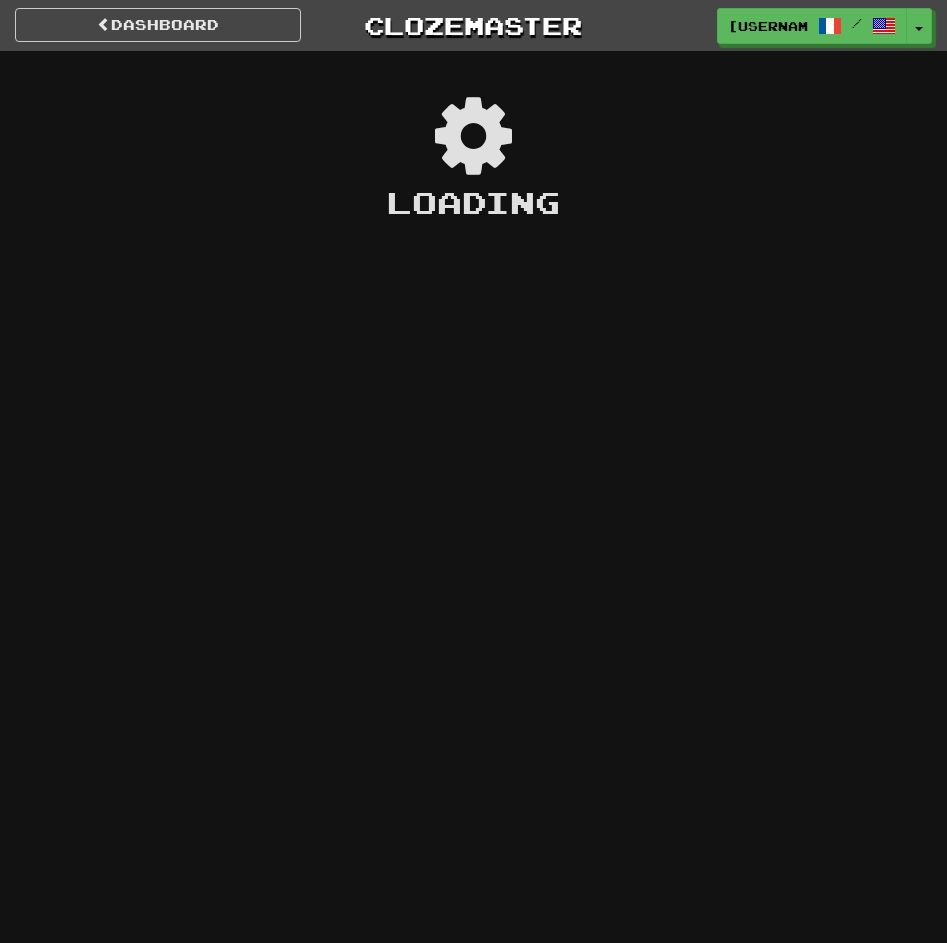 scroll, scrollTop: 0, scrollLeft: 0, axis: both 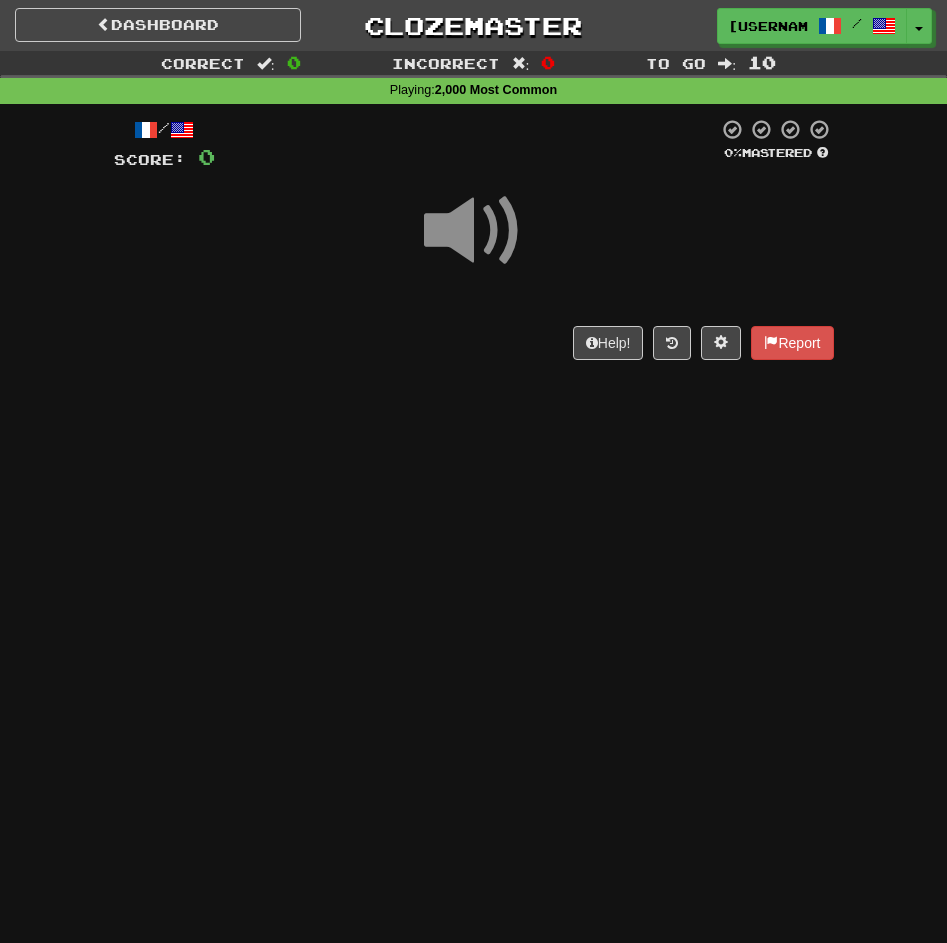 click at bounding box center (474, 231) 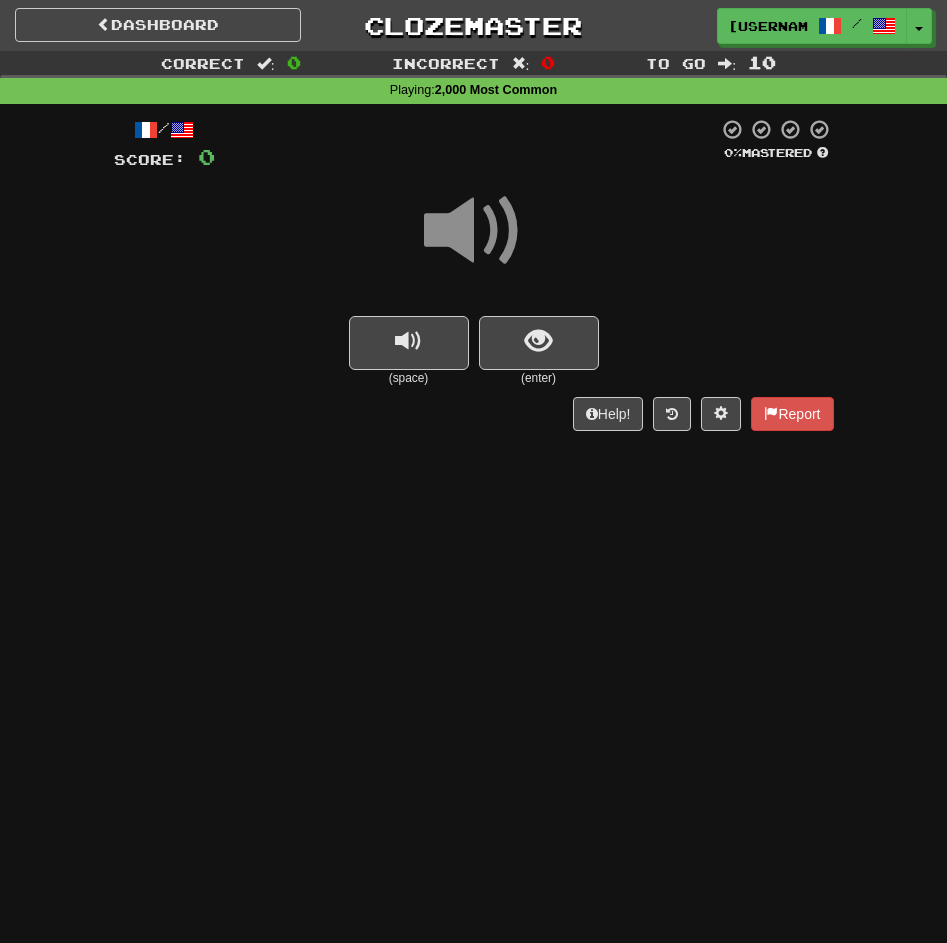 click at bounding box center (474, 231) 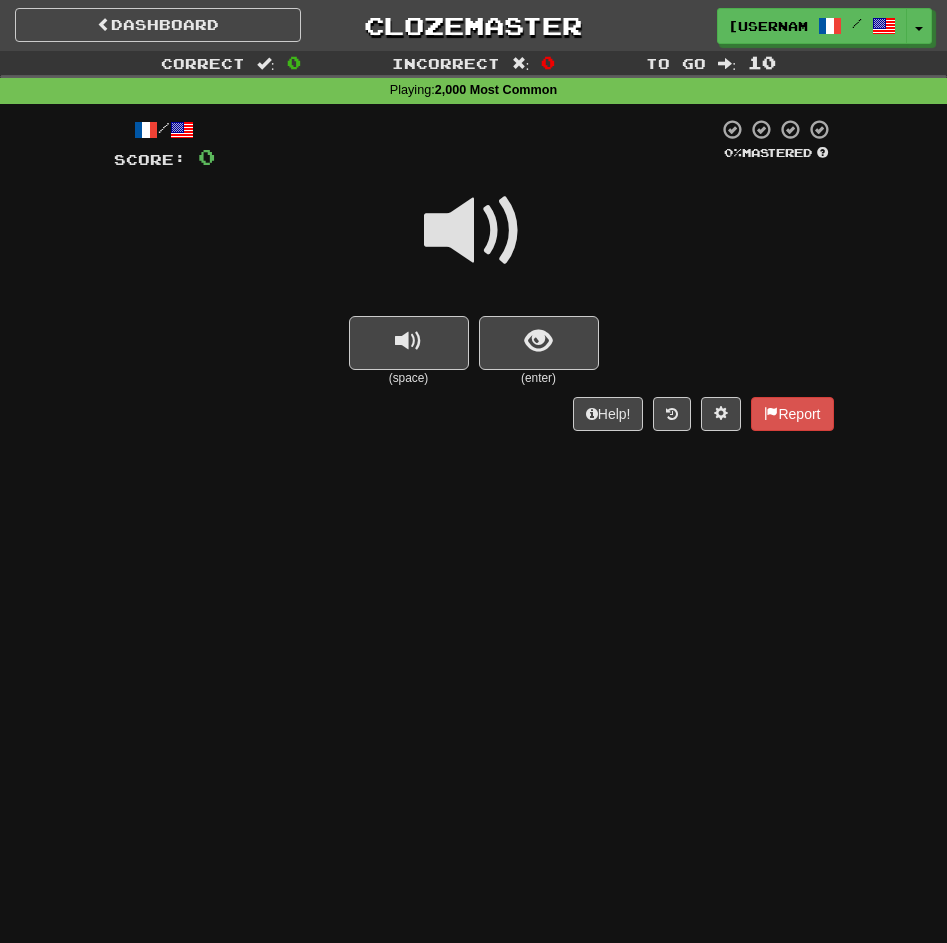 click at bounding box center [474, 231] 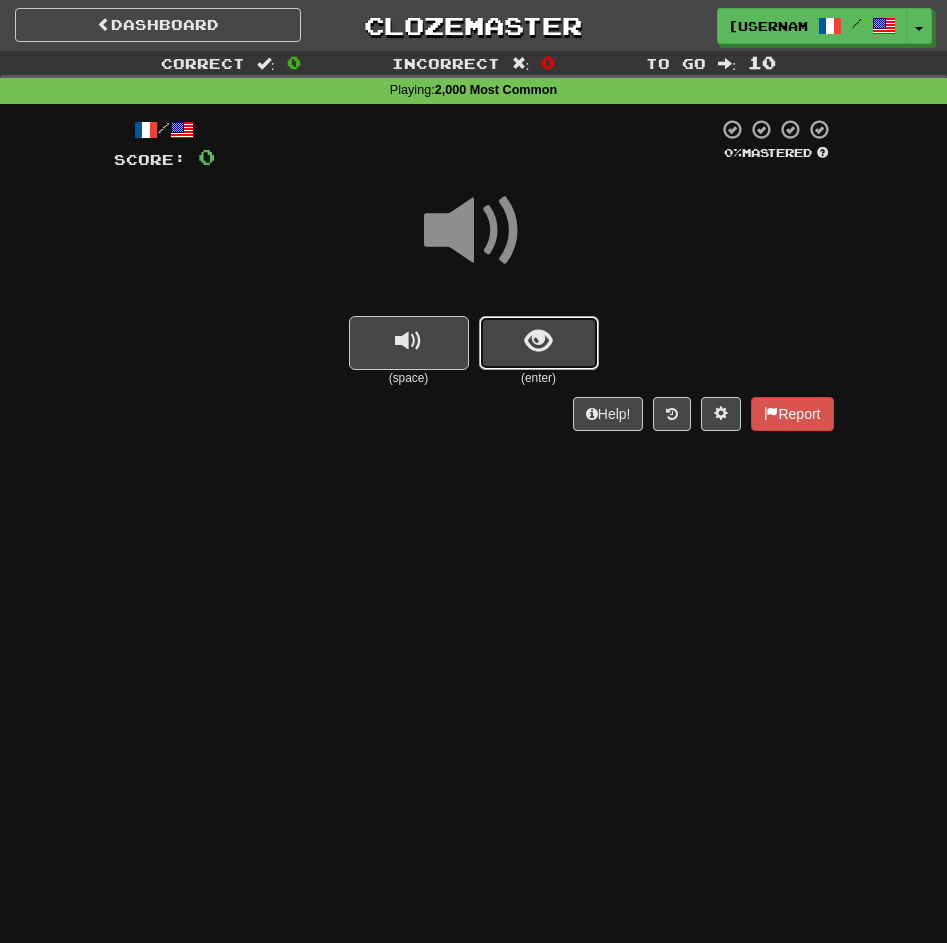 click at bounding box center (538, 341) 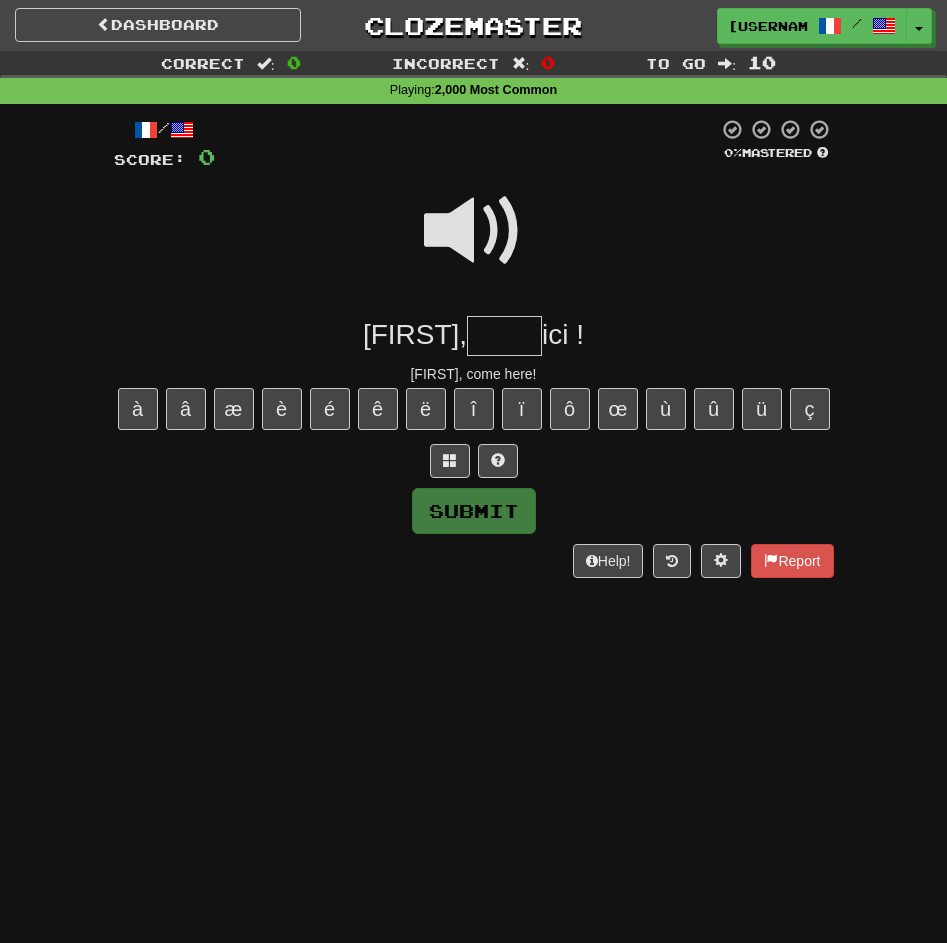 click at bounding box center (474, 231) 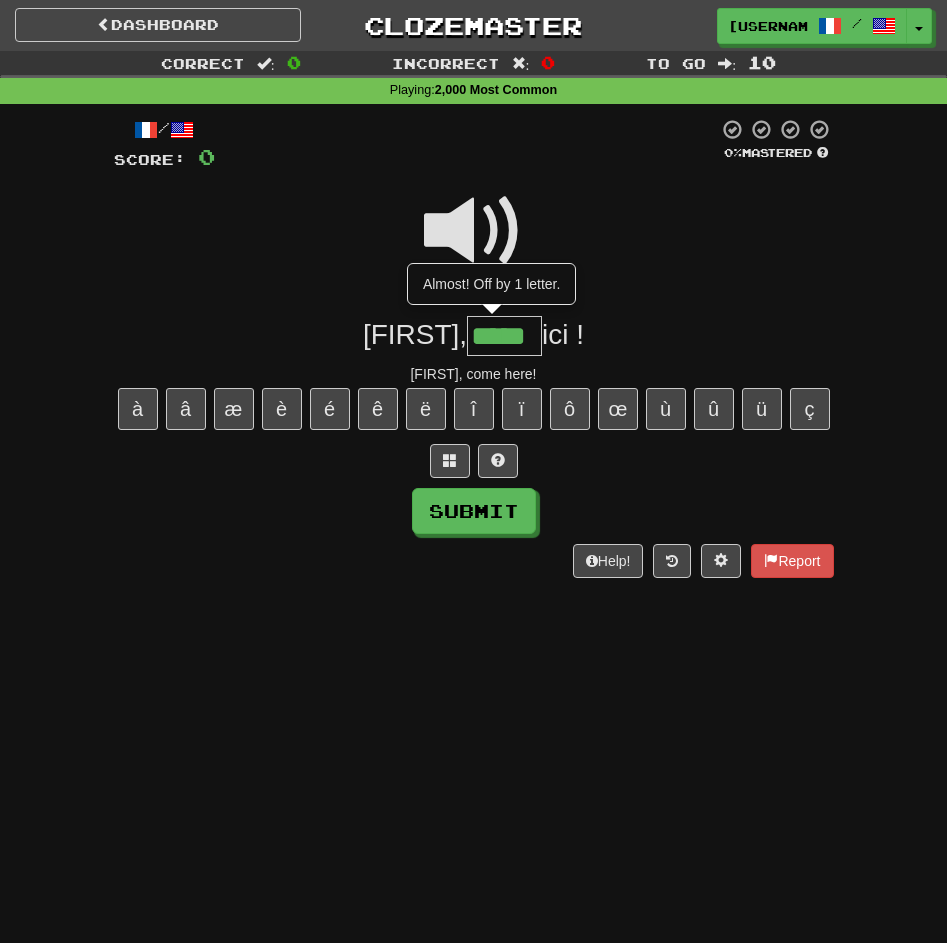 type on "*****" 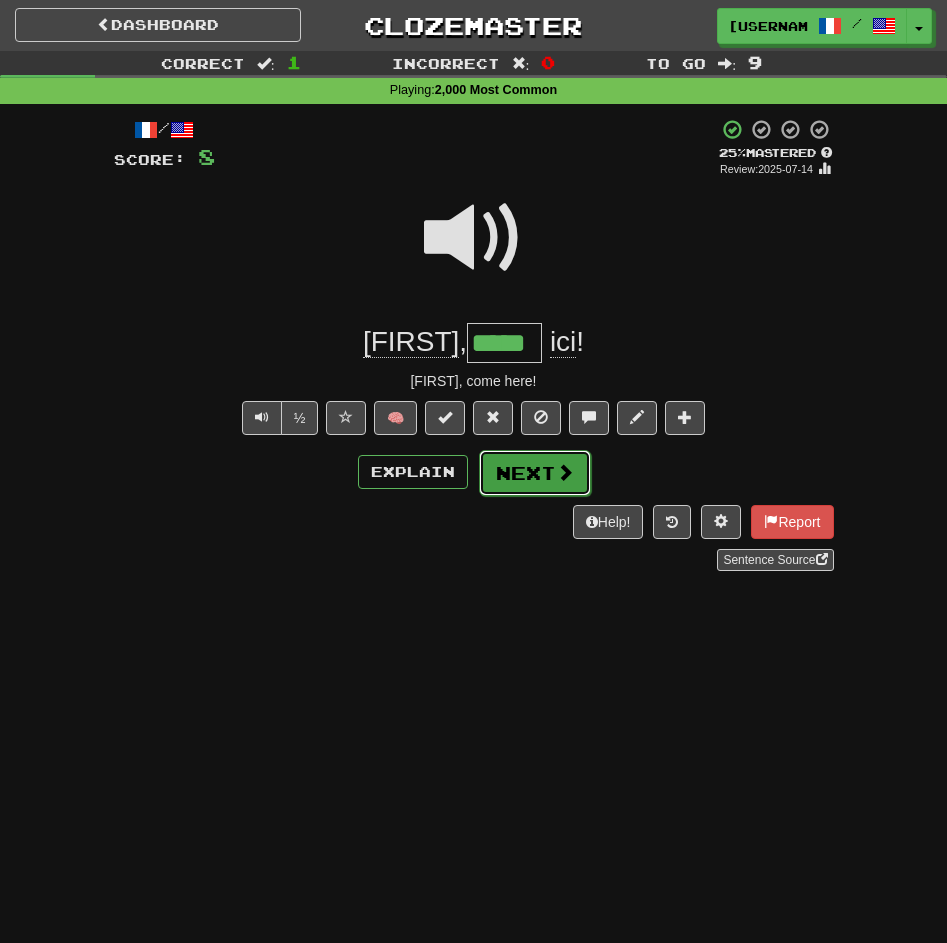 click on "Next" at bounding box center (535, 473) 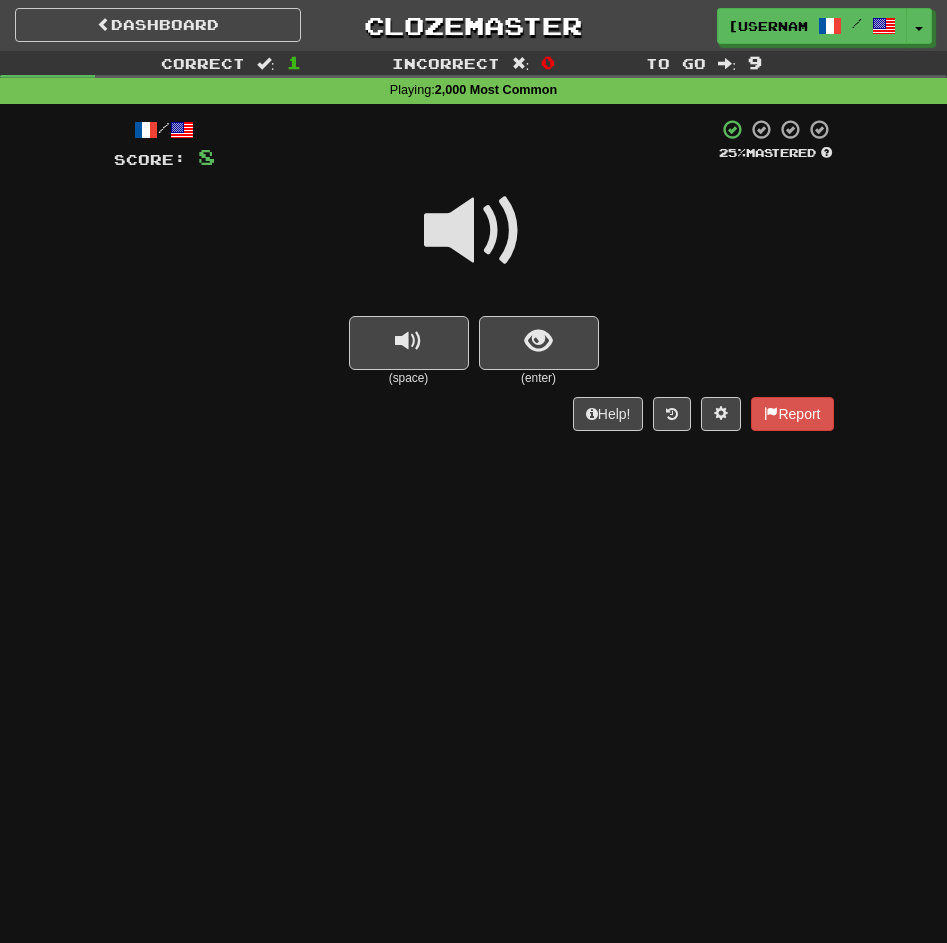 click at bounding box center (474, 231) 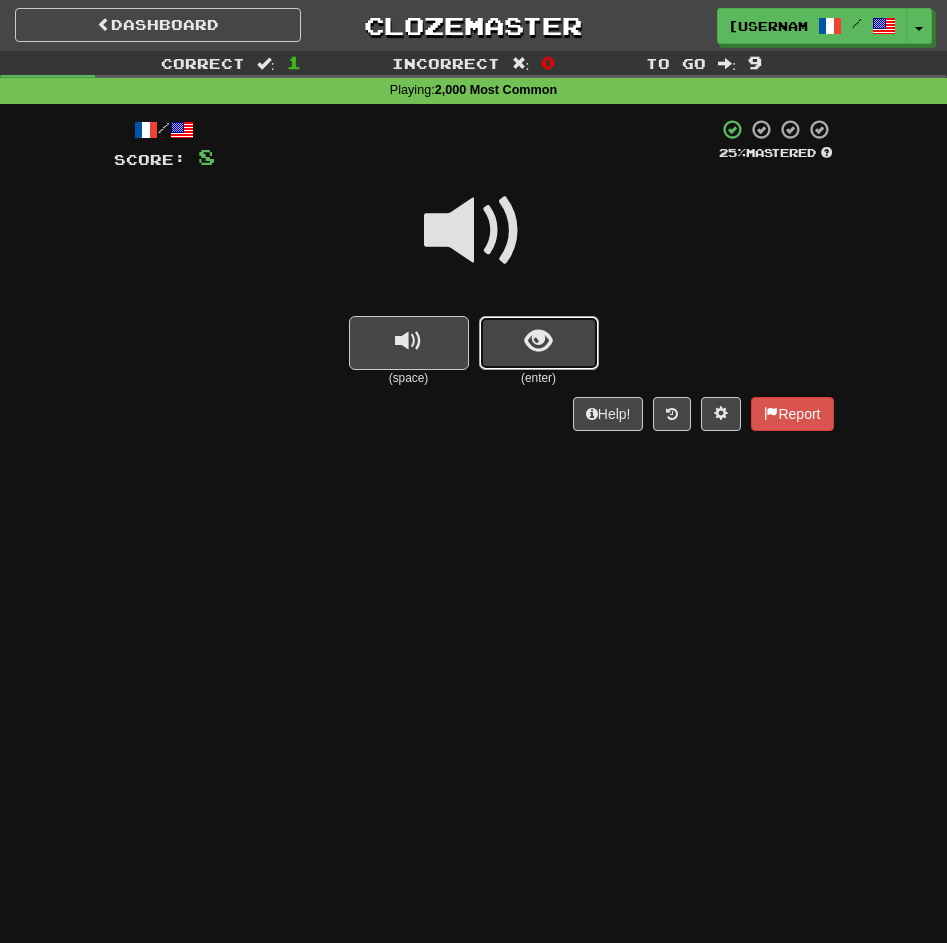 click at bounding box center [538, 341] 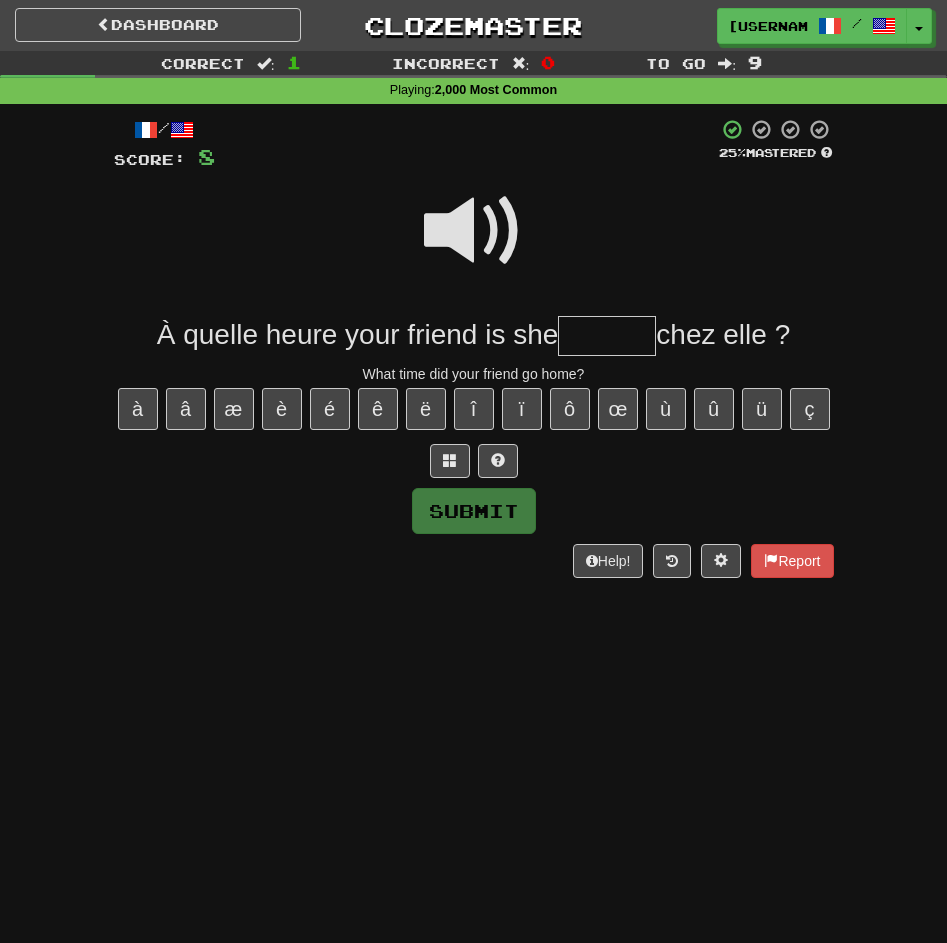 click at bounding box center [474, 231] 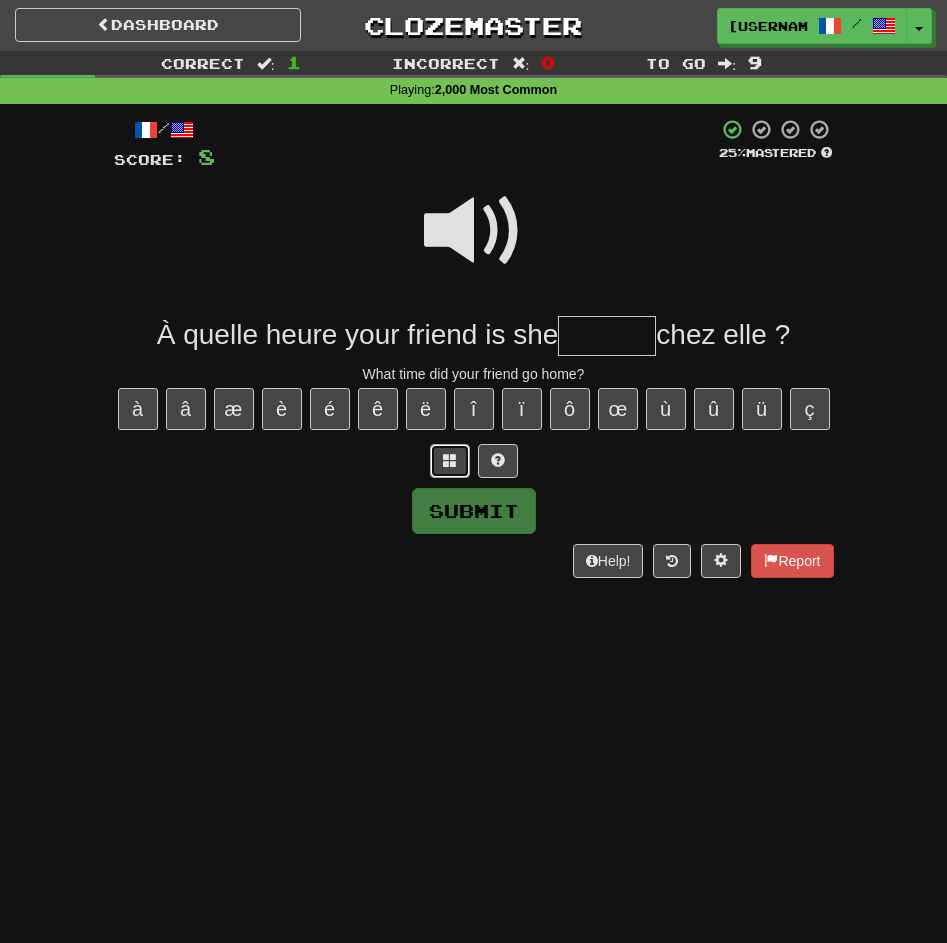click at bounding box center (450, 460) 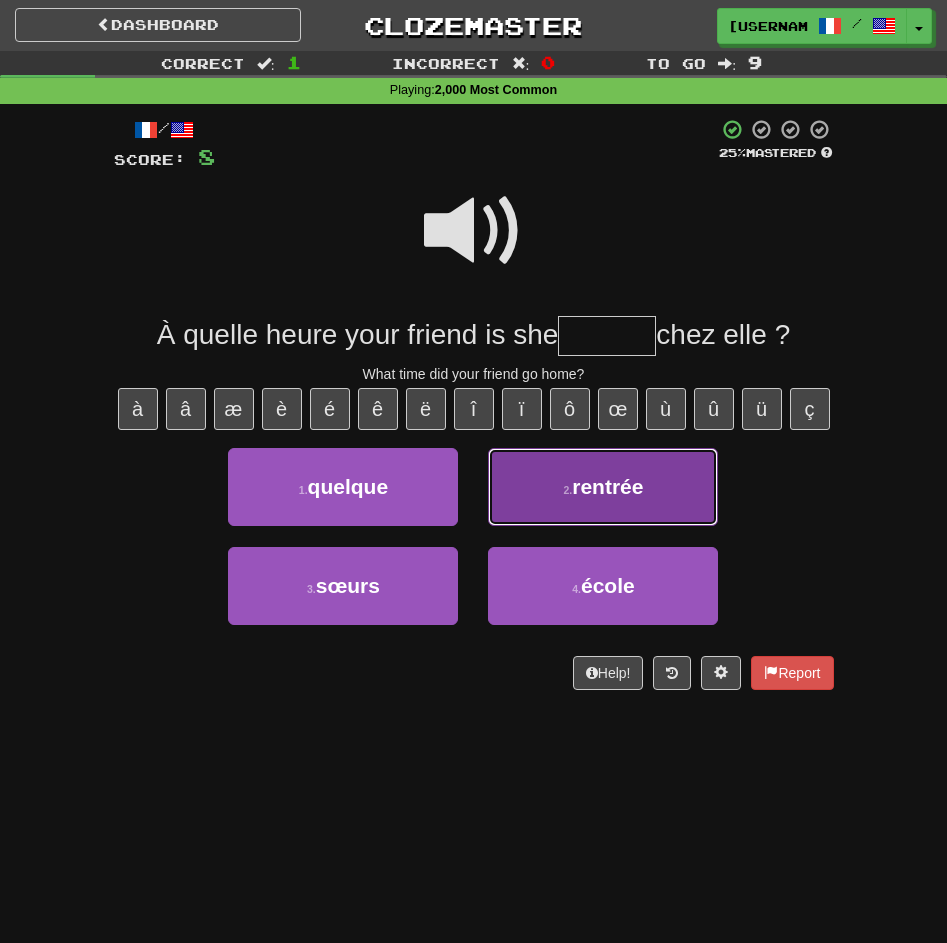 click on "2 .  rentrée" at bounding box center (603, 487) 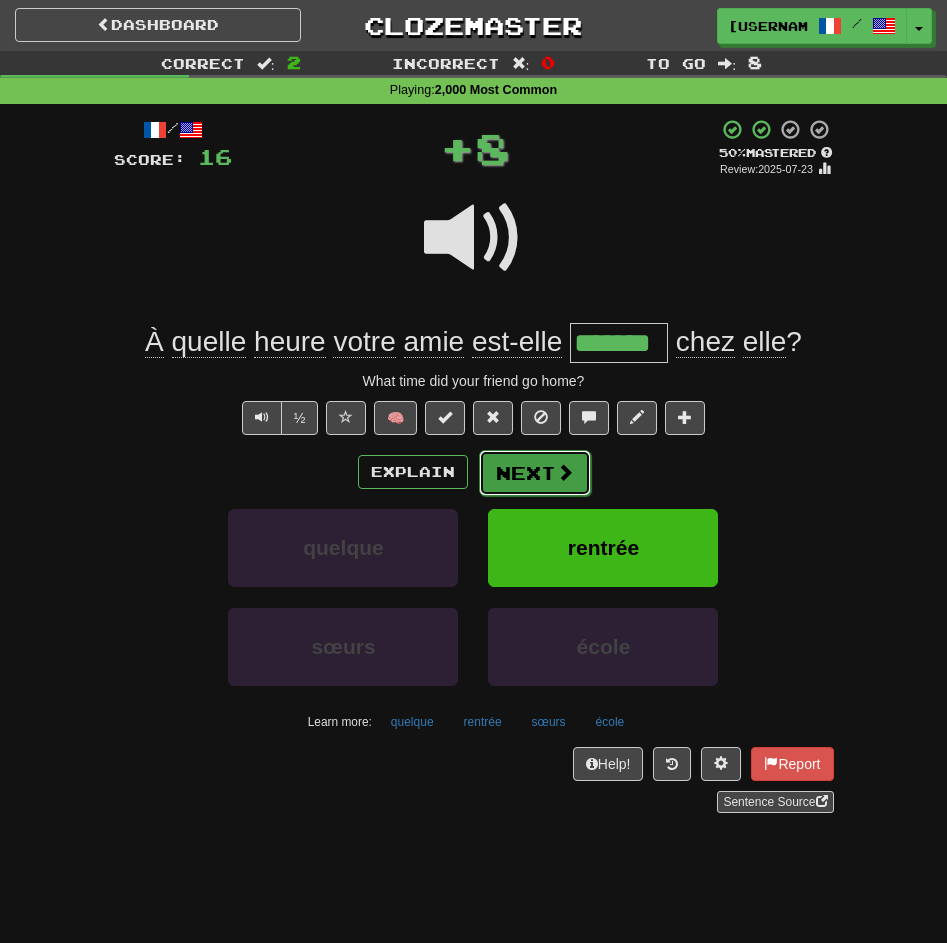 click on "Next" at bounding box center [535, 473] 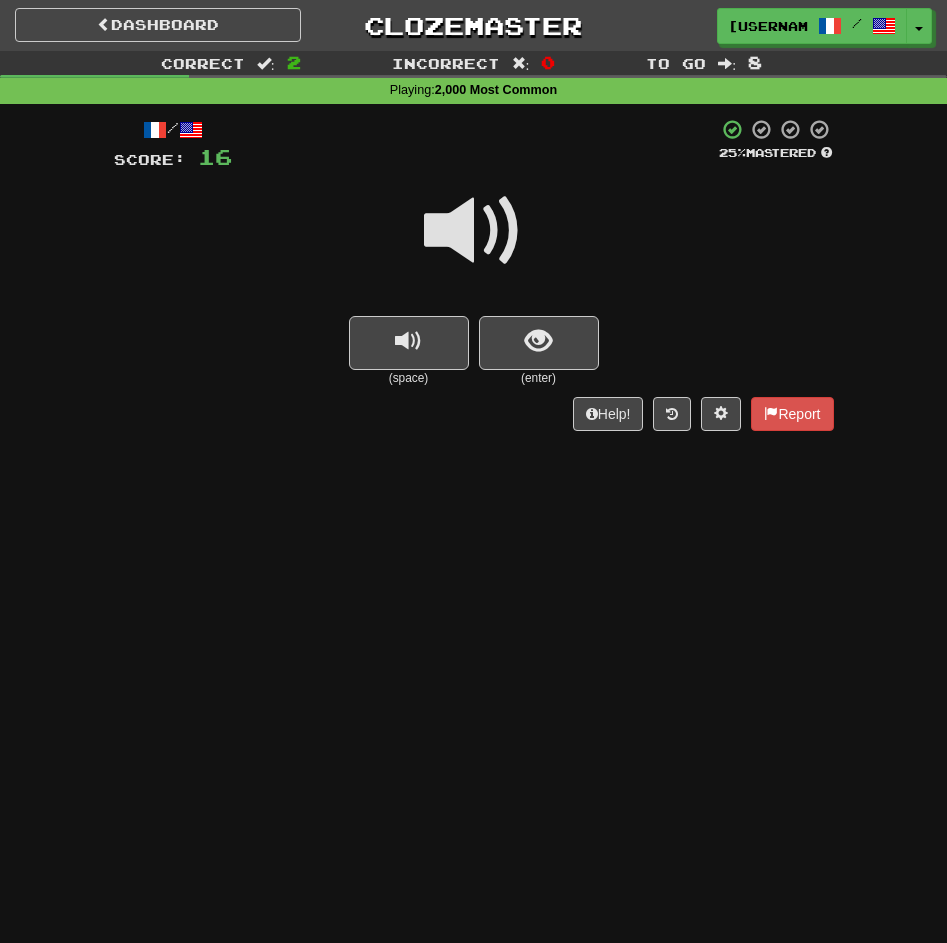 click at bounding box center (474, 231) 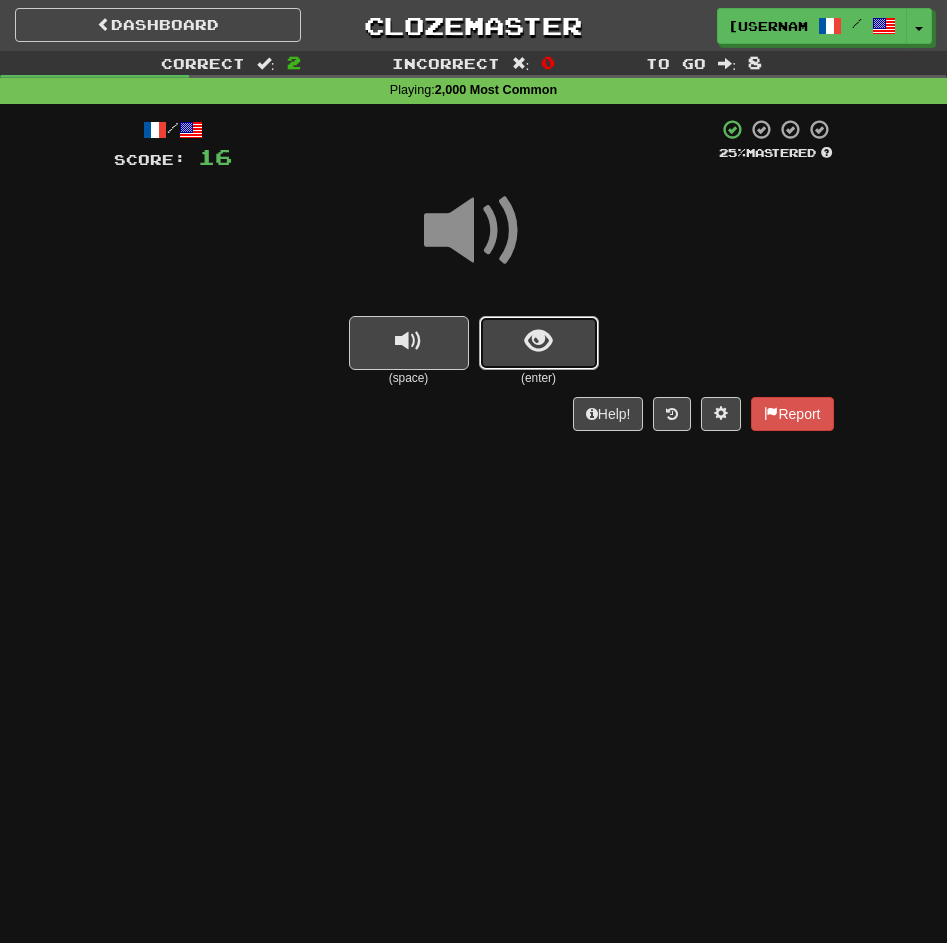 click at bounding box center (539, 343) 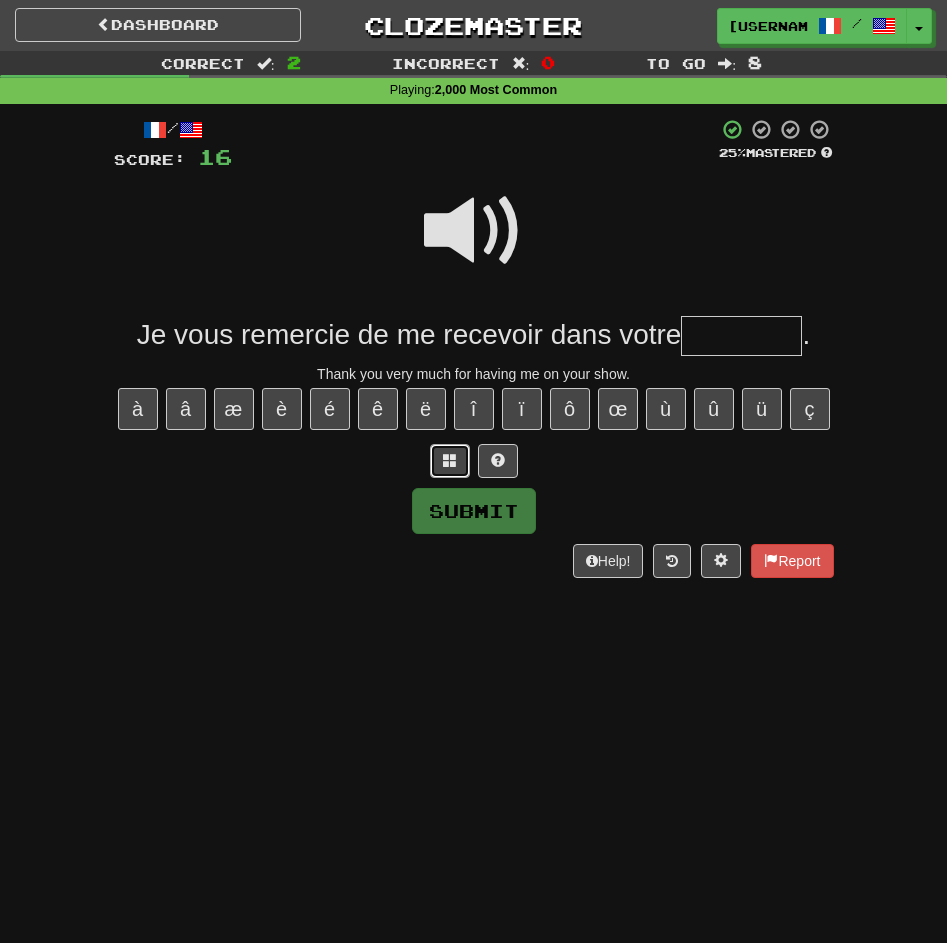click at bounding box center (450, 460) 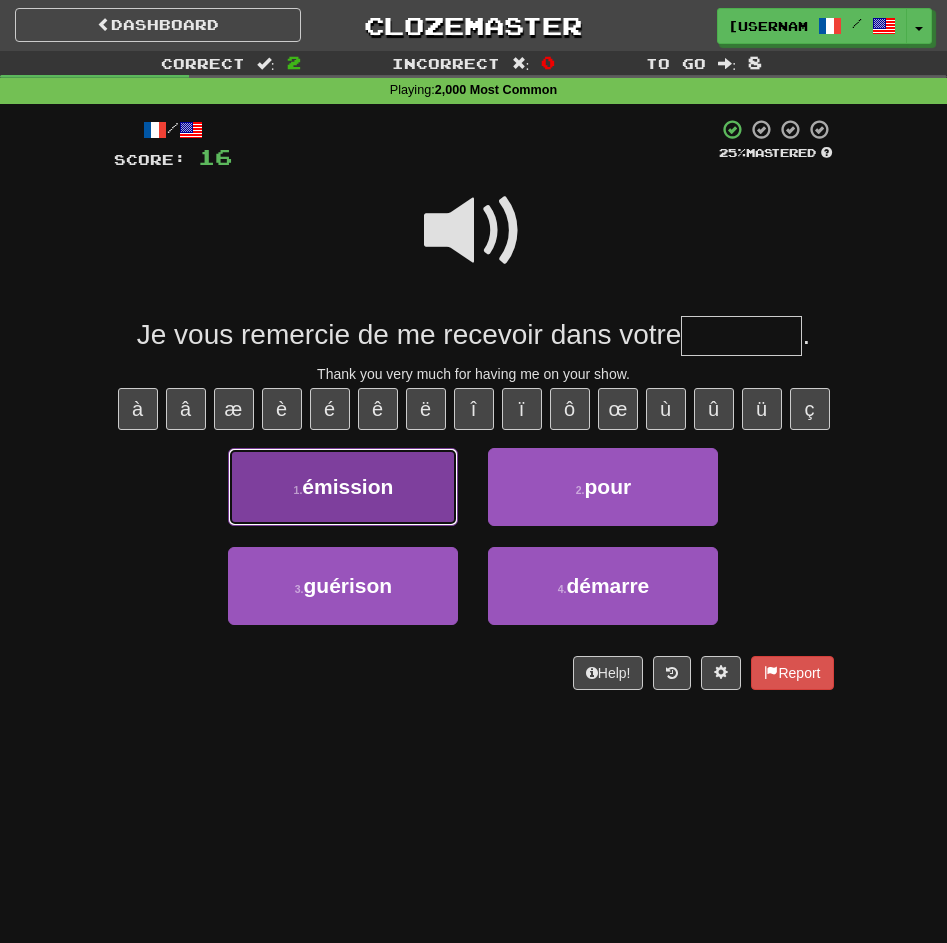 click on "émission" at bounding box center (347, 486) 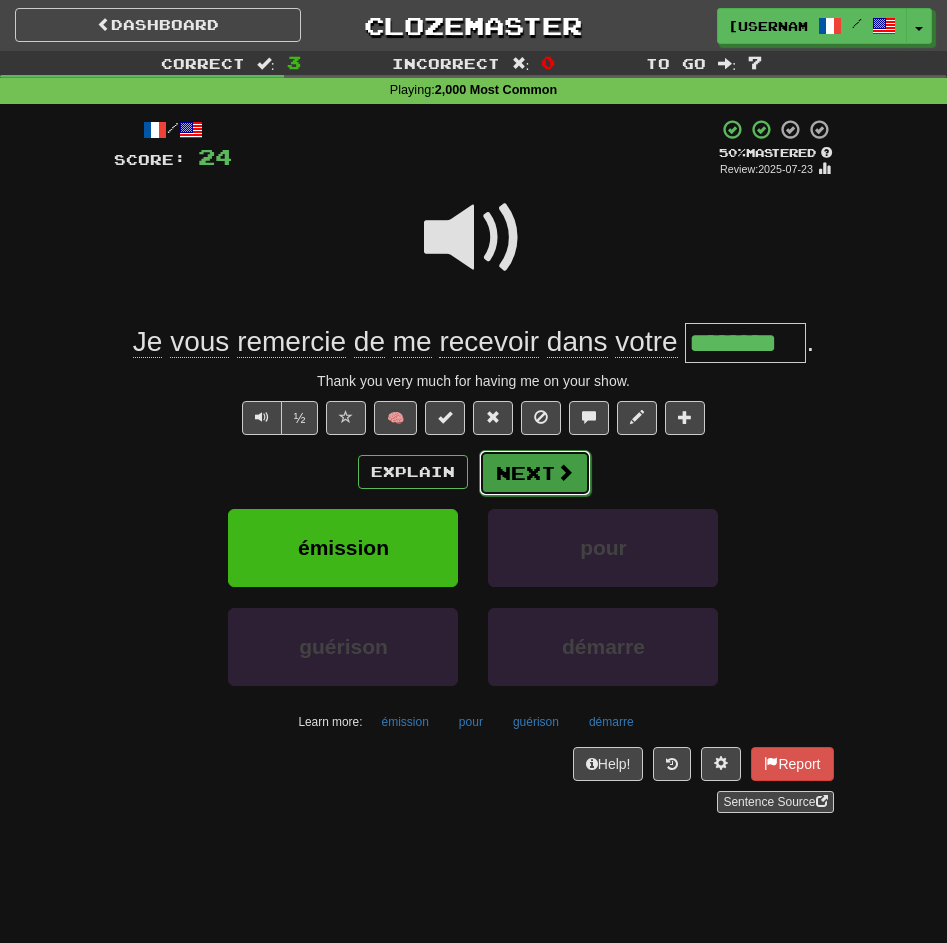 click on "Next" at bounding box center [535, 473] 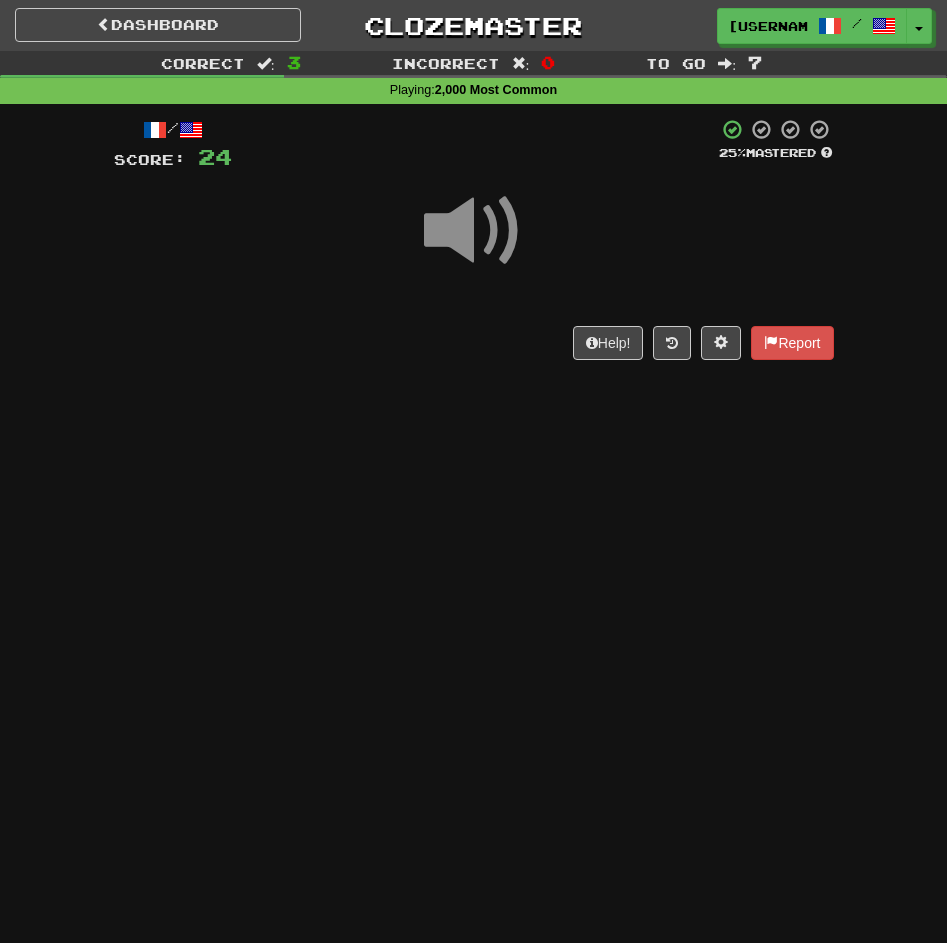 scroll, scrollTop: 7, scrollLeft: 0, axis: vertical 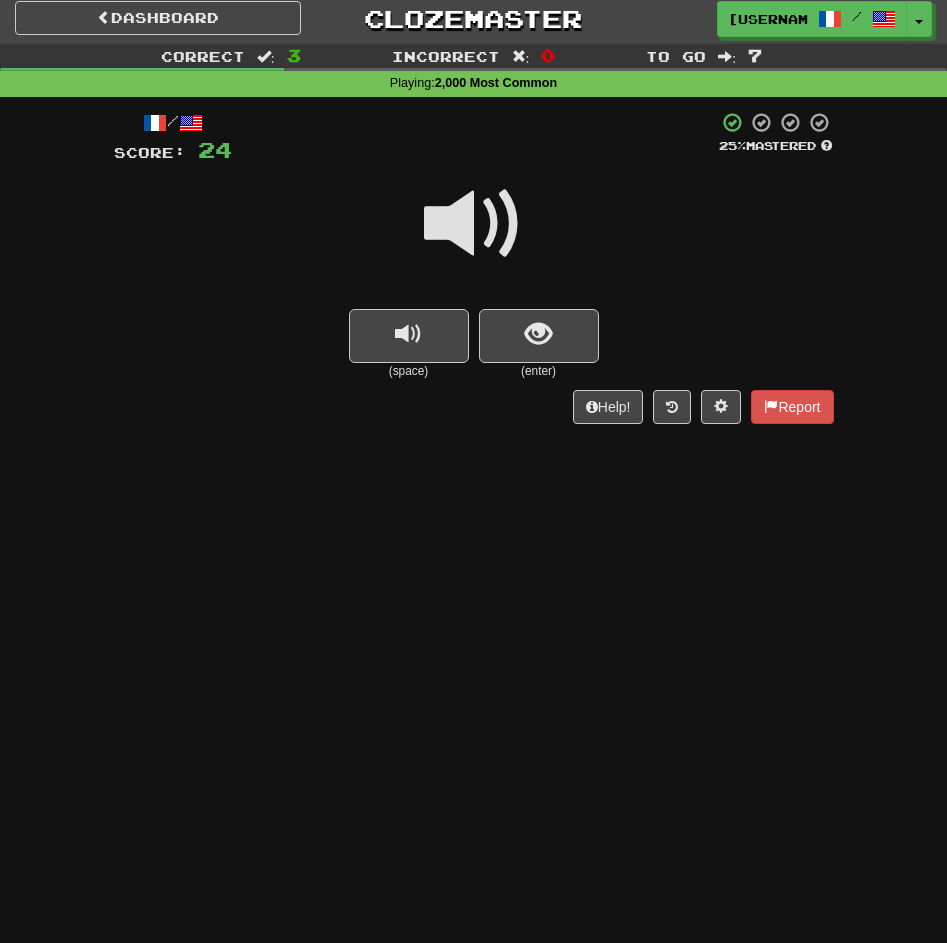 click at bounding box center (474, 224) 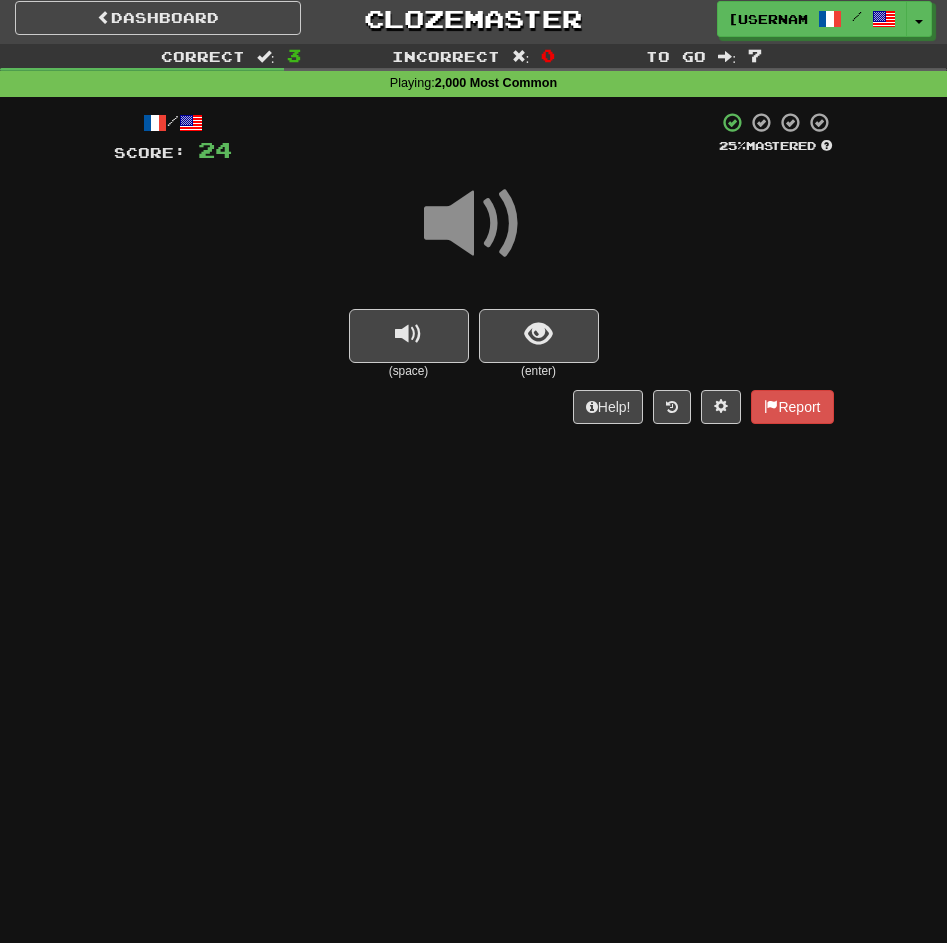 scroll, scrollTop: 8, scrollLeft: 0, axis: vertical 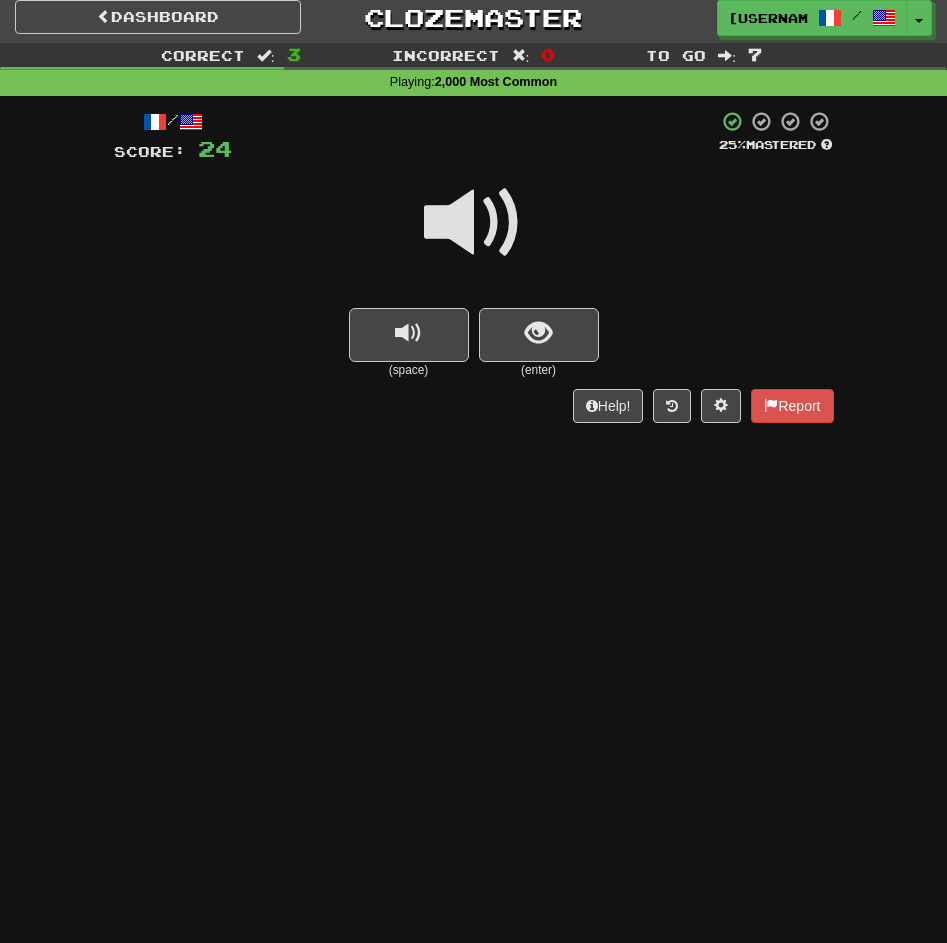 click at bounding box center (474, 223) 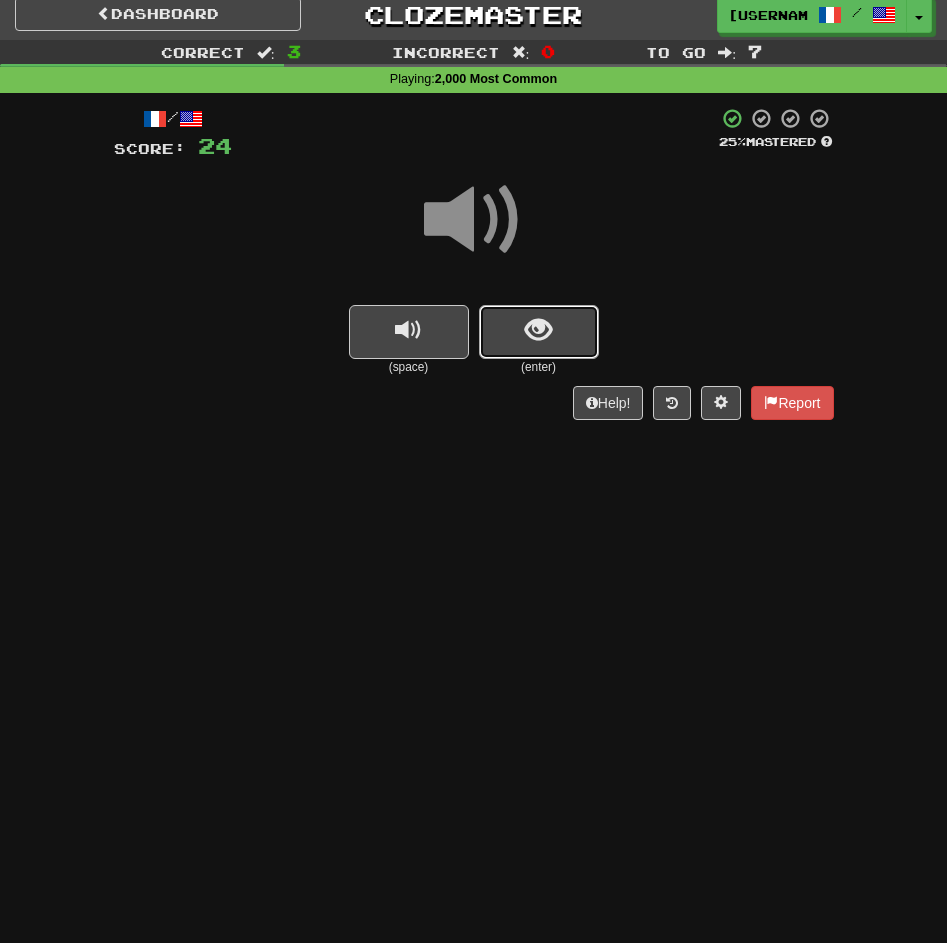 click at bounding box center [539, 332] 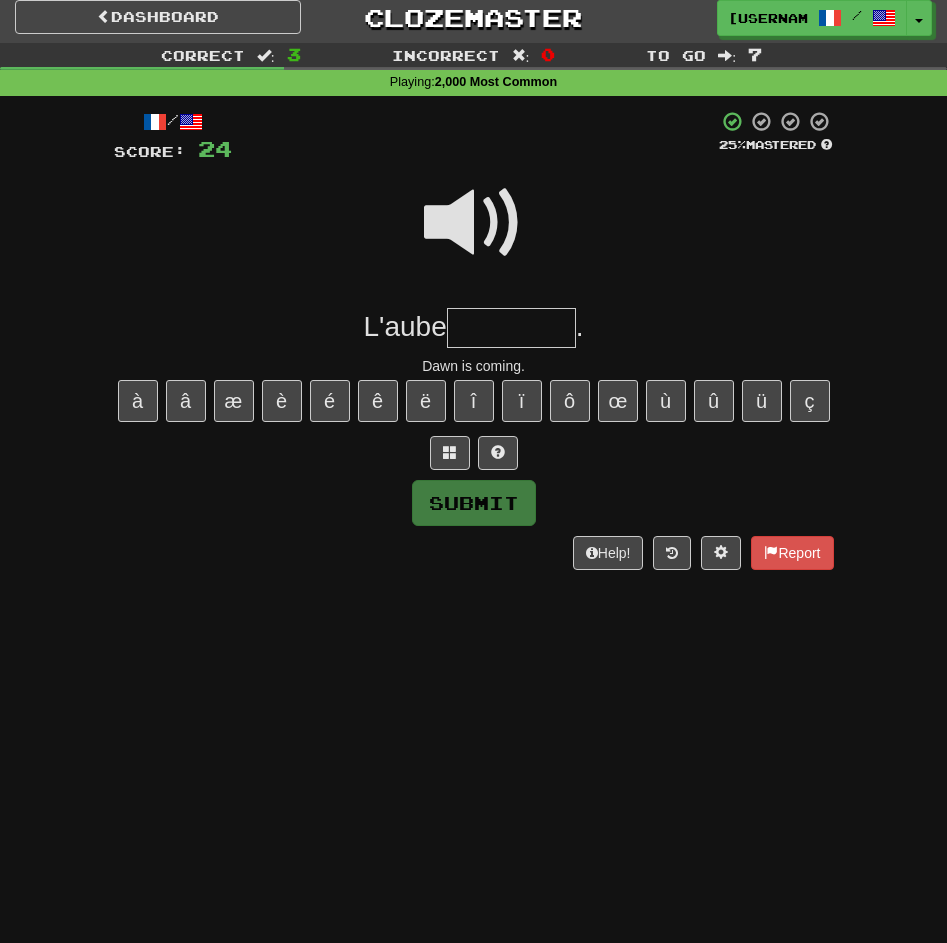 scroll, scrollTop: 14, scrollLeft: 0, axis: vertical 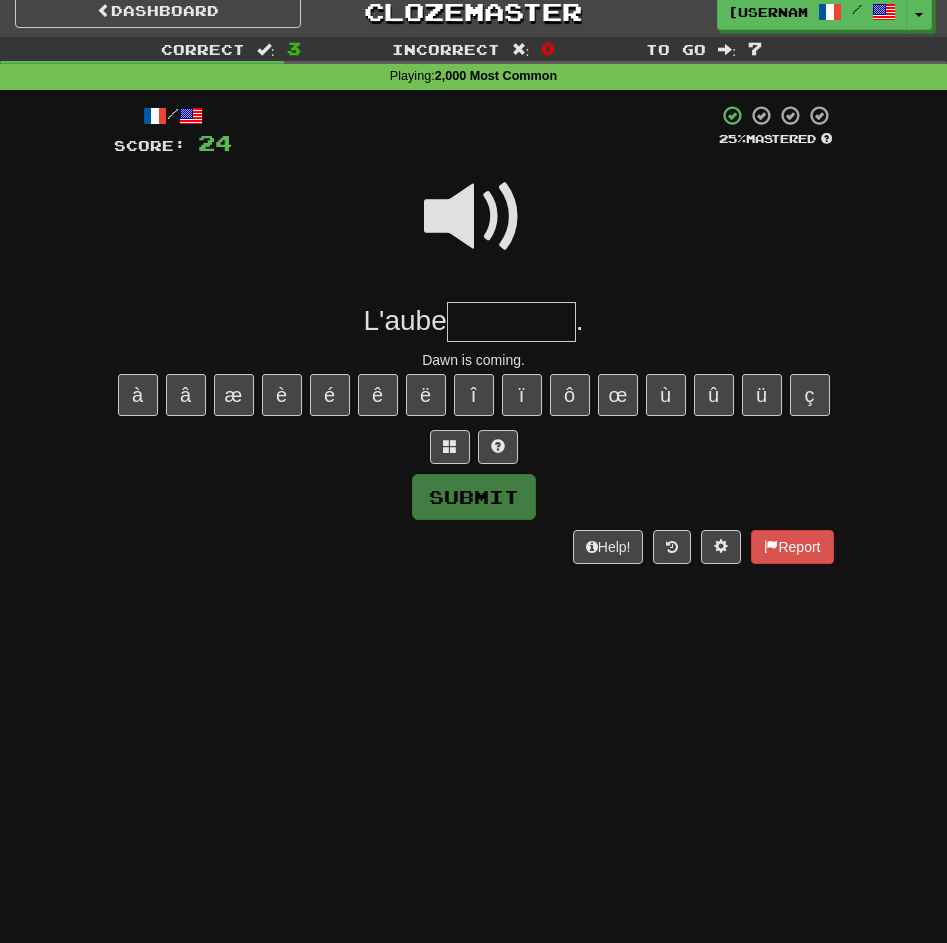 click at bounding box center [474, 217] 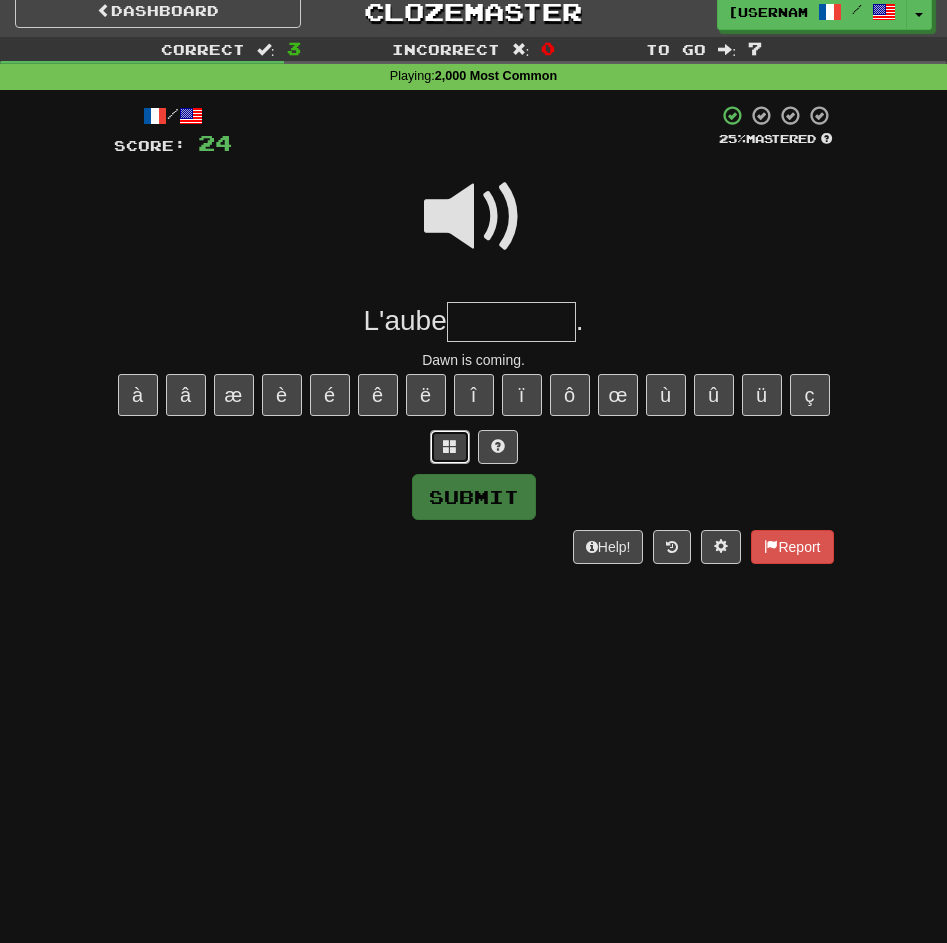 click at bounding box center [450, 447] 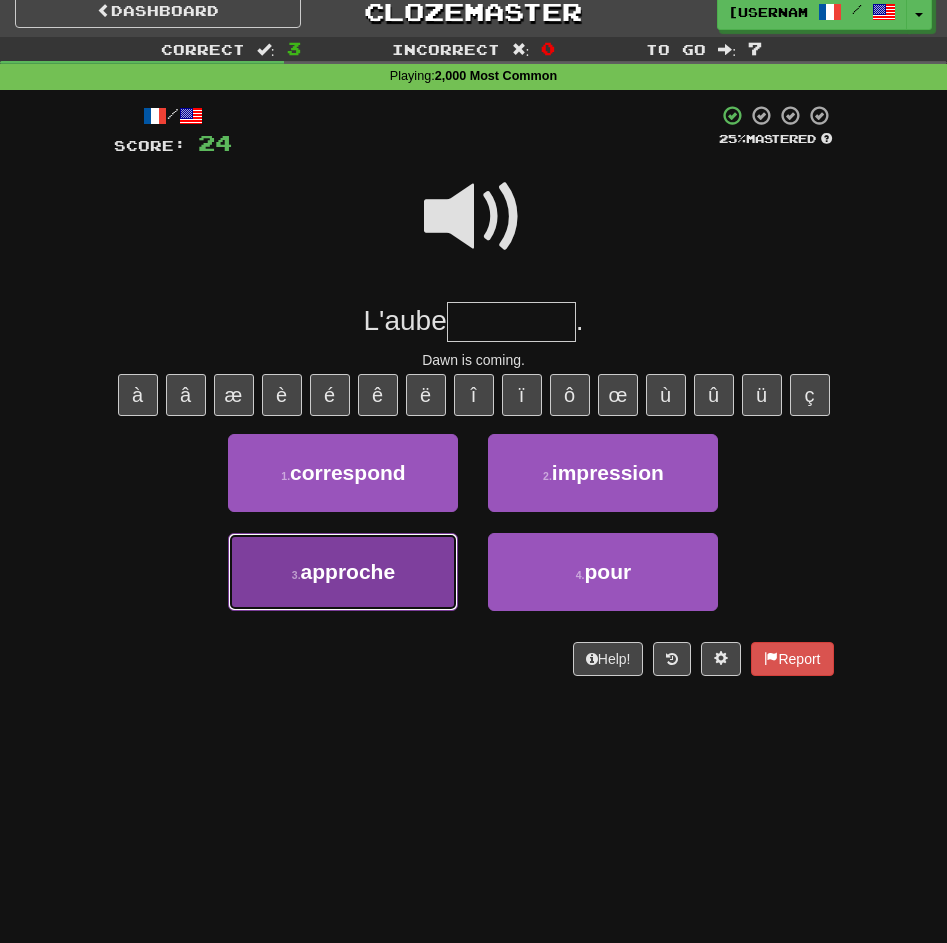 click on "3 .  approche" at bounding box center (343, 572) 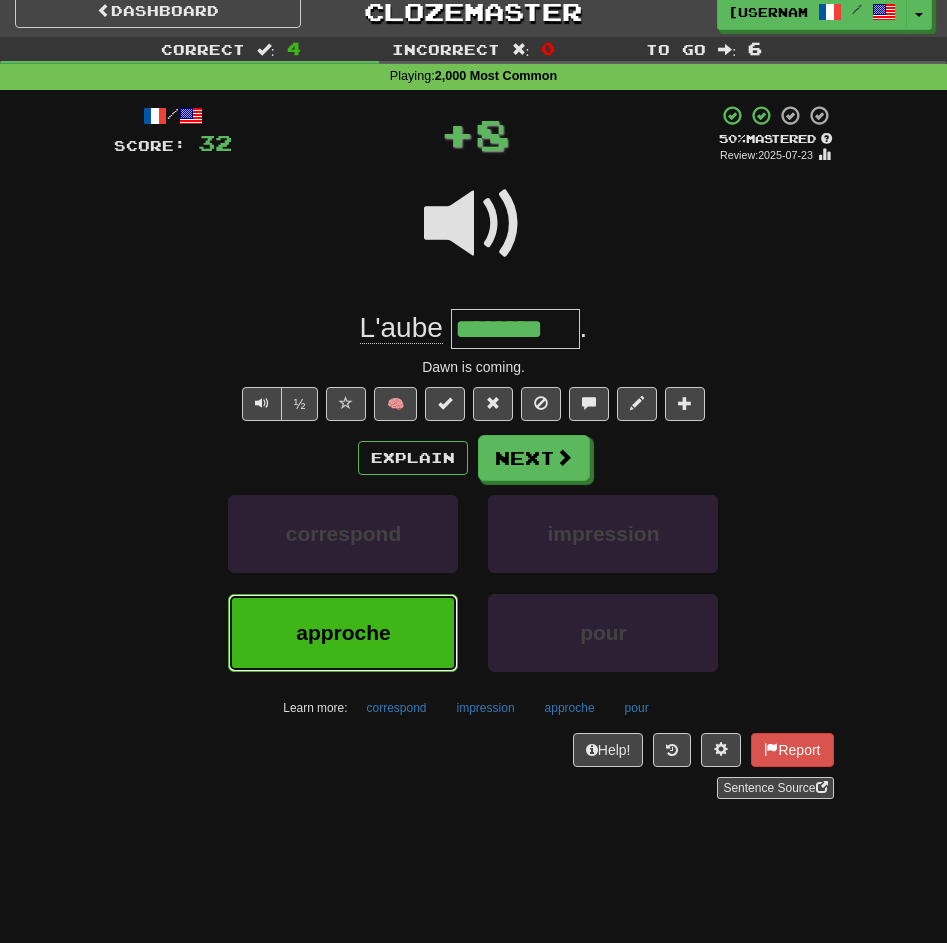 scroll, scrollTop: 12, scrollLeft: 0, axis: vertical 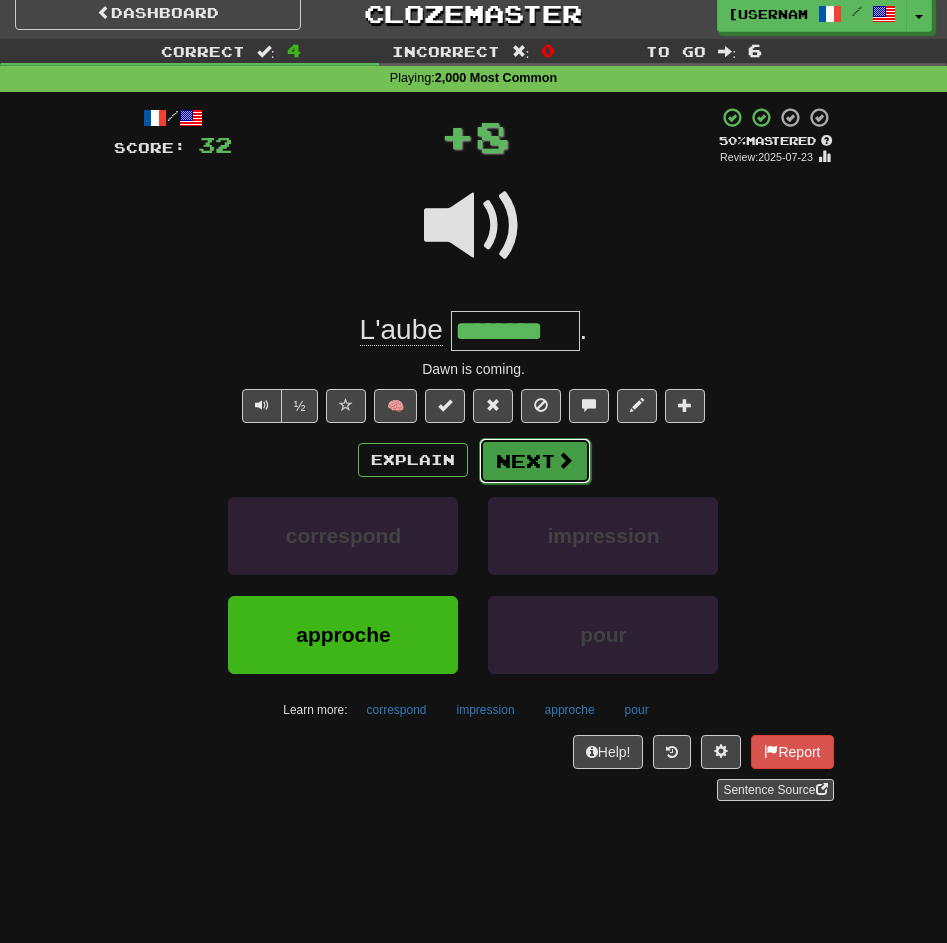 click on "Next" at bounding box center [535, 461] 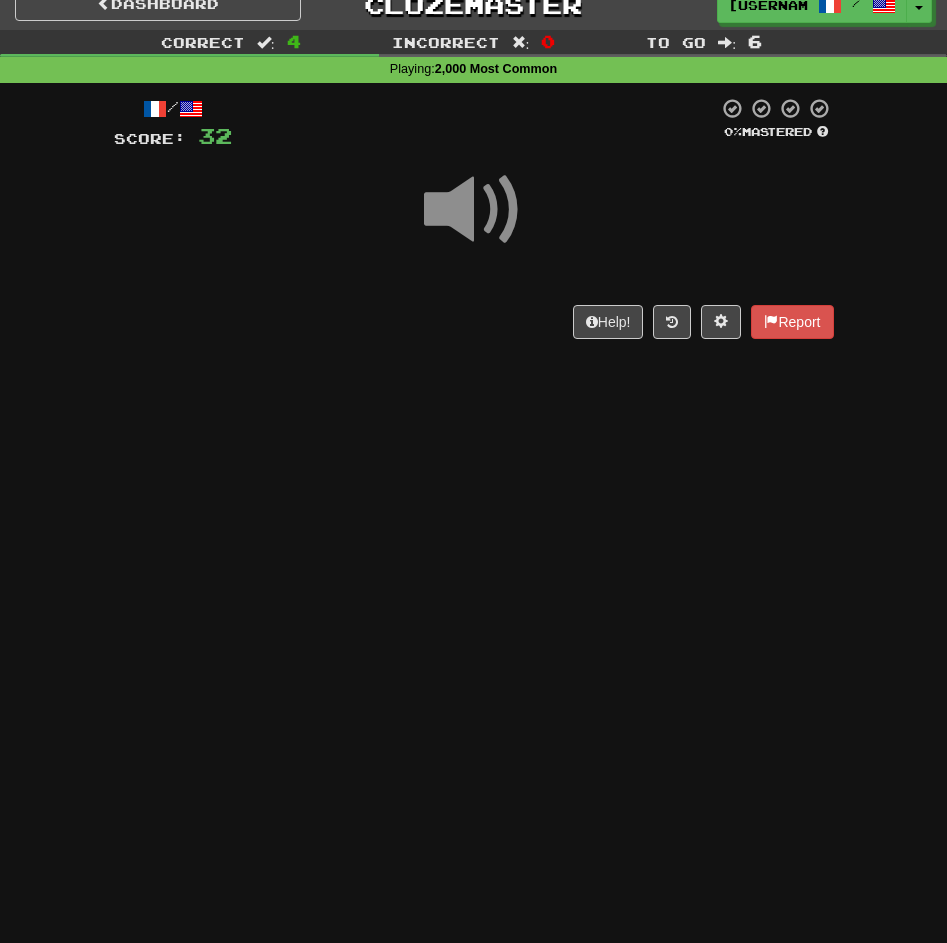 scroll, scrollTop: 24, scrollLeft: 0, axis: vertical 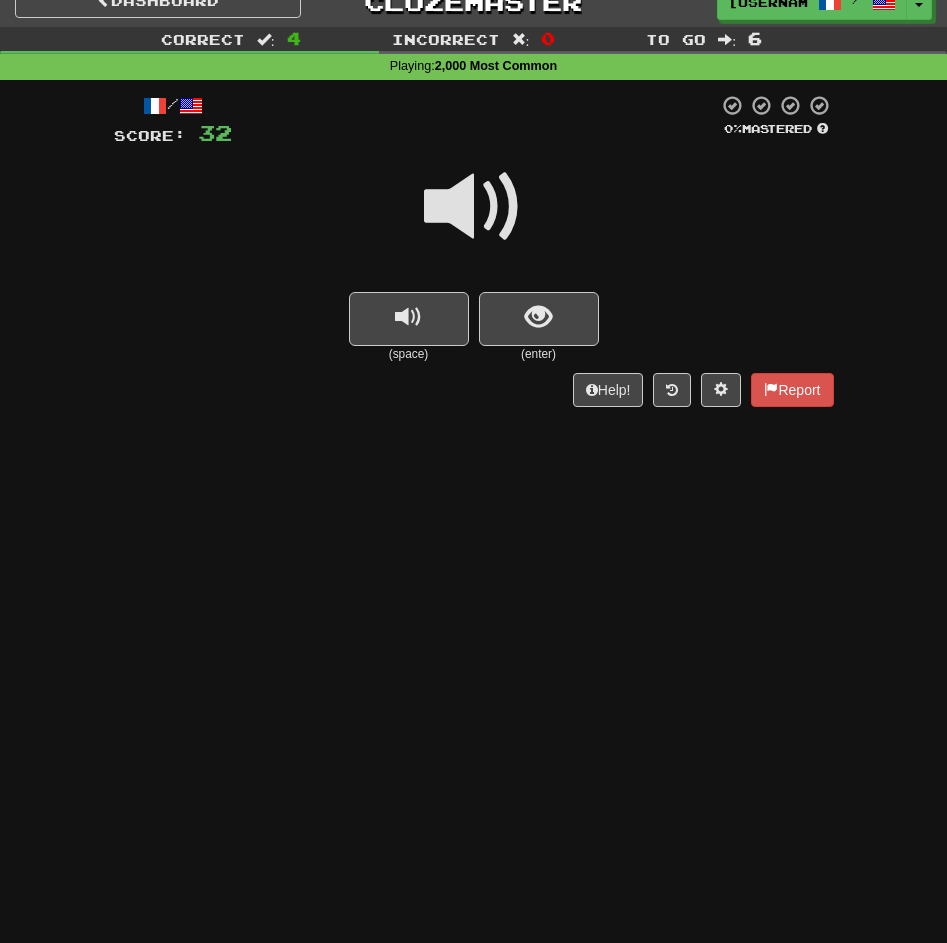 click at bounding box center [474, 207] 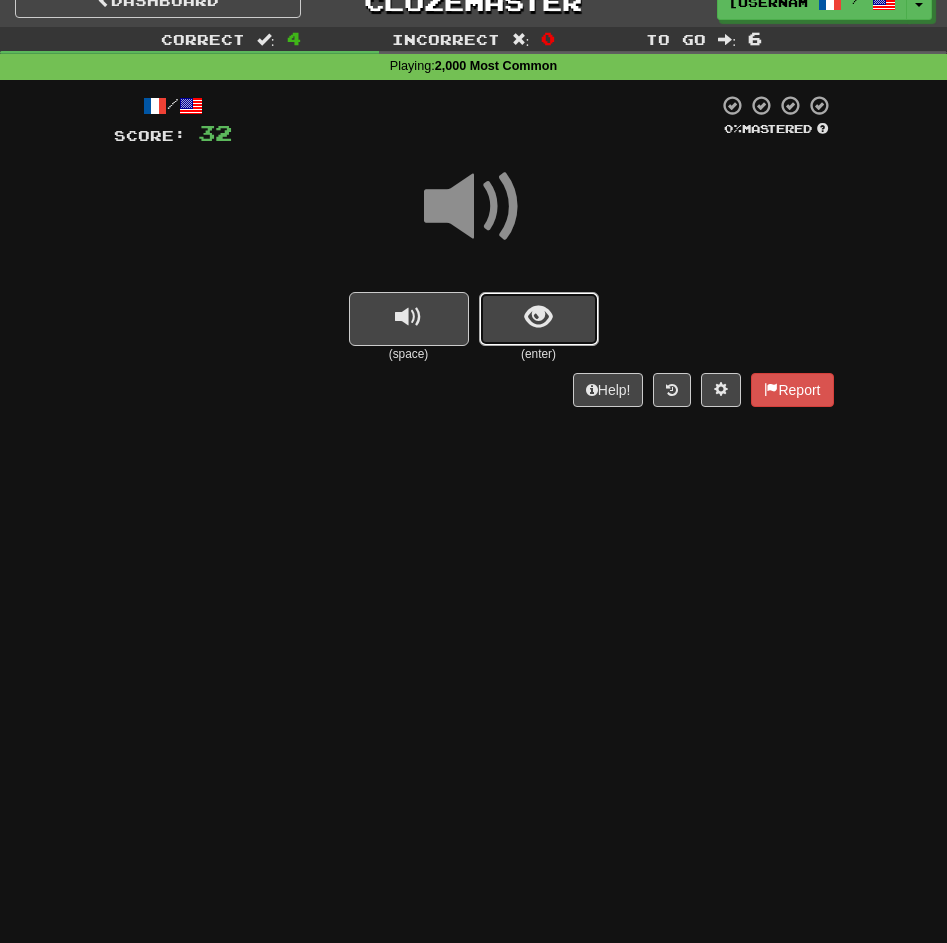 click at bounding box center [539, 319] 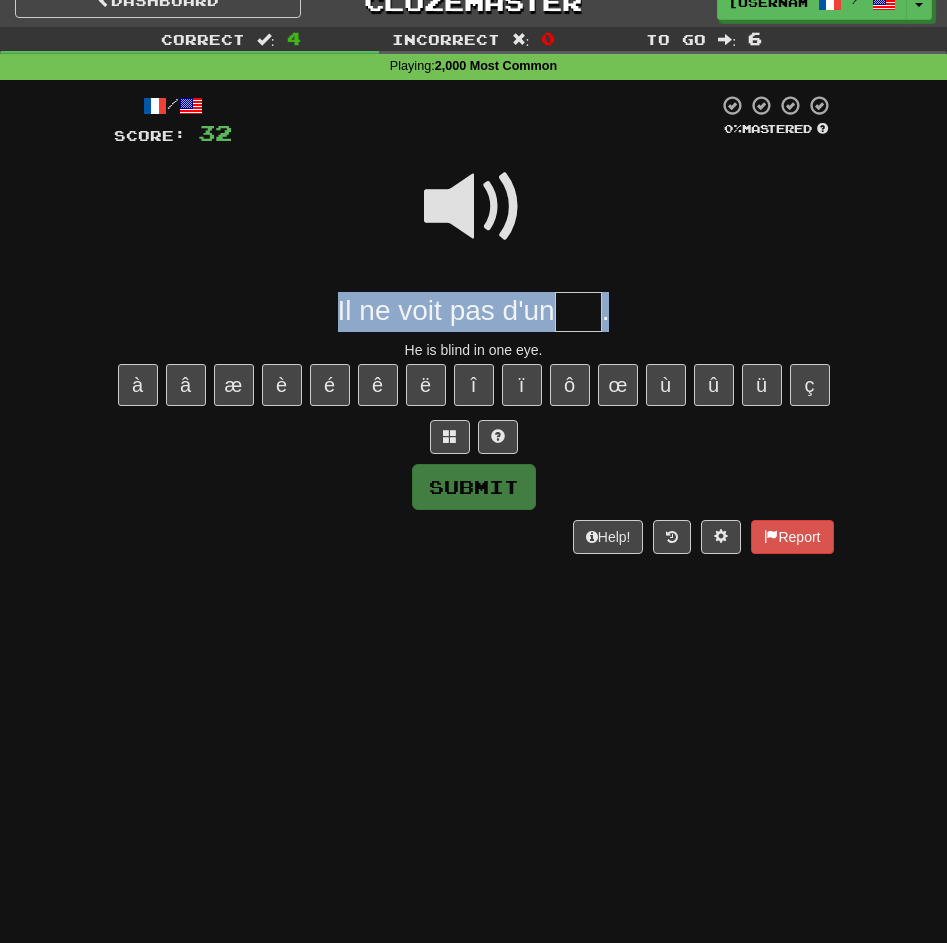 drag, startPoint x: 332, startPoint y: 312, endPoint x: 620, endPoint y: 305, distance: 288.08505 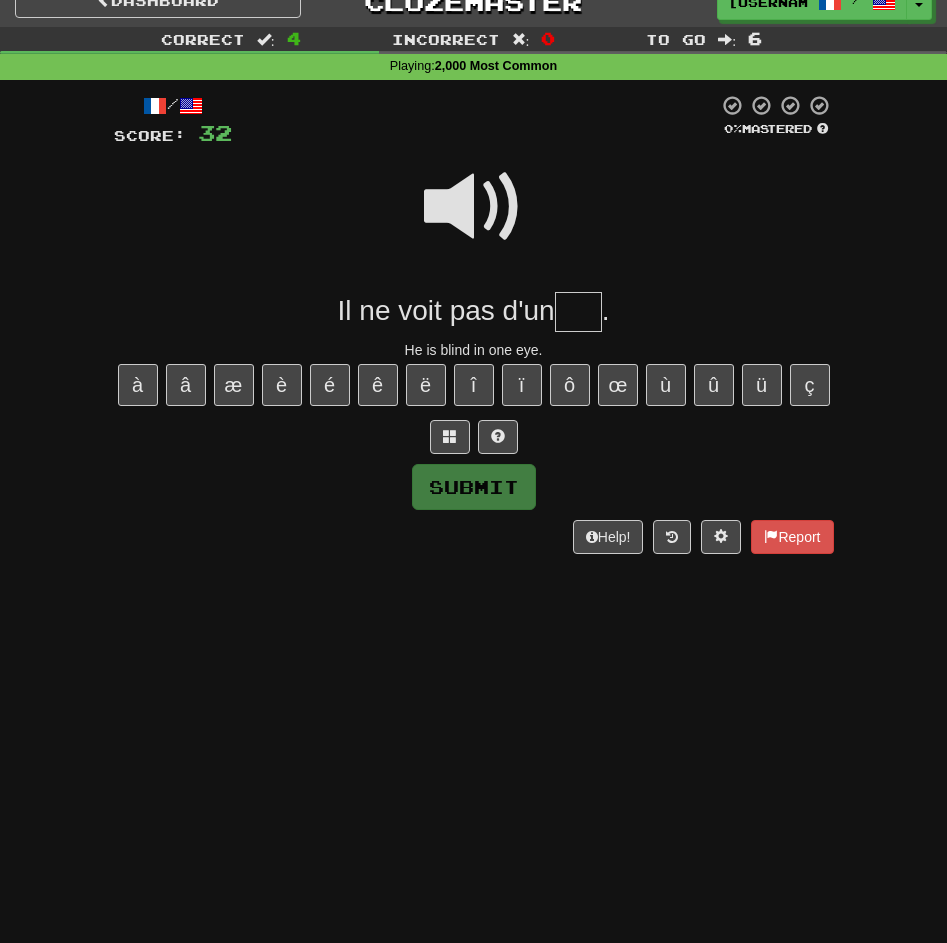 click at bounding box center [474, 207] 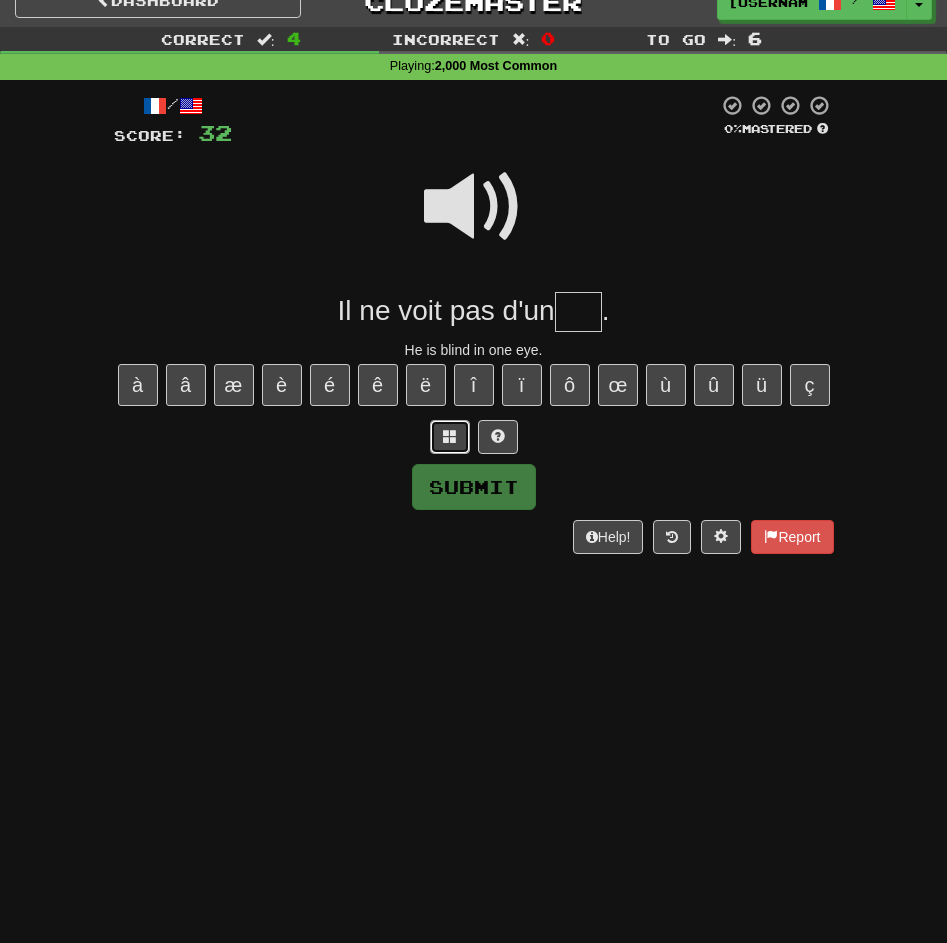 click at bounding box center [450, 436] 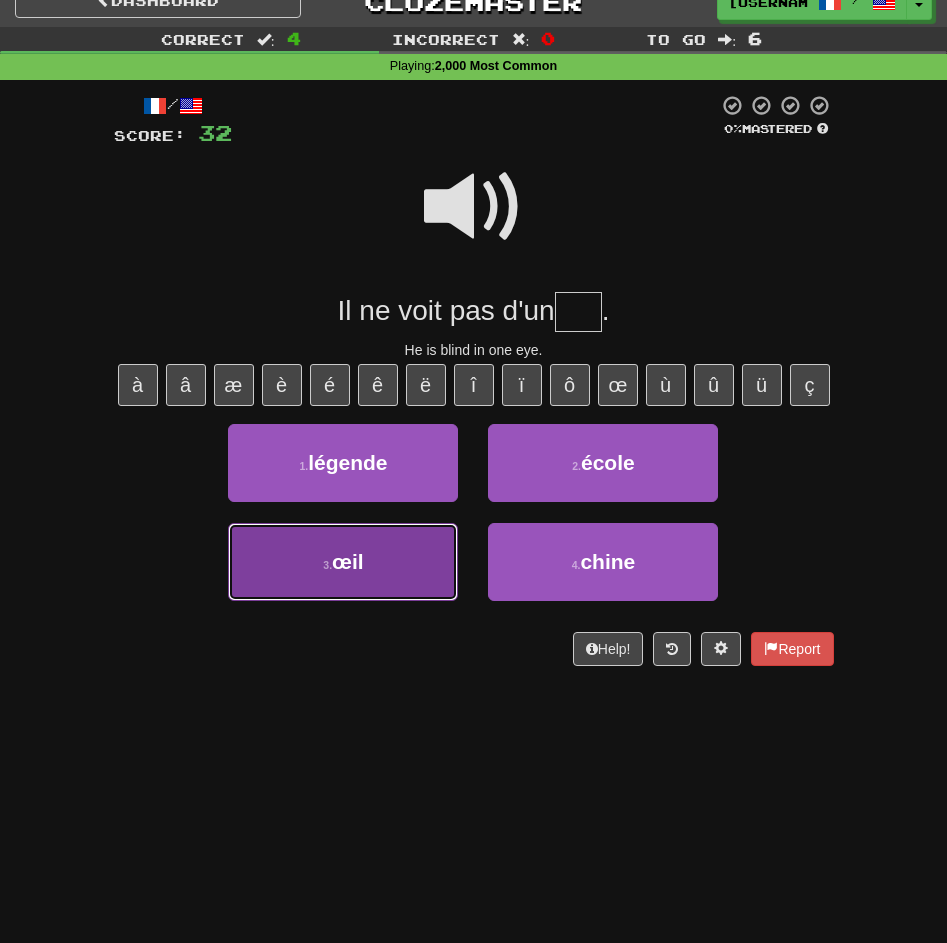 click on "3 .  œil" at bounding box center (343, 562) 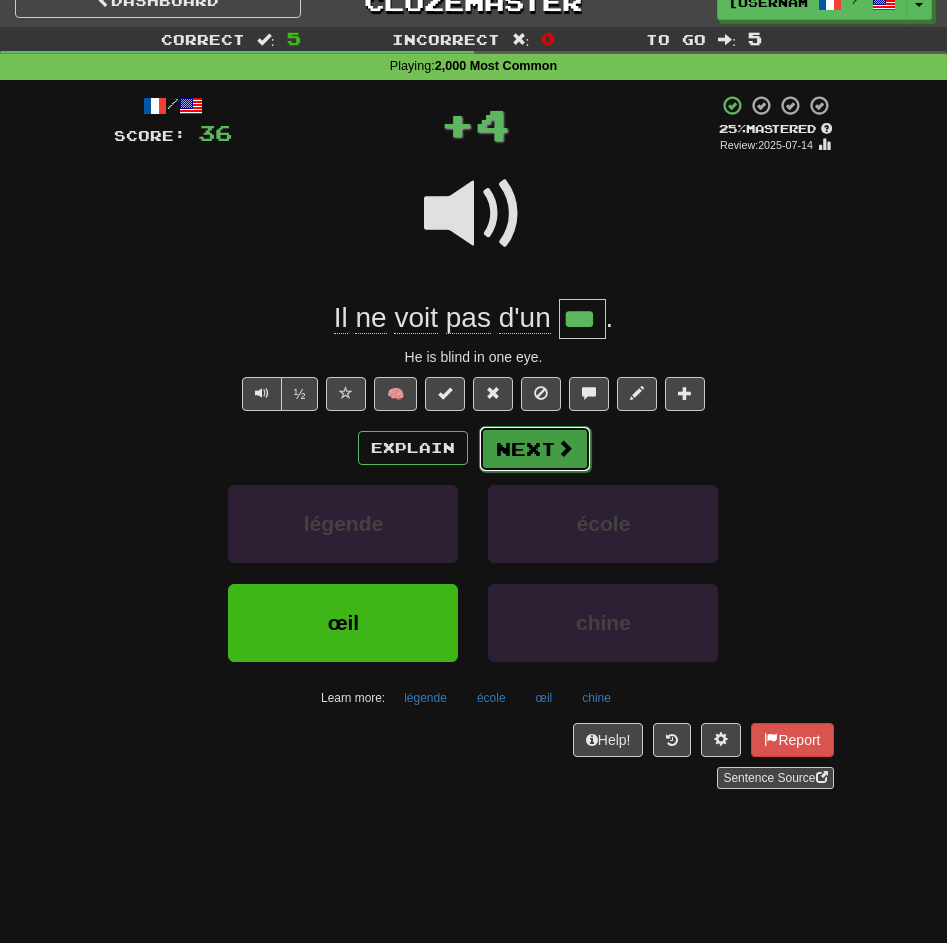 click on "Next" at bounding box center (535, 449) 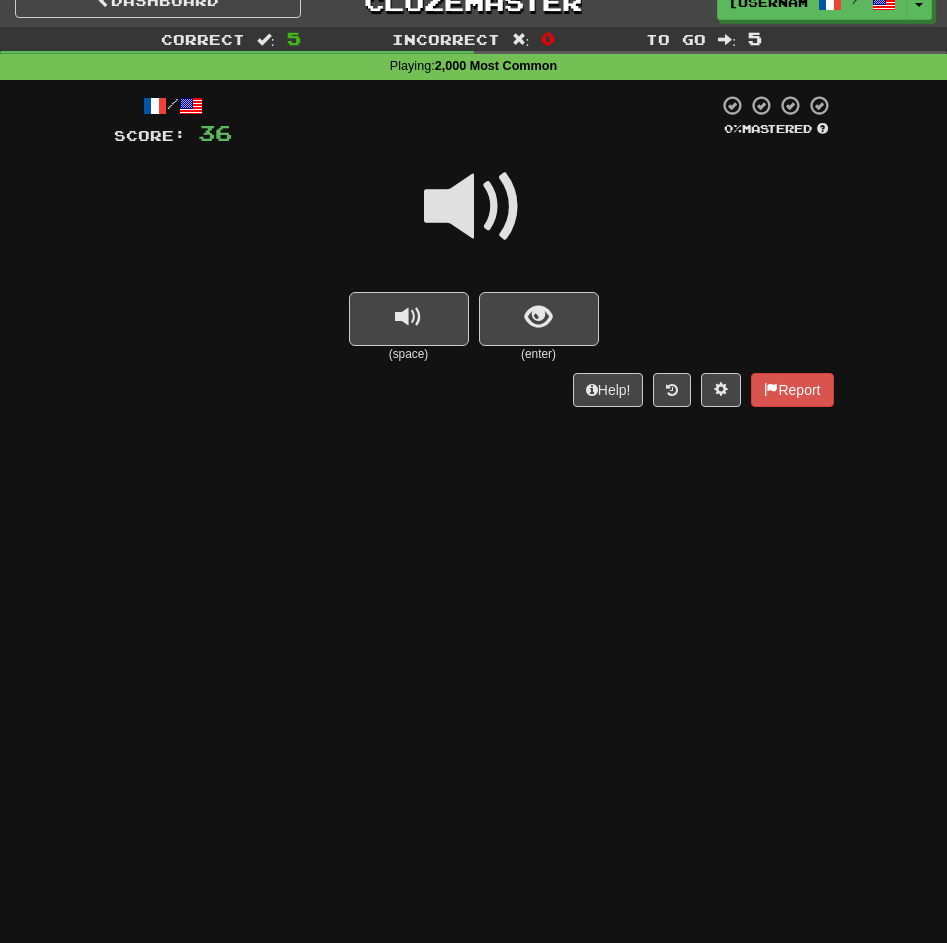 click at bounding box center (474, 207) 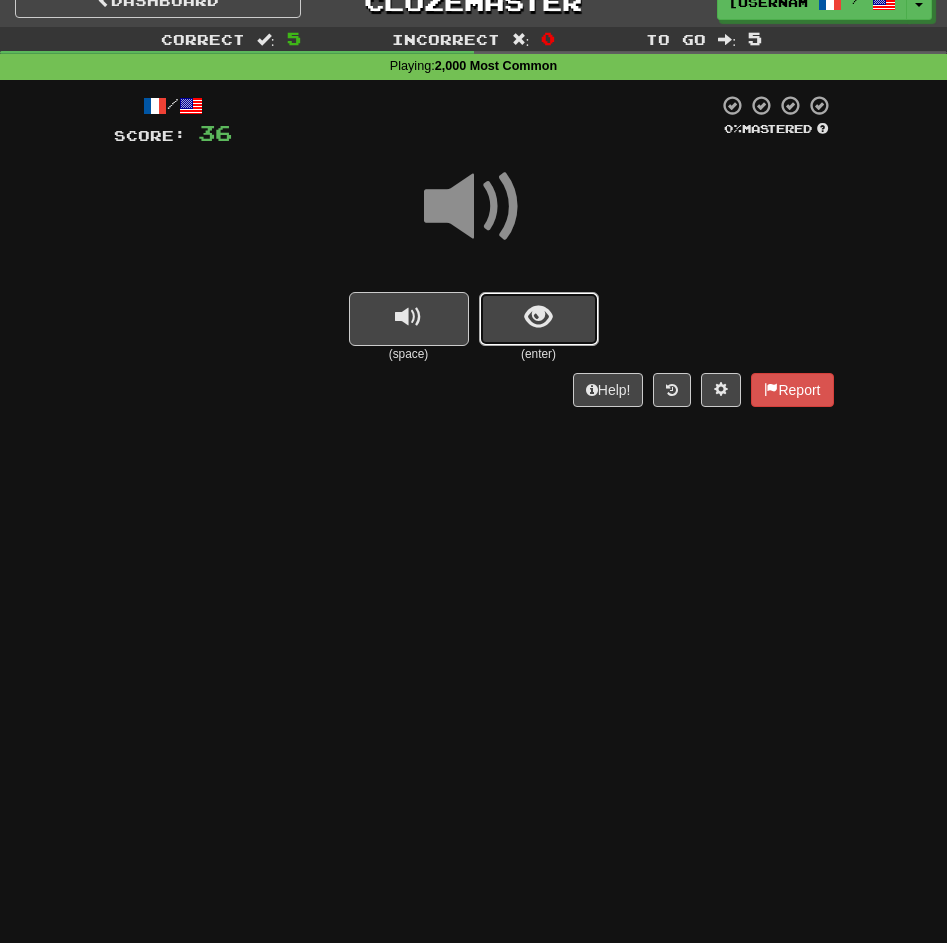click at bounding box center [539, 319] 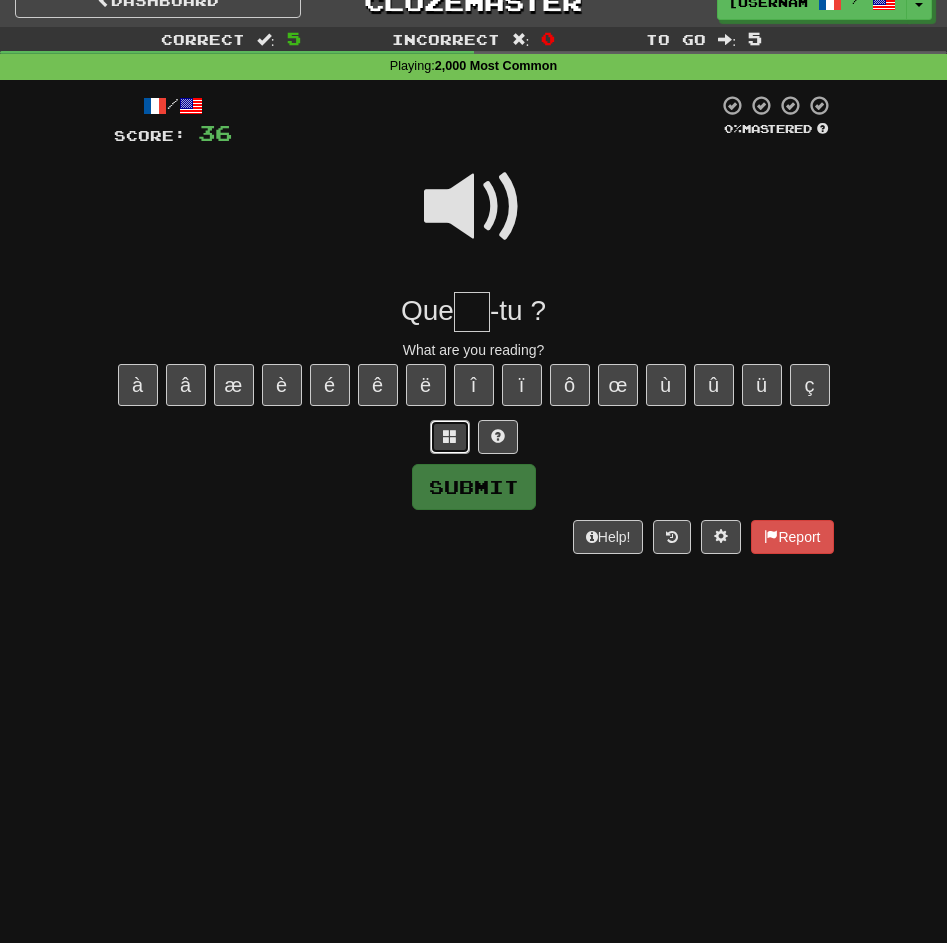 click at bounding box center (450, 437) 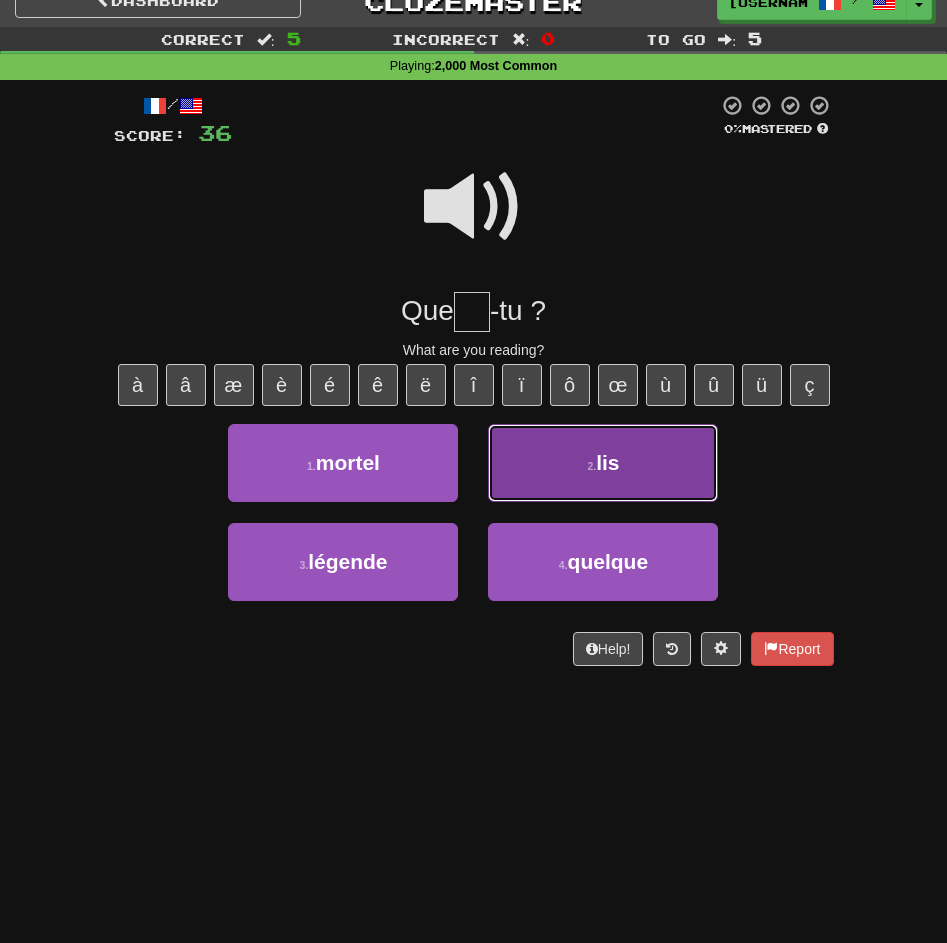 click on "2 .  lis" at bounding box center [603, 463] 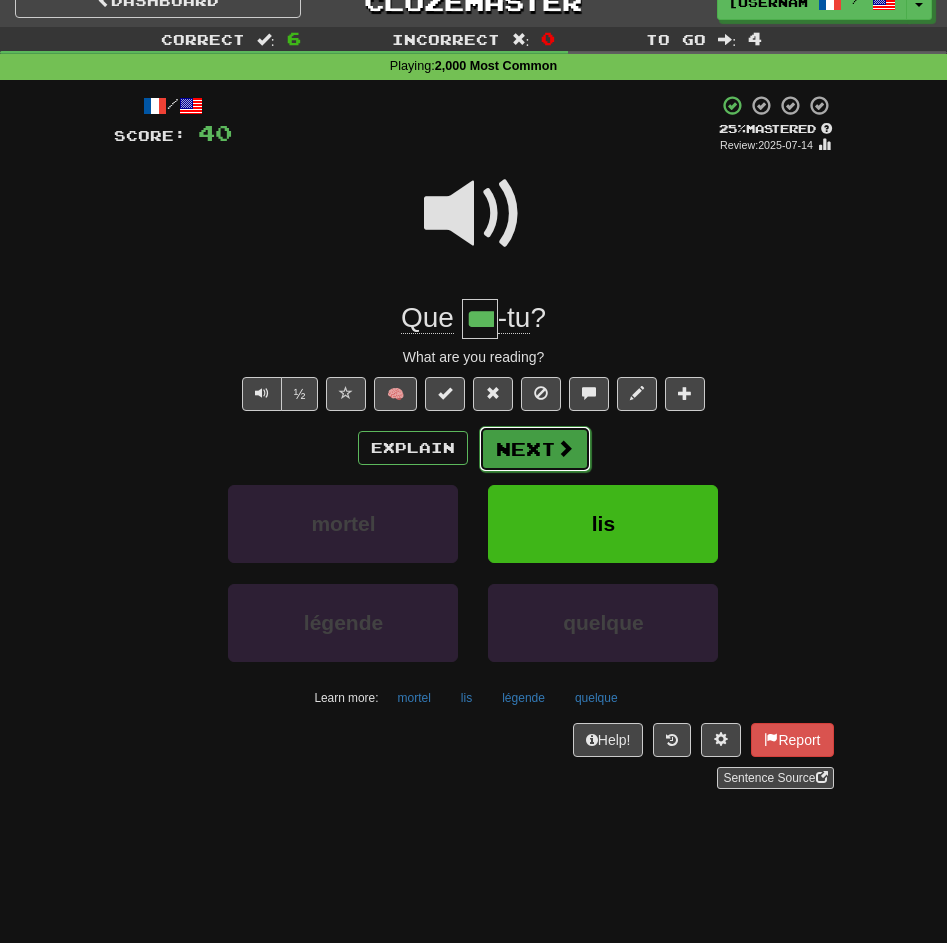 click on "Next" at bounding box center (535, 449) 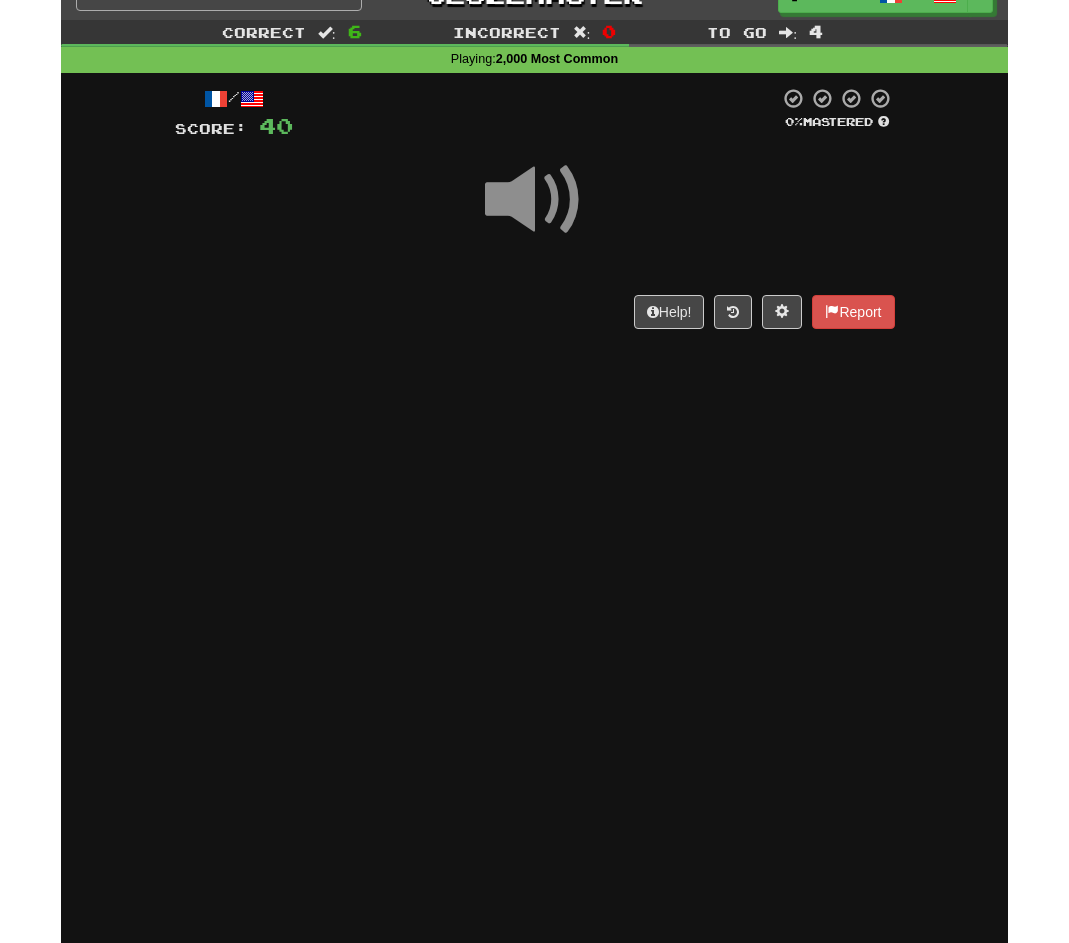 scroll, scrollTop: 32, scrollLeft: 0, axis: vertical 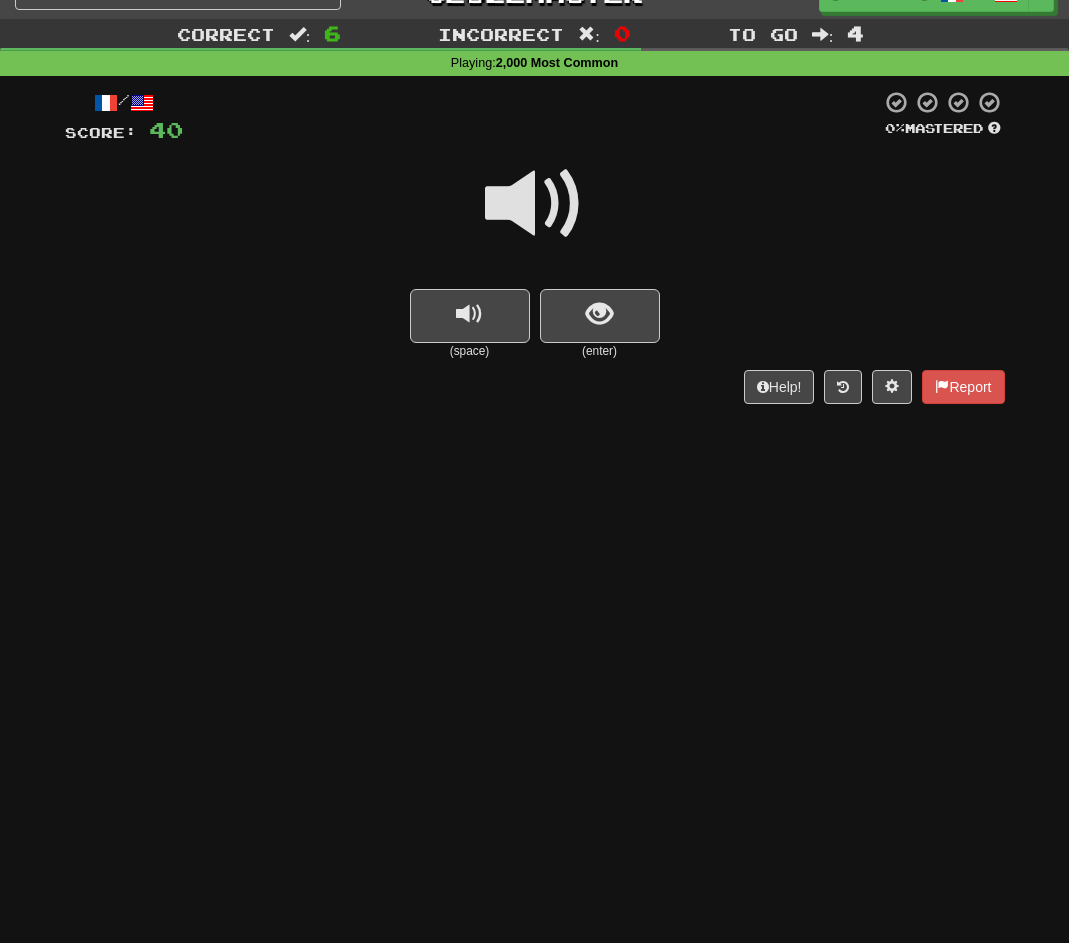 click at bounding box center [535, 204] 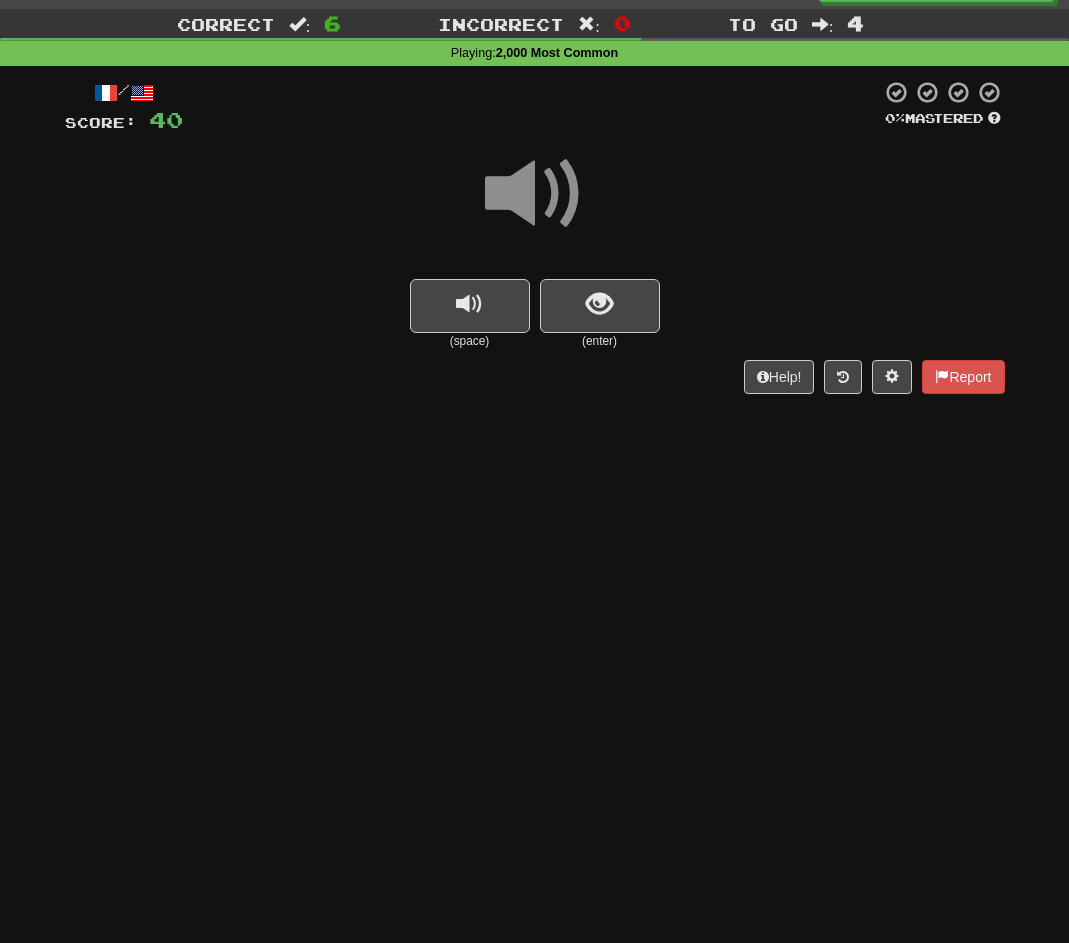 scroll, scrollTop: 44, scrollLeft: 0, axis: vertical 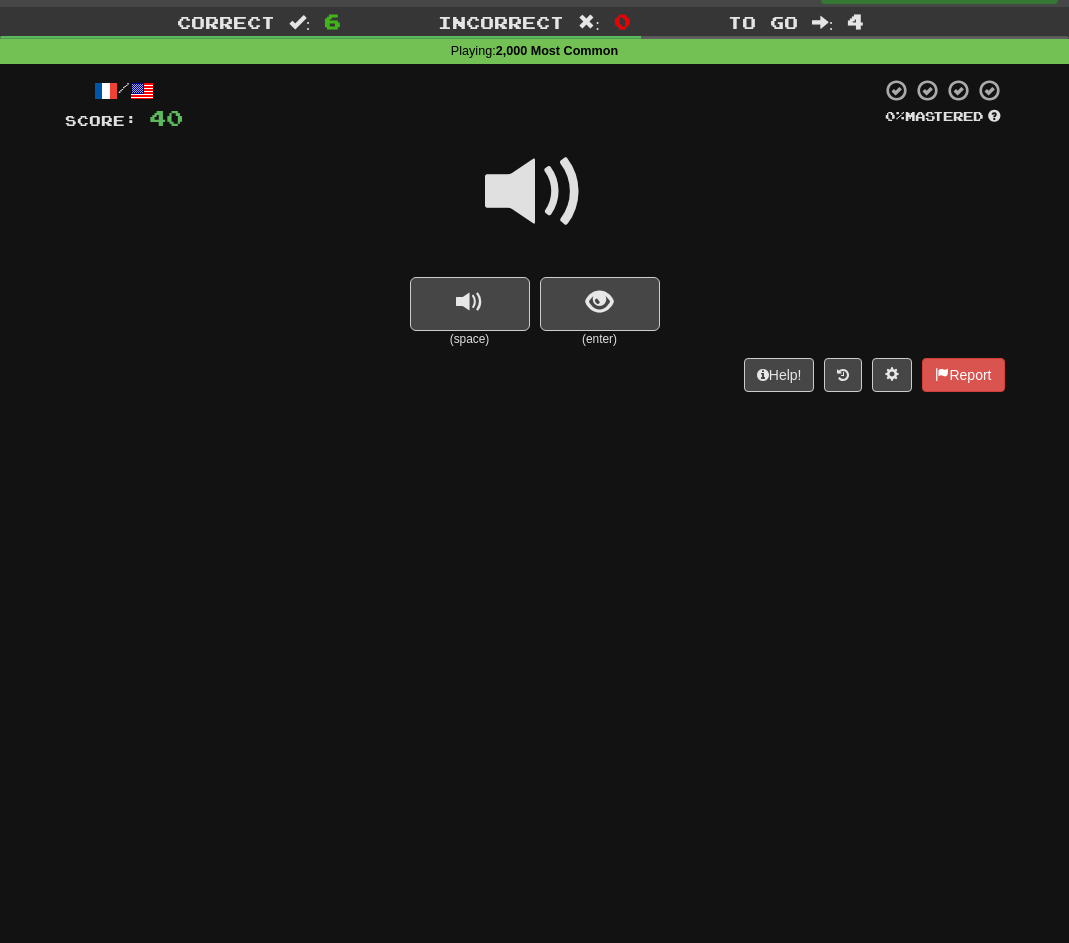 click at bounding box center [535, 192] 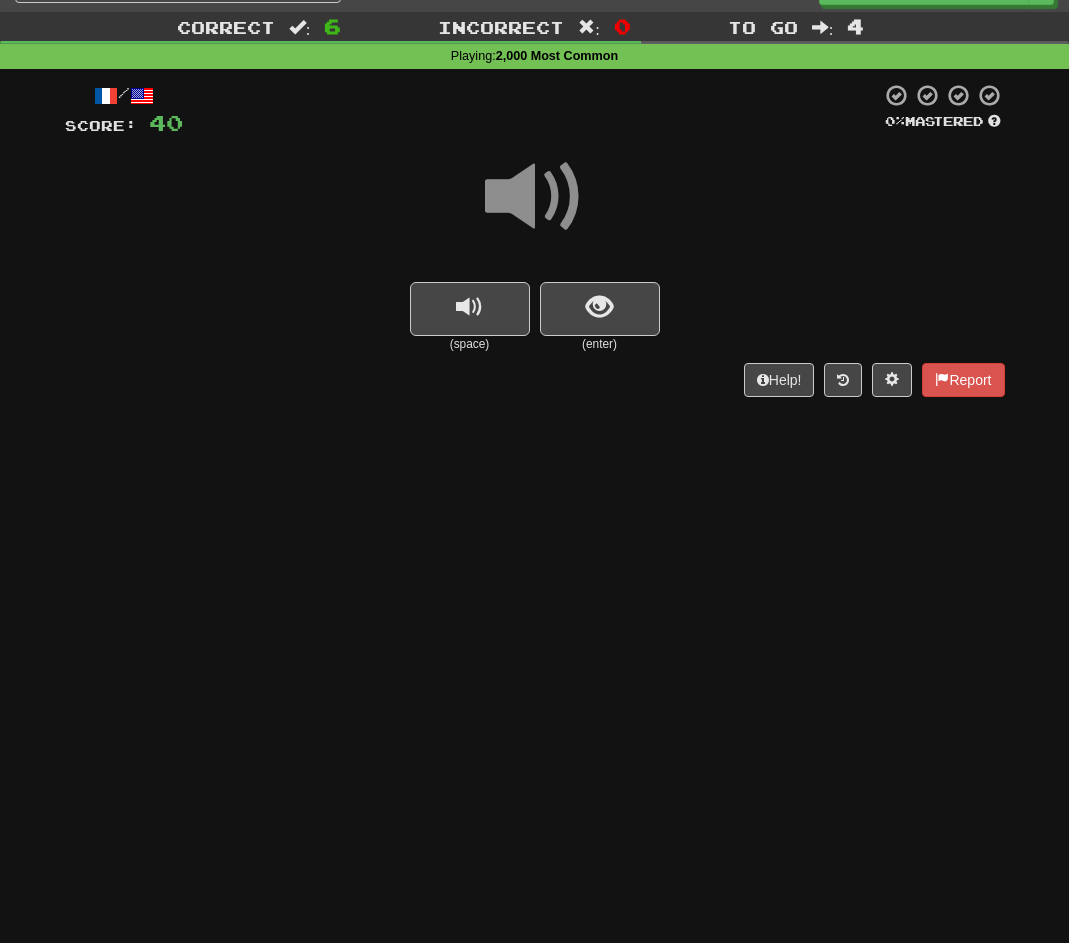 scroll, scrollTop: 45, scrollLeft: 0, axis: vertical 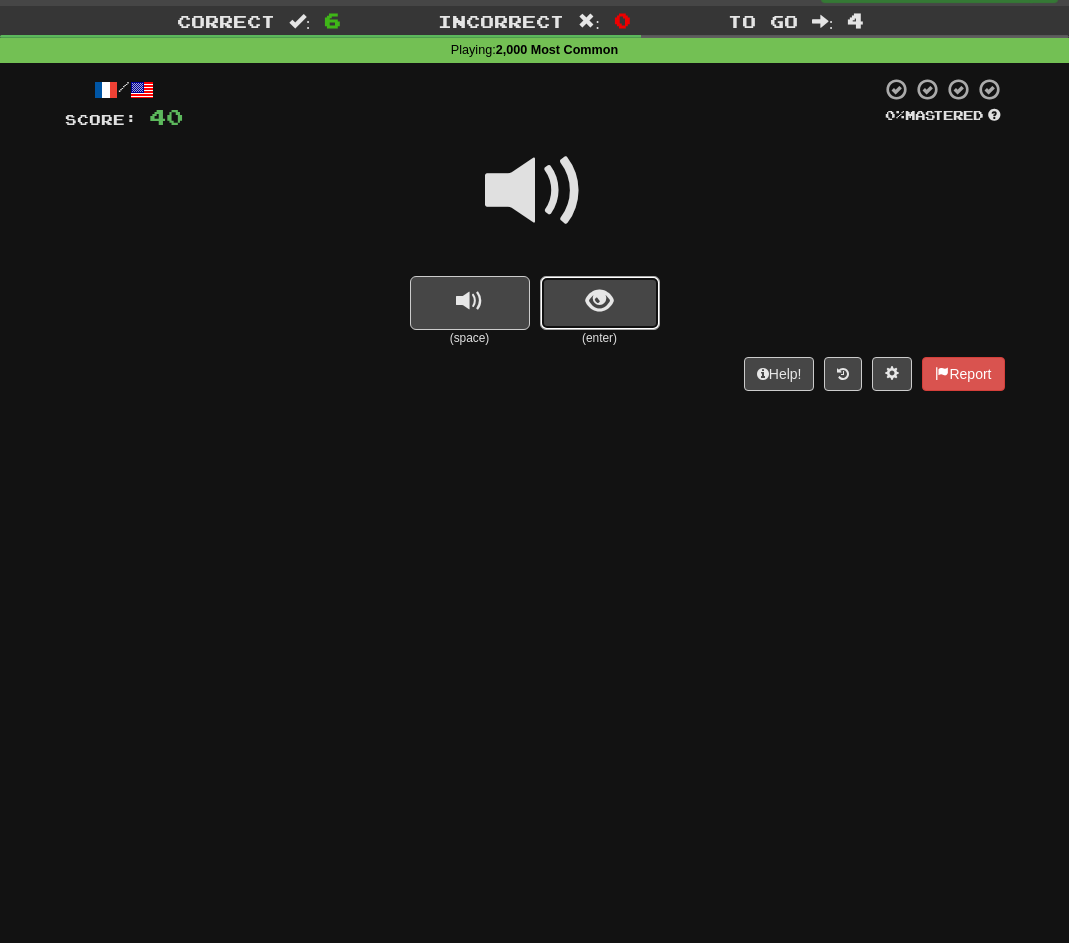 click at bounding box center [600, 303] 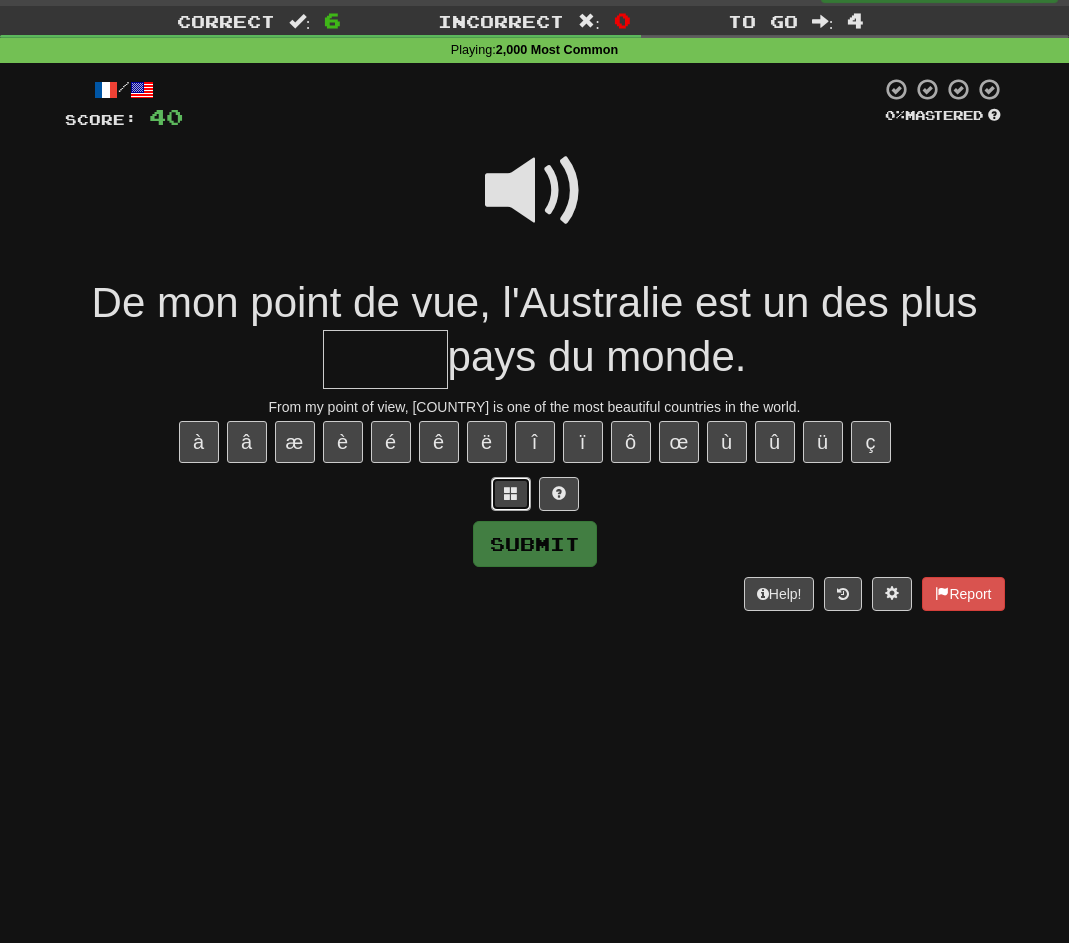 click at bounding box center (511, 494) 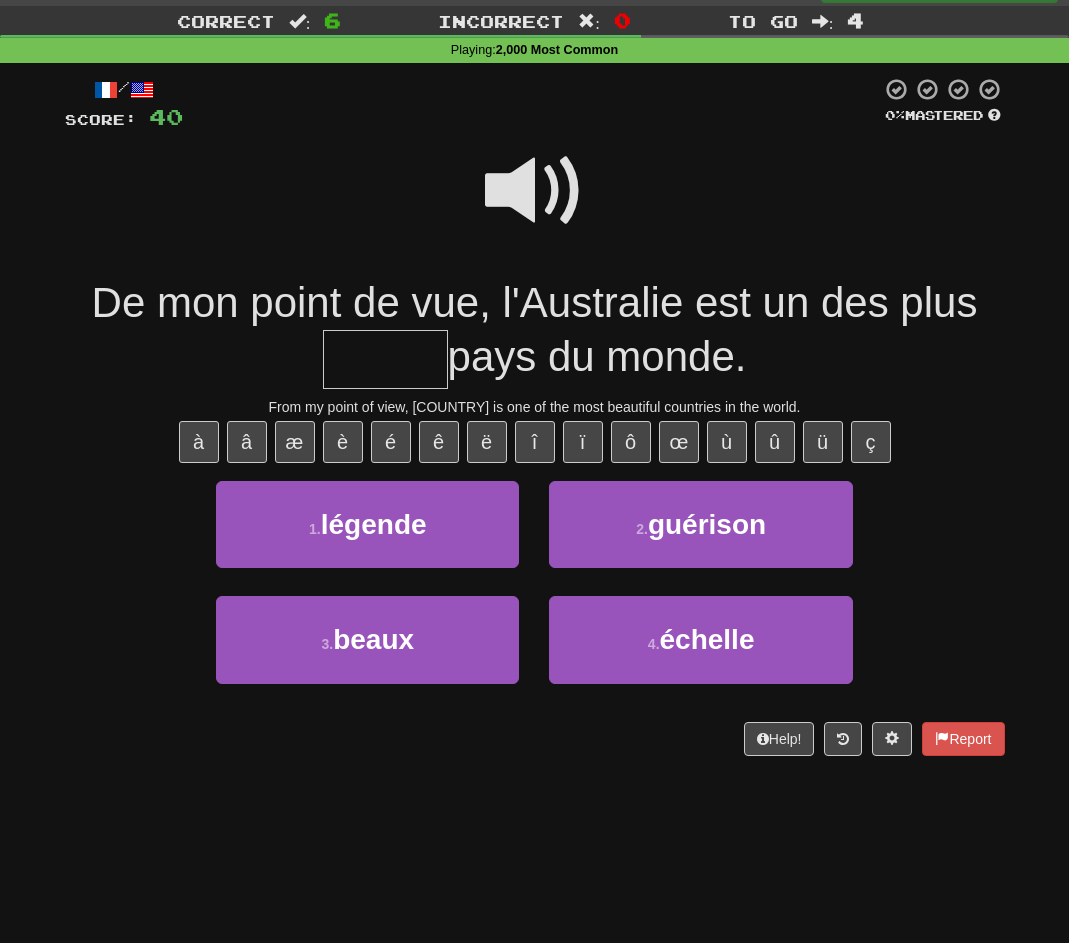 scroll, scrollTop: 33, scrollLeft: 0, axis: vertical 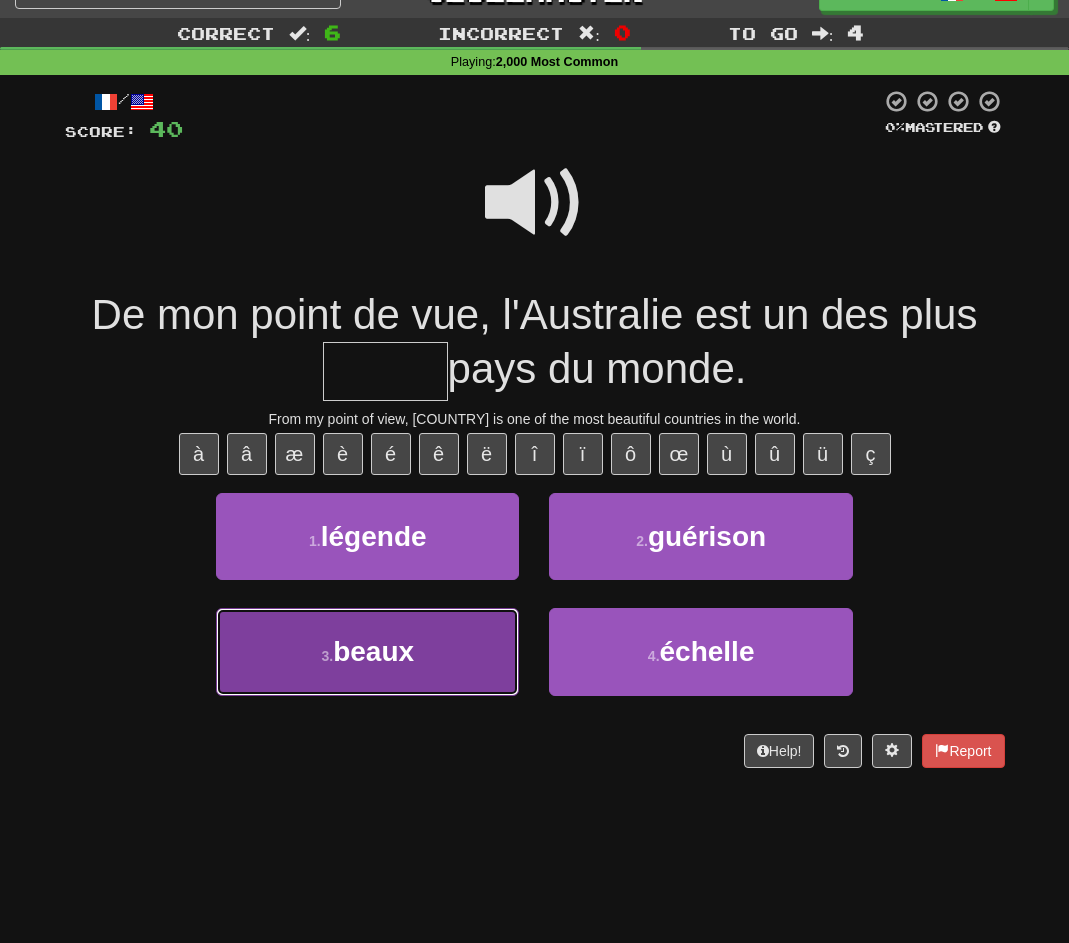 click on "3 .  beaux" at bounding box center [367, 651] 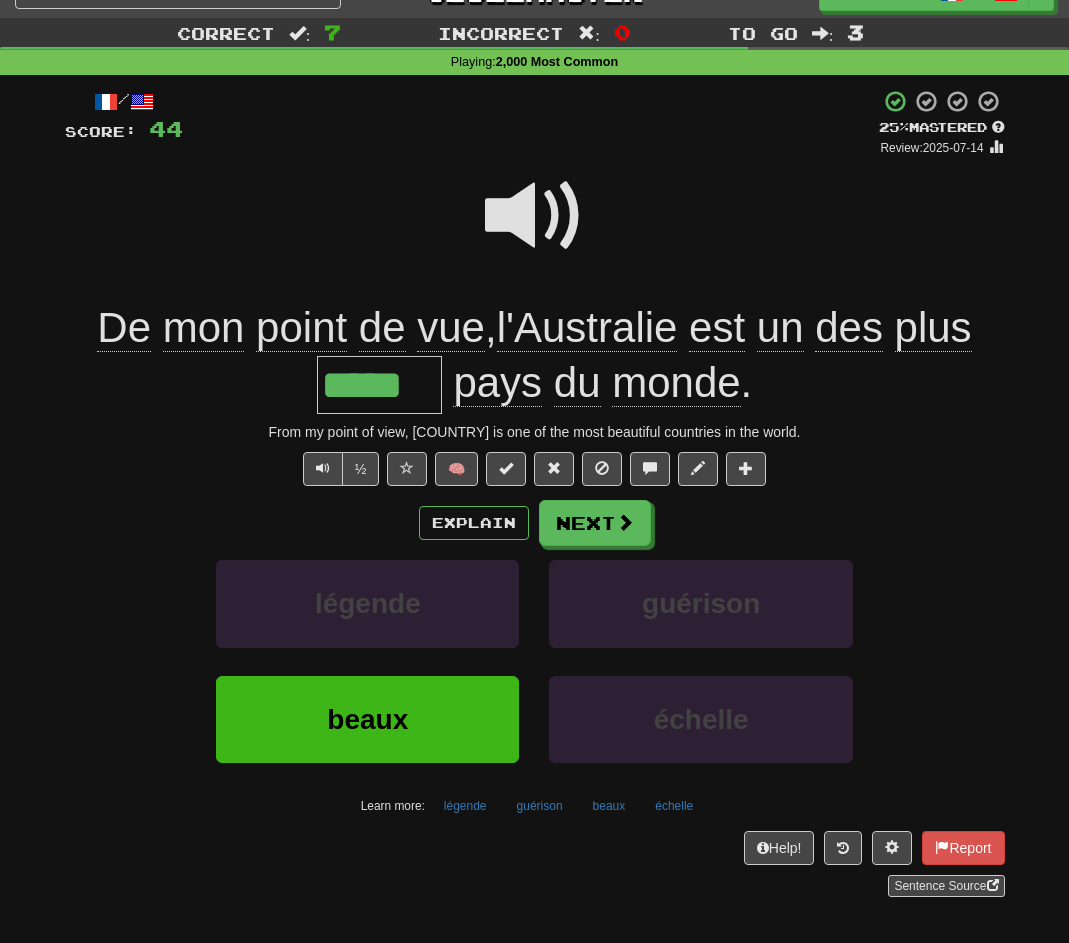 click at bounding box center [535, 216] 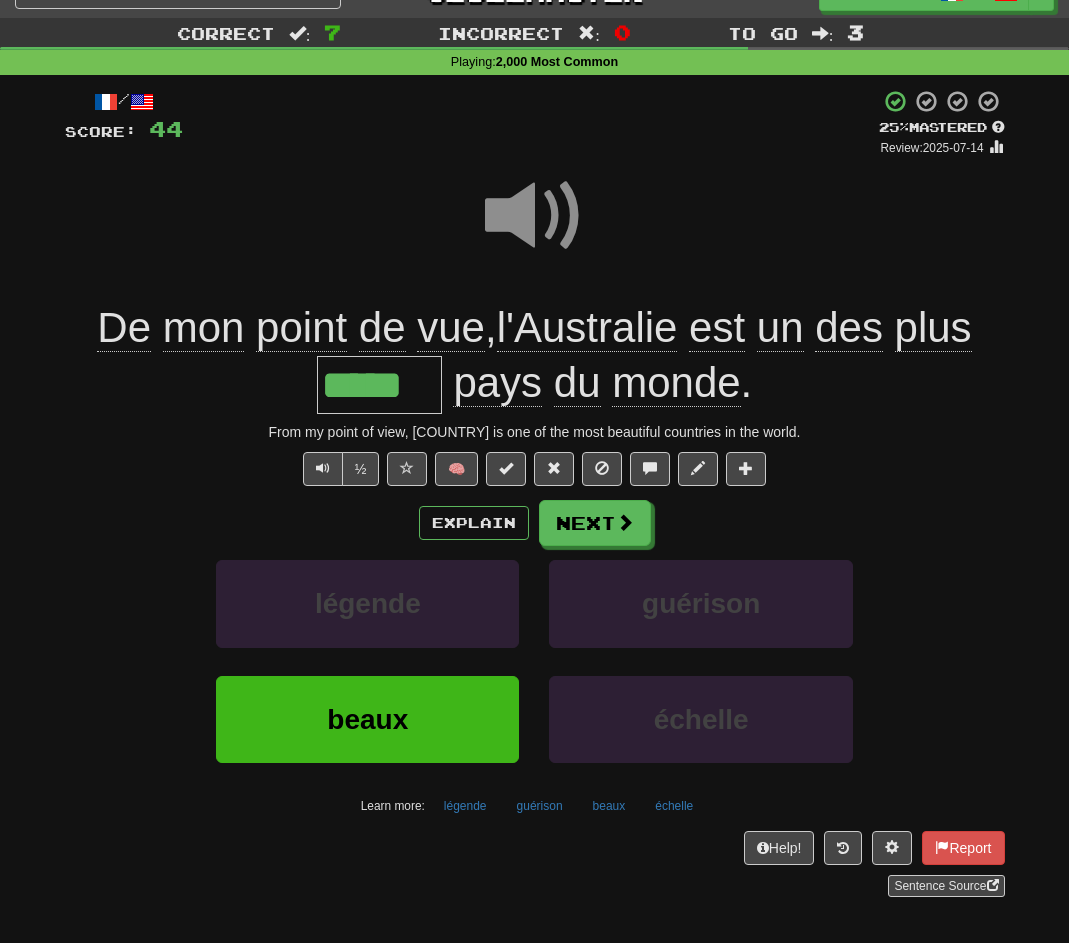 scroll, scrollTop: 41, scrollLeft: 0, axis: vertical 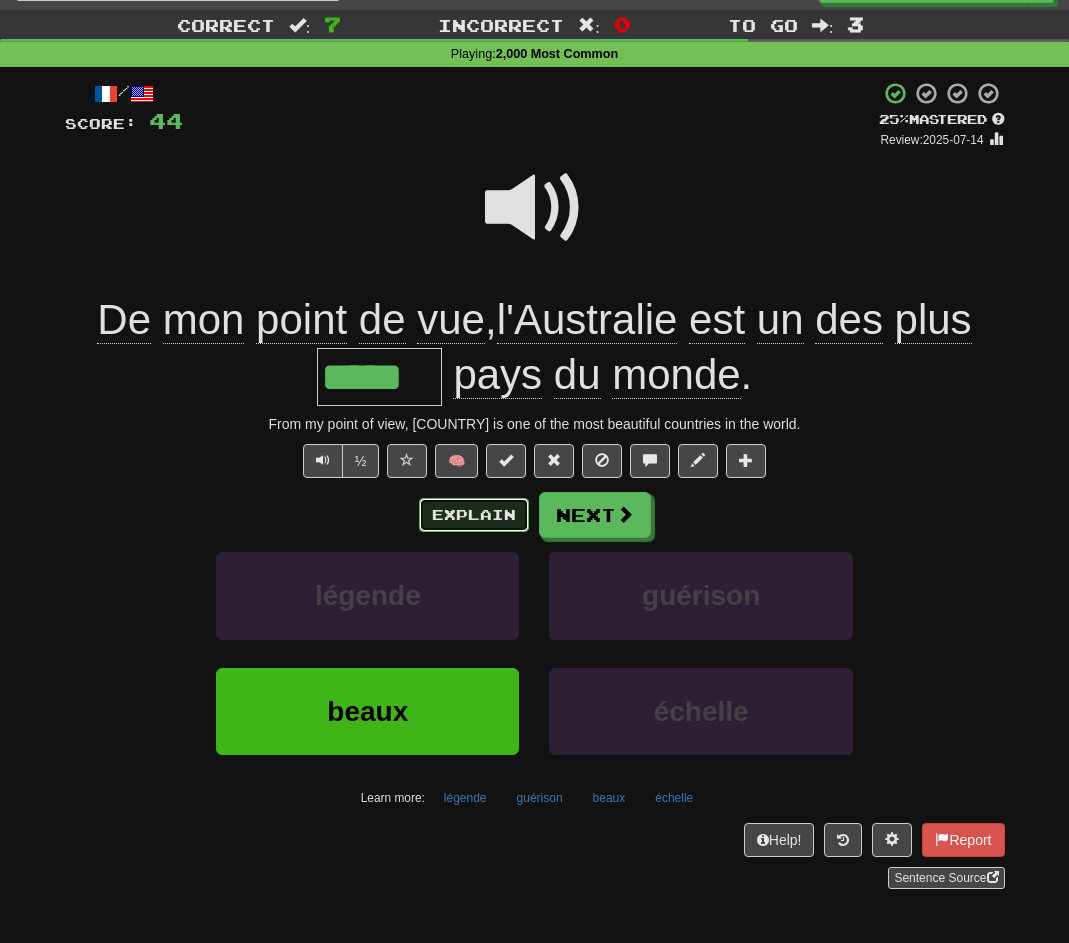 click on "Explain" at bounding box center [474, 515] 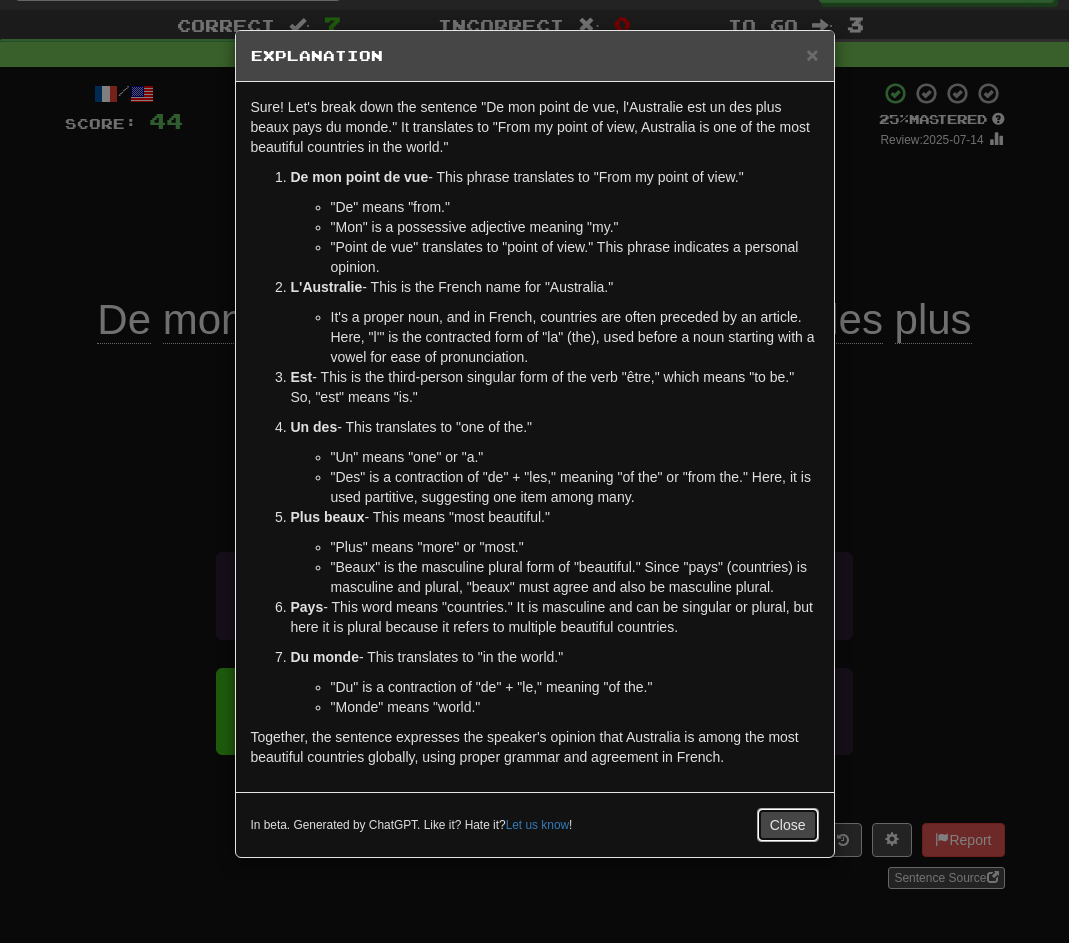 click on "Close" at bounding box center [788, 825] 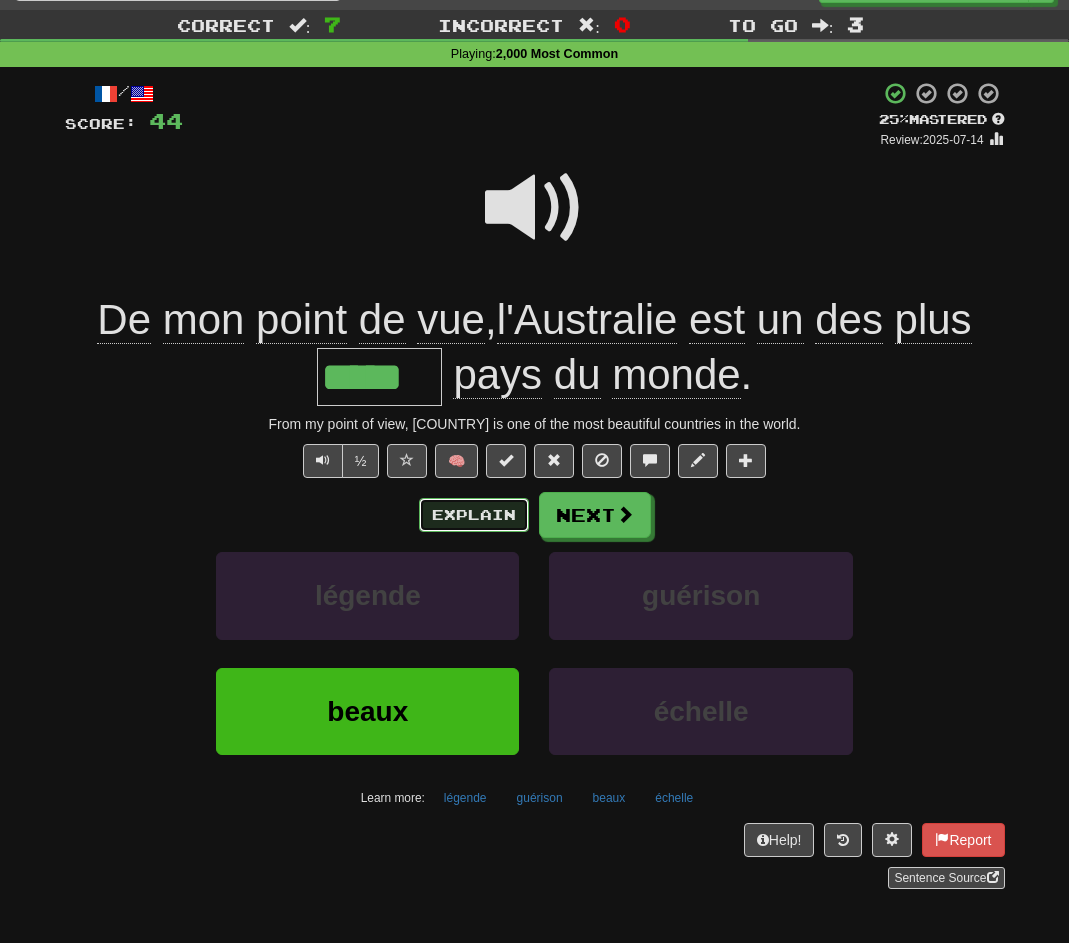 click on "Explain" at bounding box center [474, 515] 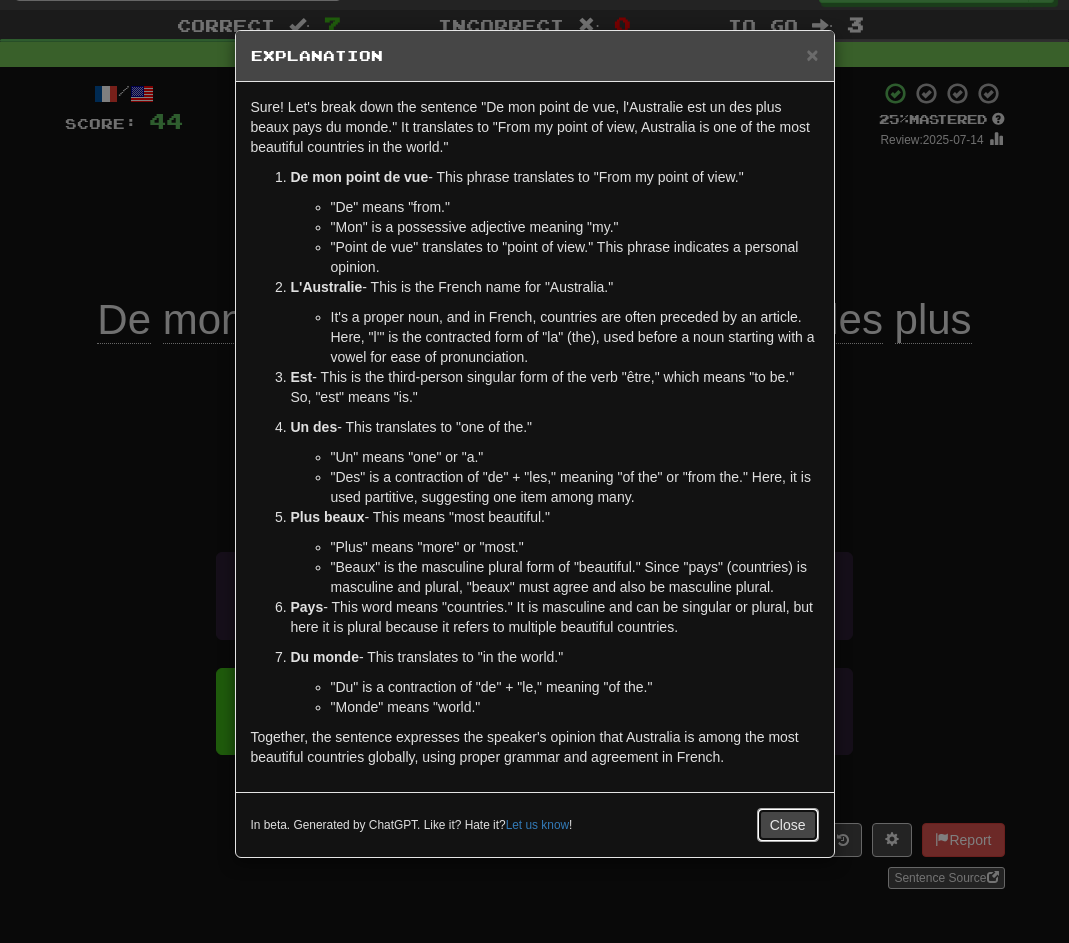 click on "Close" at bounding box center [788, 825] 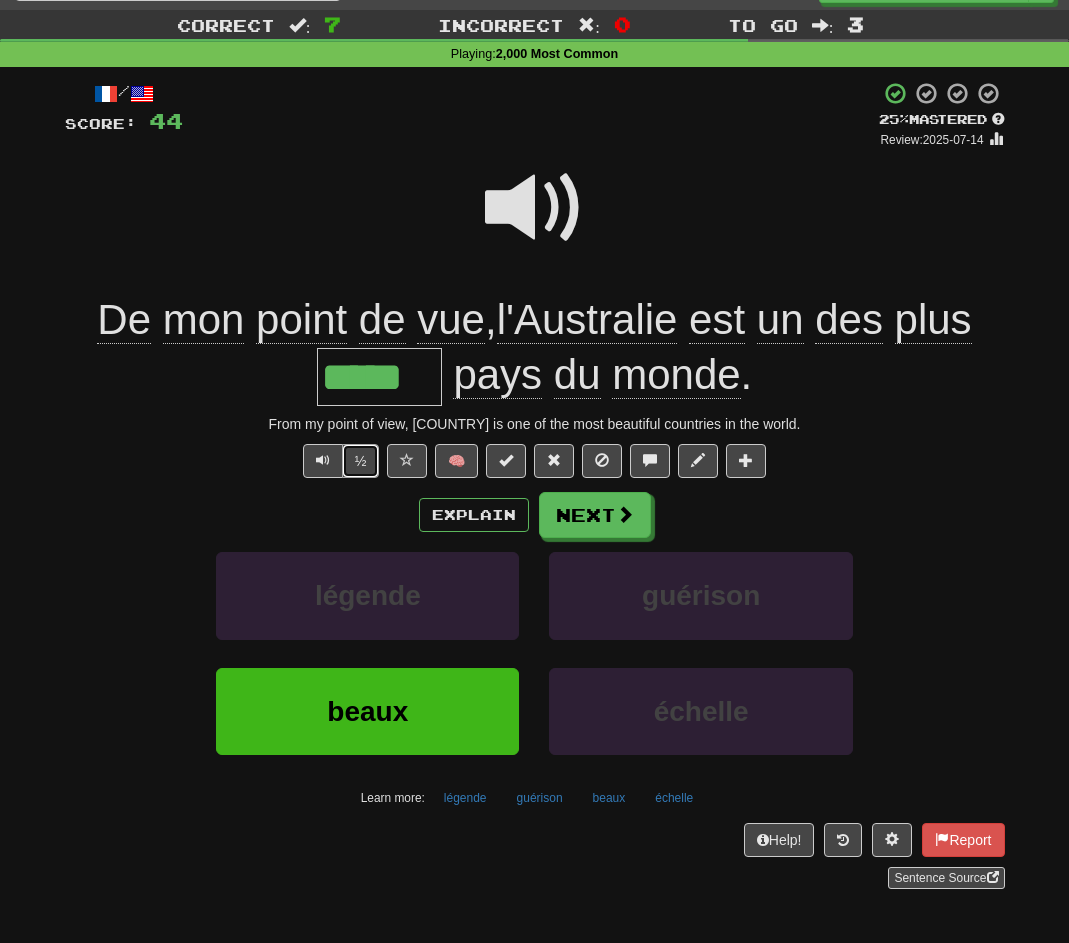 click on "½" at bounding box center (361, 461) 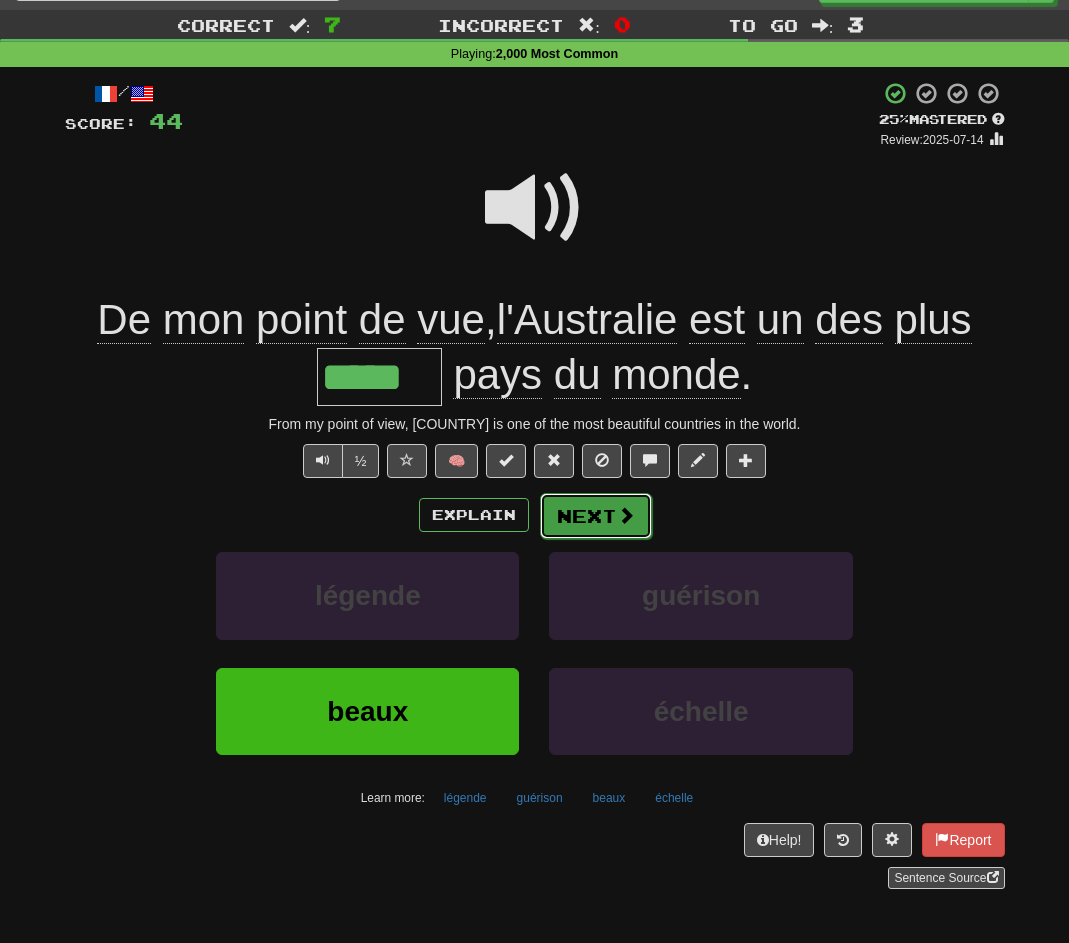 click on "Next" at bounding box center (596, 516) 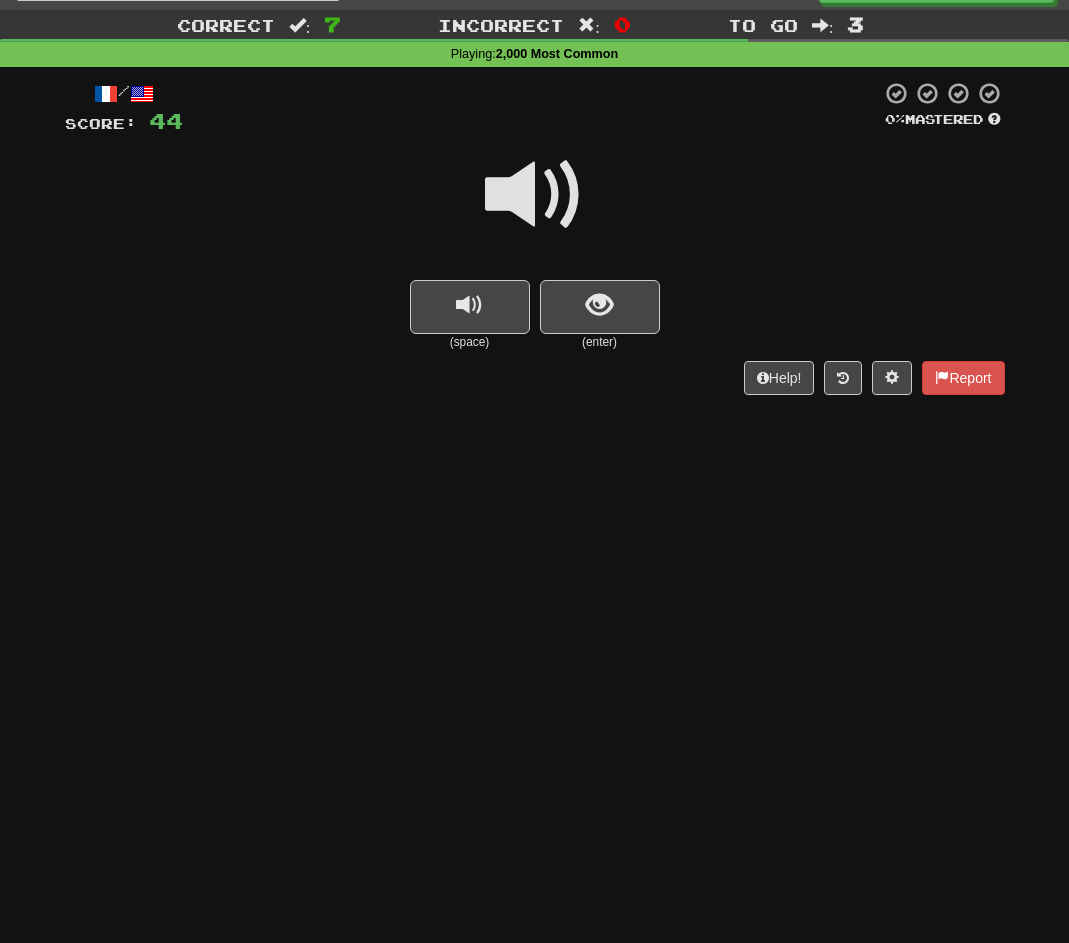 click at bounding box center [535, 195] 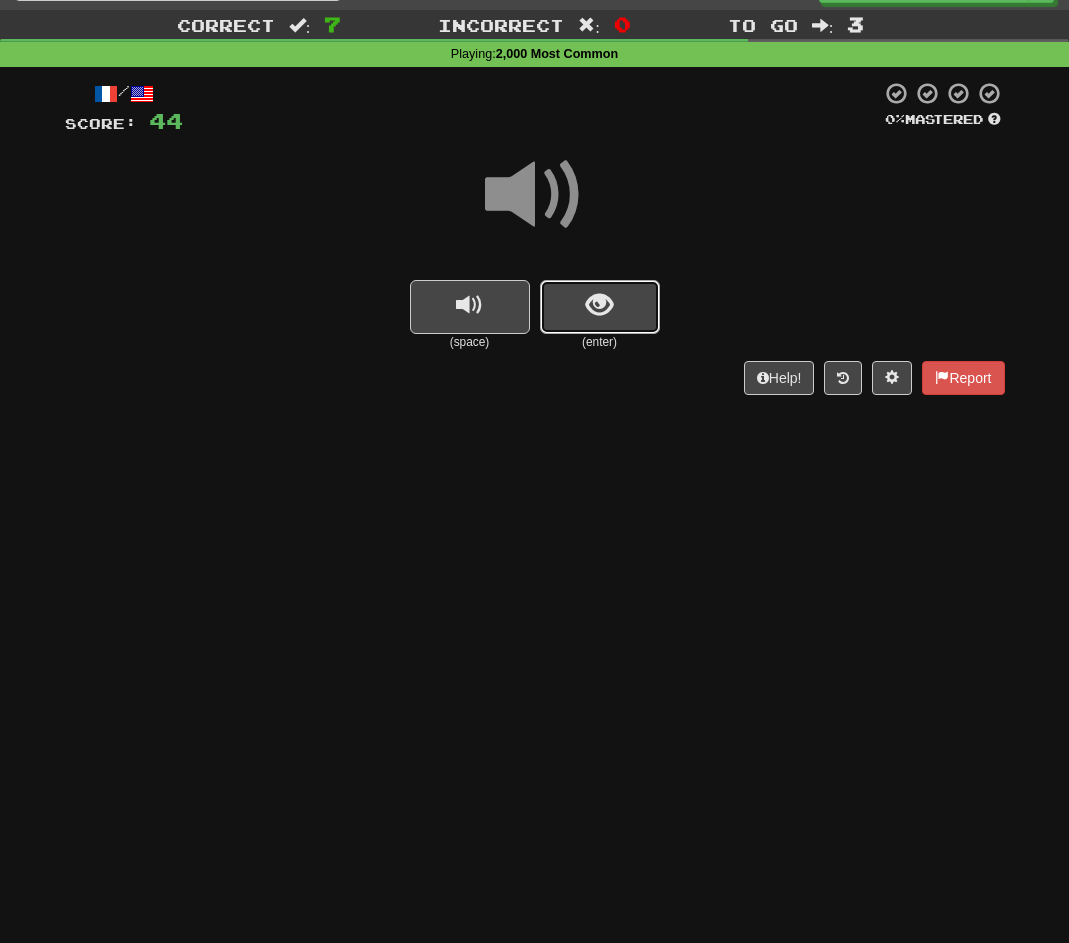 click at bounding box center [599, 305] 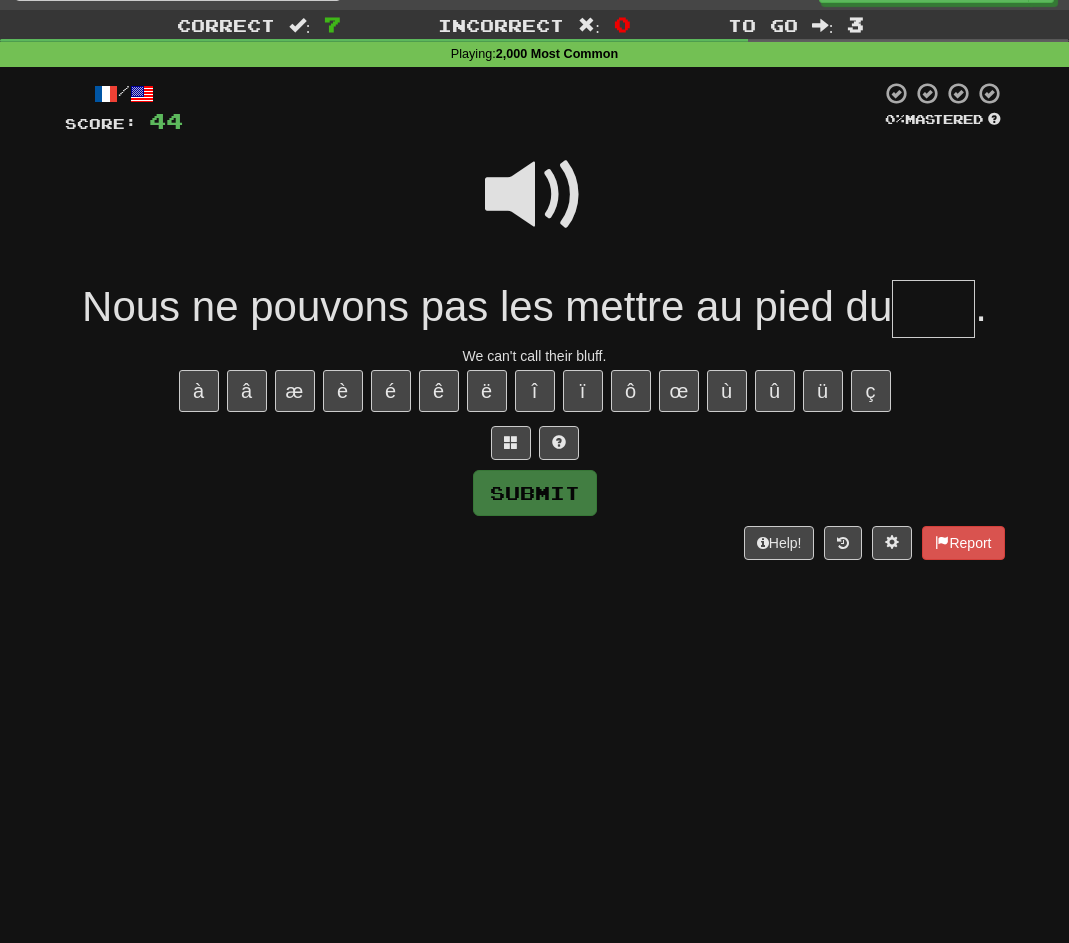 click at bounding box center [535, 195] 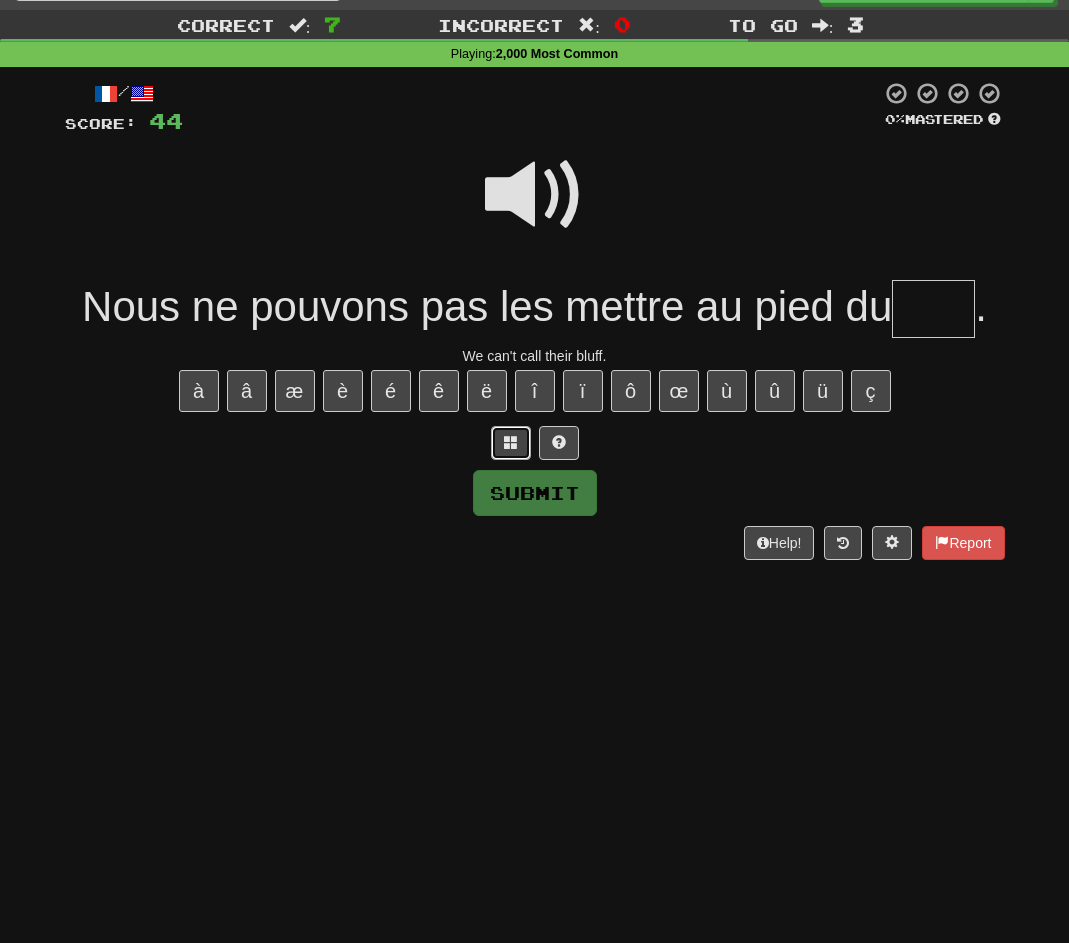 click at bounding box center (511, 442) 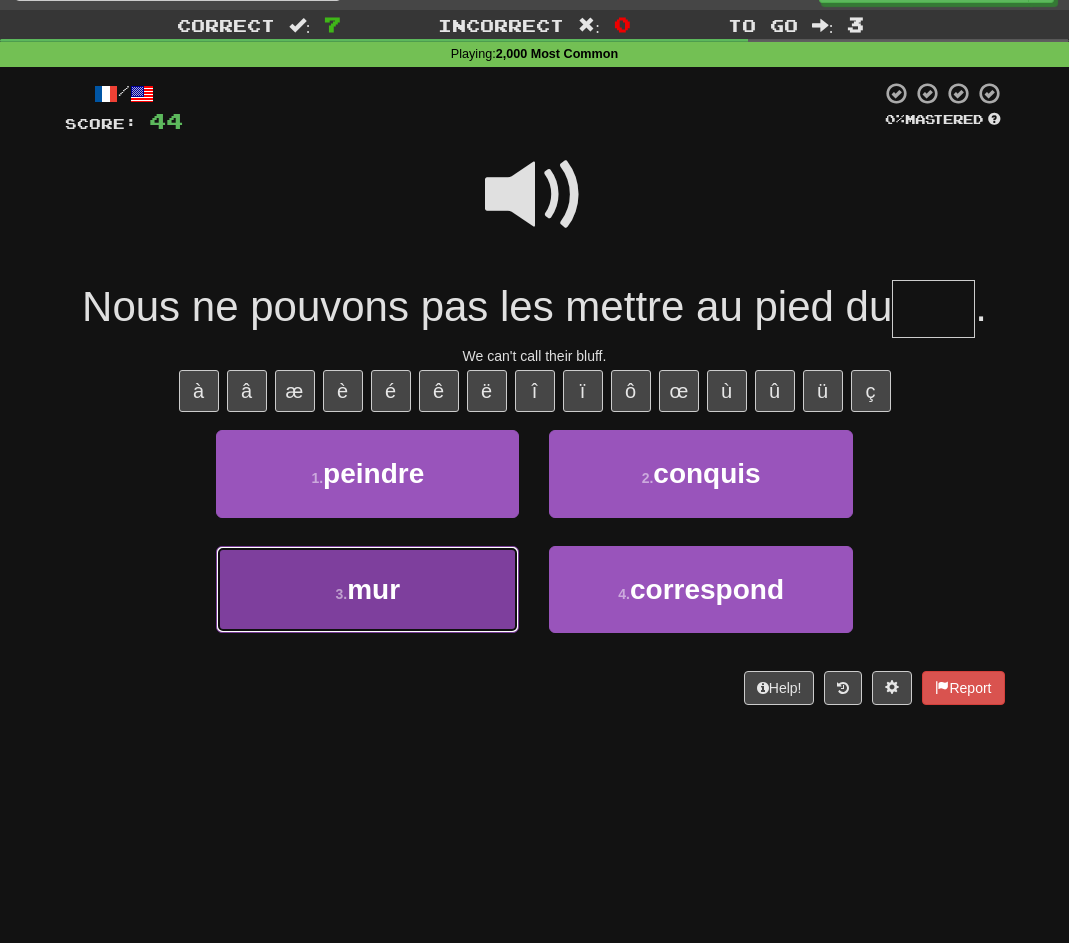 click on "3 .  mur" at bounding box center [367, 589] 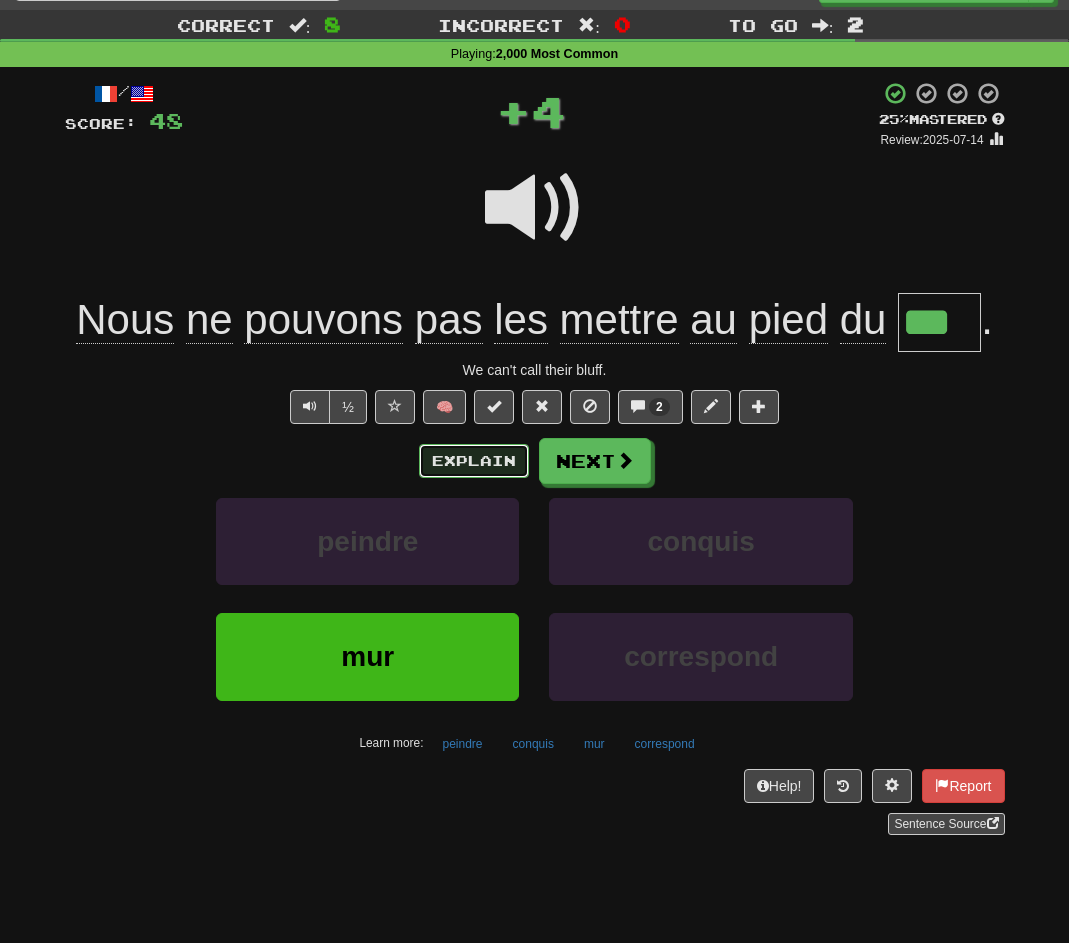 click on "Explain" at bounding box center (474, 461) 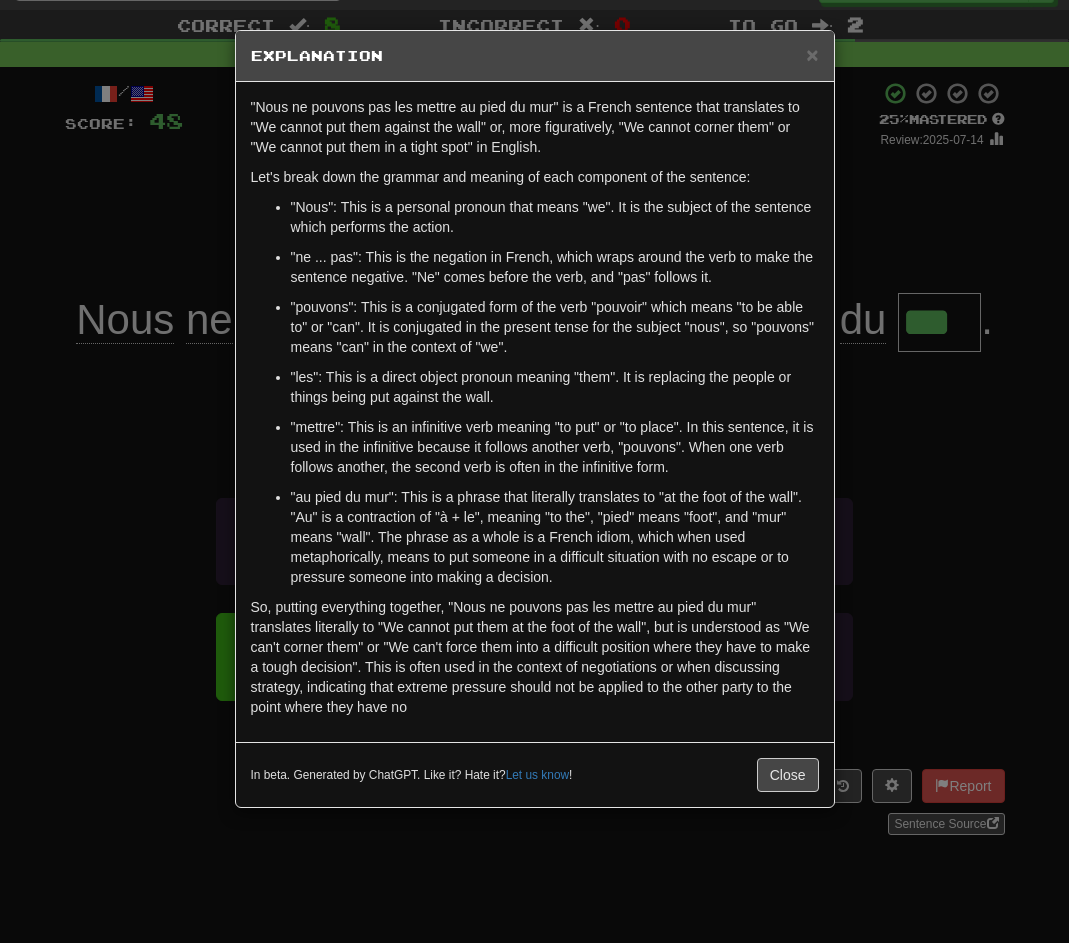 click on "× Explanation "Nous ne pouvons pas les mettre au pied du mur" is a French sentence that translates to "We cannot put them against the wall" or, more figuratively, "We cannot corner them" or "We cannot put them in a tight spot" in English.
Let's break down the grammar and meaning of each component of the sentence:
"Nous": This is a personal pronoun that means "we". It is the subject of the sentence which performs the action.
"ne ... pas": This is the negation in French, which wraps around the verb to make the sentence negative. "Ne" comes before the verb, and "pas" follows it.
"pouvons": This is a conjugated form of the verb "pouvoir" which means "to be able to" or "can". It is conjugated in the present tense for the subject "nous", so "pouvons" means "can" in the context of "we".
"les": This is a direct object pronoun meaning "them". It is replacing the people or things being put against the wall.
In beta. Generated by ChatGPT. Like it? Hate it?  Let us know !" at bounding box center [534, 471] 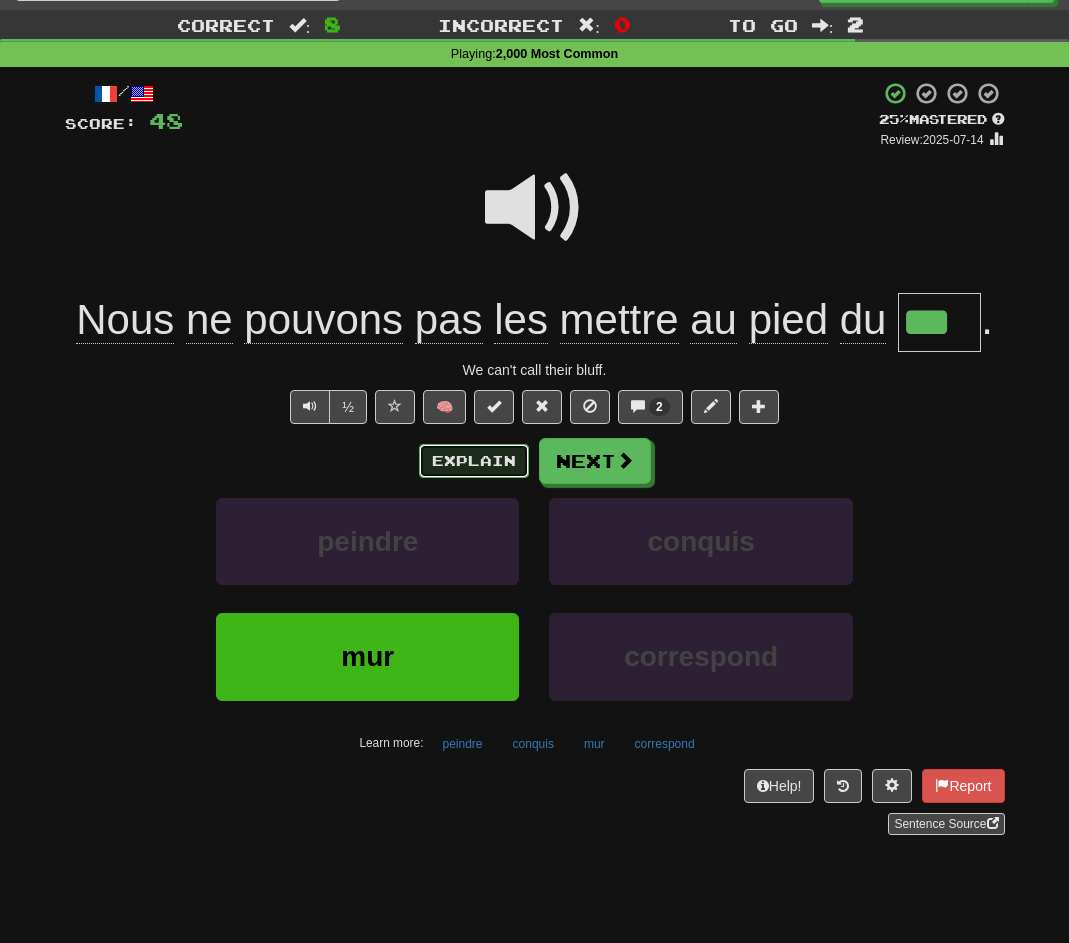 click on "Explain" at bounding box center [474, 461] 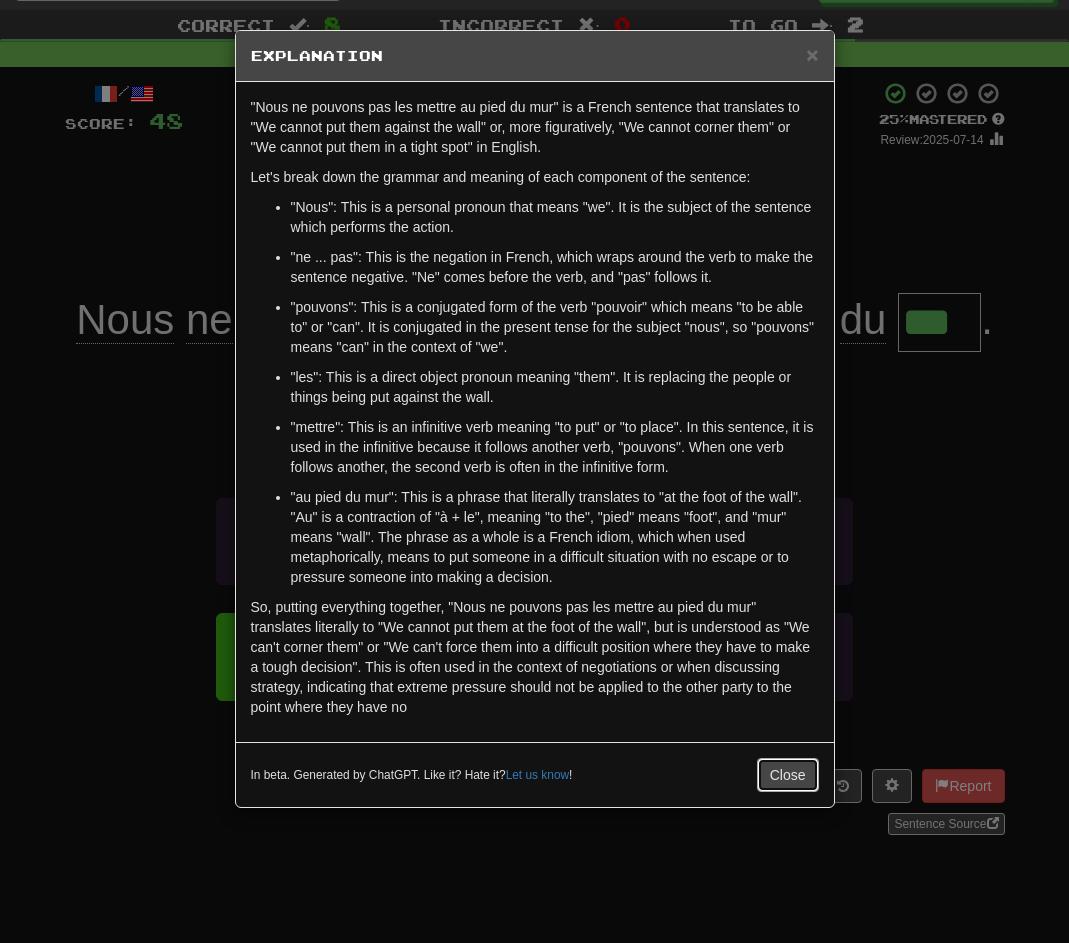 click on "Close" at bounding box center (788, 775) 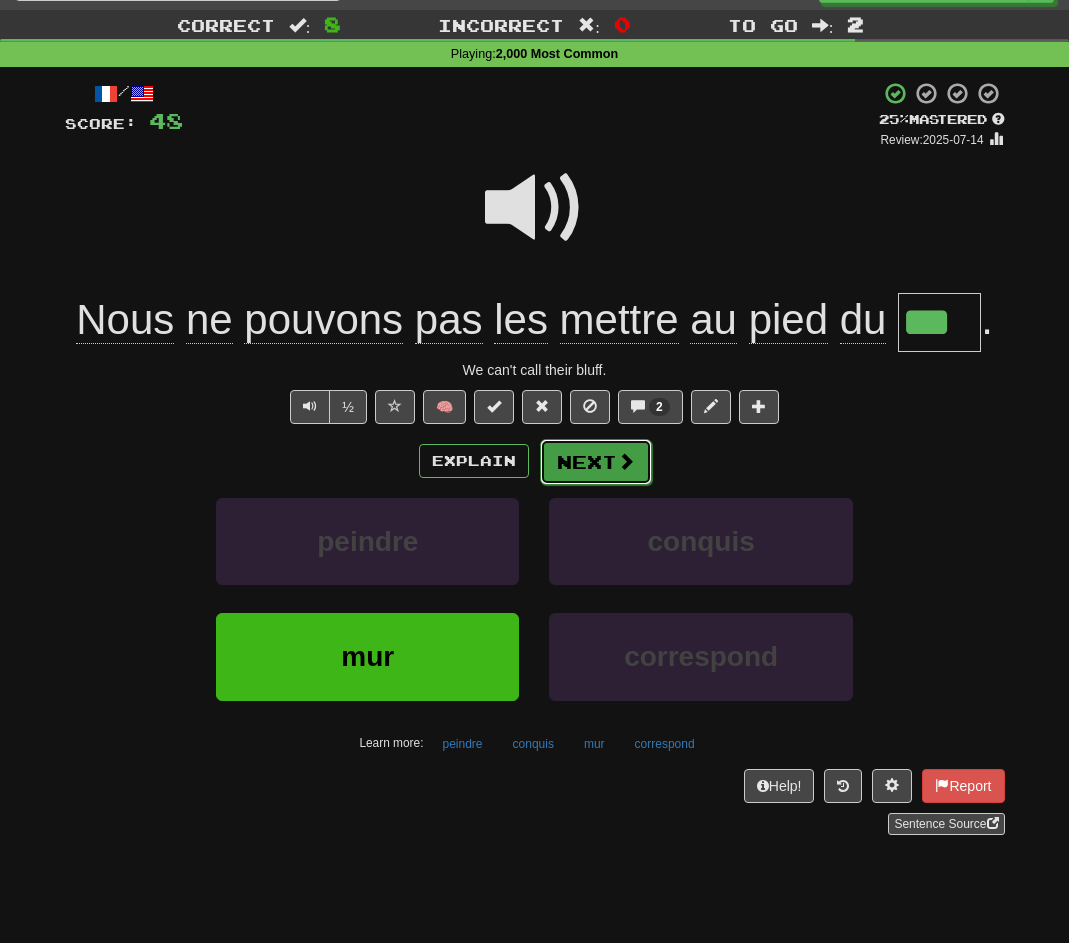 click on "Next" at bounding box center [596, 462] 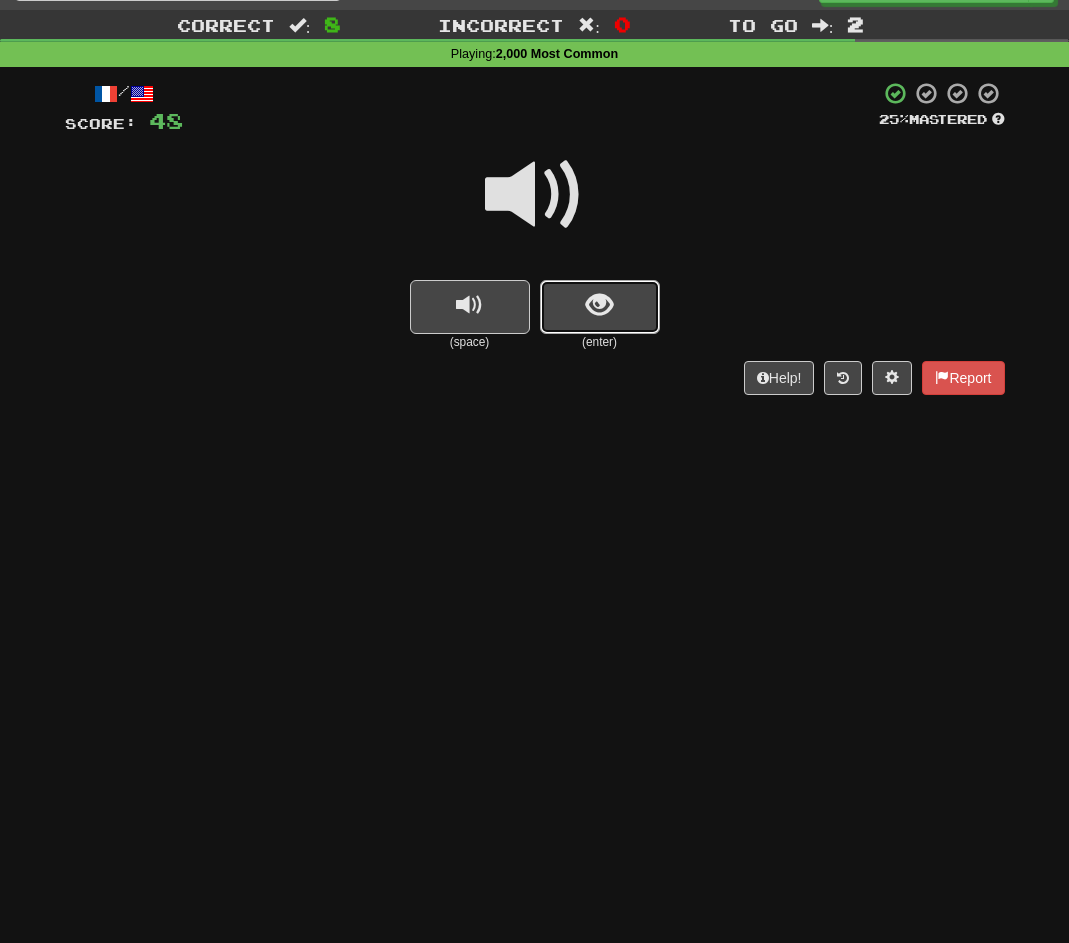 click at bounding box center (600, 307) 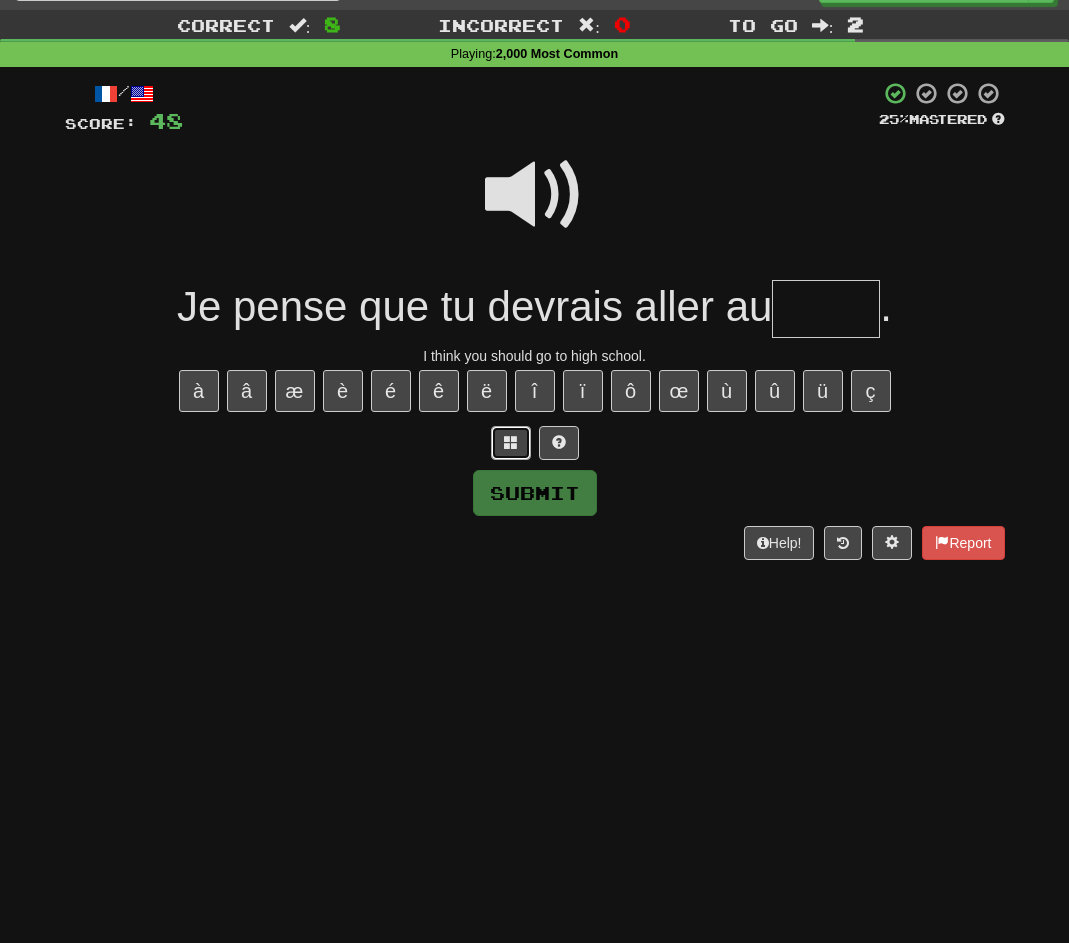click at bounding box center [511, 443] 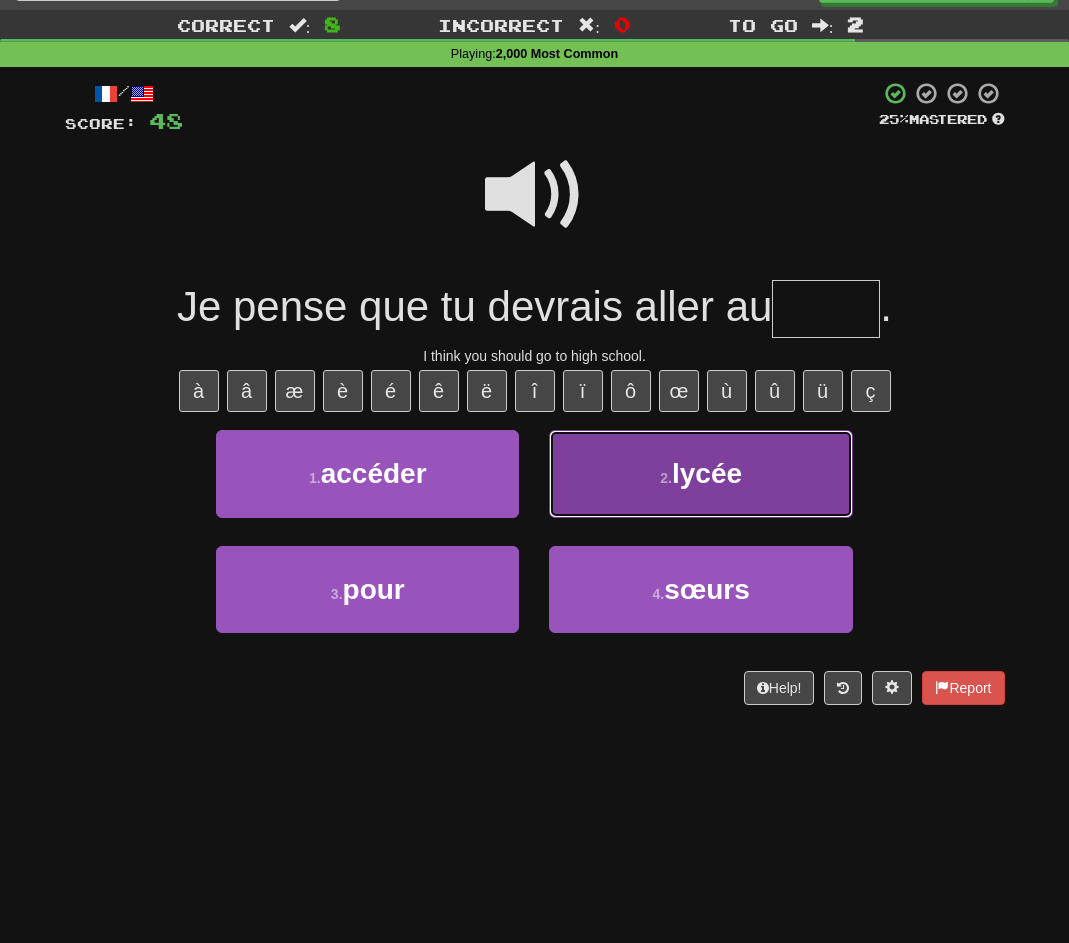 click on "2 .  lycée" at bounding box center (700, 473) 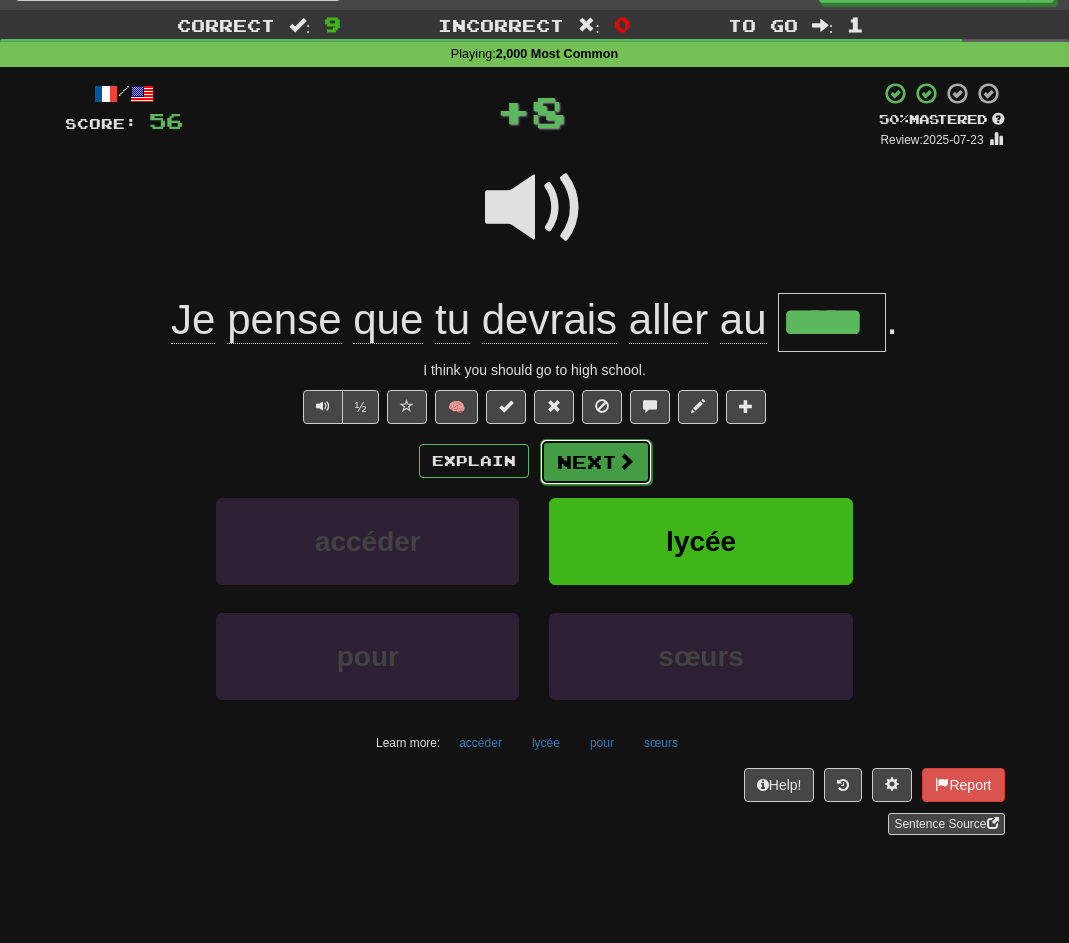 click on "Next" at bounding box center [596, 462] 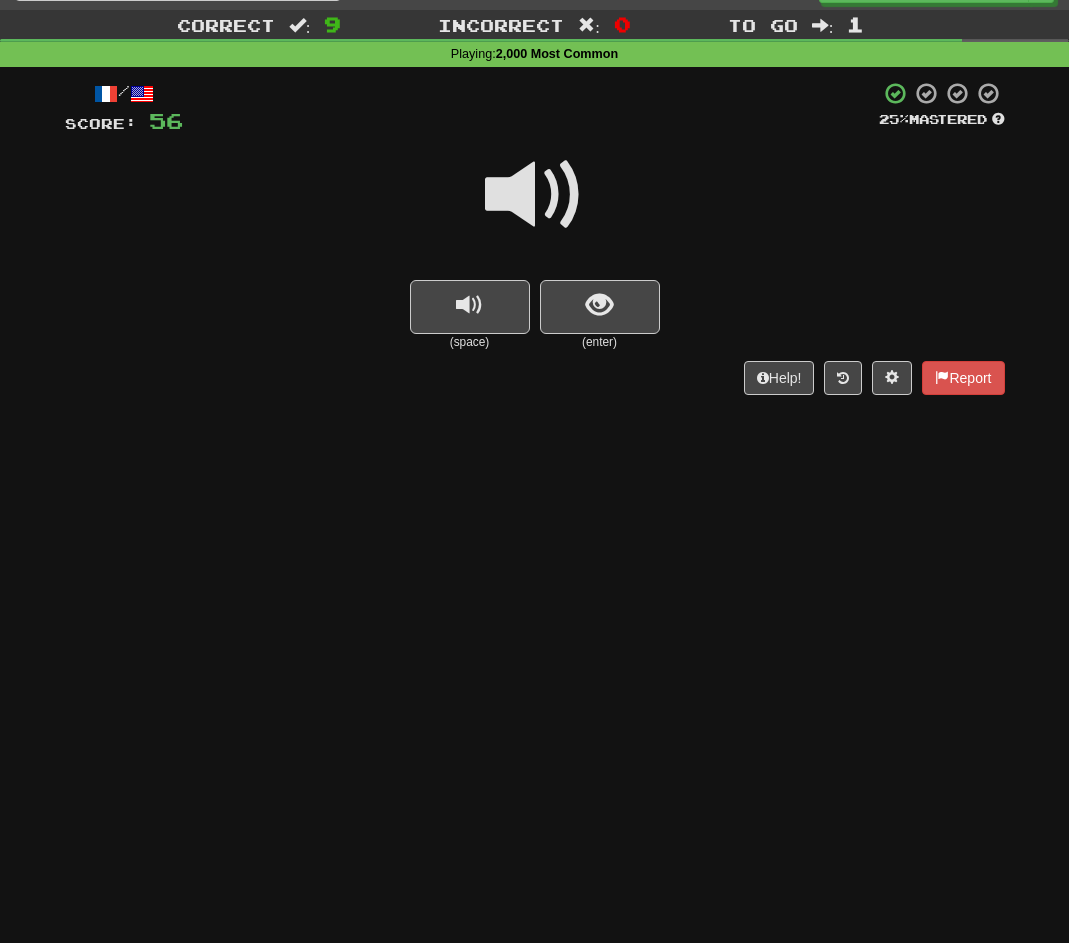 click at bounding box center [535, 195] 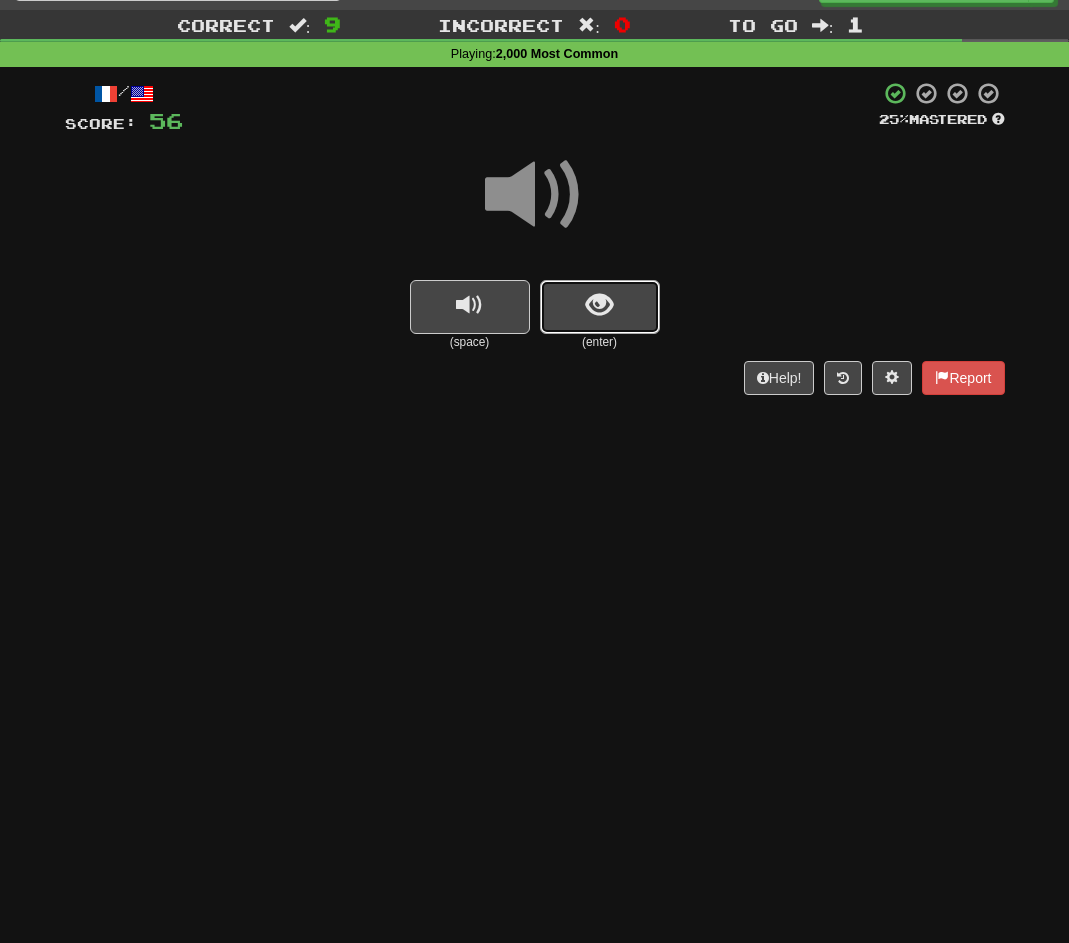 click at bounding box center (600, 307) 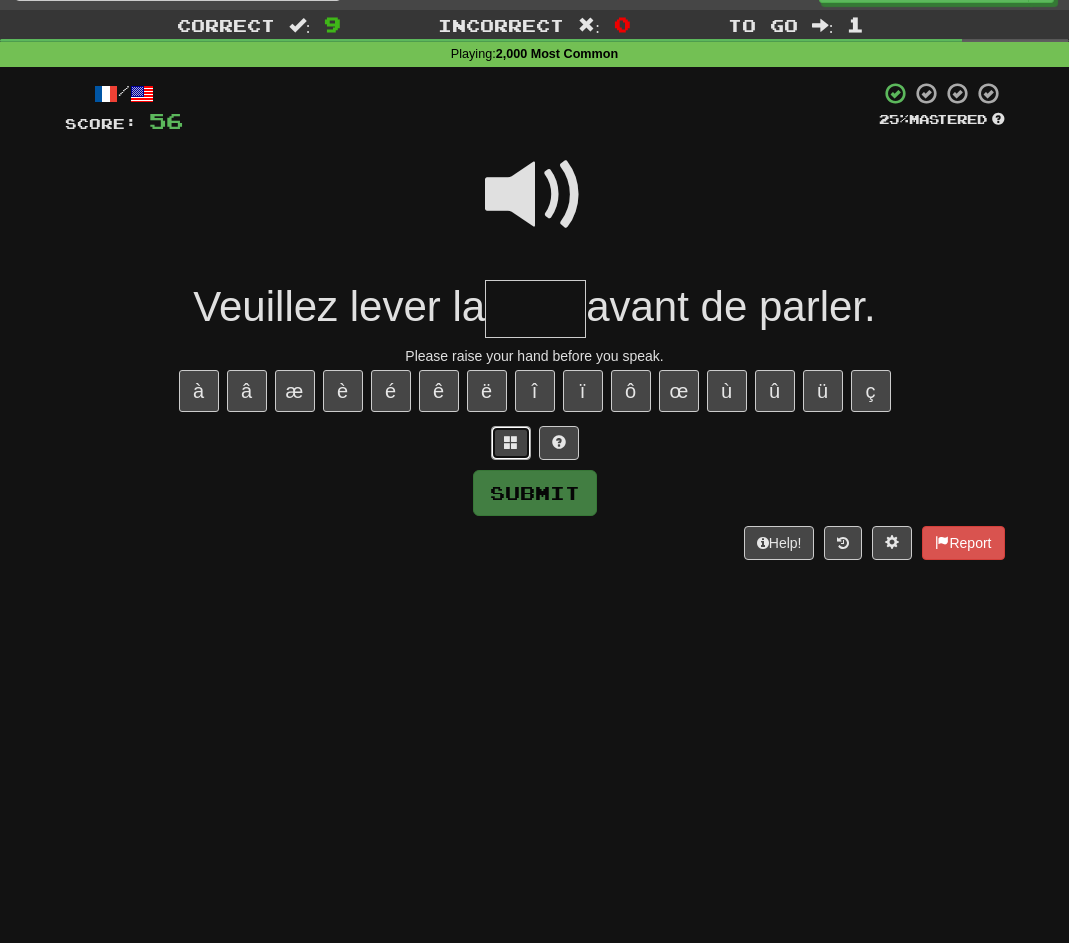 click at bounding box center (511, 443) 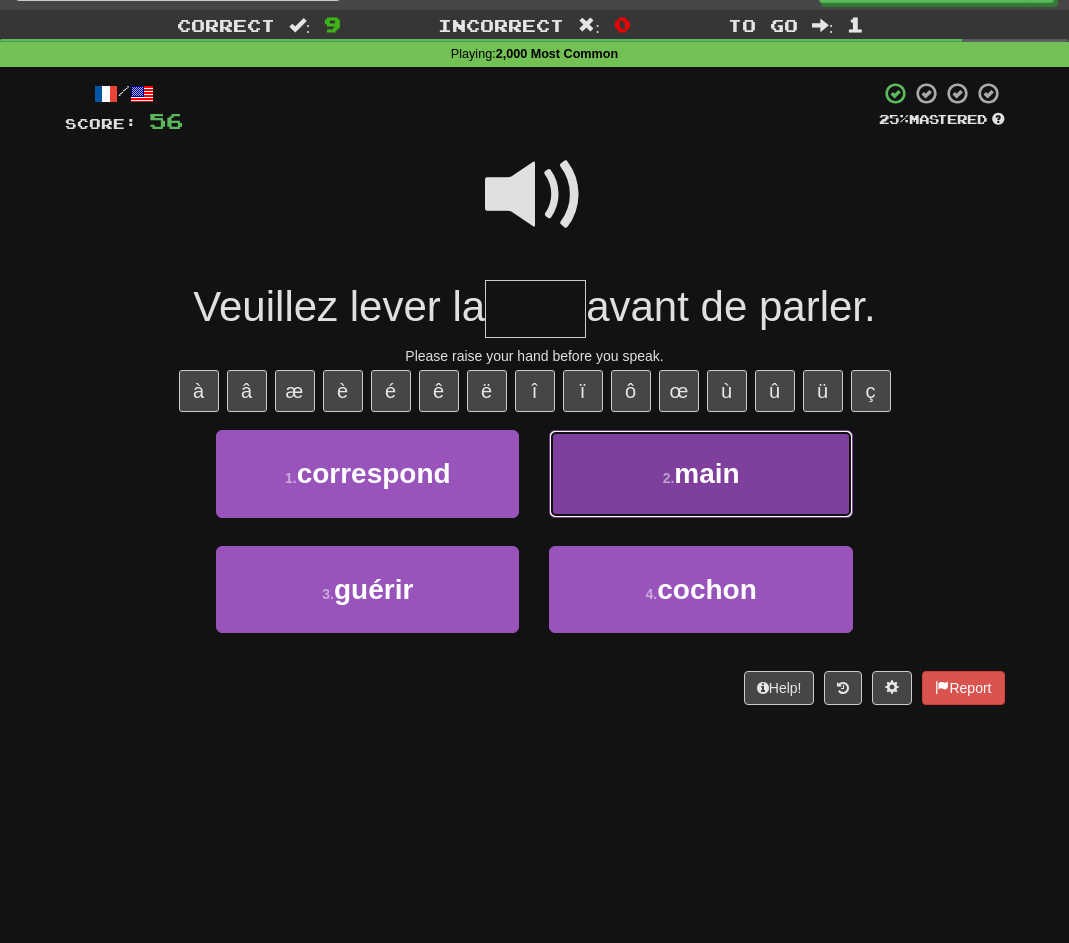 click on "2 .  main" at bounding box center [700, 473] 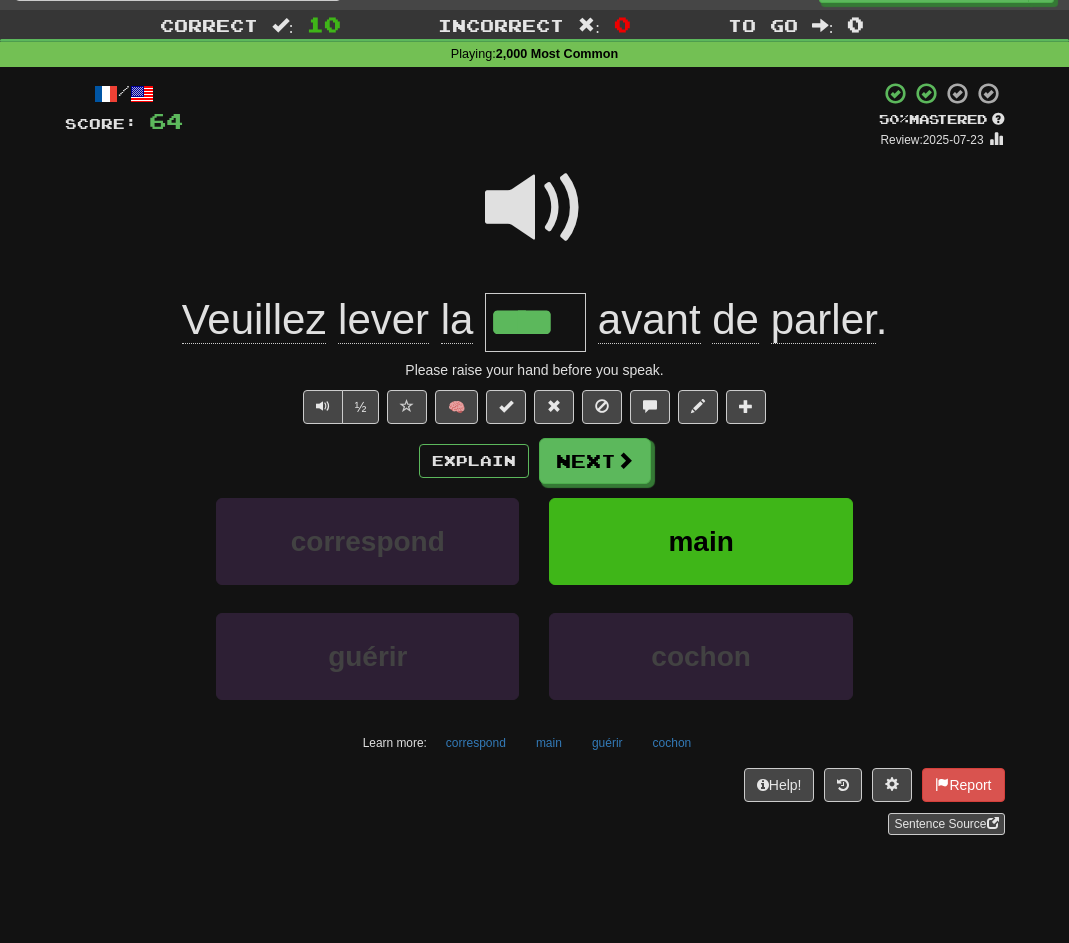 click at bounding box center (535, 208) 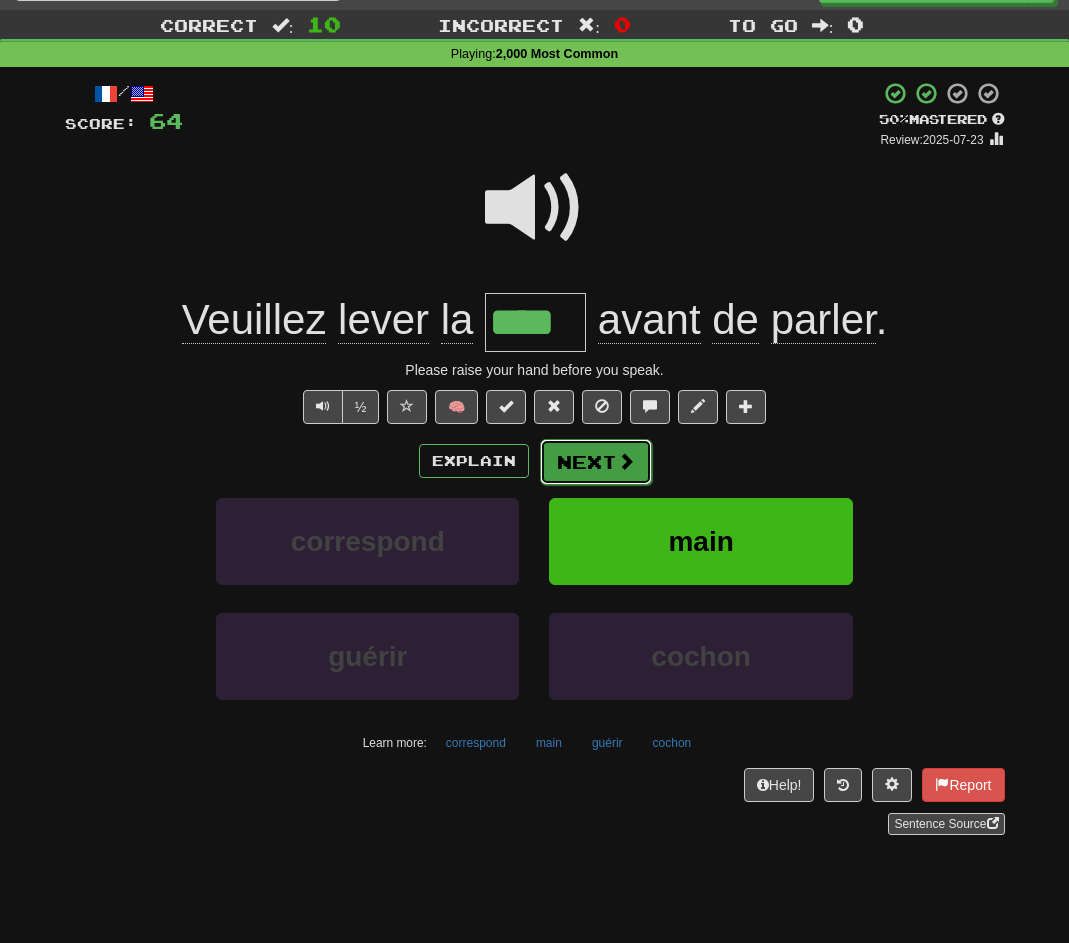 click at bounding box center (626, 461) 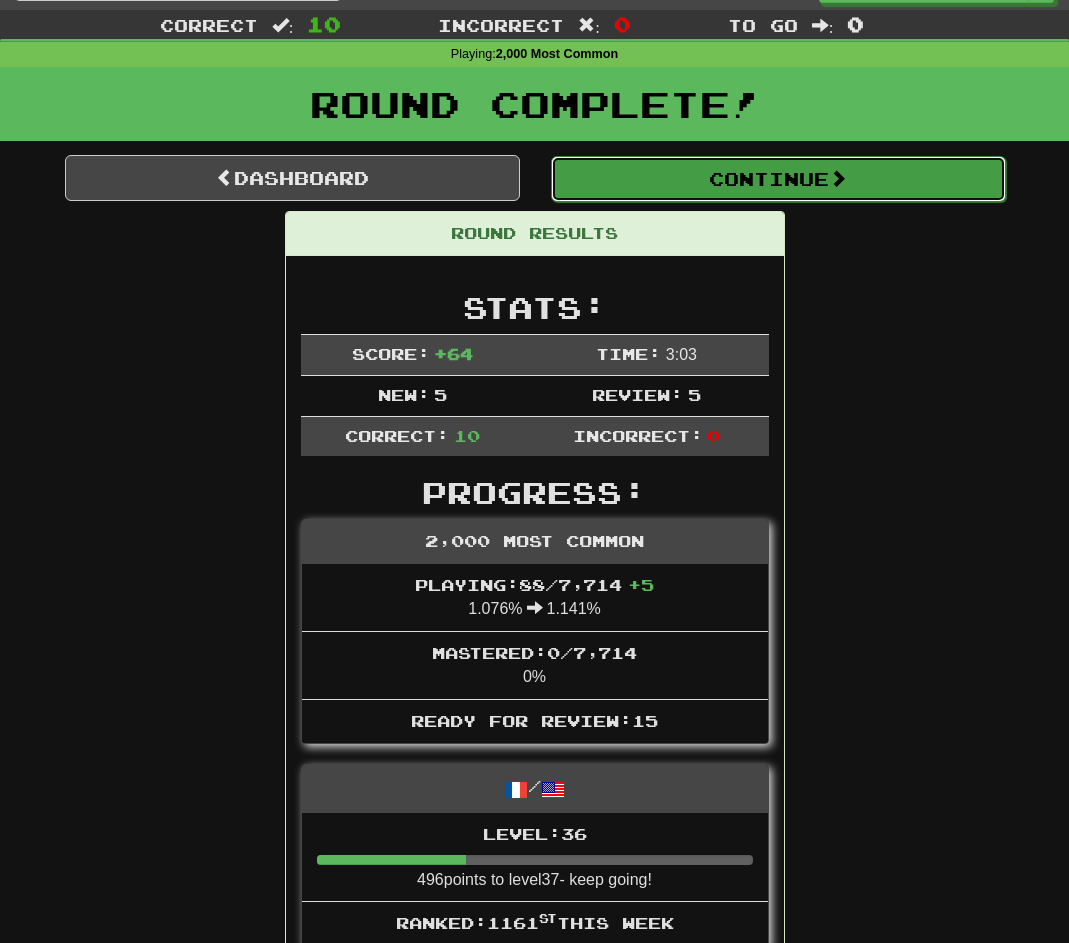 click on "Continue" at bounding box center (778, 179) 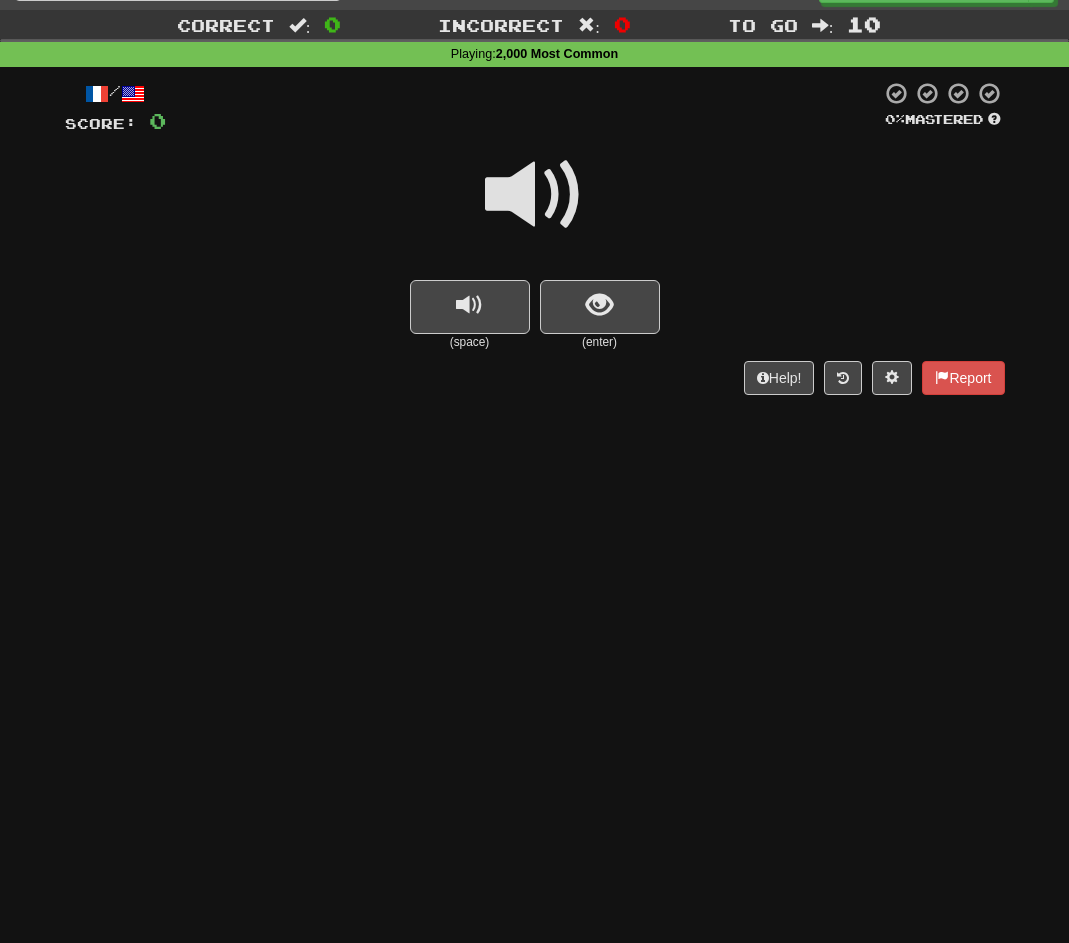 click at bounding box center (535, 195) 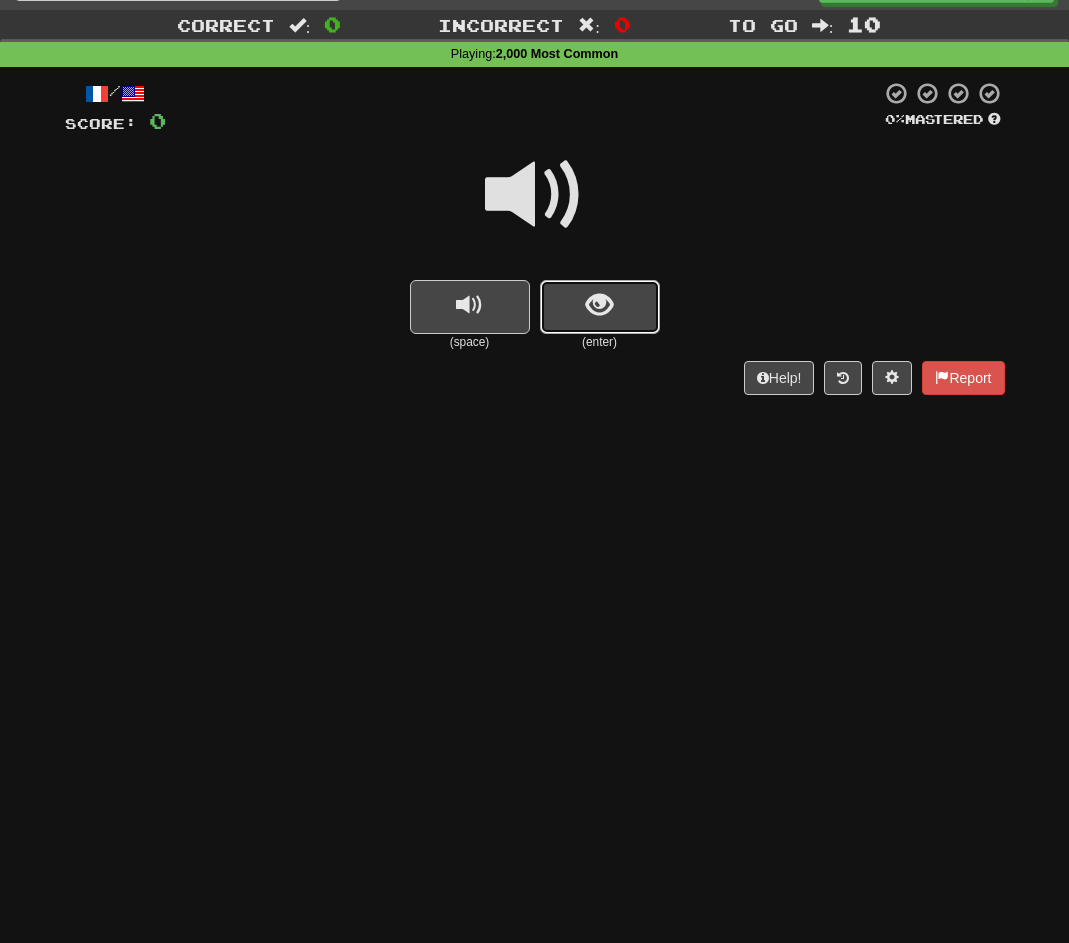 click at bounding box center [599, 305] 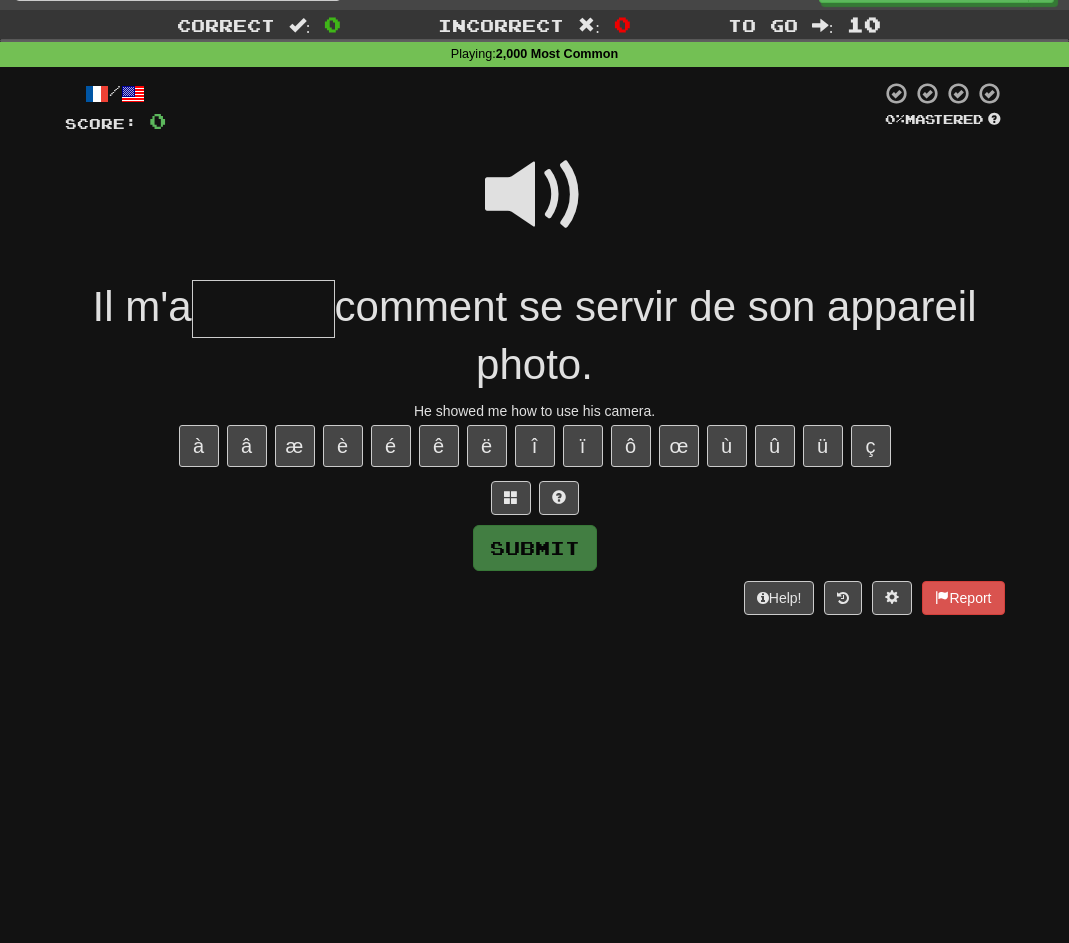 click at bounding box center (535, 195) 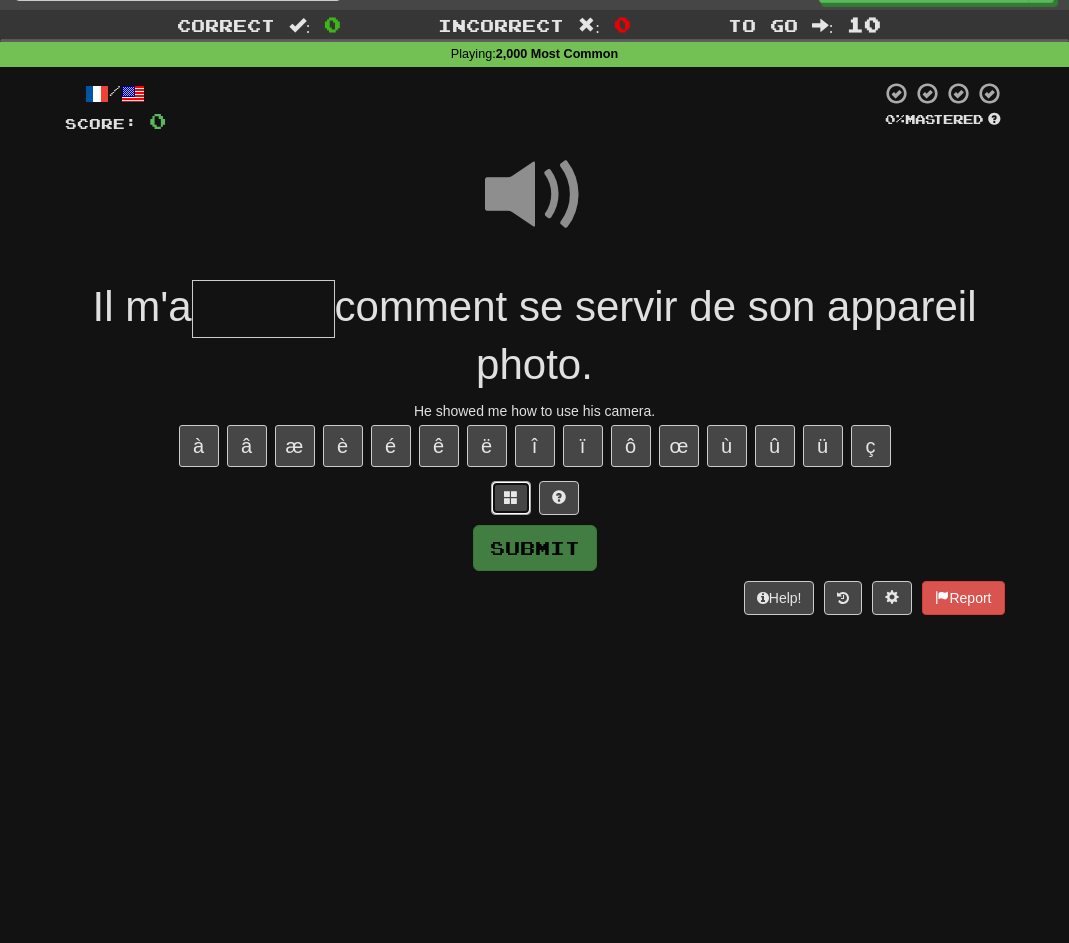 click at bounding box center (511, 497) 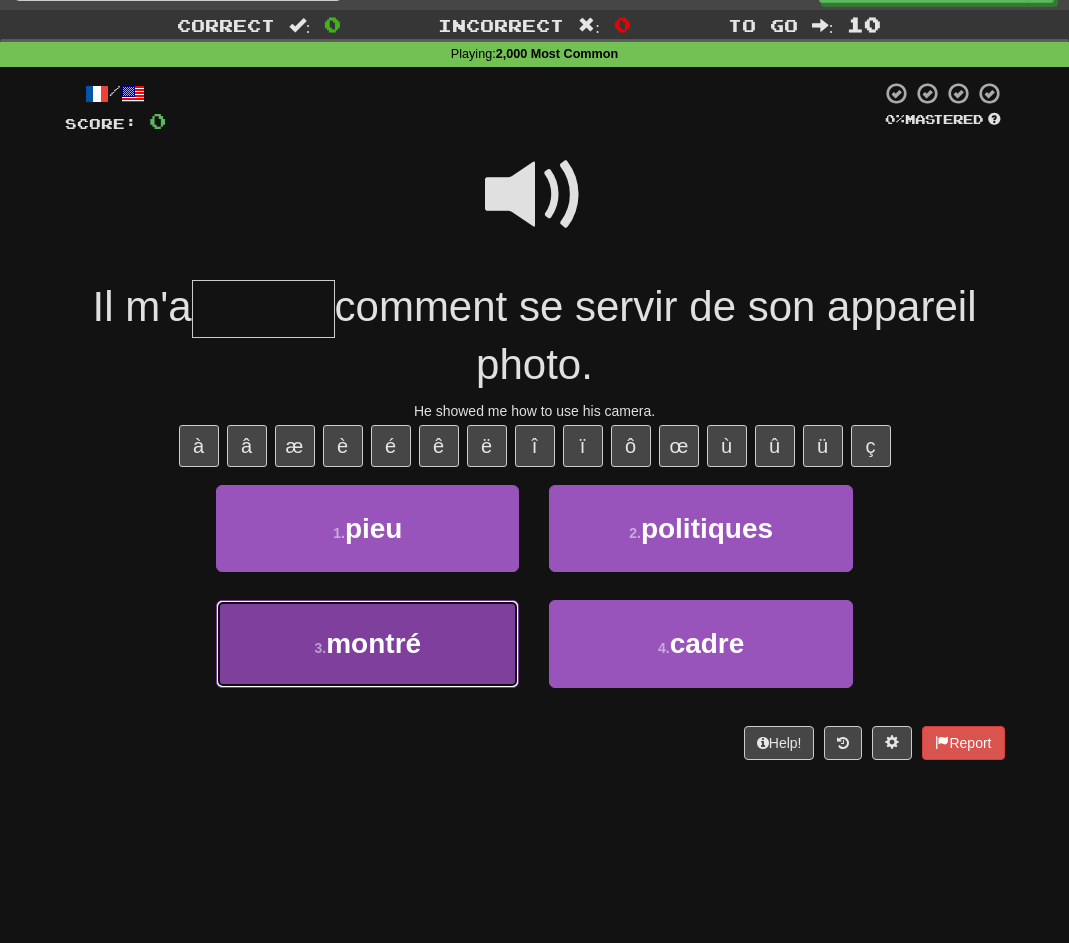 click on "3 .  montré" at bounding box center [367, 643] 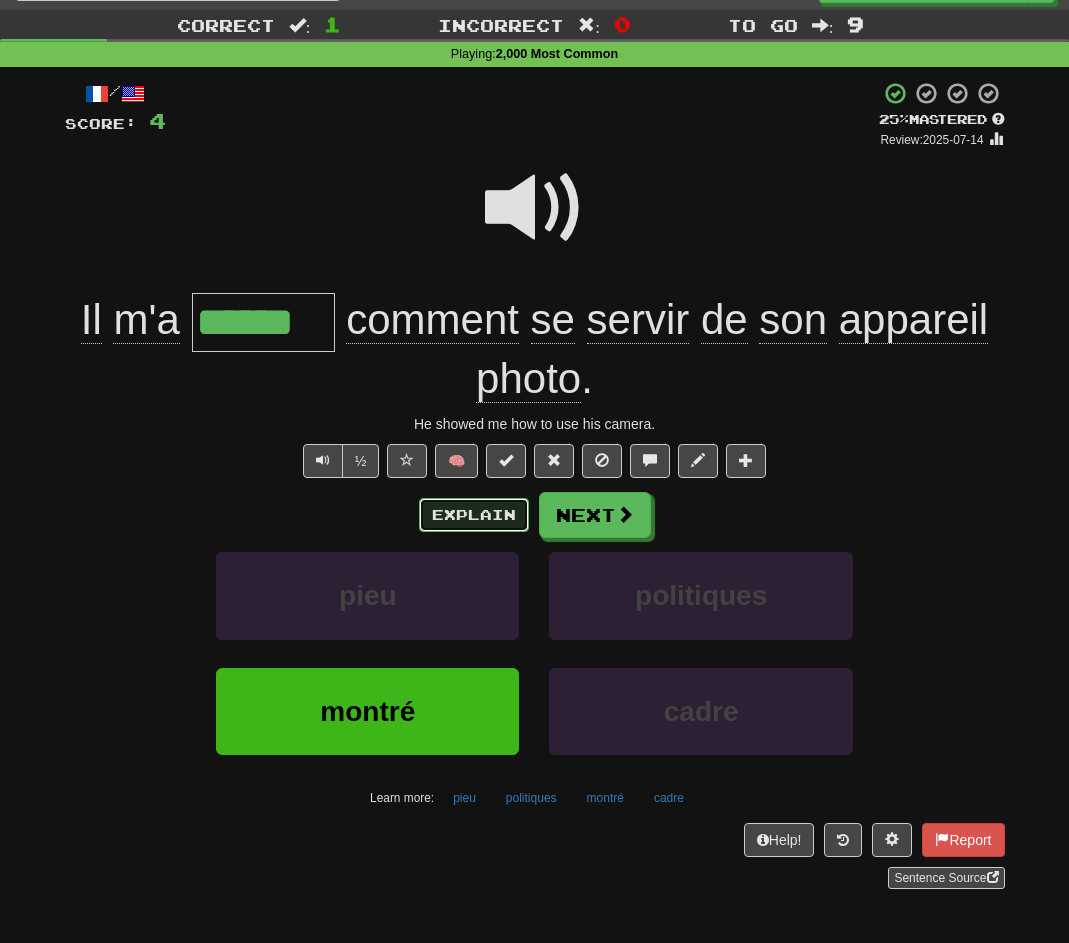 click on "Explain" at bounding box center [474, 515] 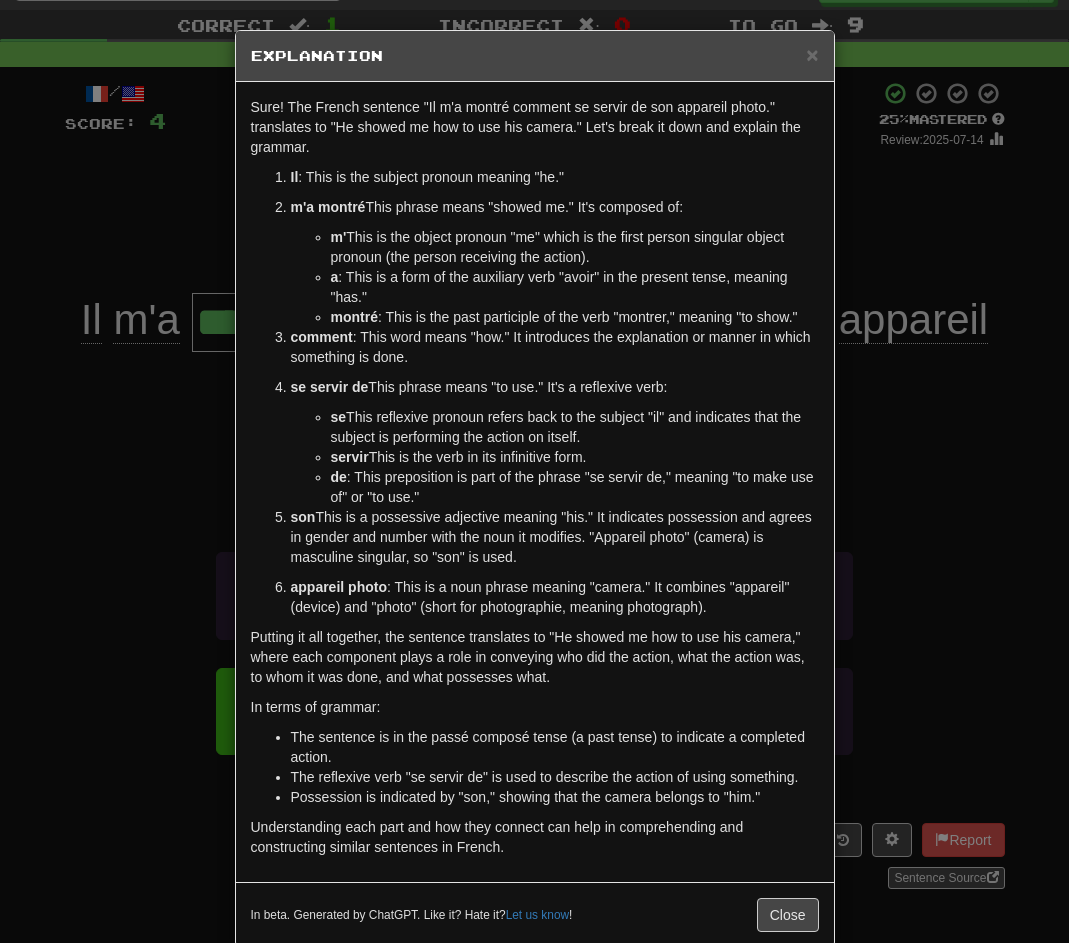 scroll, scrollTop: 35, scrollLeft: 0, axis: vertical 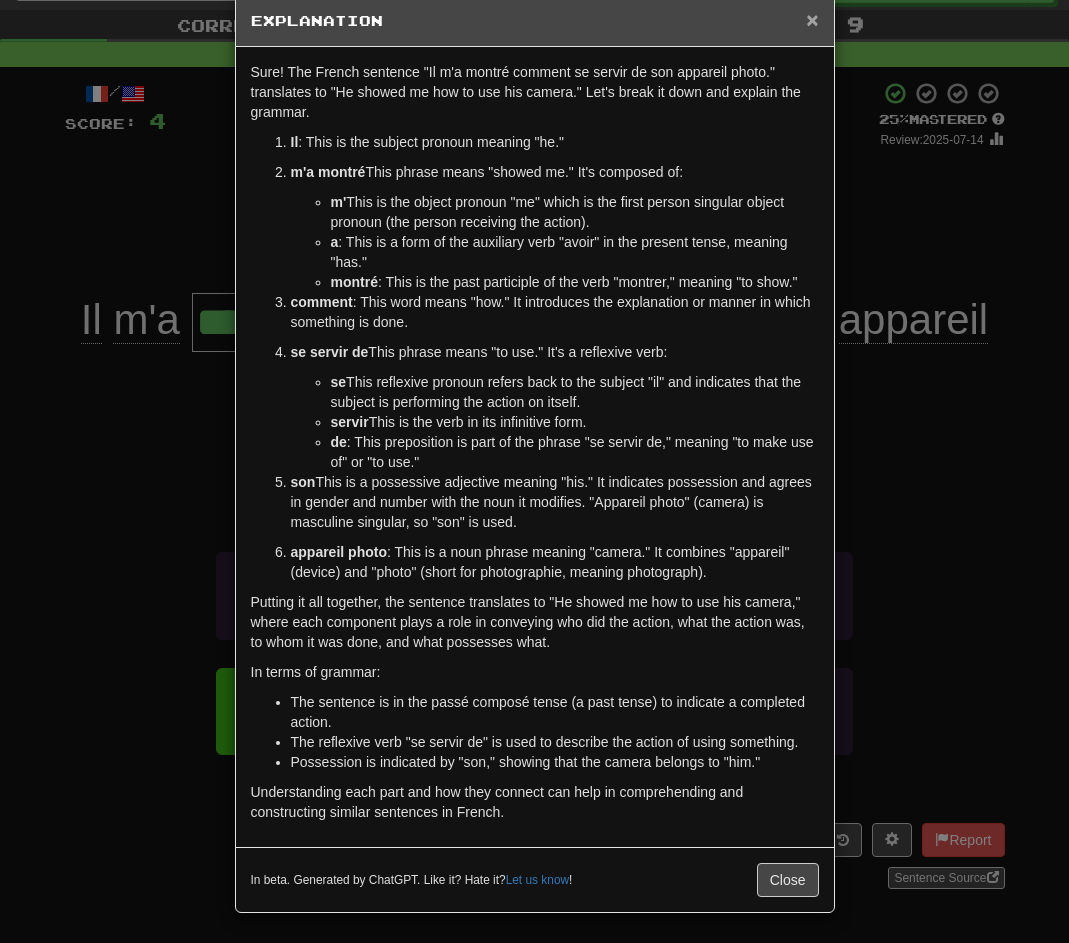 click on "×" at bounding box center (812, 19) 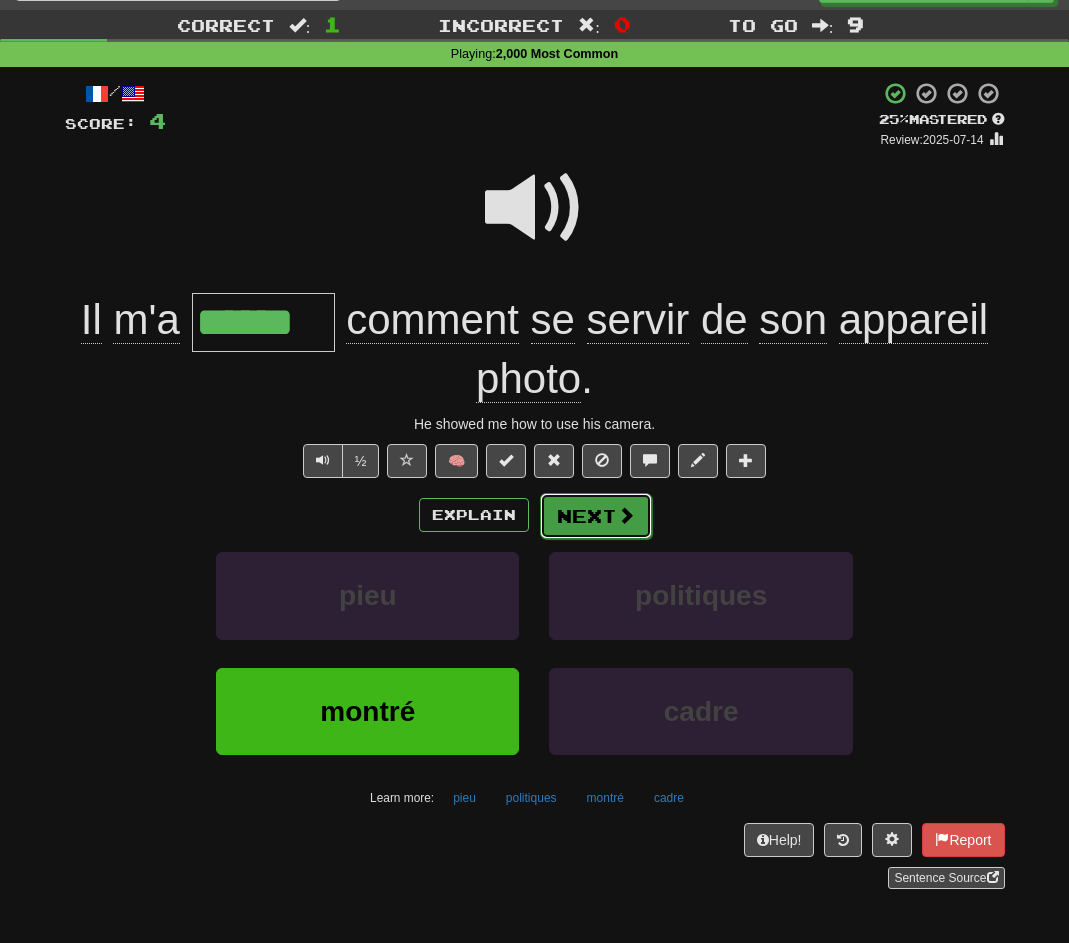 click on "Next" at bounding box center (596, 516) 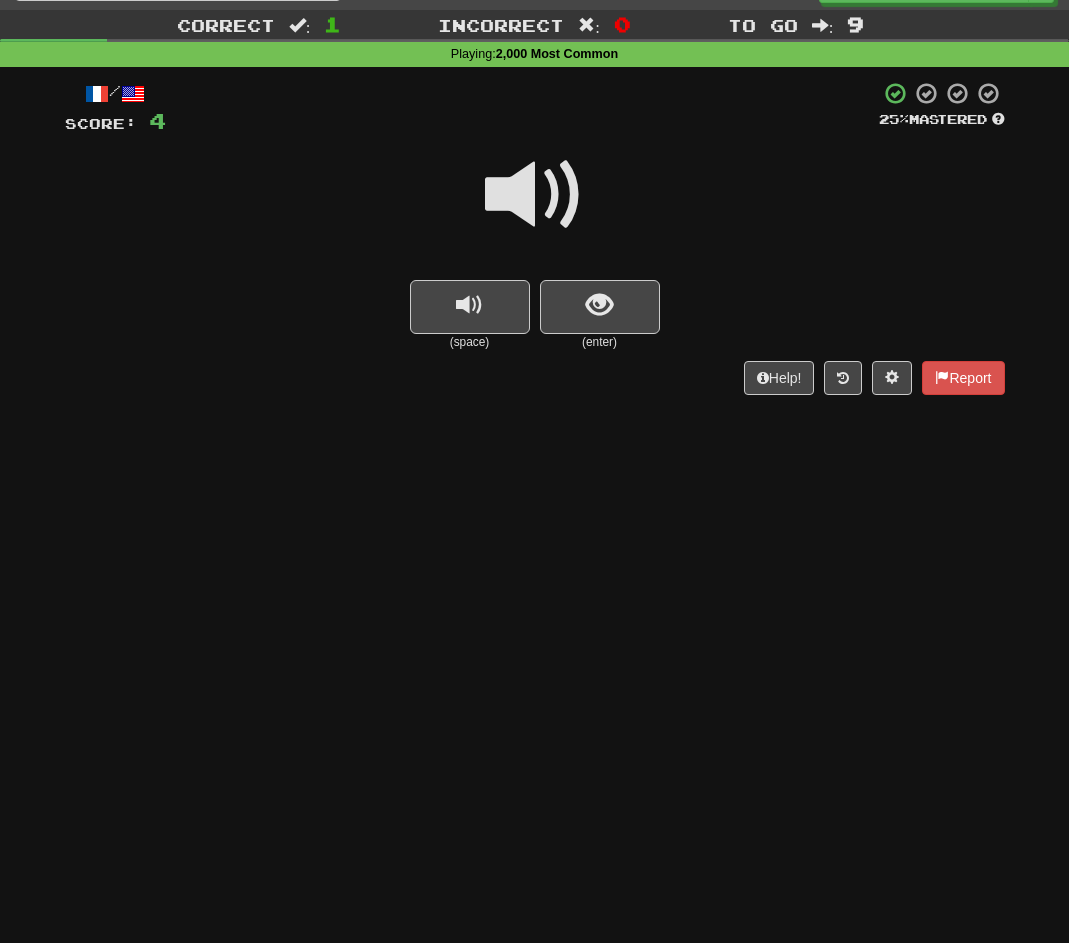 click at bounding box center (535, 195) 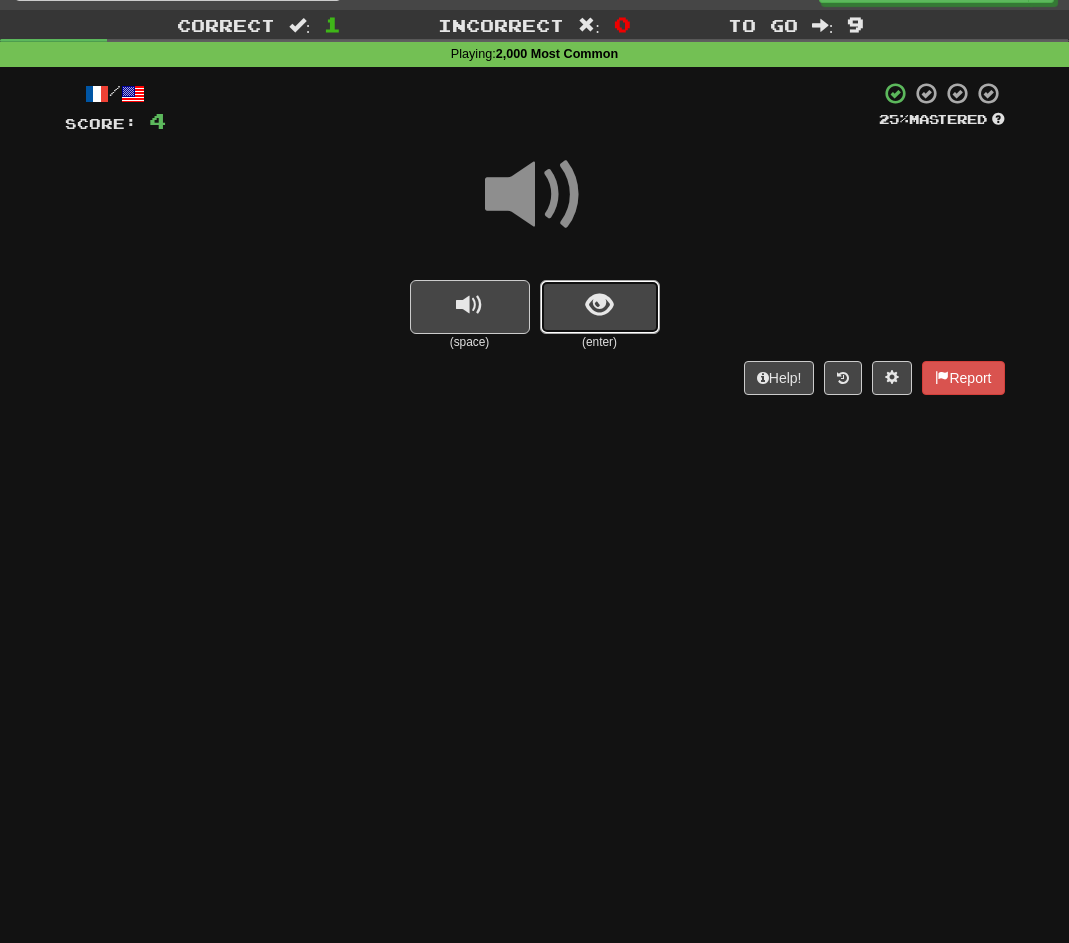 click at bounding box center (600, 307) 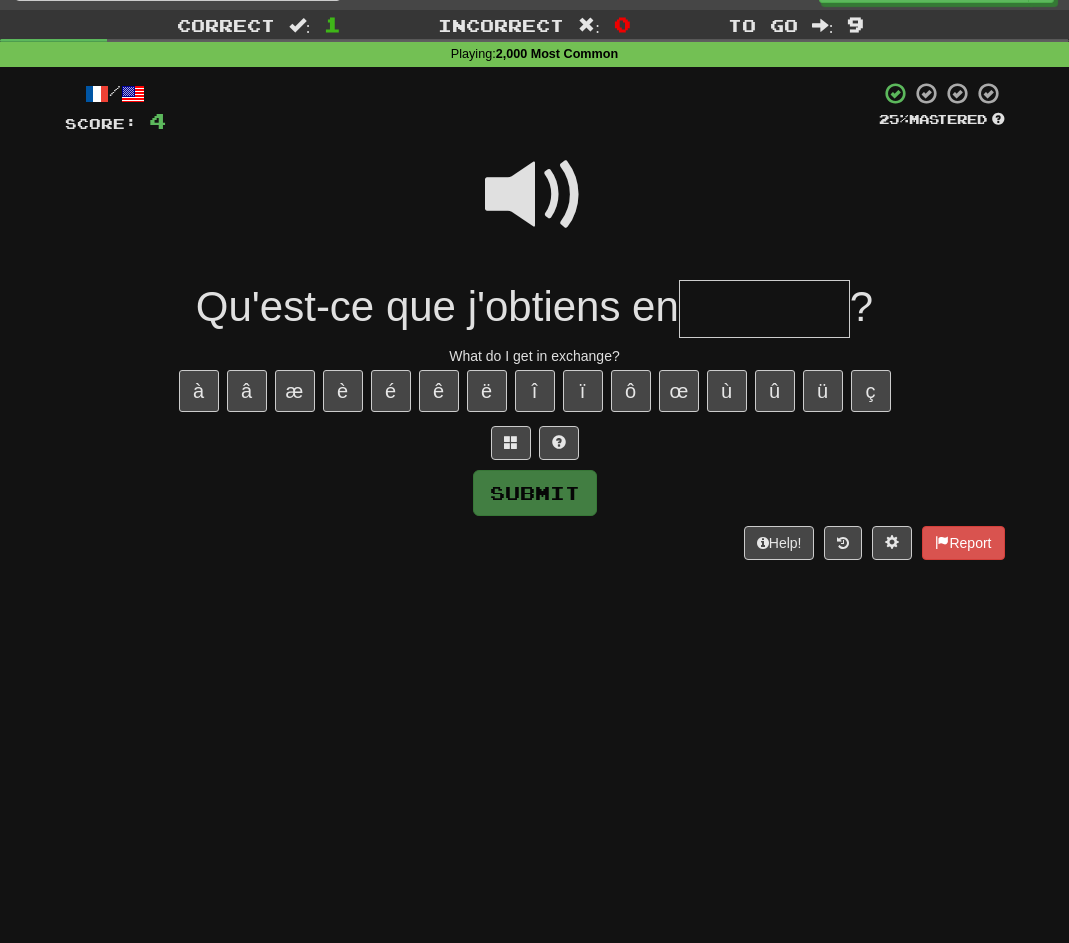 click at bounding box center [535, 195] 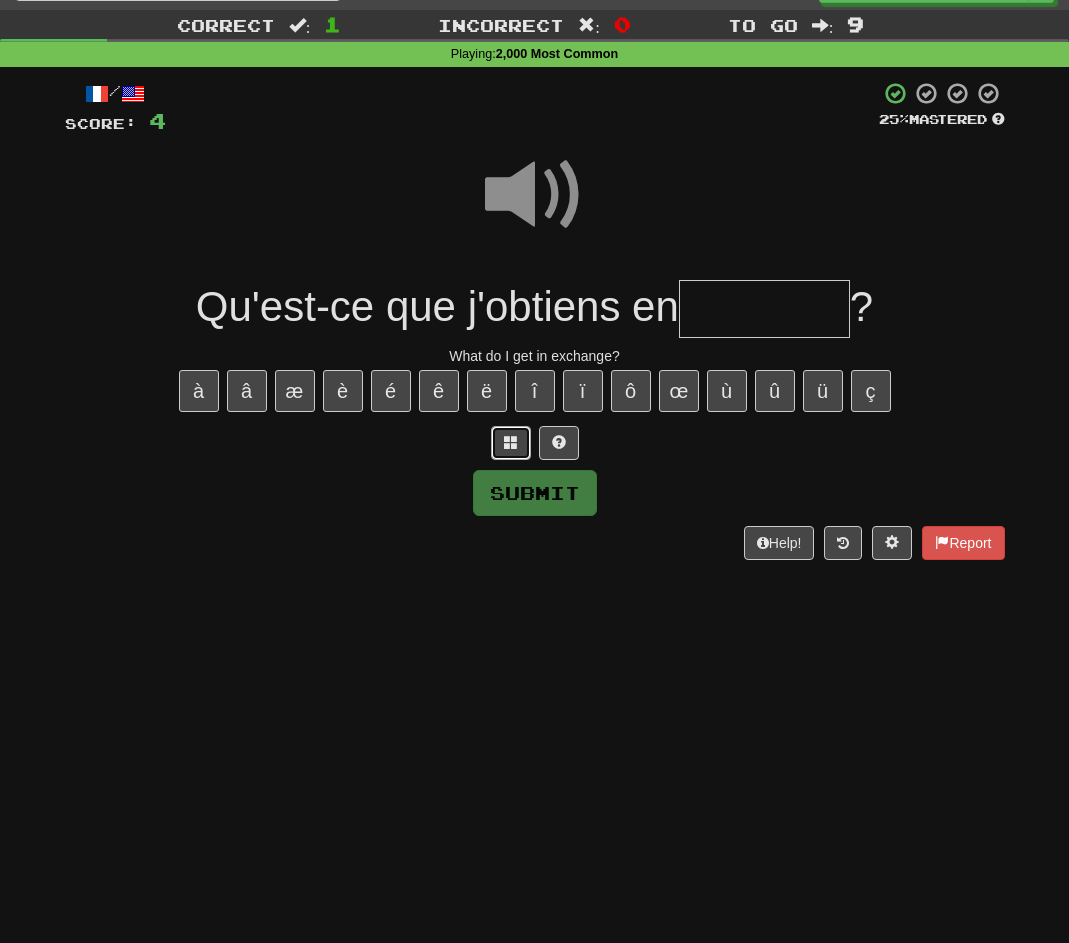 click at bounding box center [511, 443] 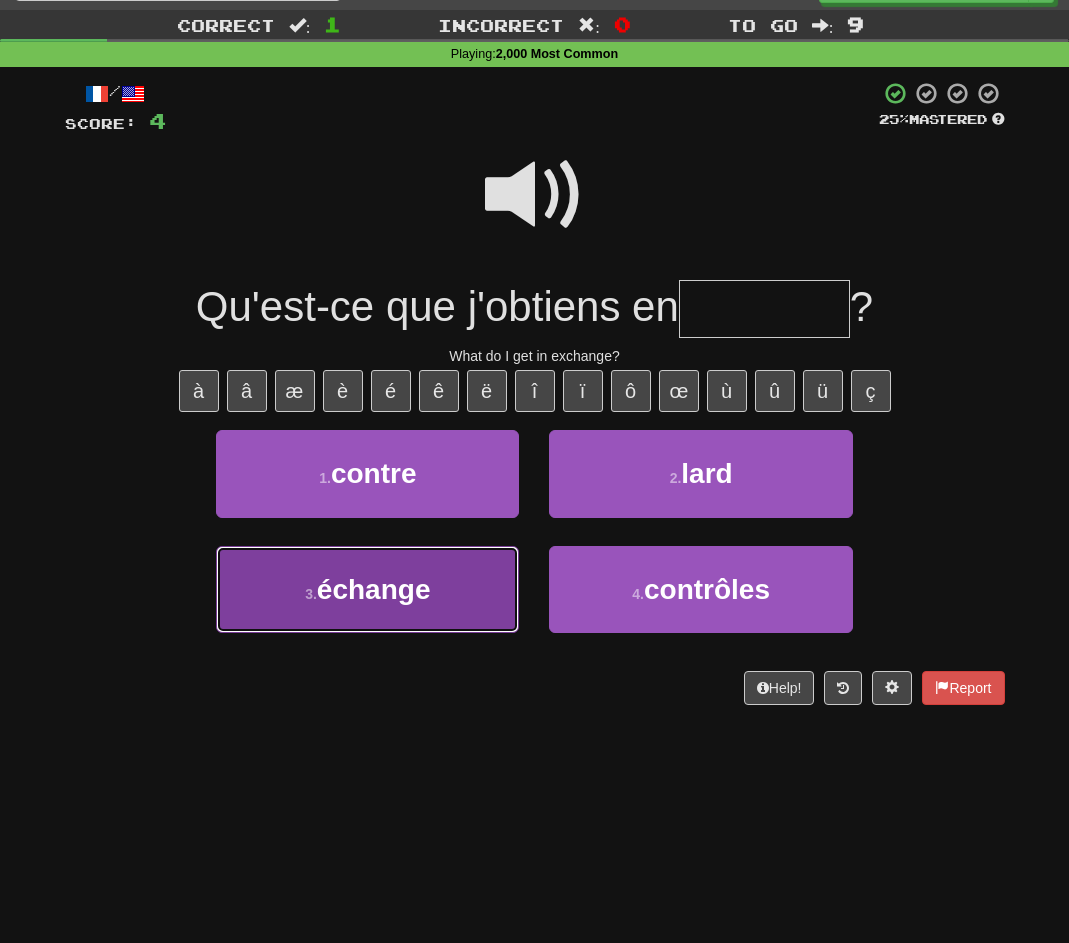 click on "échange" at bounding box center (374, 589) 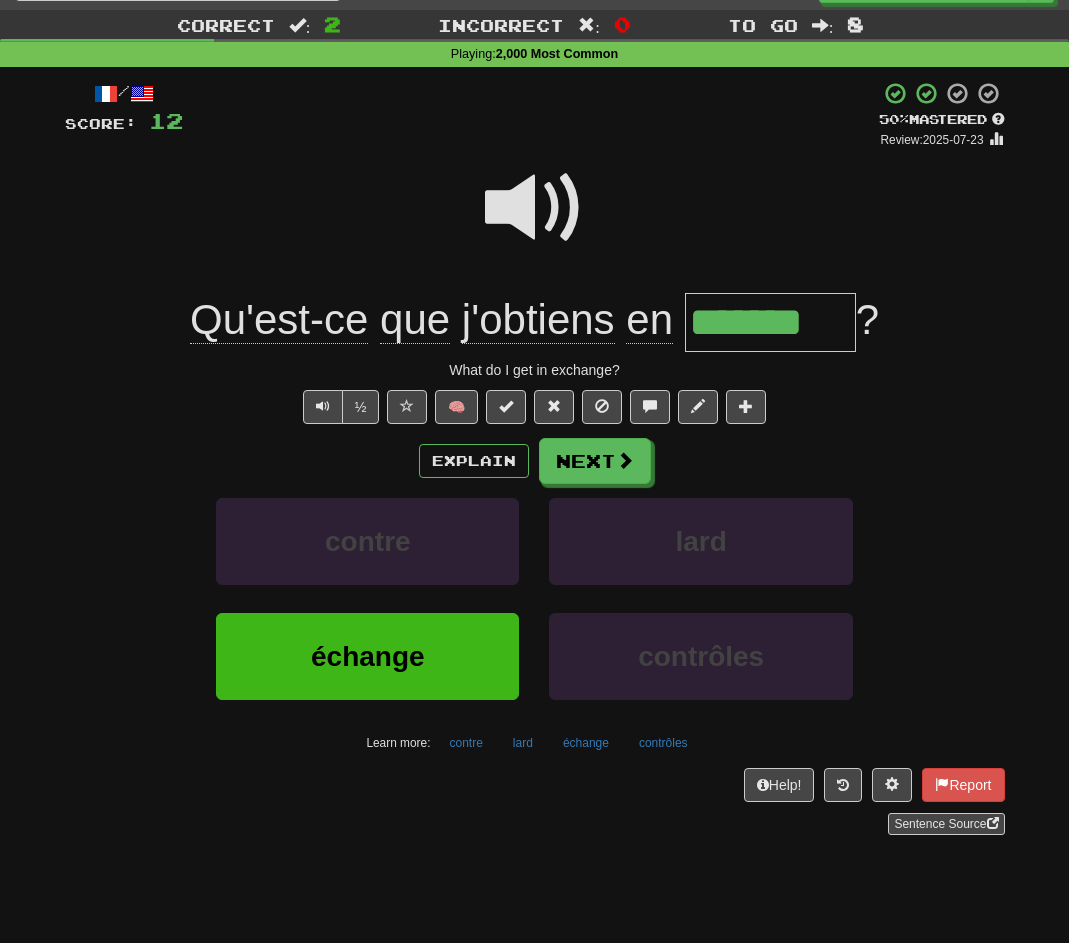 click at bounding box center [535, 208] 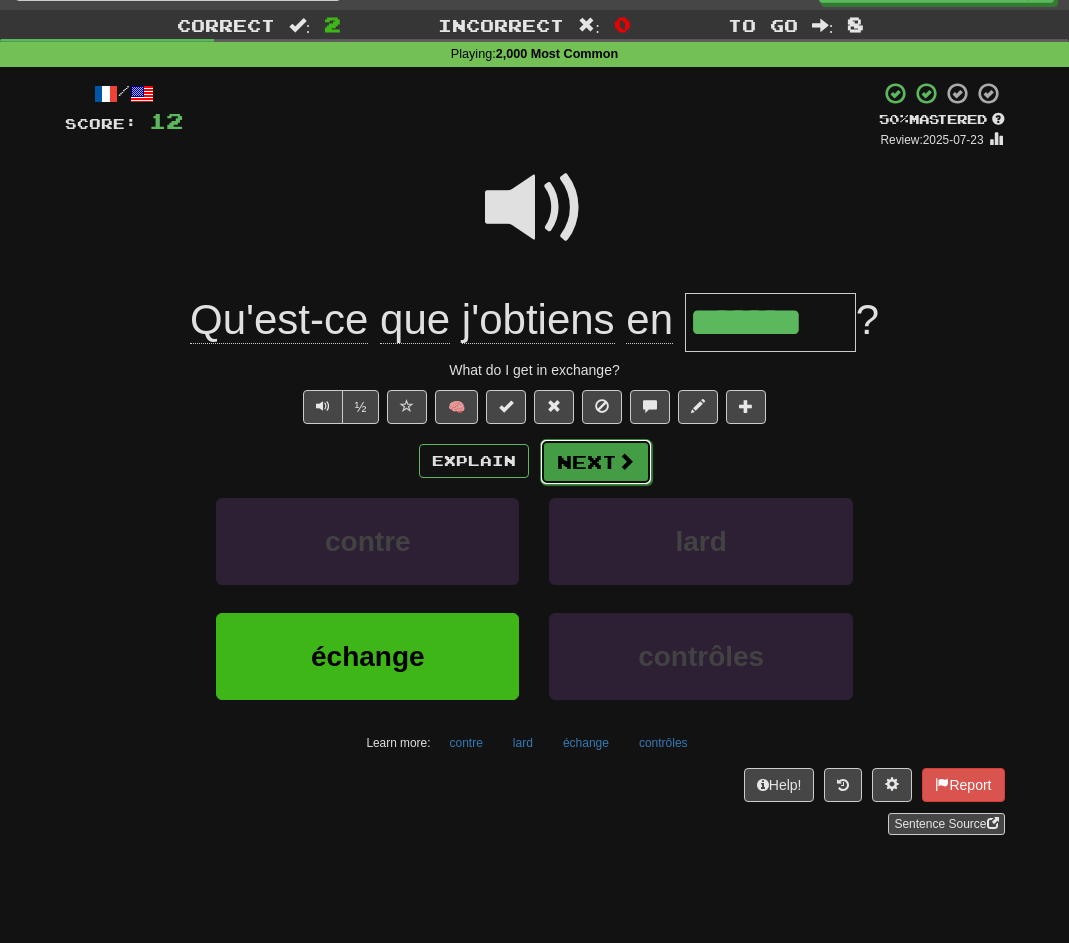 click on "Next" at bounding box center [596, 462] 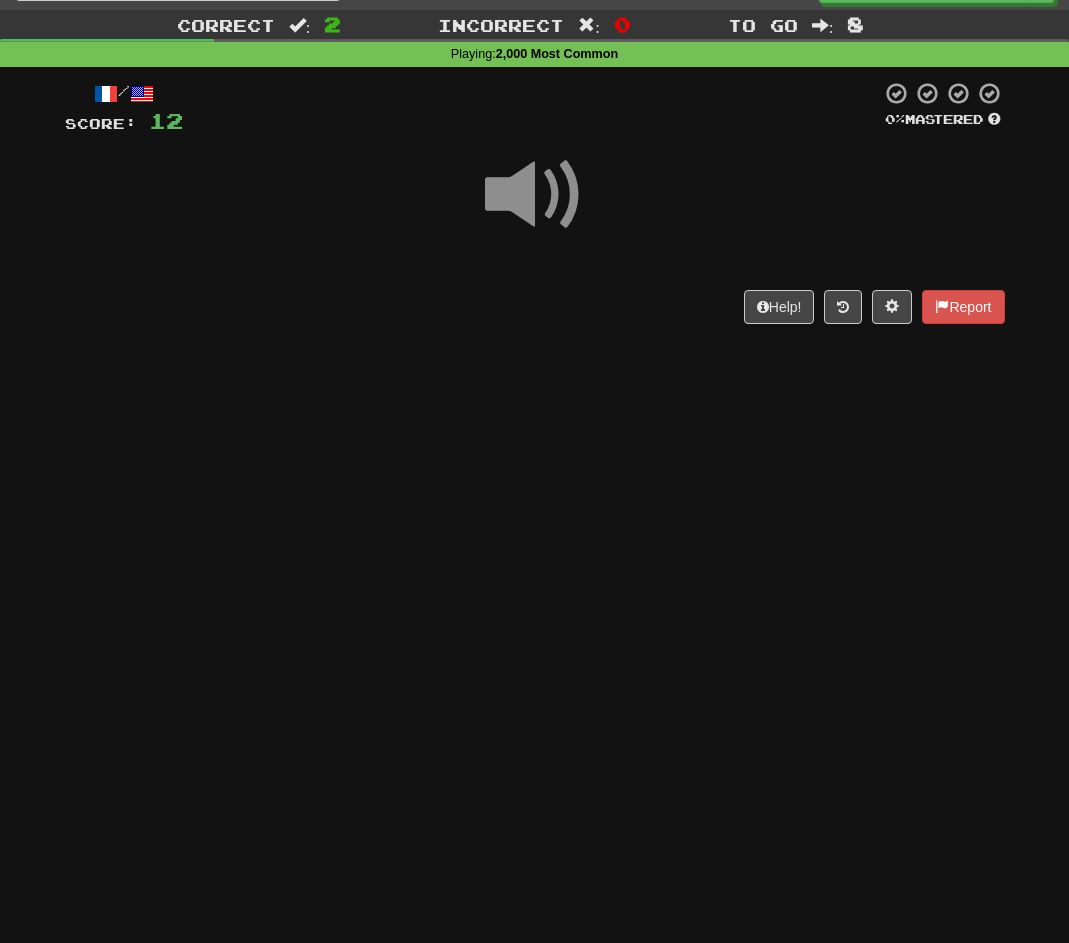 scroll, scrollTop: 29, scrollLeft: 0, axis: vertical 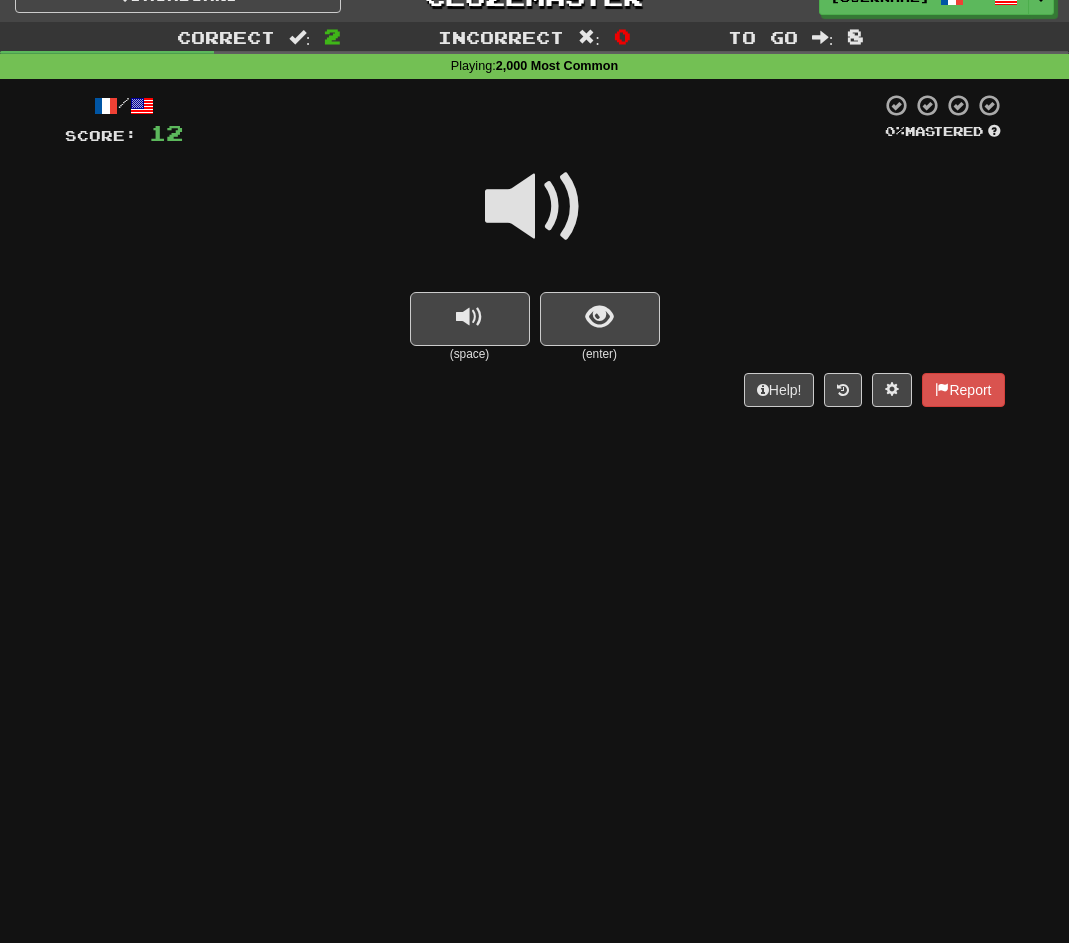 click at bounding box center (535, 207) 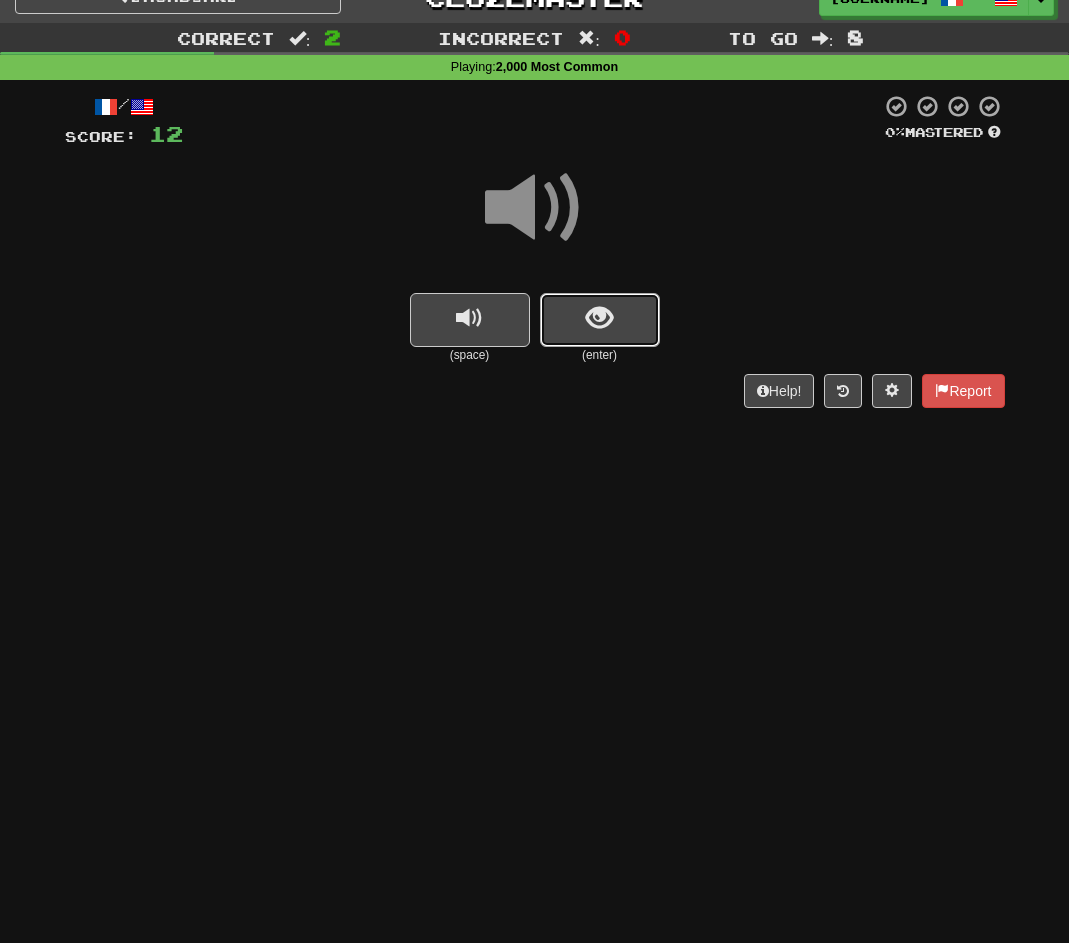 click at bounding box center [599, 318] 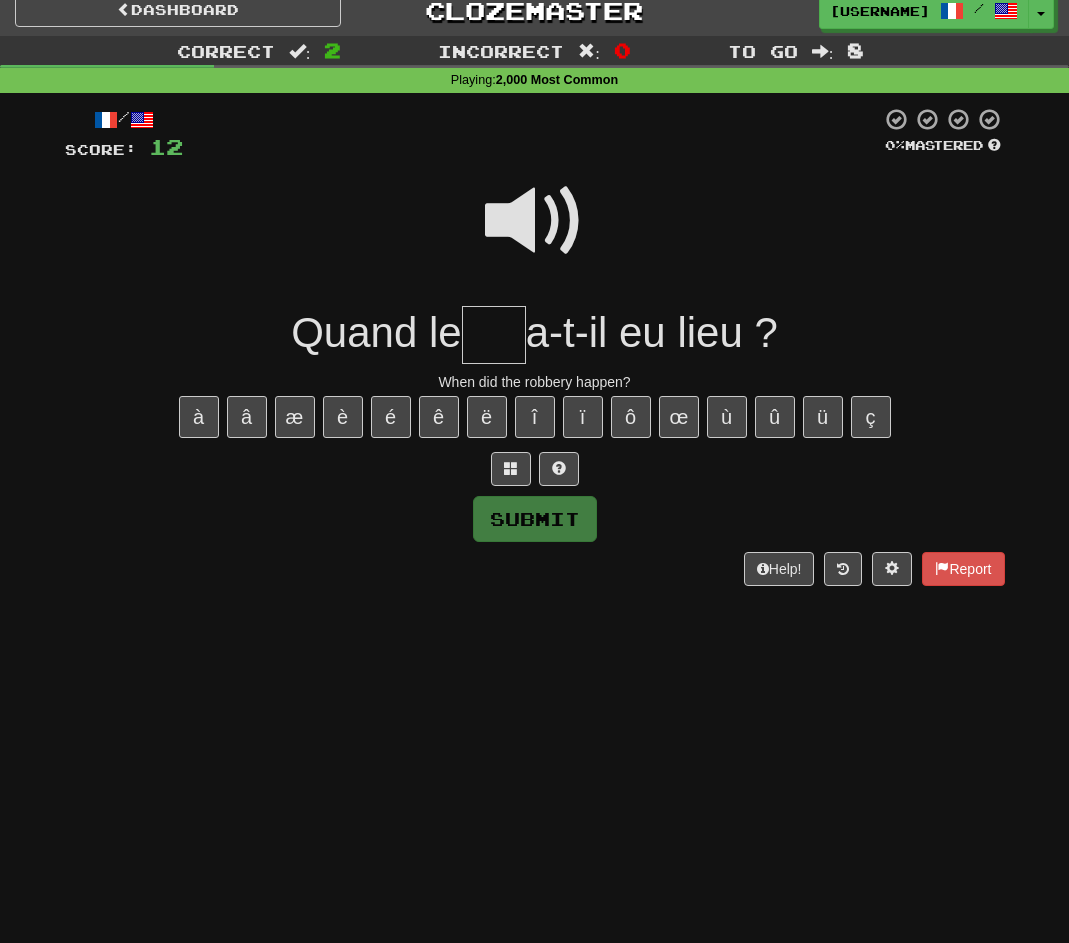 scroll, scrollTop: 13, scrollLeft: 0, axis: vertical 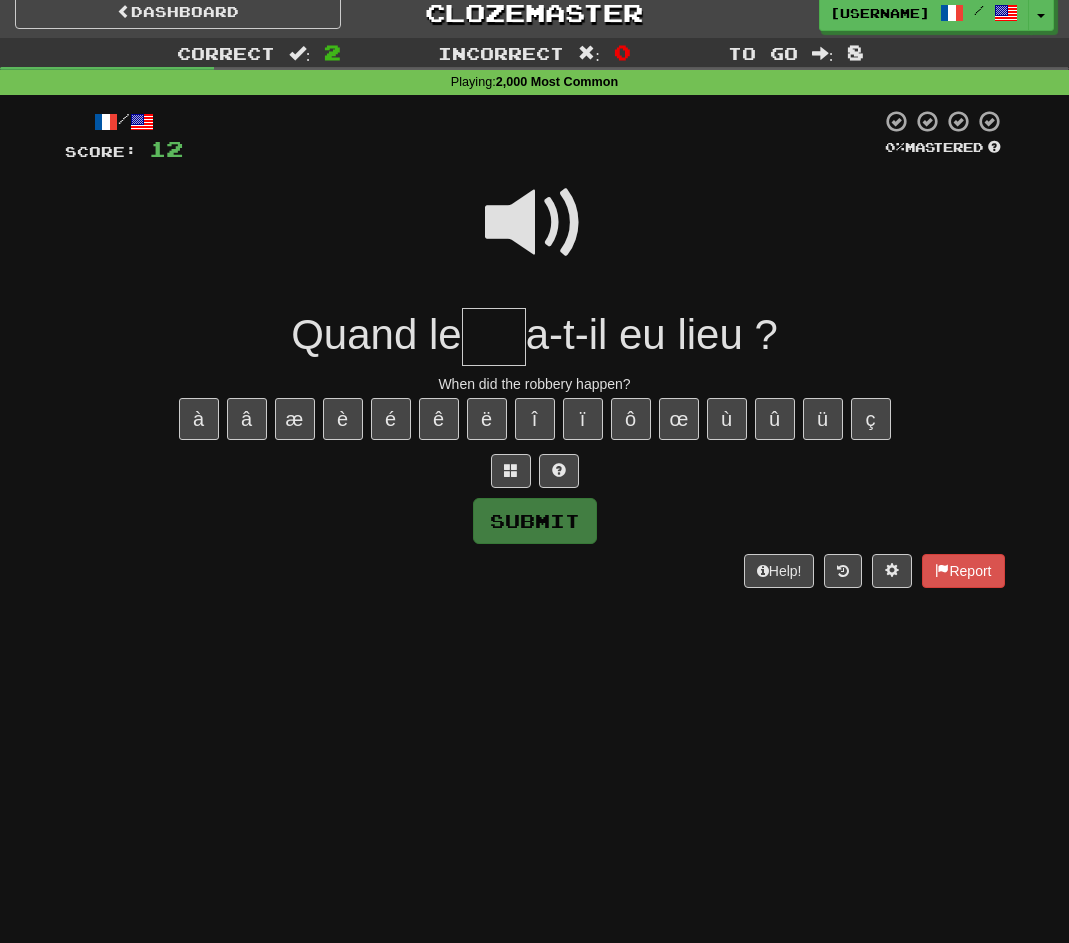 click at bounding box center (535, 223) 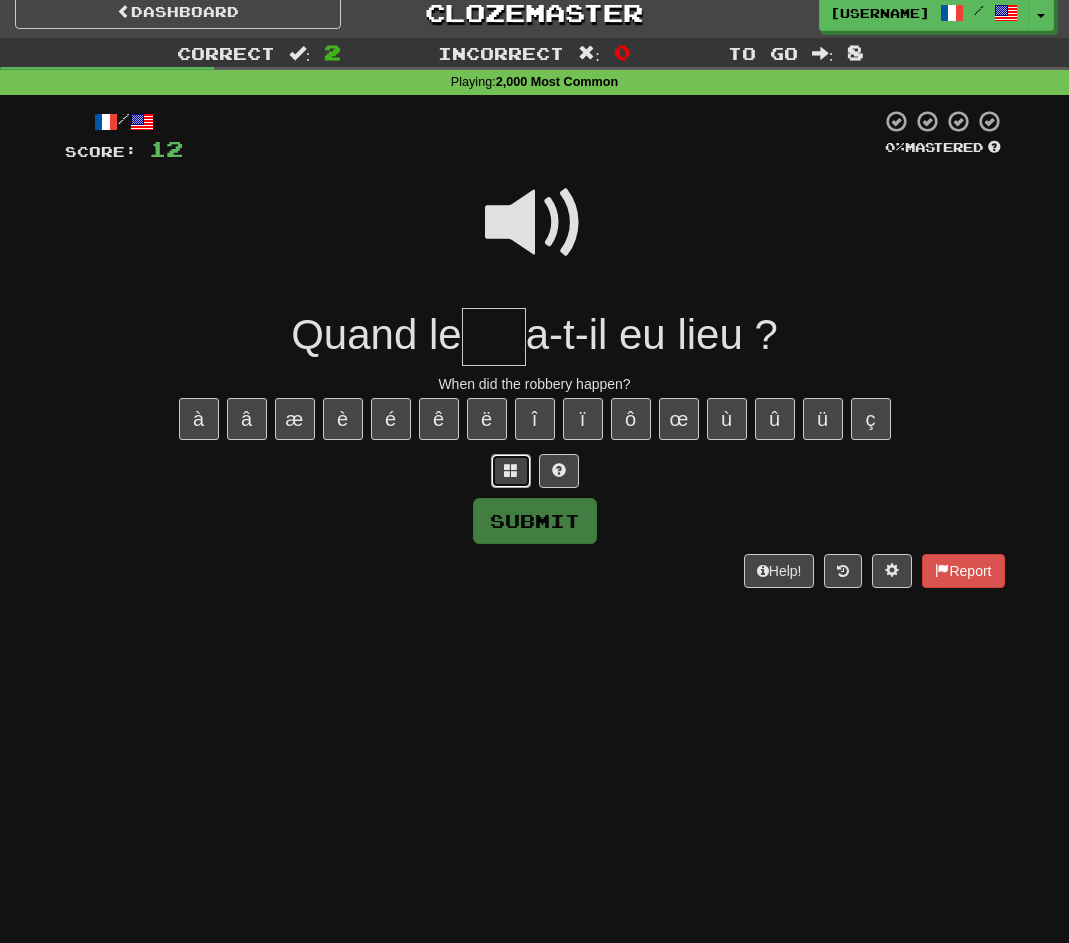 click at bounding box center [511, 471] 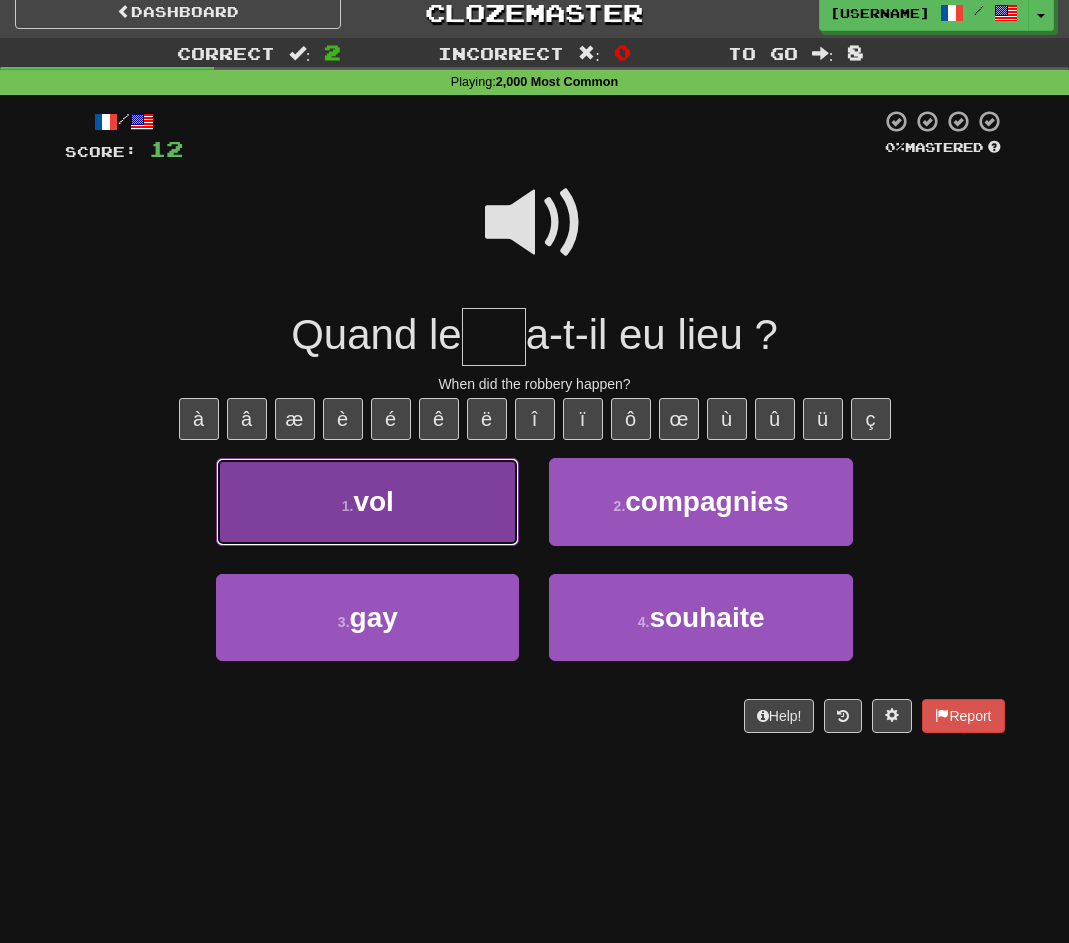 click on "1 .  vol" at bounding box center [367, 501] 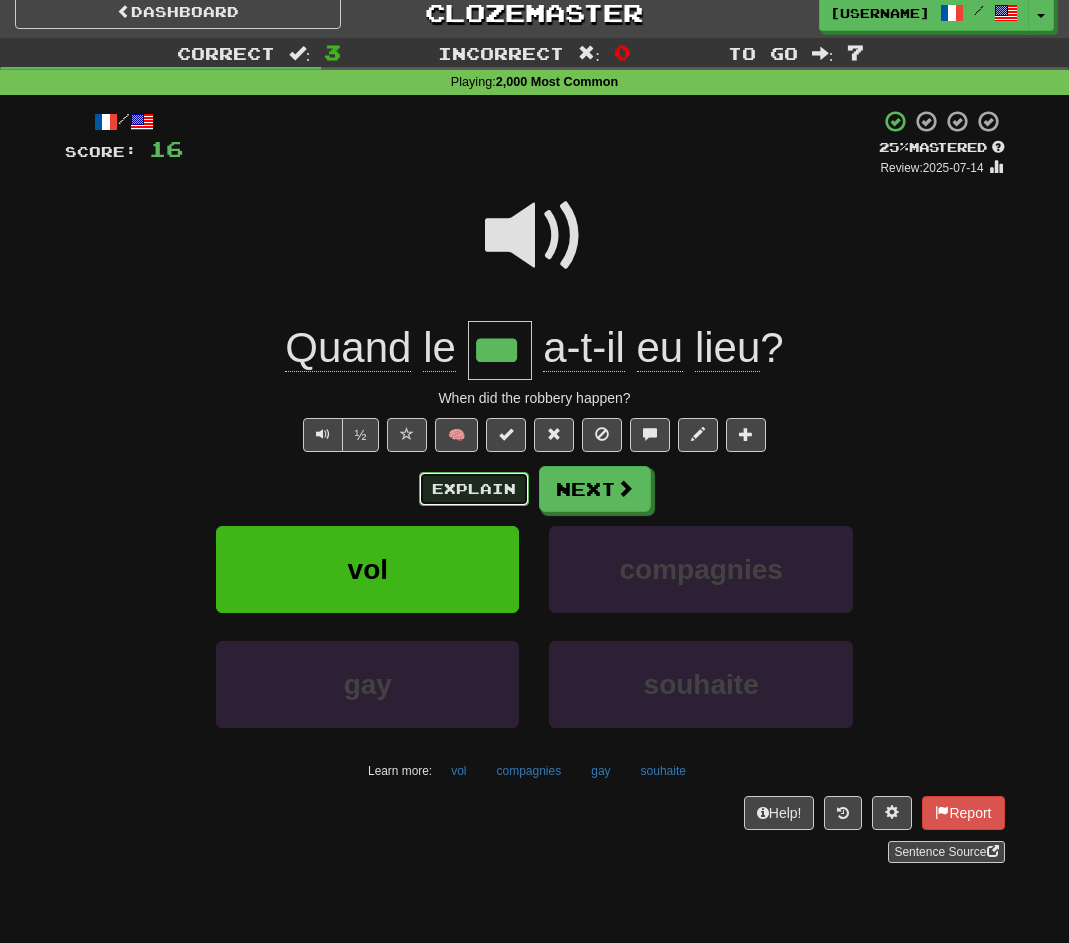click on "Explain" at bounding box center (474, 489) 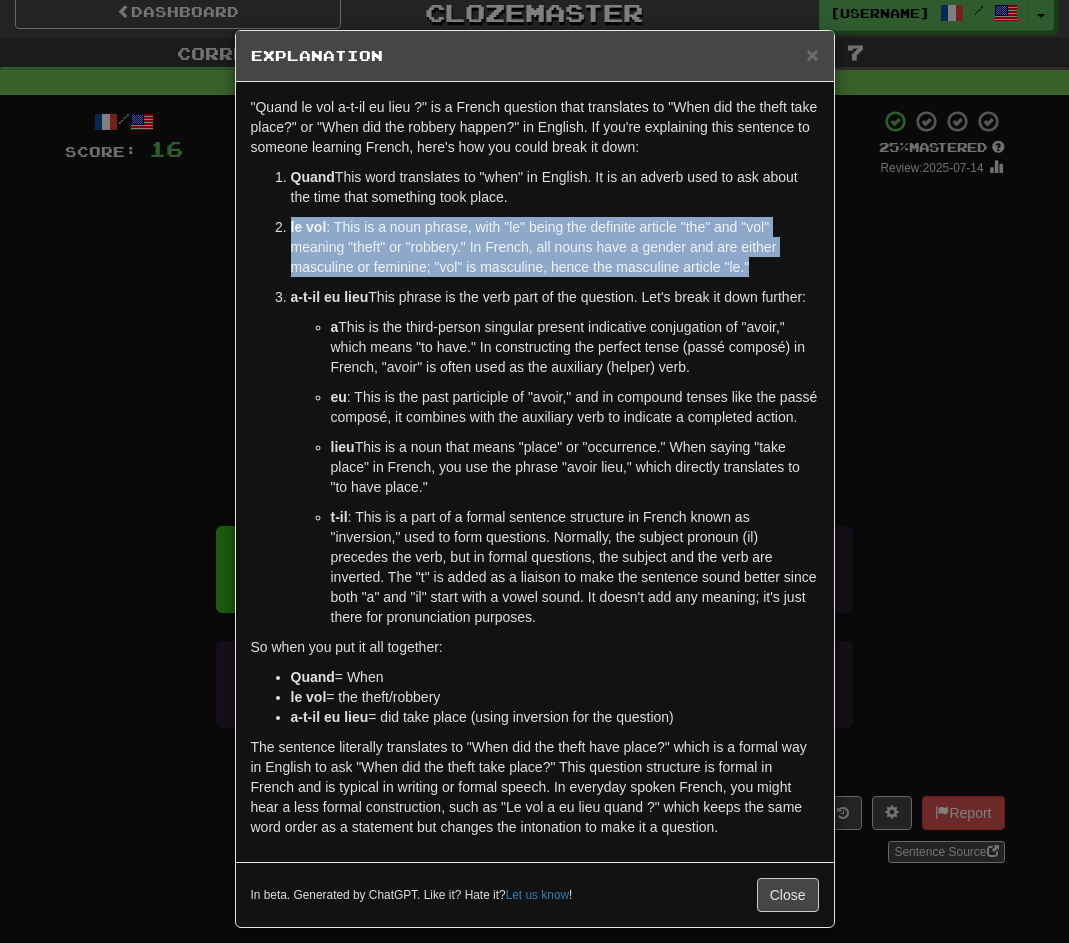 drag, startPoint x: 290, startPoint y: 230, endPoint x: 762, endPoint y: 268, distance: 473.5272 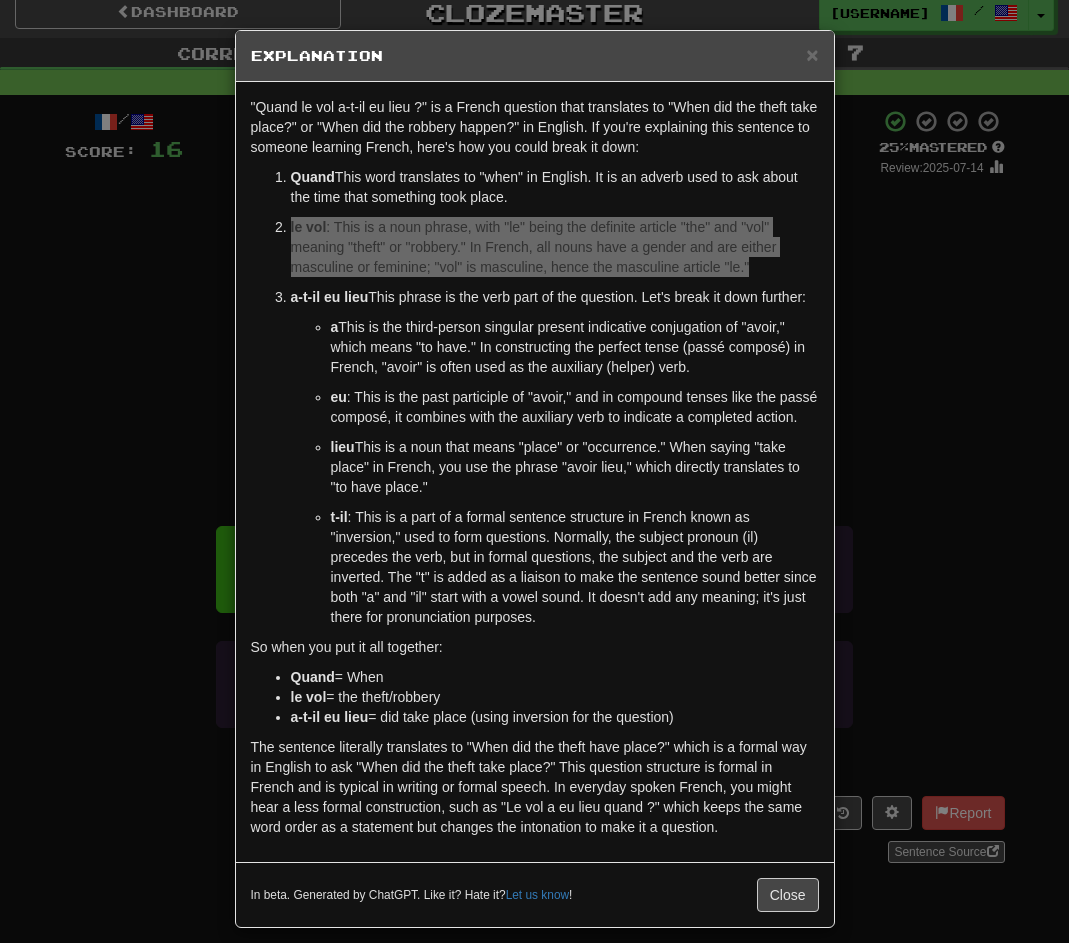 scroll, scrollTop: 55, scrollLeft: 0, axis: vertical 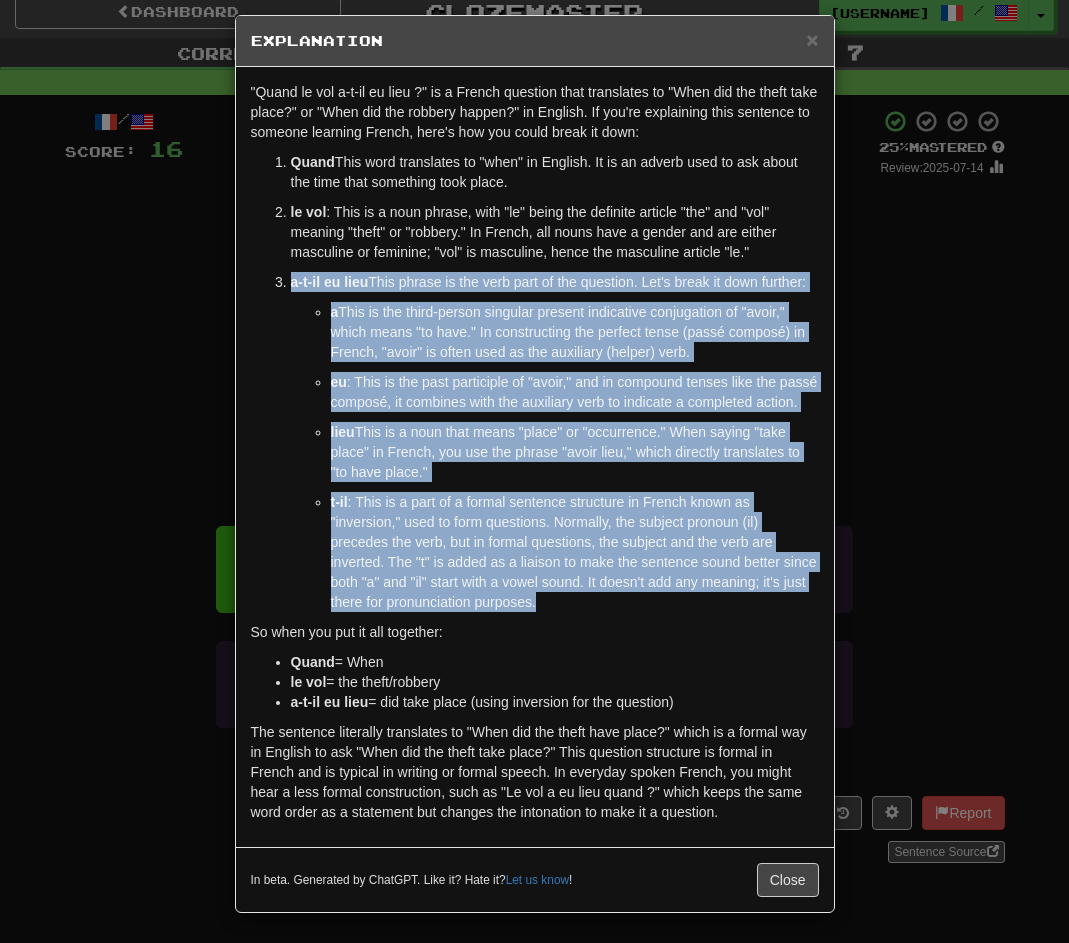 drag, startPoint x: 650, startPoint y: 599, endPoint x: 286, endPoint y: 233, distance: 516.1899 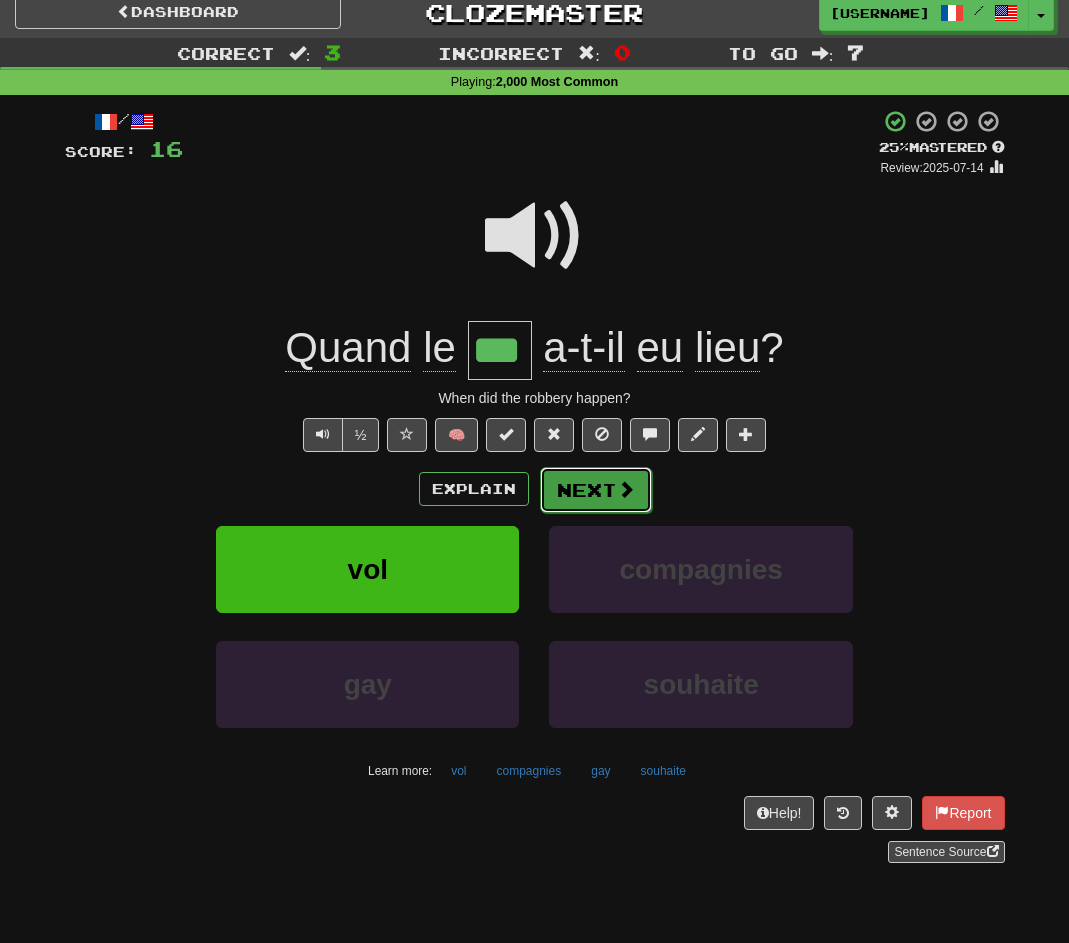 click on "Next" at bounding box center (596, 490) 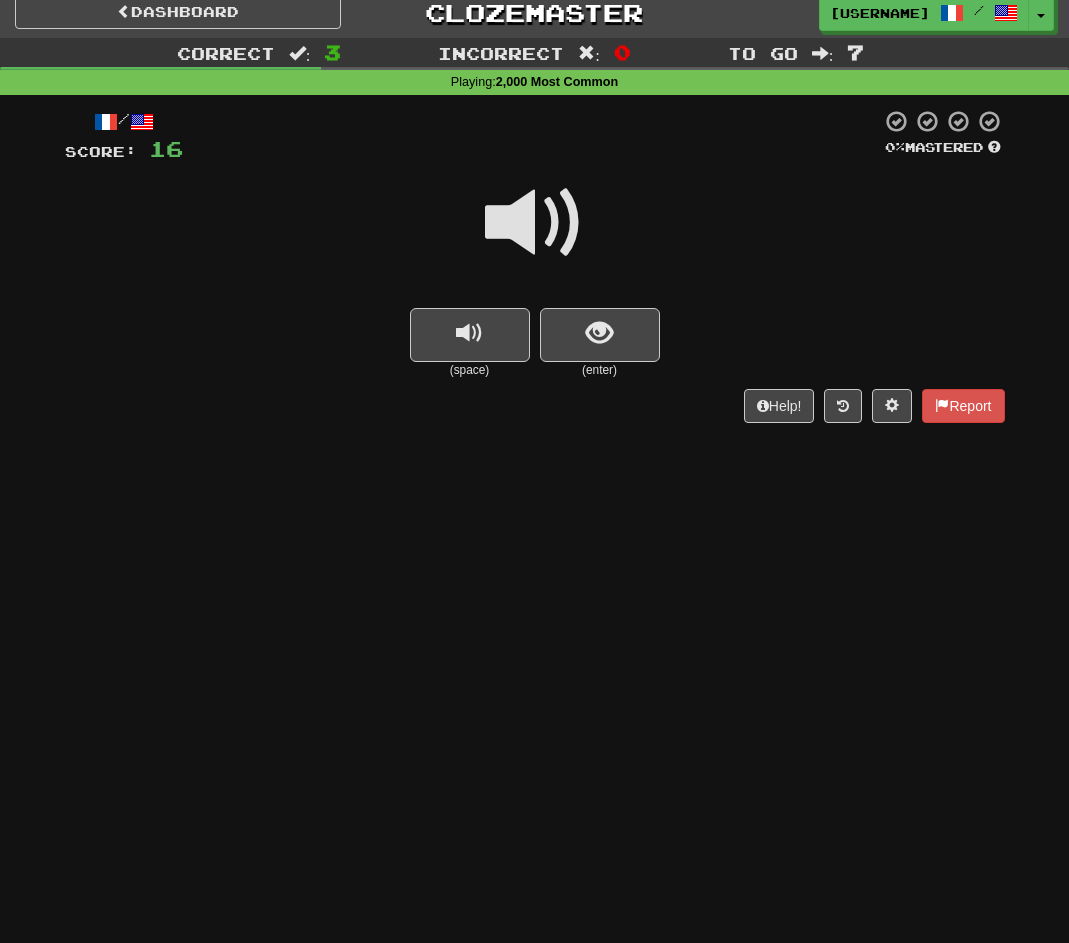 click at bounding box center (535, 223) 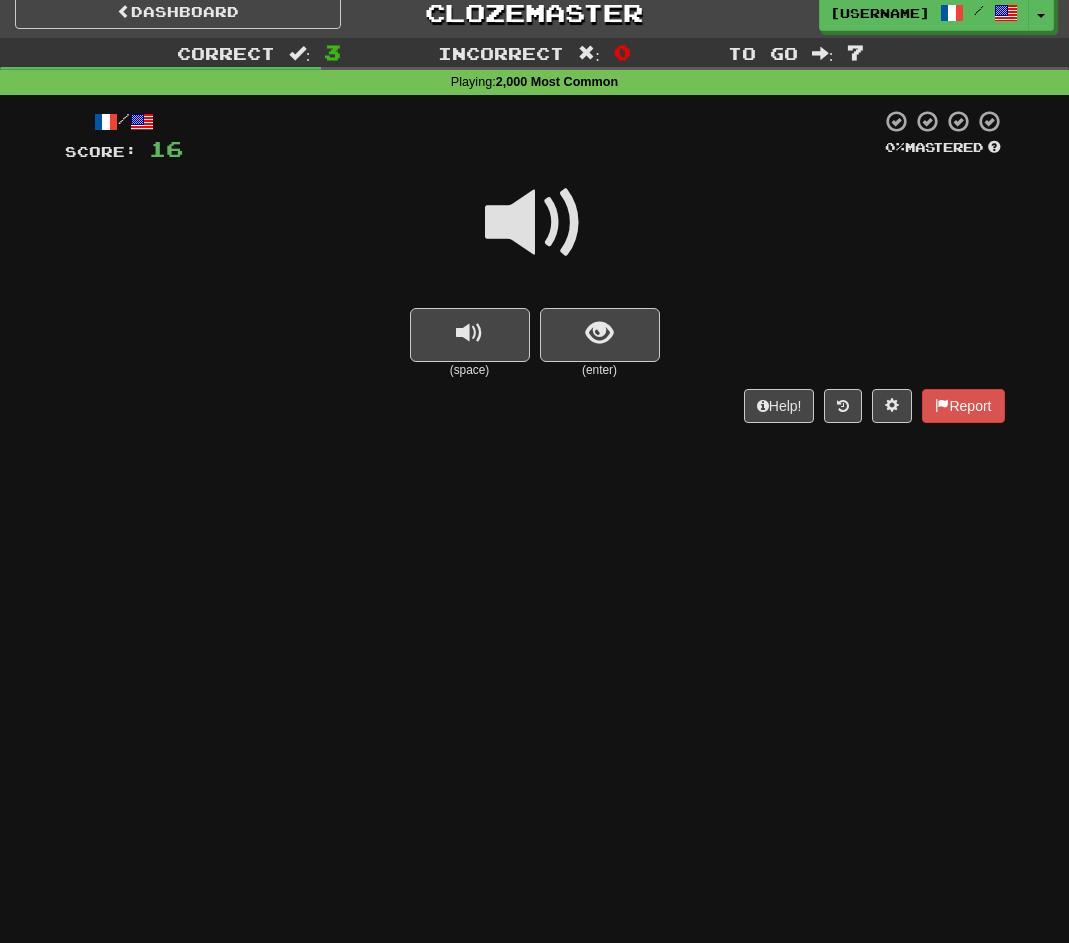 click at bounding box center (535, 223) 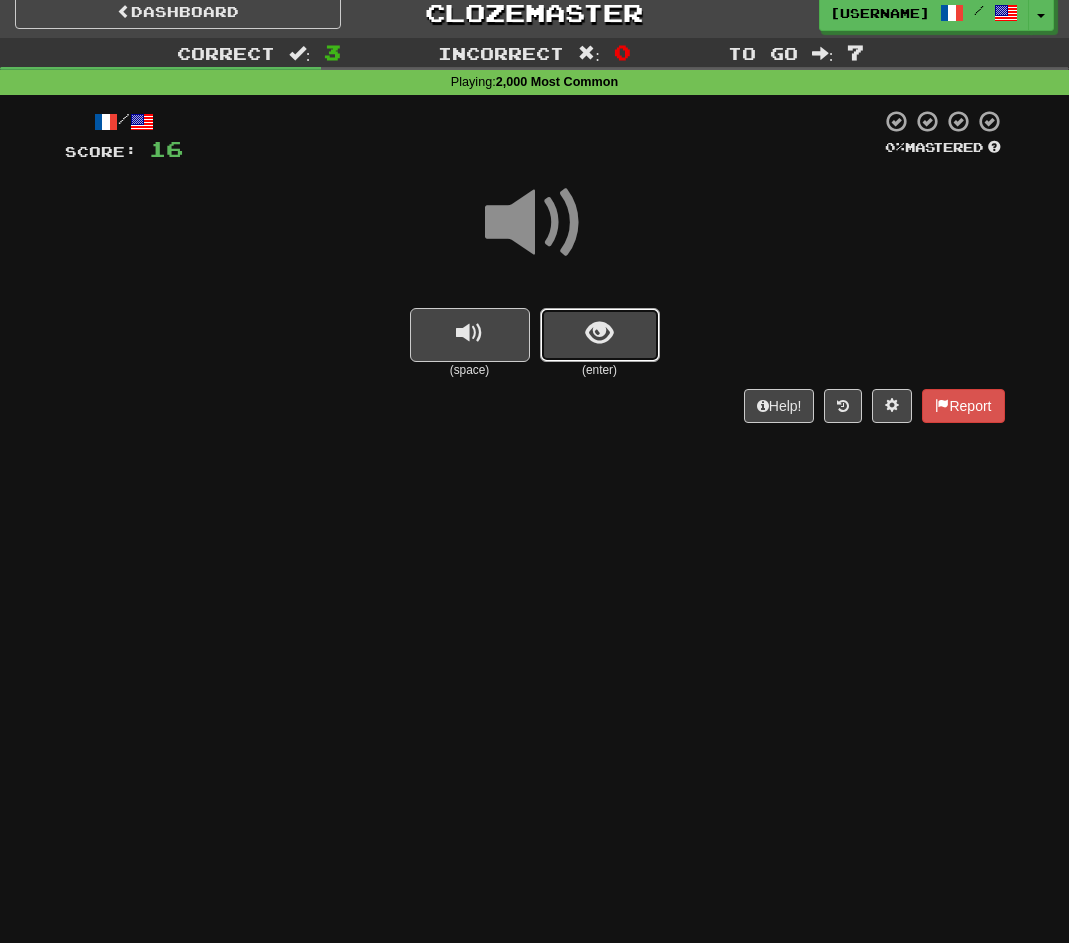 click at bounding box center (600, 335) 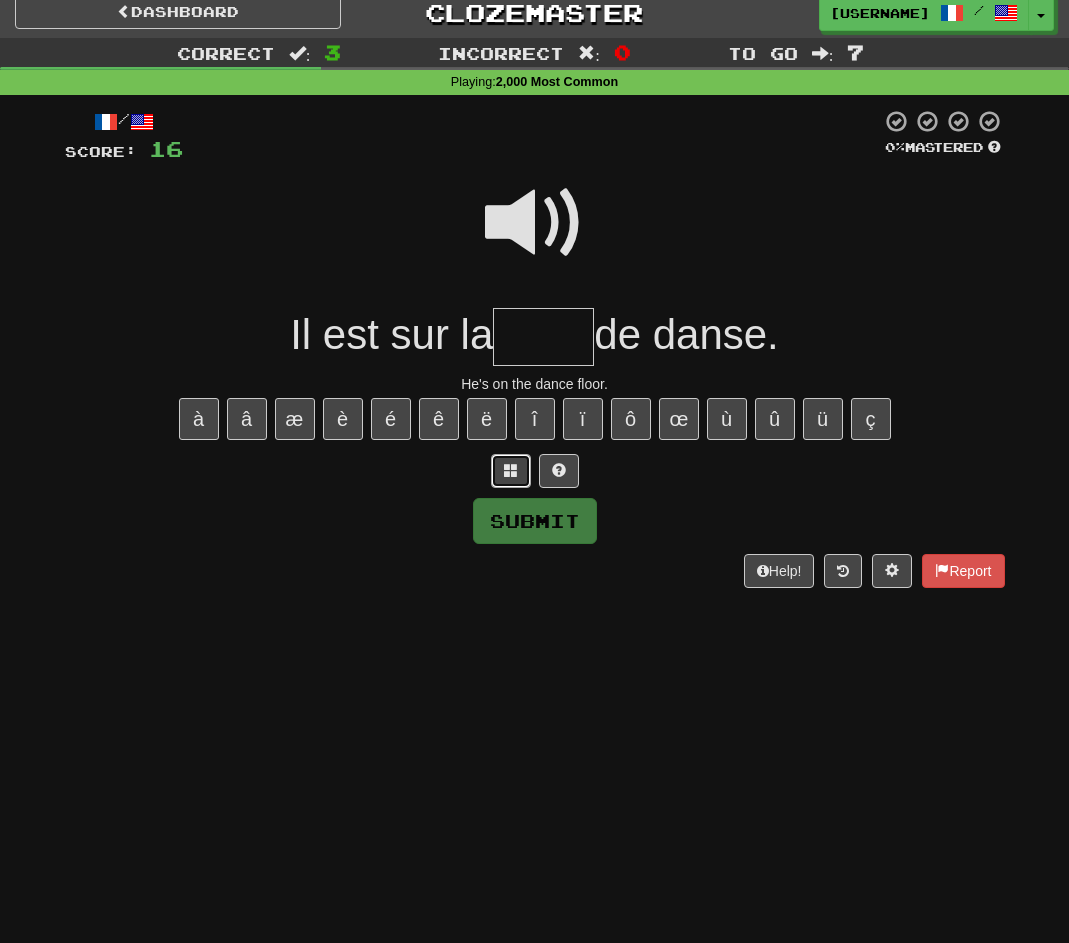 click at bounding box center (511, 471) 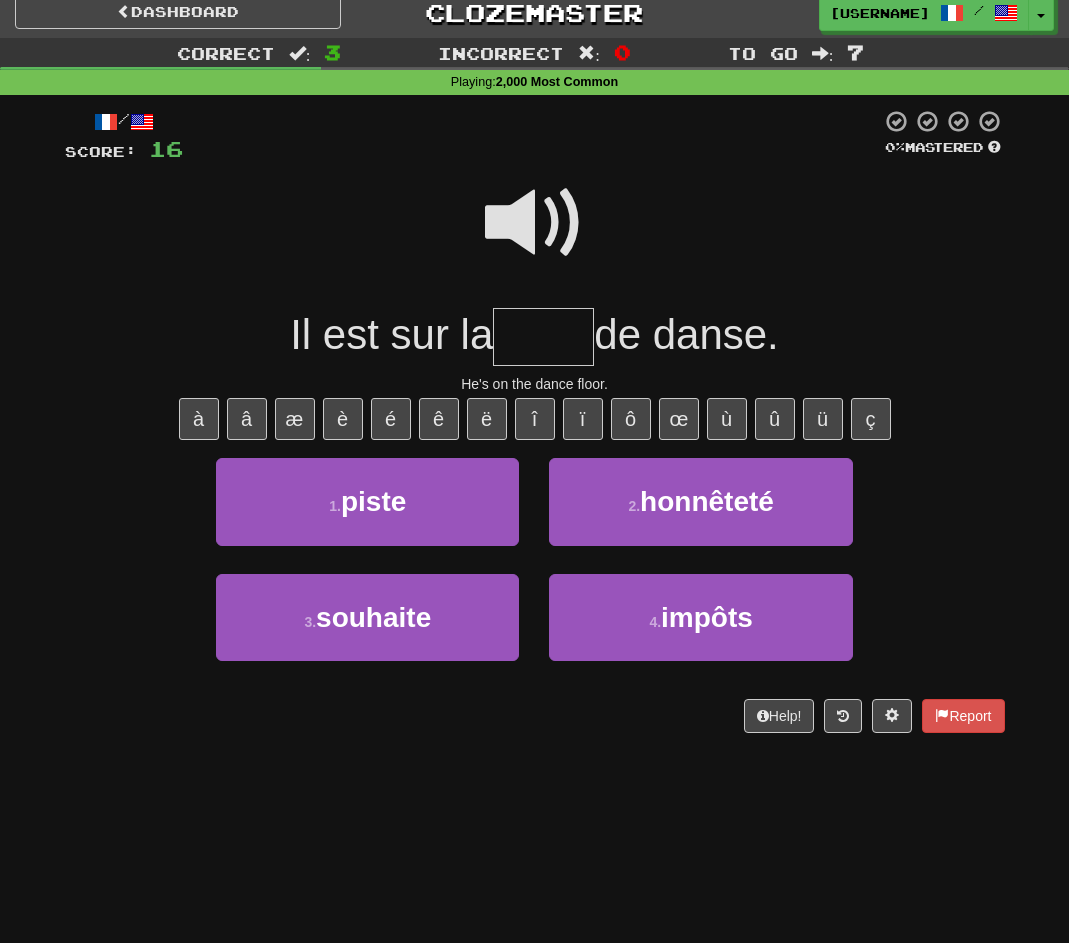 scroll, scrollTop: 4, scrollLeft: 0, axis: vertical 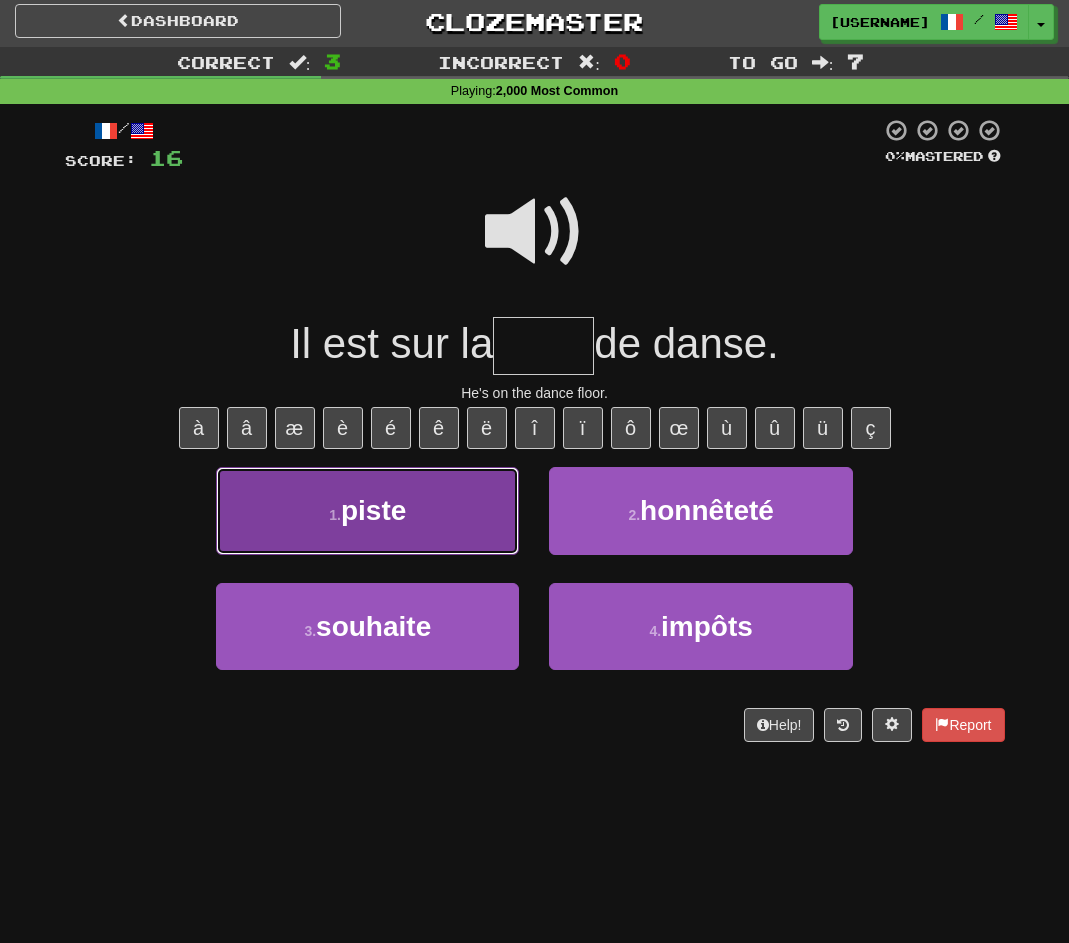 click on "piste" at bounding box center (373, 510) 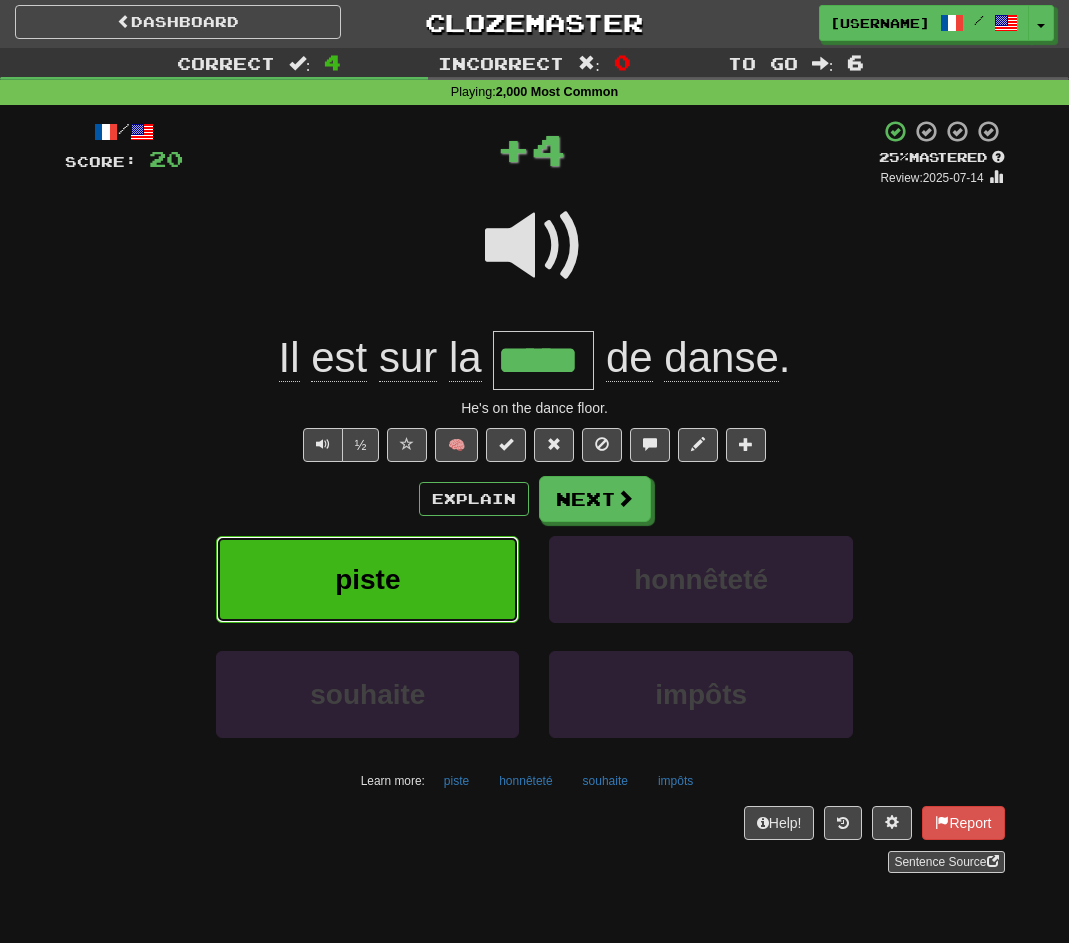 scroll, scrollTop: 5, scrollLeft: 0, axis: vertical 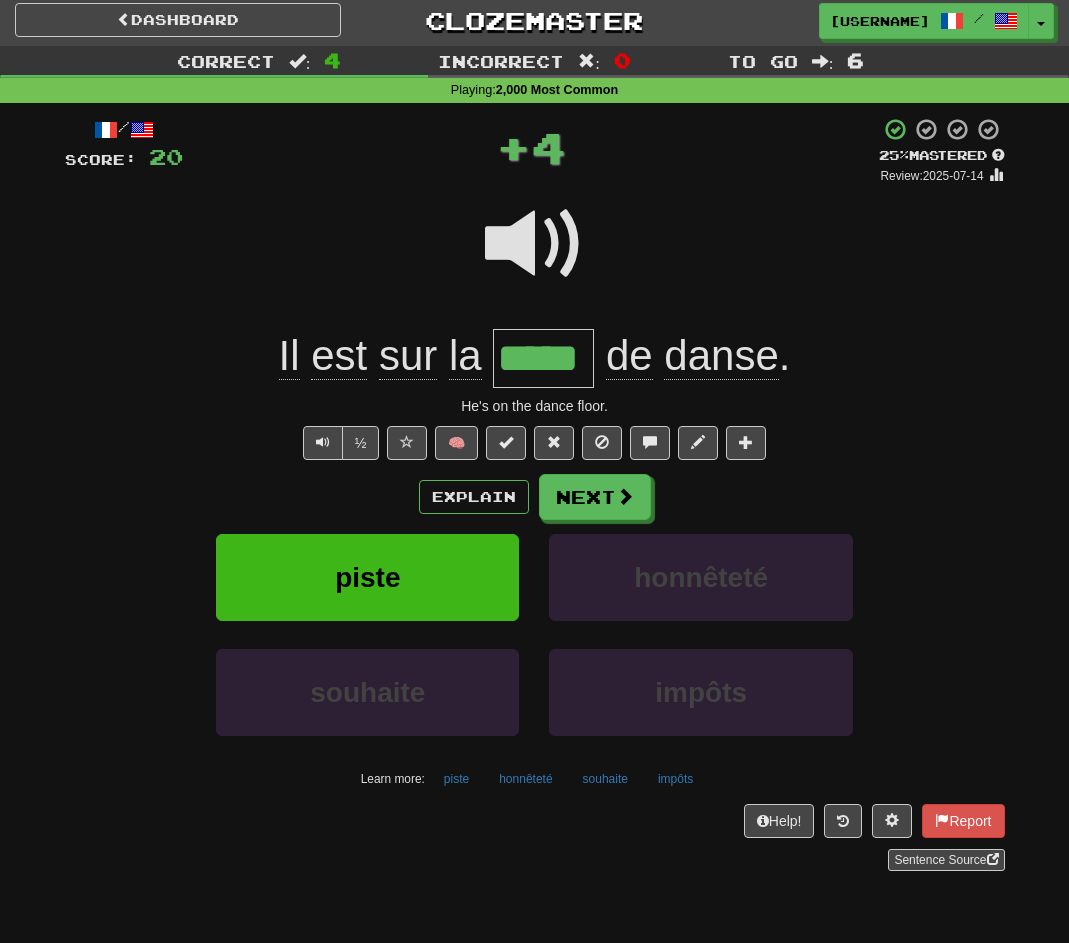 click at bounding box center [535, 257] 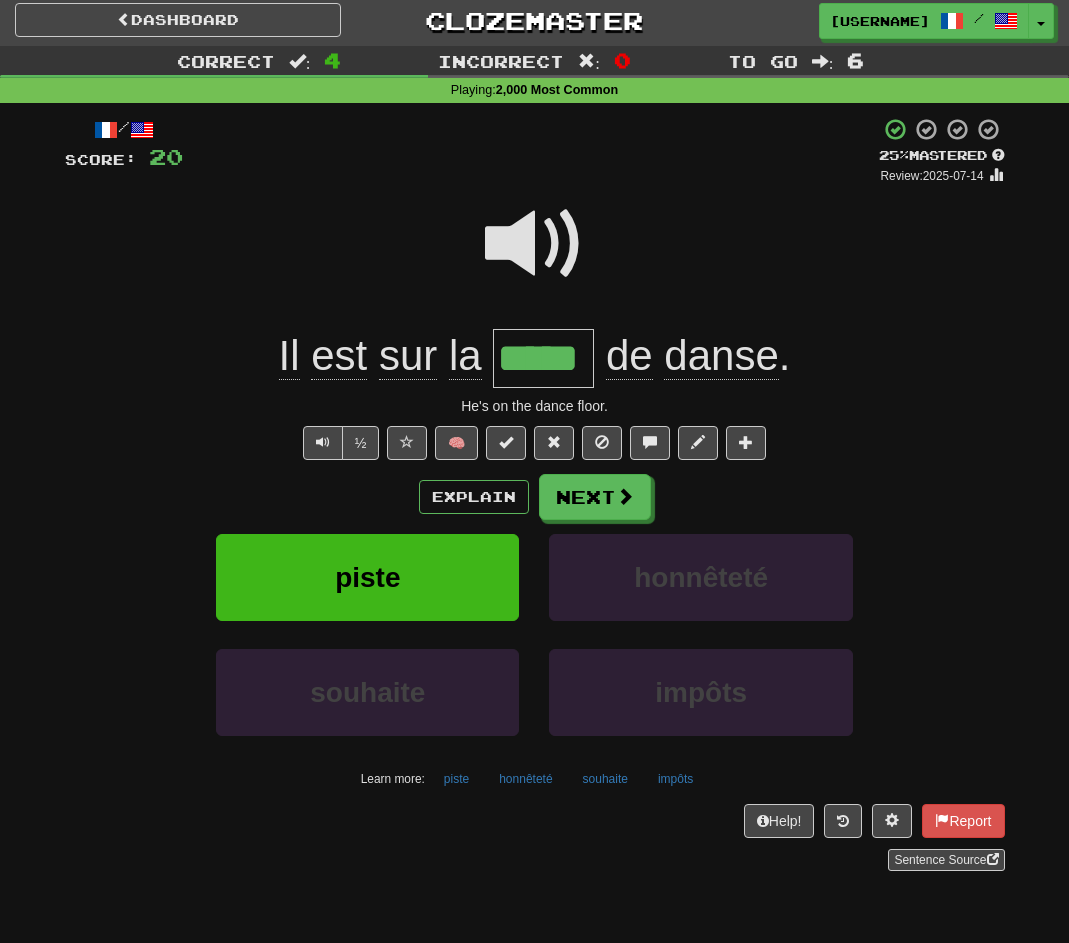 click on "est" 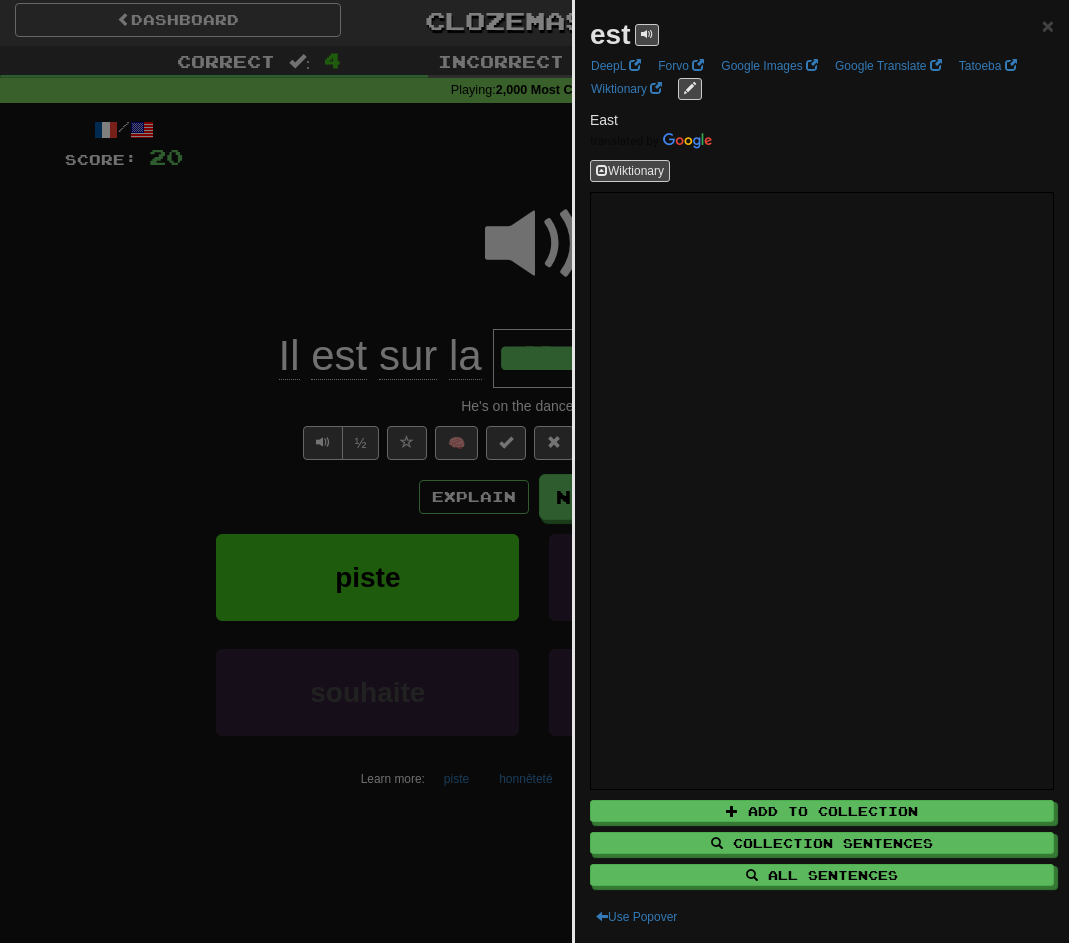 click at bounding box center [534, 471] 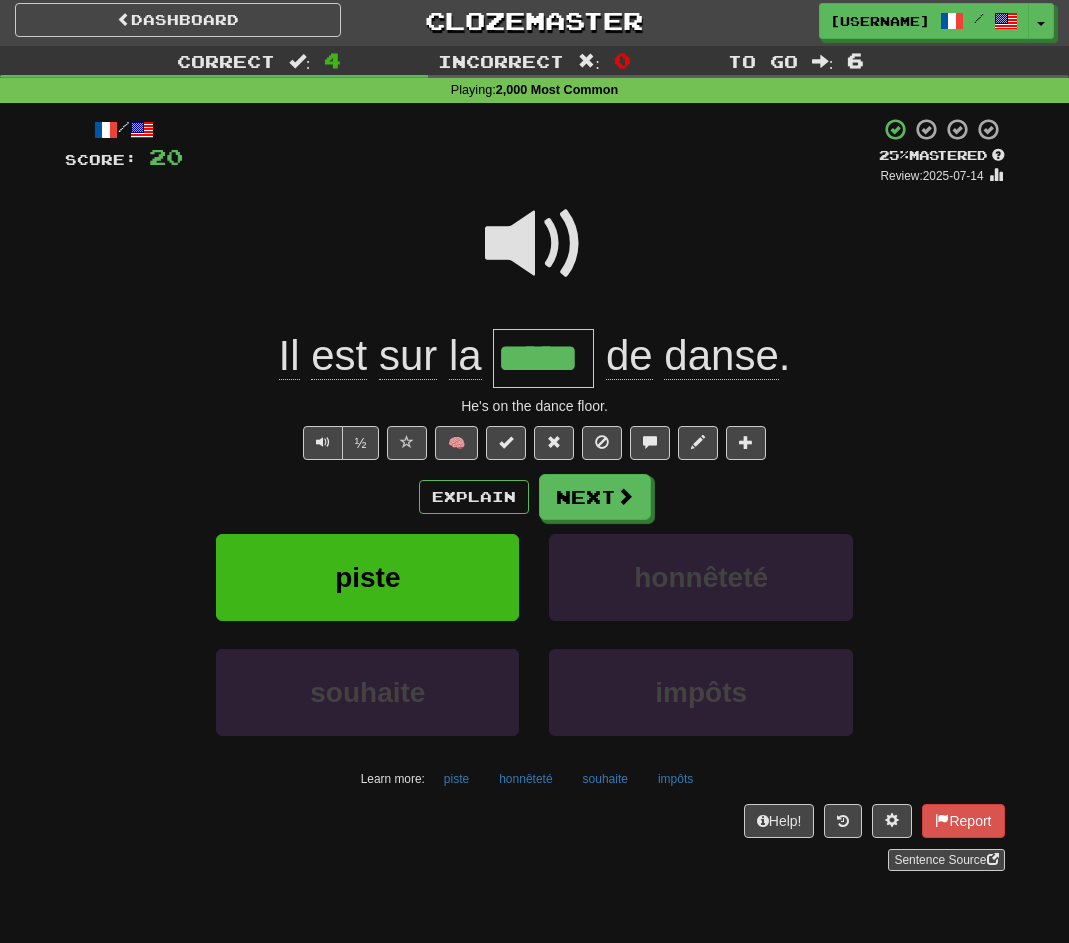 click on "*****" at bounding box center [543, 358] 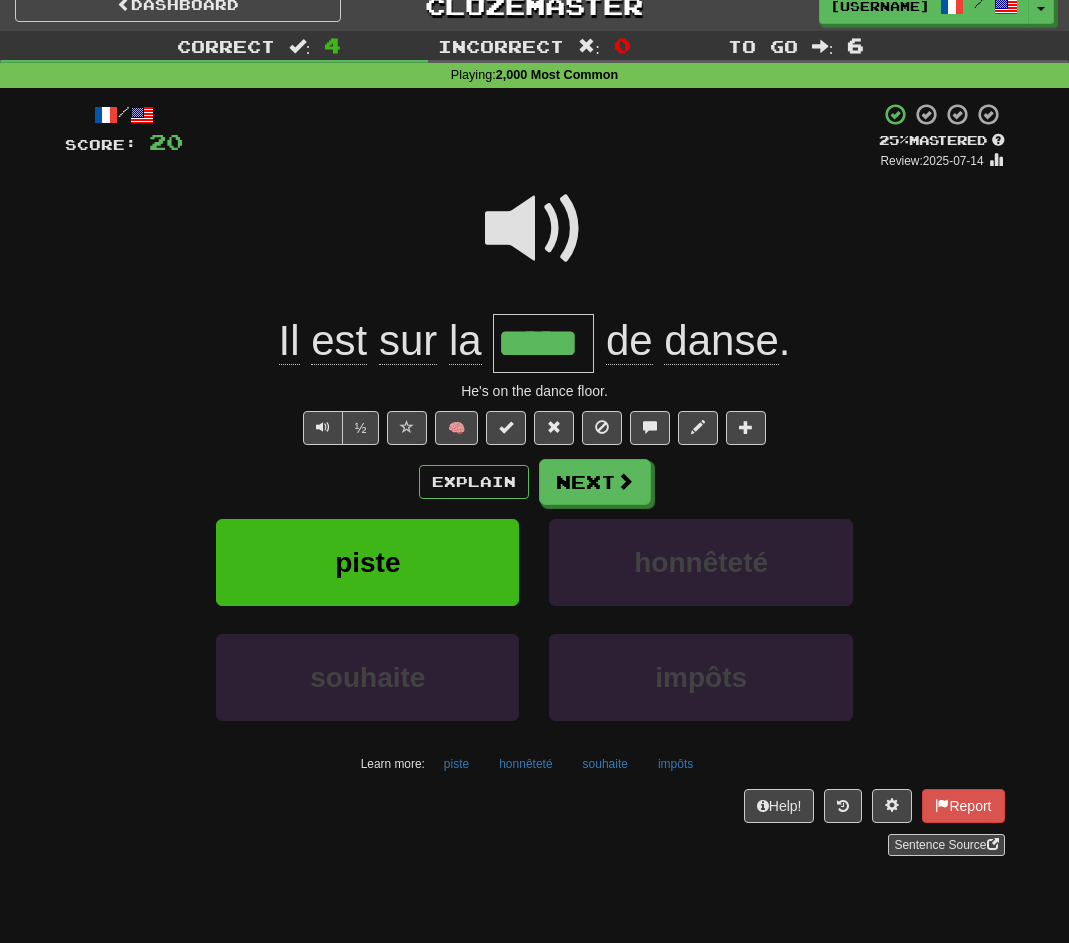 scroll, scrollTop: 16, scrollLeft: 0, axis: vertical 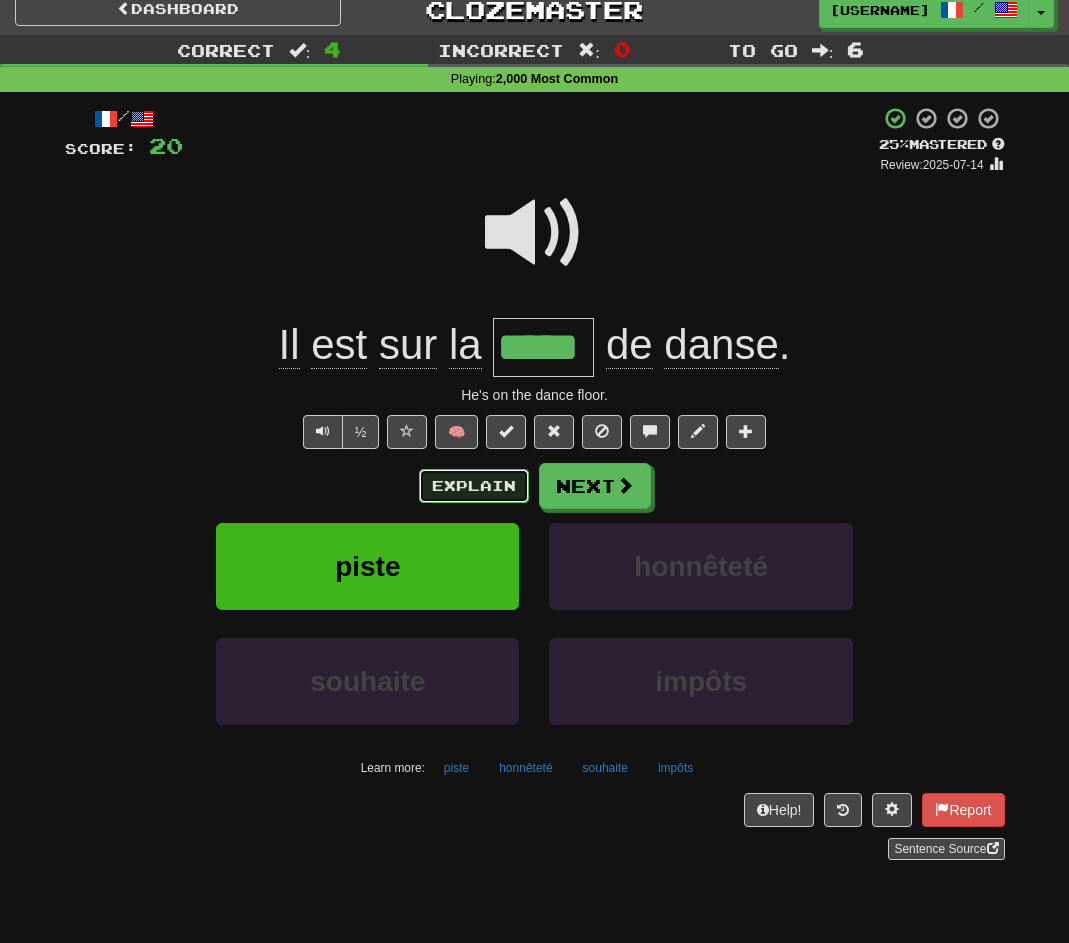 click on "Explain" at bounding box center (474, 486) 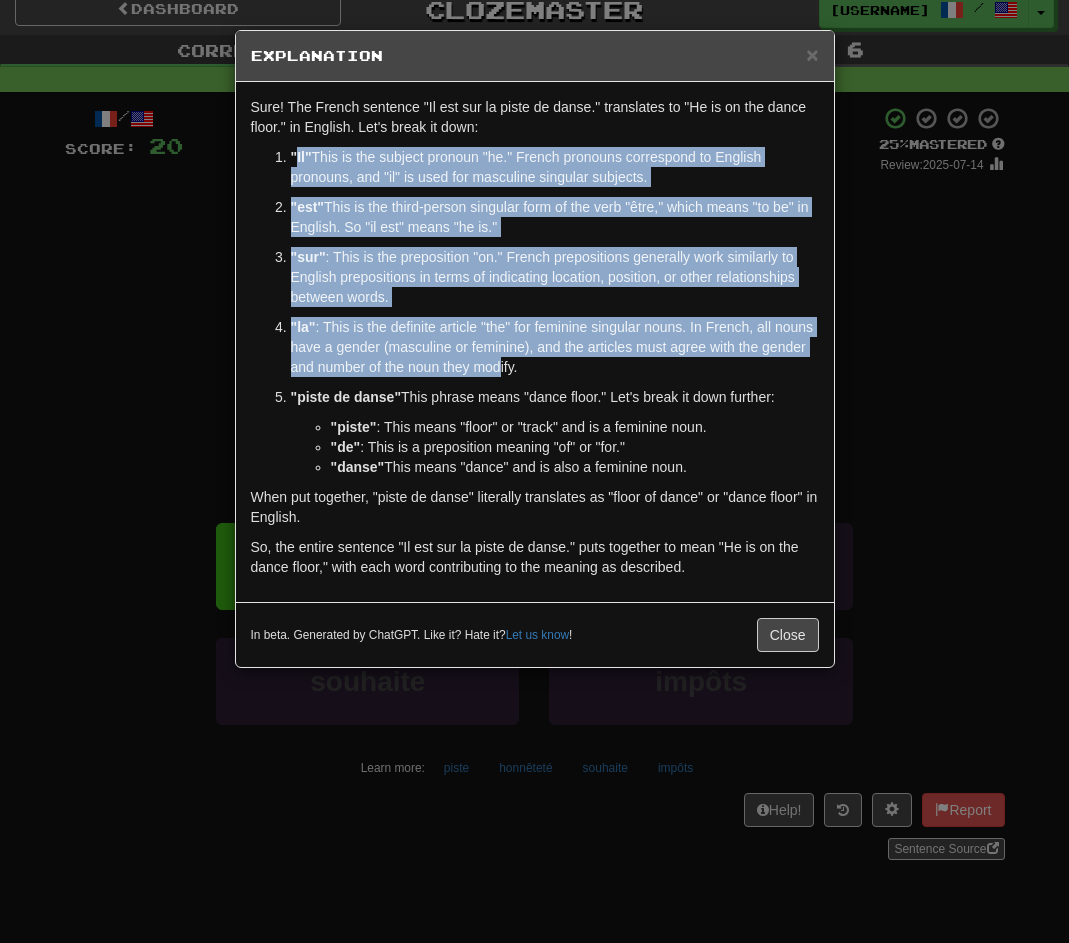 drag, startPoint x: 295, startPoint y: 161, endPoint x: 499, endPoint y: 373, distance: 294.21082 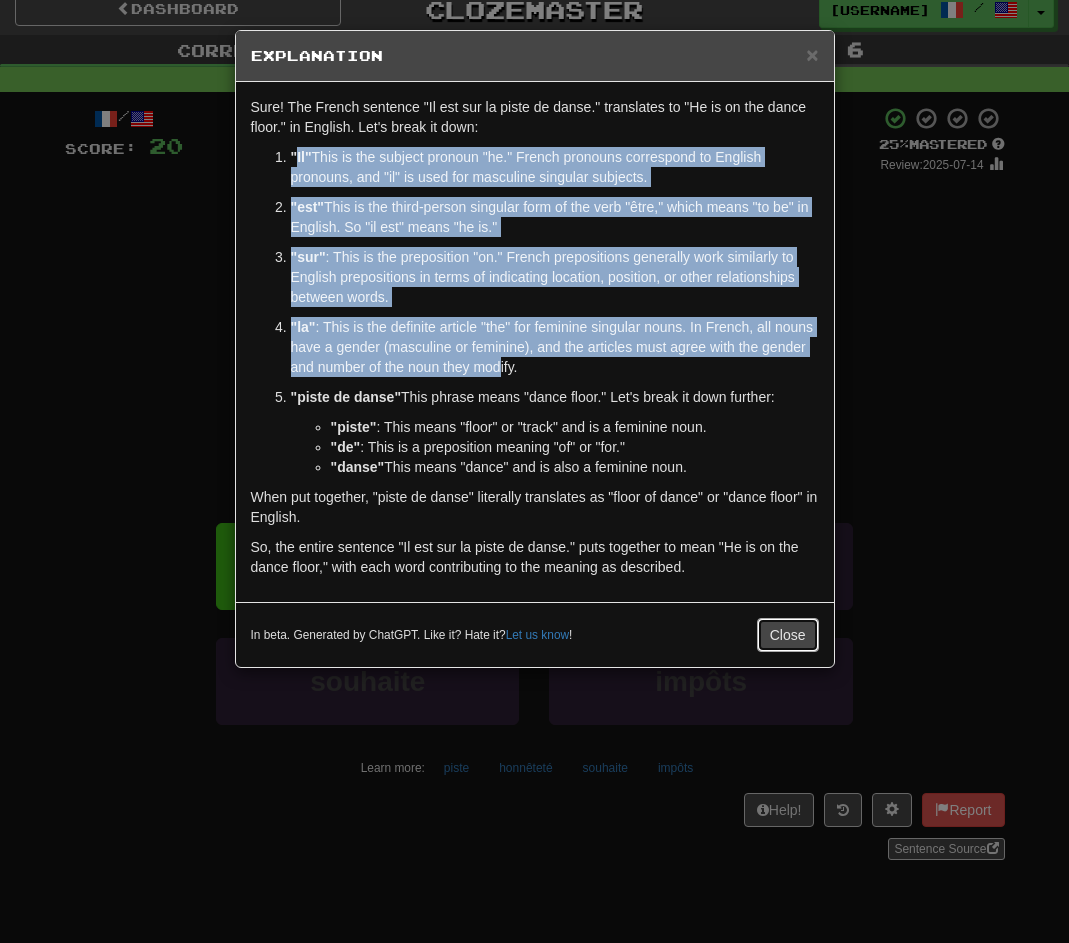 click on "Close" at bounding box center (788, 635) 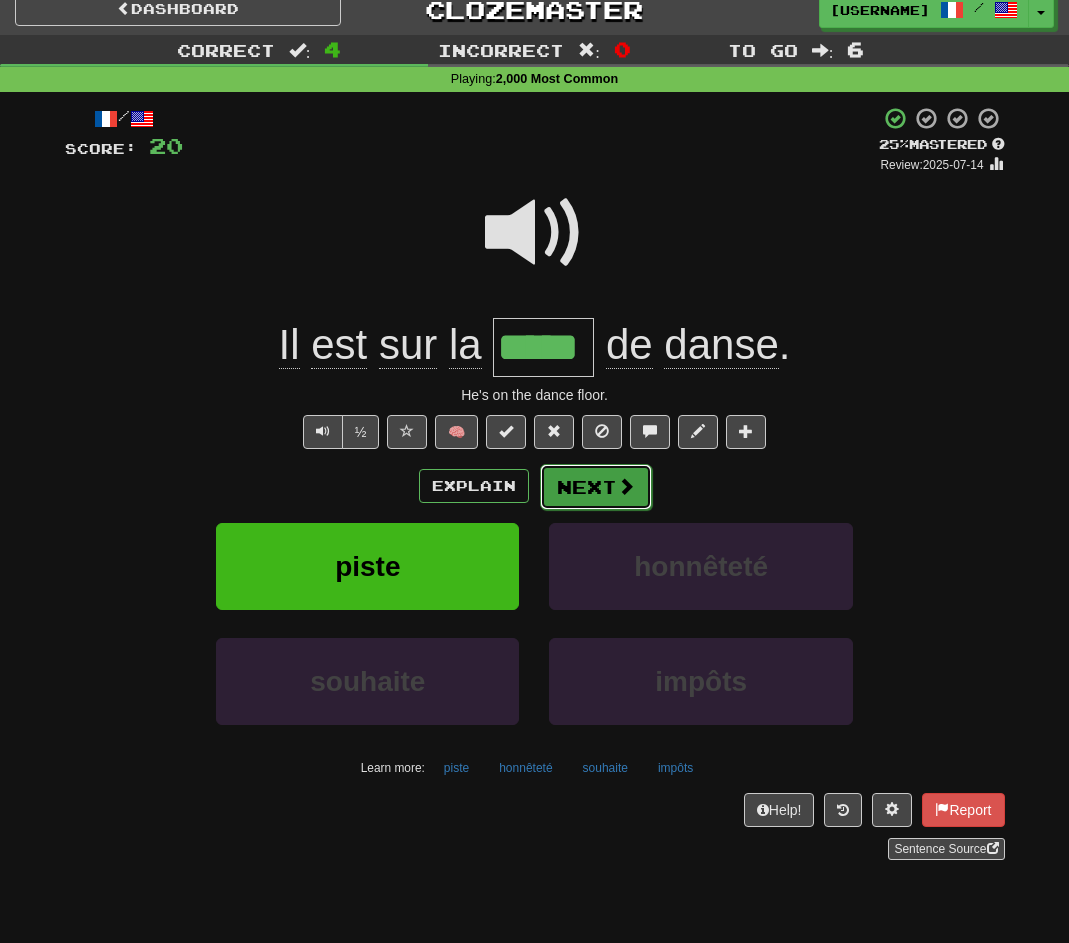 click on "Next" at bounding box center (596, 487) 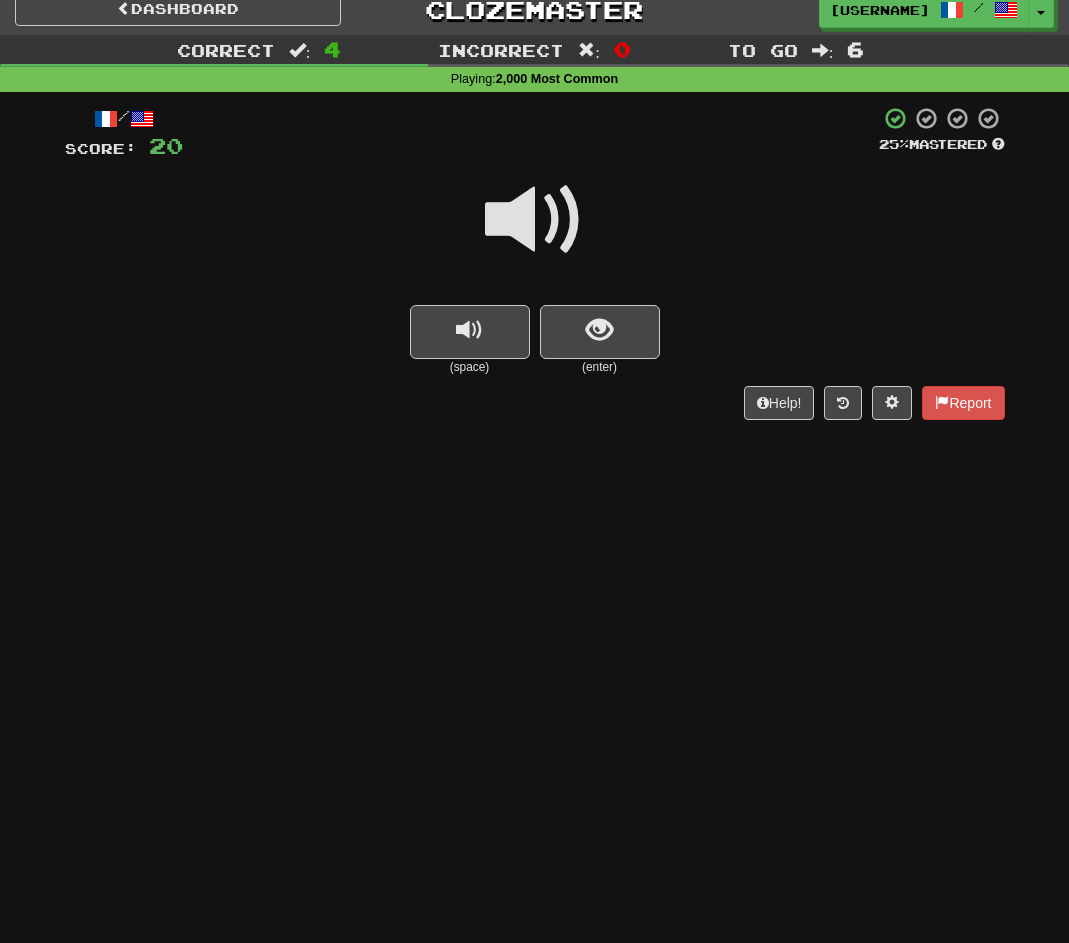 click at bounding box center [535, 220] 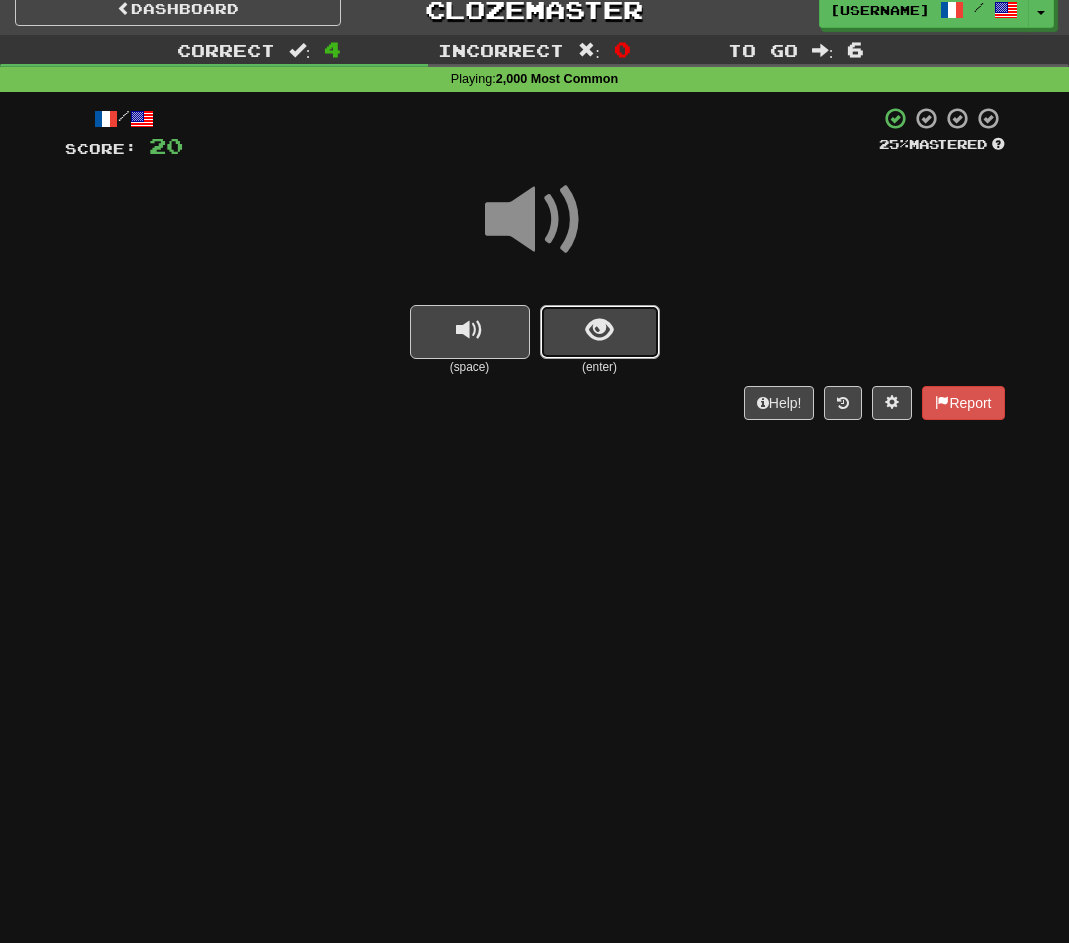 click at bounding box center [600, 332] 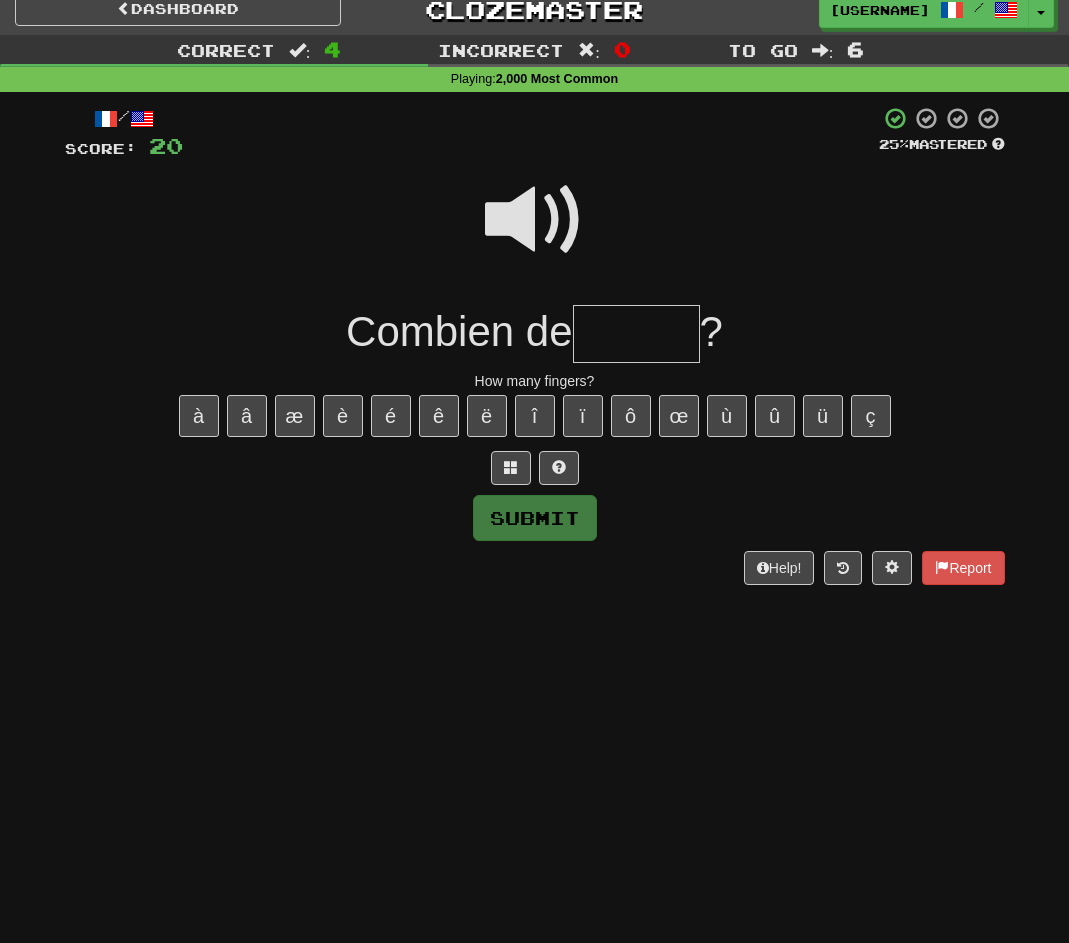 click at bounding box center [535, 220] 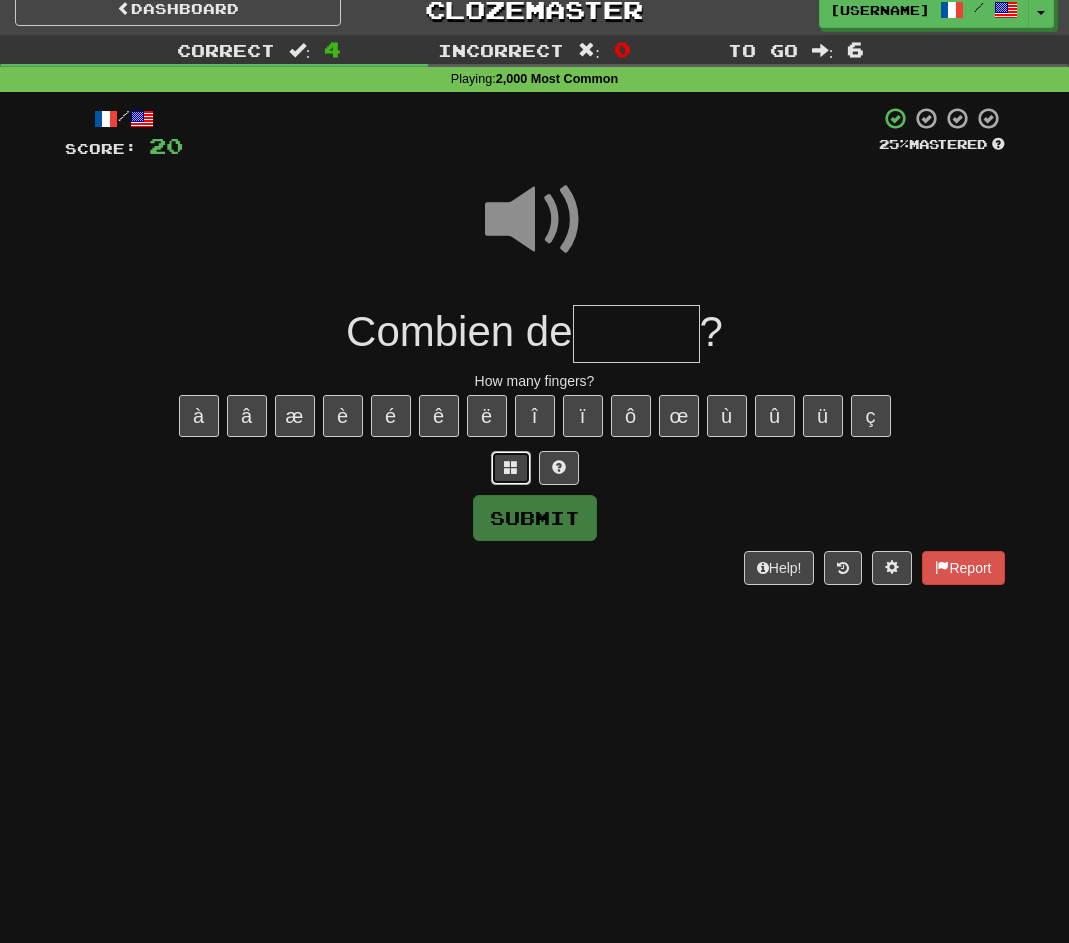 click at bounding box center [511, 468] 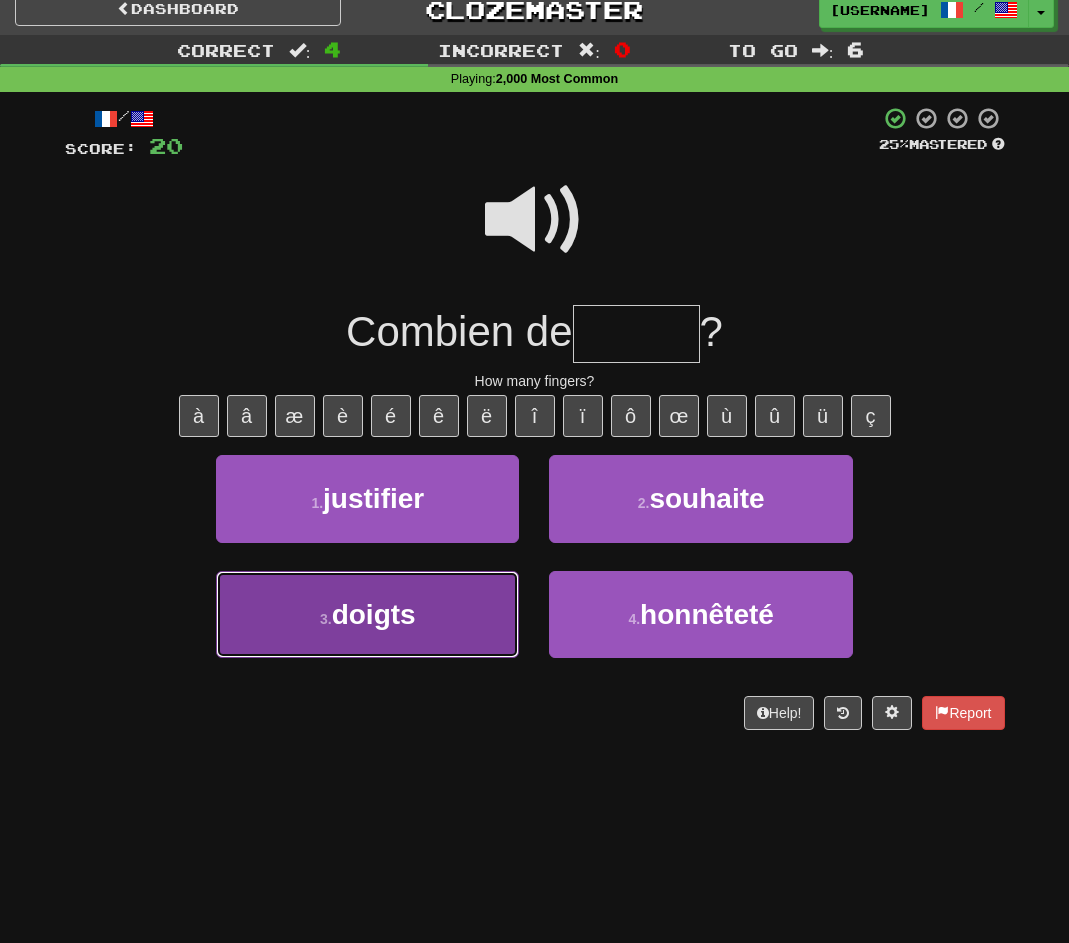 click on "3 .  doigts" at bounding box center (367, 614) 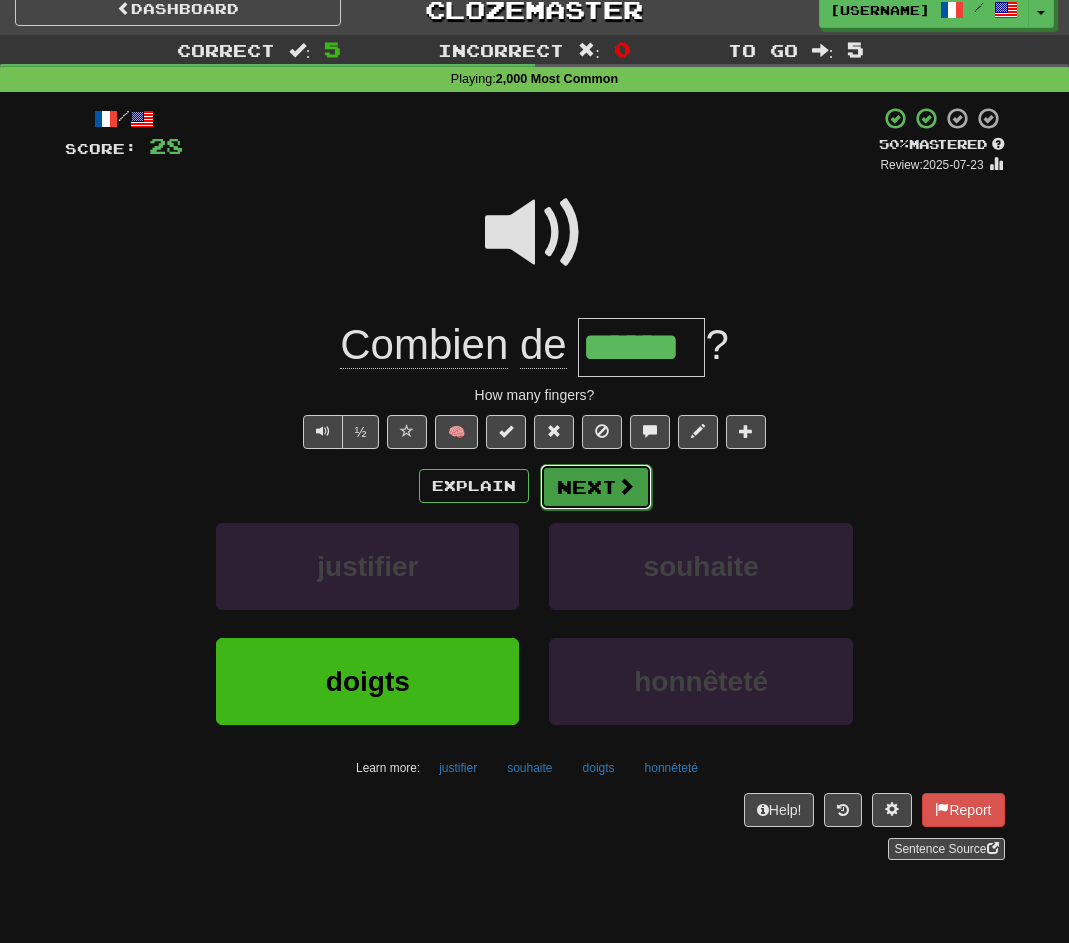 click on "Next" at bounding box center [596, 487] 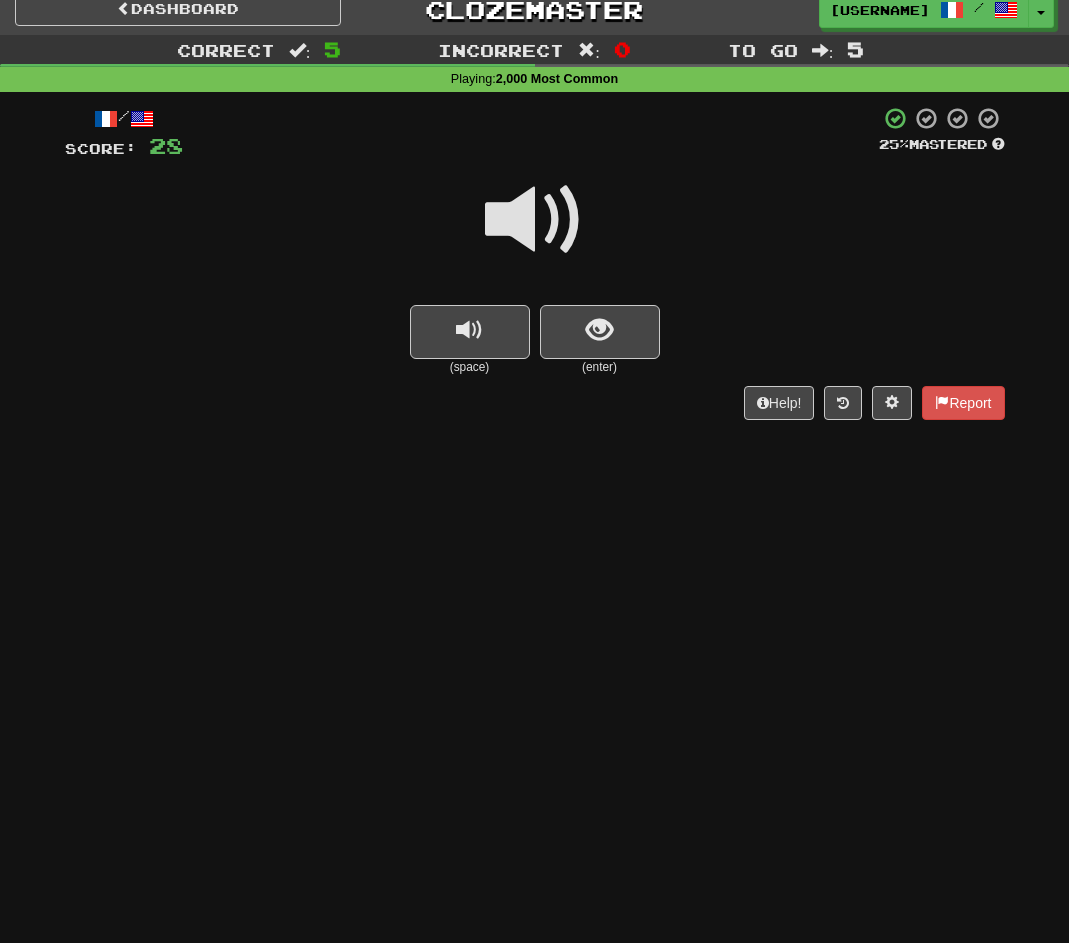 click at bounding box center (535, 233) 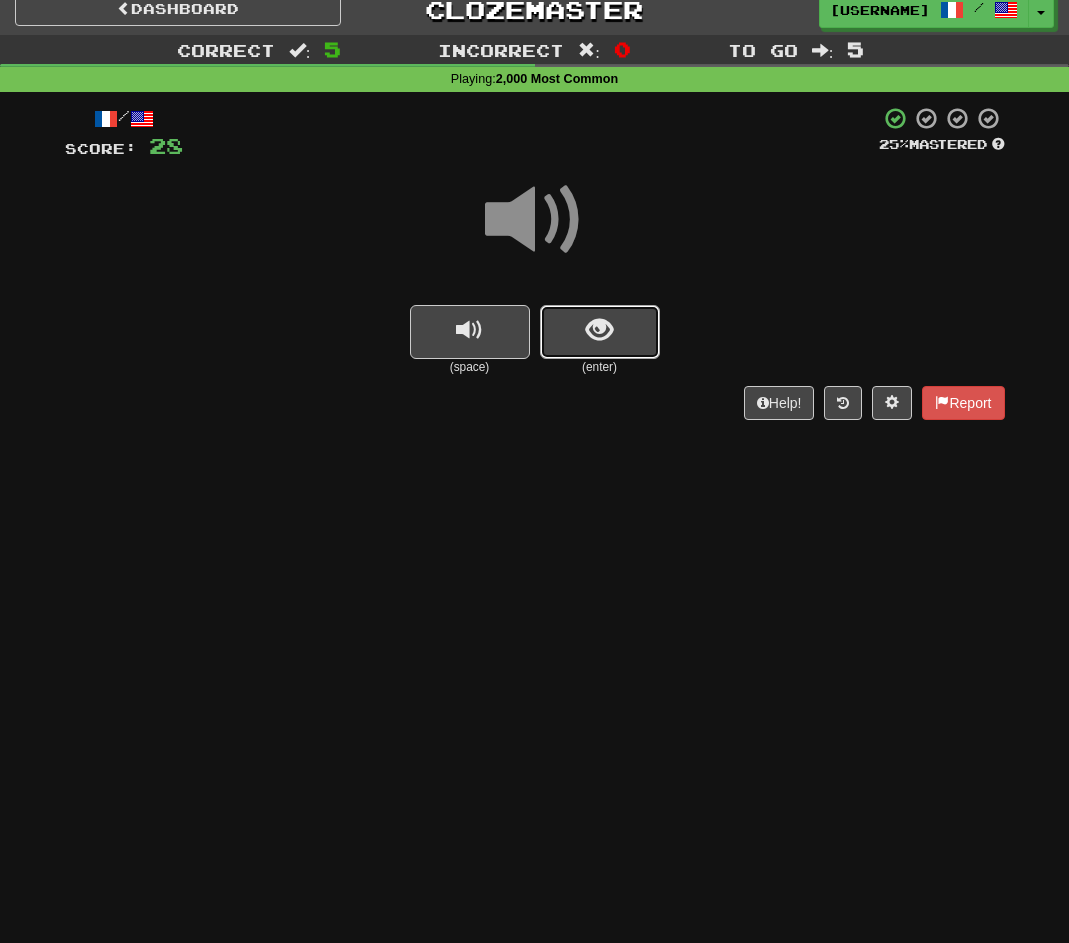click at bounding box center [599, 330] 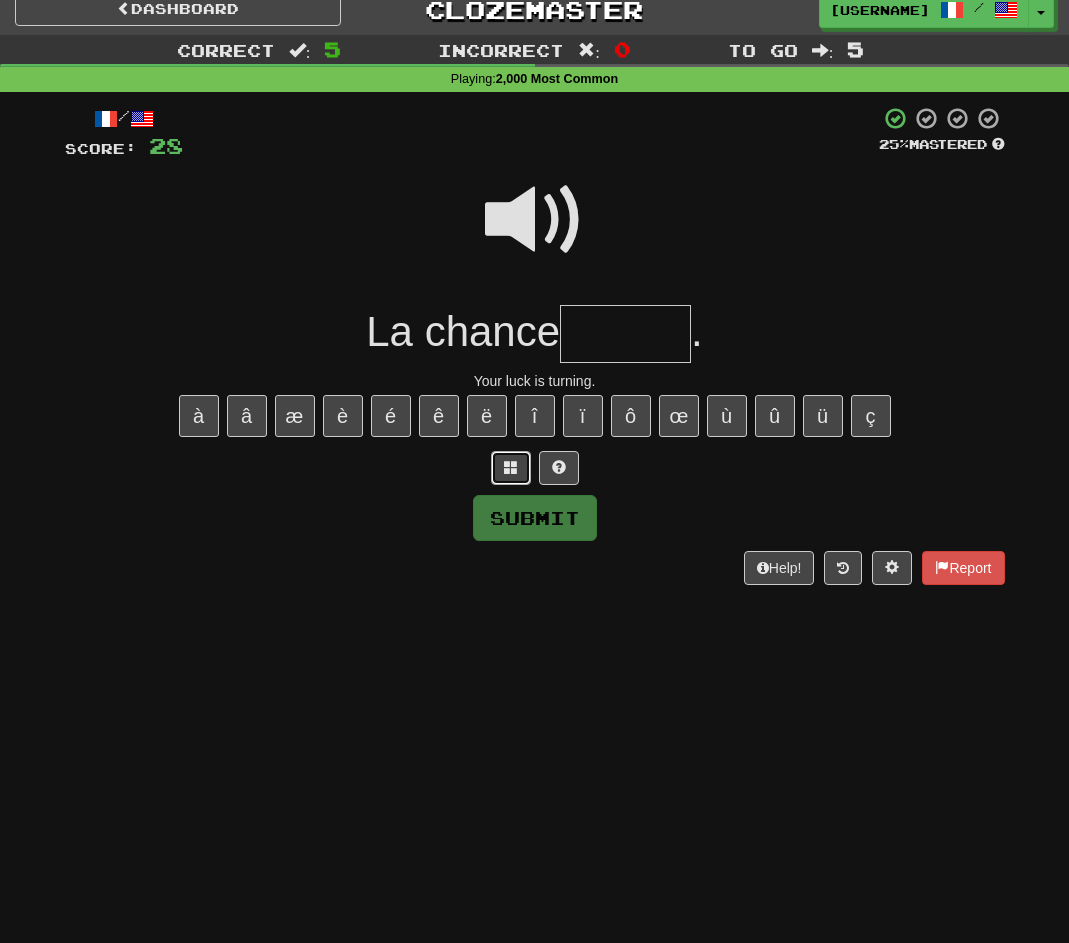 click at bounding box center [511, 468] 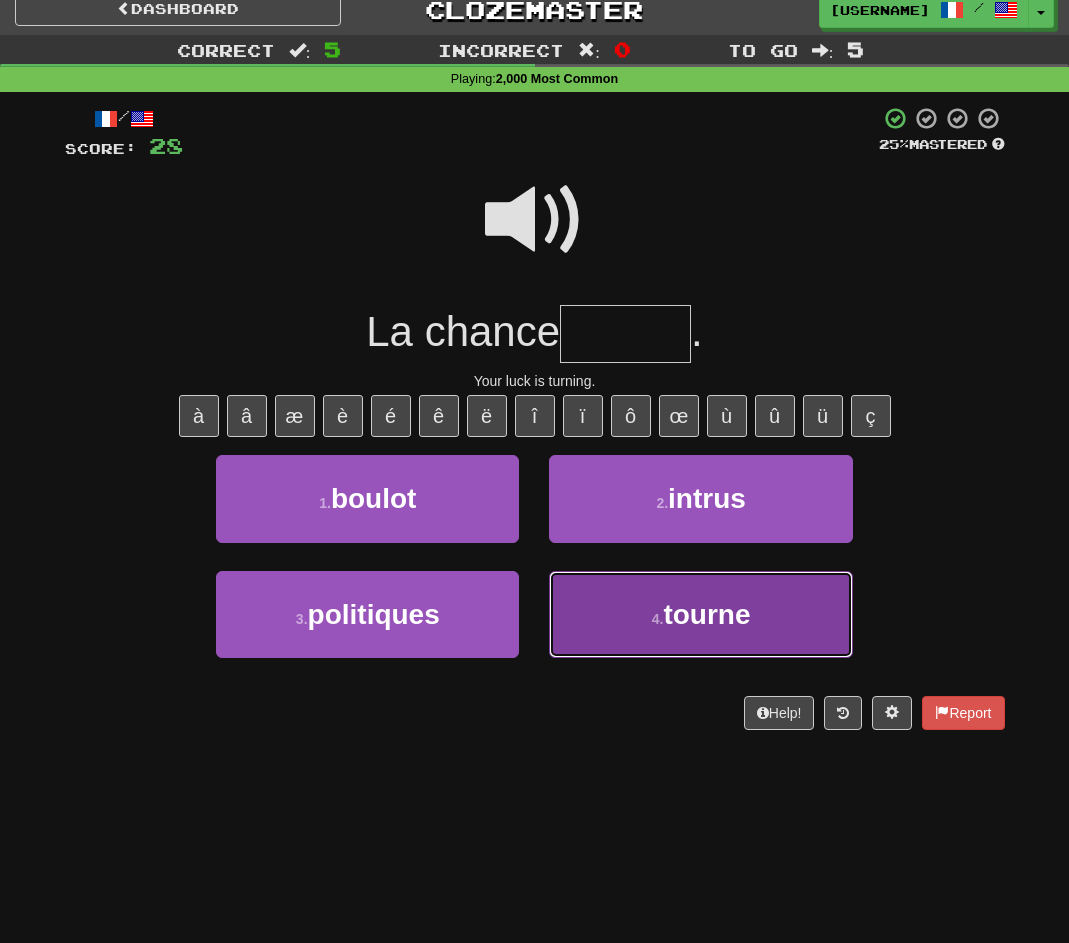 click on "tourne" at bounding box center (706, 614) 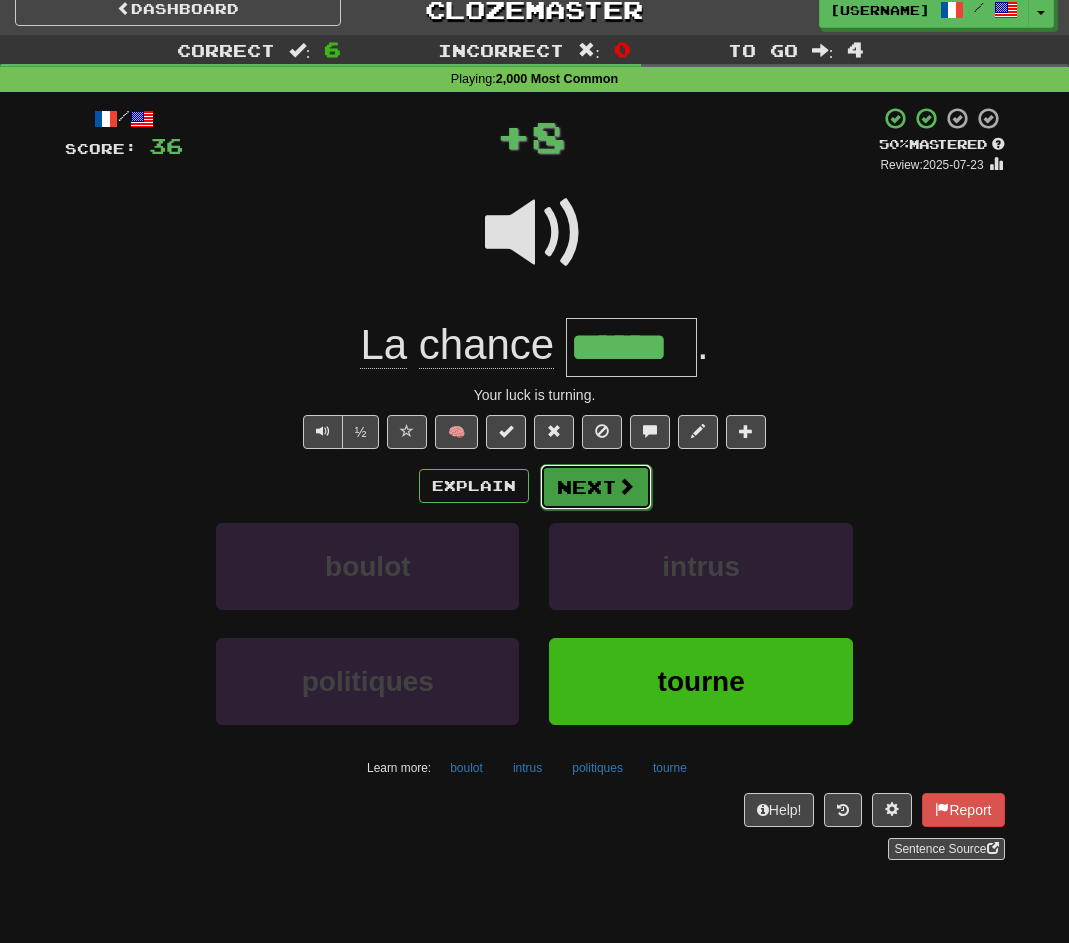 click on "Next" at bounding box center (596, 487) 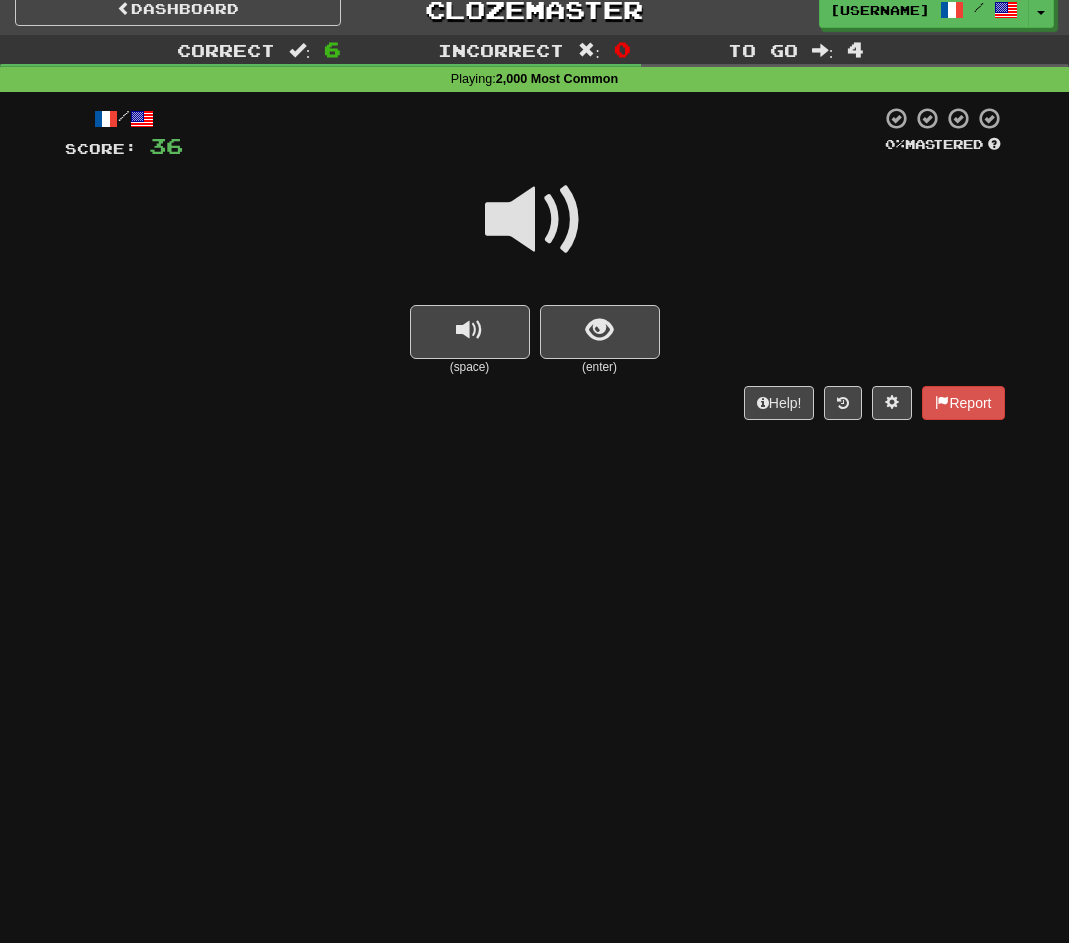 click at bounding box center (535, 220) 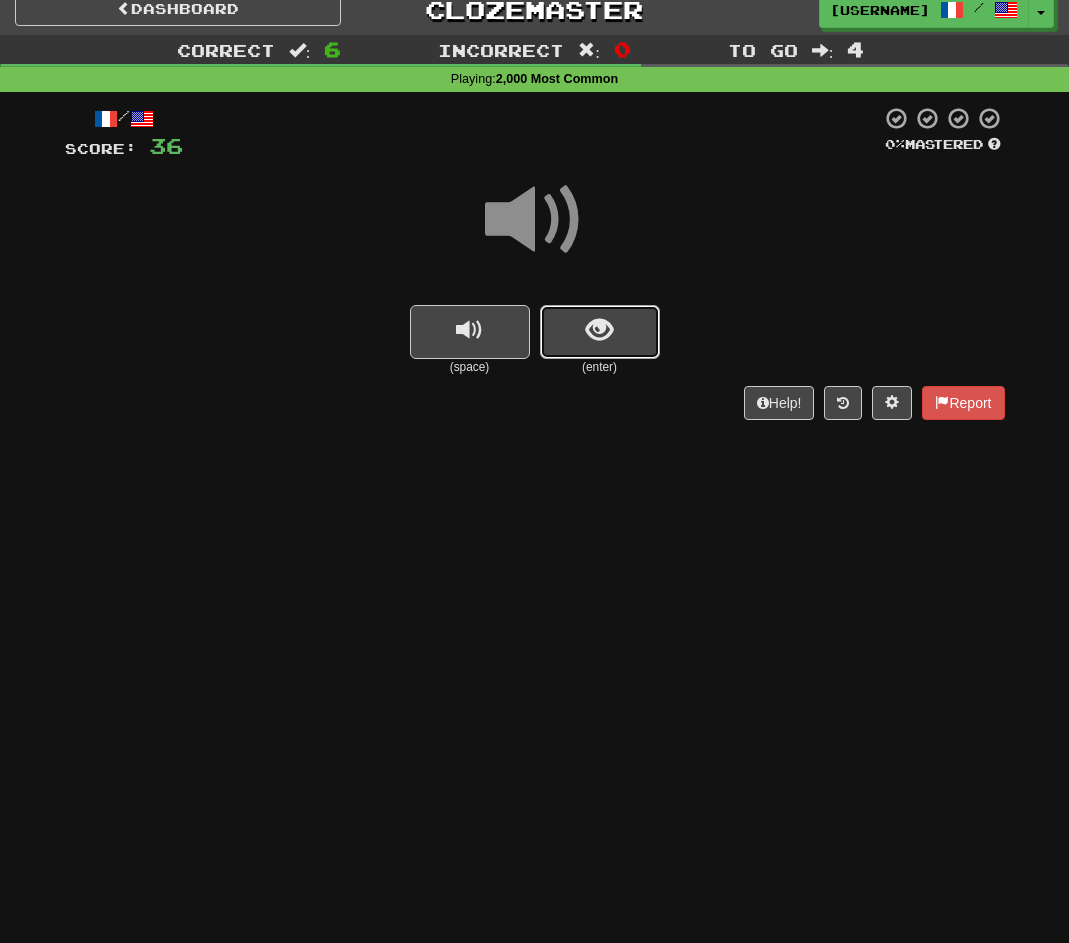 click at bounding box center (600, 332) 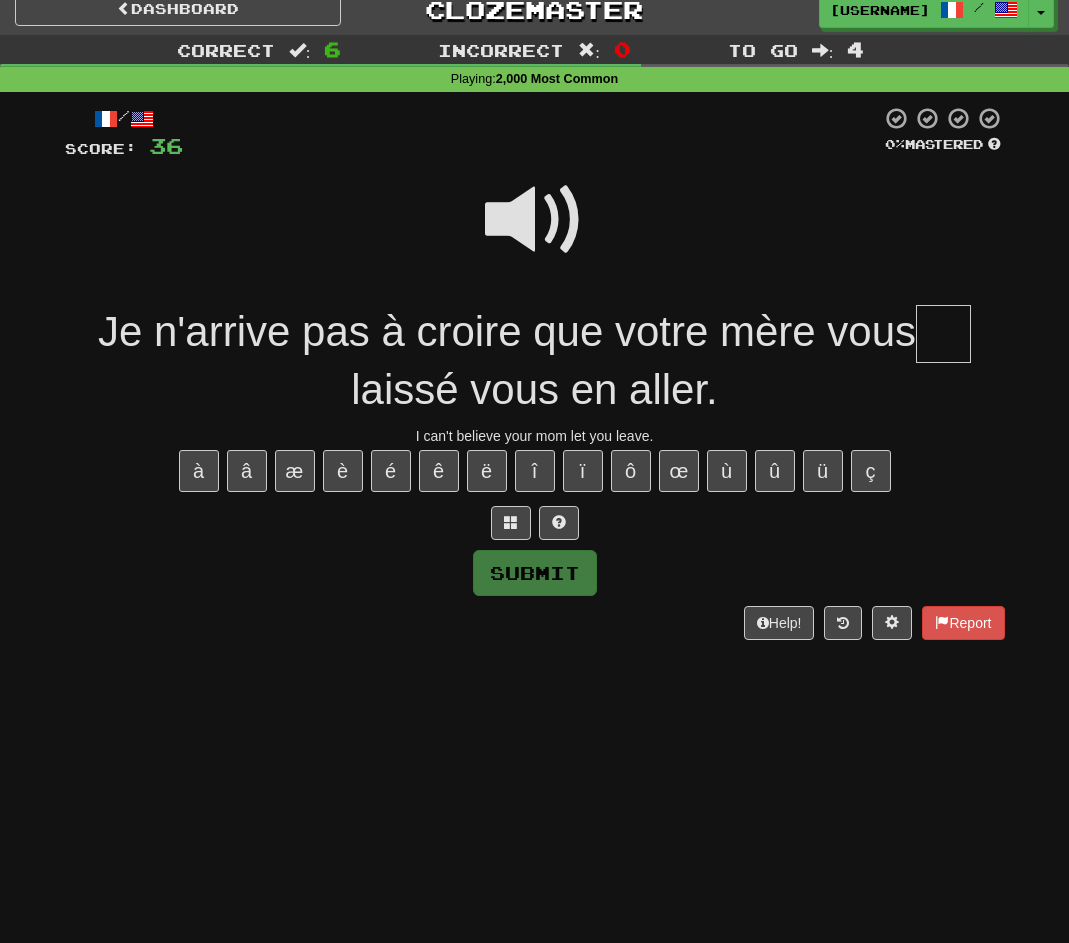 click at bounding box center [535, 220] 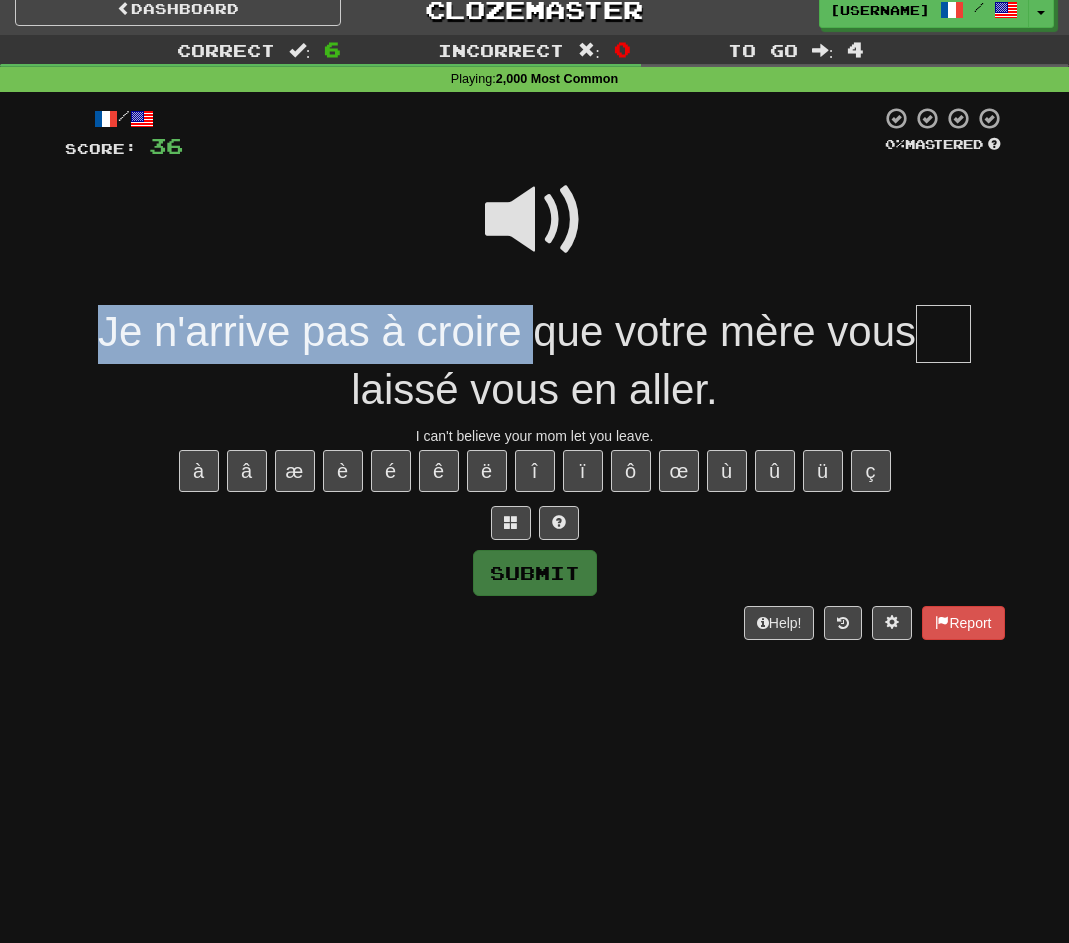 drag, startPoint x: 76, startPoint y: 341, endPoint x: 523, endPoint y: 334, distance: 447.0548 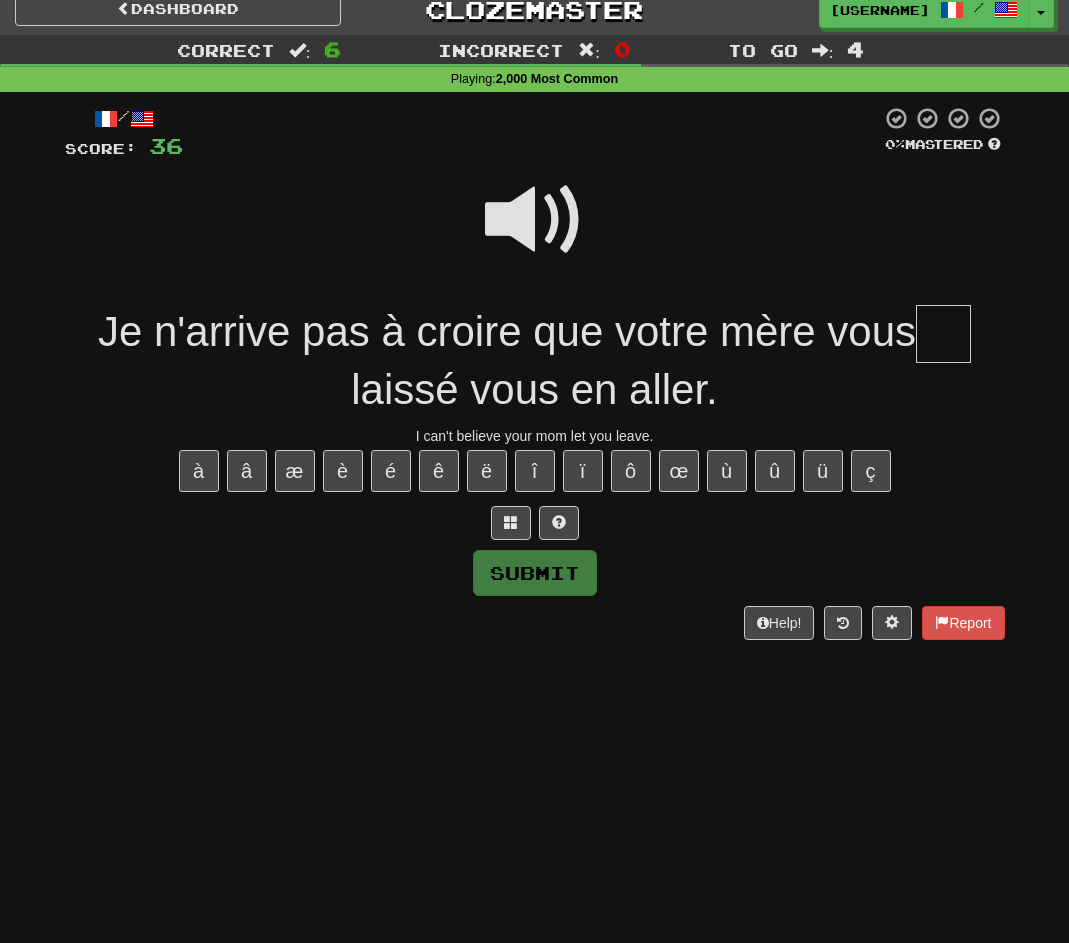 click at bounding box center [535, 220] 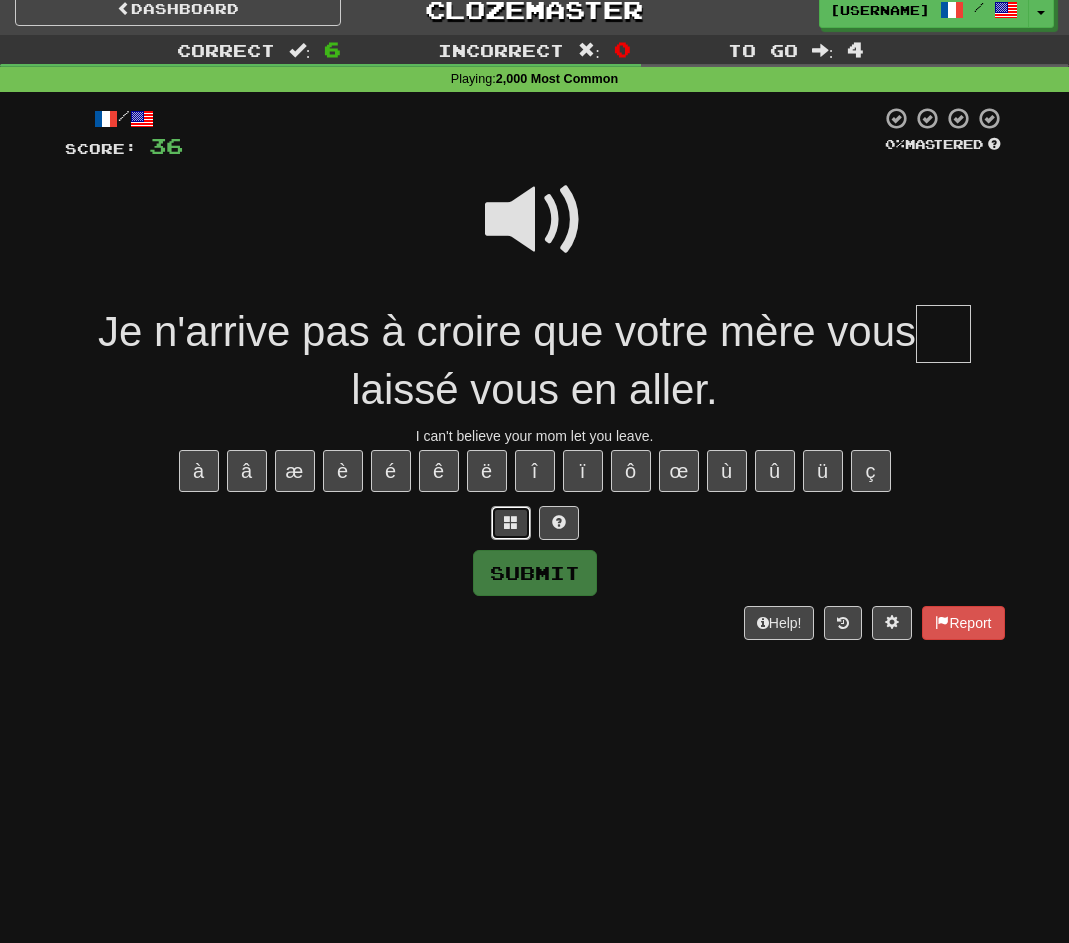 click at bounding box center [511, 522] 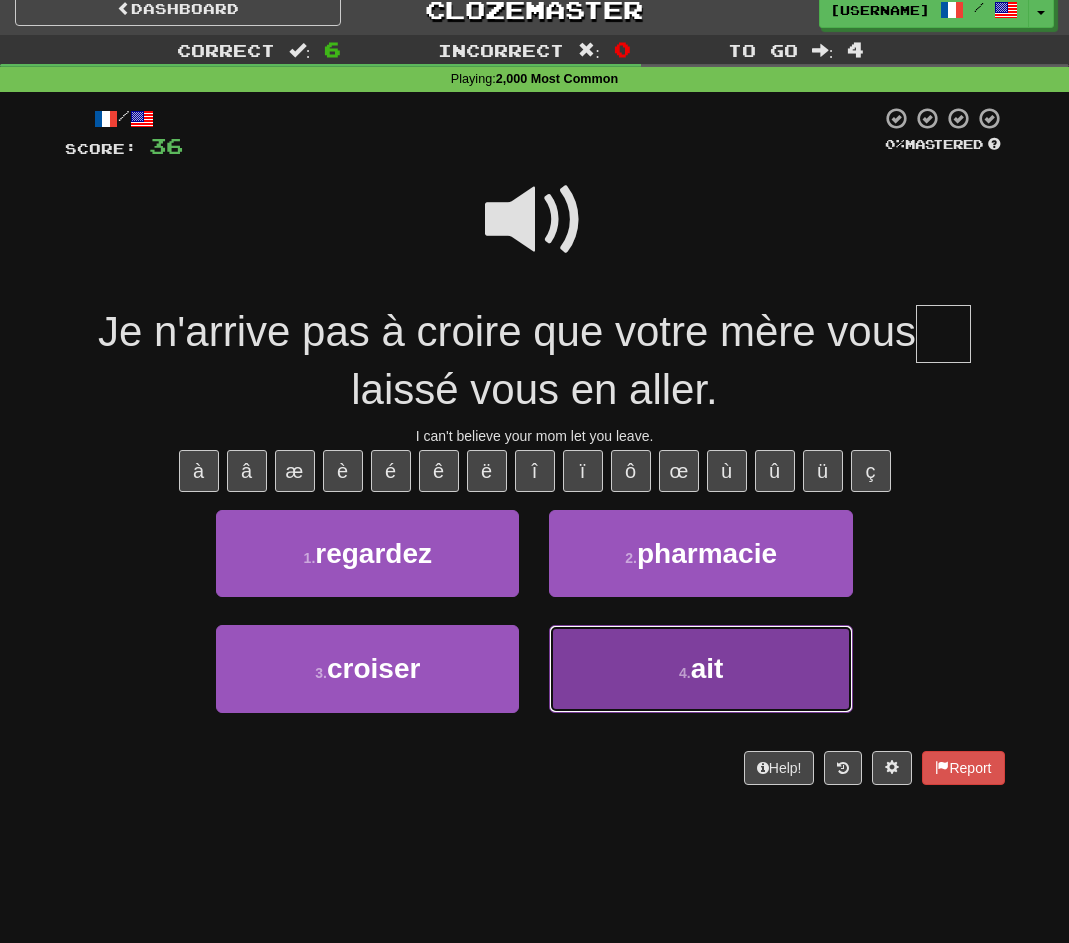 click on "4 .  ait" at bounding box center (700, 668) 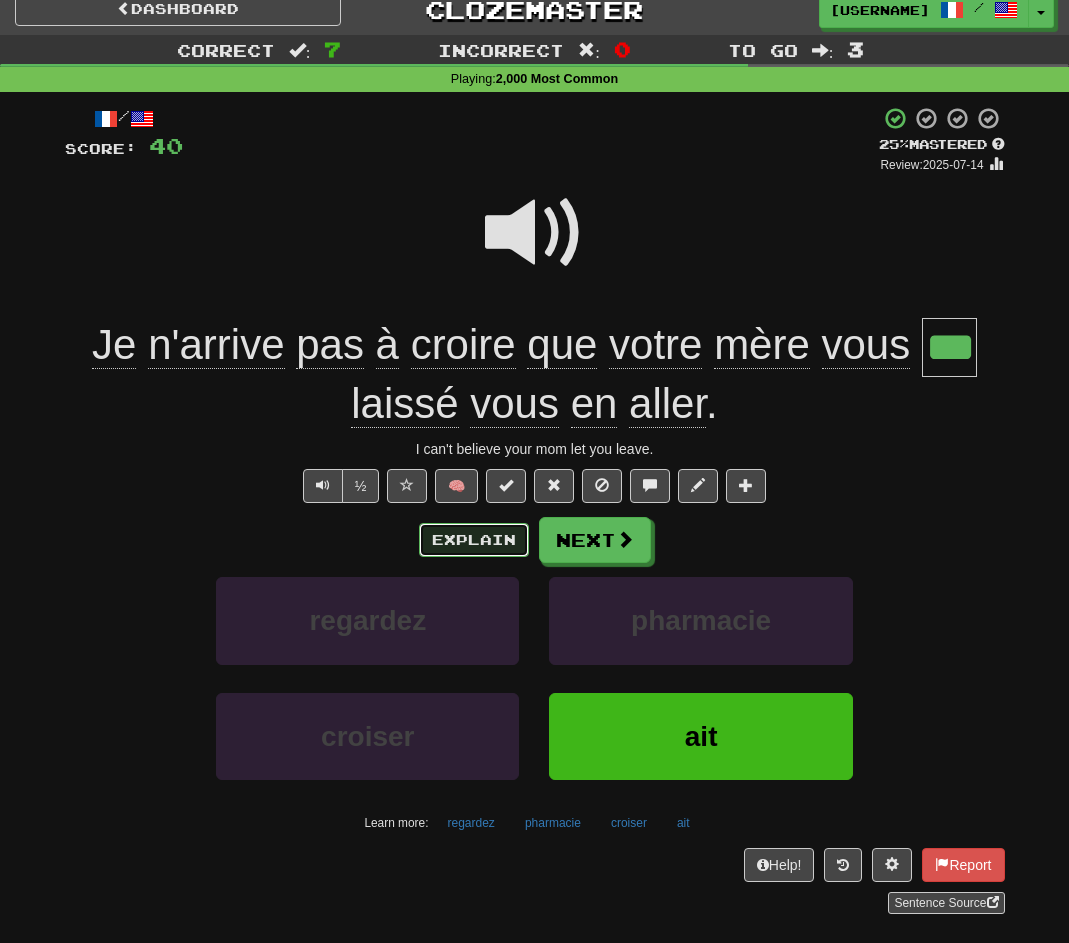 click on "Explain" at bounding box center (474, 540) 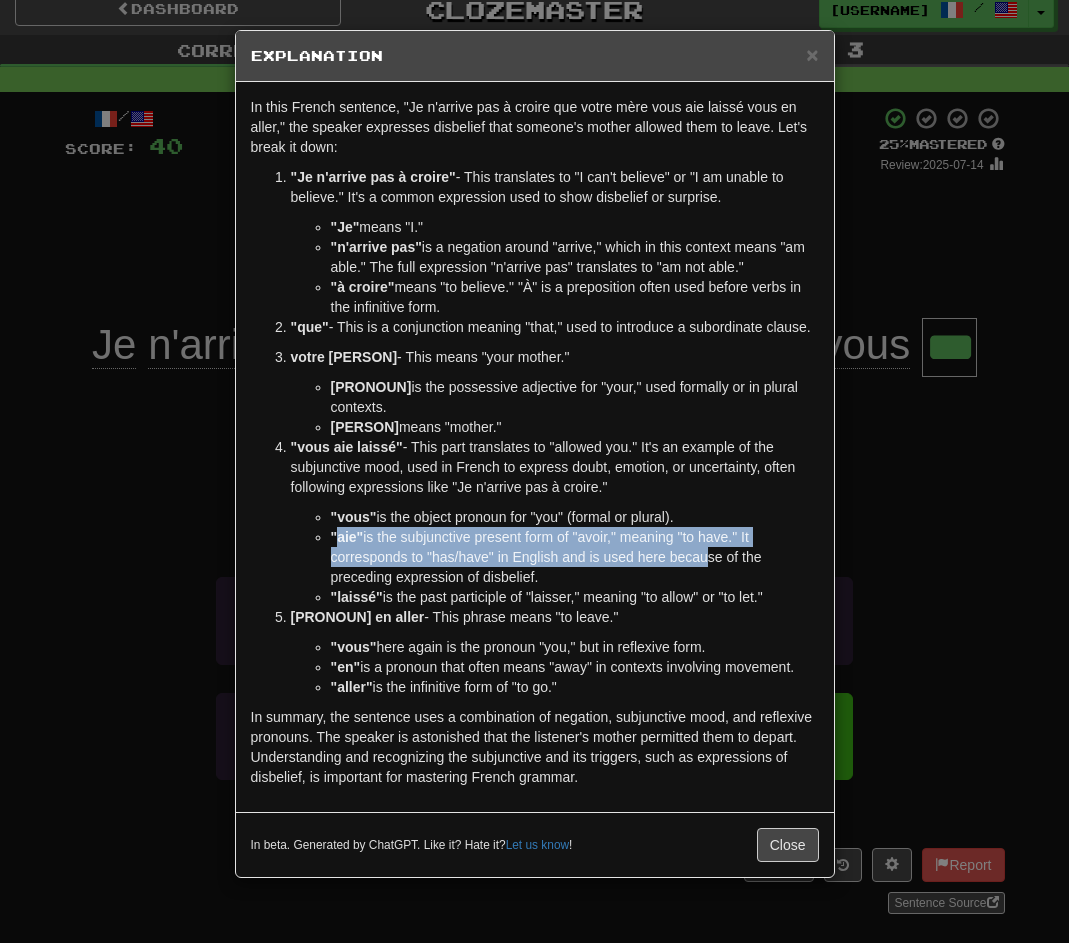 drag, startPoint x: 335, startPoint y: 560, endPoint x: 701, endPoint y: 583, distance: 366.72195 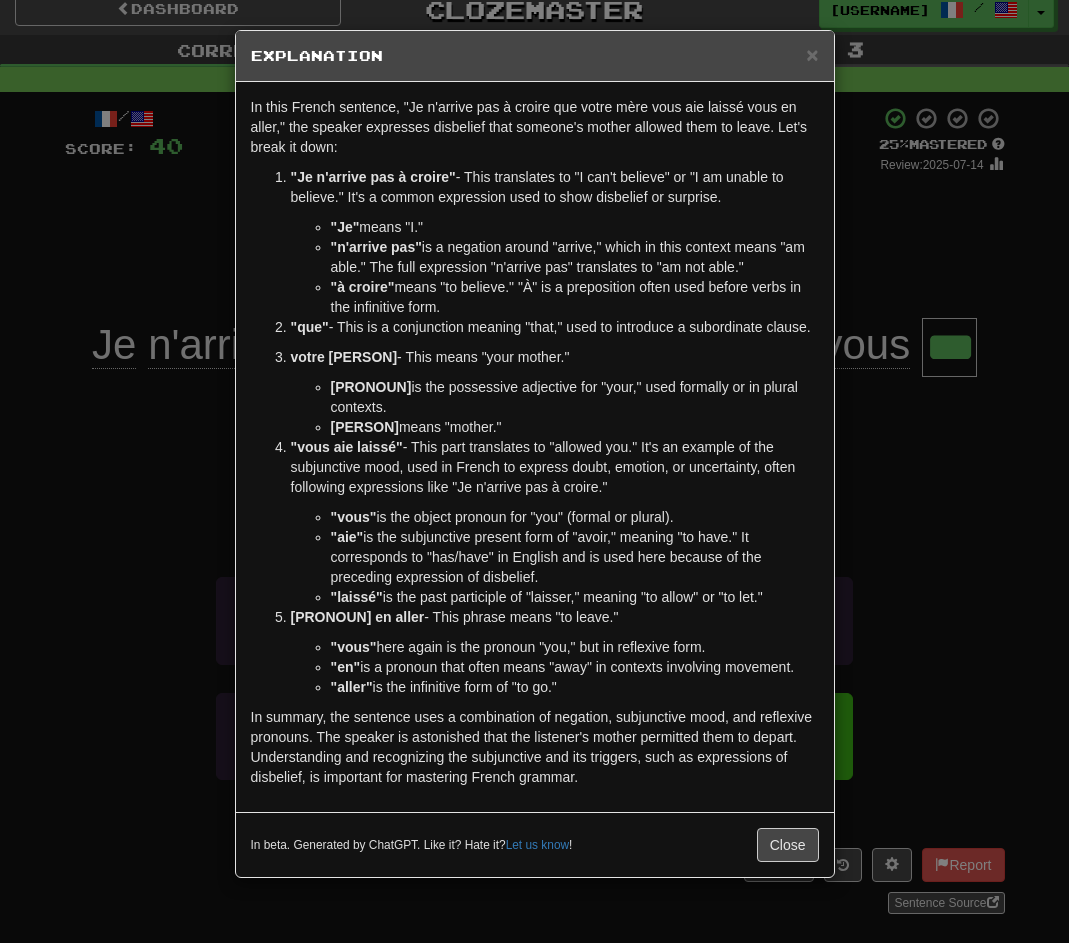 click on "× Explanation In this French sentence, "Je n'arrive pas à croire que votre mère vous aie laissé vous en aller," the speaker expresses disbelief that someone's mother allowed them to leave. Let's break it down:
"Je n'arrive pas à croire"  - This translates to "I can't believe" or "I am unable to believe." It's a common expression used to show disbelief or surprise.
"Je"  means "I."
"n'arrive pas"  is a negation around "arrive," which in this context means "am able." The full expression "n'arrive pas" translates to "am not able."
"à croire"  means "to believe." "À" is a preposition often used before verbs in the infinitive form.
"que"  - This is a conjunction meaning "that," used to introduce a subordinate clause.
"votre mère"  - This means "your mother."
"votre"  is the possessive adjective for "your," used formally or in plural contexts.
"mère"  means "mother."
"vous aie laissé"
"vous"  is the object pronoun for "you" (formal or plural).
"aie"" at bounding box center (534, 471) 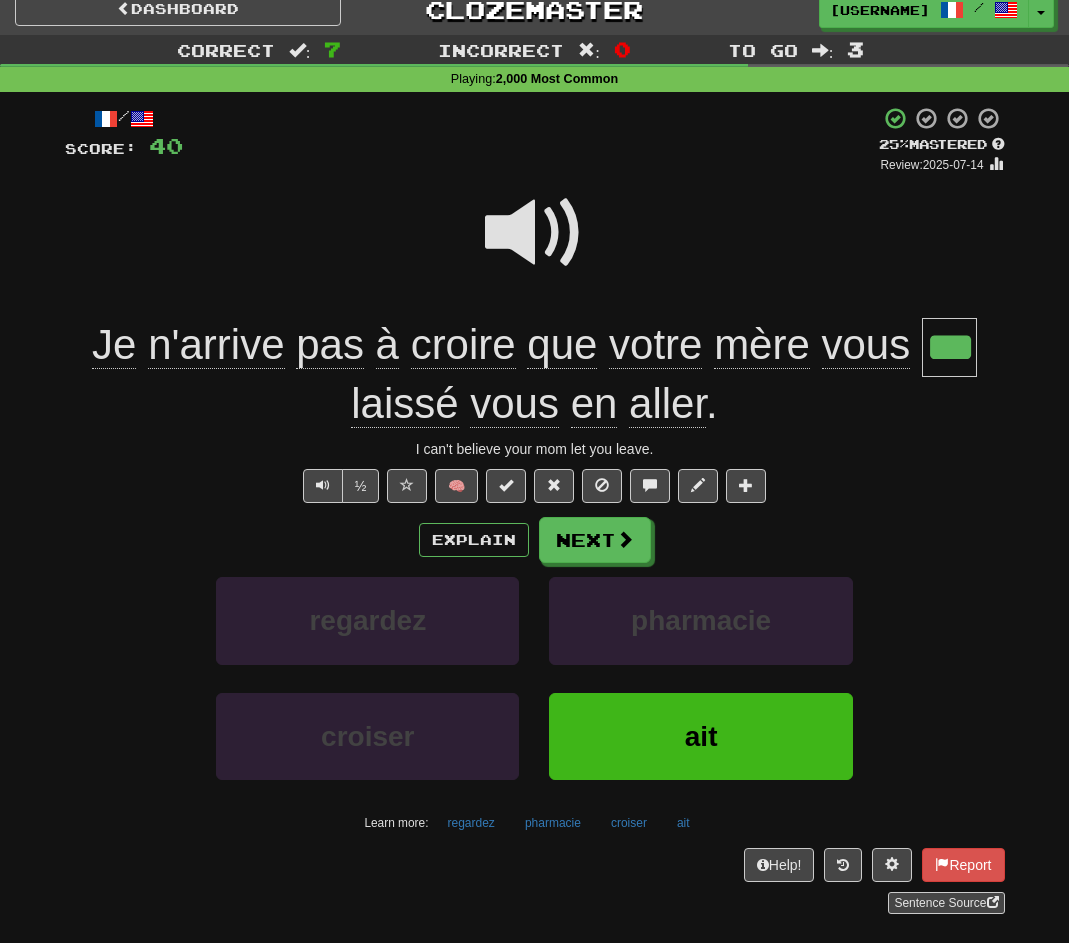 click at bounding box center (535, 233) 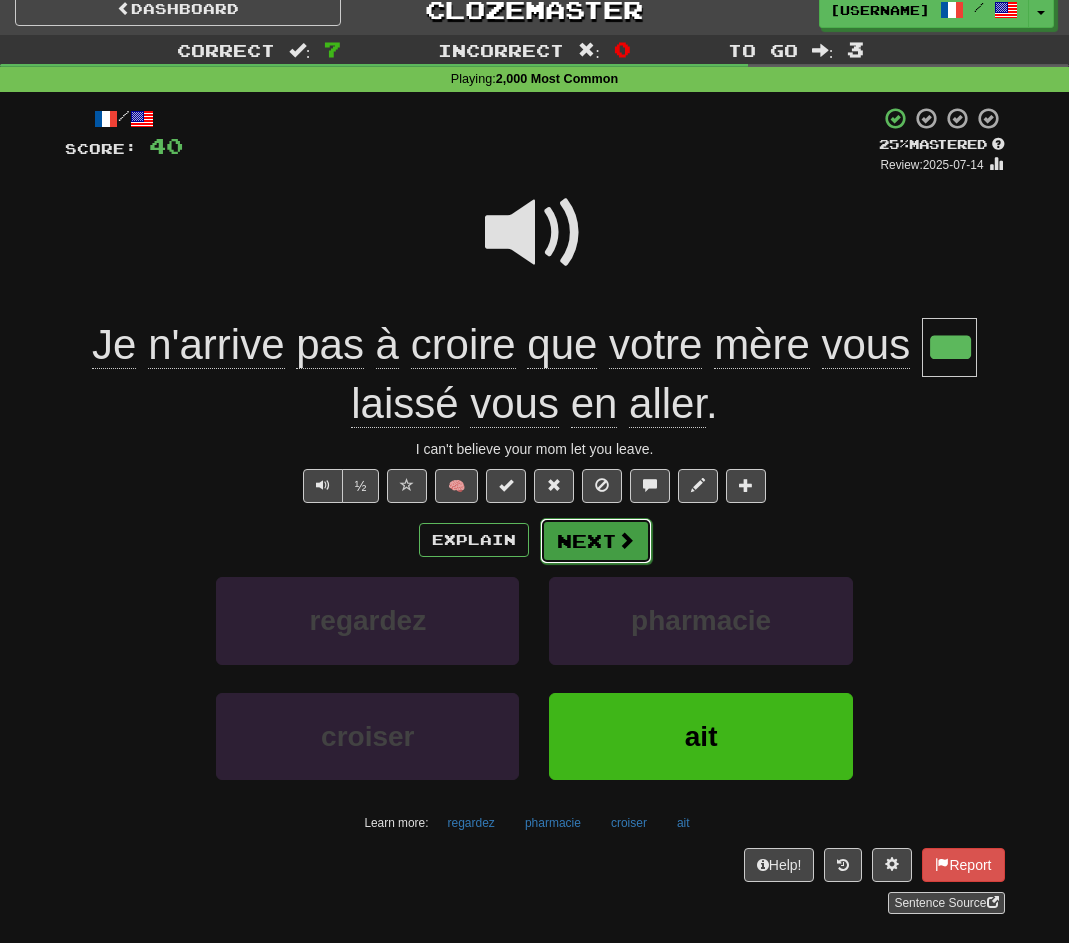 click on "Next" at bounding box center (596, 541) 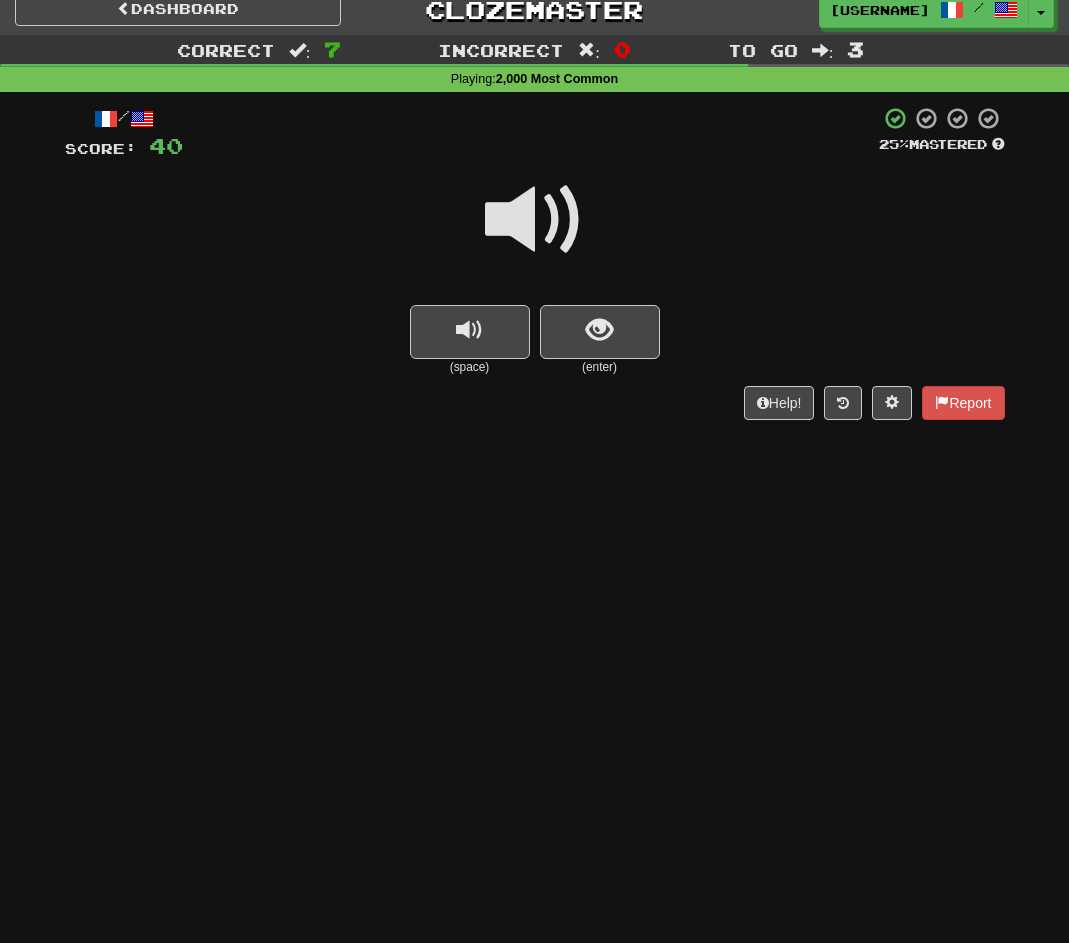 click at bounding box center [535, 220] 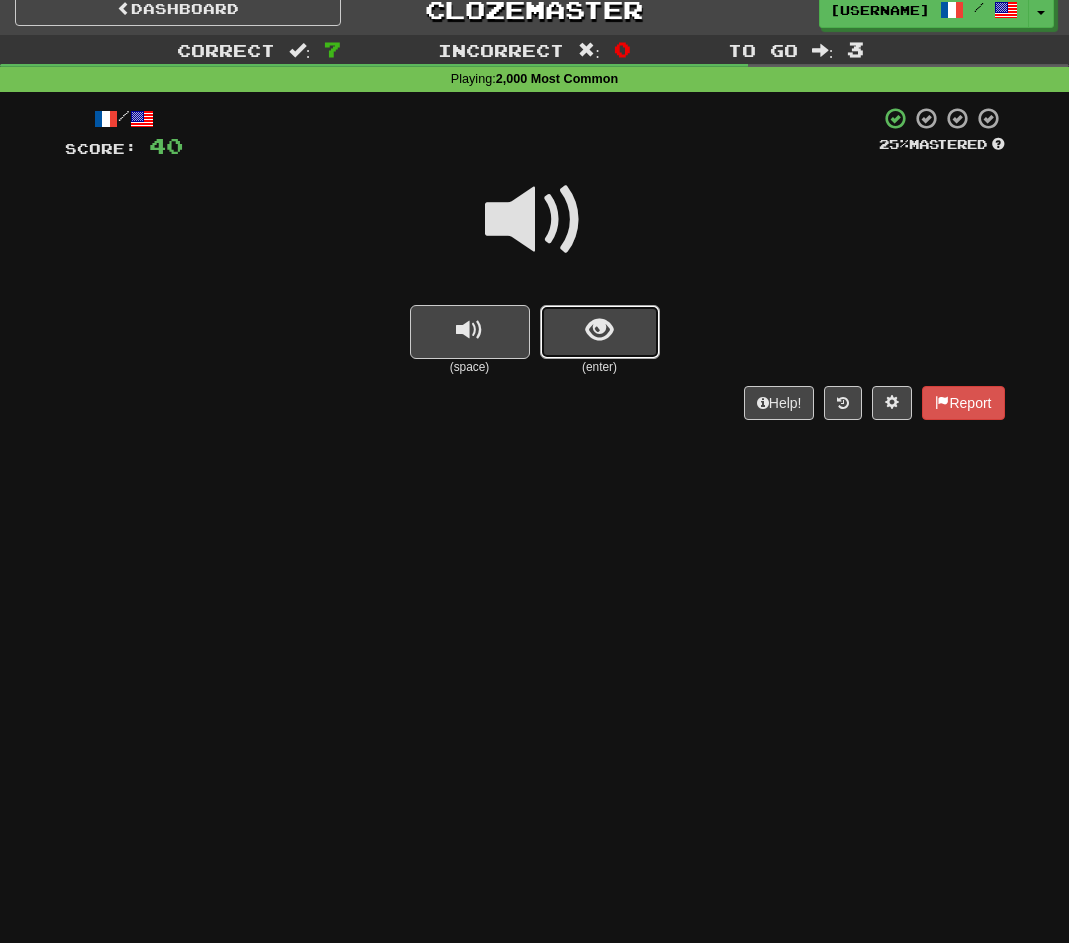 click at bounding box center (600, 332) 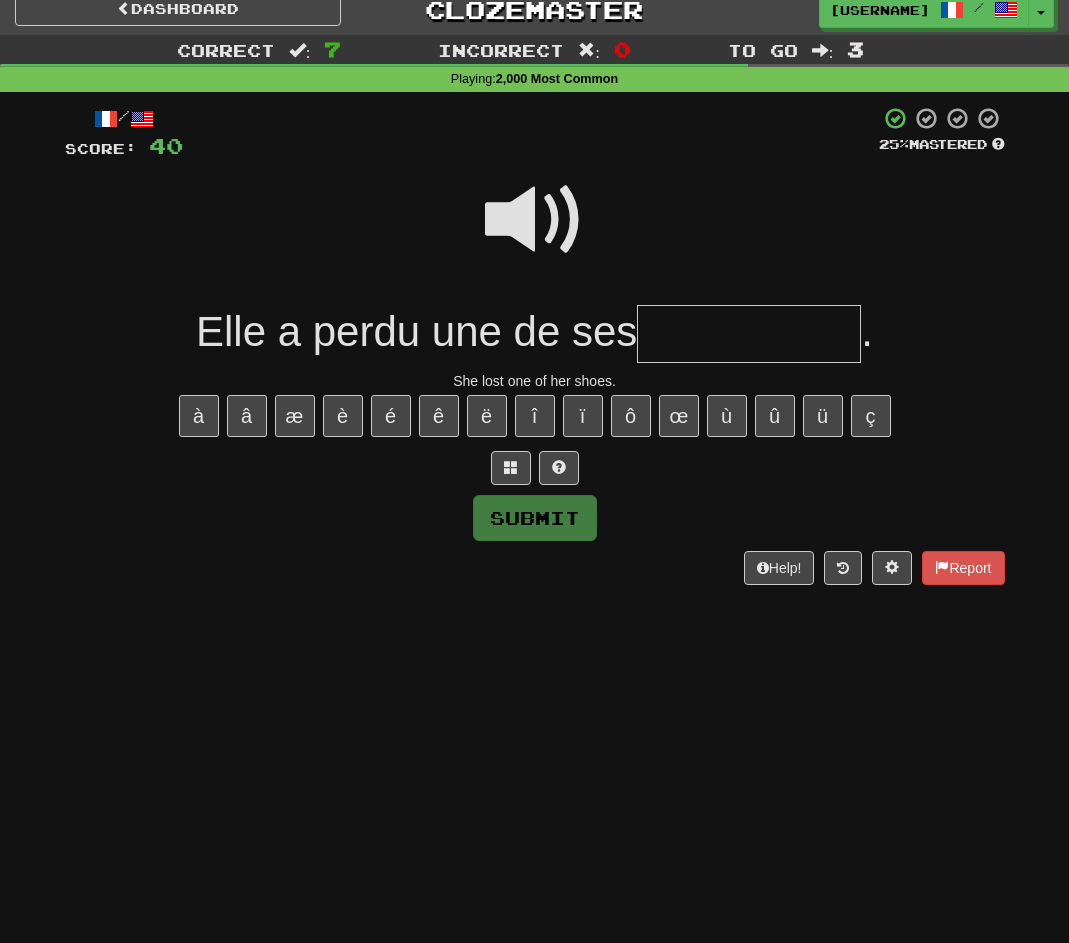 click at bounding box center [535, 220] 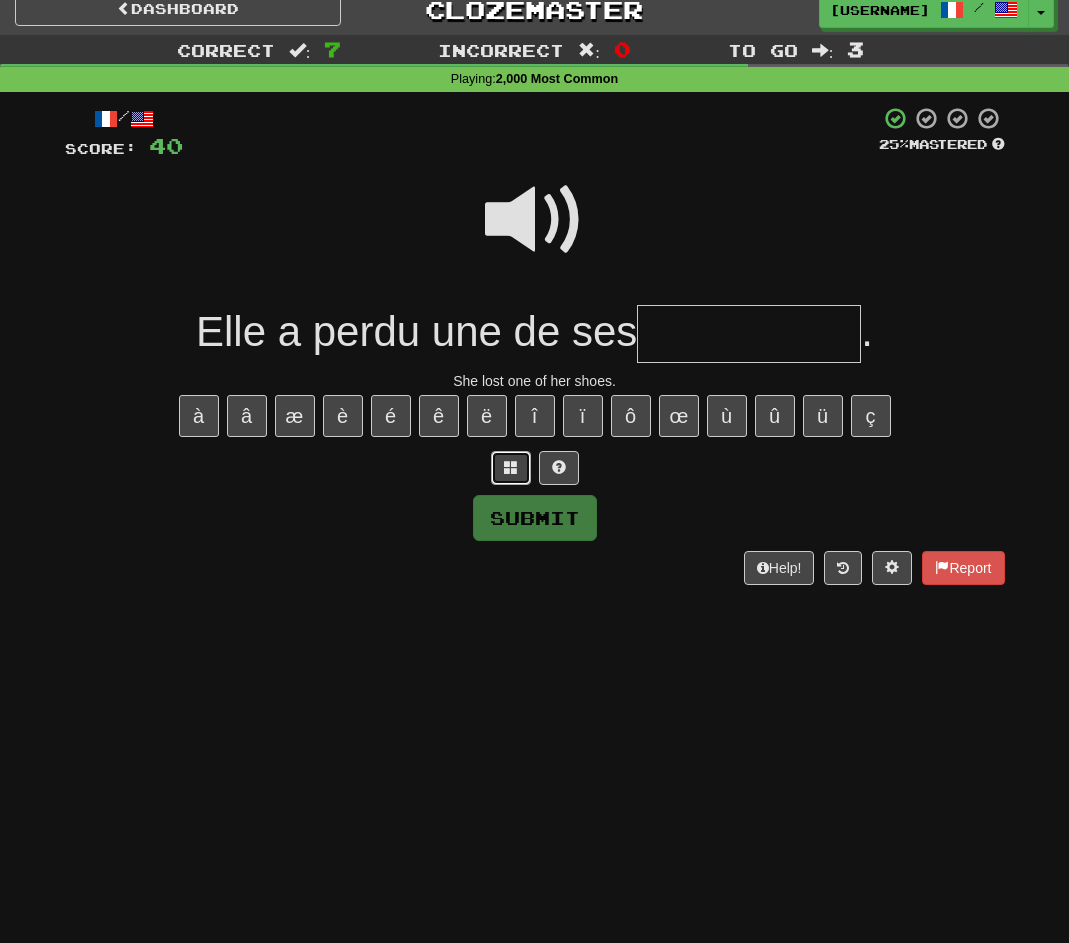 click at bounding box center [511, 467] 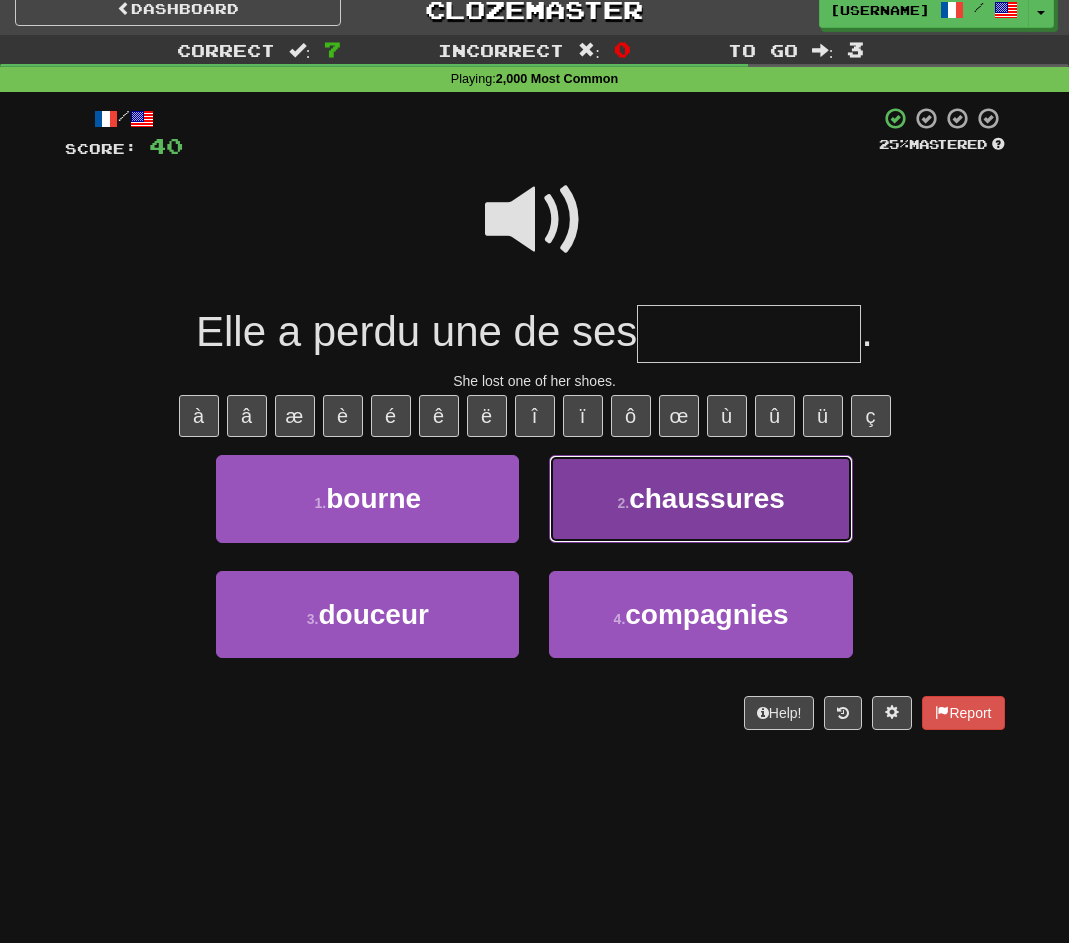 click on "2 .  chaussures" at bounding box center [700, 498] 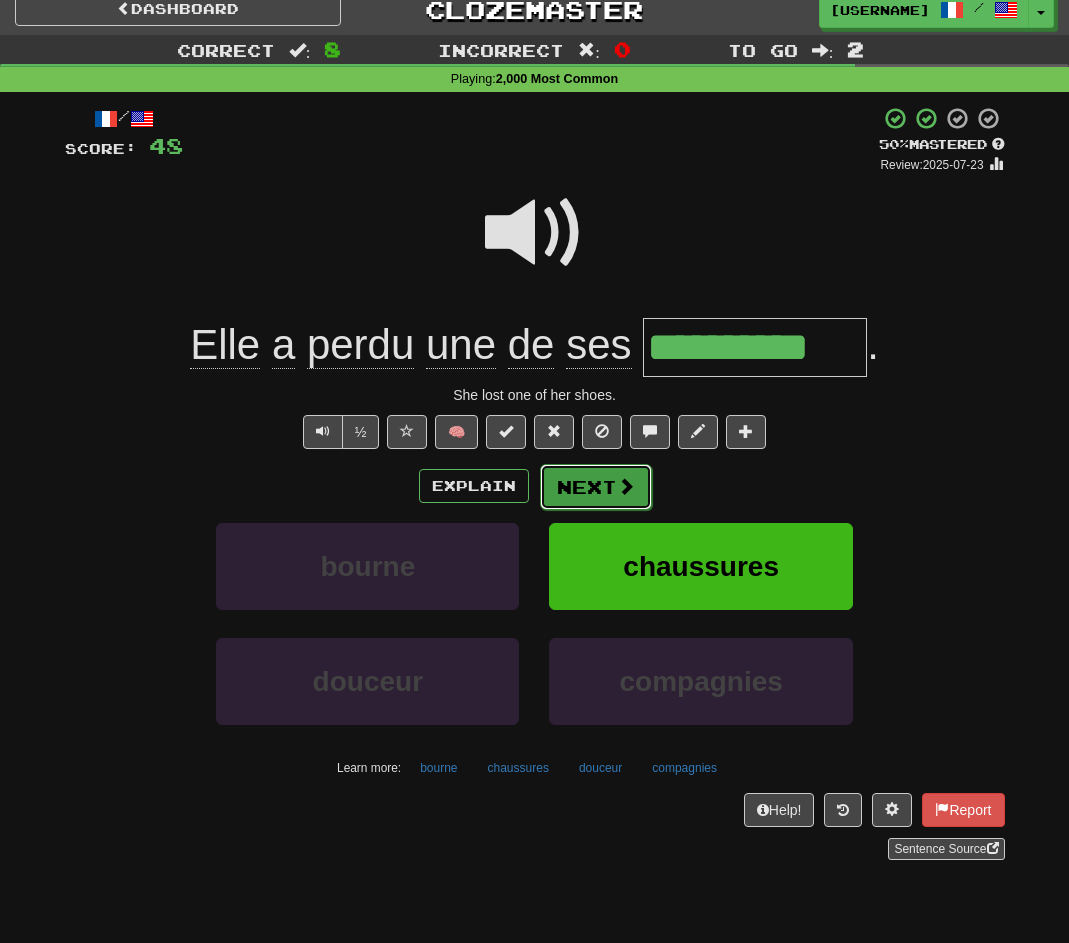 click on "Next" at bounding box center [596, 487] 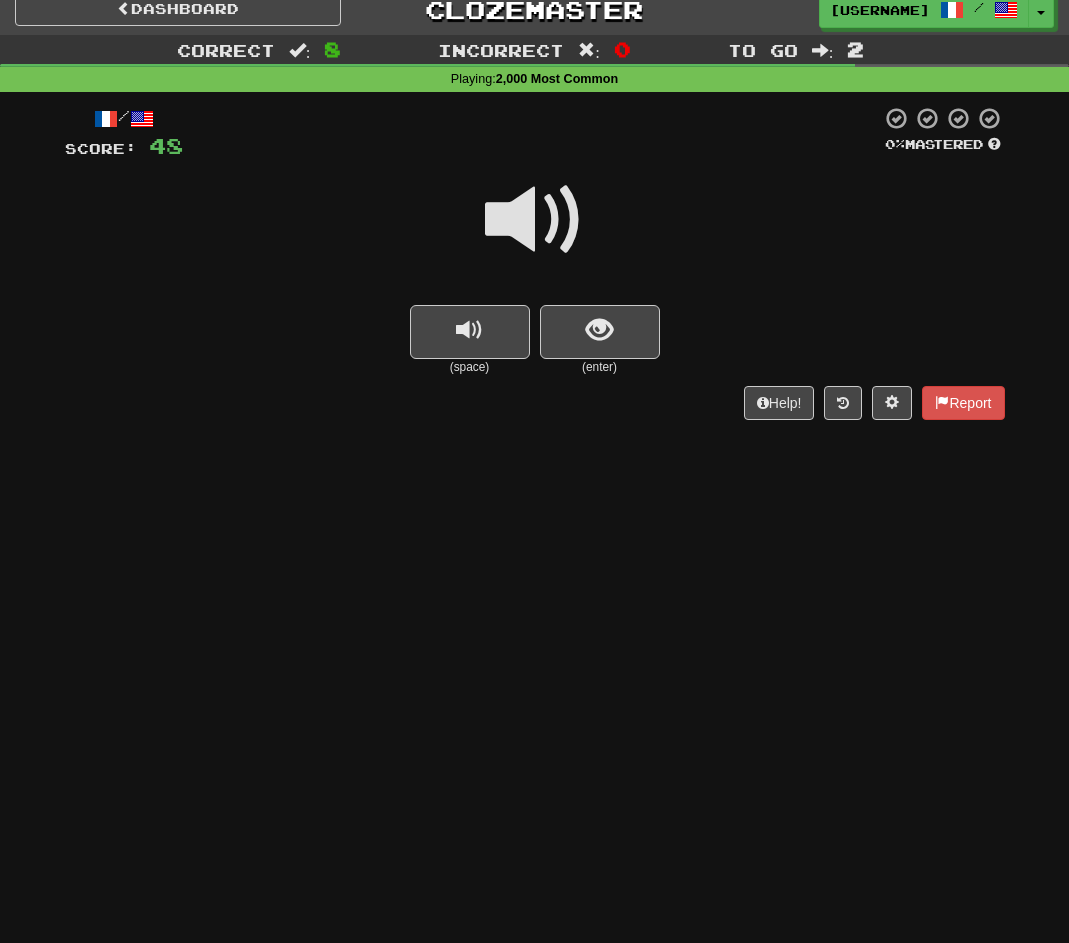 click at bounding box center [535, 220] 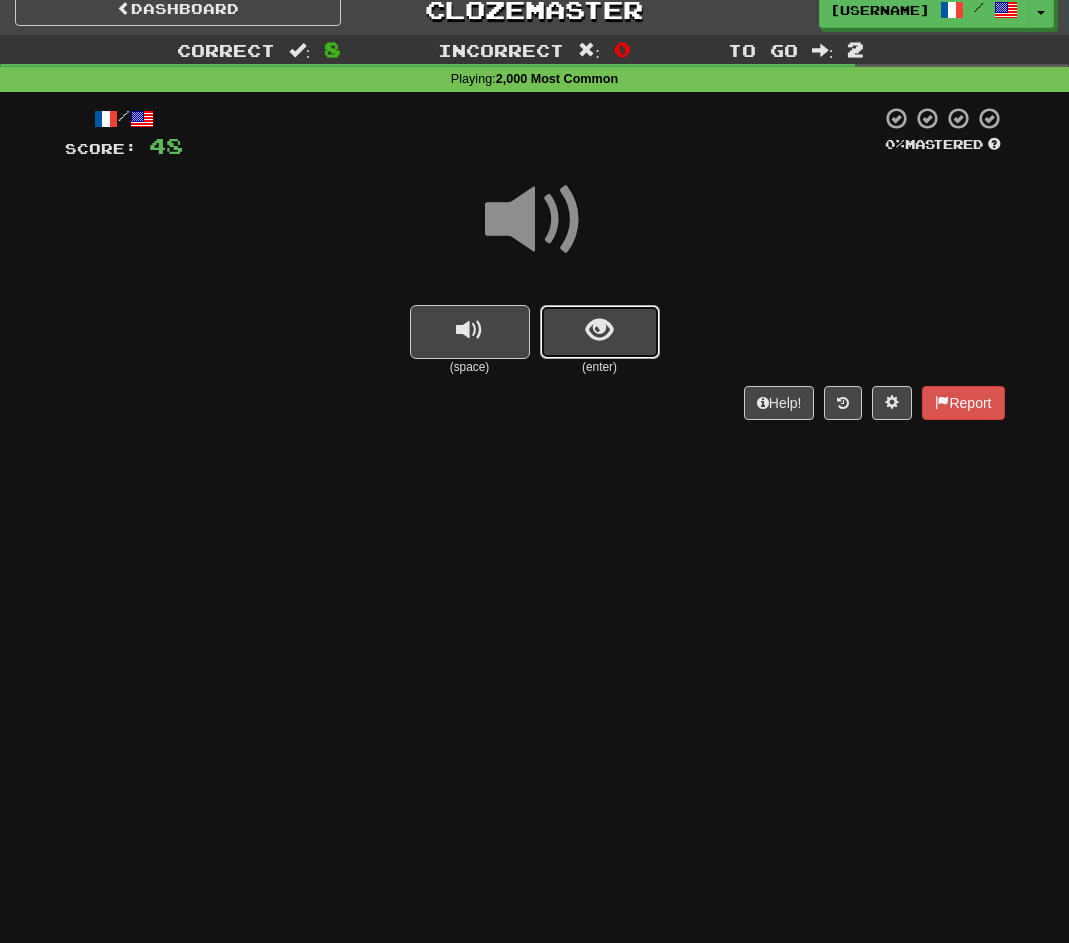 click at bounding box center [600, 332] 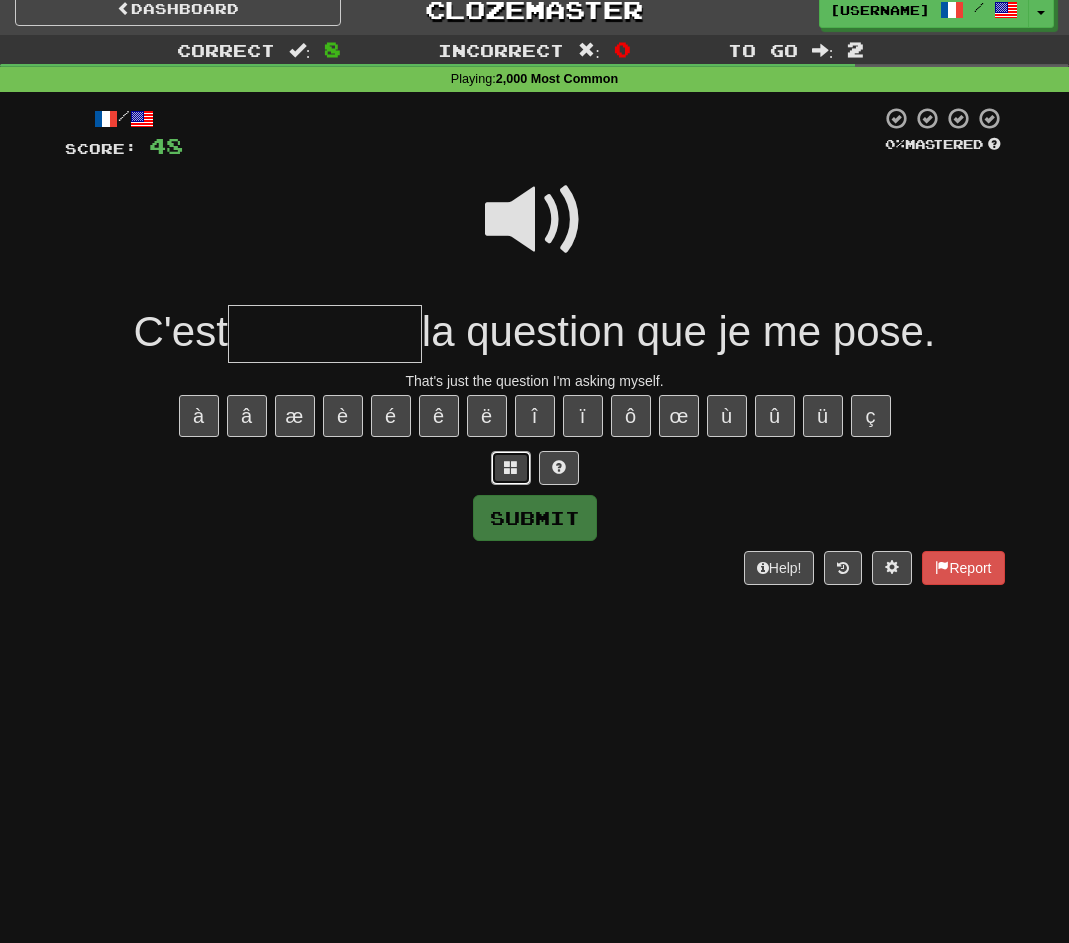 click at bounding box center [511, 468] 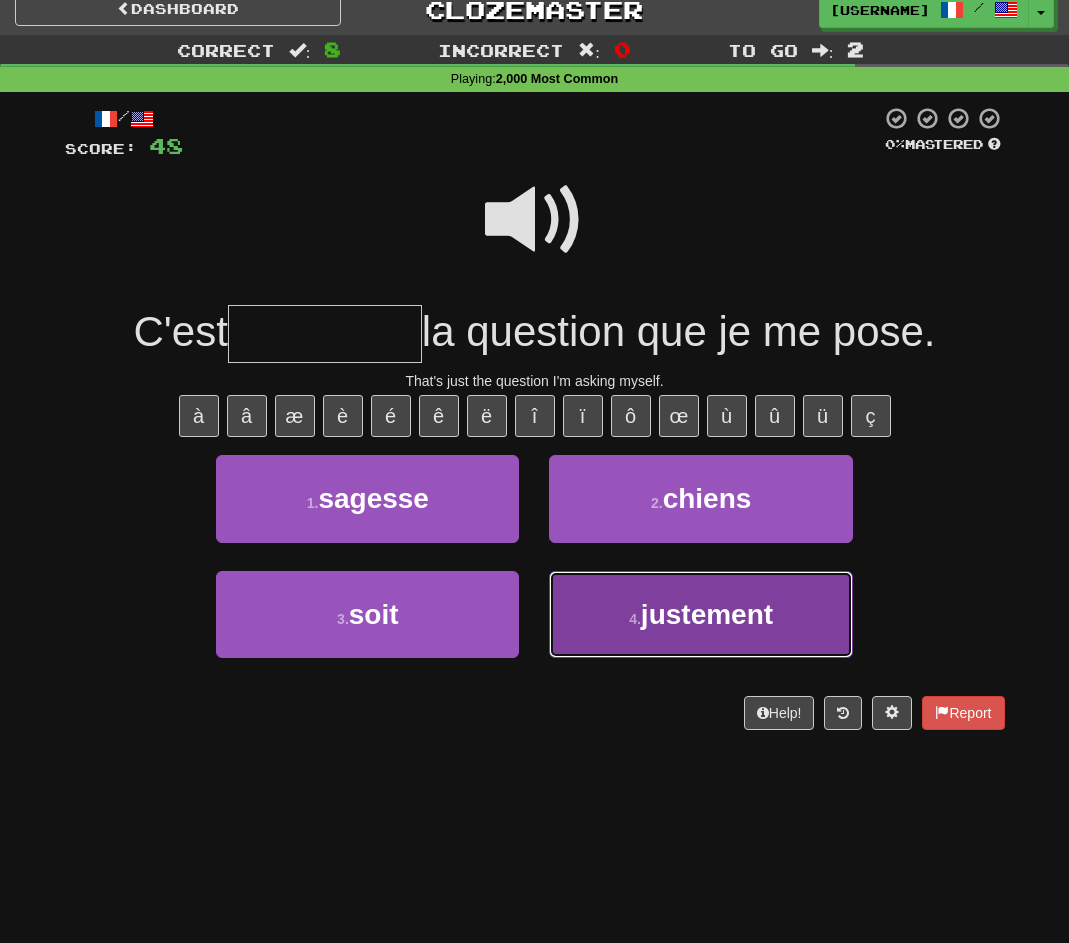 click on "justement" at bounding box center [707, 614] 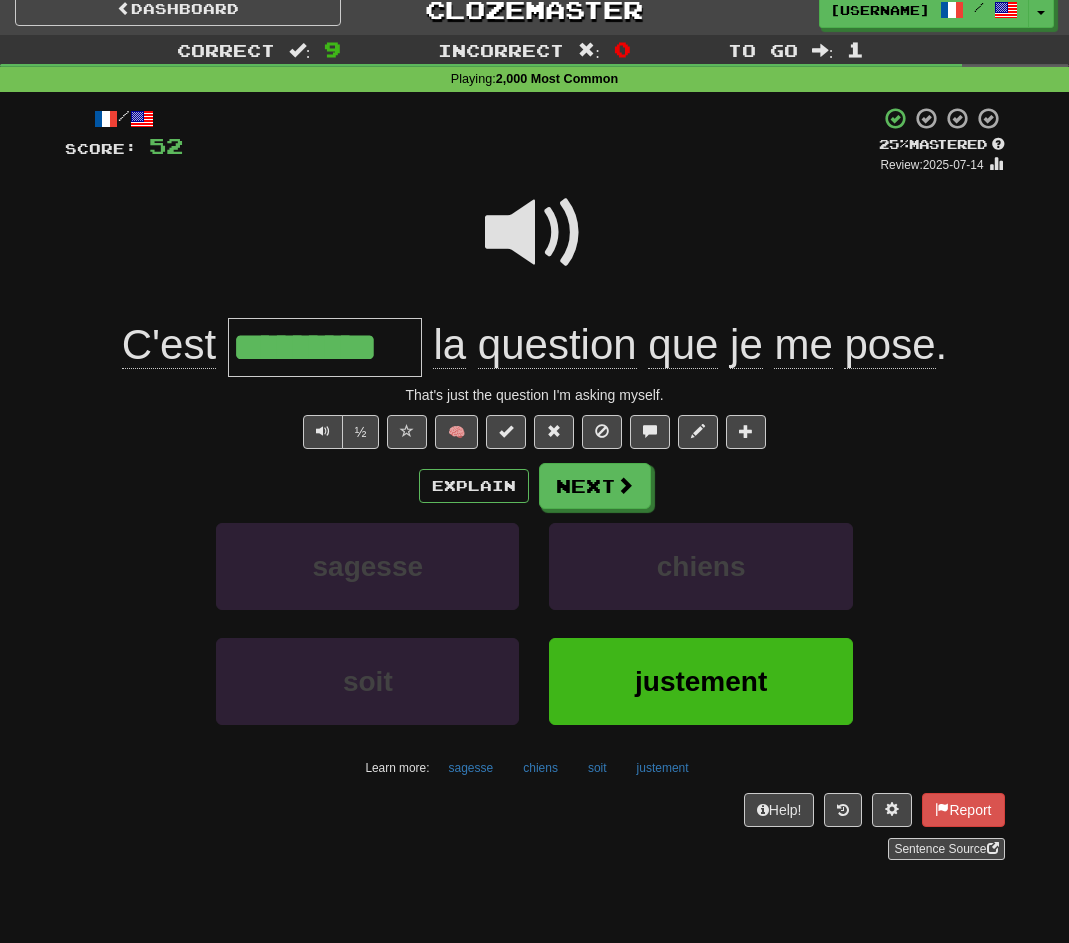 click at bounding box center (535, 233) 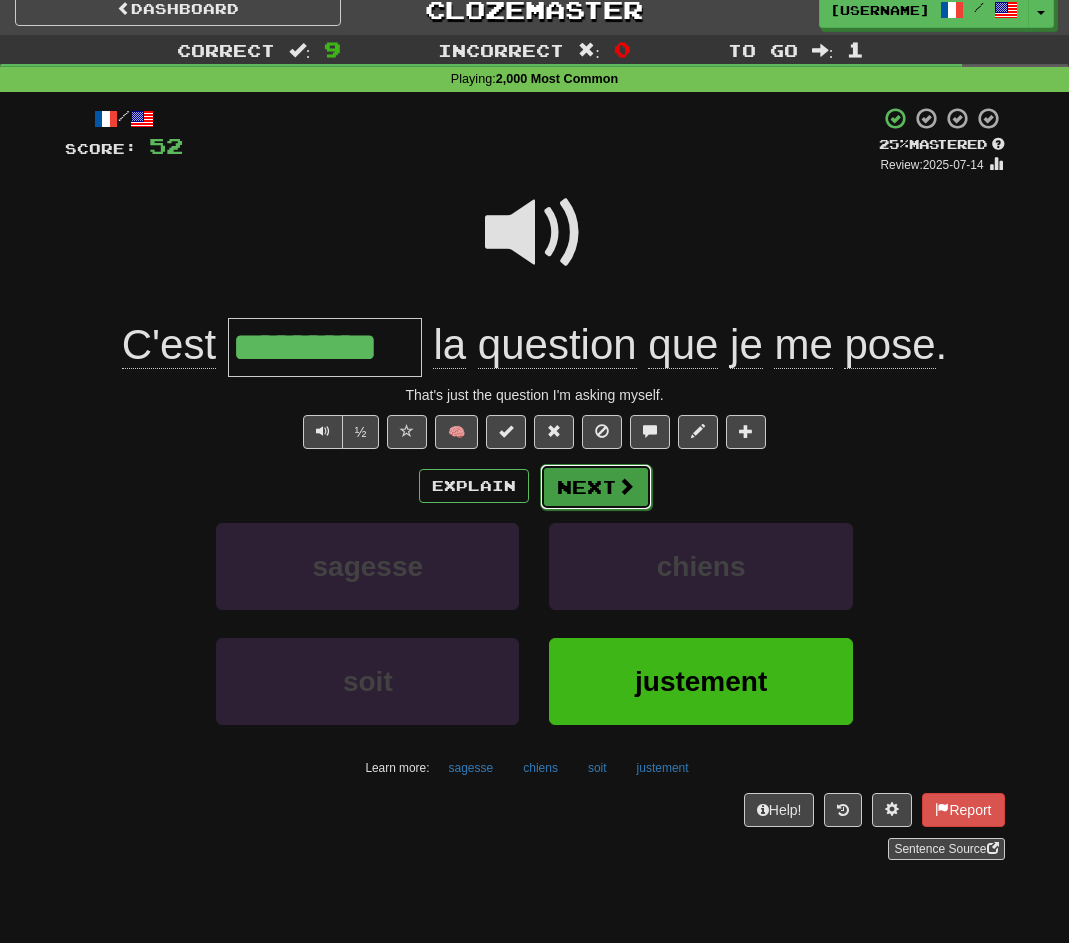 click on "Next" at bounding box center (596, 487) 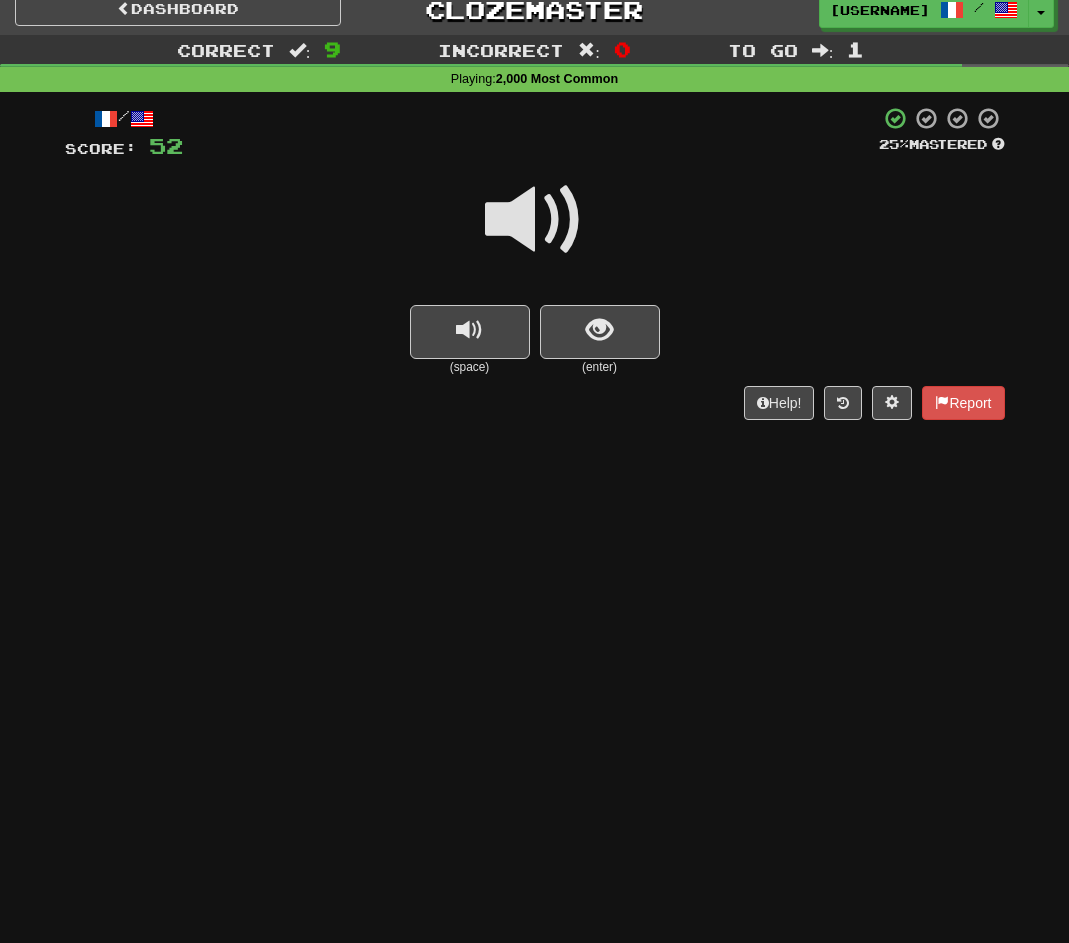 click at bounding box center (535, 220) 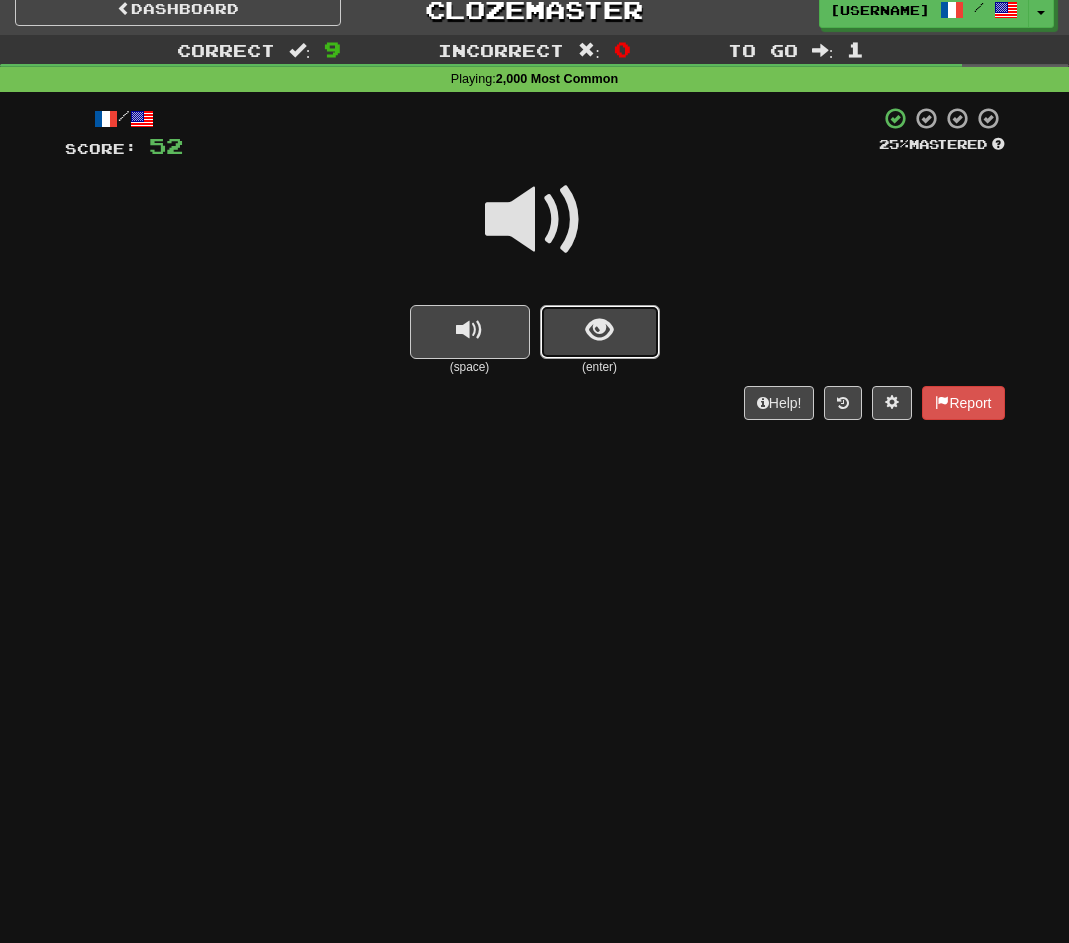 click at bounding box center (599, 330) 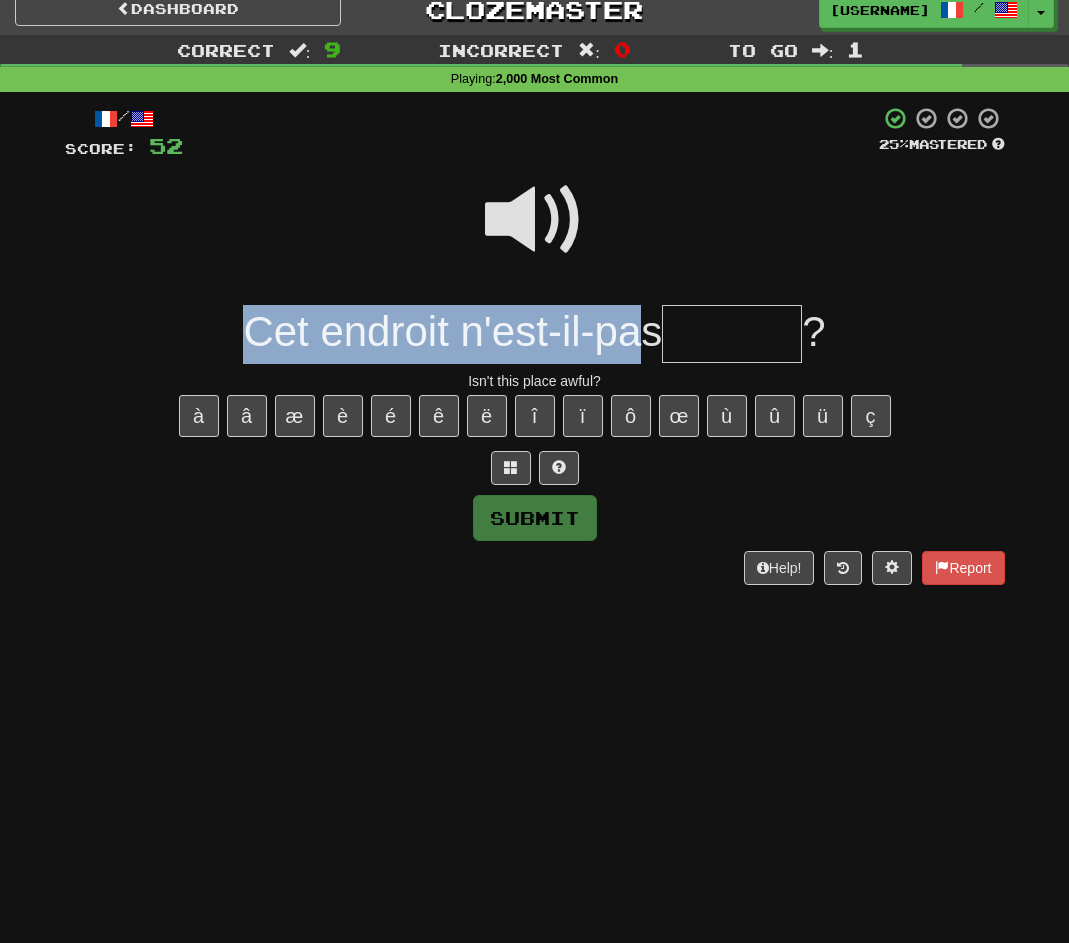 drag, startPoint x: 225, startPoint y: 341, endPoint x: 627, endPoint y: 333, distance: 402.0796 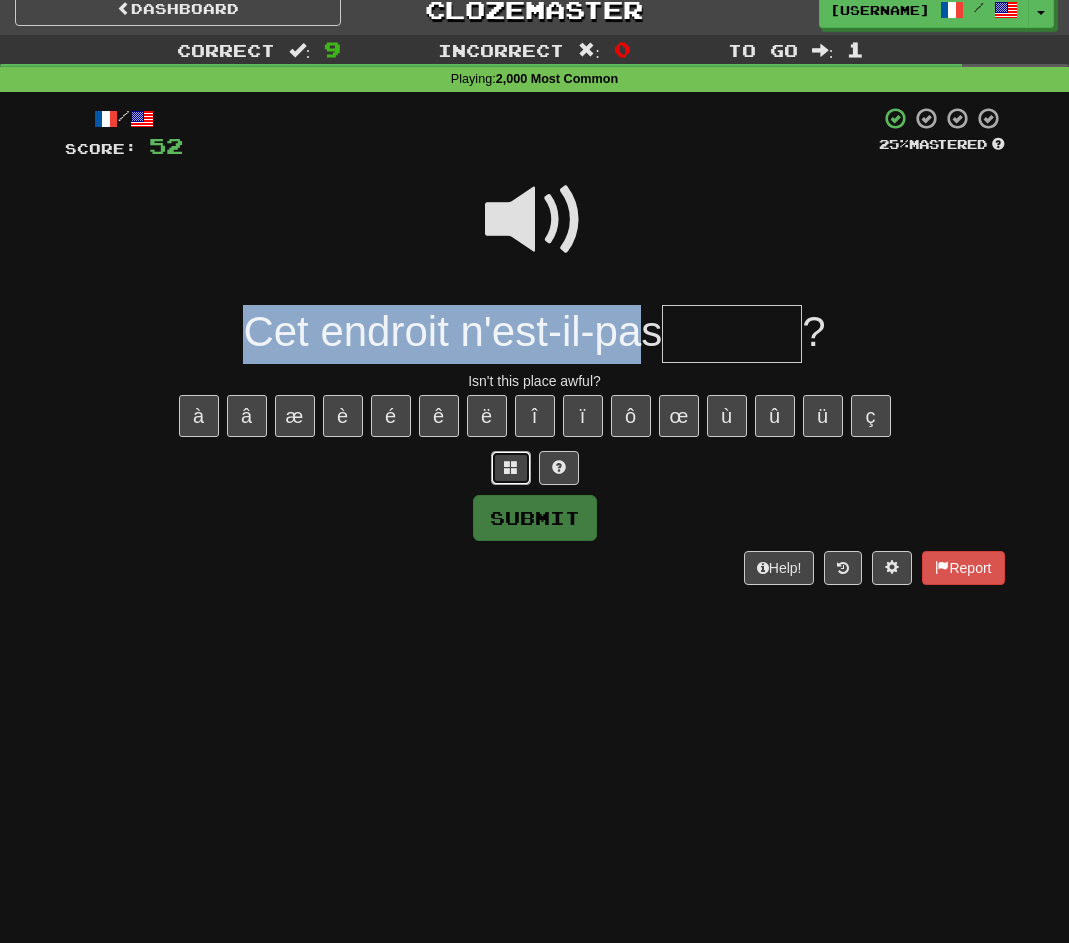 click at bounding box center [511, 468] 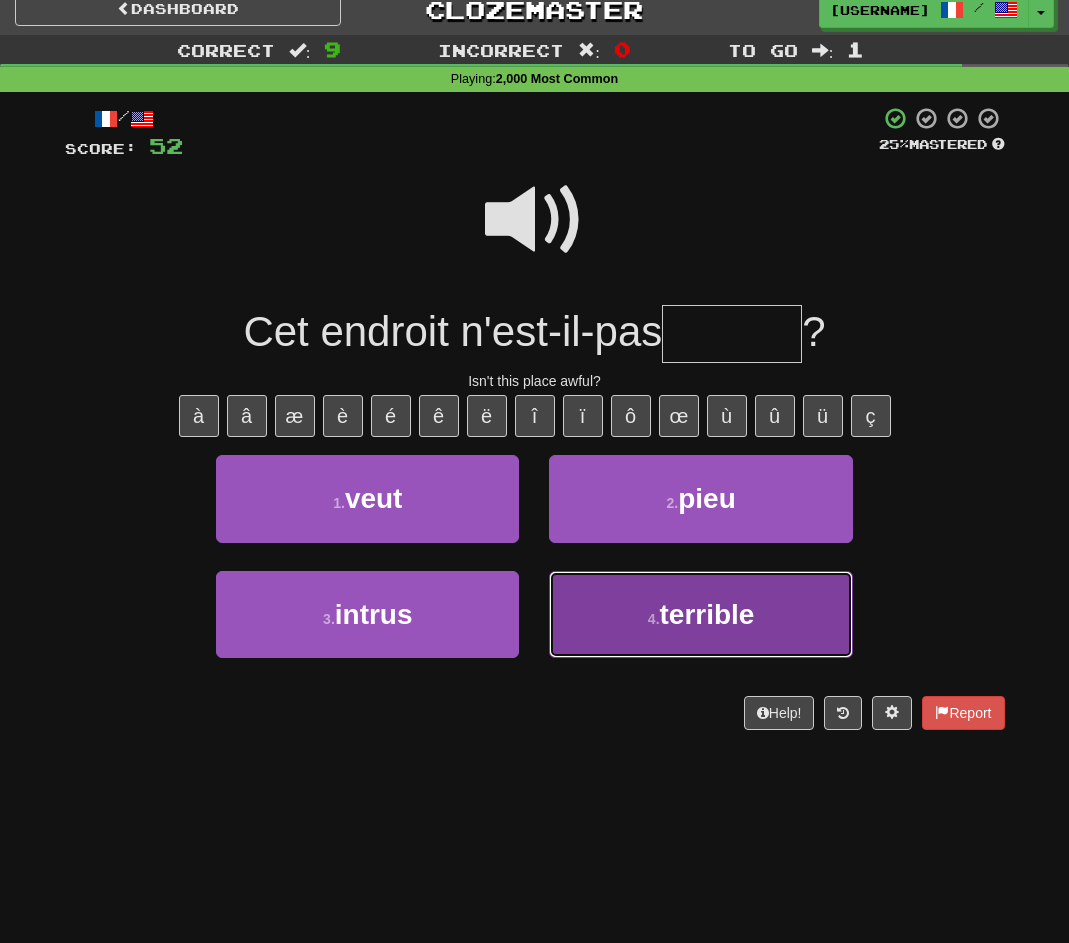 click on "4 .  terrible" at bounding box center (700, 614) 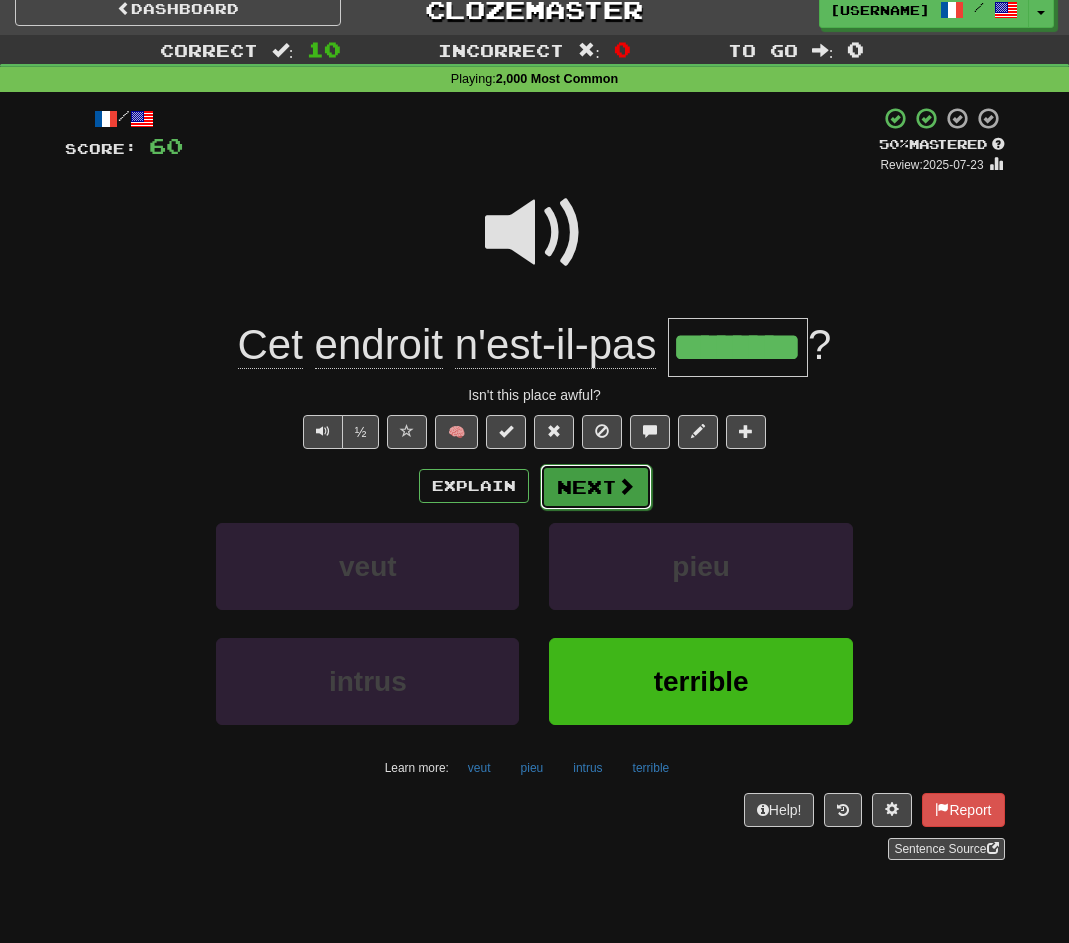 click on "Next" at bounding box center [596, 487] 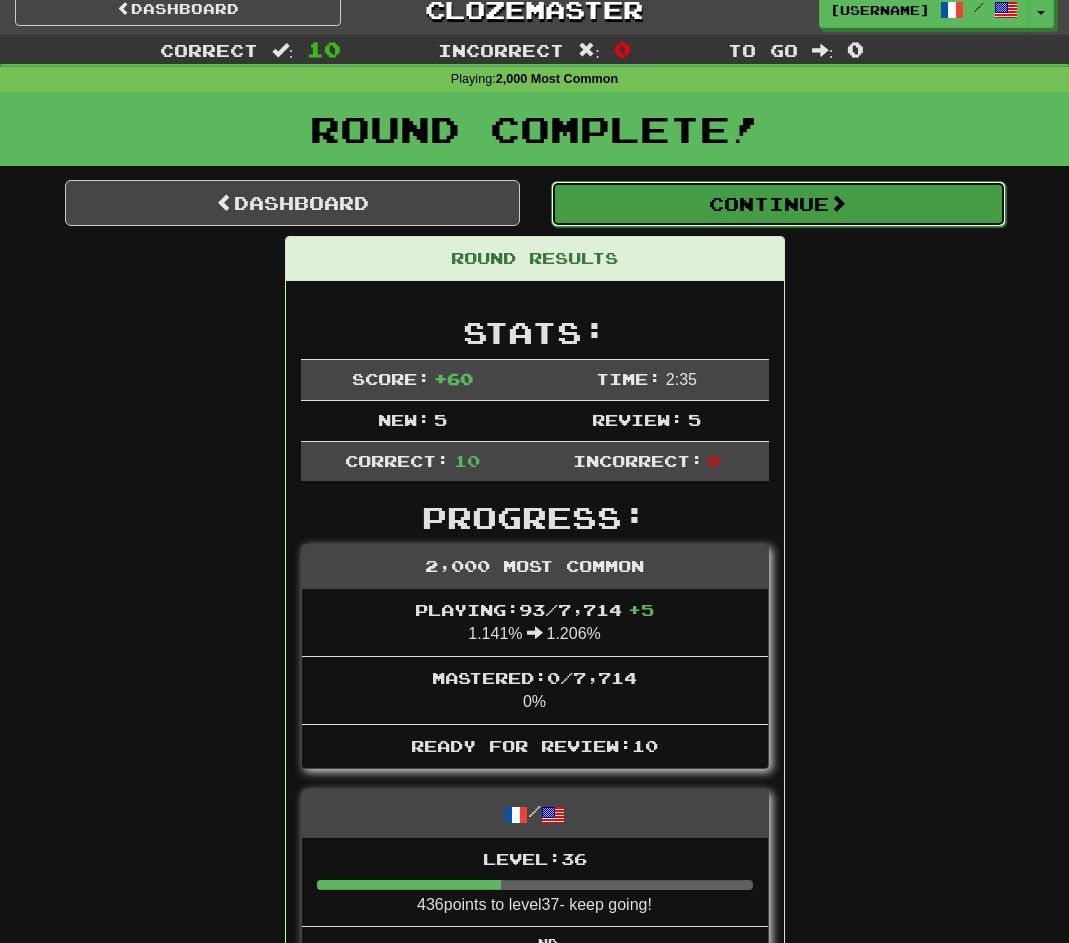 click on "Continue" at bounding box center [778, 204] 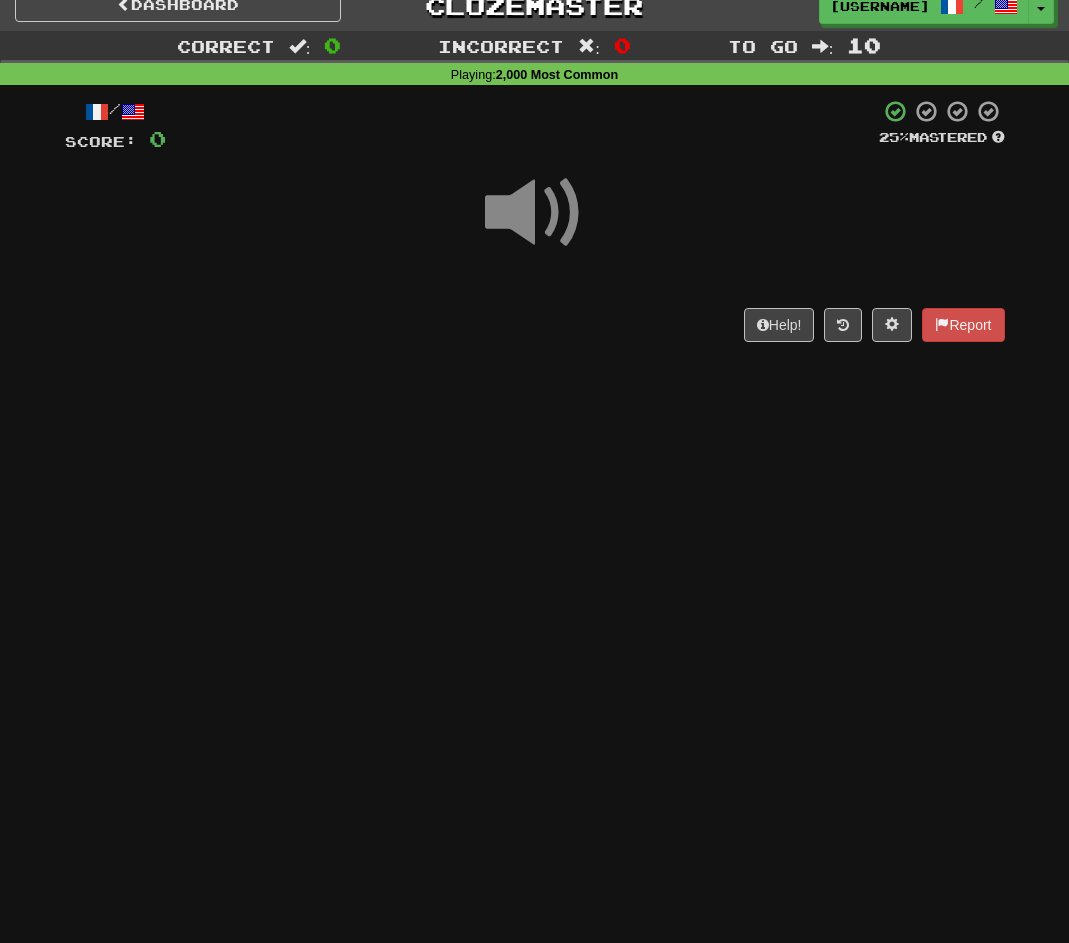 scroll, scrollTop: 16, scrollLeft: 0, axis: vertical 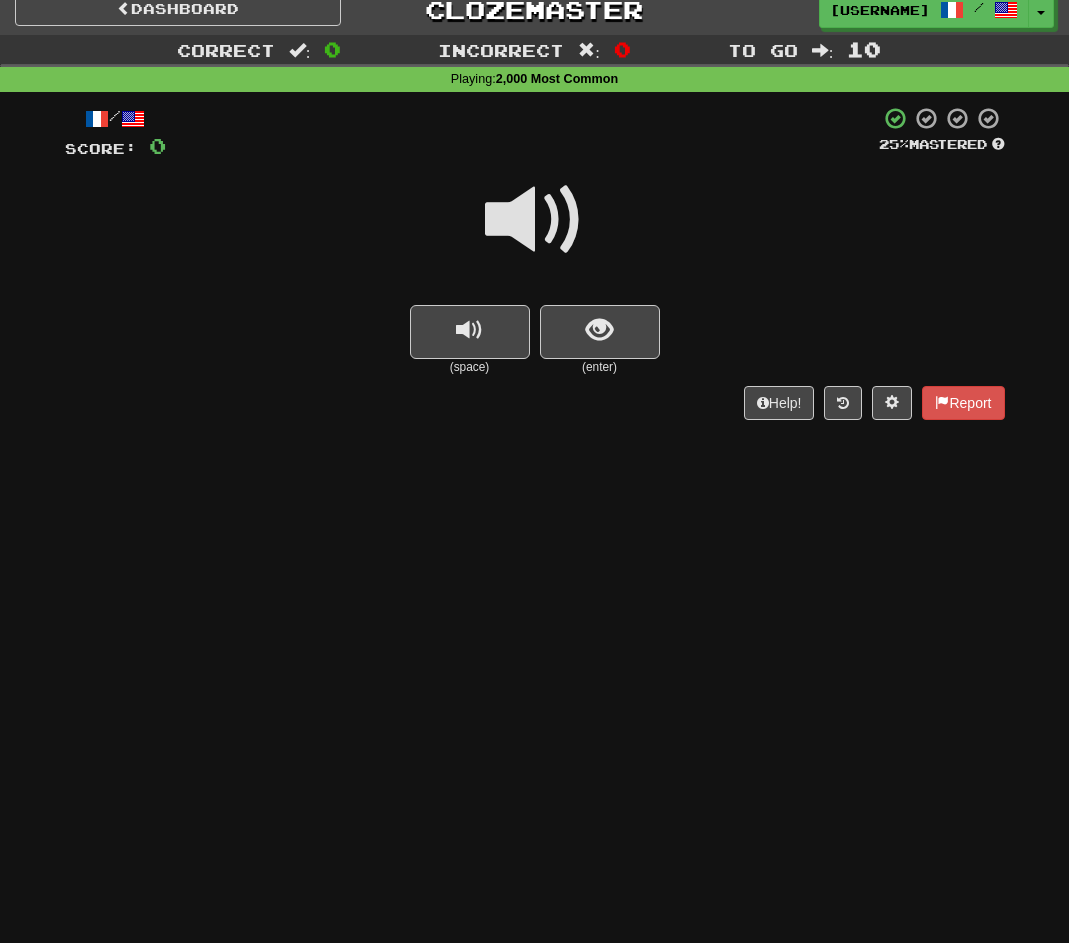 click at bounding box center [535, 220] 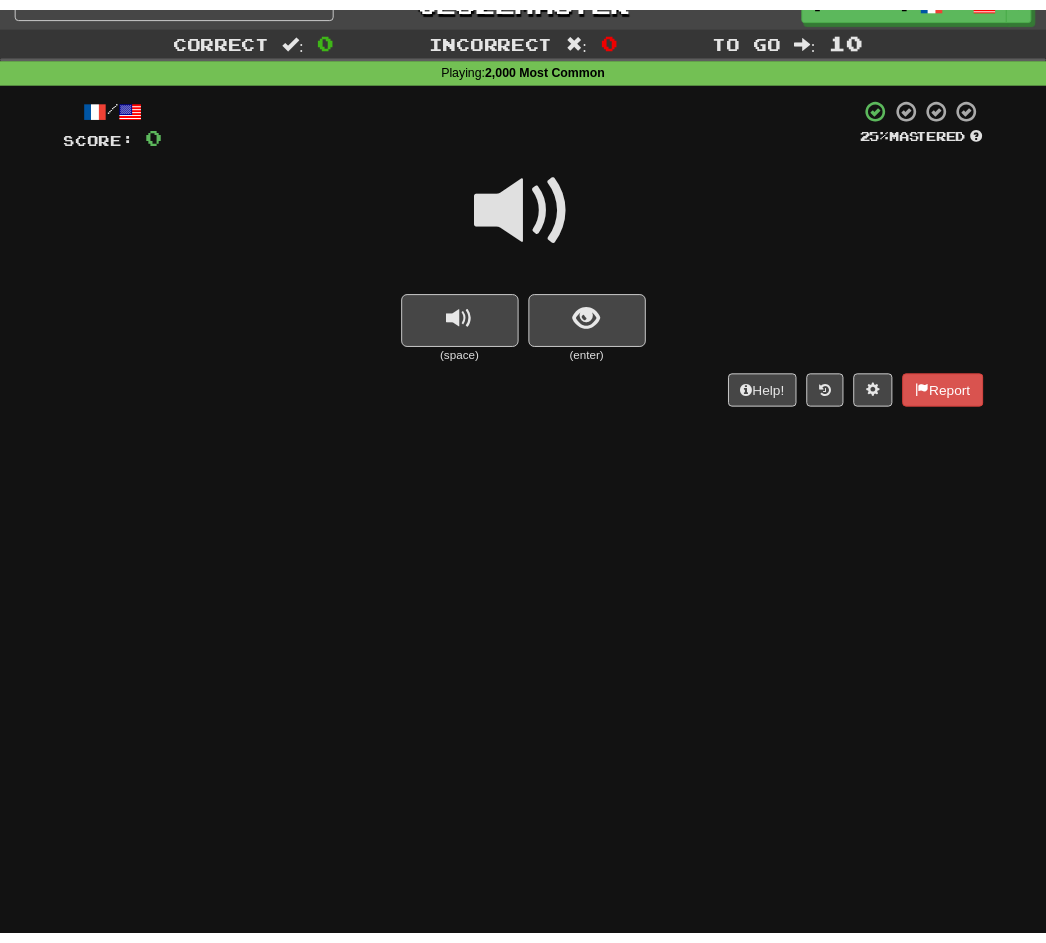 scroll, scrollTop: 33, scrollLeft: 0, axis: vertical 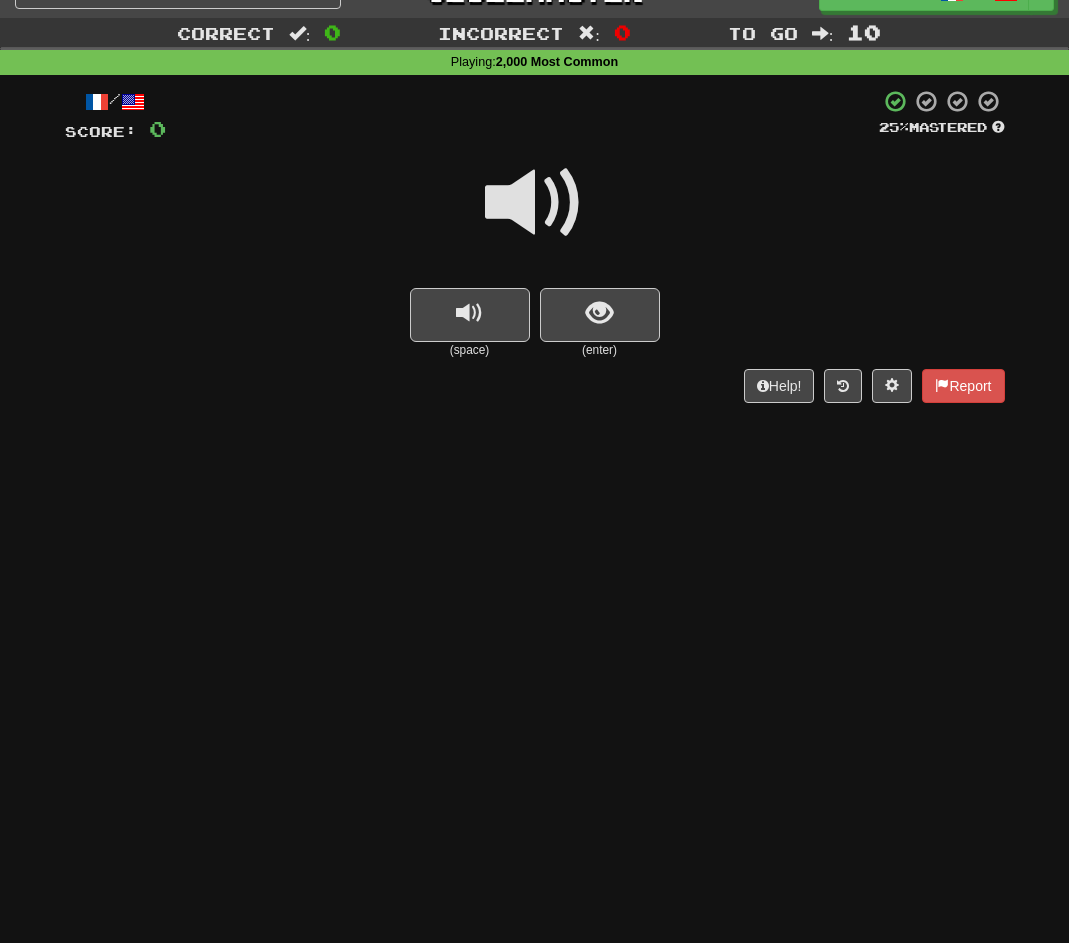 click at bounding box center (535, 203) 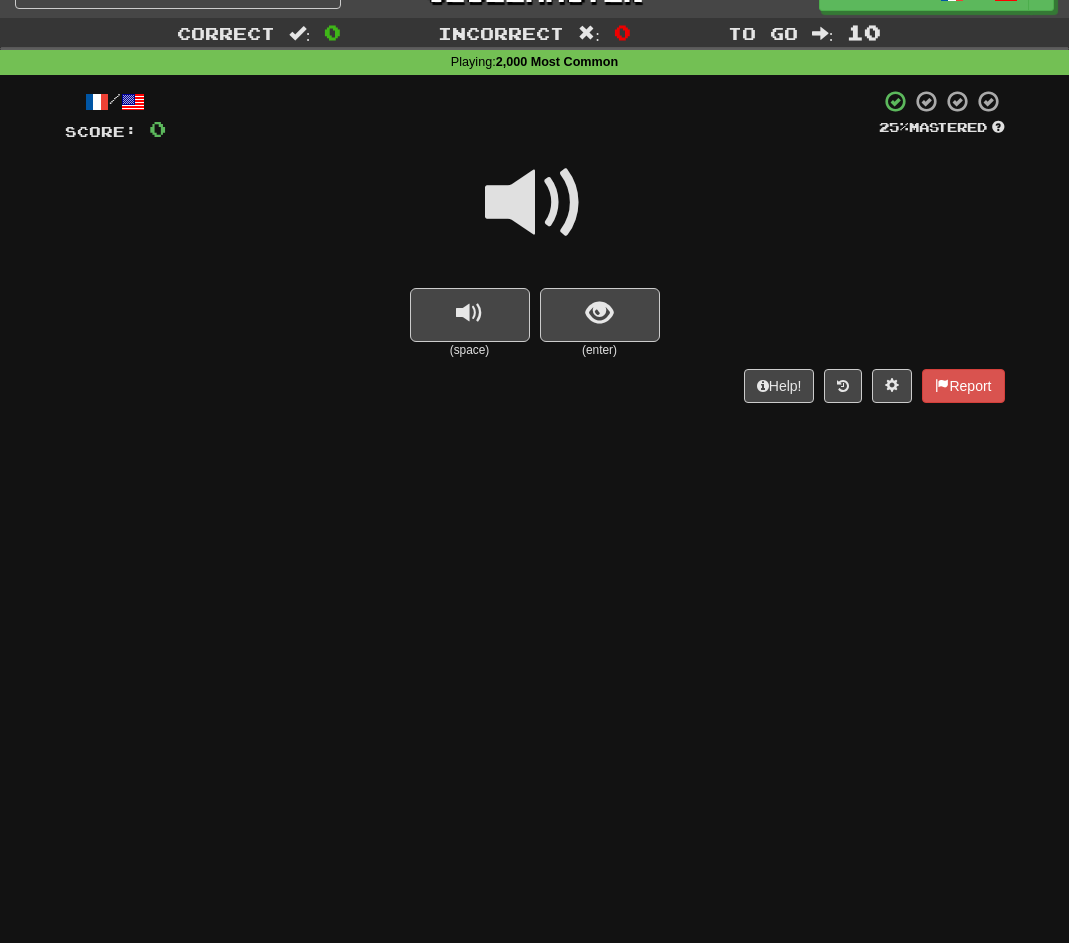 click at bounding box center [535, 203] 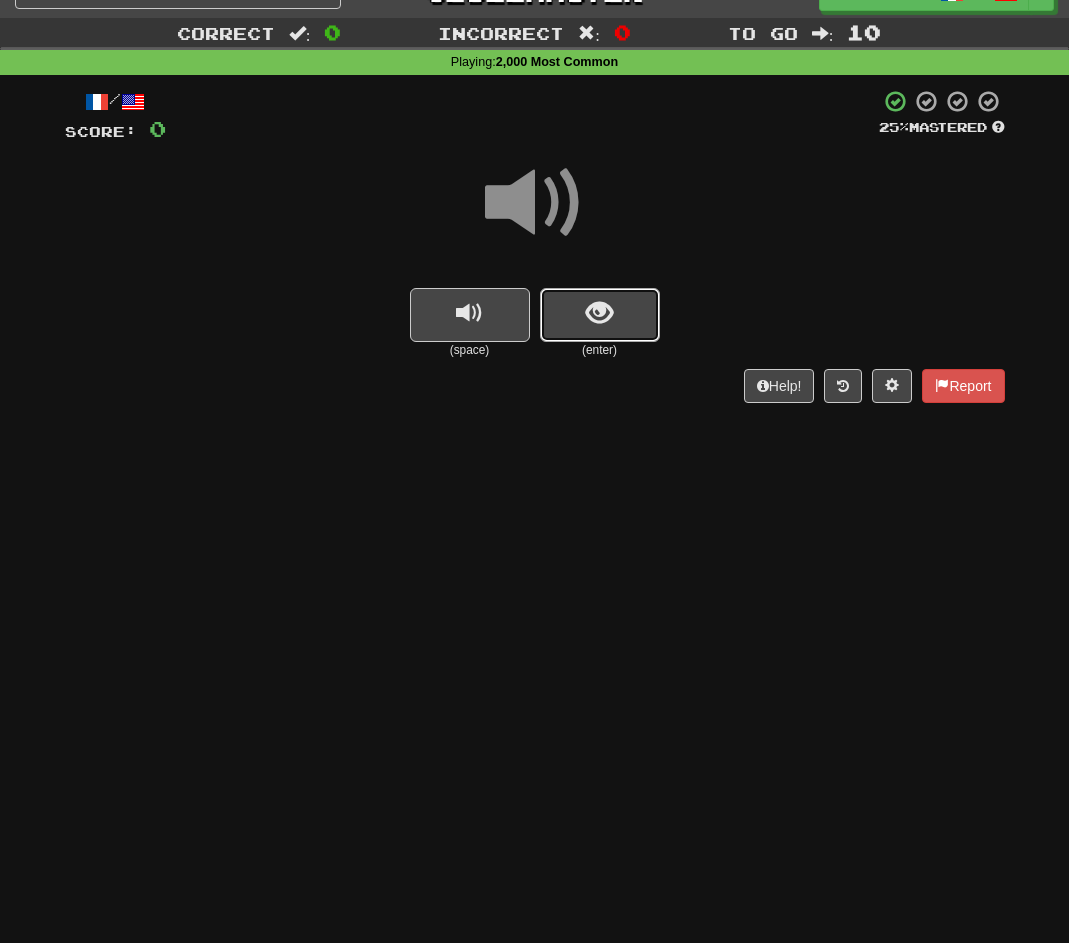 click at bounding box center (600, 315) 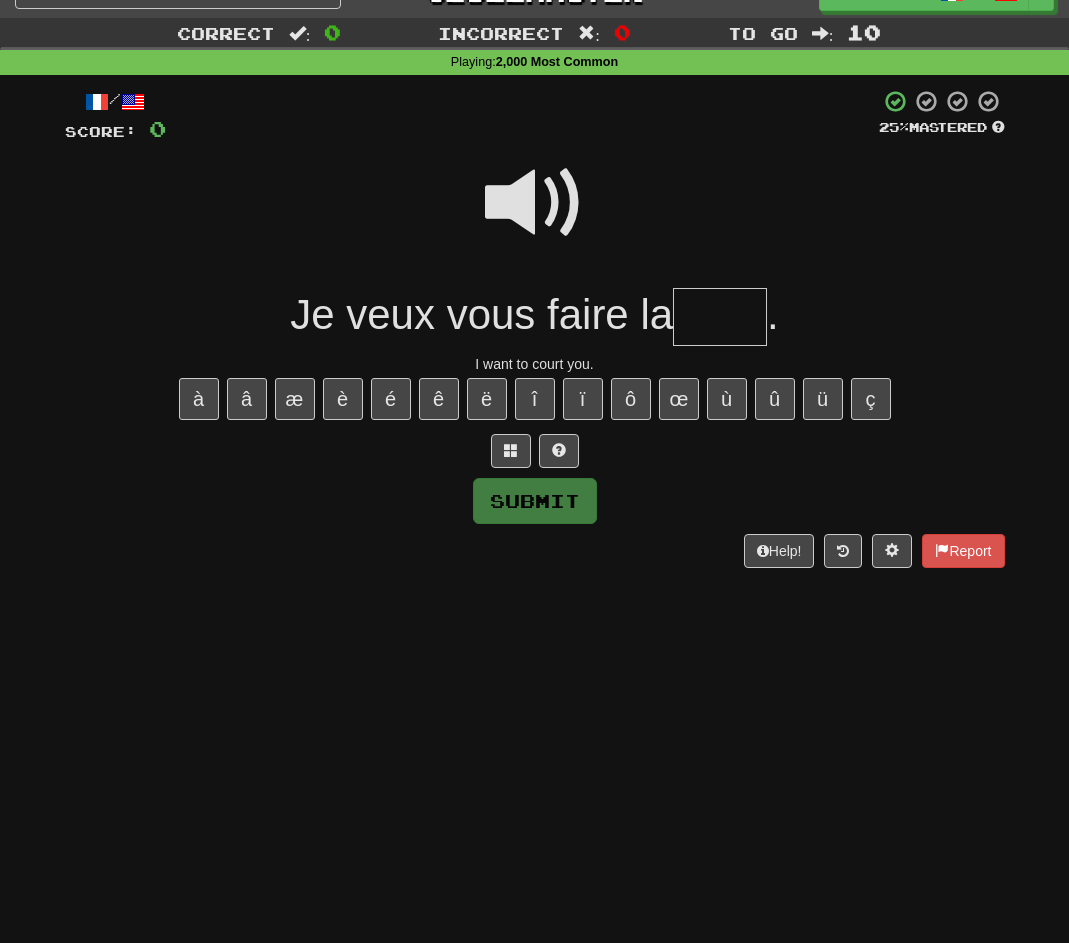 click at bounding box center (535, 203) 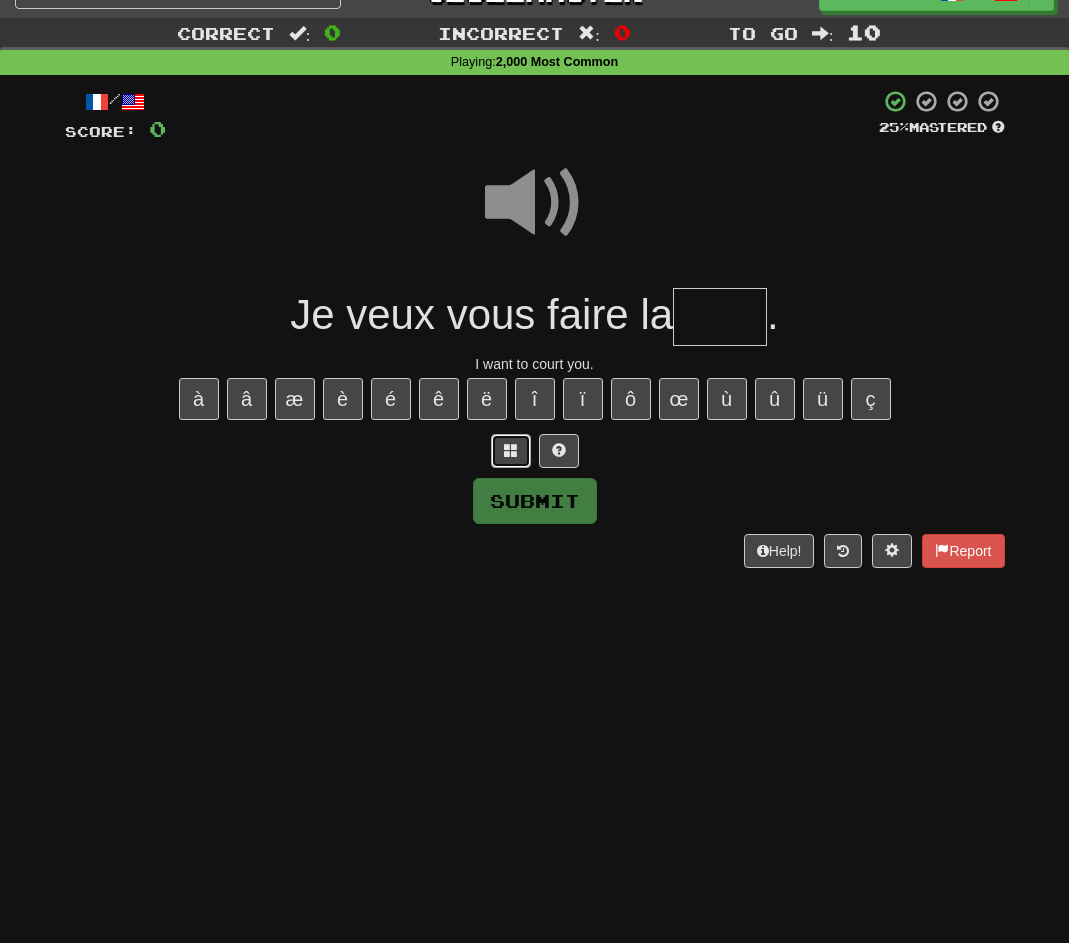 click at bounding box center [511, 451] 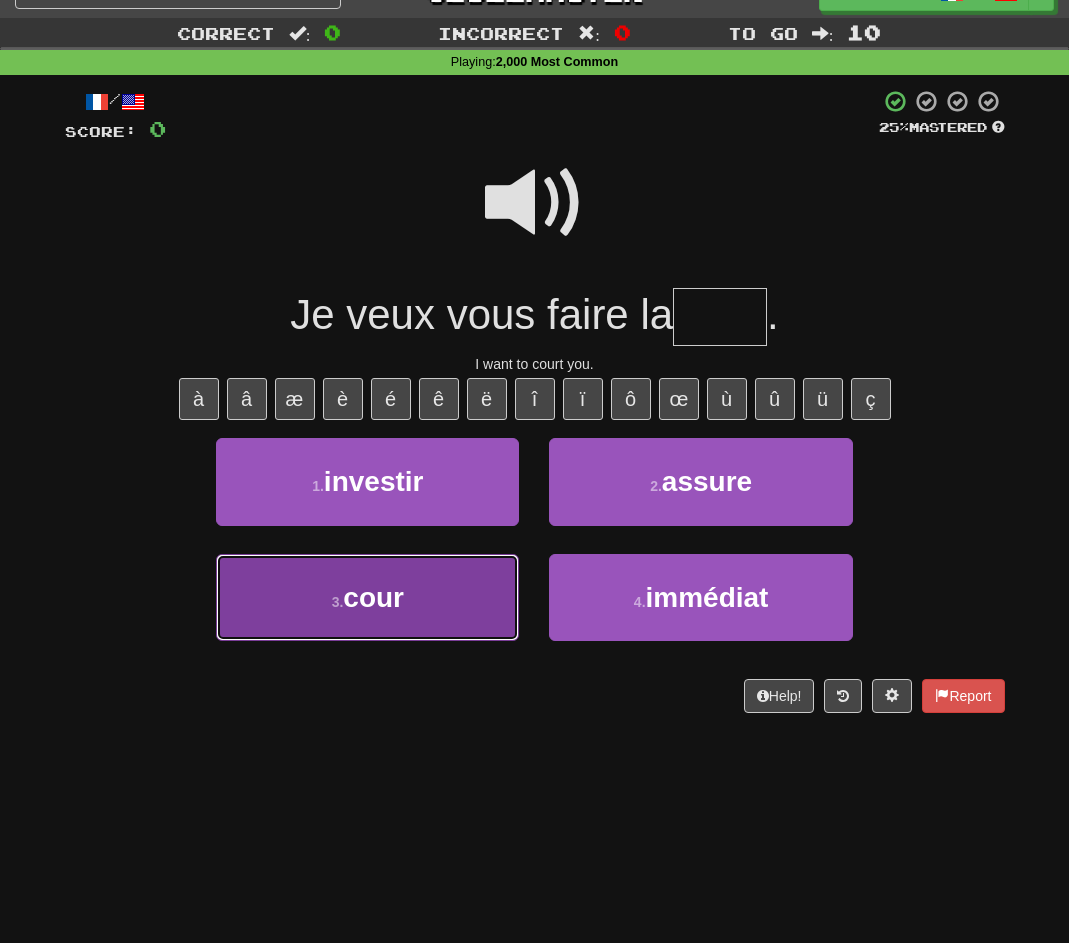 click on "3 .  cour" at bounding box center [367, 597] 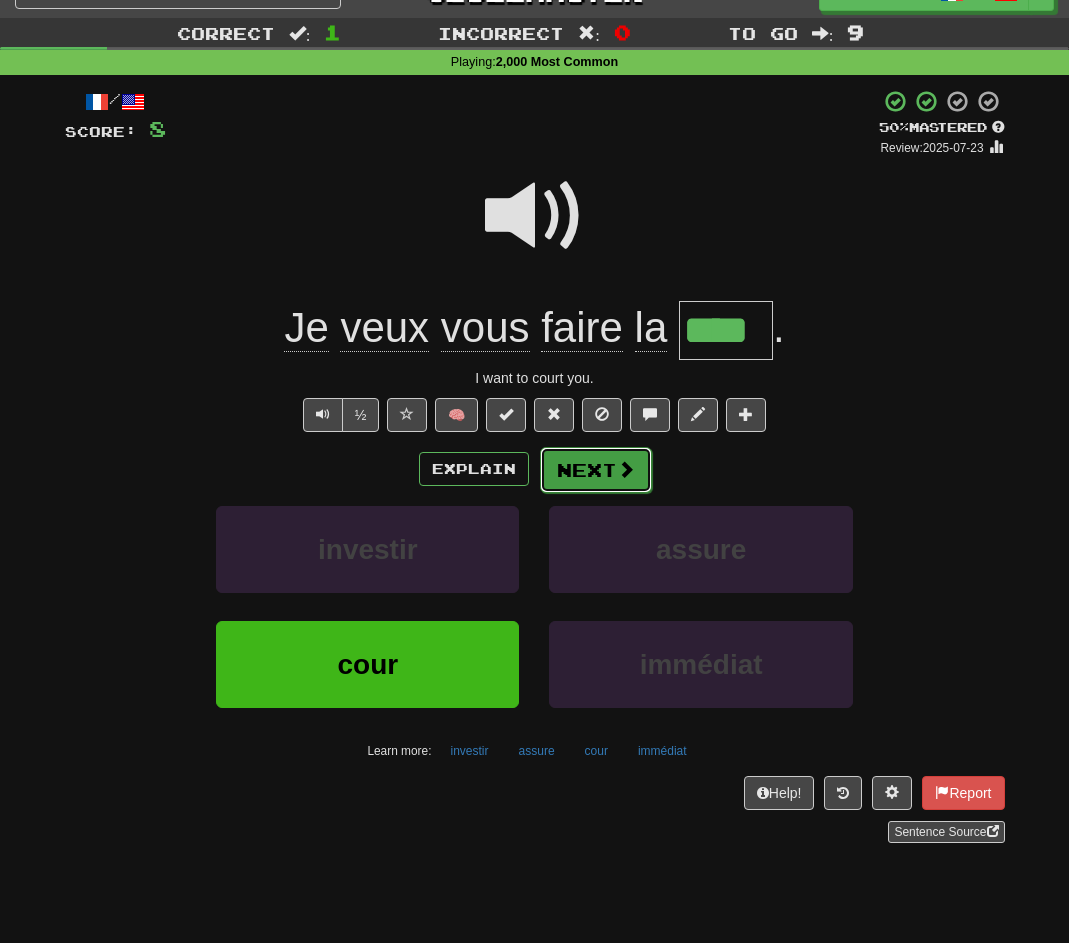 click on "Next" at bounding box center [596, 470] 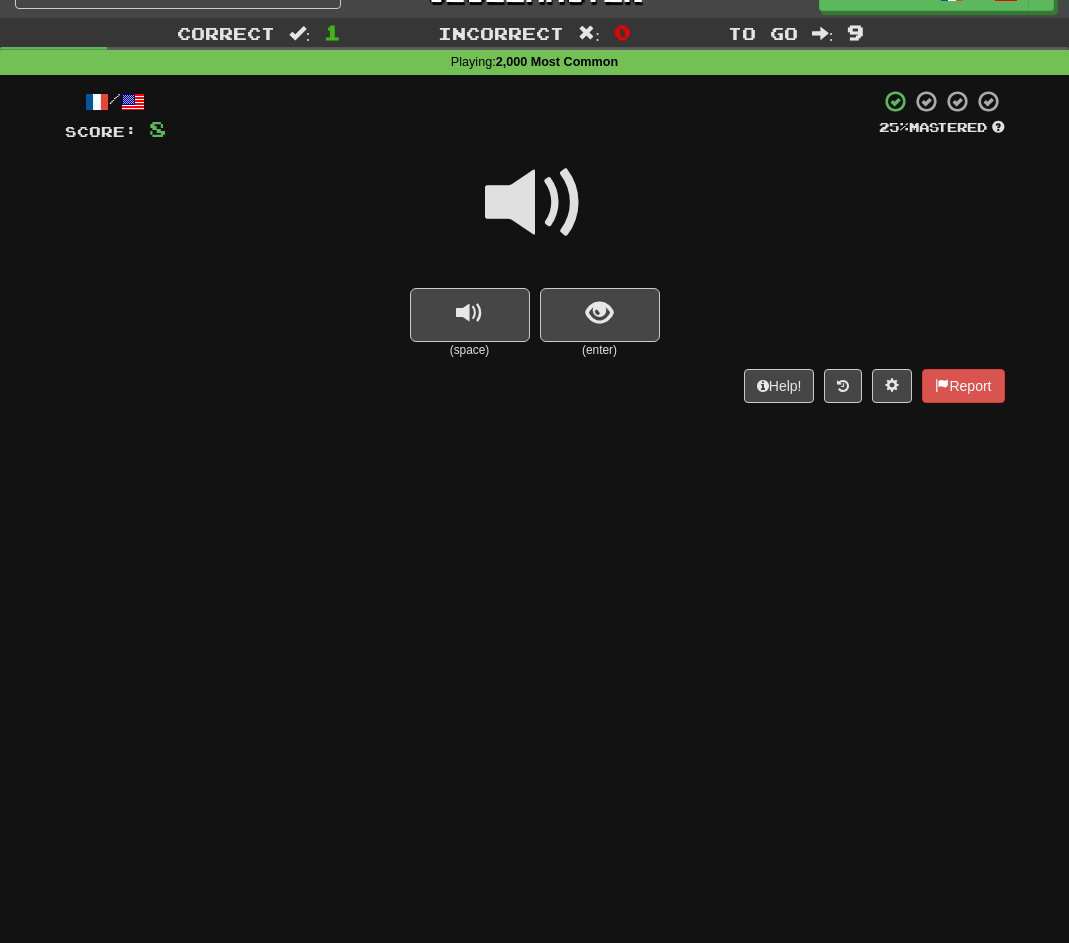 click at bounding box center (535, 203) 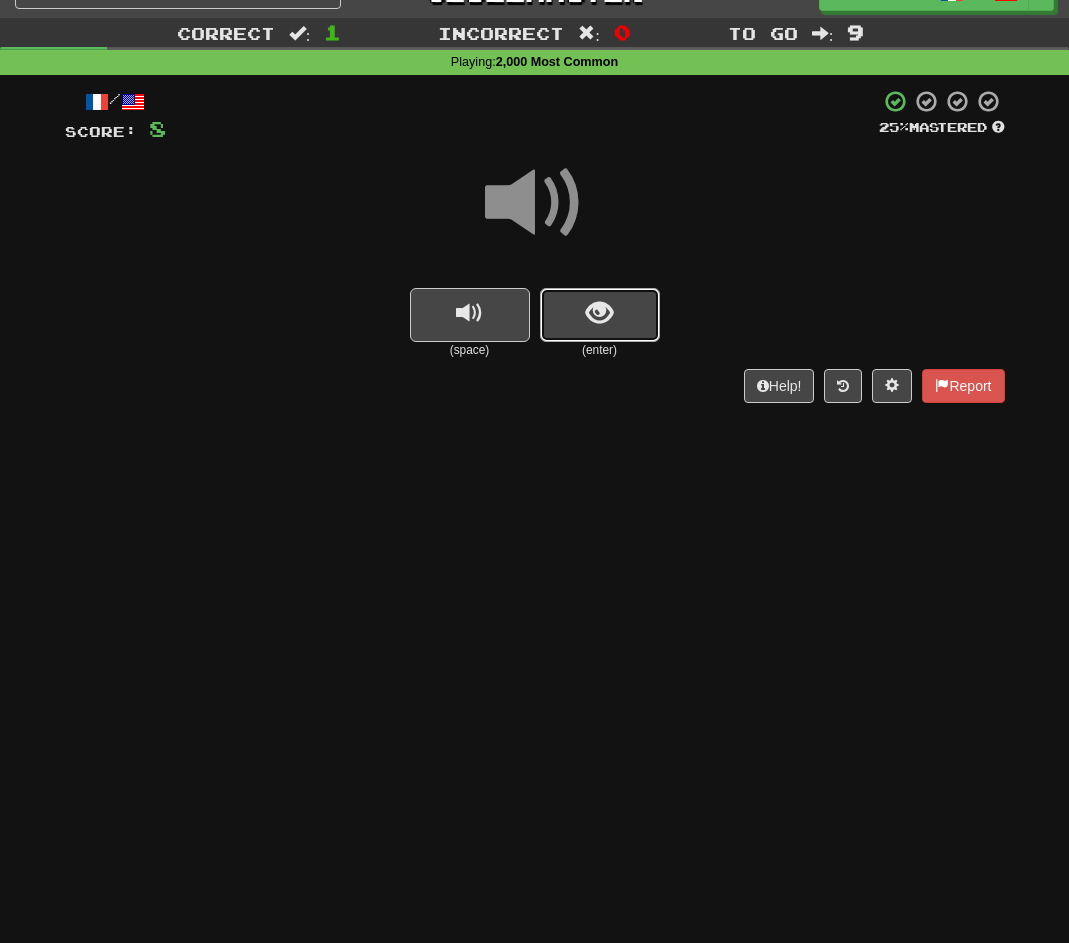 click at bounding box center (600, 315) 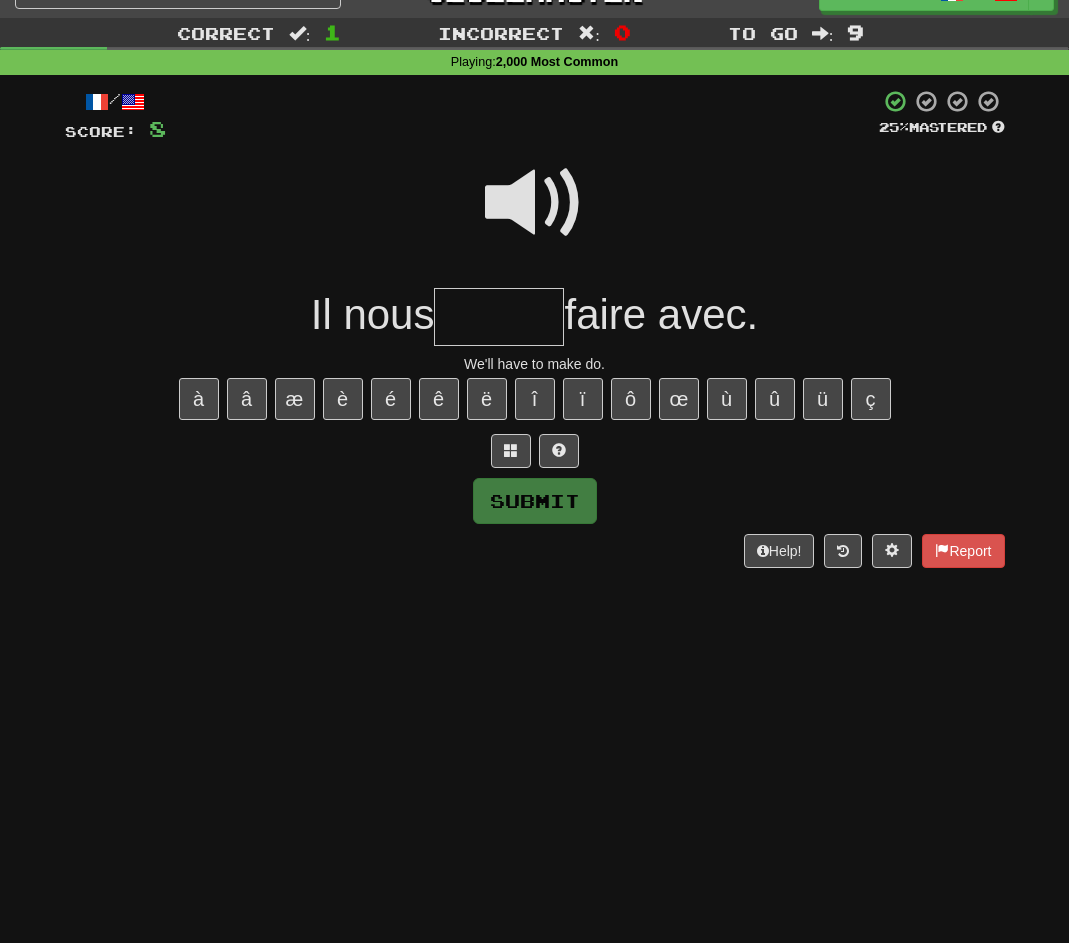 click at bounding box center (535, 203) 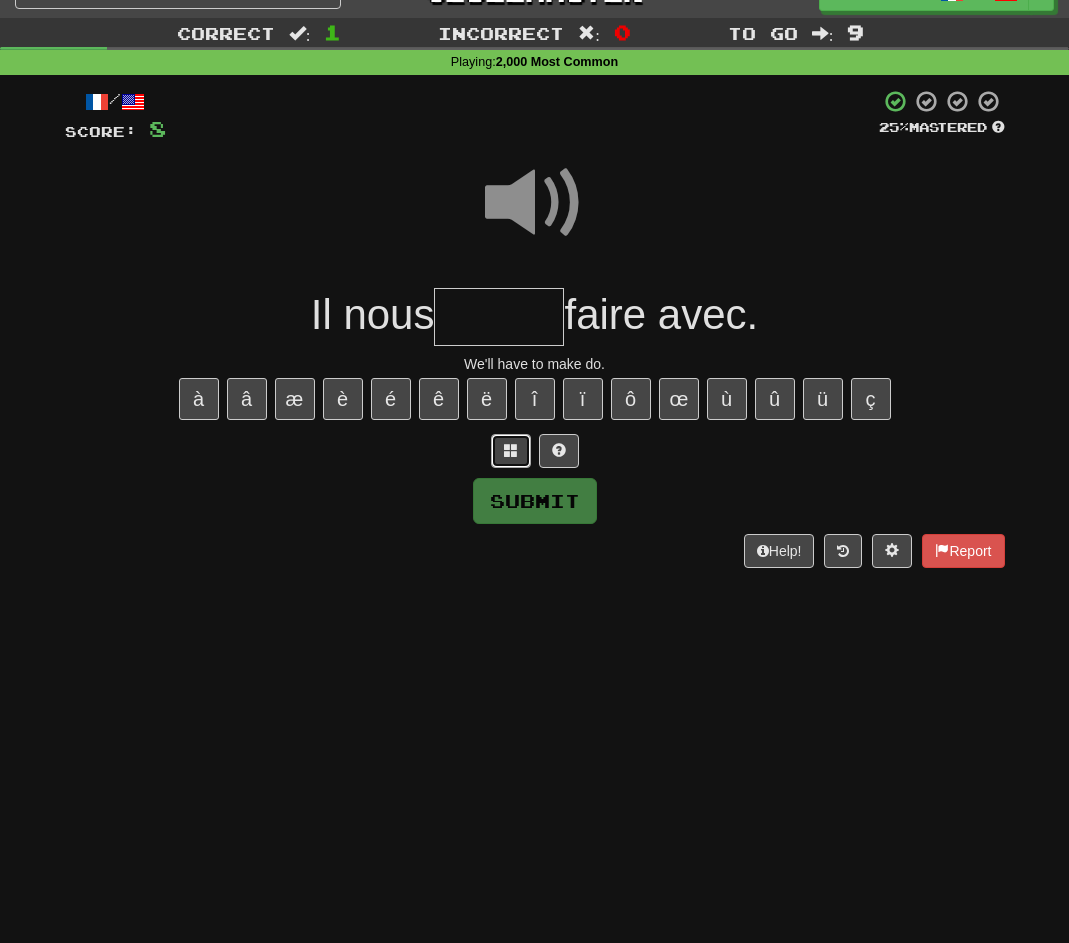 click at bounding box center (511, 451) 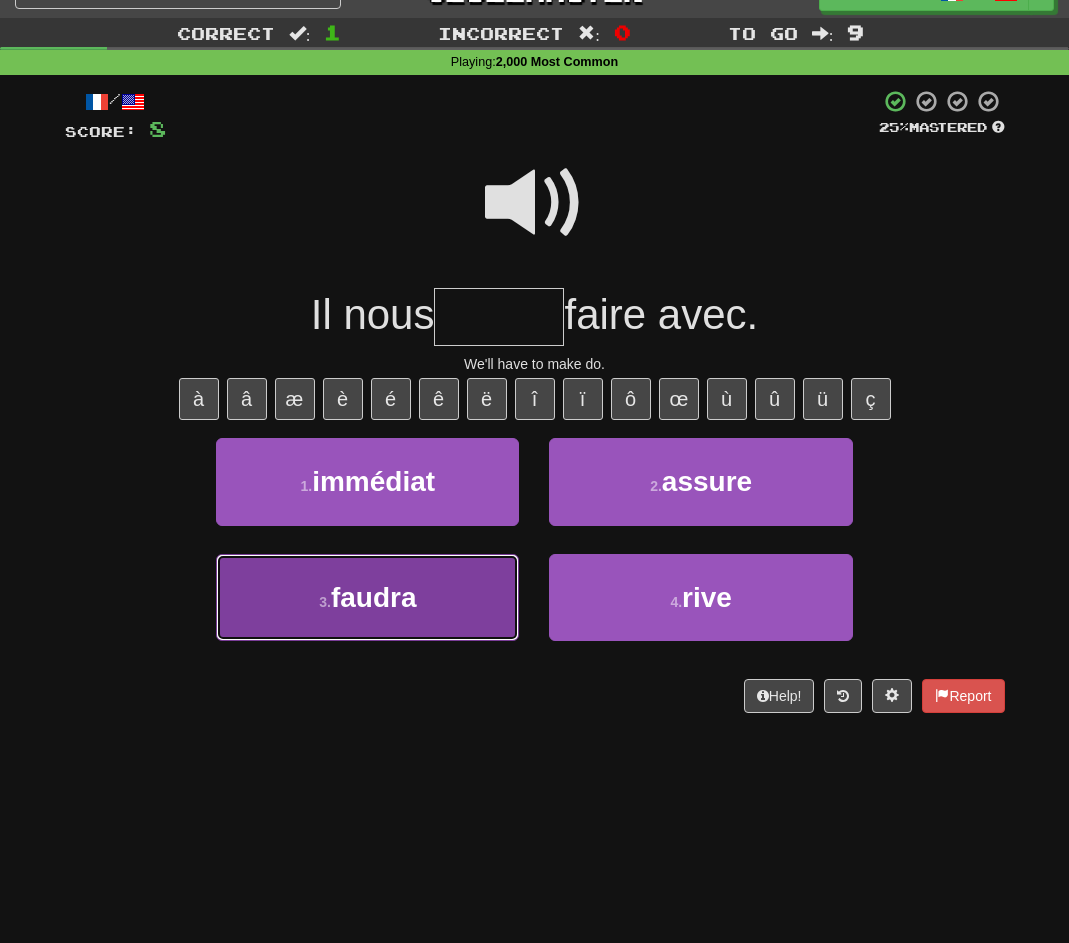 click on "faudra" at bounding box center (374, 597) 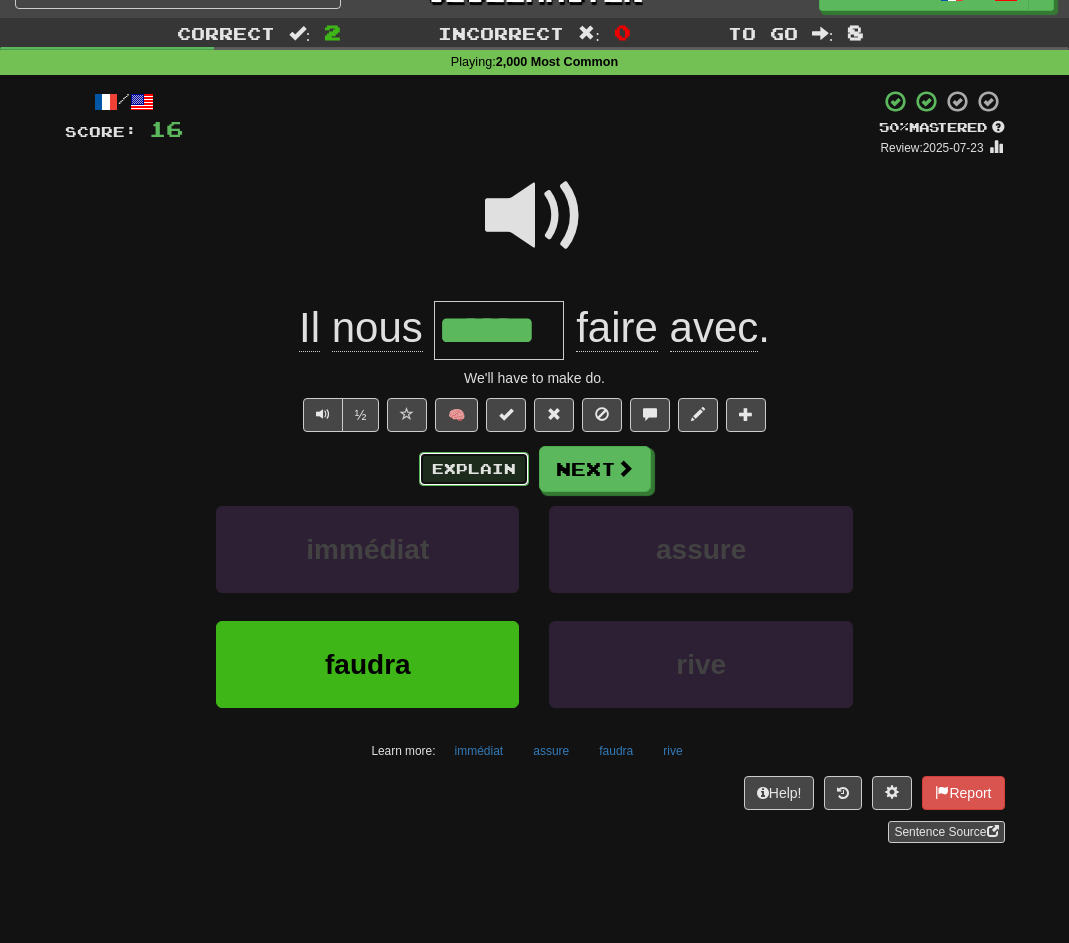 click on "Explain" at bounding box center [474, 469] 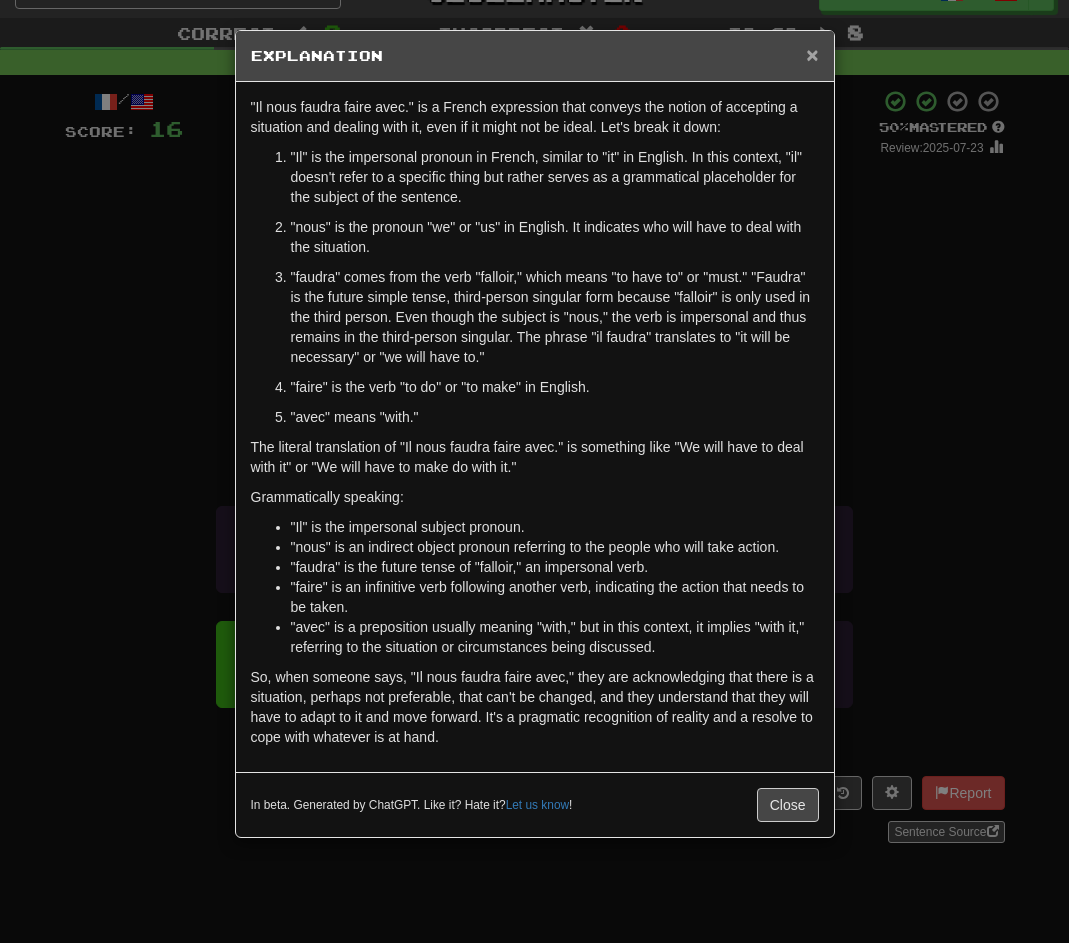 click on "×" at bounding box center (812, 54) 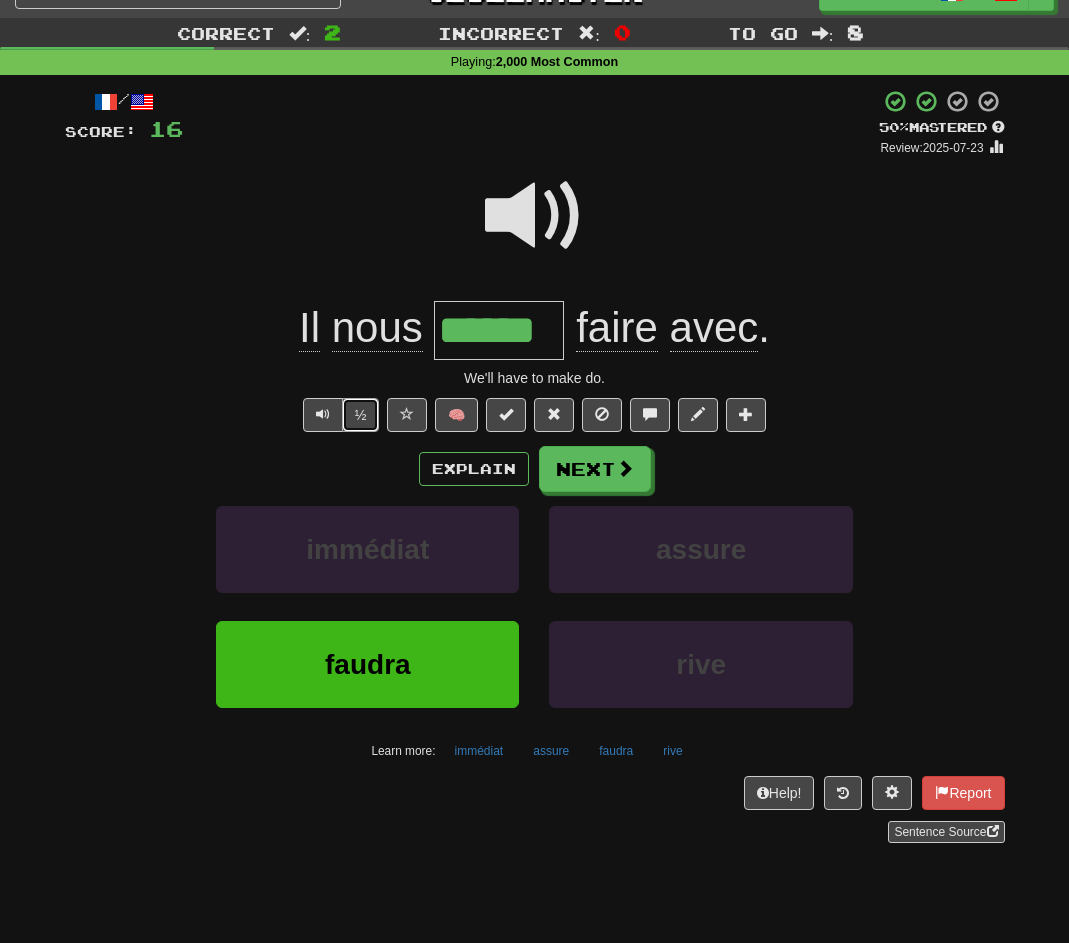 click on "½" at bounding box center [361, 415] 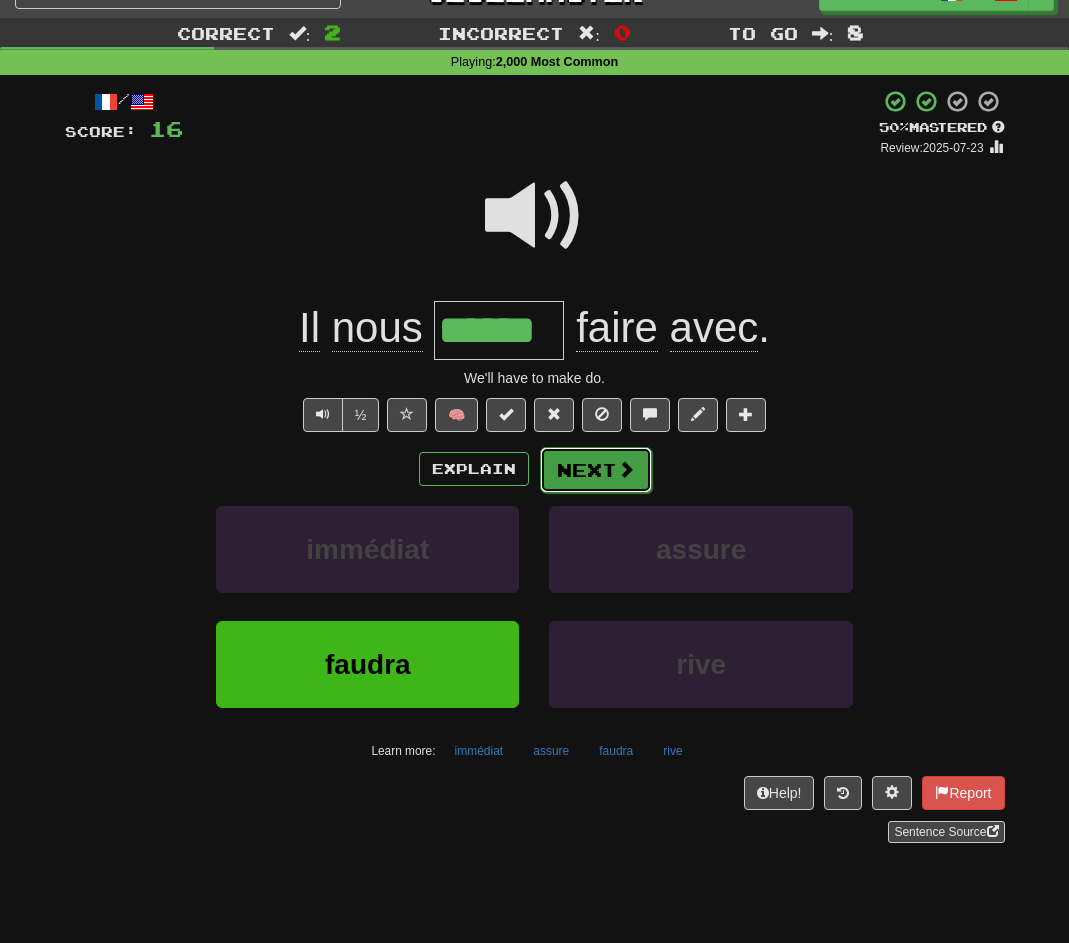 click on "Next" at bounding box center [596, 470] 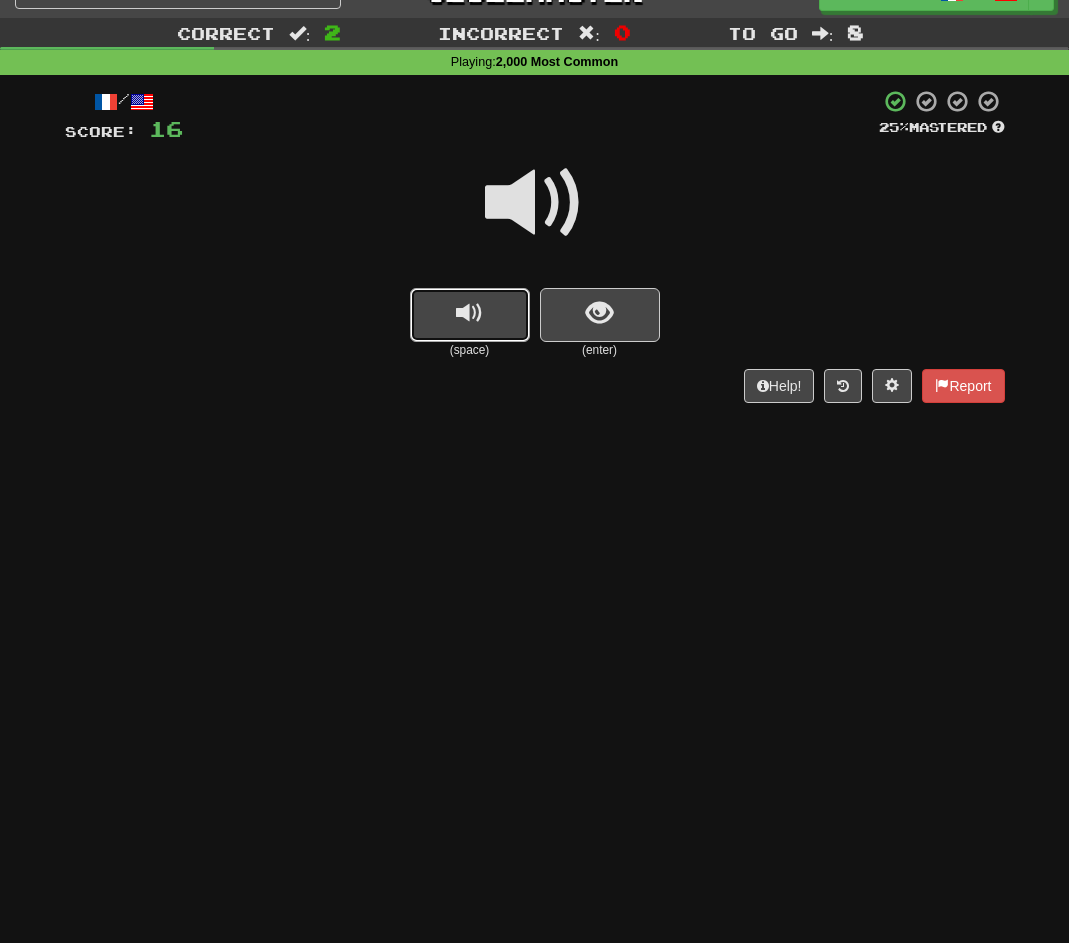 click at bounding box center [469, 313] 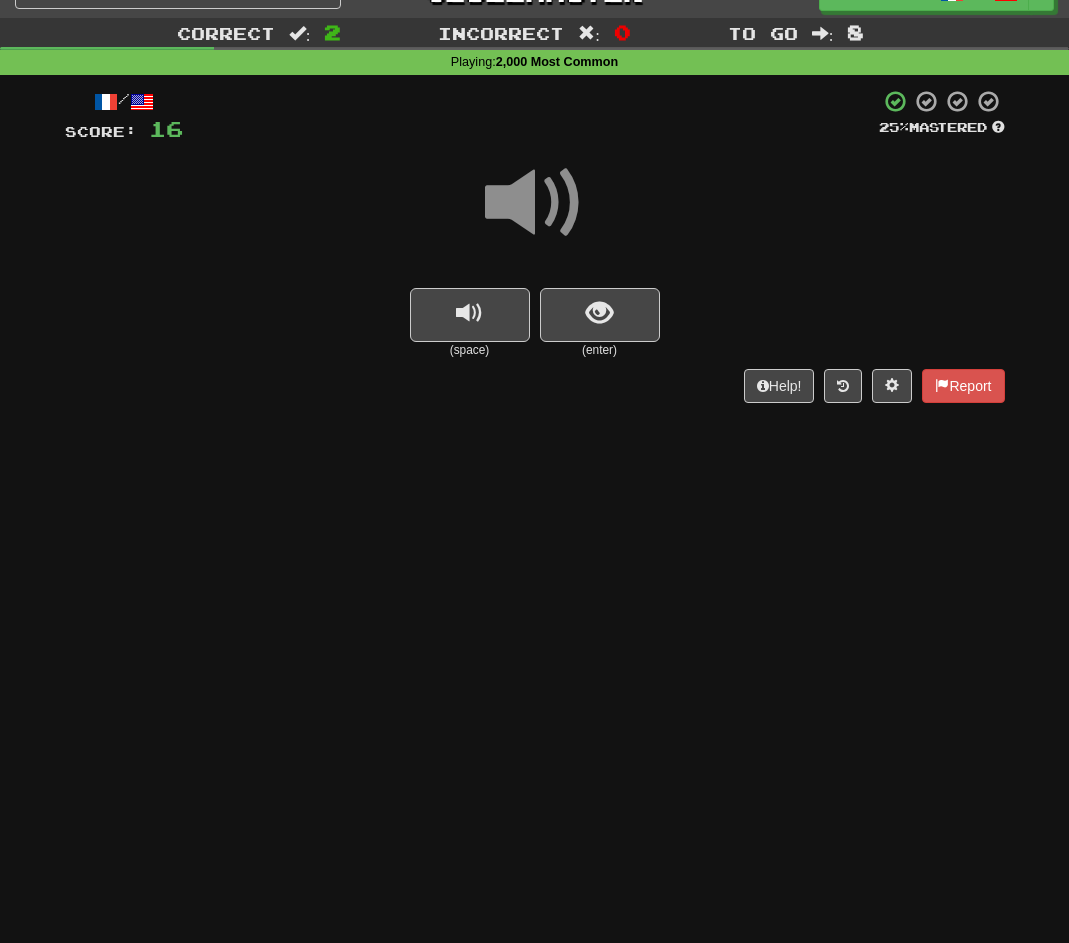 click at bounding box center [535, 203] 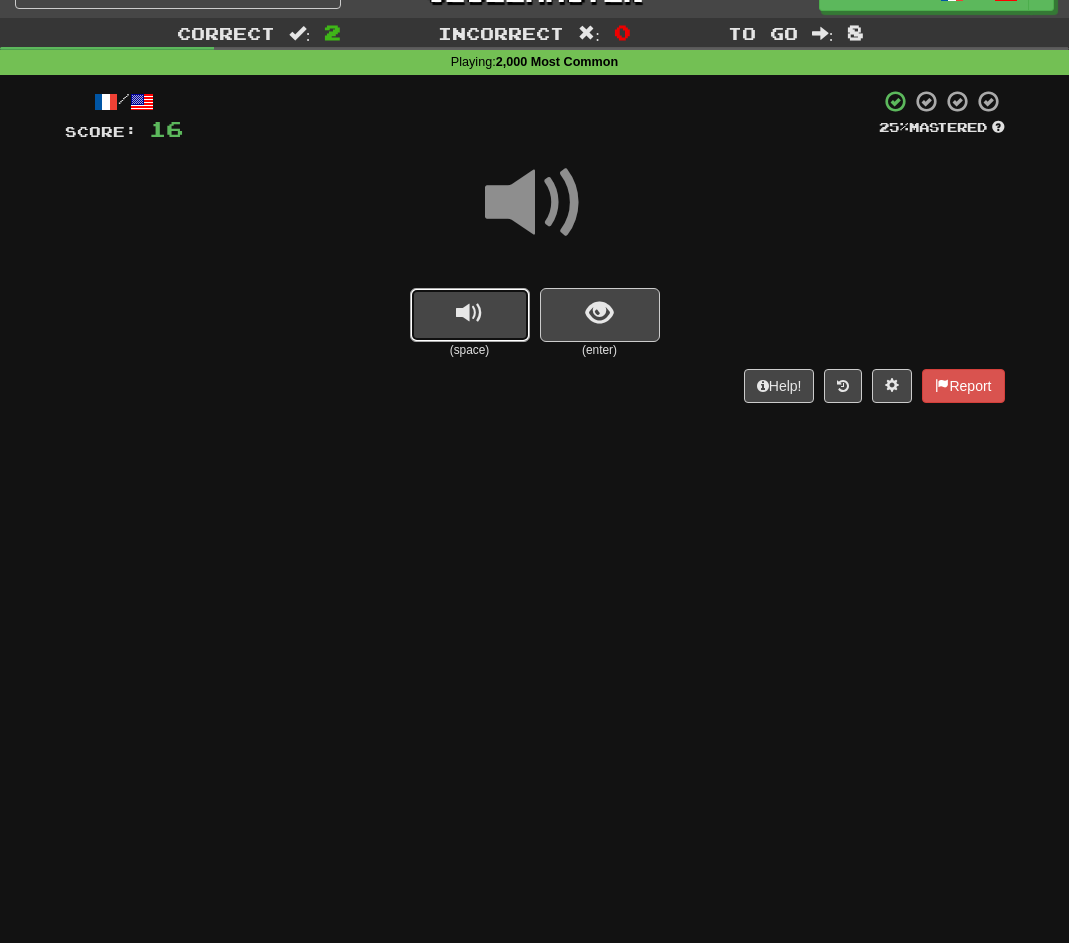 click at bounding box center (469, 313) 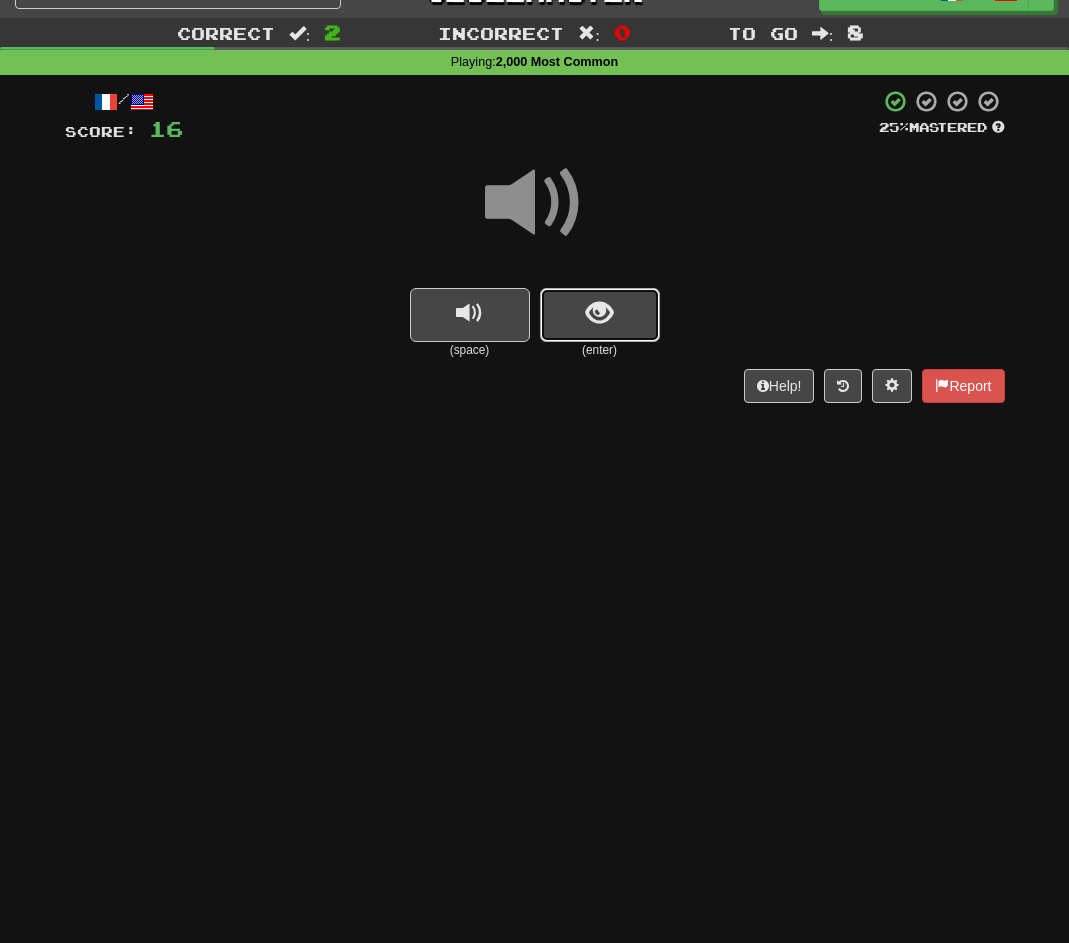 click at bounding box center [600, 315] 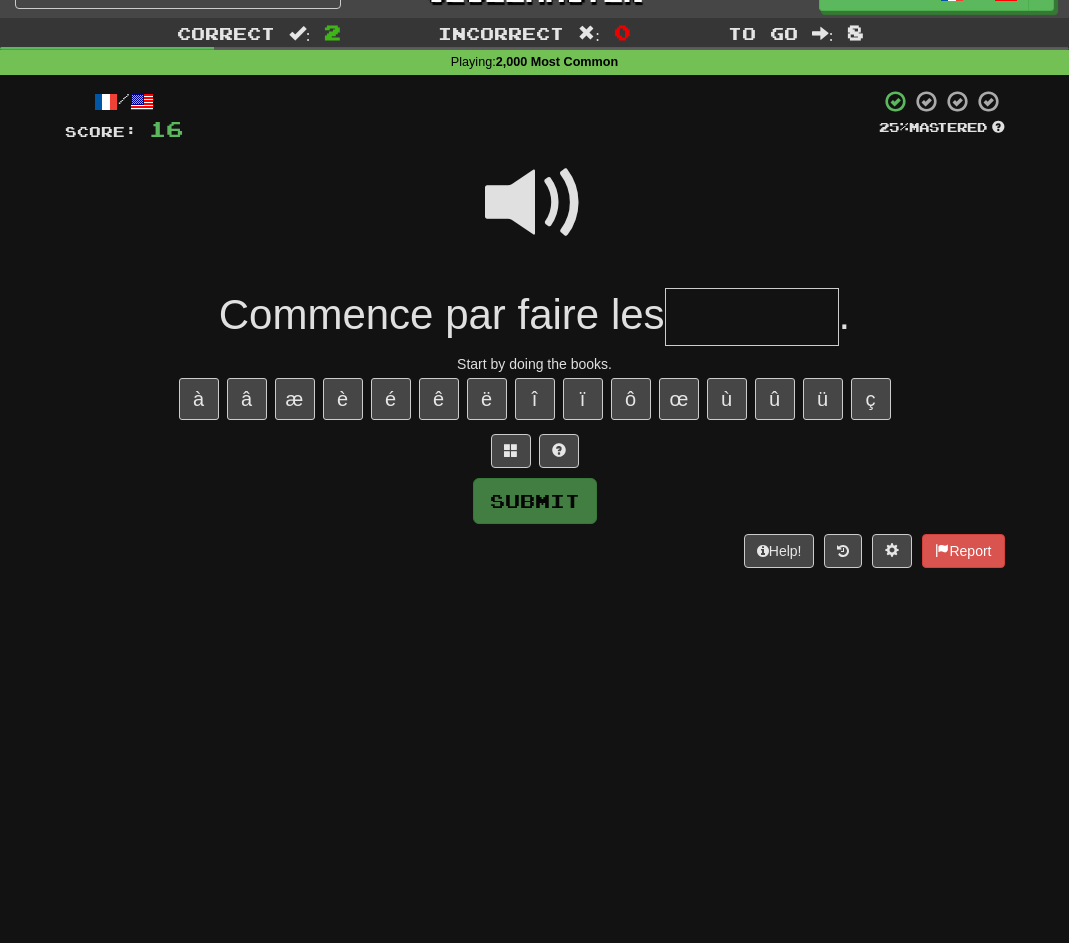 click at bounding box center [535, 203] 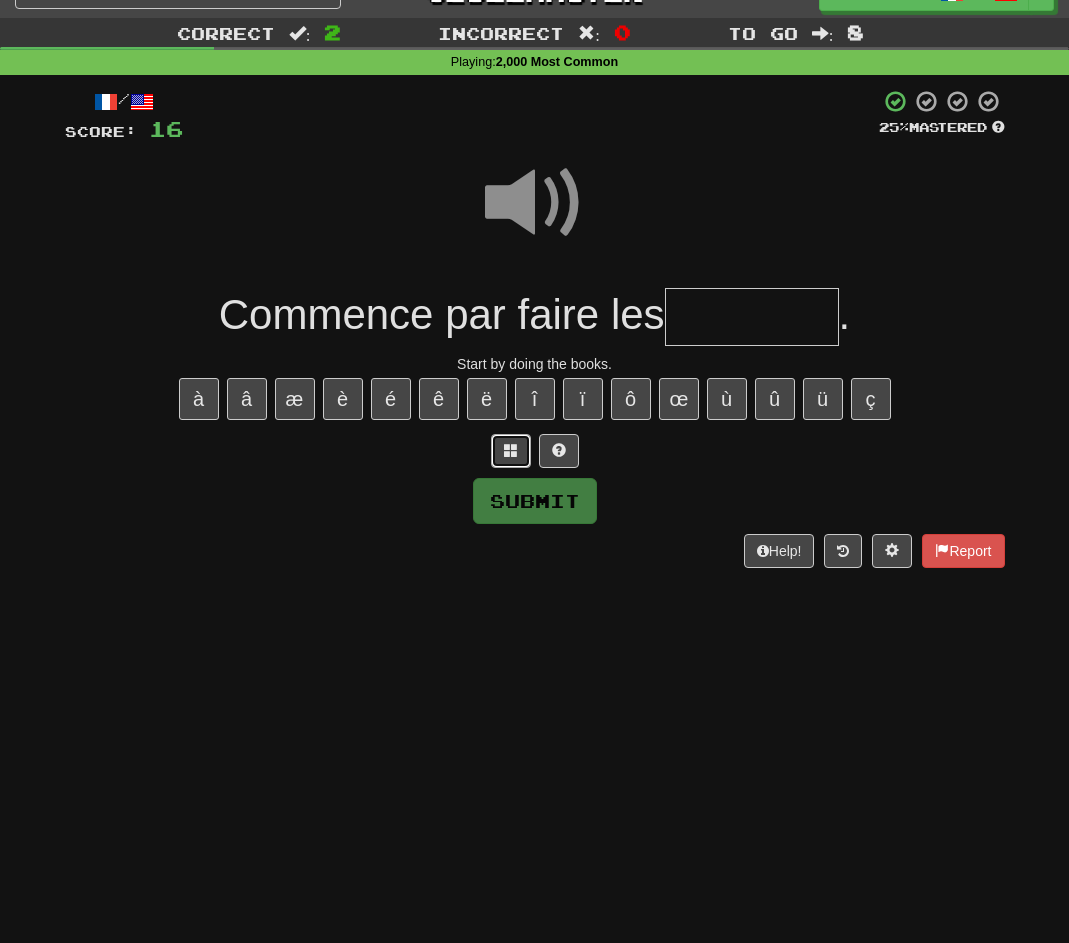 click at bounding box center (511, 451) 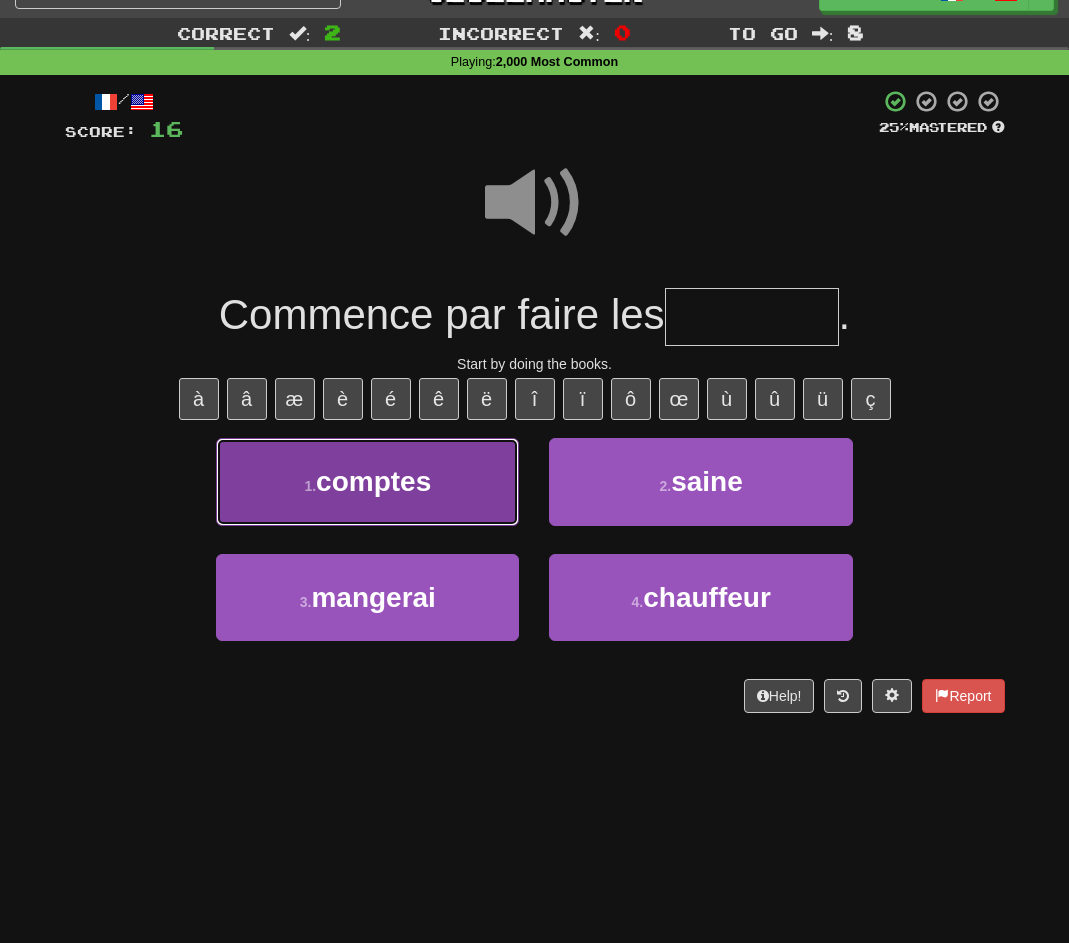 click on "comptes" at bounding box center (373, 481) 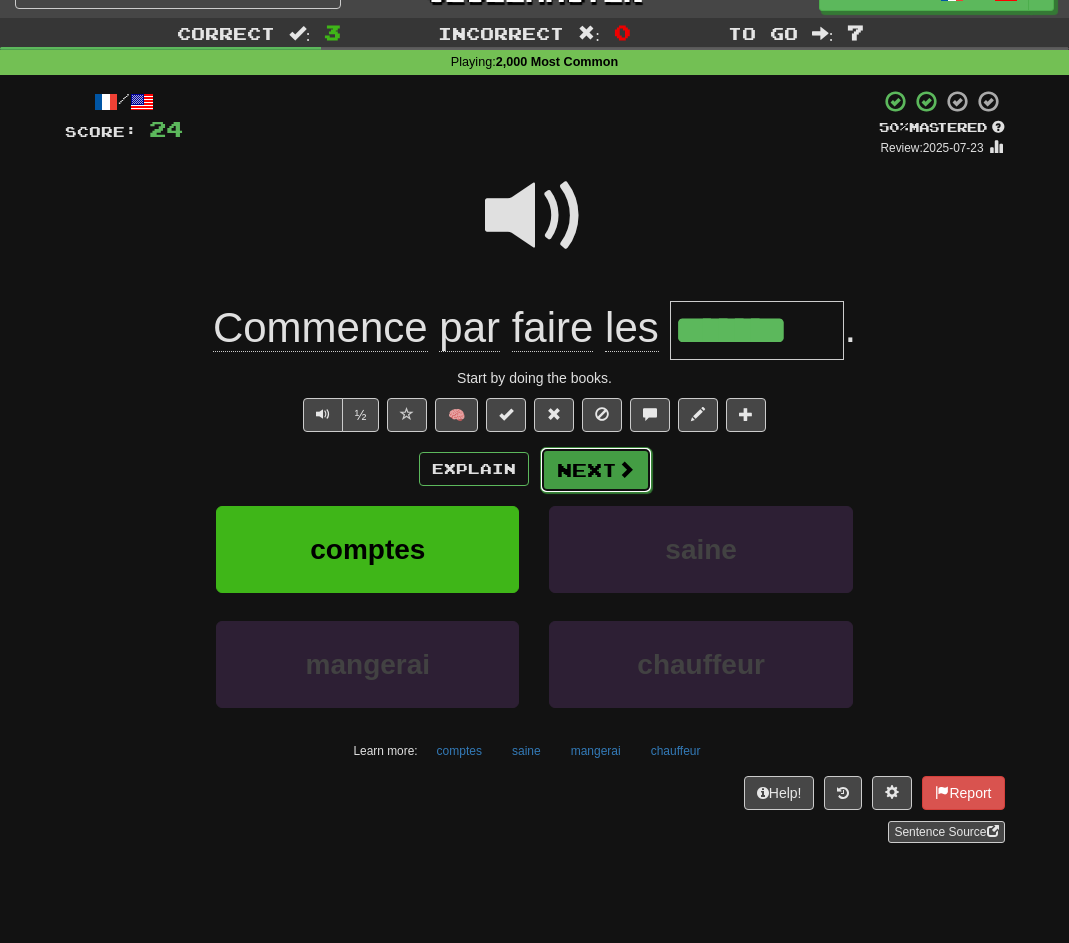 click on "Next" at bounding box center [596, 470] 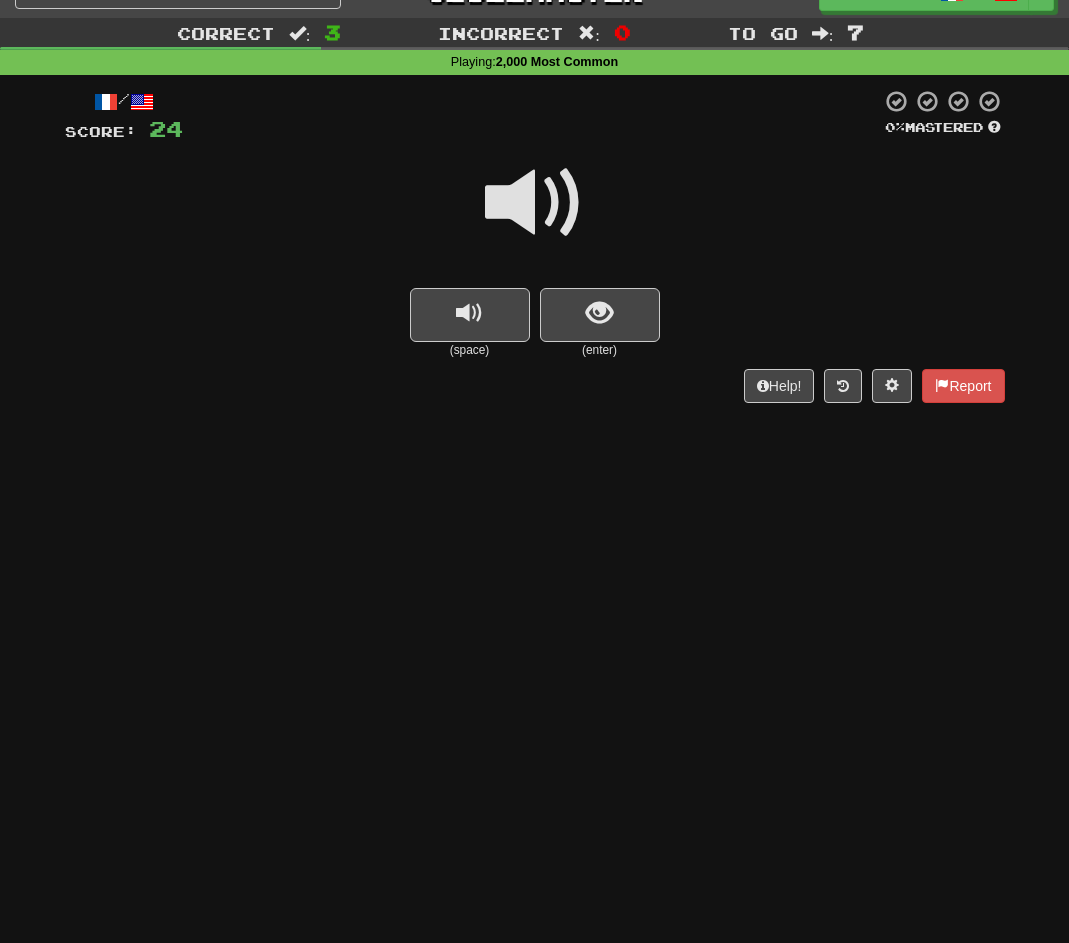 click at bounding box center [535, 203] 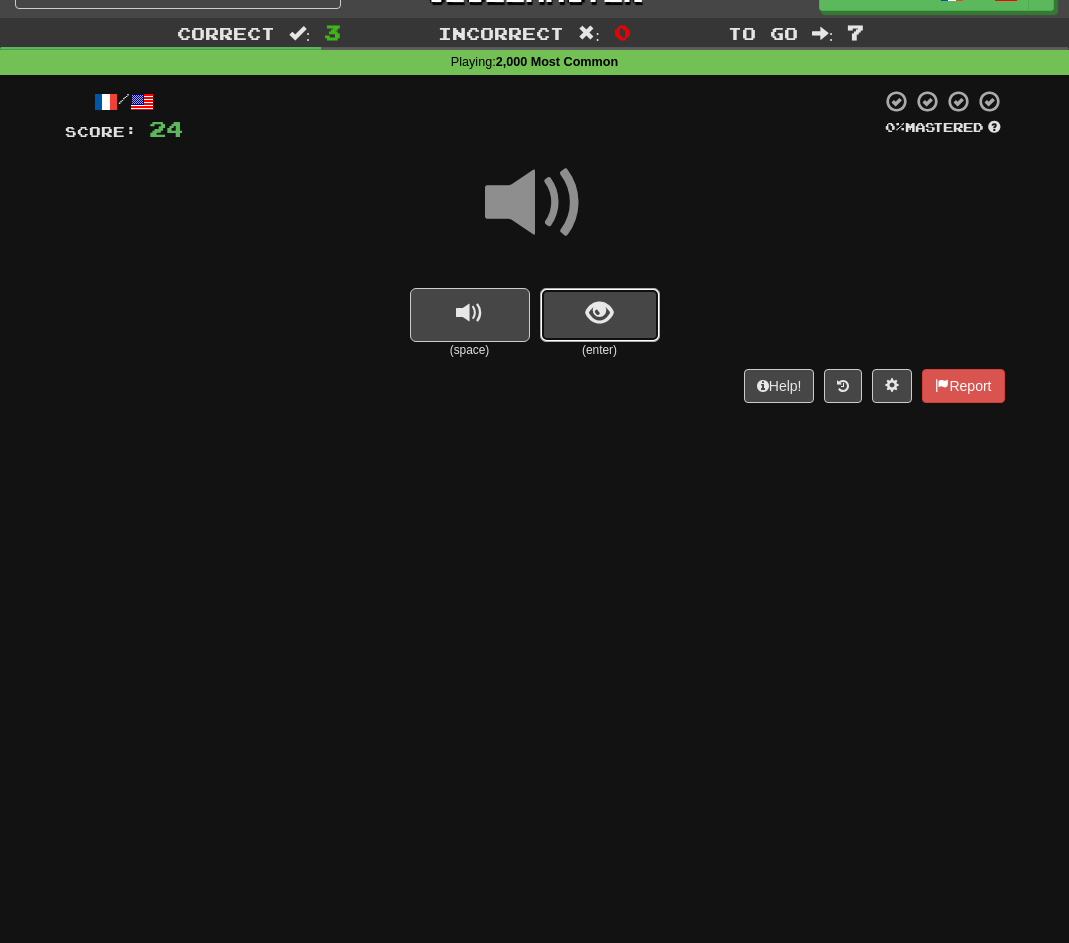 click at bounding box center [600, 315] 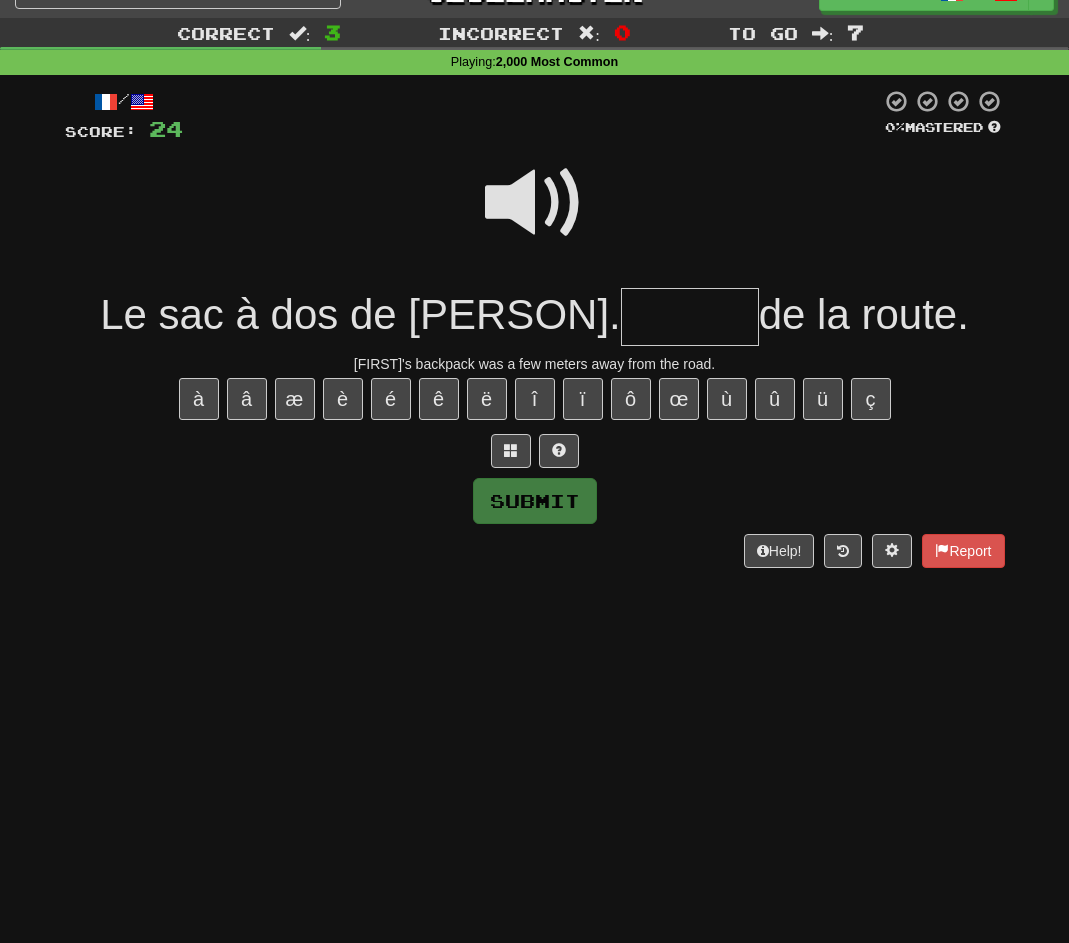 click at bounding box center (535, 203) 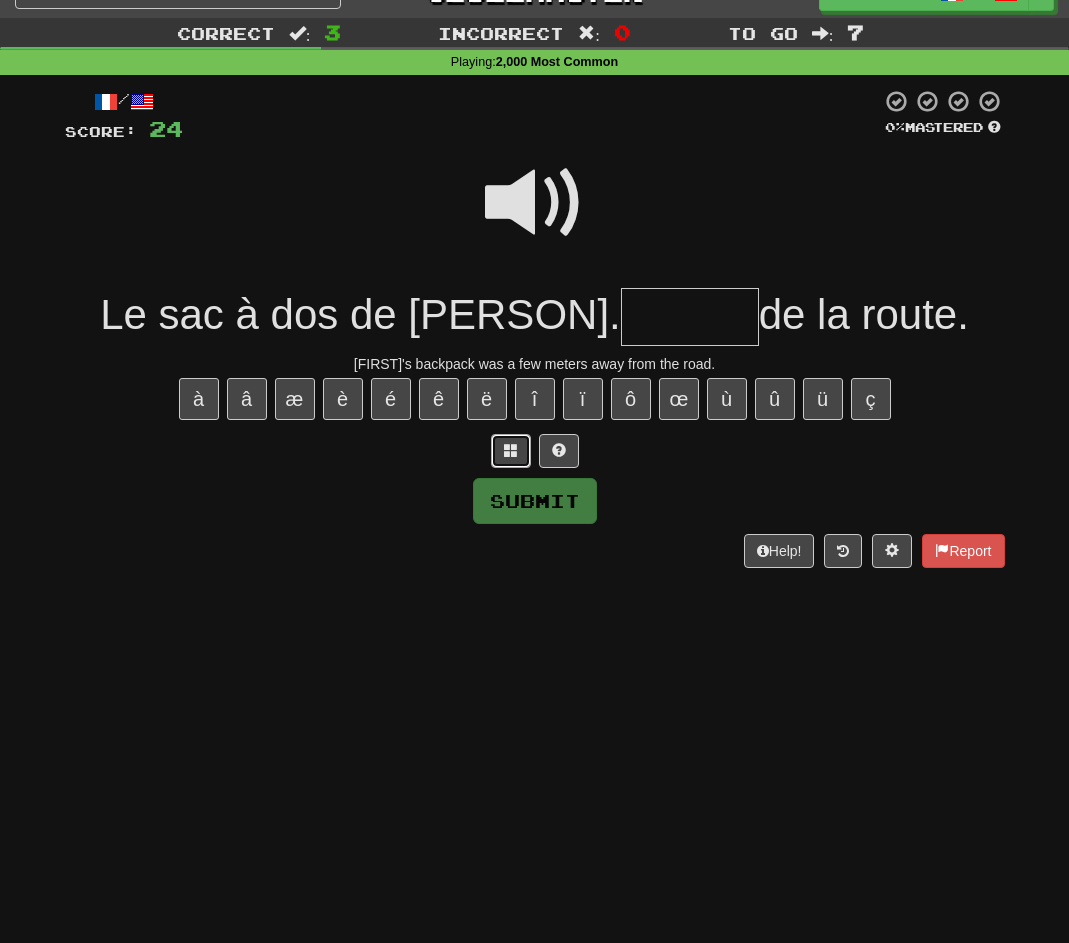 click at bounding box center [511, 450] 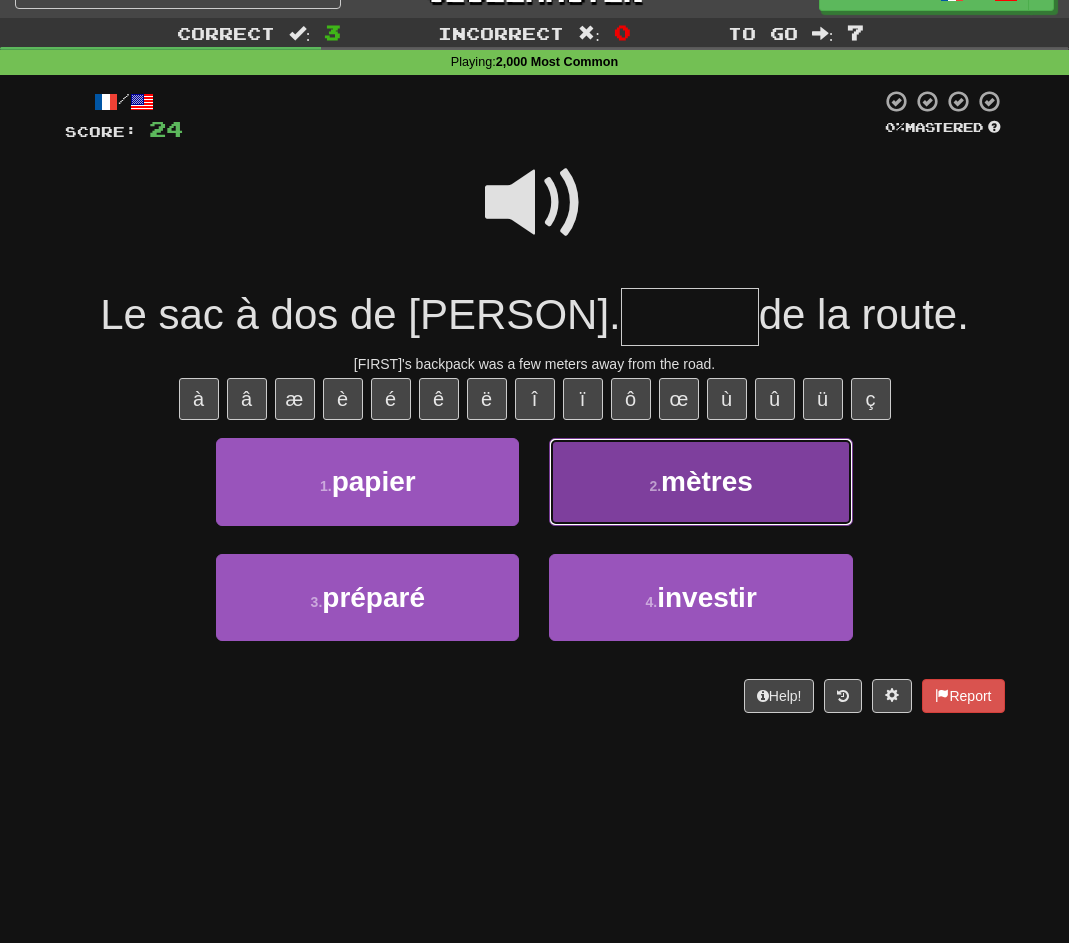 click on "2 ." at bounding box center (655, 486) 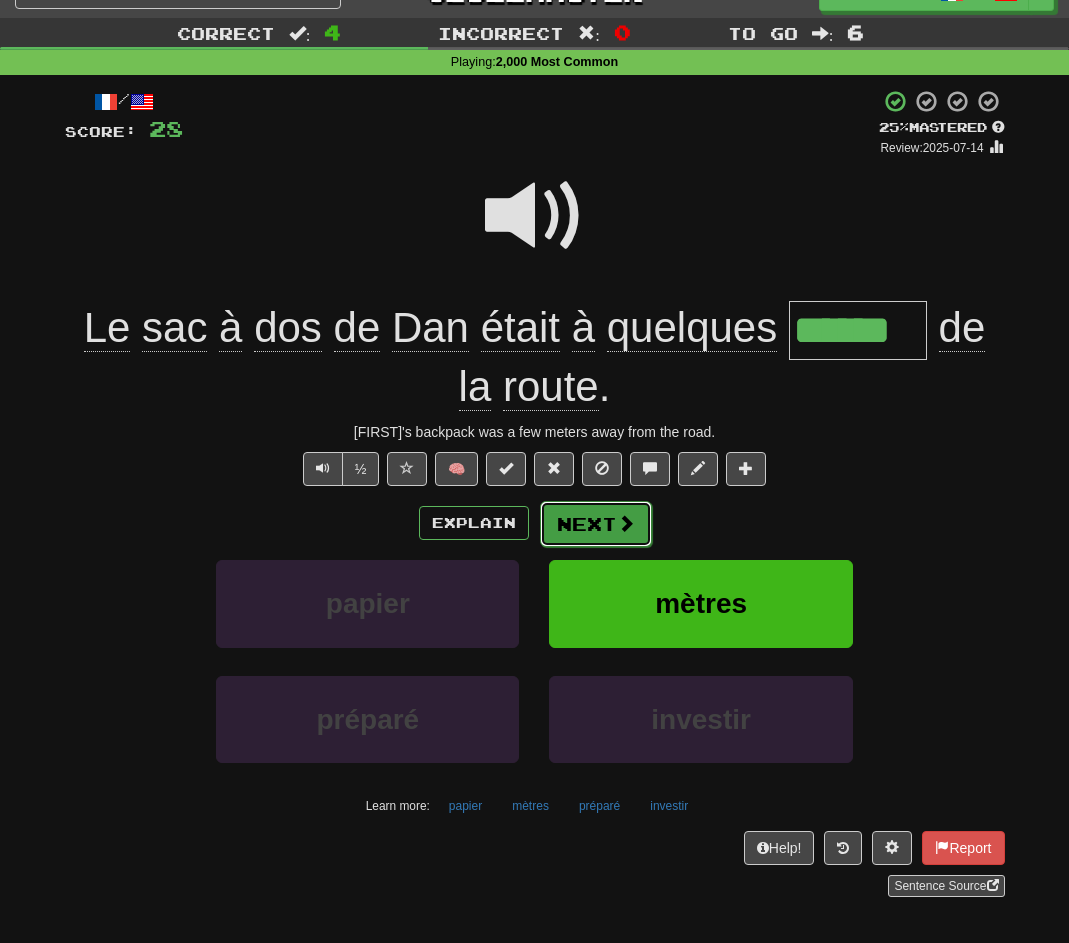 click on "Next" at bounding box center (596, 524) 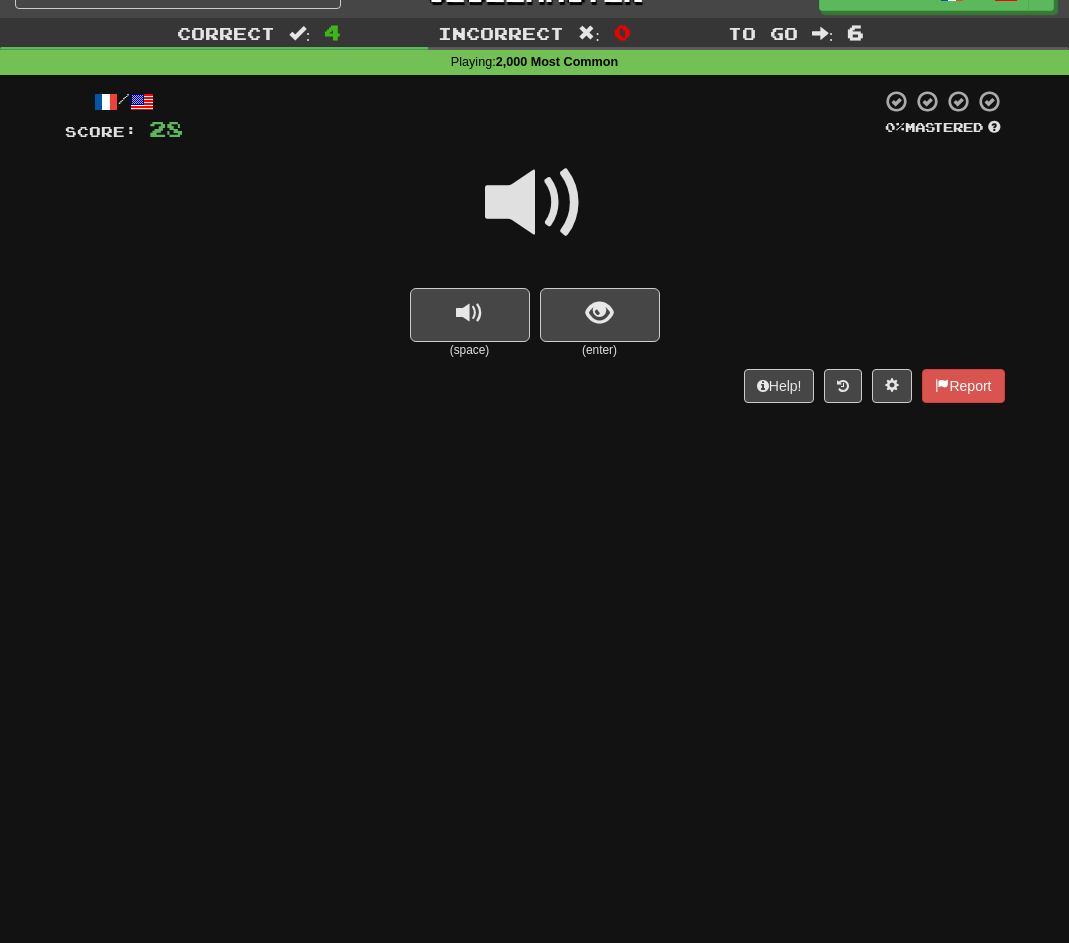 click at bounding box center [535, 203] 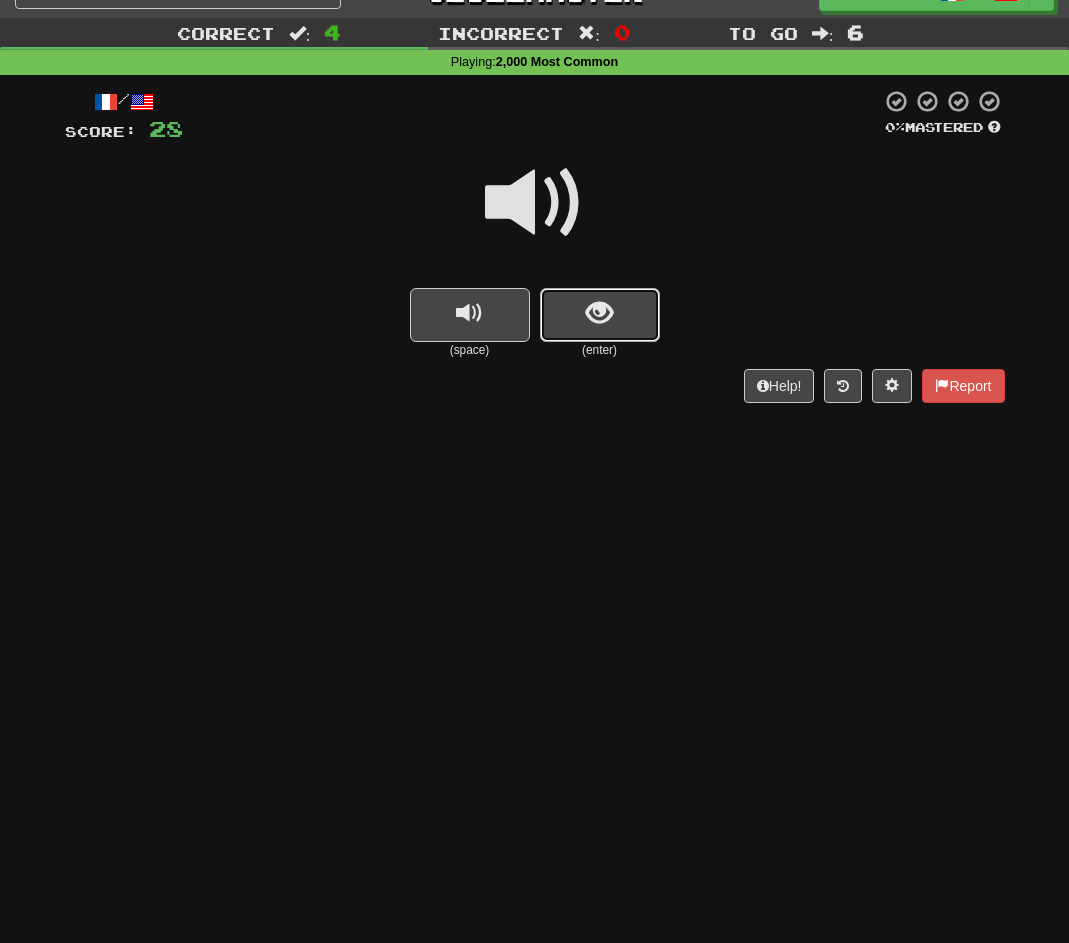 click at bounding box center [599, 313] 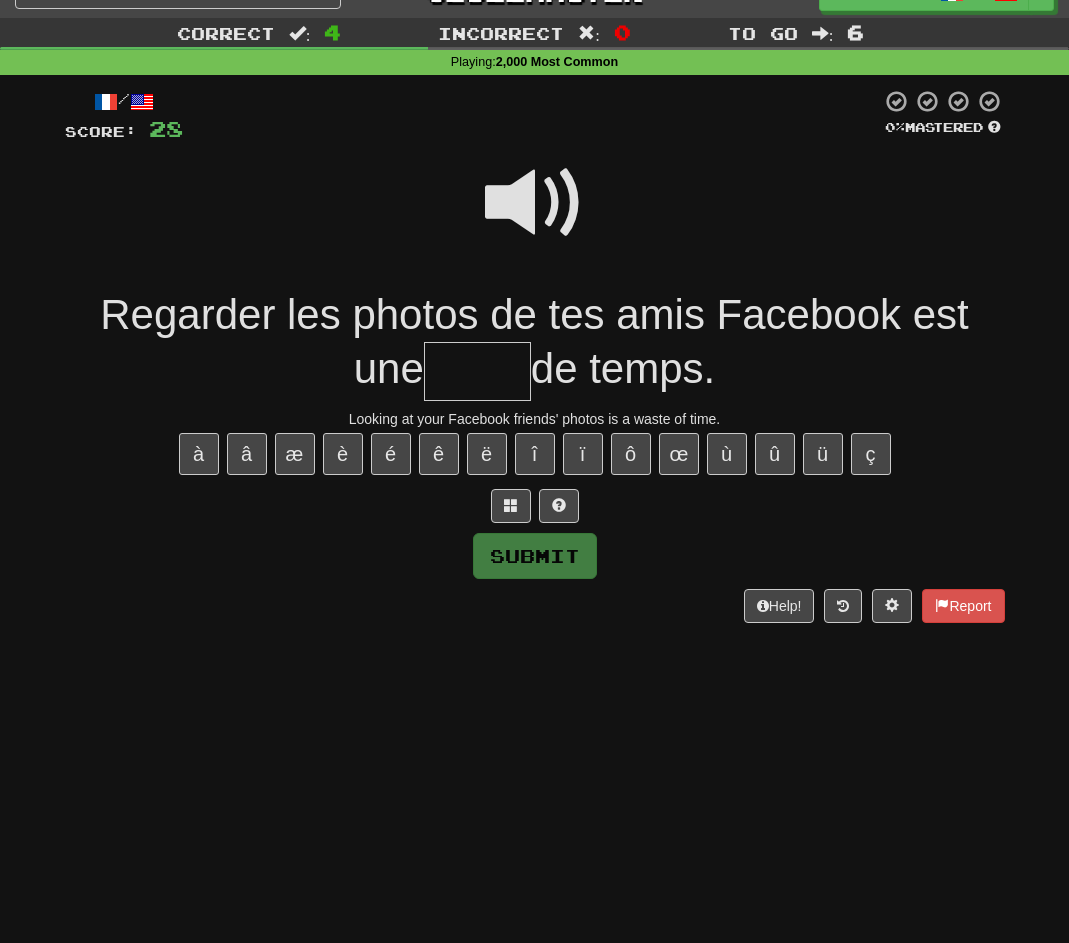click at bounding box center [535, 203] 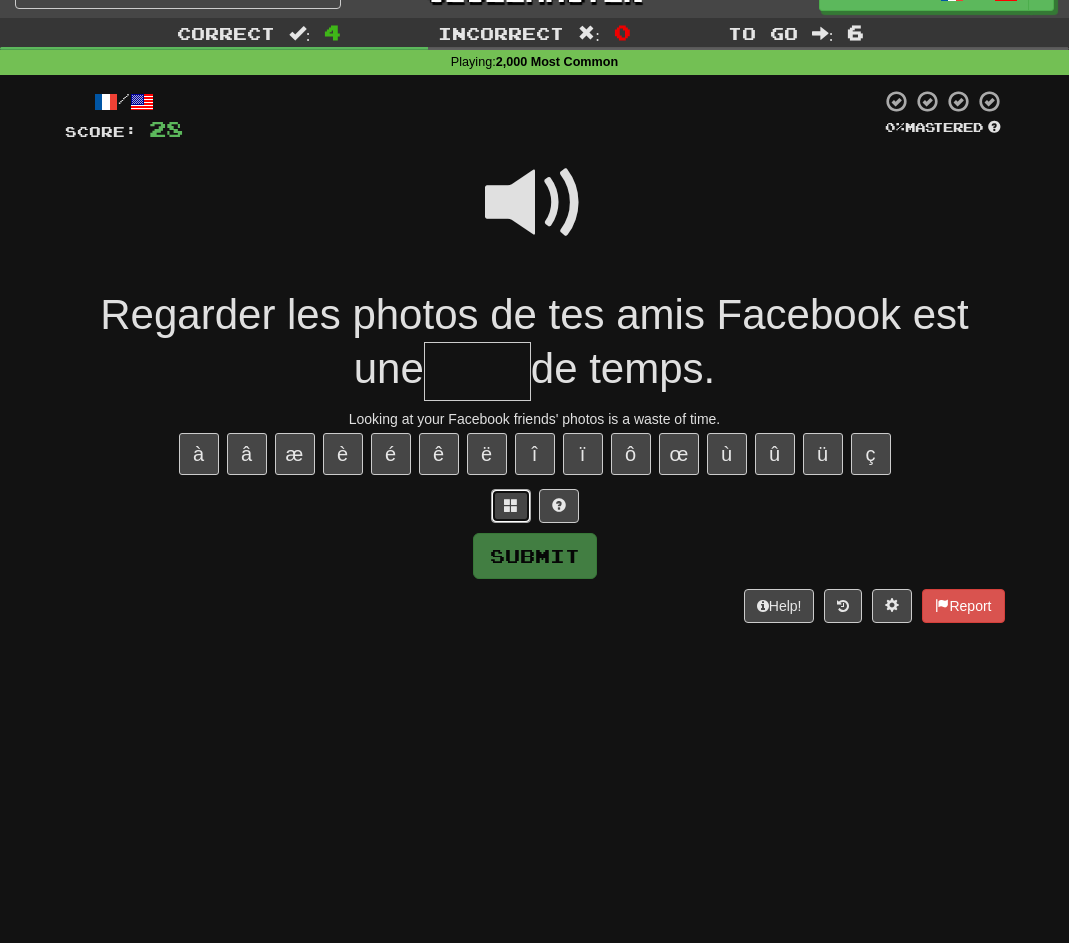 click at bounding box center (511, 505) 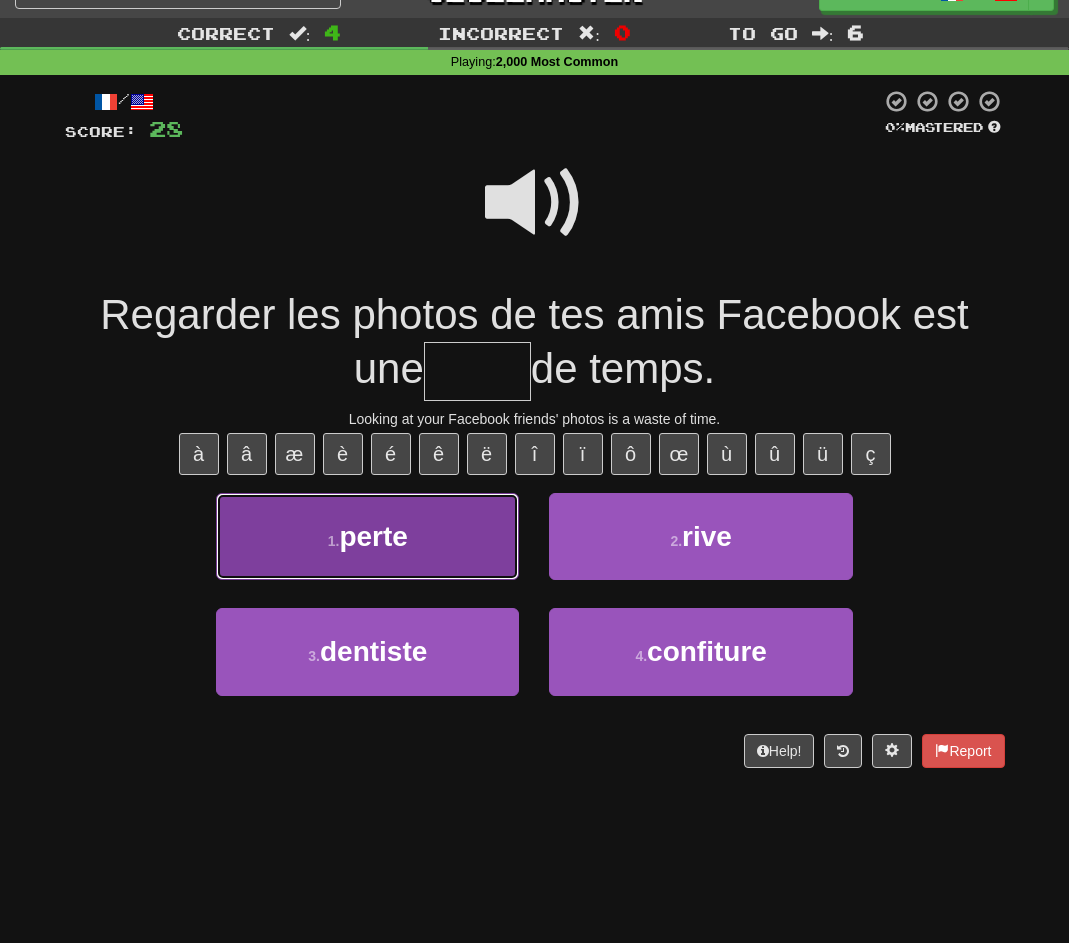 click on "1 .  perte" at bounding box center (367, 536) 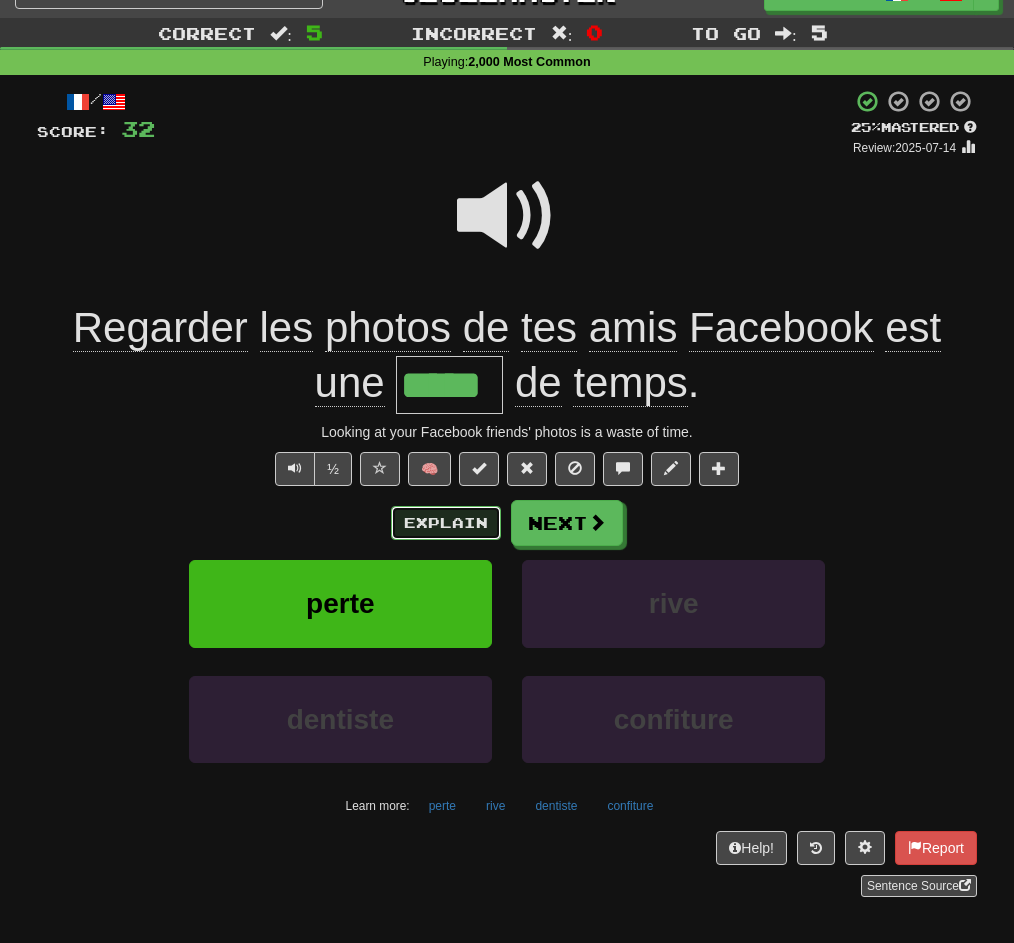 click on "Explain" at bounding box center [446, 523] 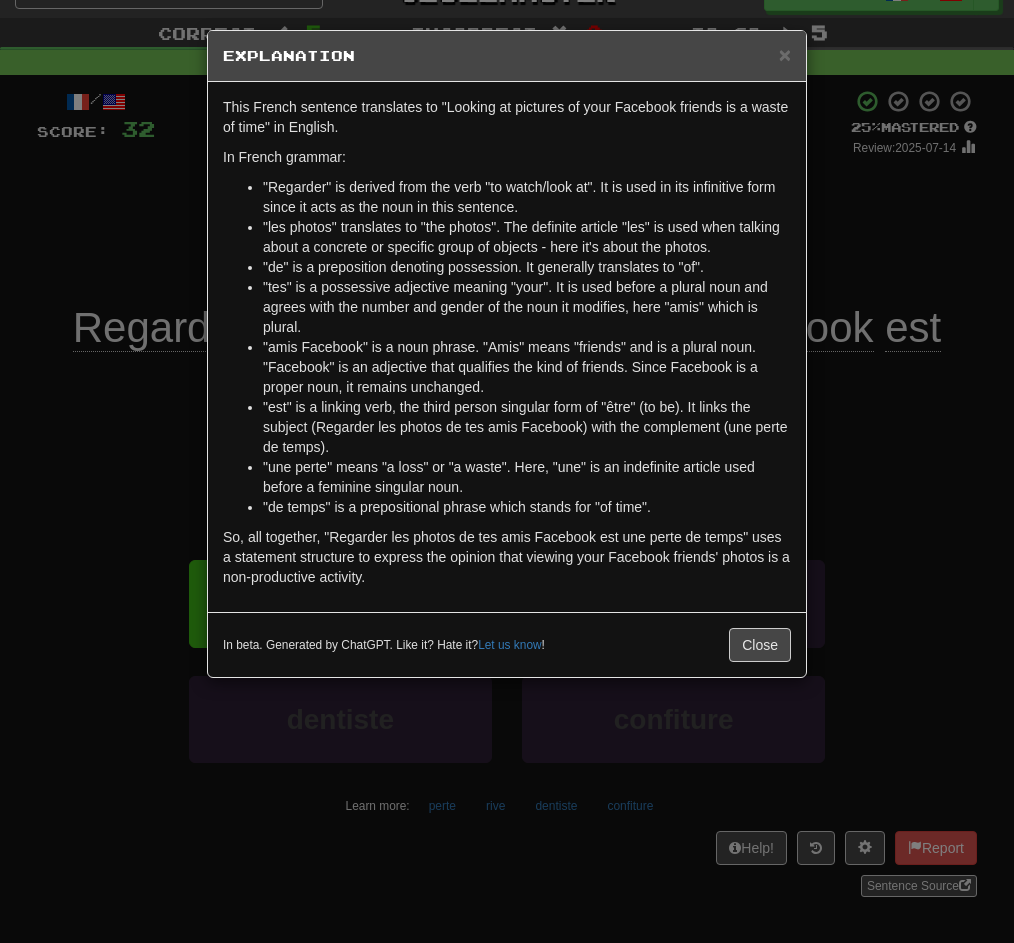 click on "× Explanation" at bounding box center [507, 56] 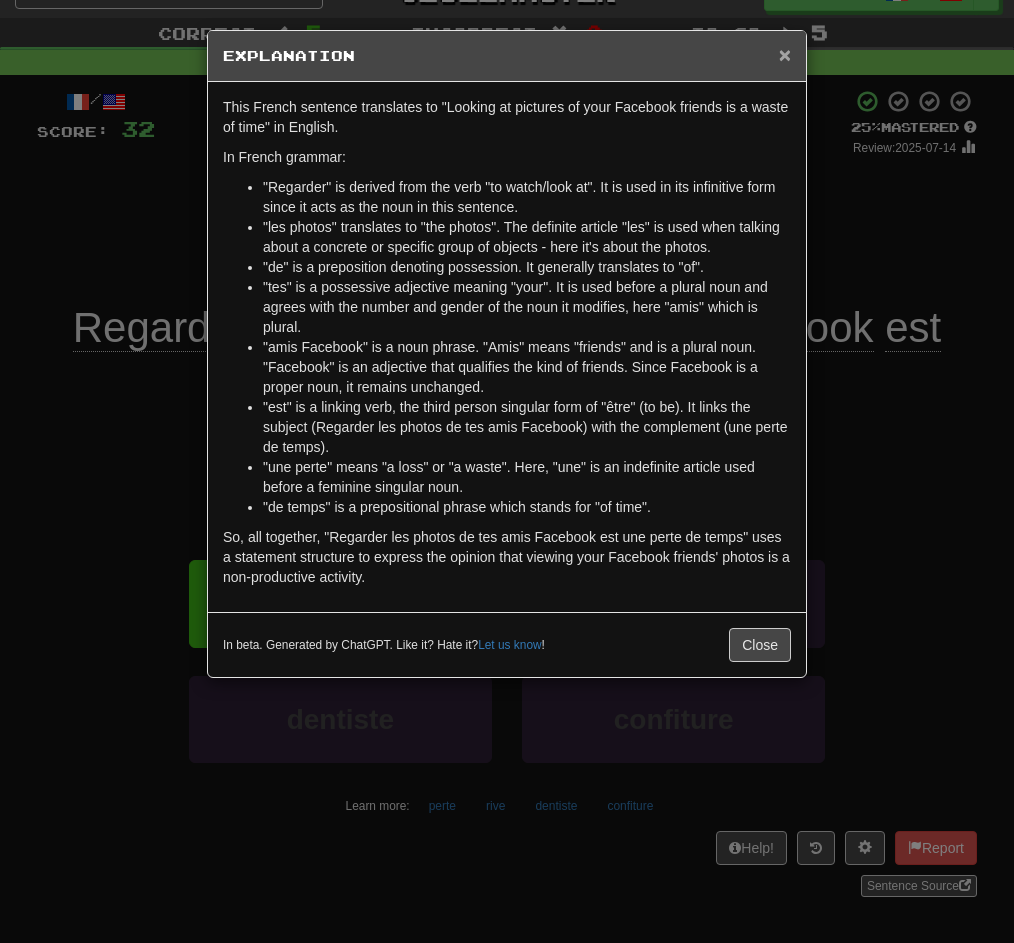 click on "×" at bounding box center (785, 54) 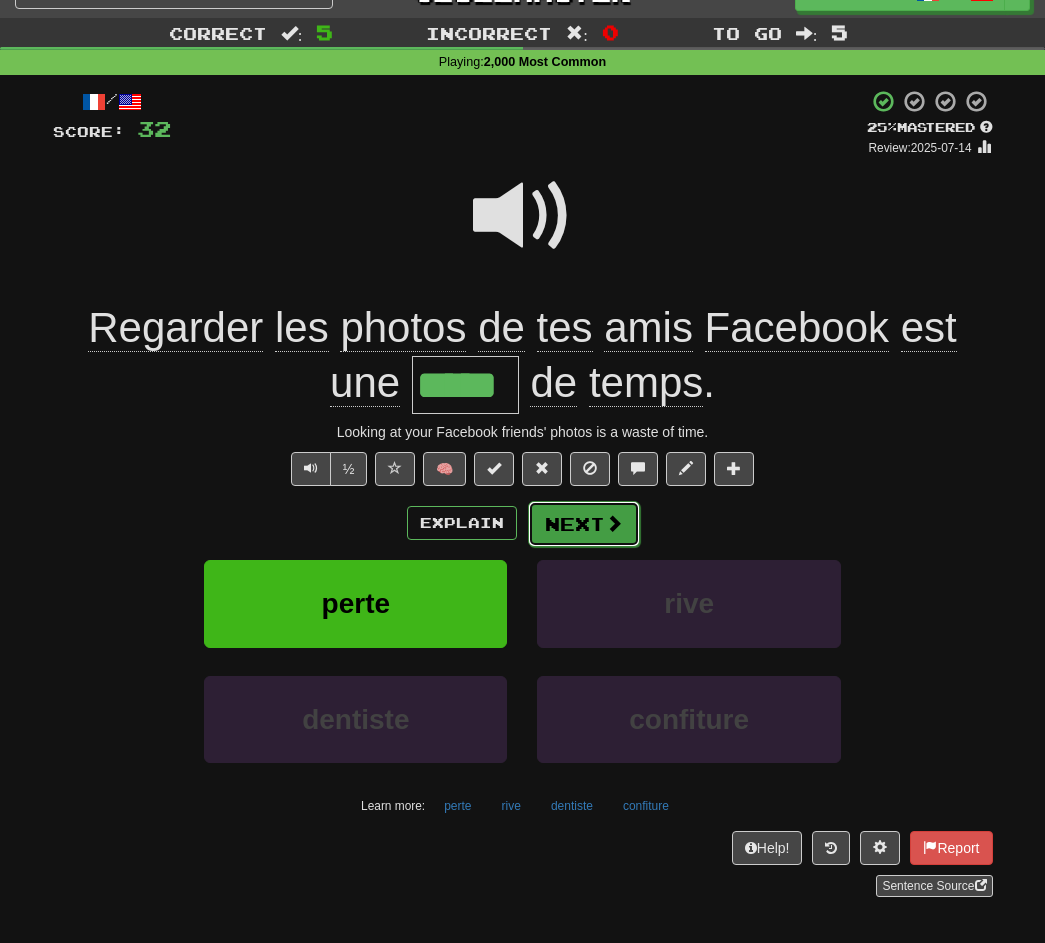 click on "Next" at bounding box center [584, 524] 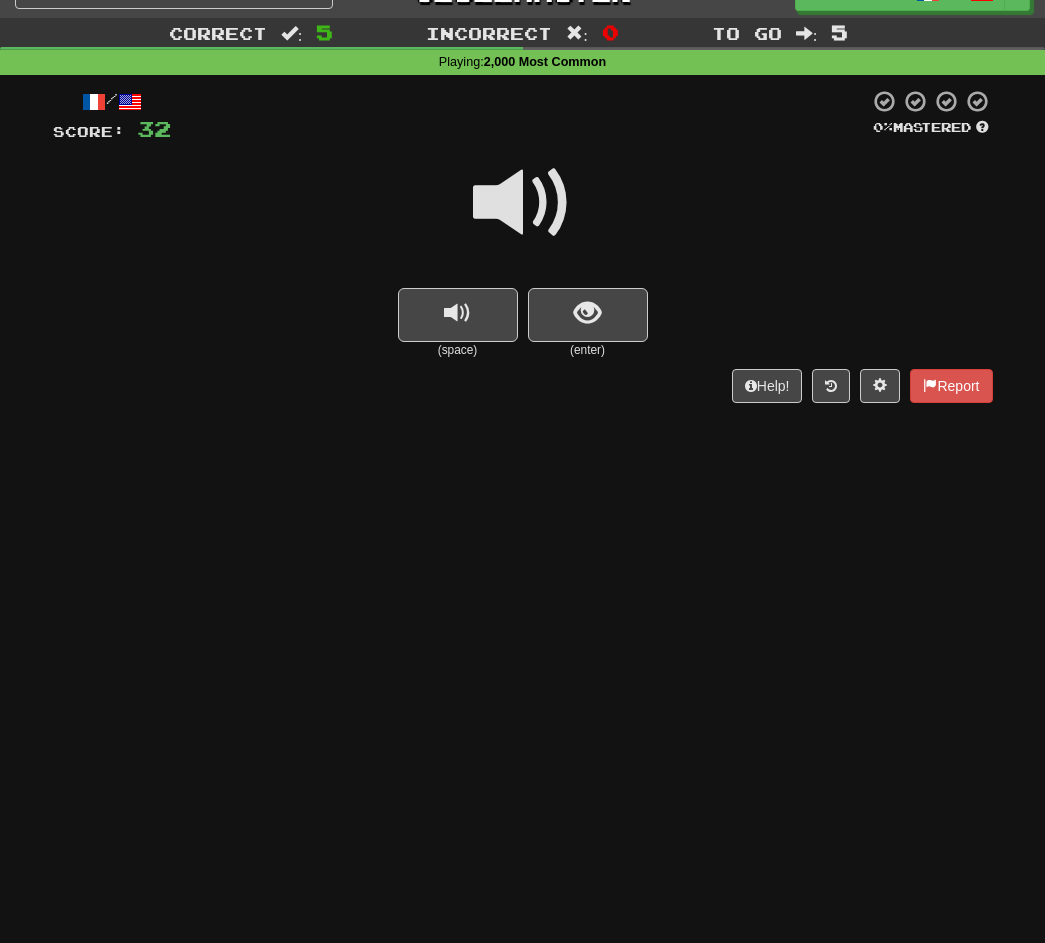 click at bounding box center [523, 203] 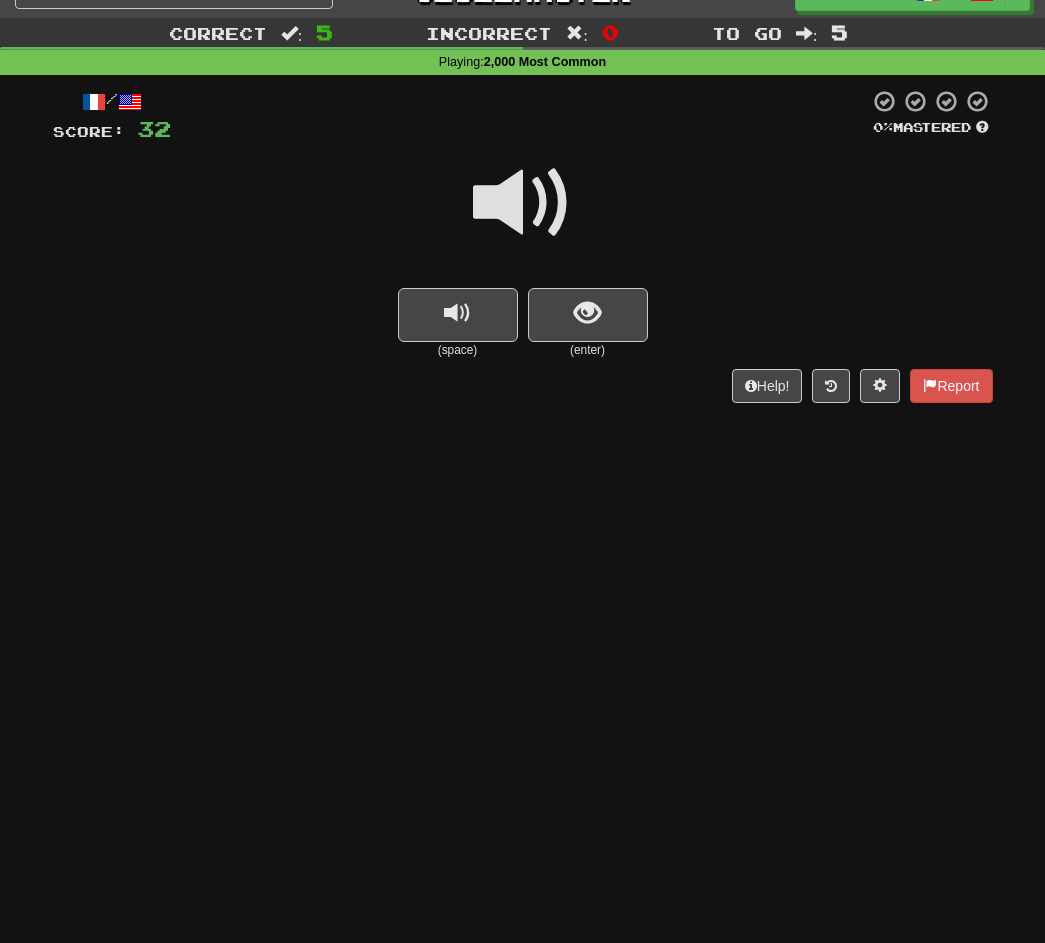 click at bounding box center (523, 203) 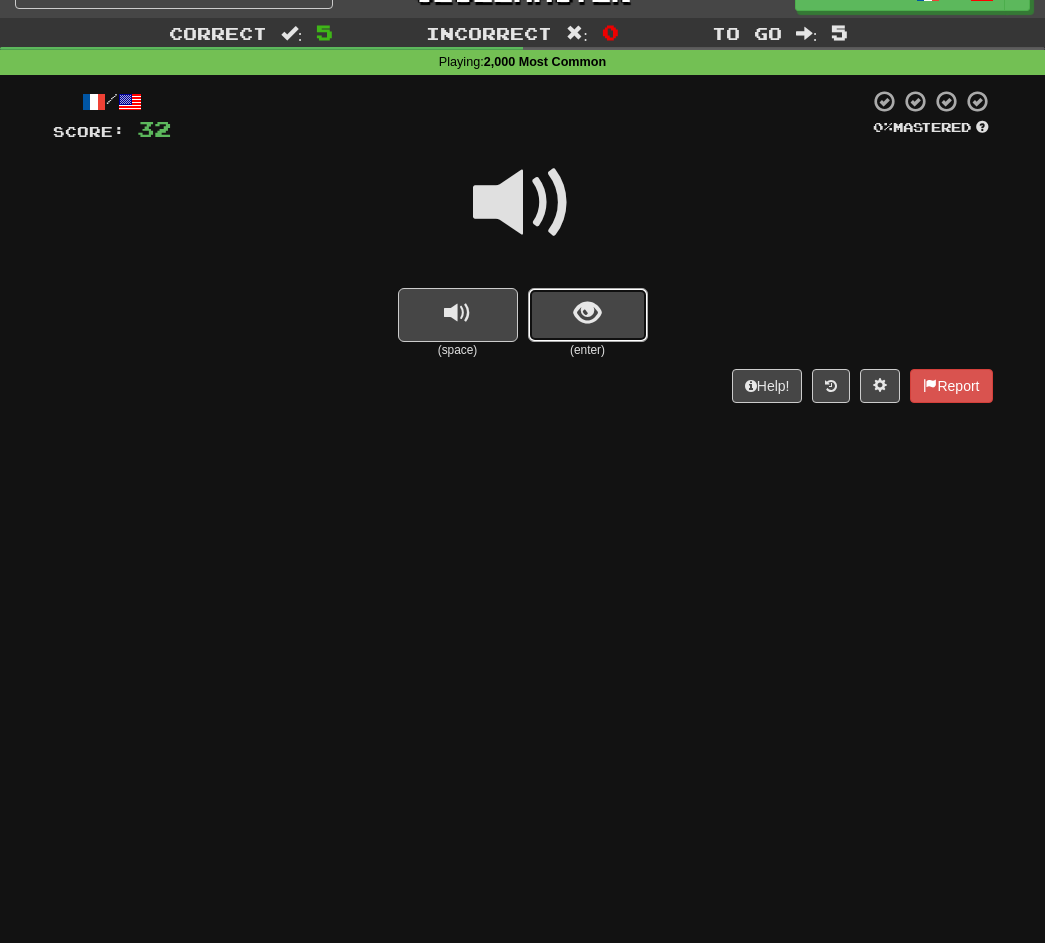 click at bounding box center [587, 313] 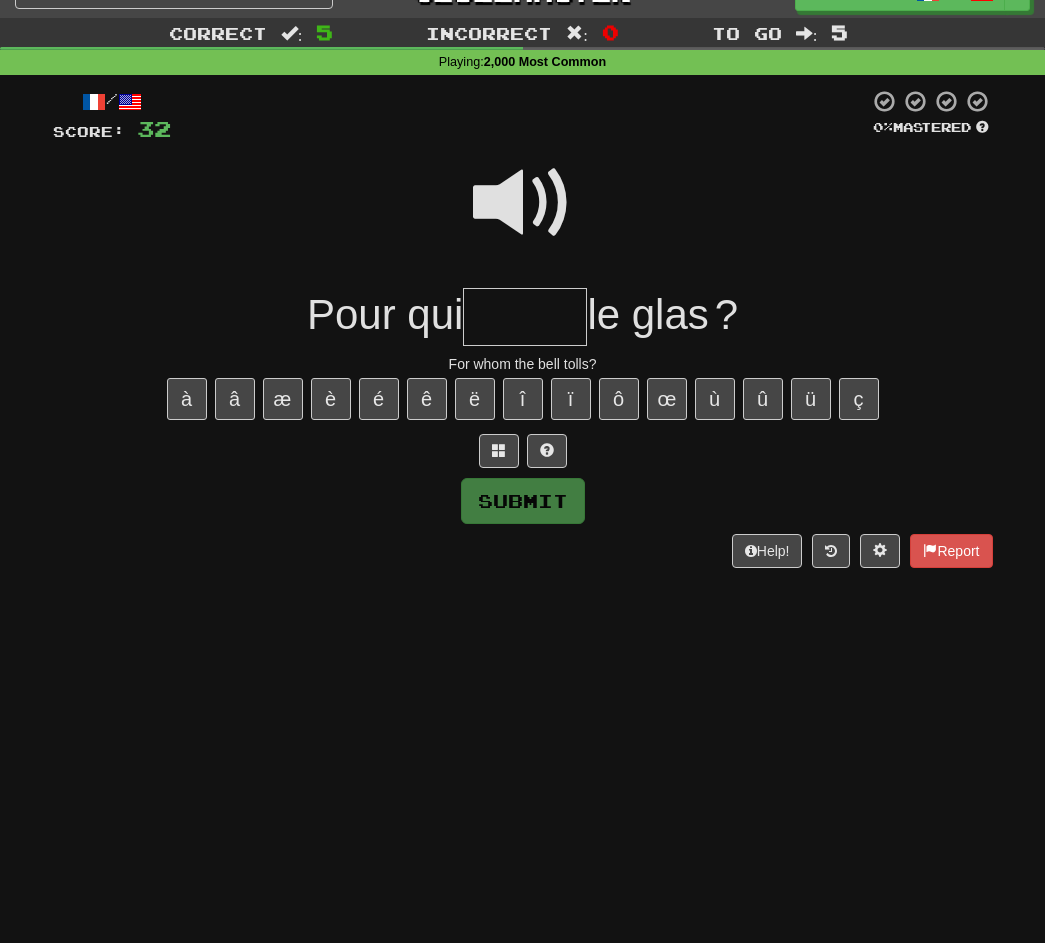 click at bounding box center [523, 203] 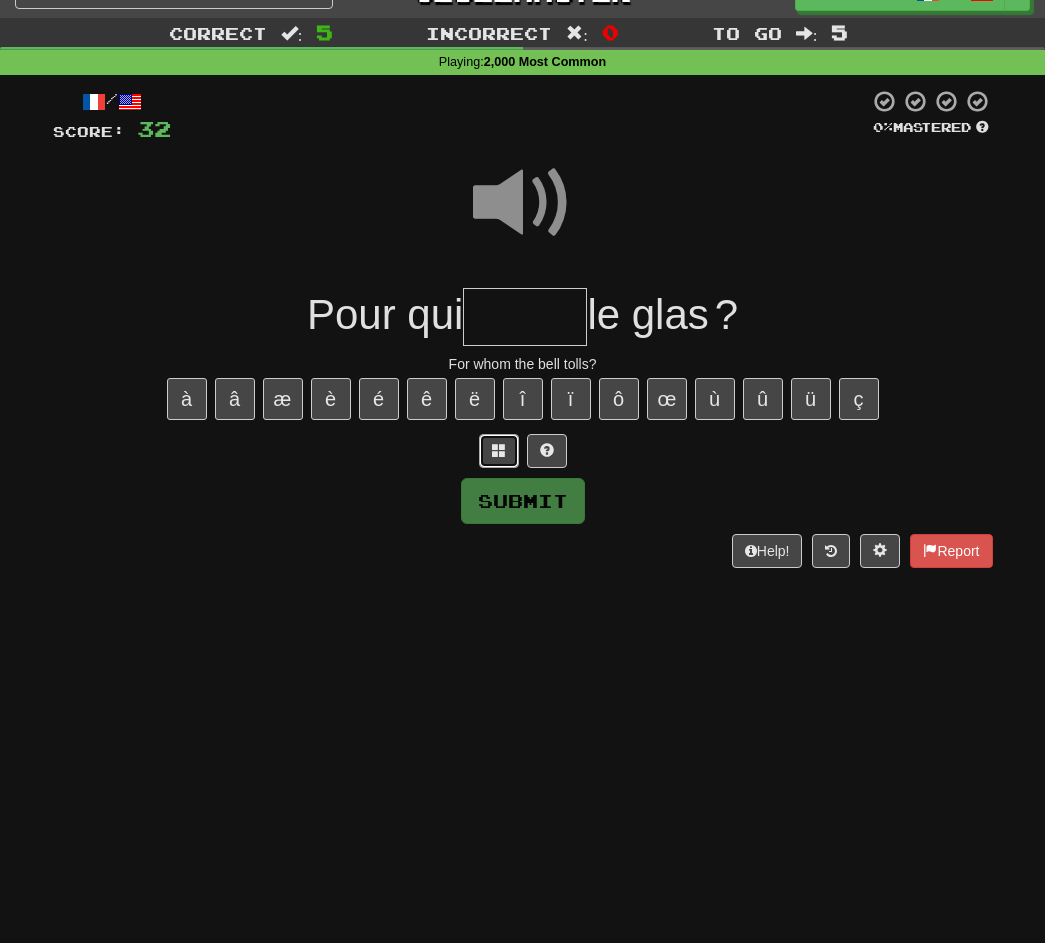 click at bounding box center (499, 450) 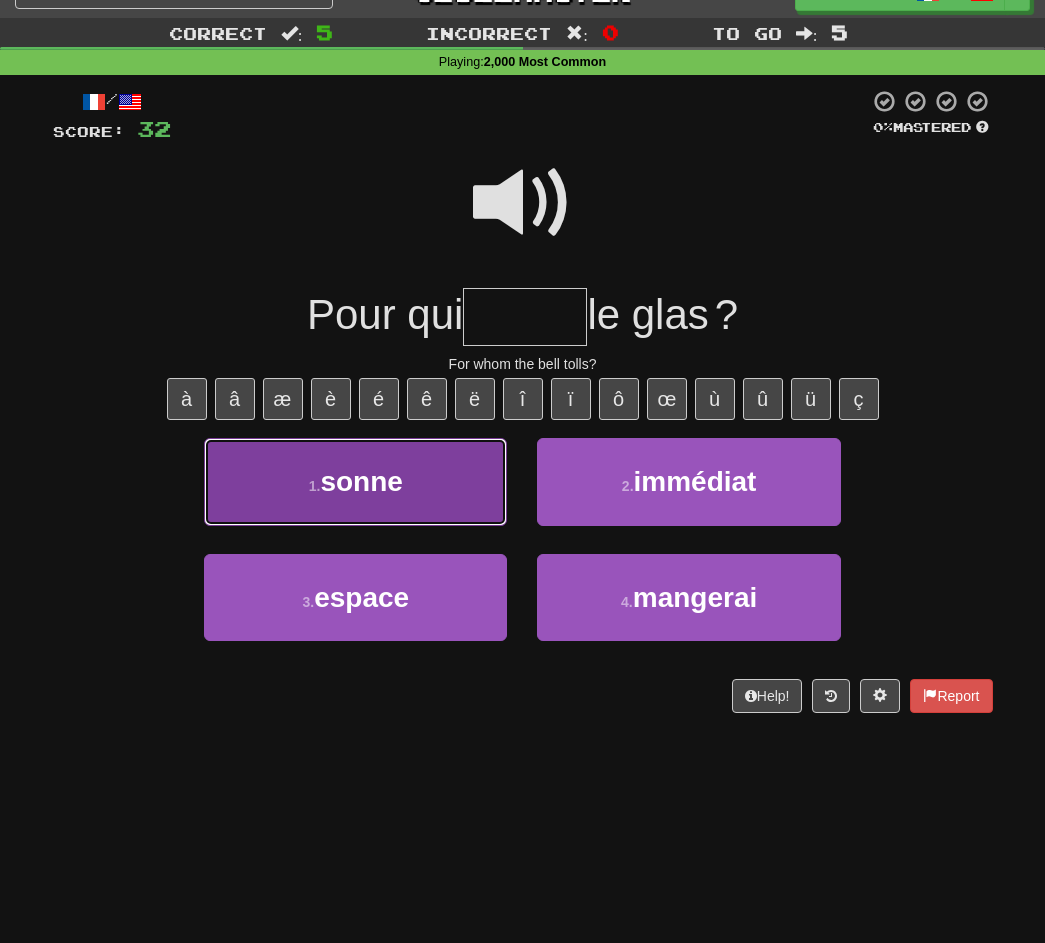 click on "sonne" at bounding box center [361, 481] 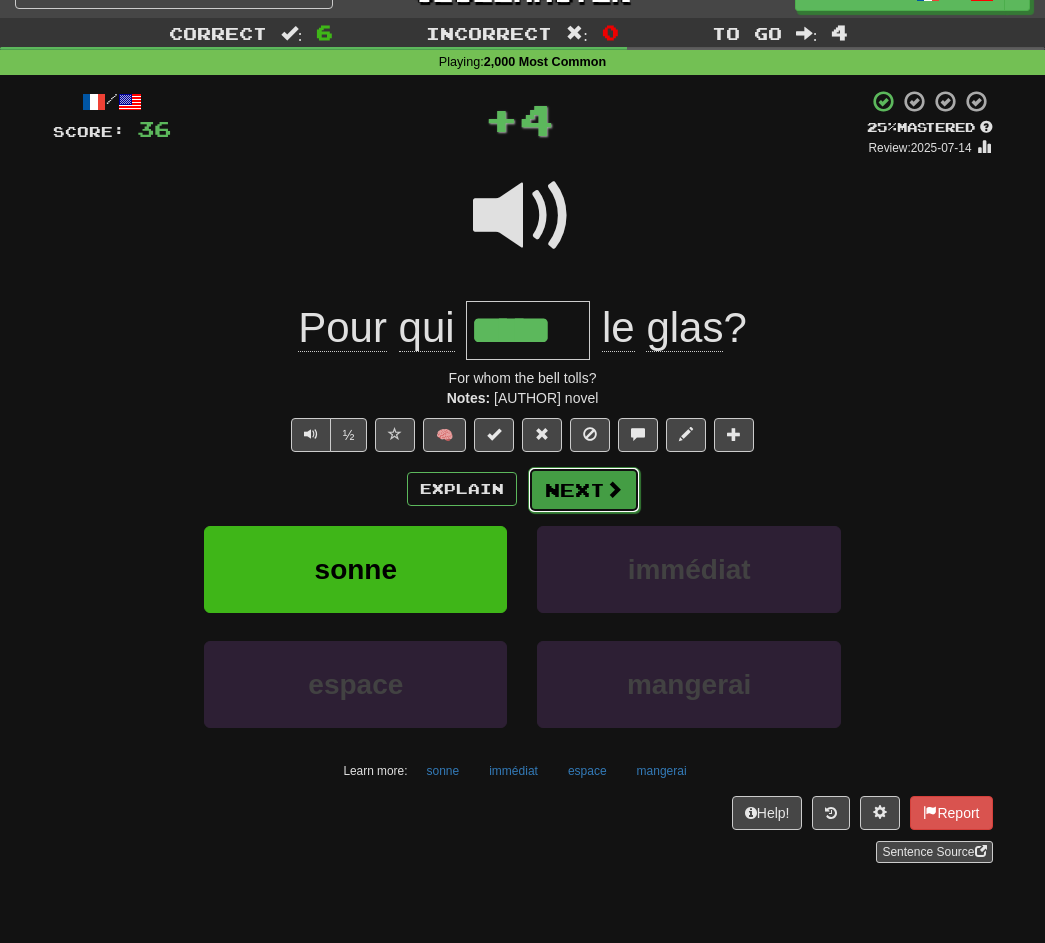 click on "Next" at bounding box center [584, 490] 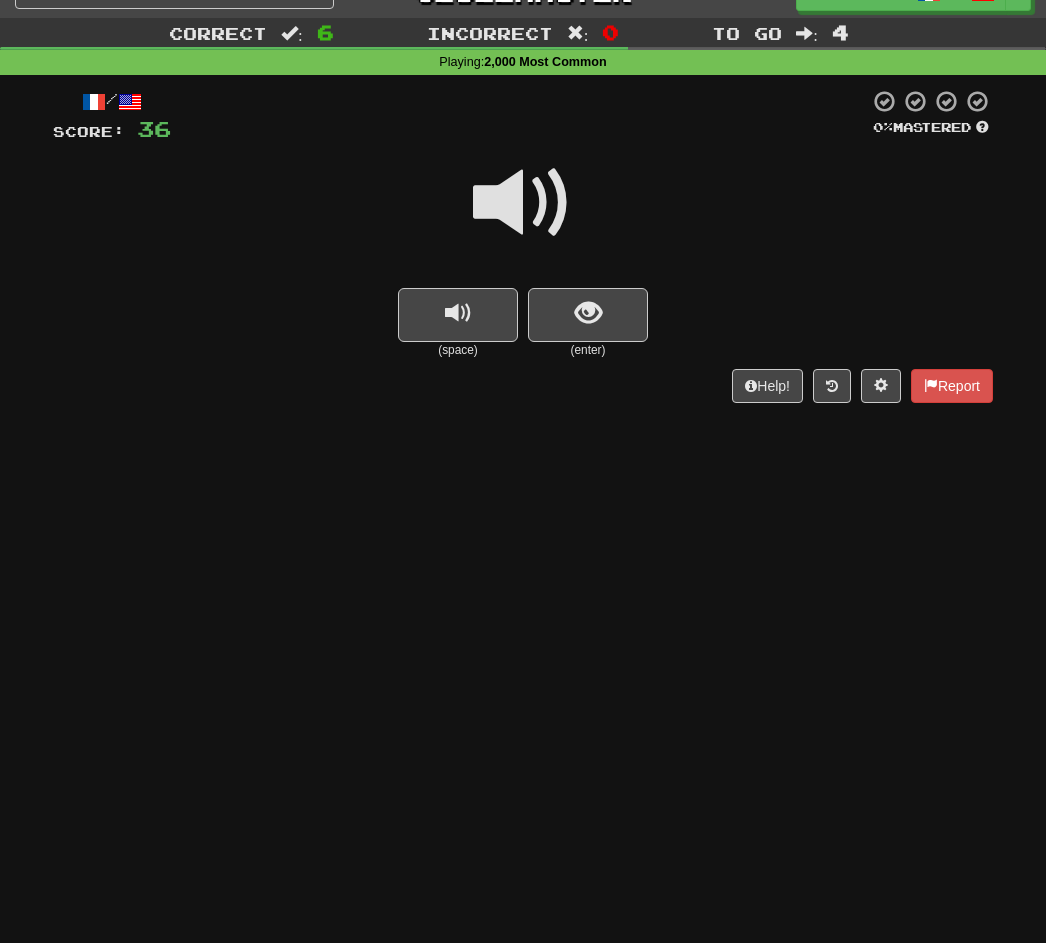 click at bounding box center (523, 203) 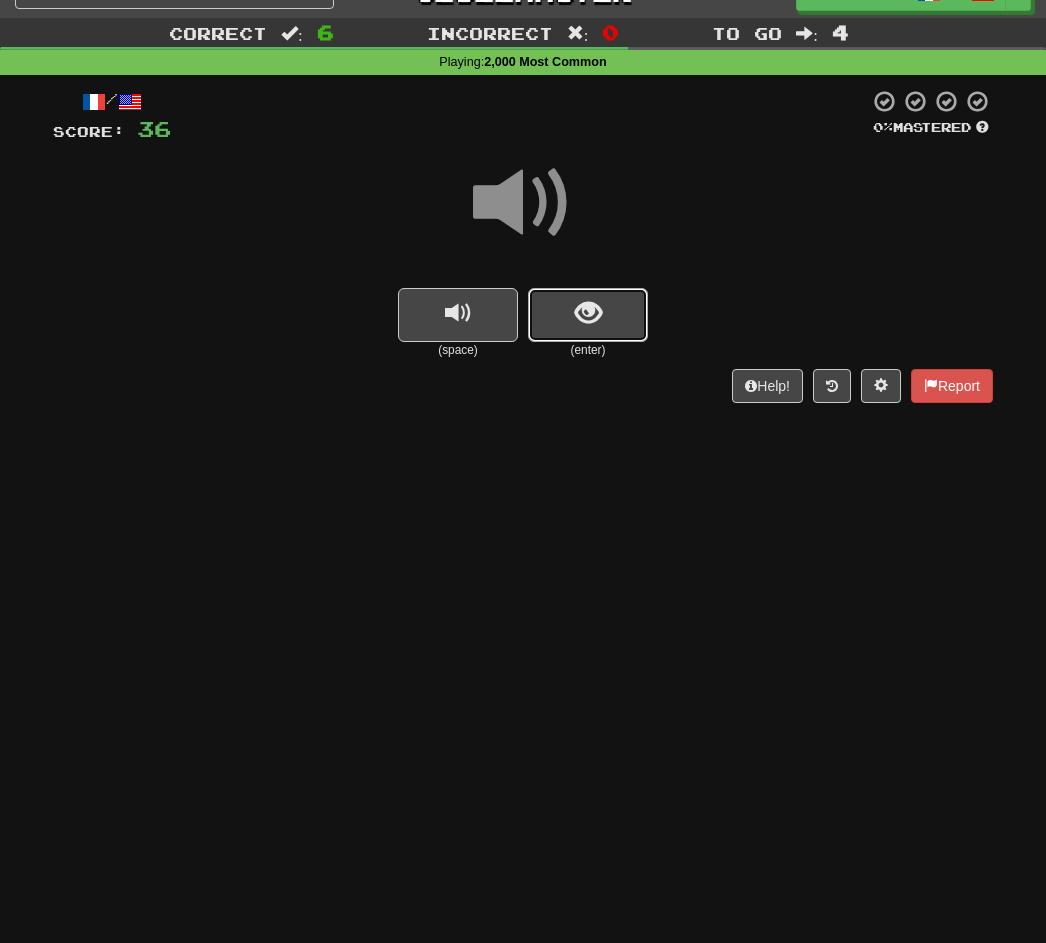 click at bounding box center [588, 313] 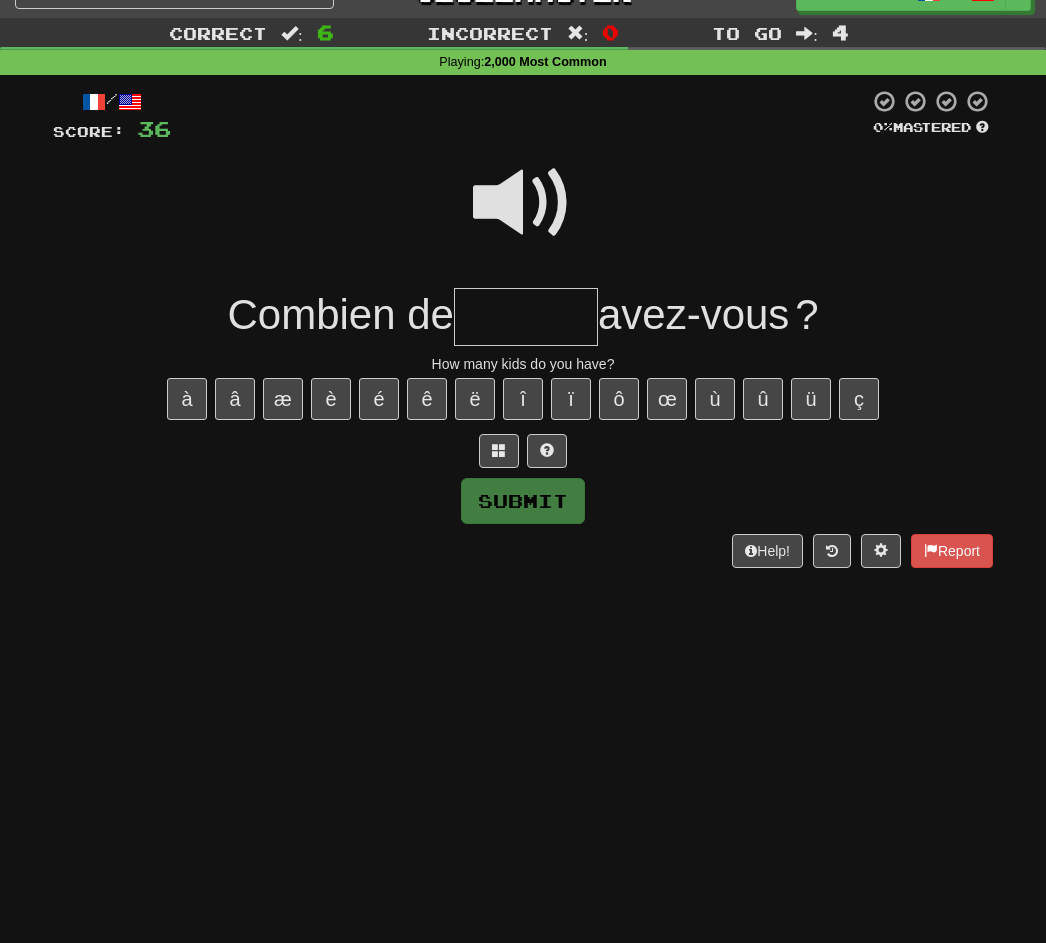 click at bounding box center (523, 203) 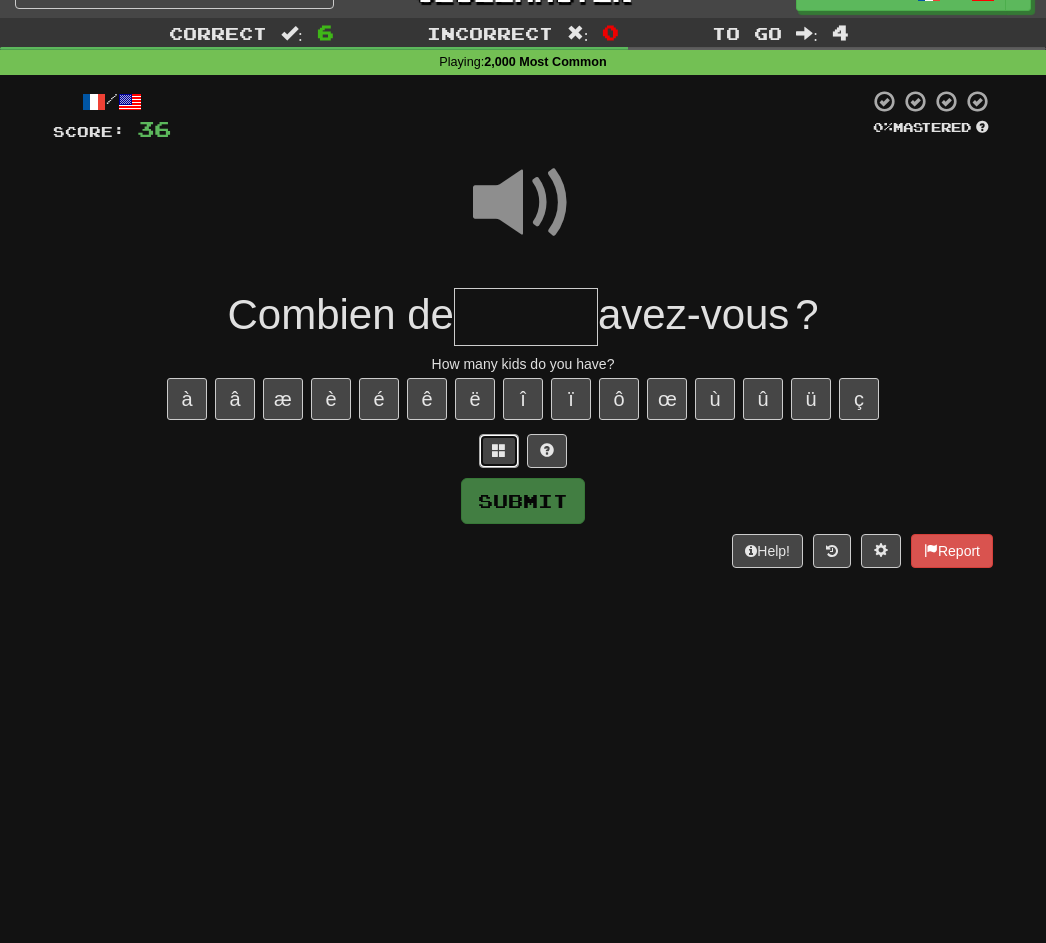 click at bounding box center [499, 451] 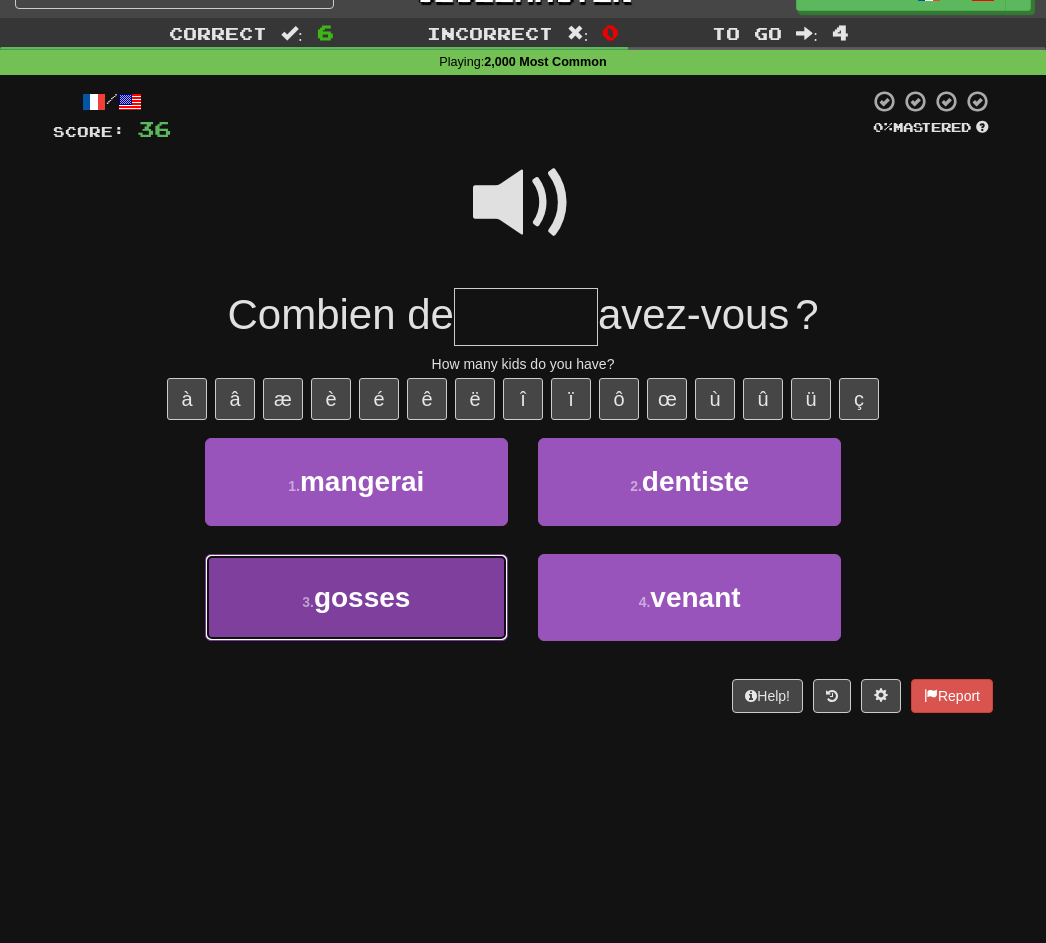 click on "gosses" at bounding box center (362, 597) 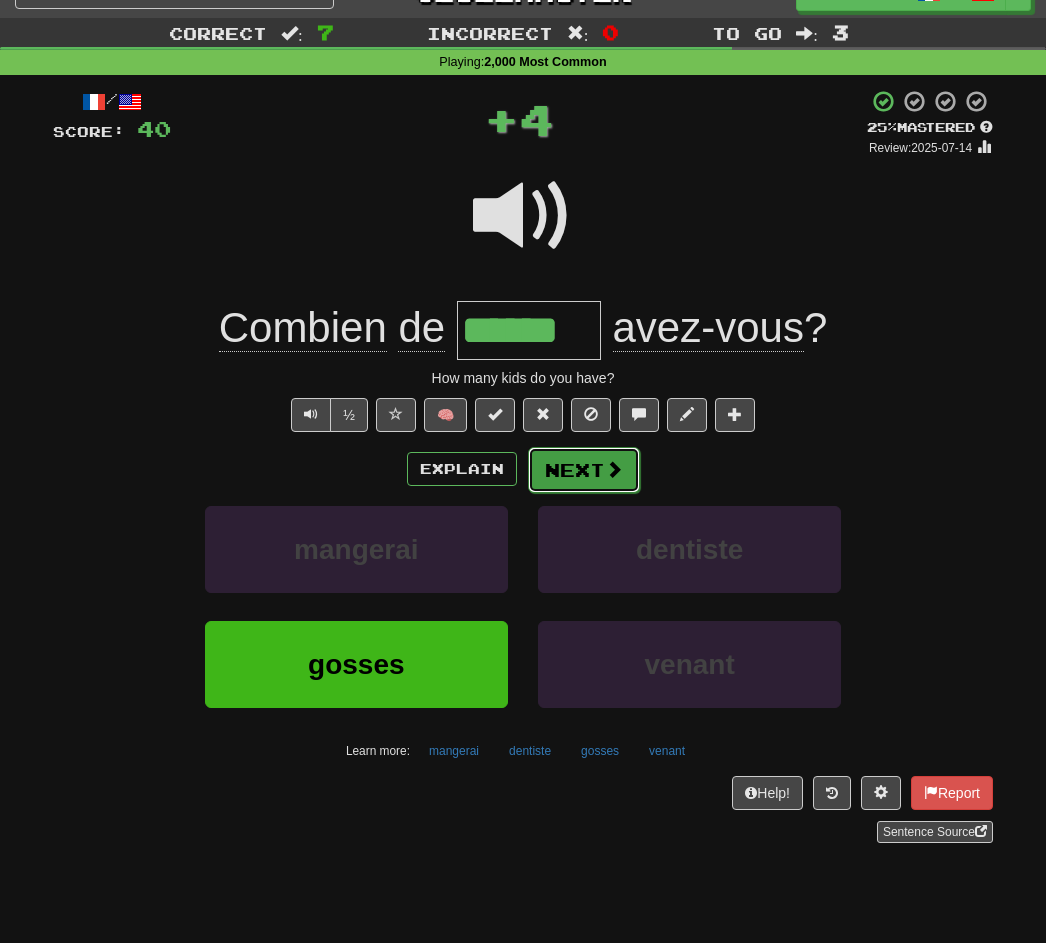 click on "Next" at bounding box center (584, 470) 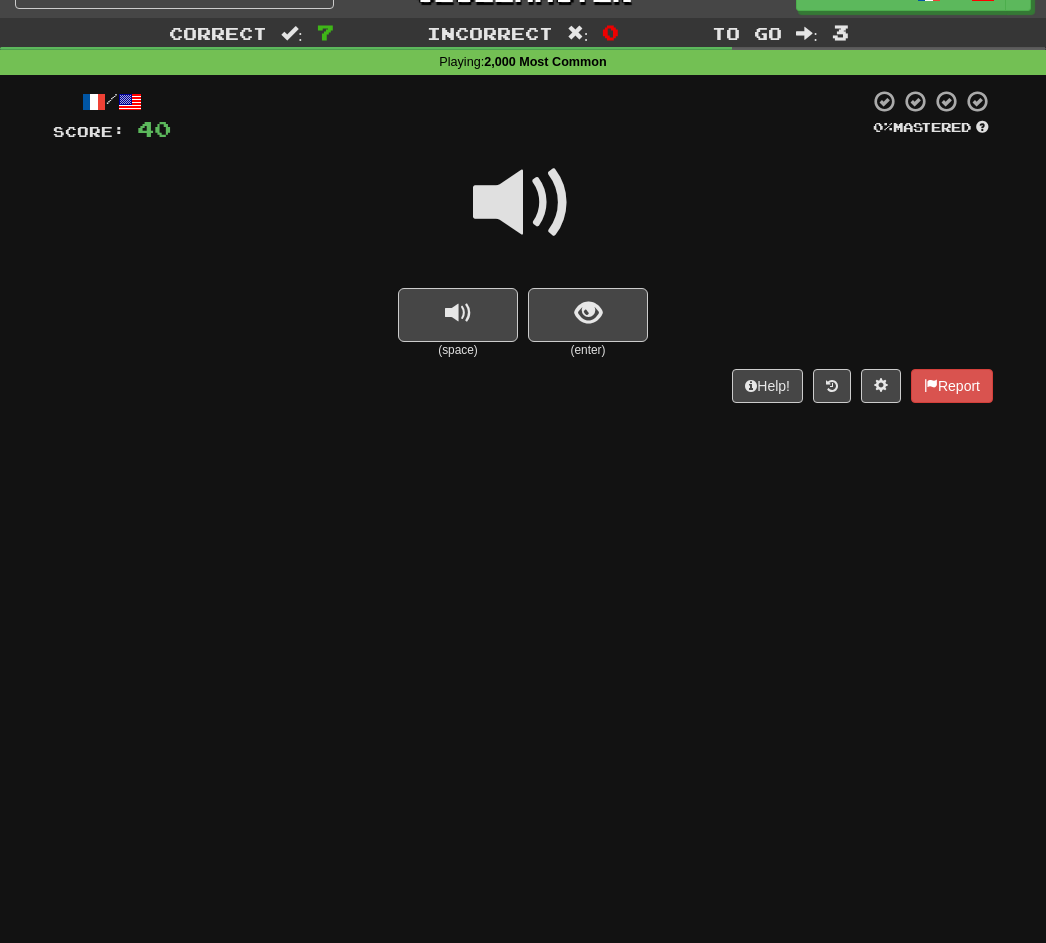 click at bounding box center (523, 203) 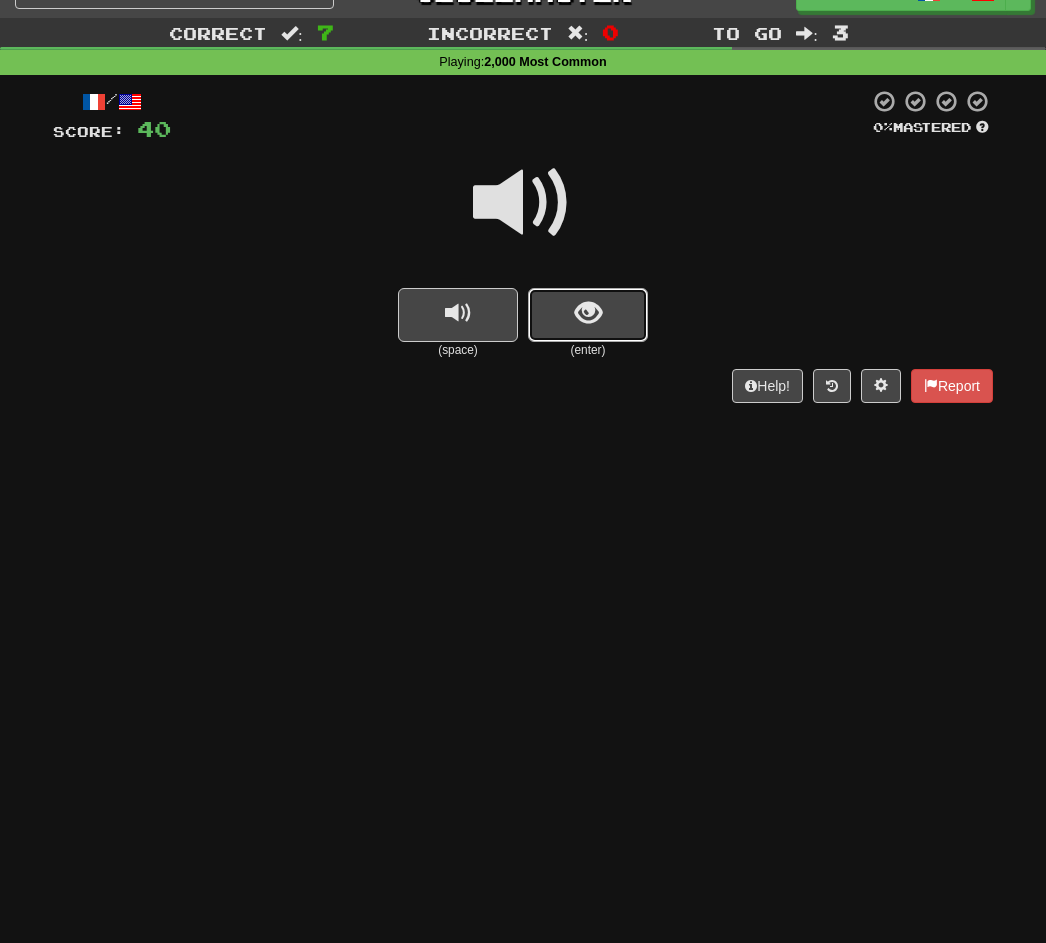 click at bounding box center [588, 313] 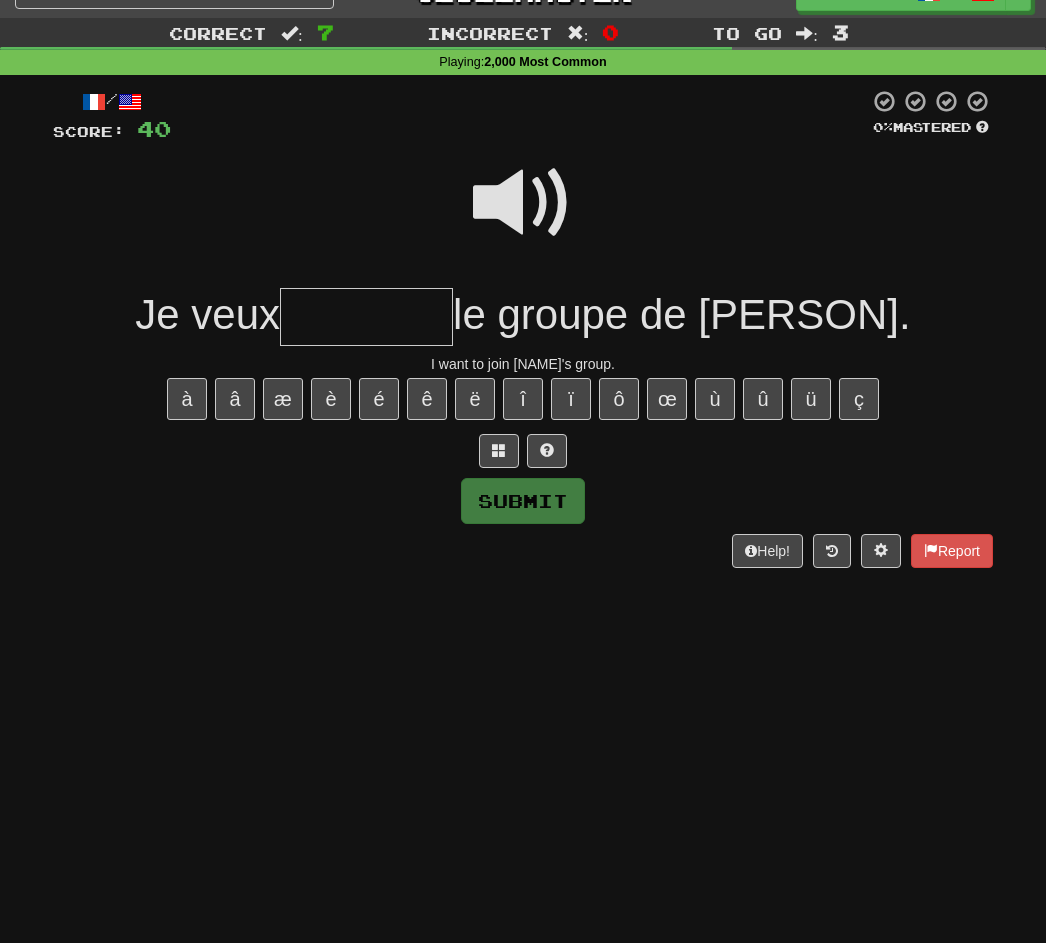 click at bounding box center [523, 203] 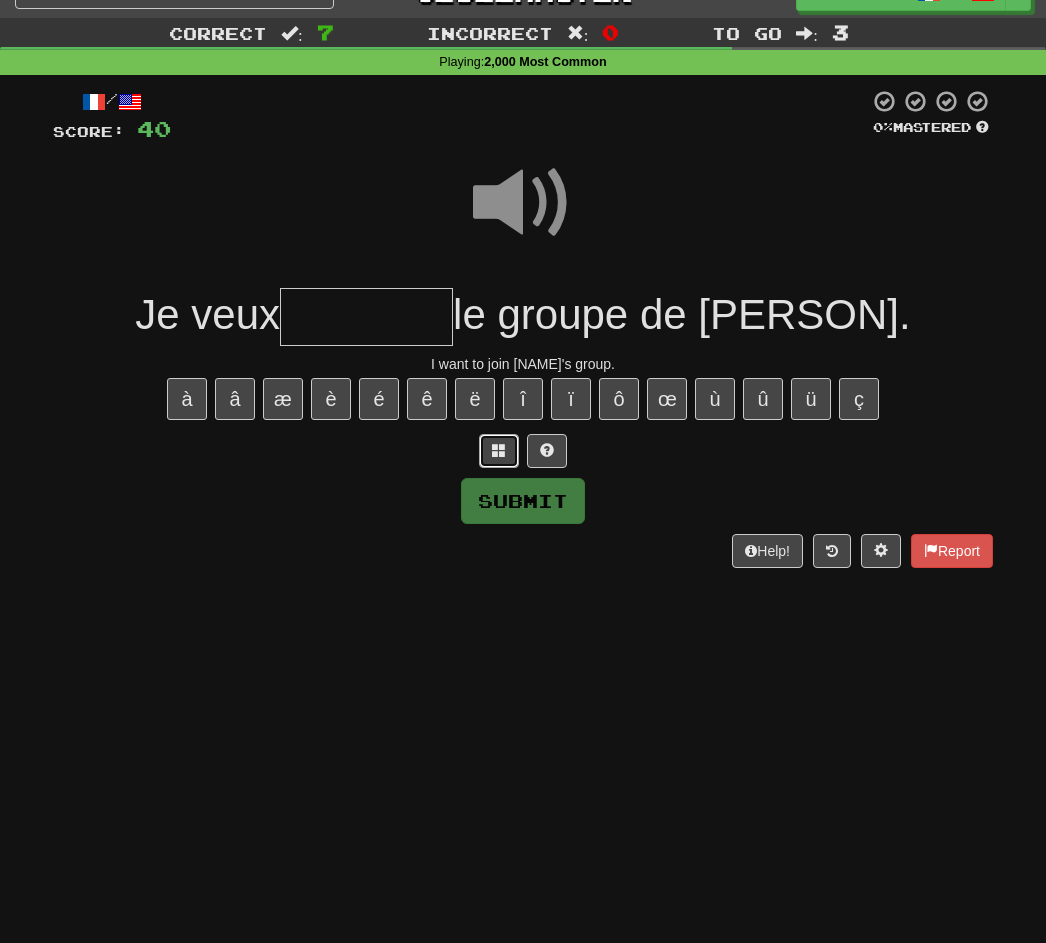 click at bounding box center (499, 450) 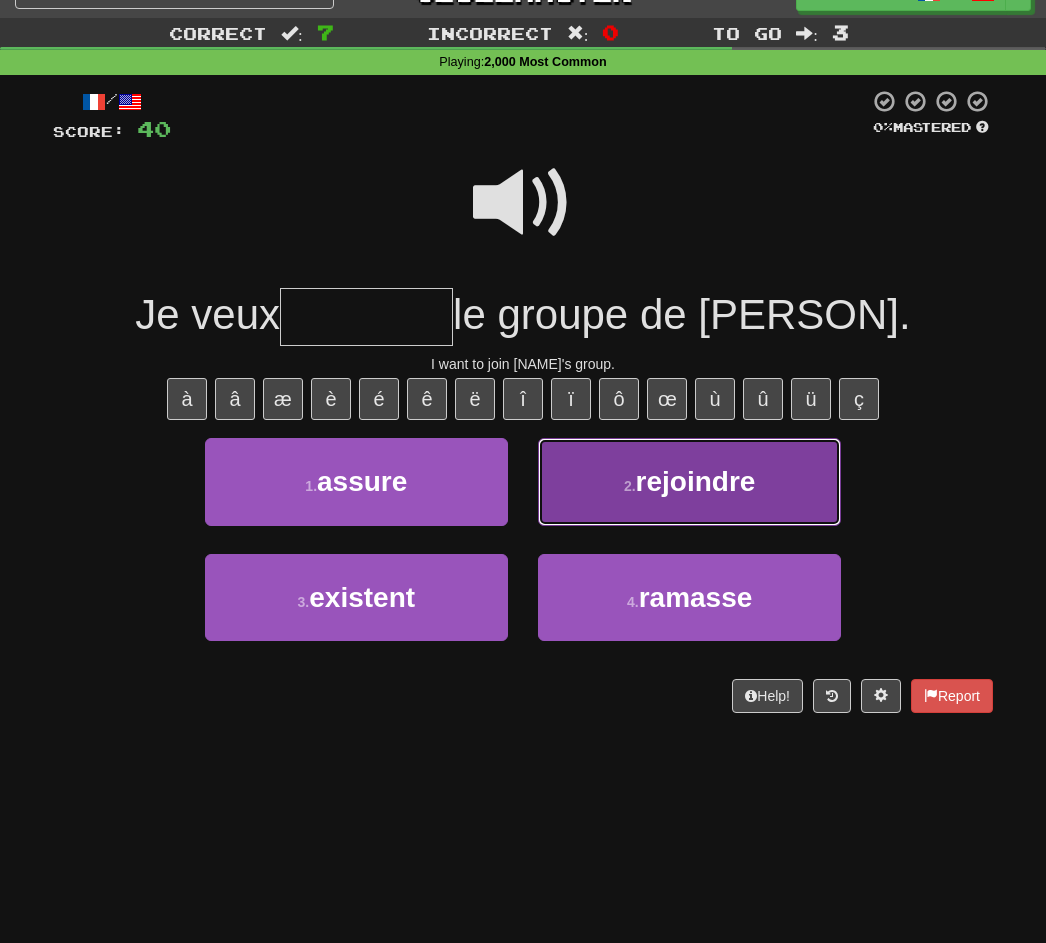 click on "2 .  rejoindre" at bounding box center [689, 481] 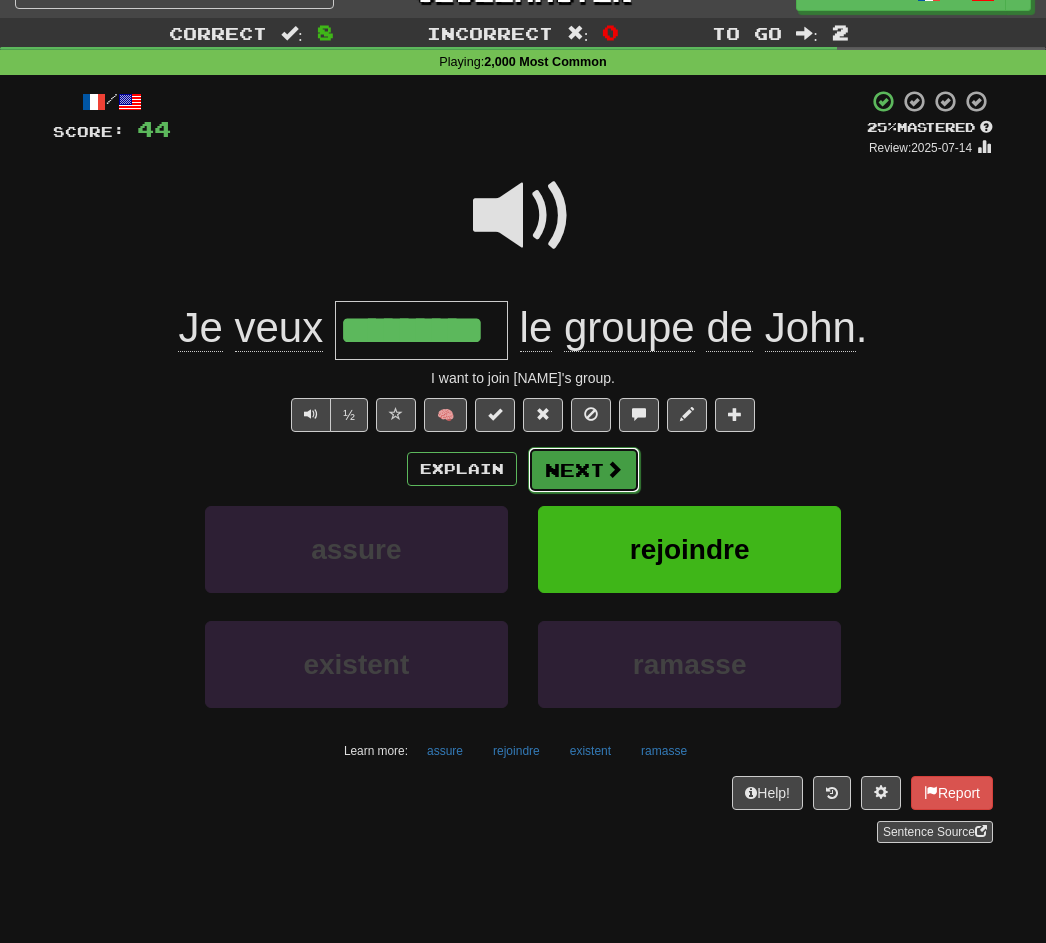 click on "Next" at bounding box center (584, 470) 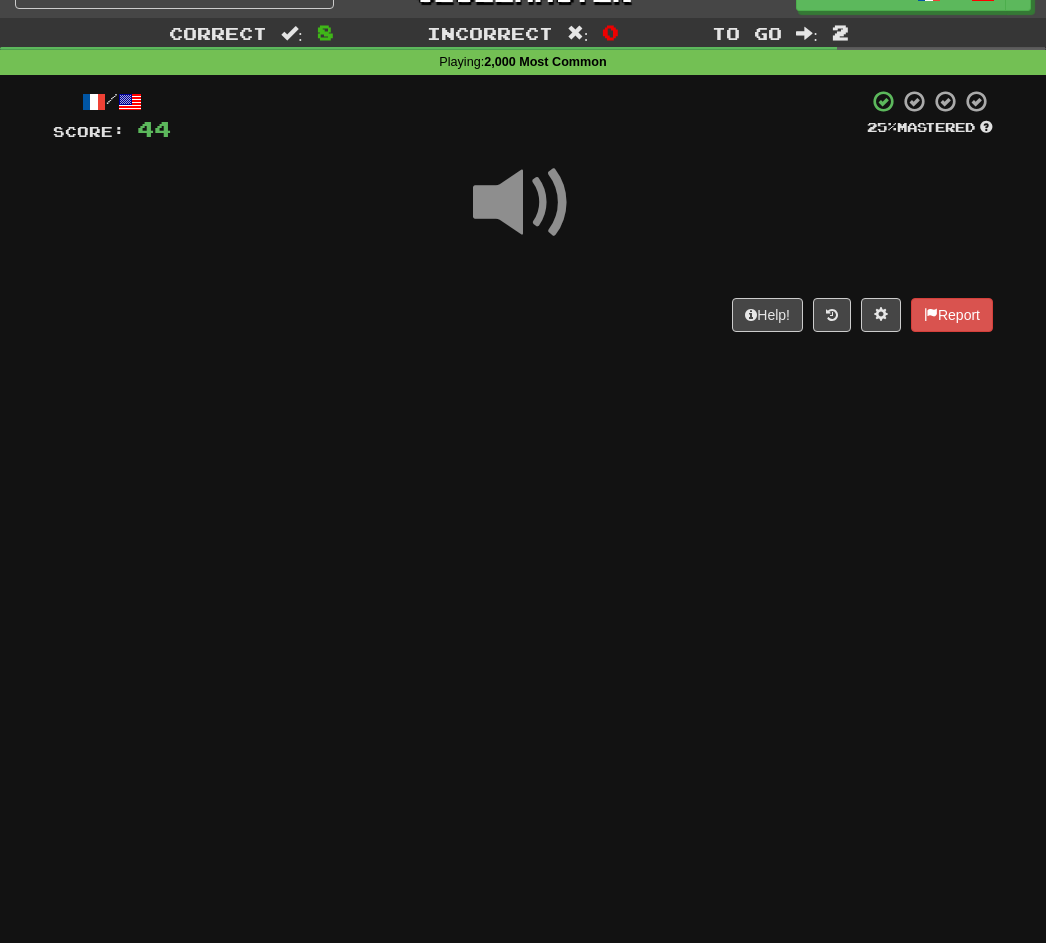 click at bounding box center (523, 203) 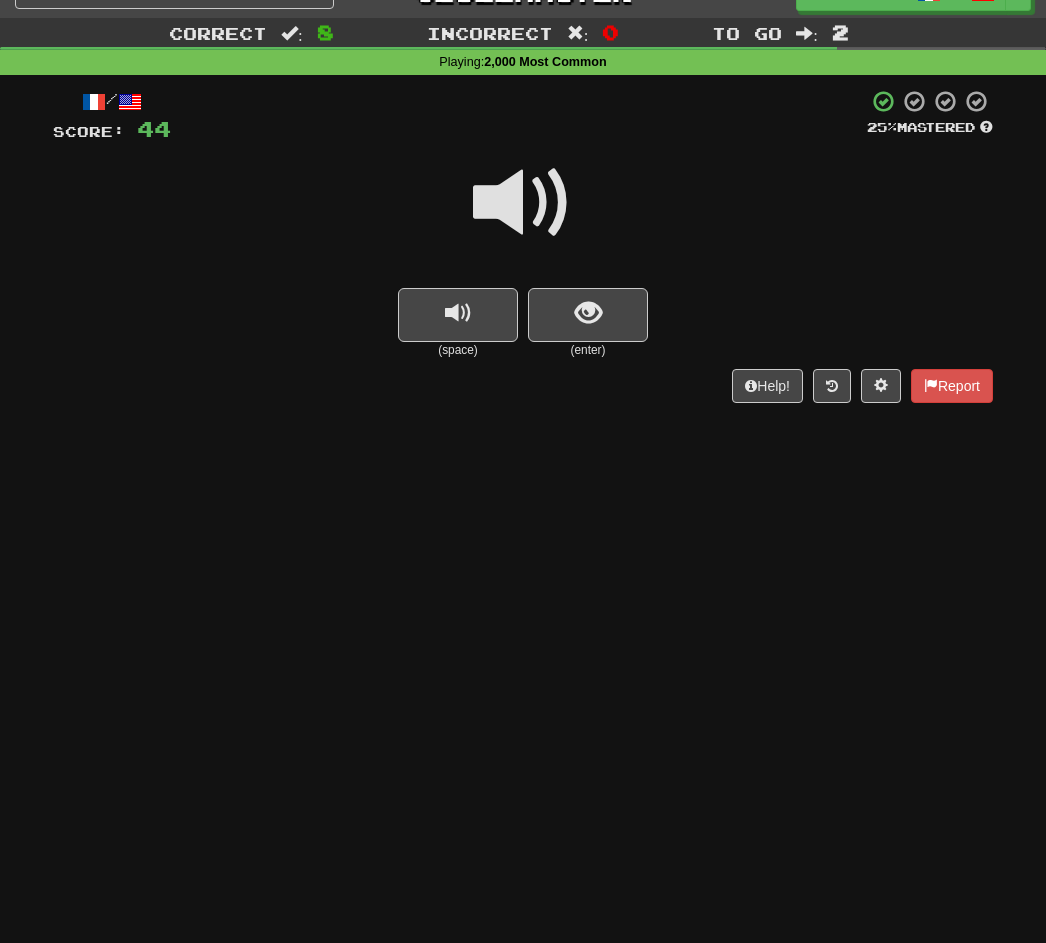 click at bounding box center [523, 203] 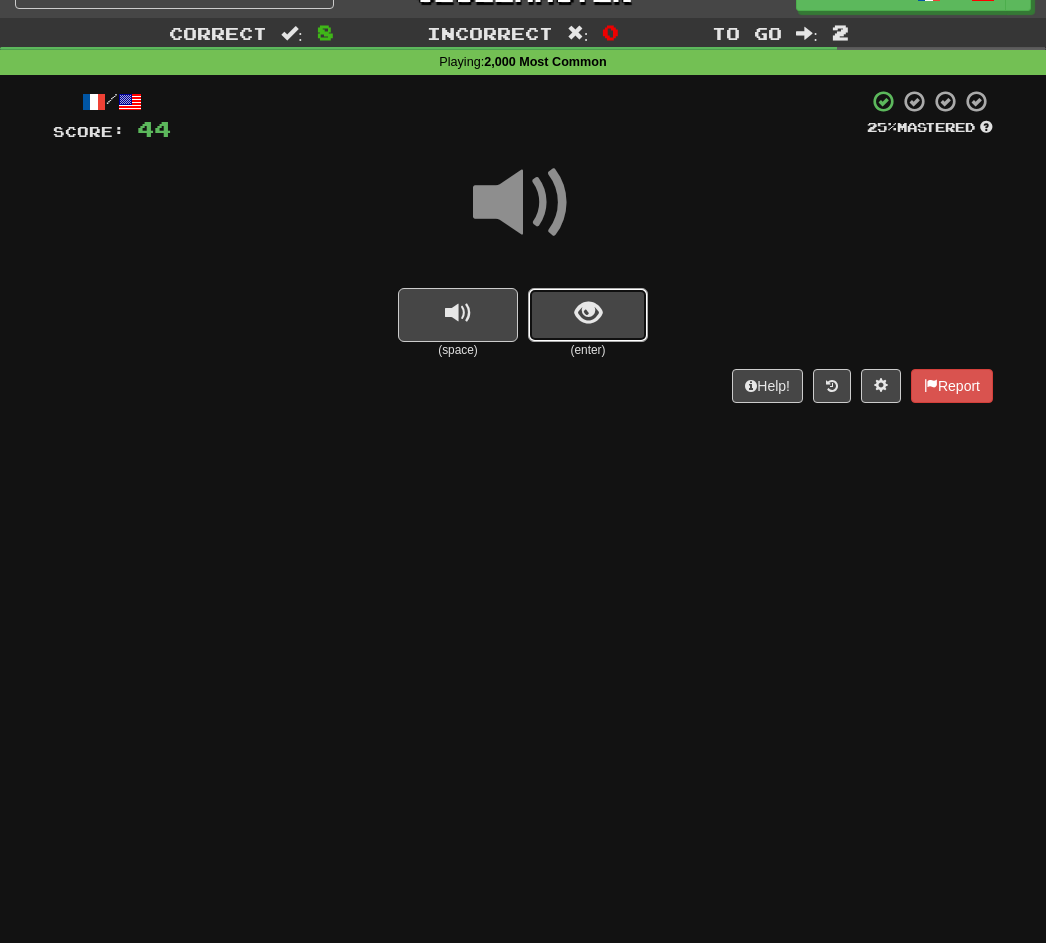 click at bounding box center [588, 313] 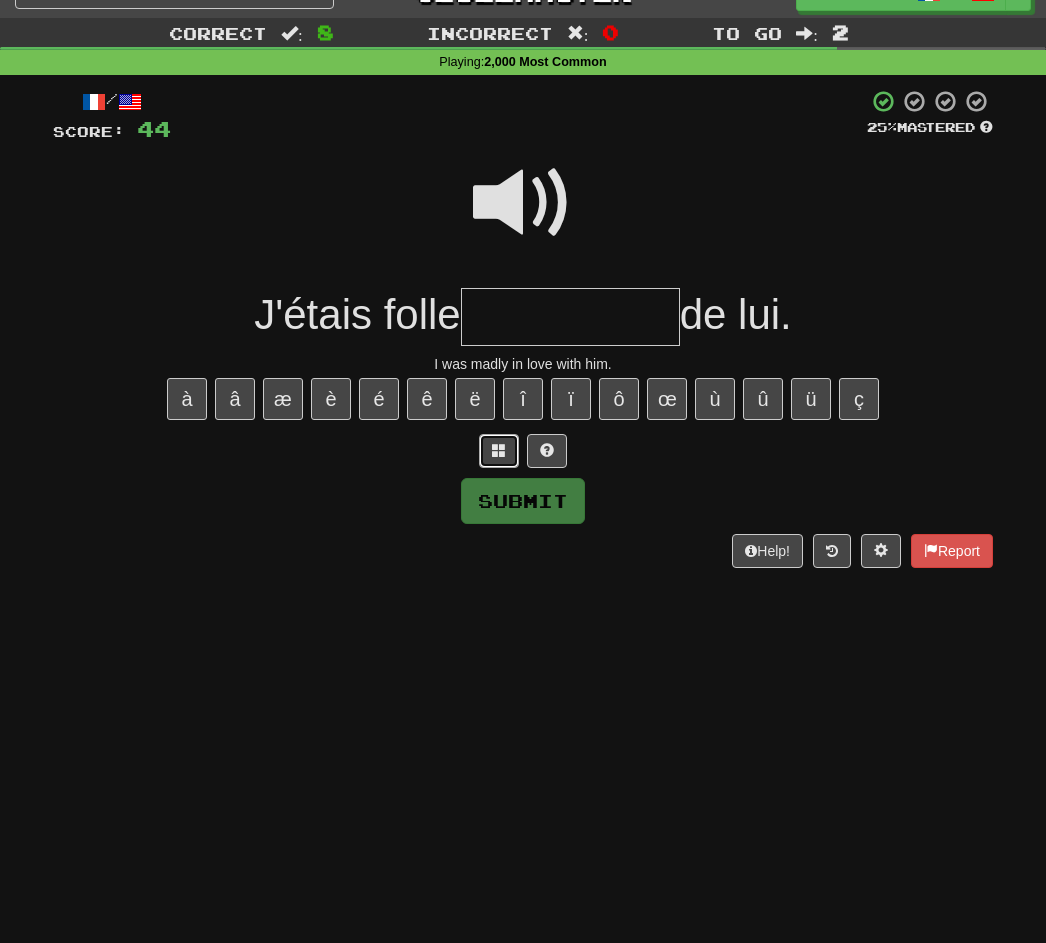 click at bounding box center (499, 450) 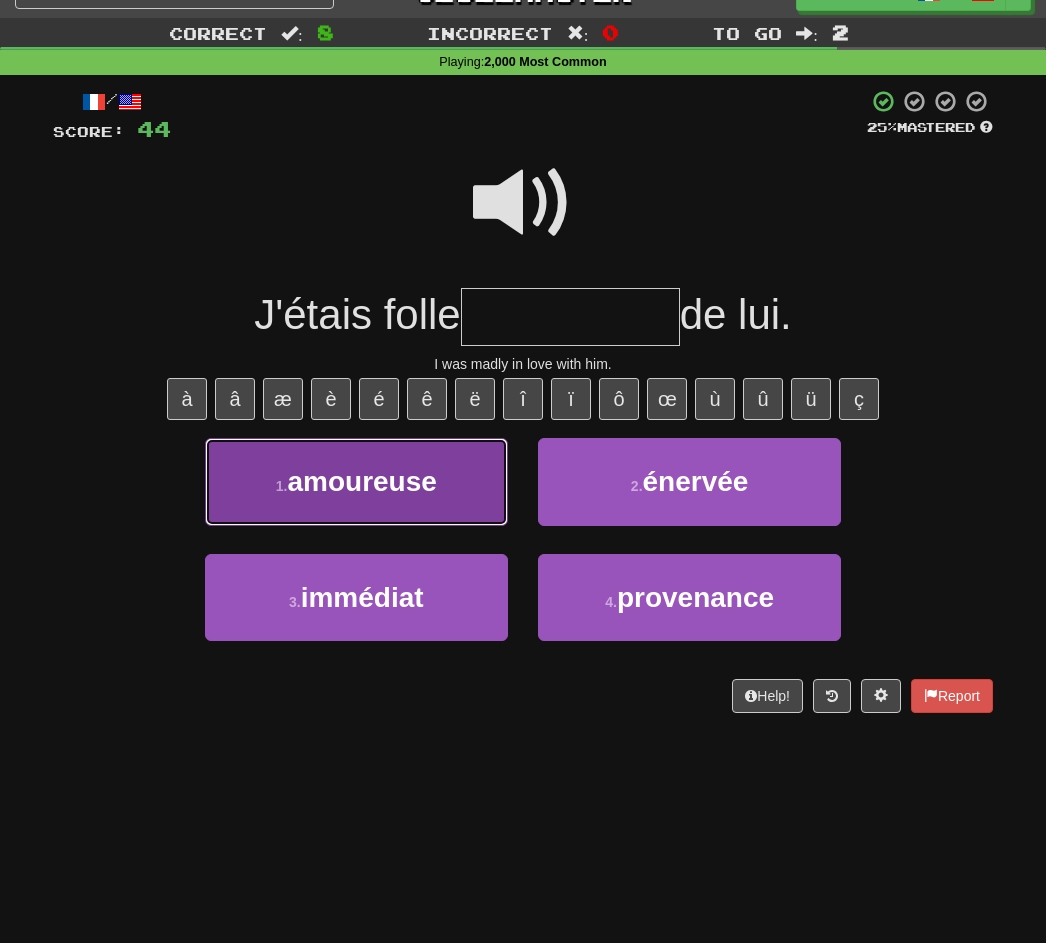 click on "1 .  amoureuse" at bounding box center [356, 481] 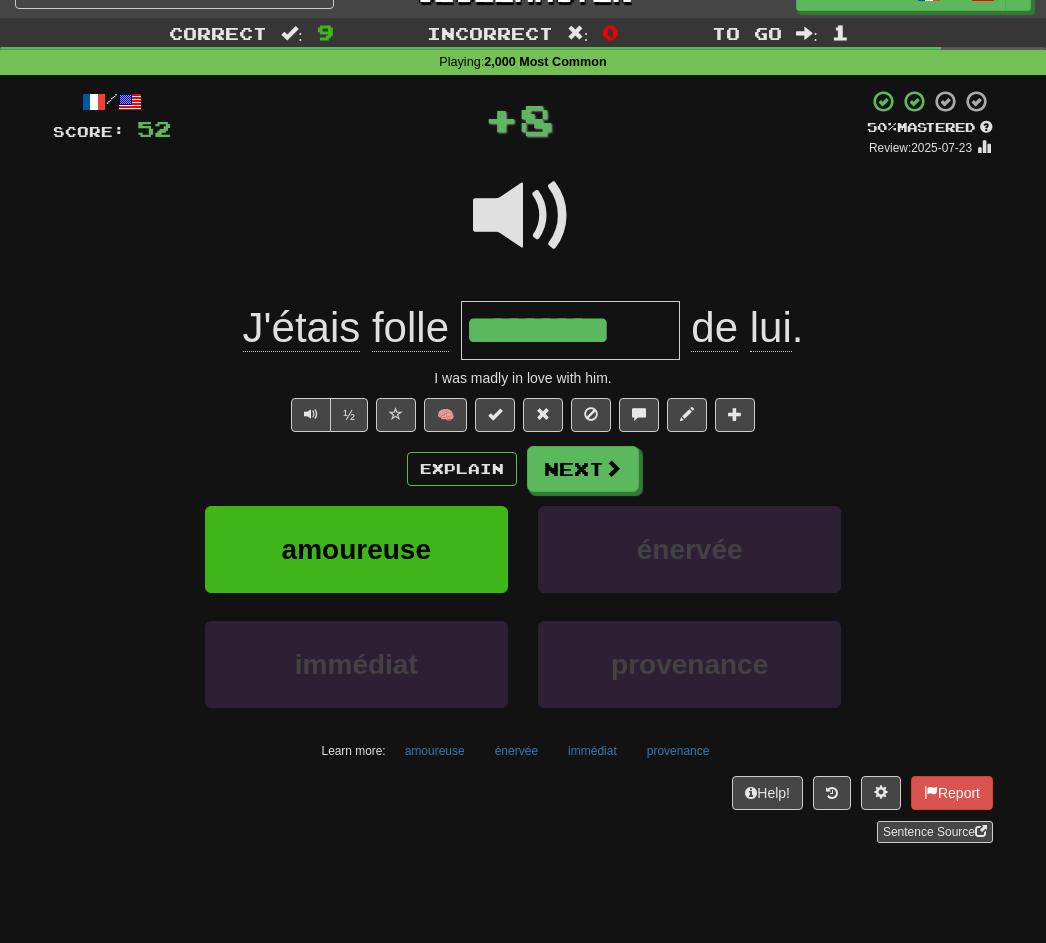 click at bounding box center (523, 216) 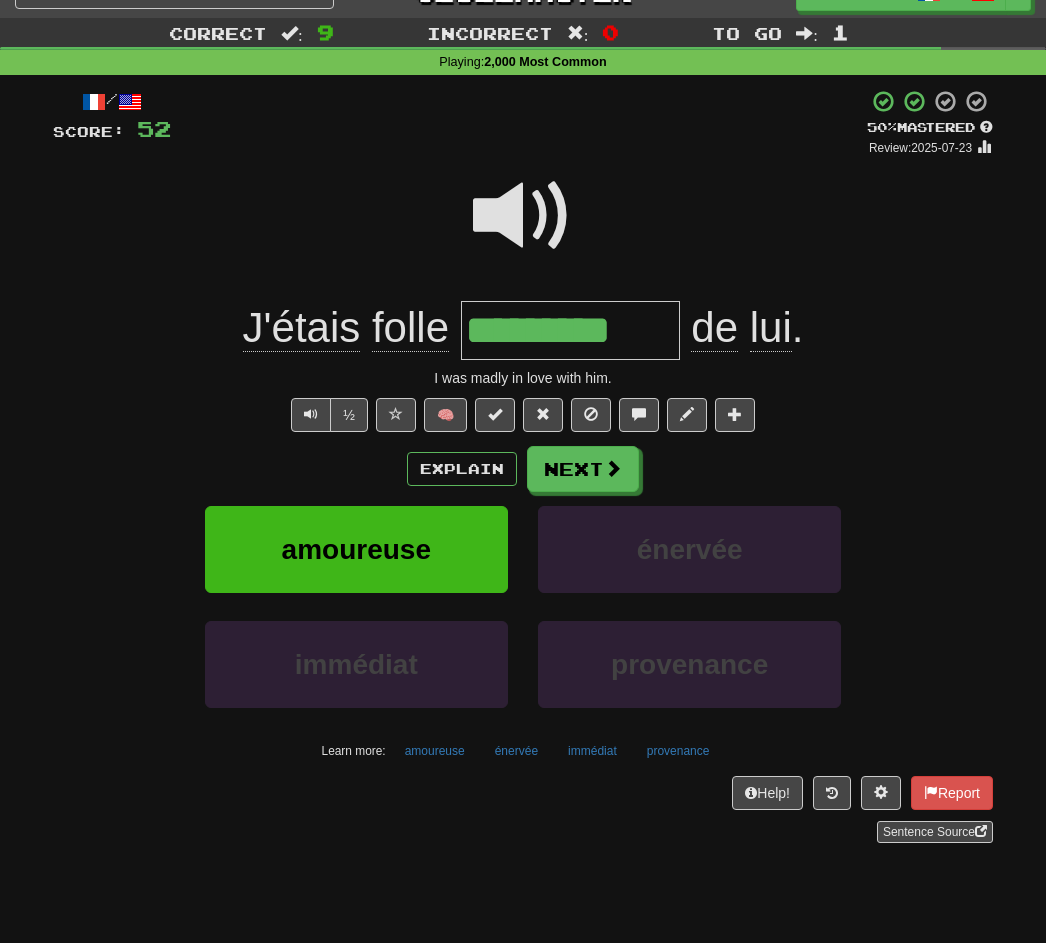 click at bounding box center [523, 216] 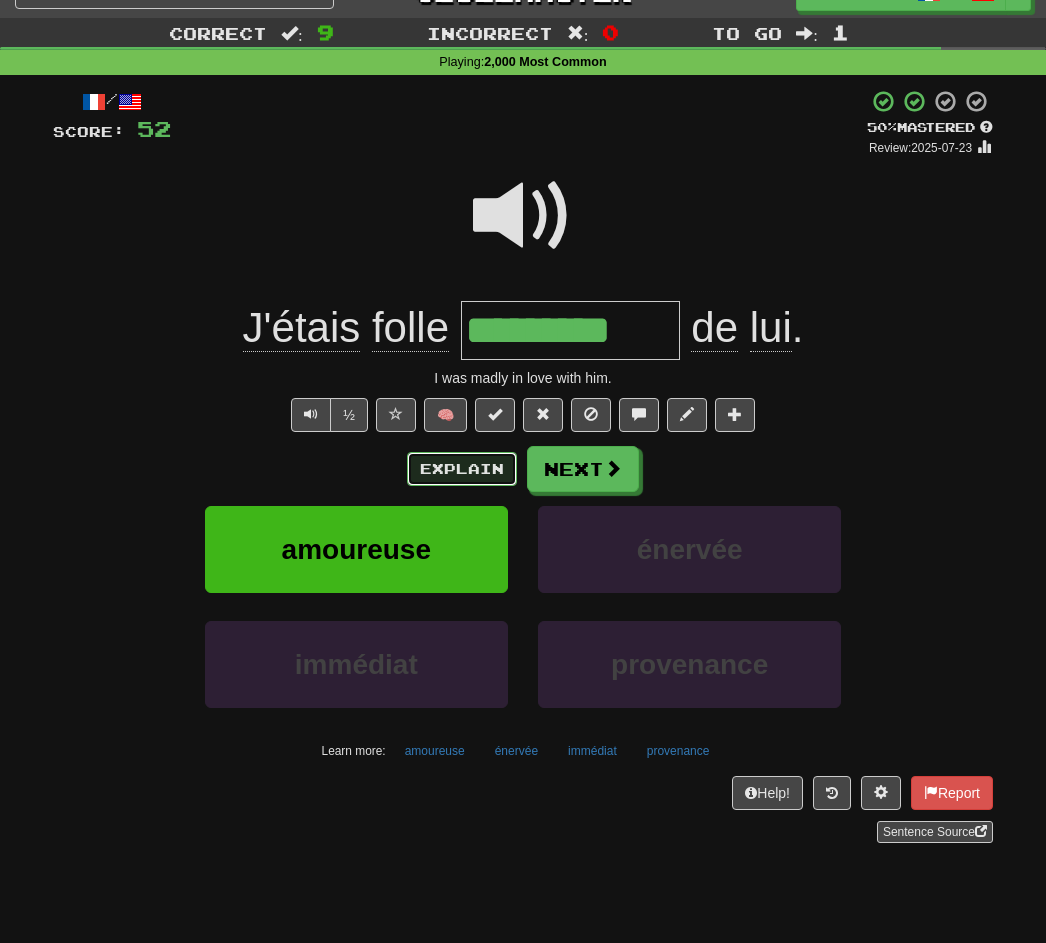 click on "Explain" at bounding box center (462, 469) 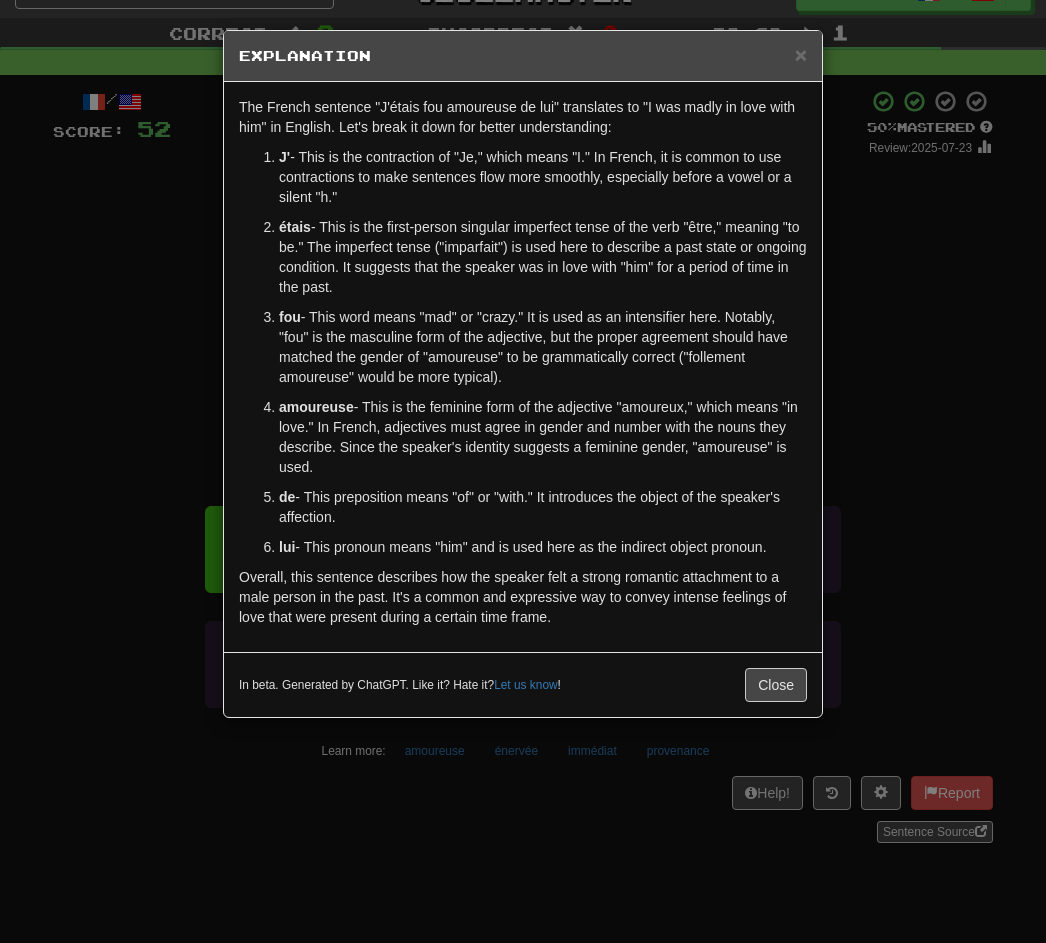 click on "× Explanation The French sentence "J'étais fou amoureuse de lui" translates to "I was madly in love with him" in English. Let's break it down for better understanding:
J'  - This is the contraction of "Je," which means "I." In French, it is common to use contractions to make sentences flow more smoothly, especially before a vowel or a silent "h."
étais  - This is the first-person singular imperfect tense of the verb "être," meaning "to be." The imperfect tense ("imparfait") is used here to describe a past state or ongoing condition. It suggests that the speaker was in love with "him" for a period of time in the past.
fou  - This word means "mad" or "crazy." It is used as an intensifier here. Notably, "fou" is the masculine form of the adjective, but the proper agreement should have matched the gender of "amoureuse" to be grammatically correct ("follement amoureuse" would be more typical).
amoureuse
de
lui
In beta. Generated by ChatGPT. Like it? Hate it?  ! Close" at bounding box center [523, 471] 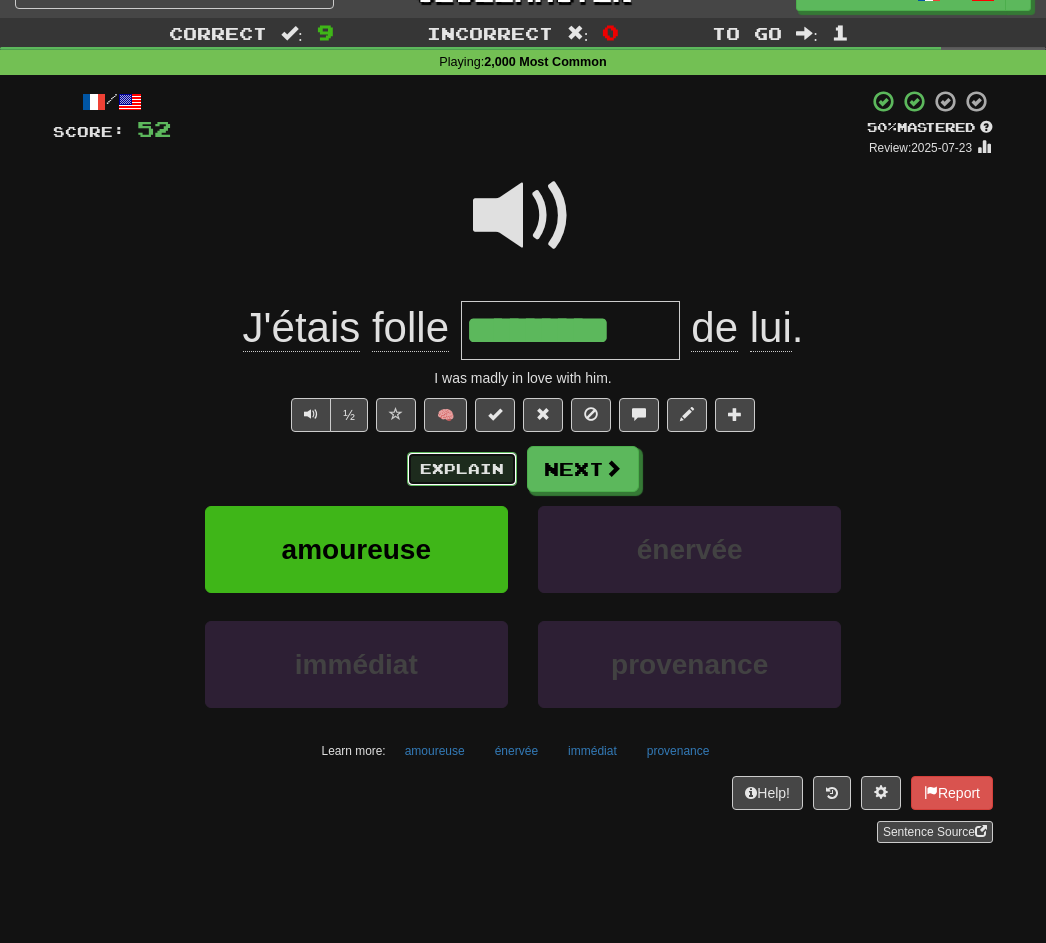 click on "Explain" at bounding box center [462, 469] 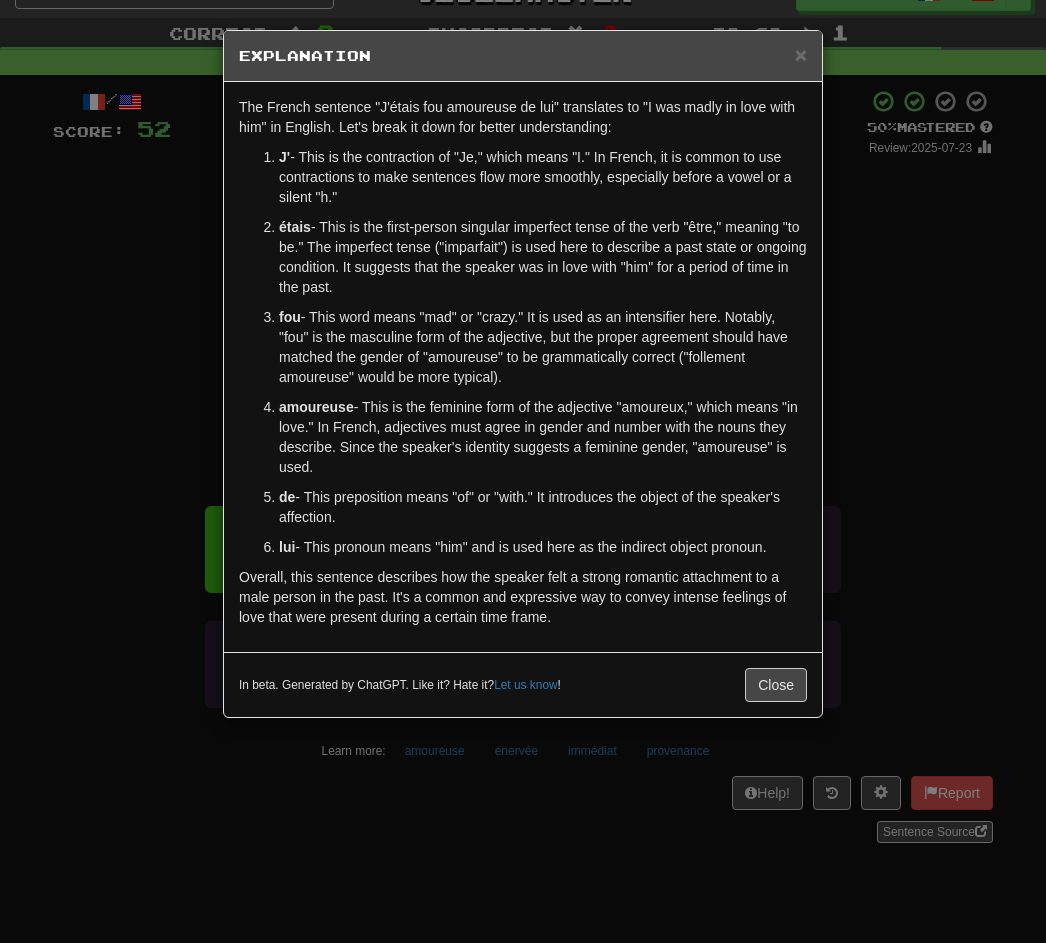 drag, startPoint x: 144, startPoint y: 369, endPoint x: 378, endPoint y: 428, distance: 241.32344 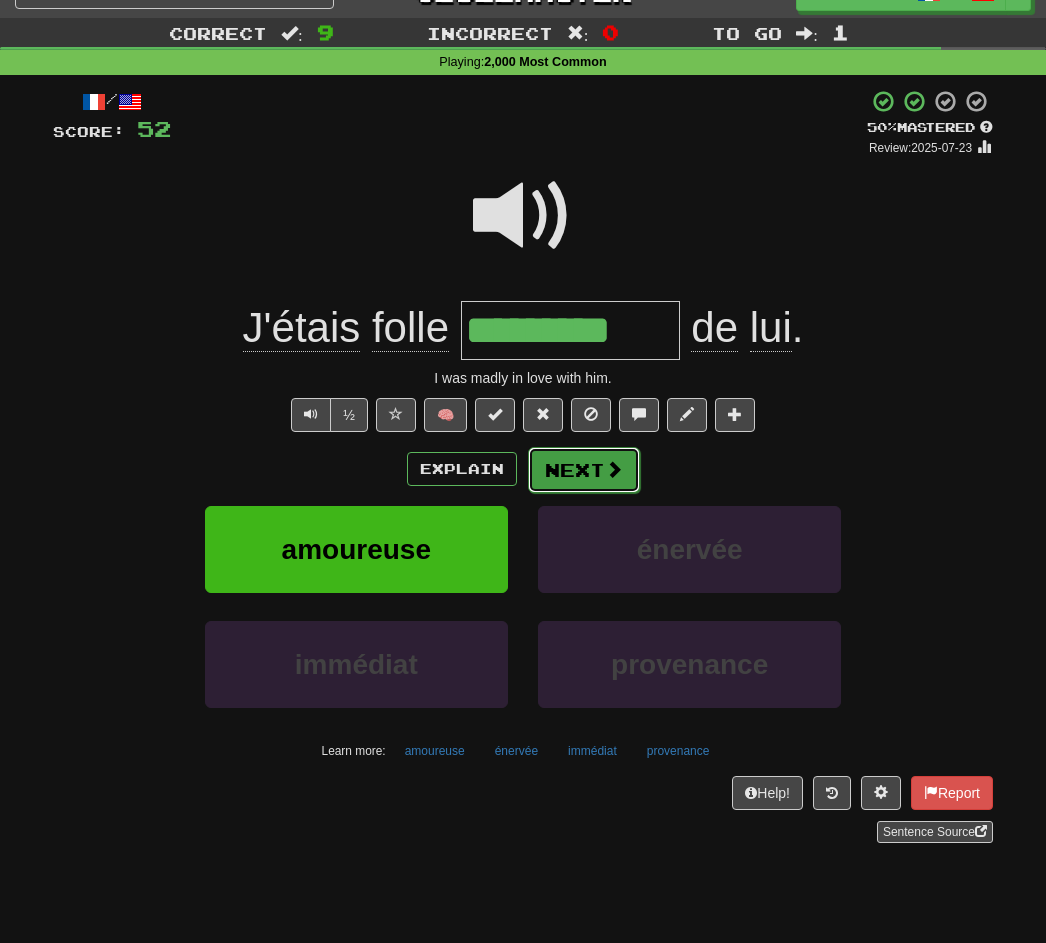 click at bounding box center (614, 469) 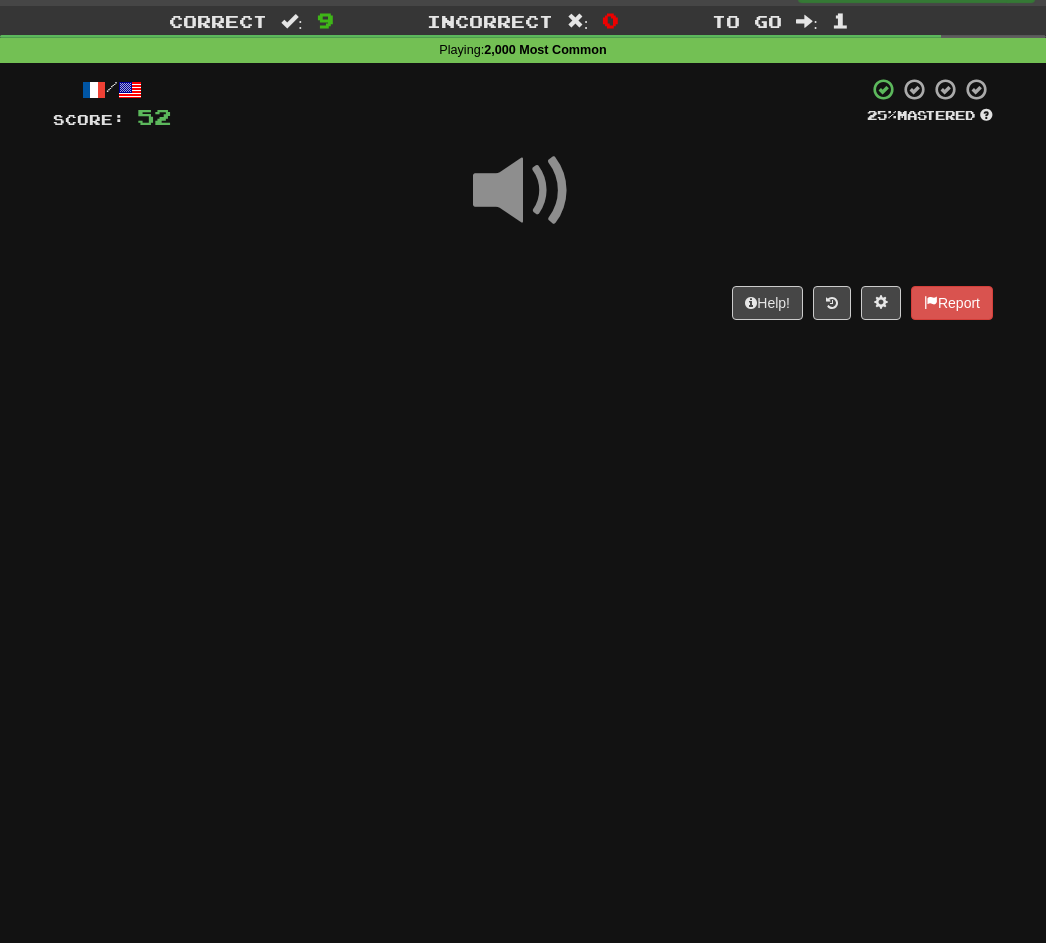 scroll, scrollTop: 46, scrollLeft: 0, axis: vertical 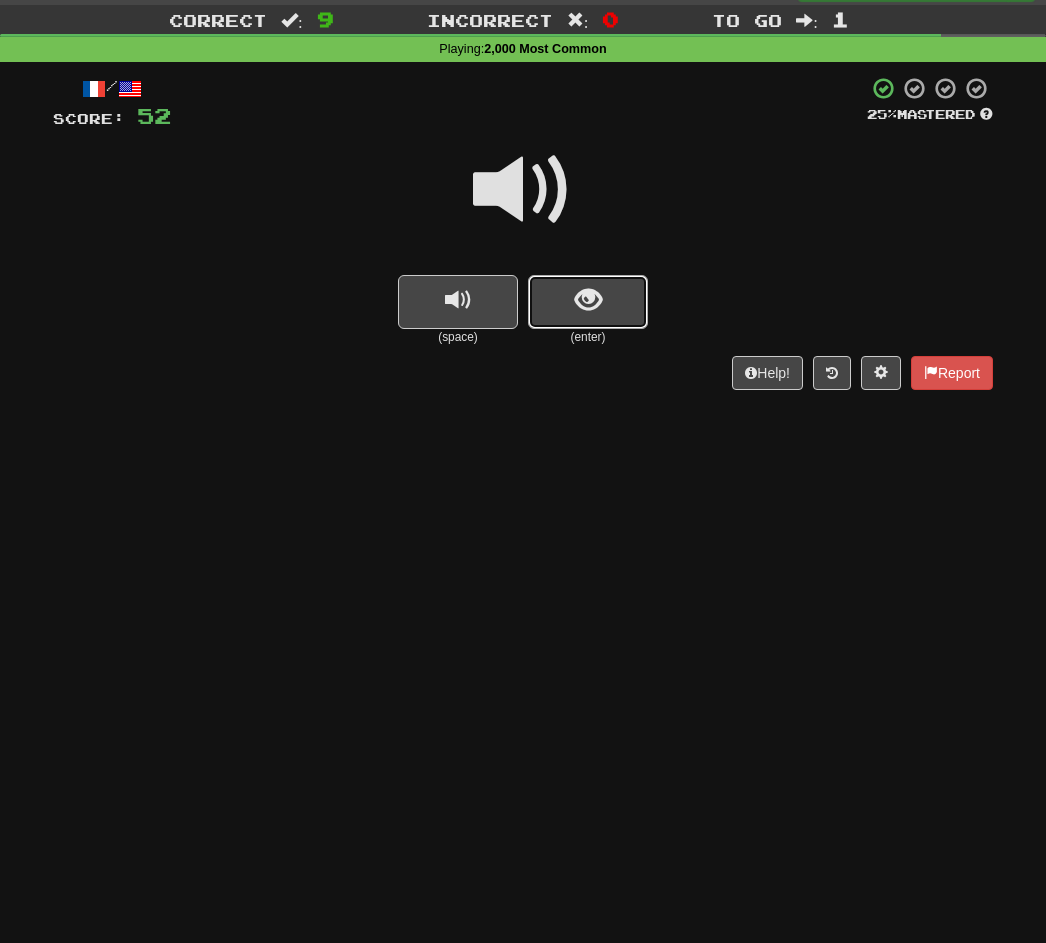 click at bounding box center [588, 300] 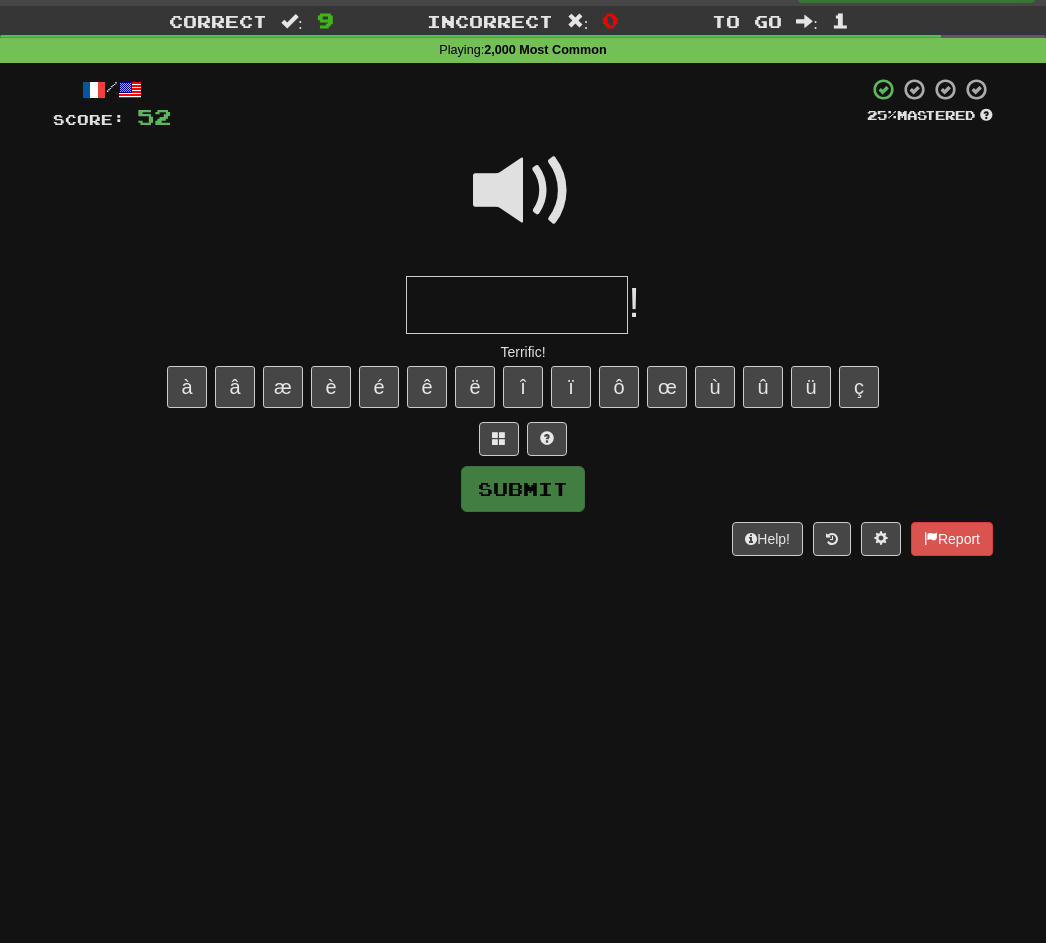 scroll, scrollTop: 42, scrollLeft: 0, axis: vertical 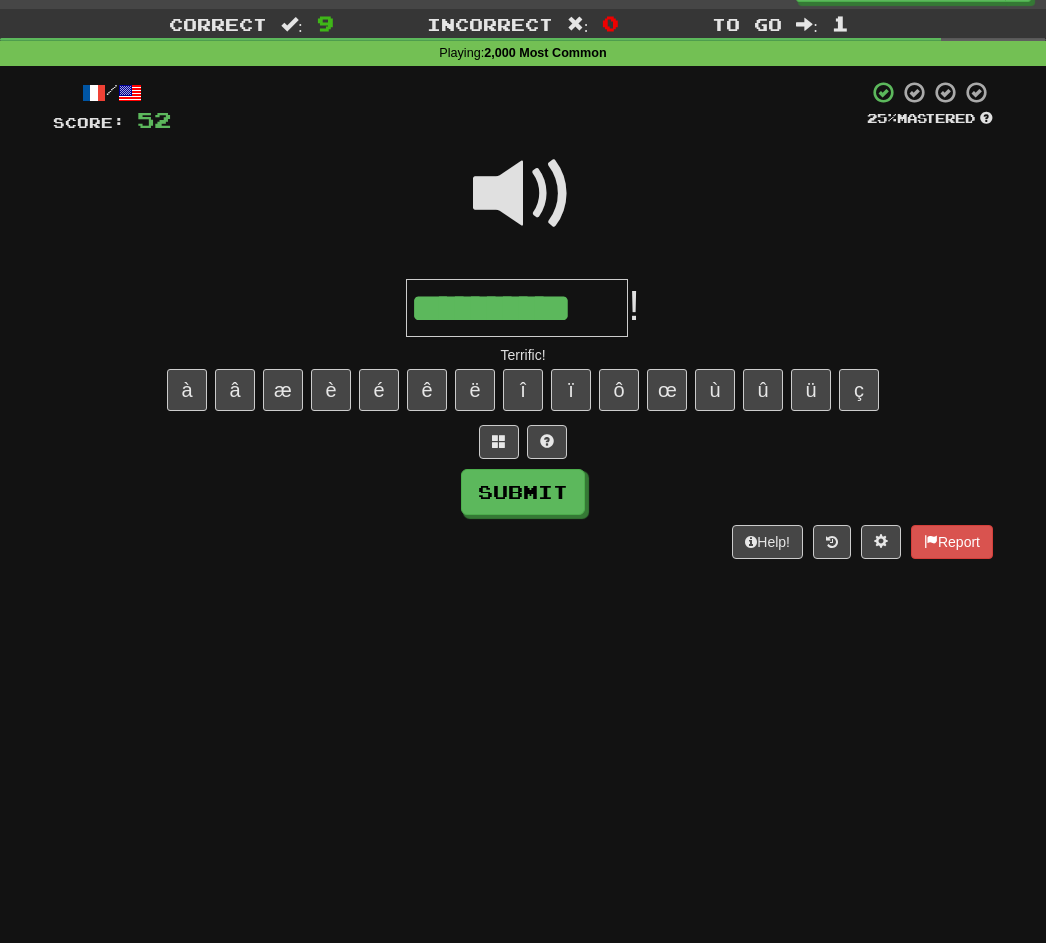 type on "**********" 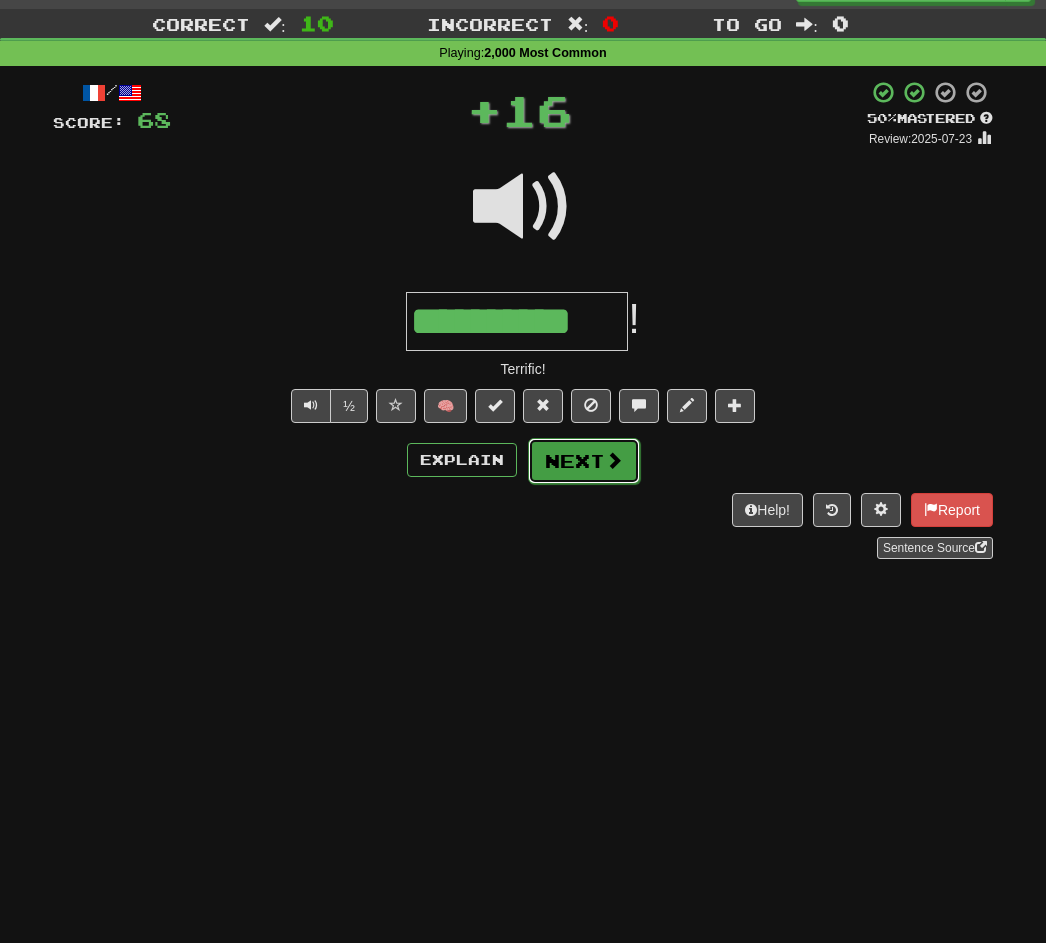 click on "Next" at bounding box center [584, 461] 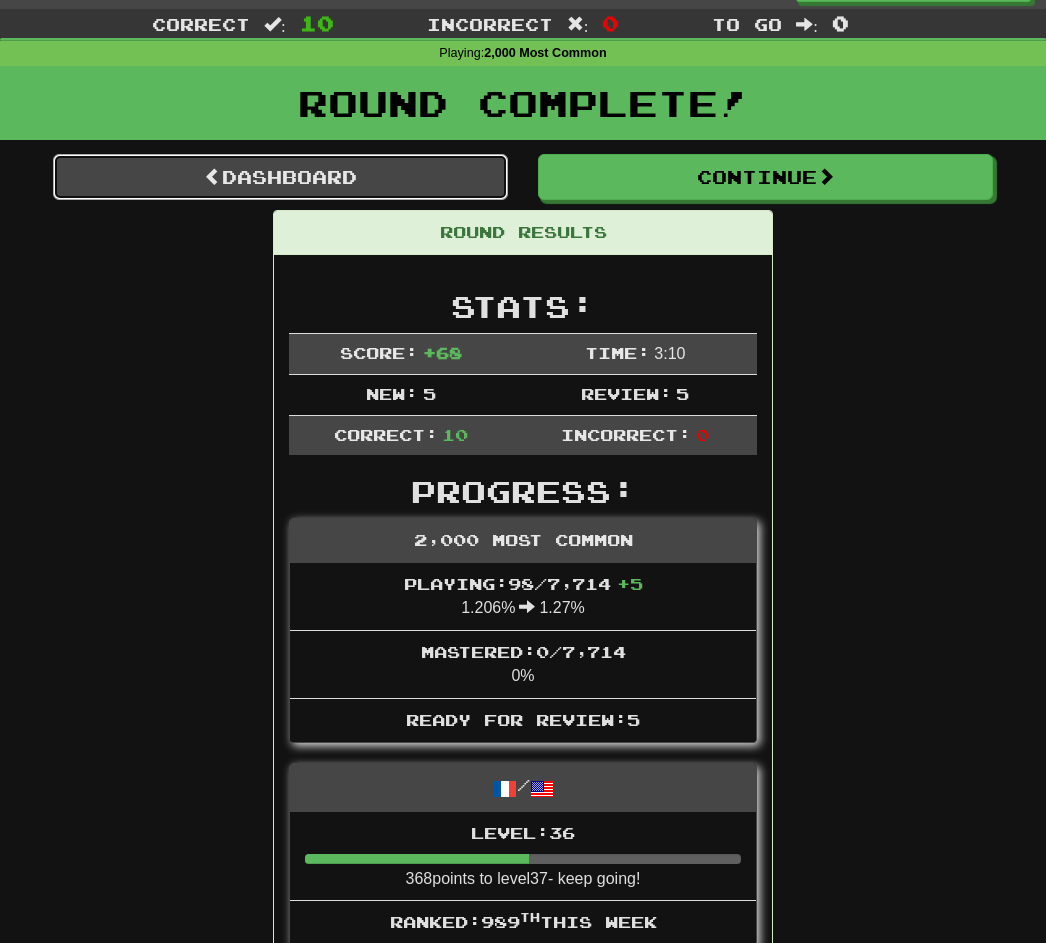 click on "Dashboard" at bounding box center (280, 177) 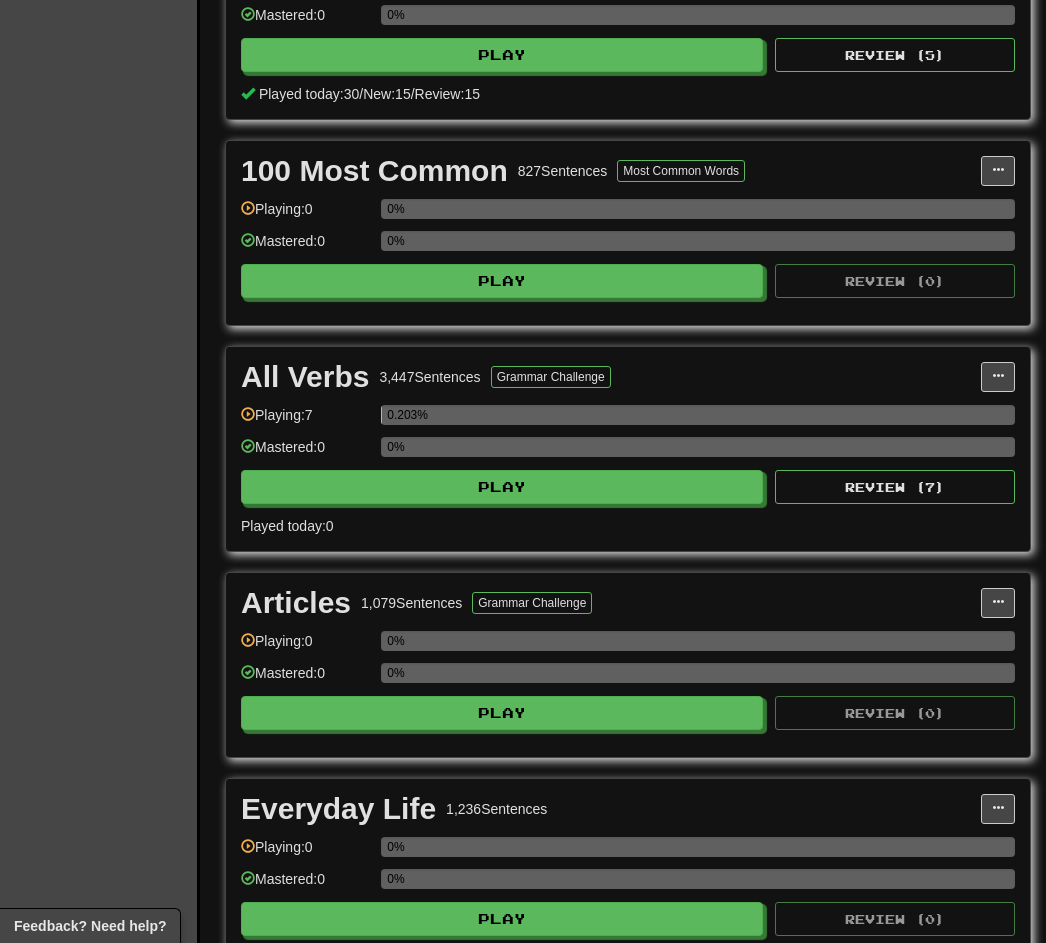 scroll, scrollTop: 663, scrollLeft: 0, axis: vertical 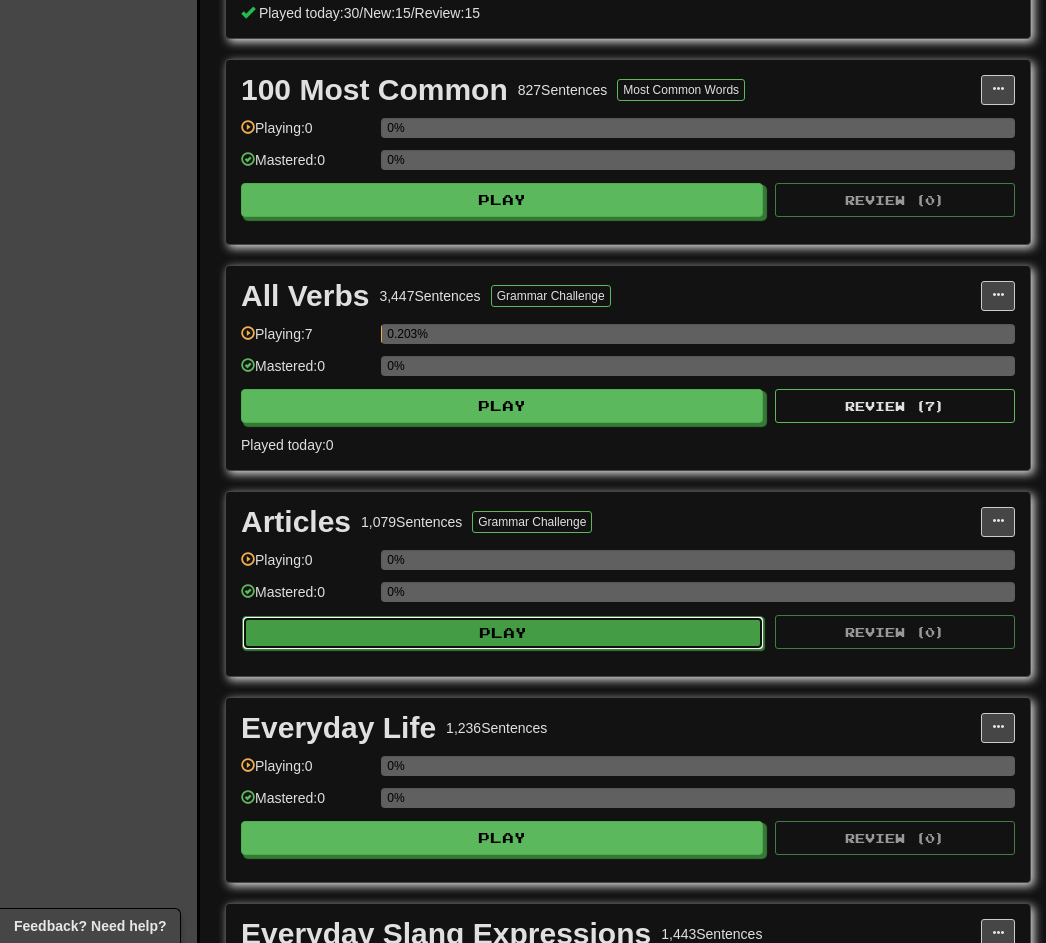 click on "Play" at bounding box center (503, 633) 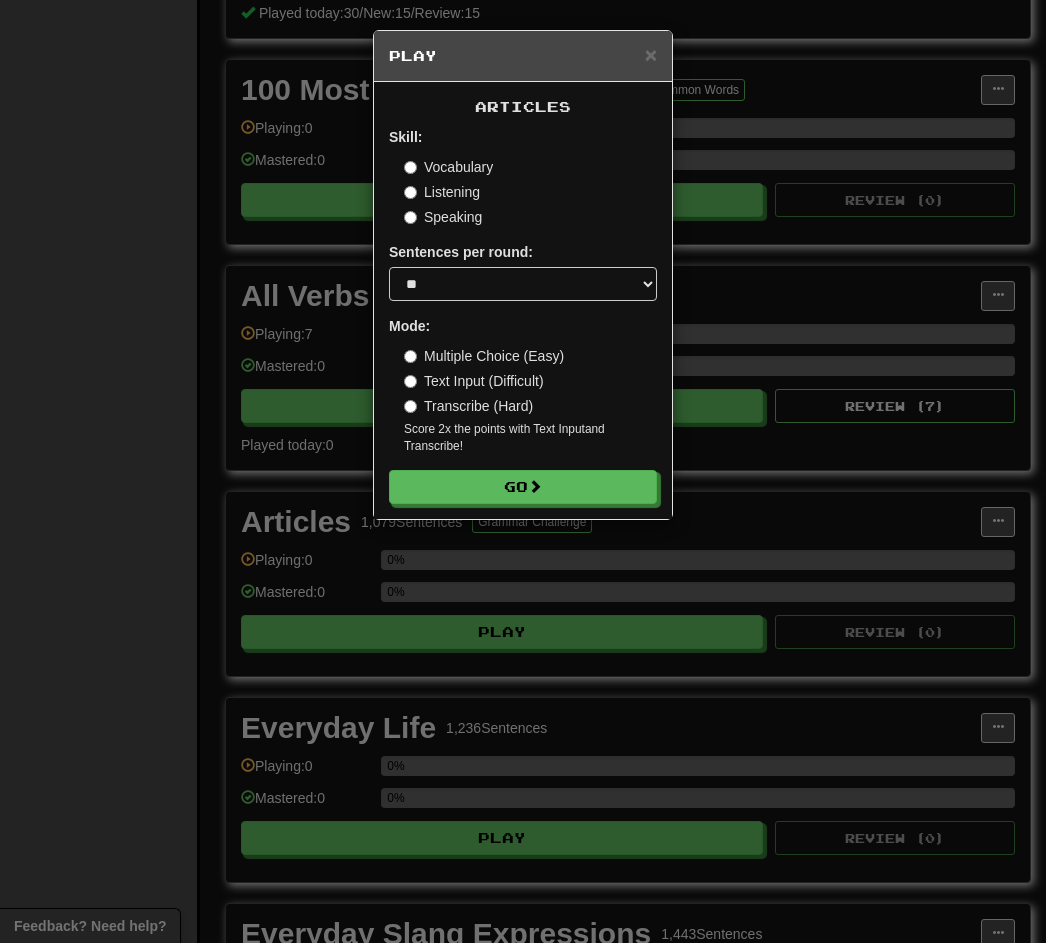 click on "× Play Articles Skill: Vocabulary Listening Speaking Sentences per round: * ** ** ** ** ** *** ******** Mode: Multiple Choice (Easy) Text Input (Difficult) Transcribe (Hard) Score 2x the points with Text Input  and Transcribe ! Go" at bounding box center [523, 471] 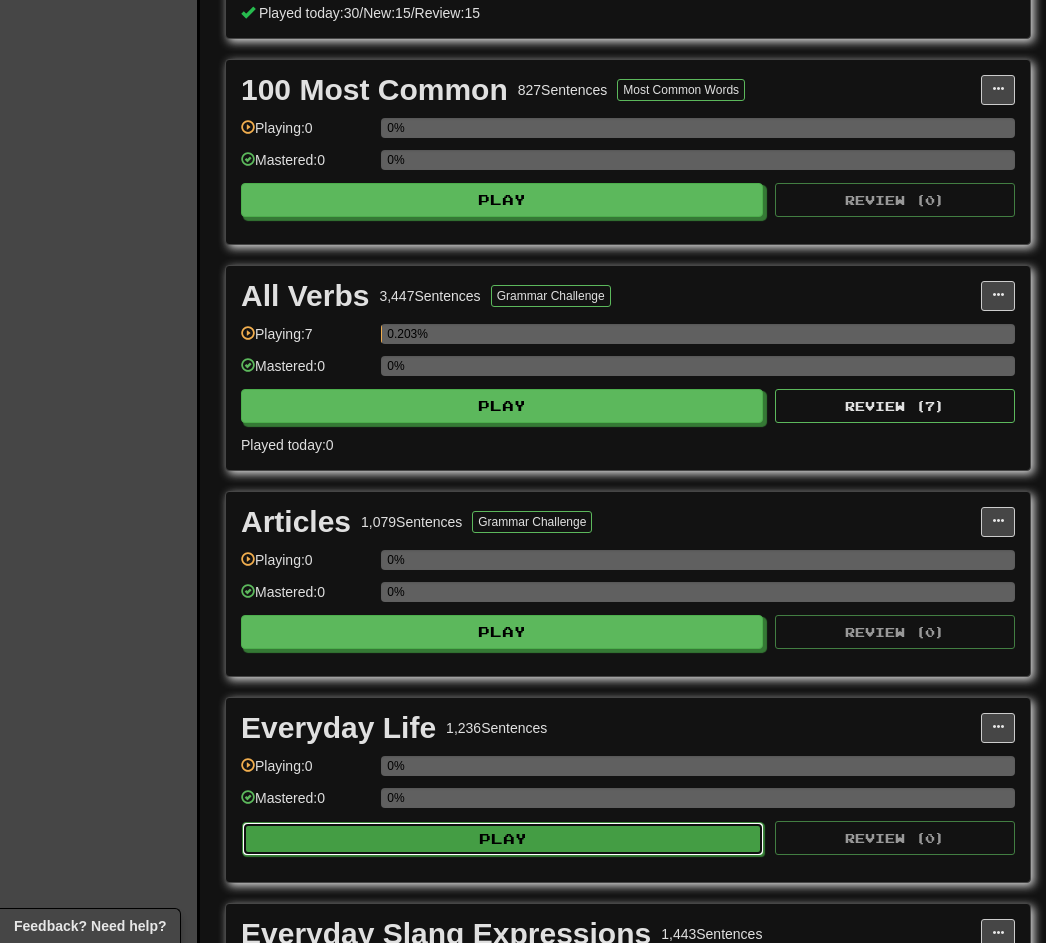 click on "Play" at bounding box center (503, 839) 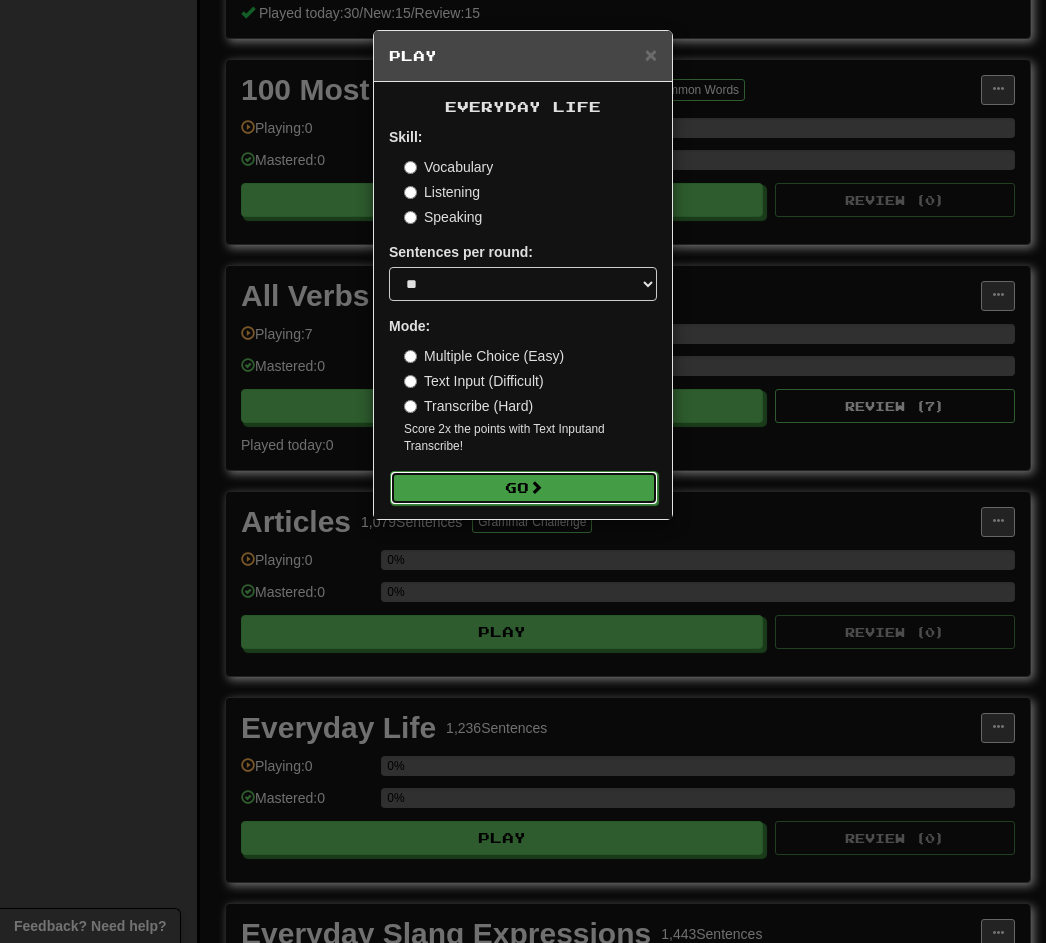 click on "Go" at bounding box center [524, 488] 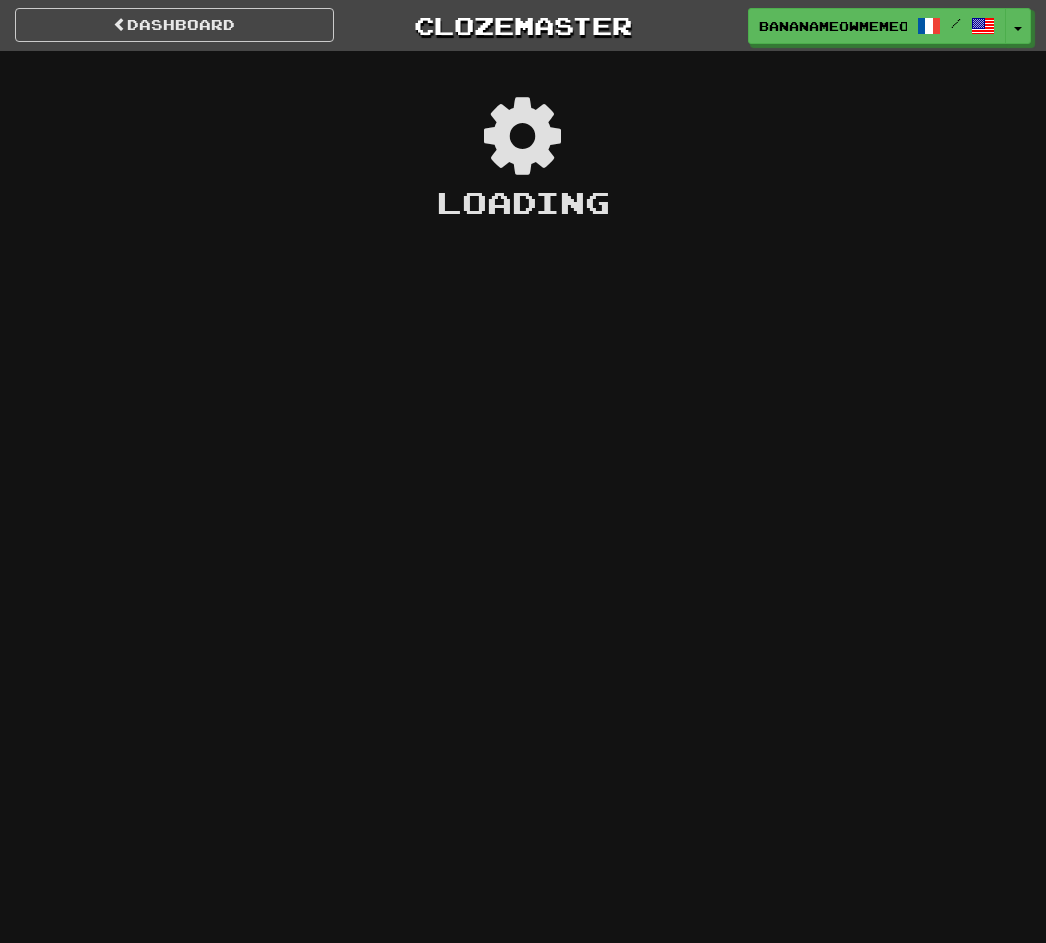 scroll, scrollTop: 0, scrollLeft: 0, axis: both 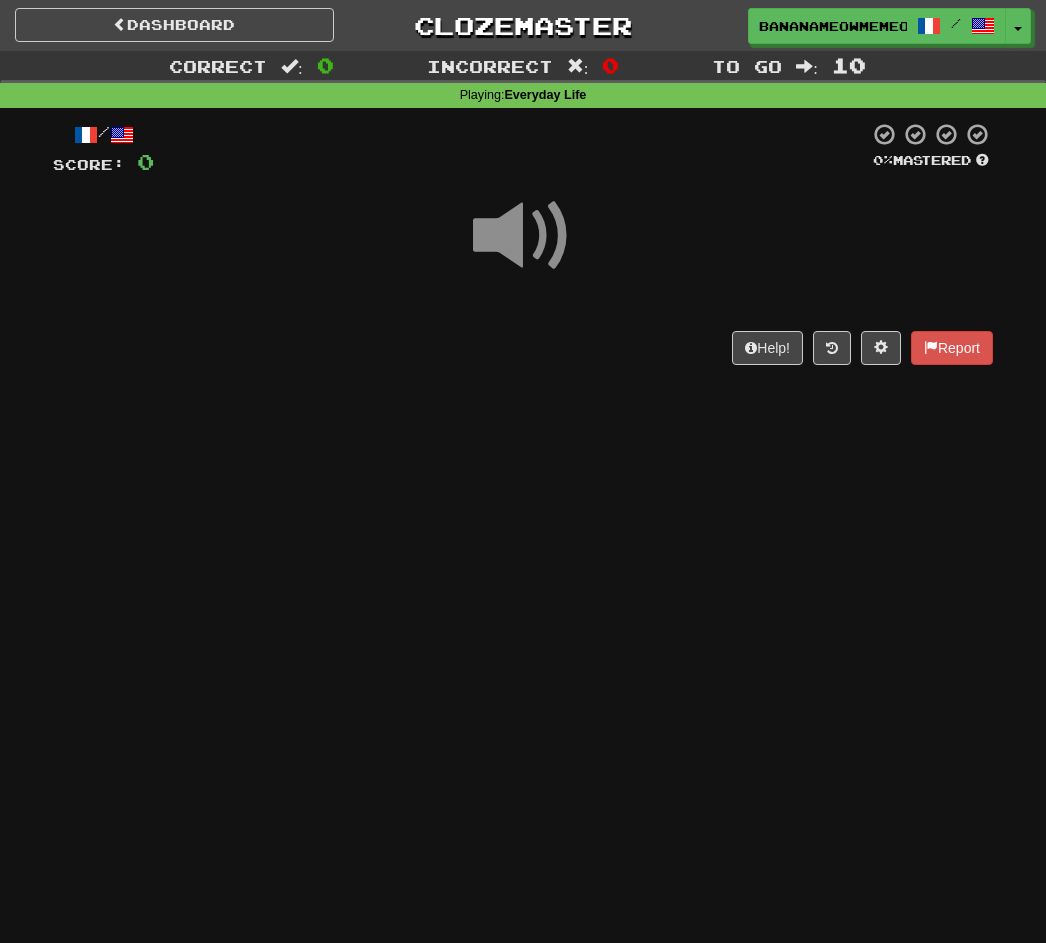 click at bounding box center (523, 236) 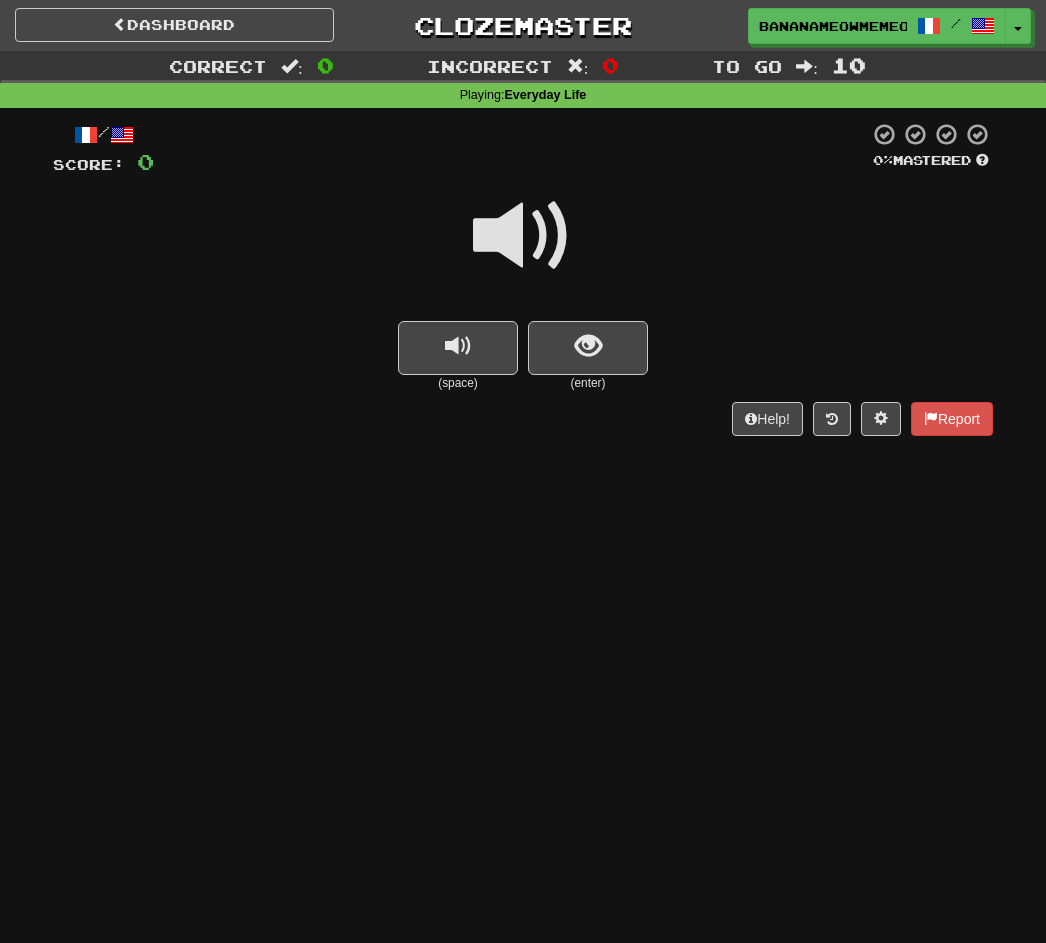 click at bounding box center (523, 236) 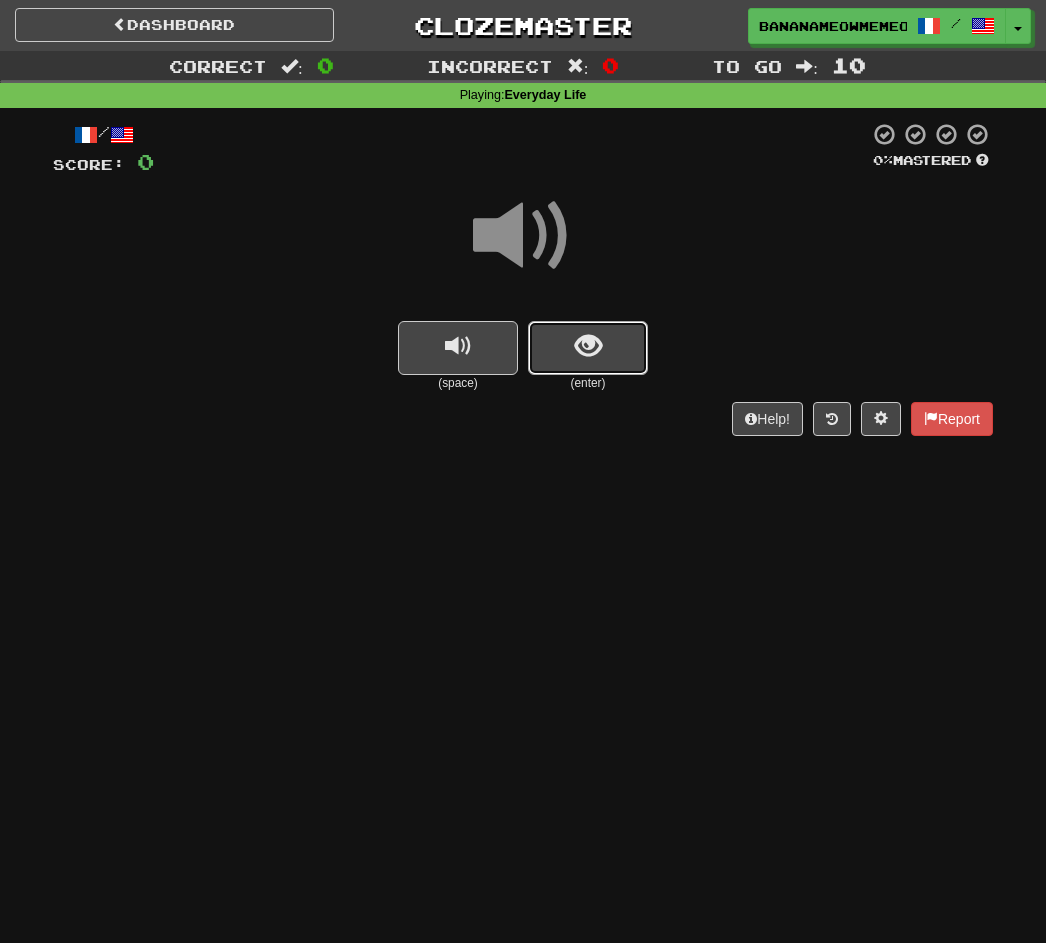 click at bounding box center (588, 348) 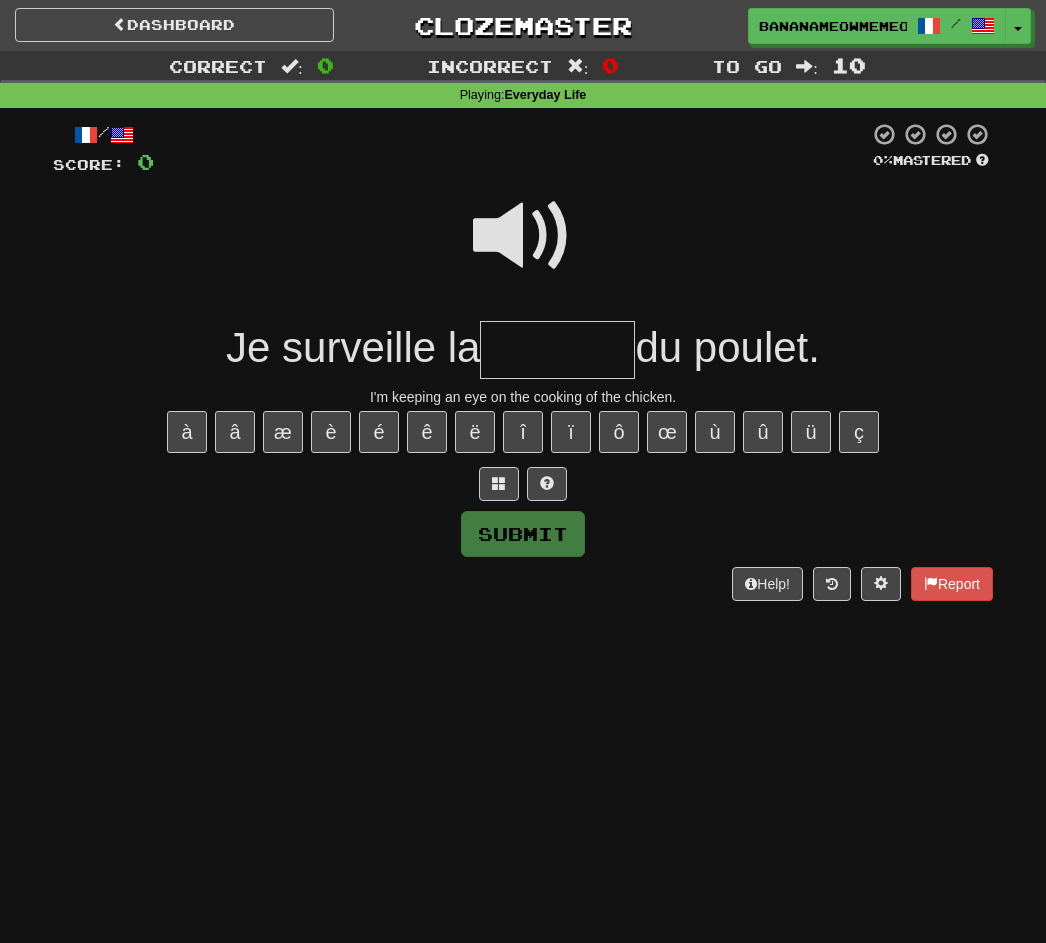 click at bounding box center [523, 236] 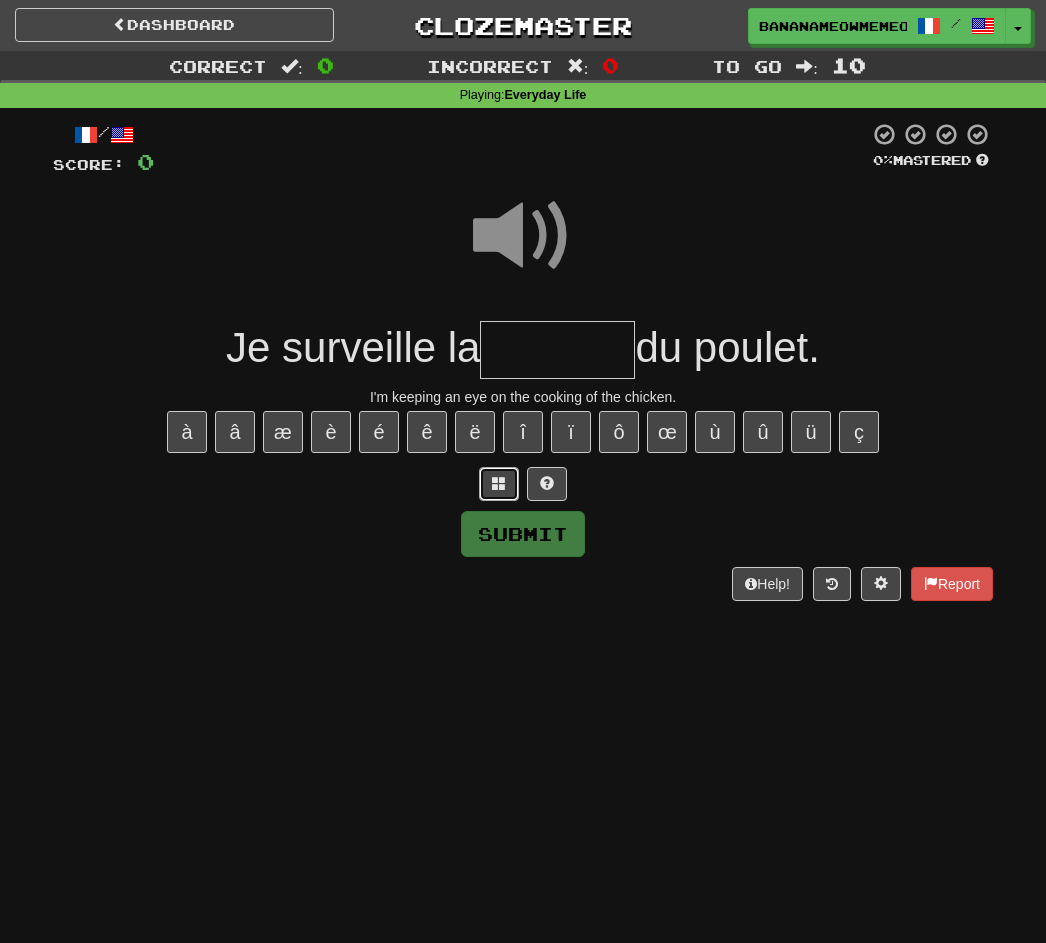 click at bounding box center (499, 483) 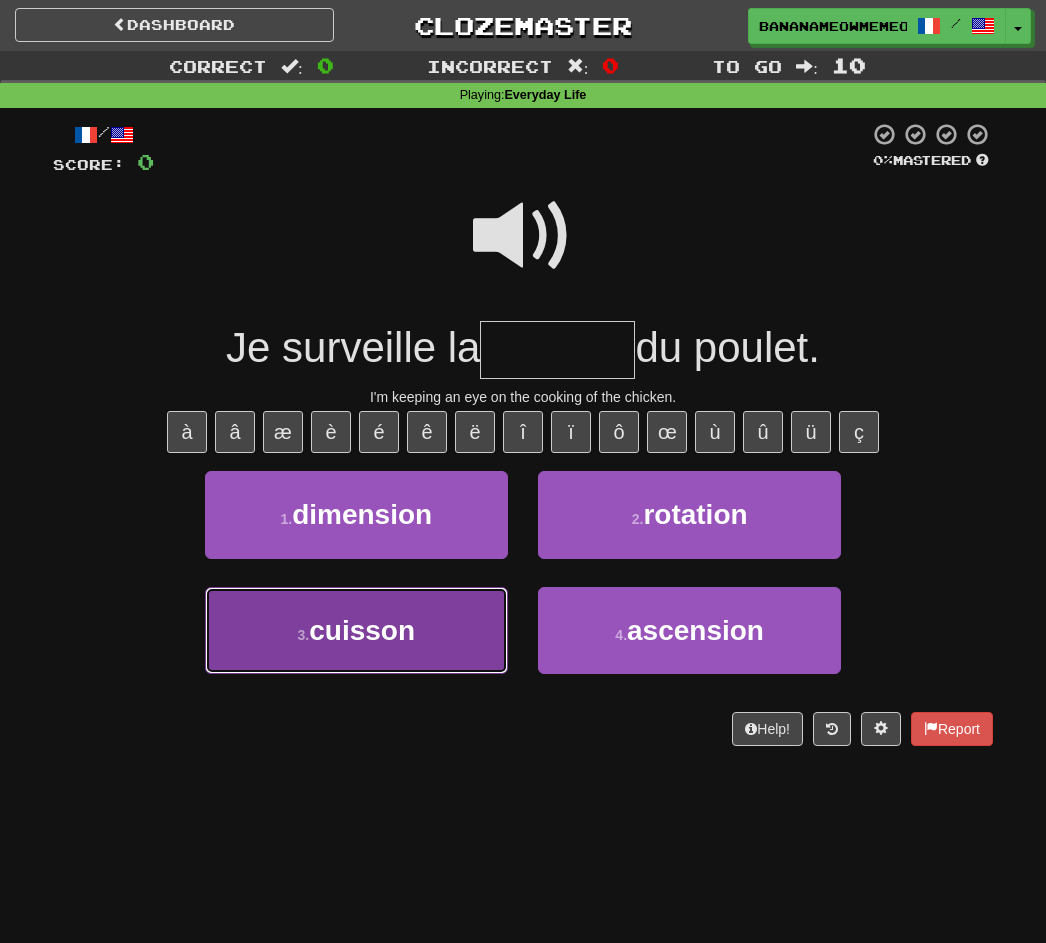 click on "3 .  cuisson" at bounding box center (356, 630) 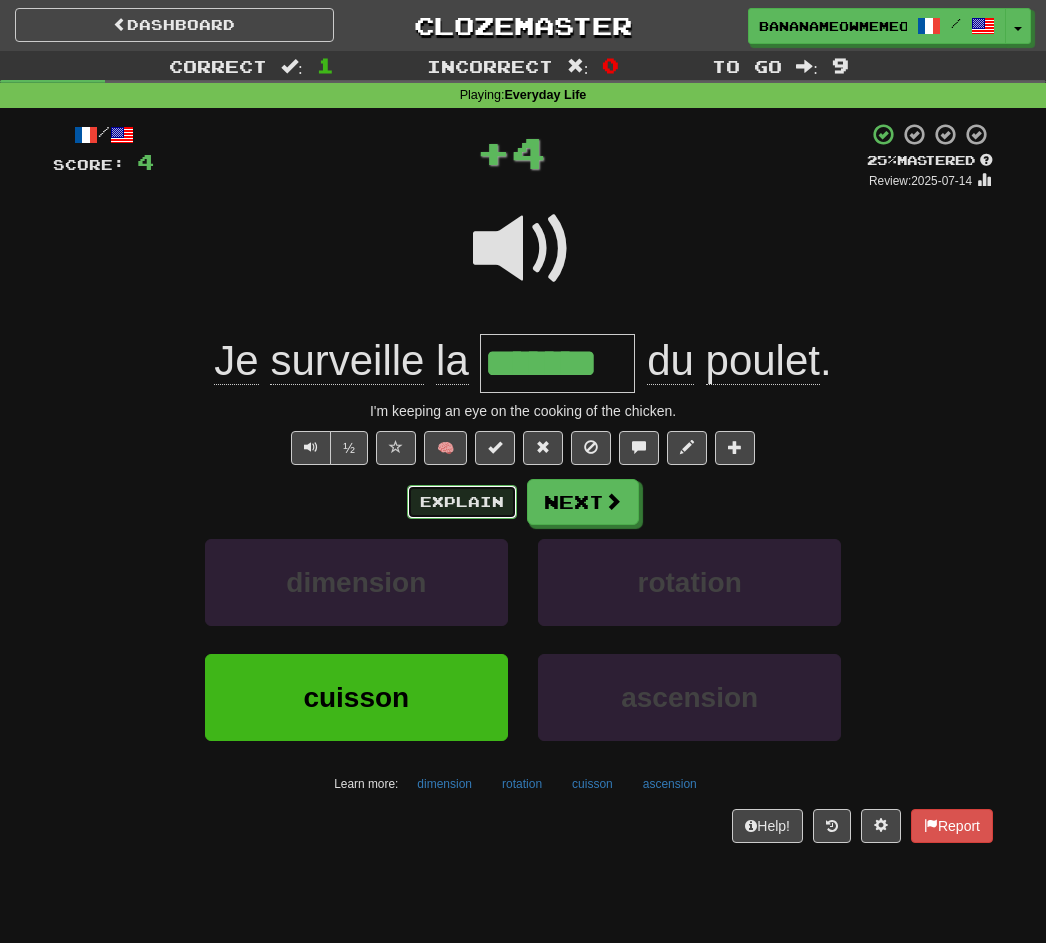 click on "Explain" at bounding box center (462, 502) 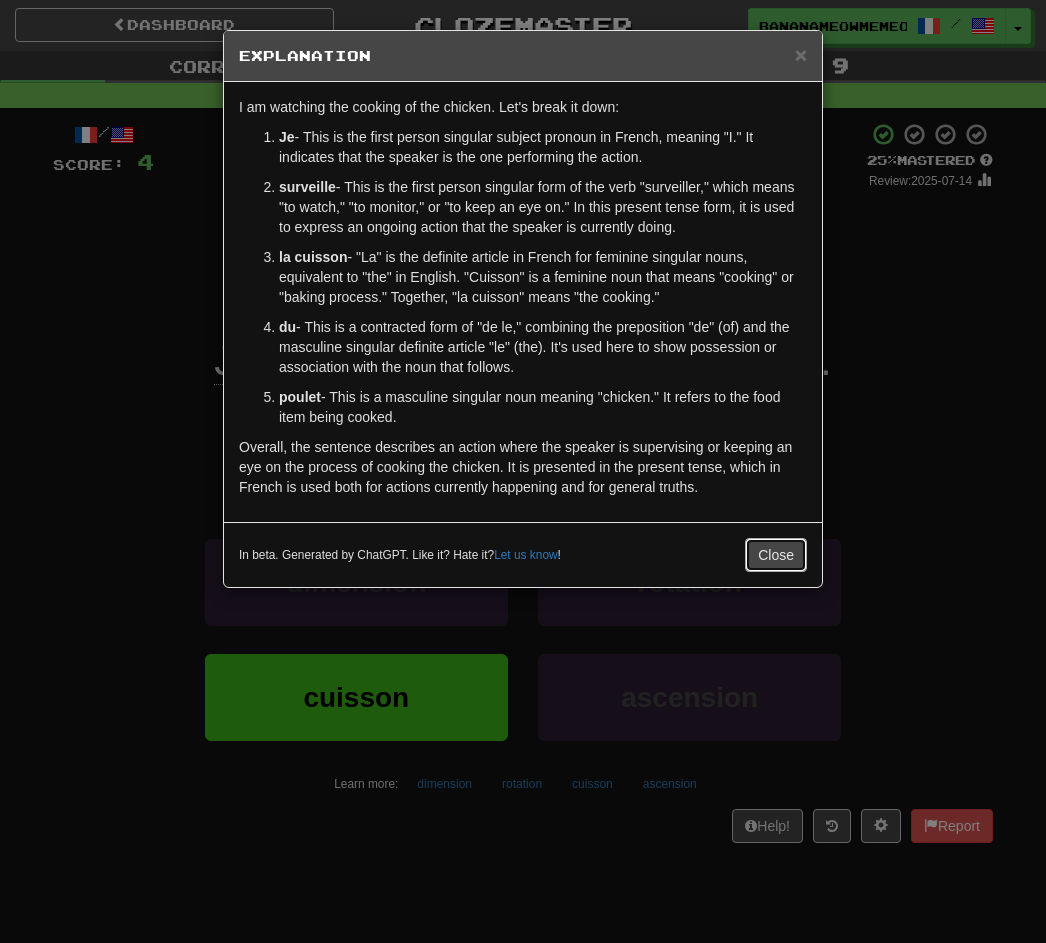 click on "Close" at bounding box center [776, 555] 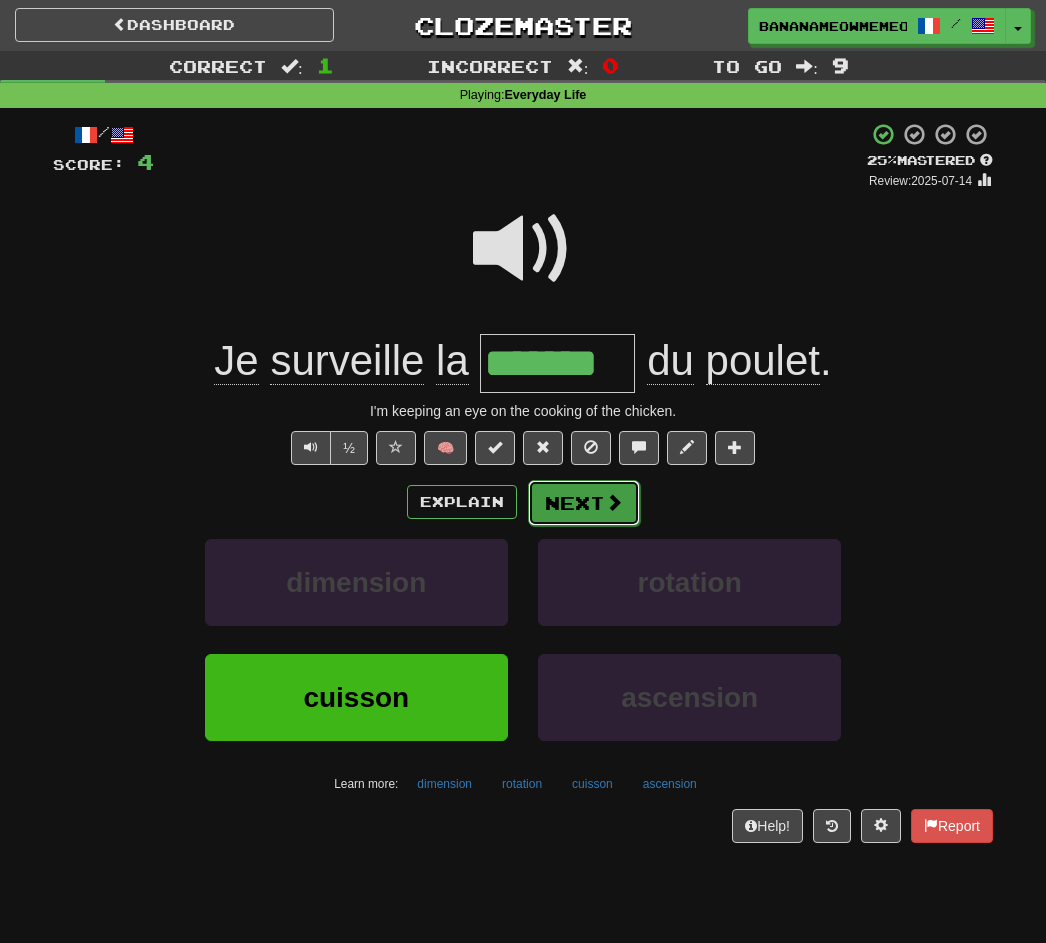 click on "Next" at bounding box center (584, 503) 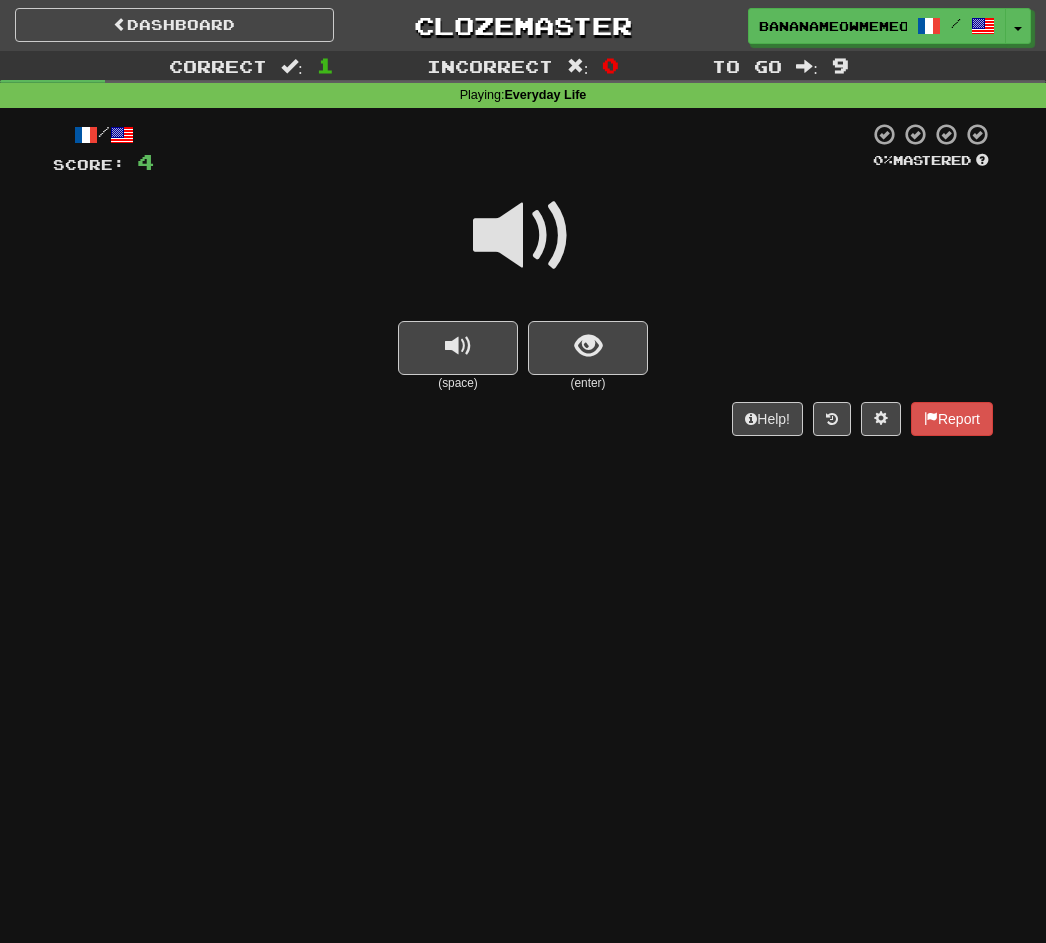 click at bounding box center (523, 236) 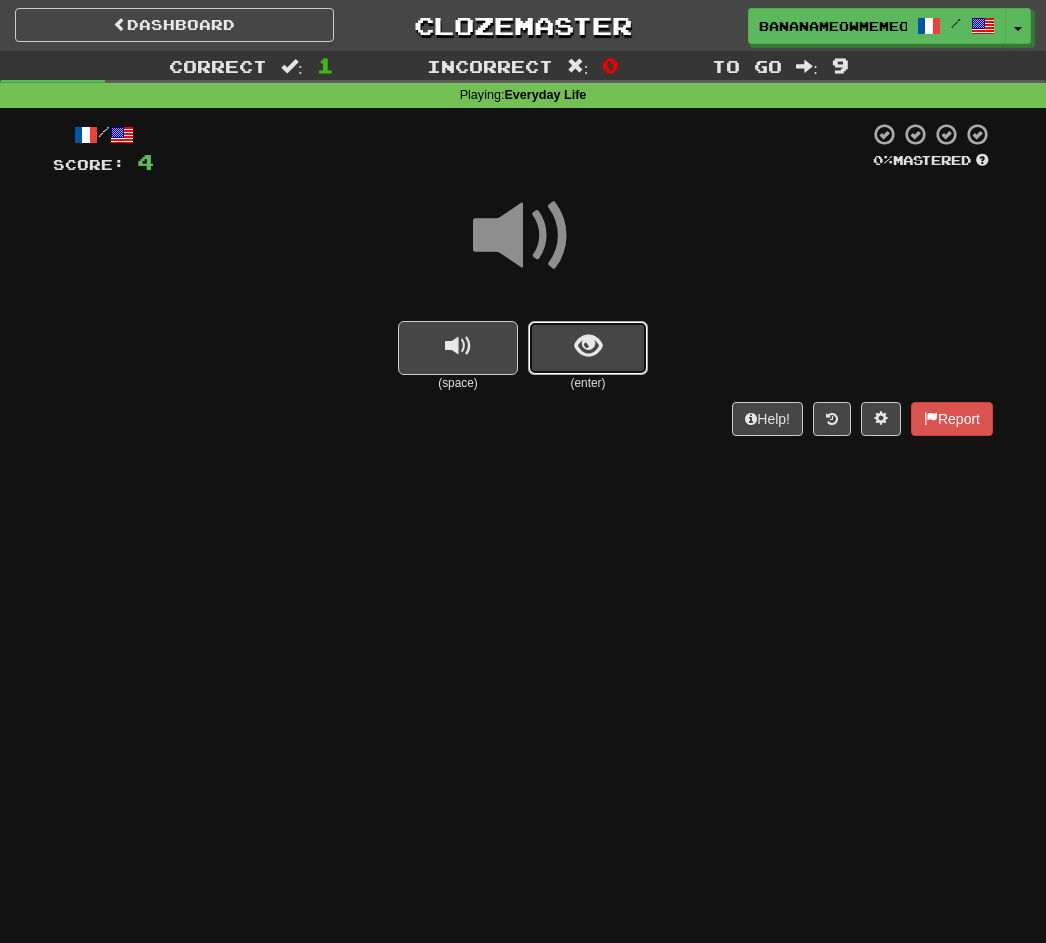 click at bounding box center (588, 348) 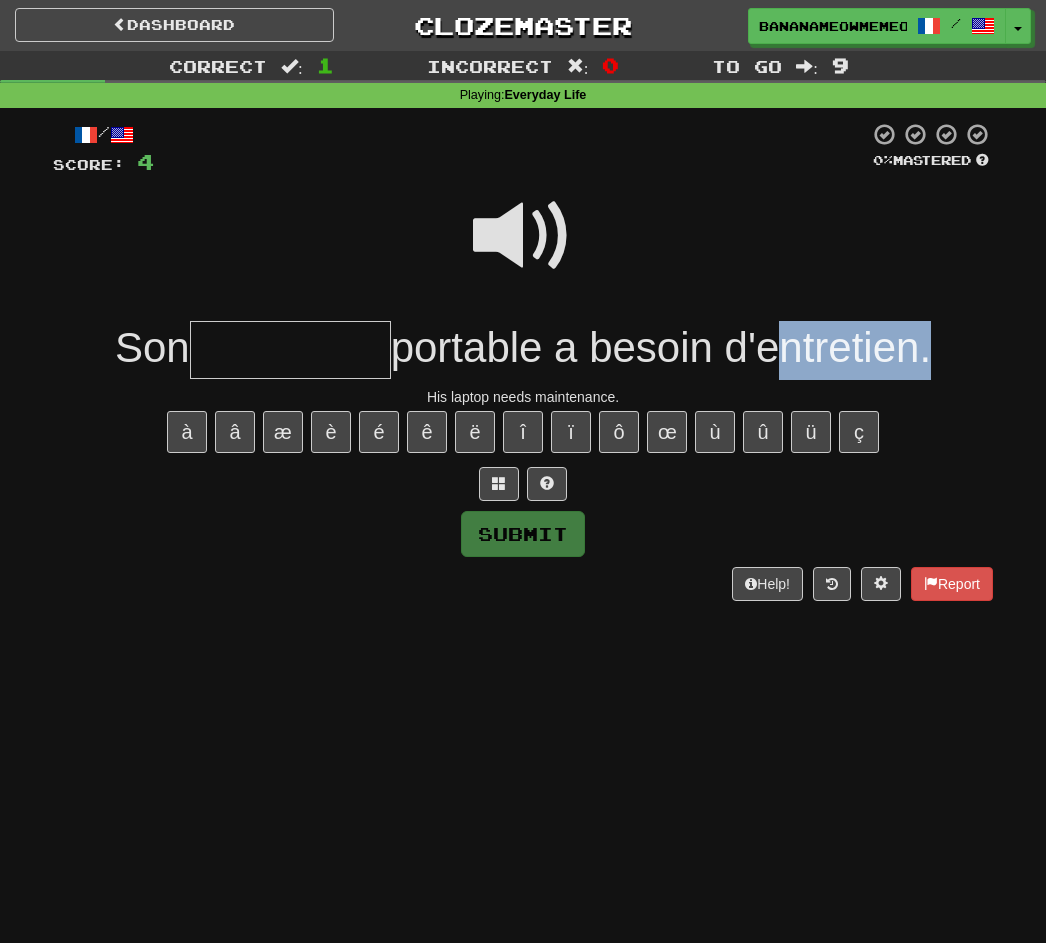 drag, startPoint x: 776, startPoint y: 350, endPoint x: 926, endPoint y: 357, distance: 150.16324 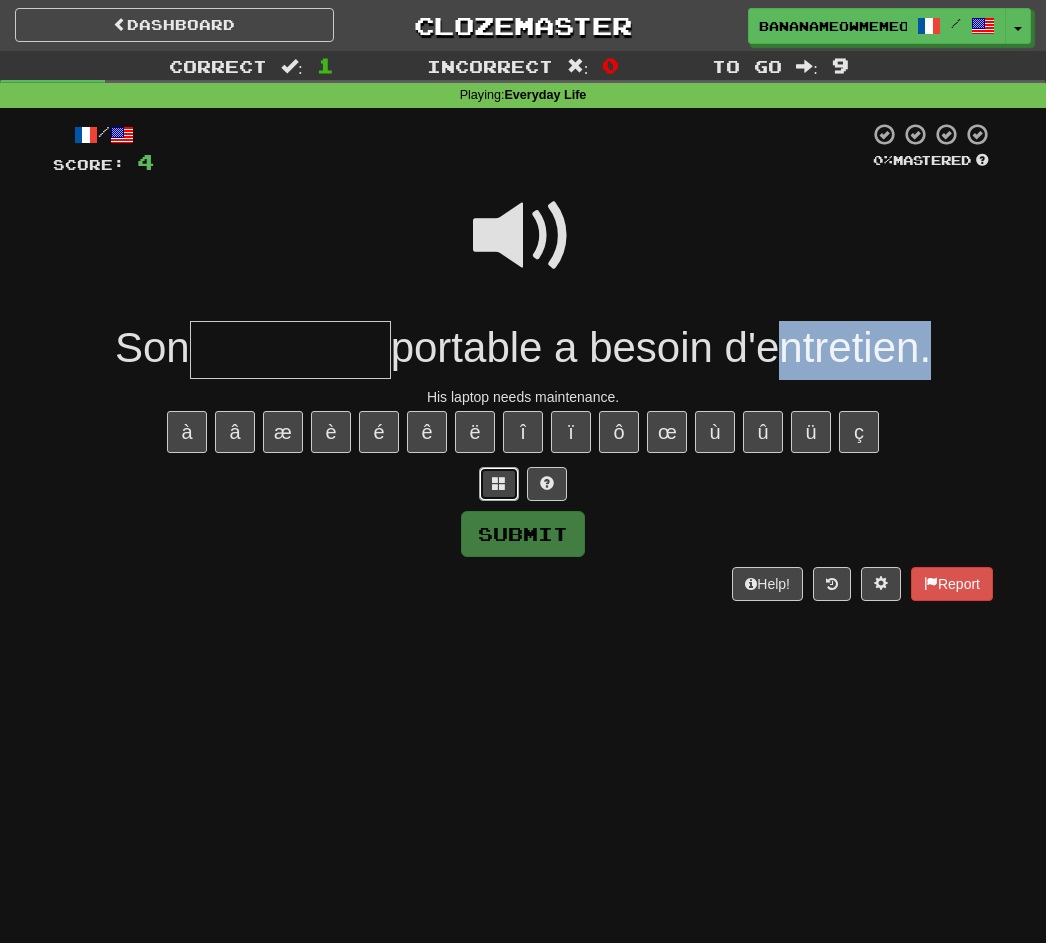 click at bounding box center [499, 483] 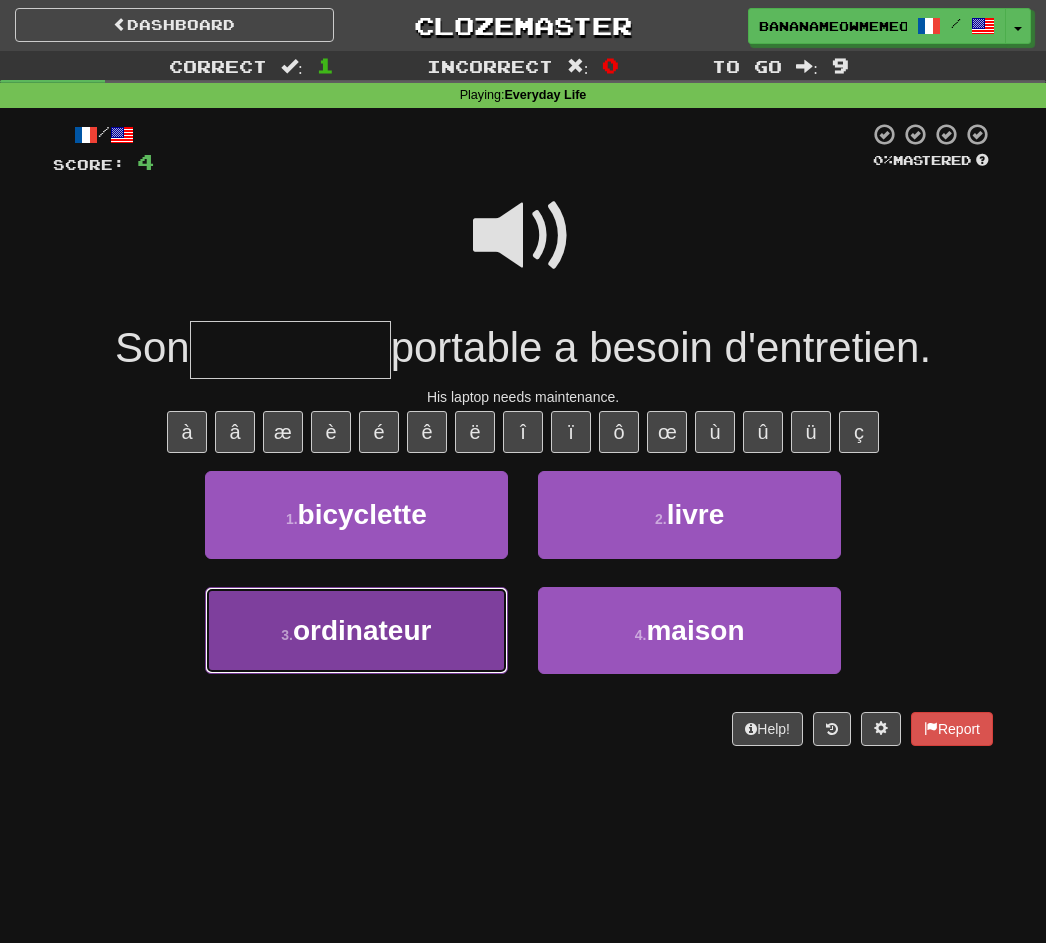 click on "3 .  ordinateur" at bounding box center [356, 630] 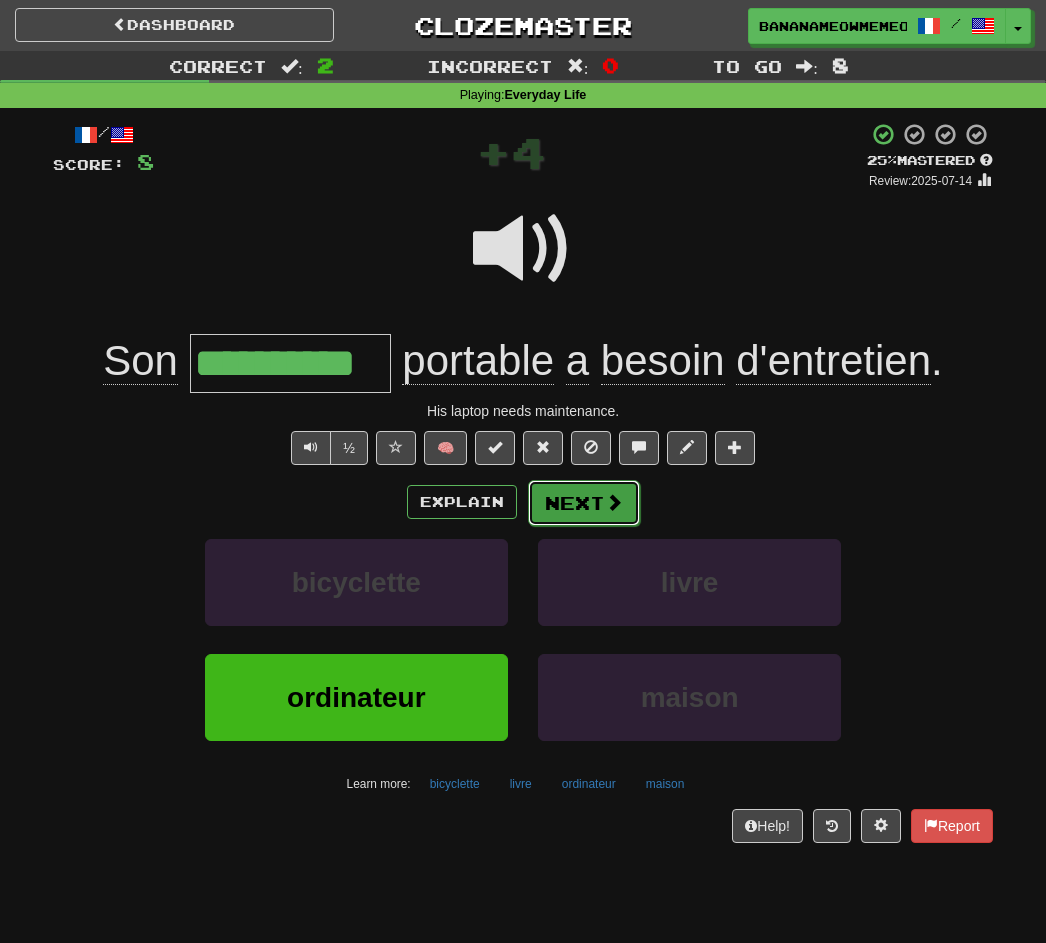 click on "Next" at bounding box center (584, 503) 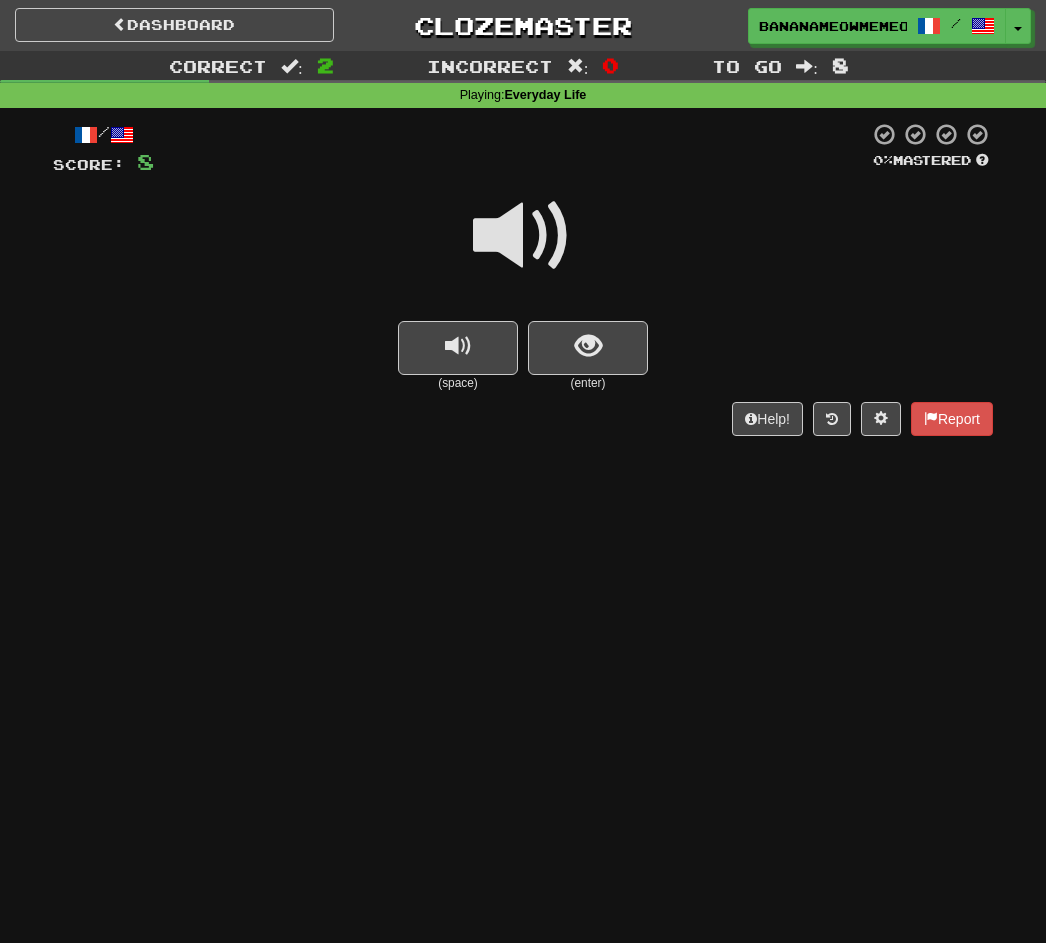 click at bounding box center [523, 236] 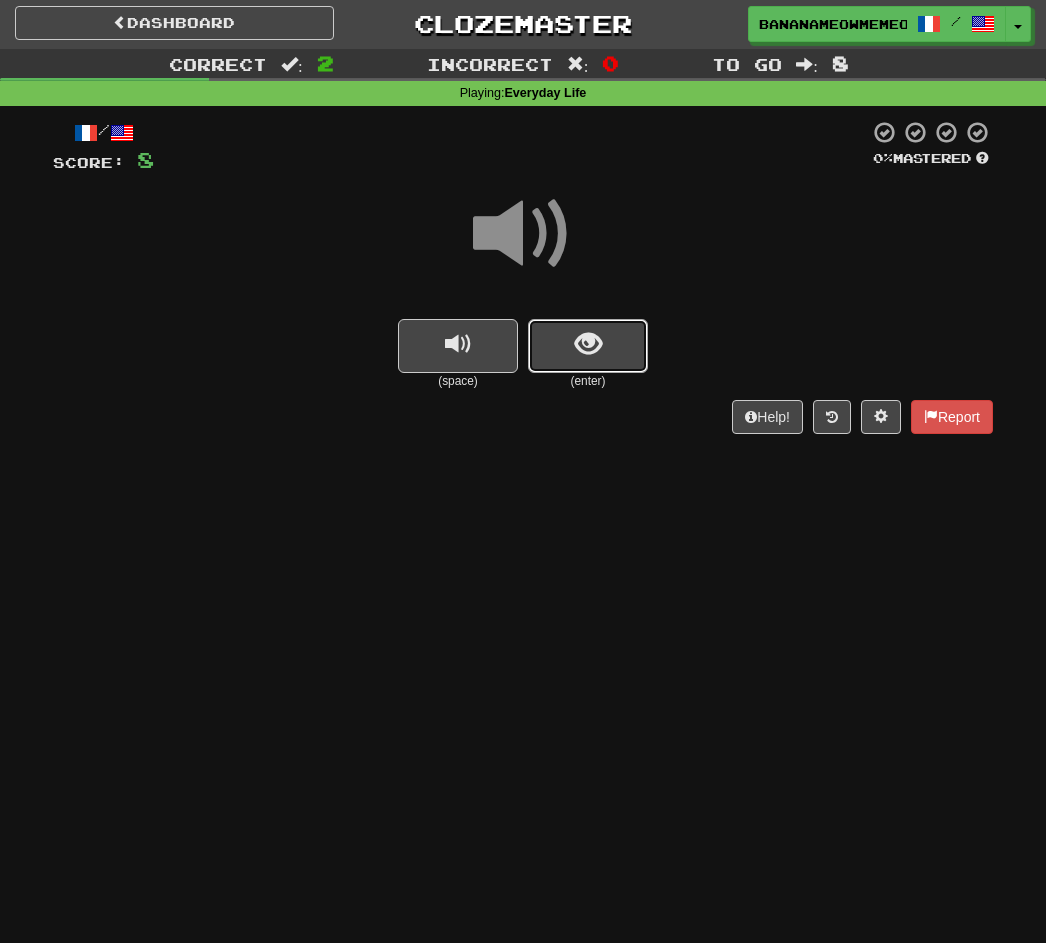 click at bounding box center [588, 346] 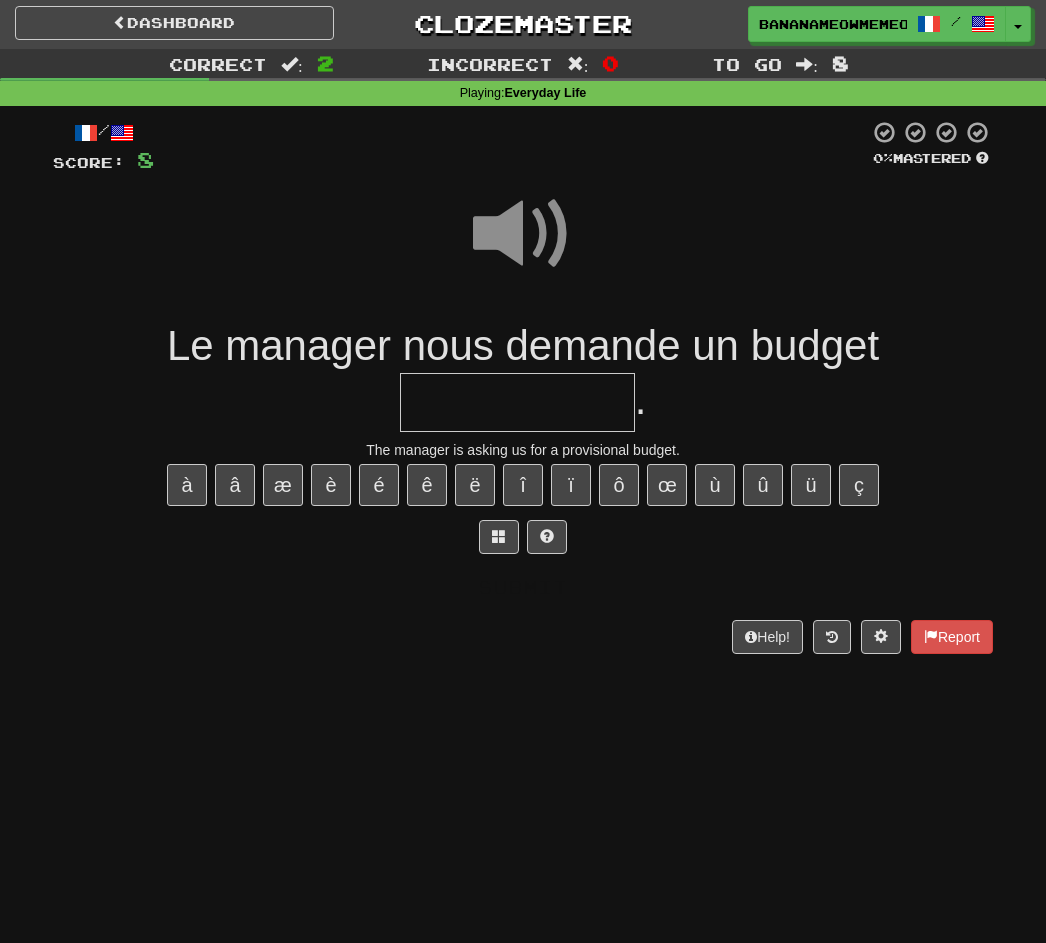 scroll, scrollTop: 1, scrollLeft: 0, axis: vertical 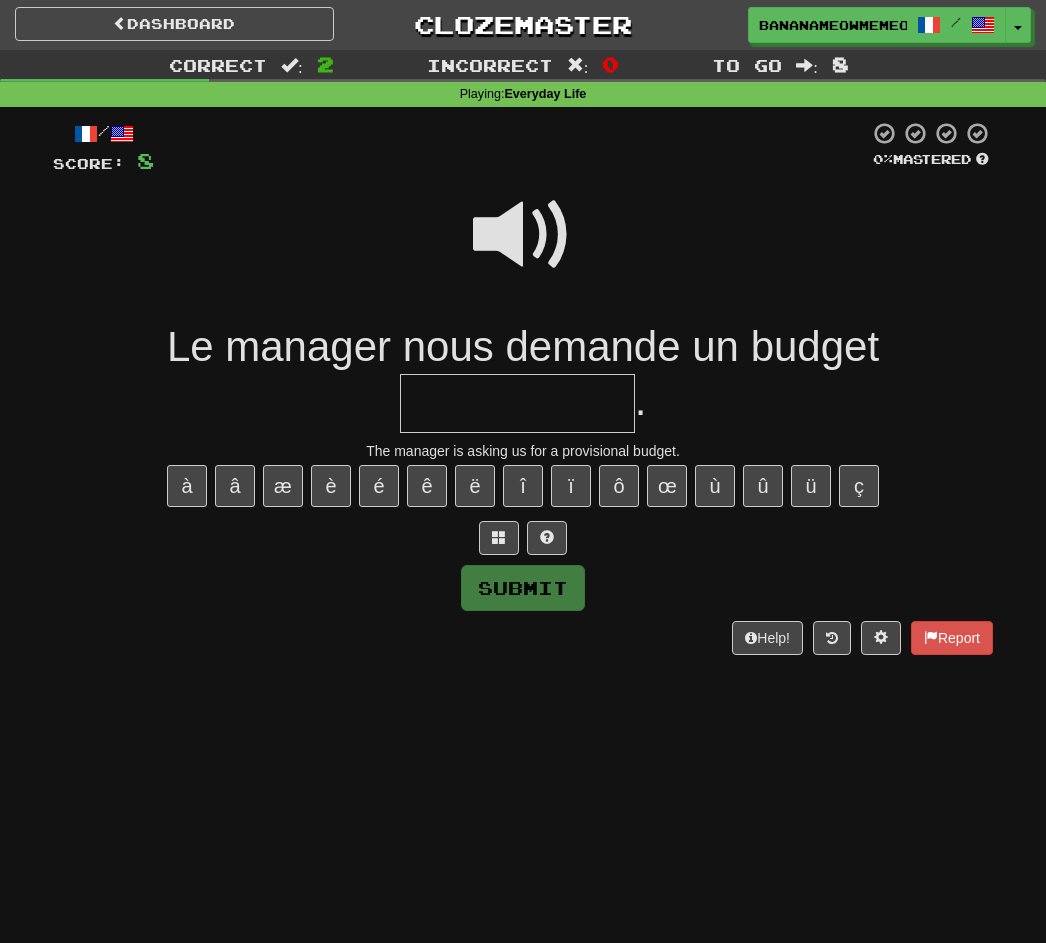 click at bounding box center (523, 235) 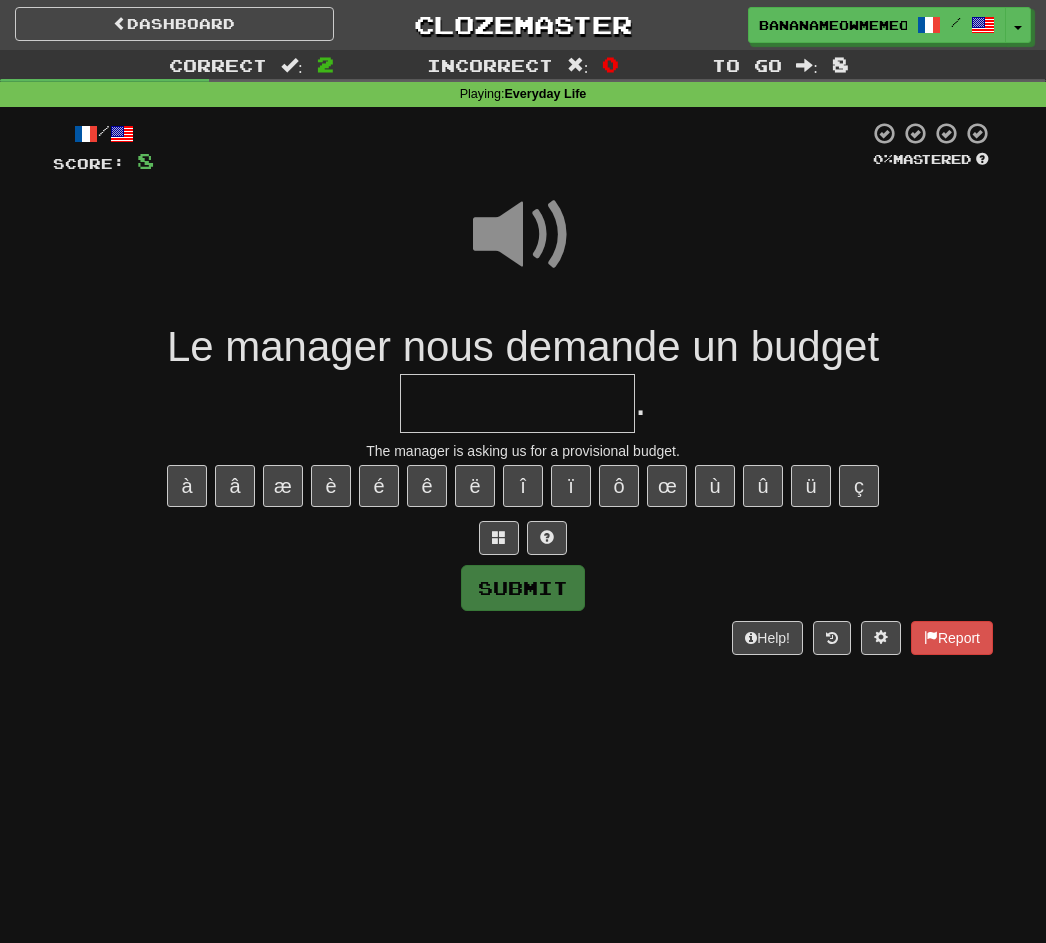 scroll, scrollTop: 0, scrollLeft: 0, axis: both 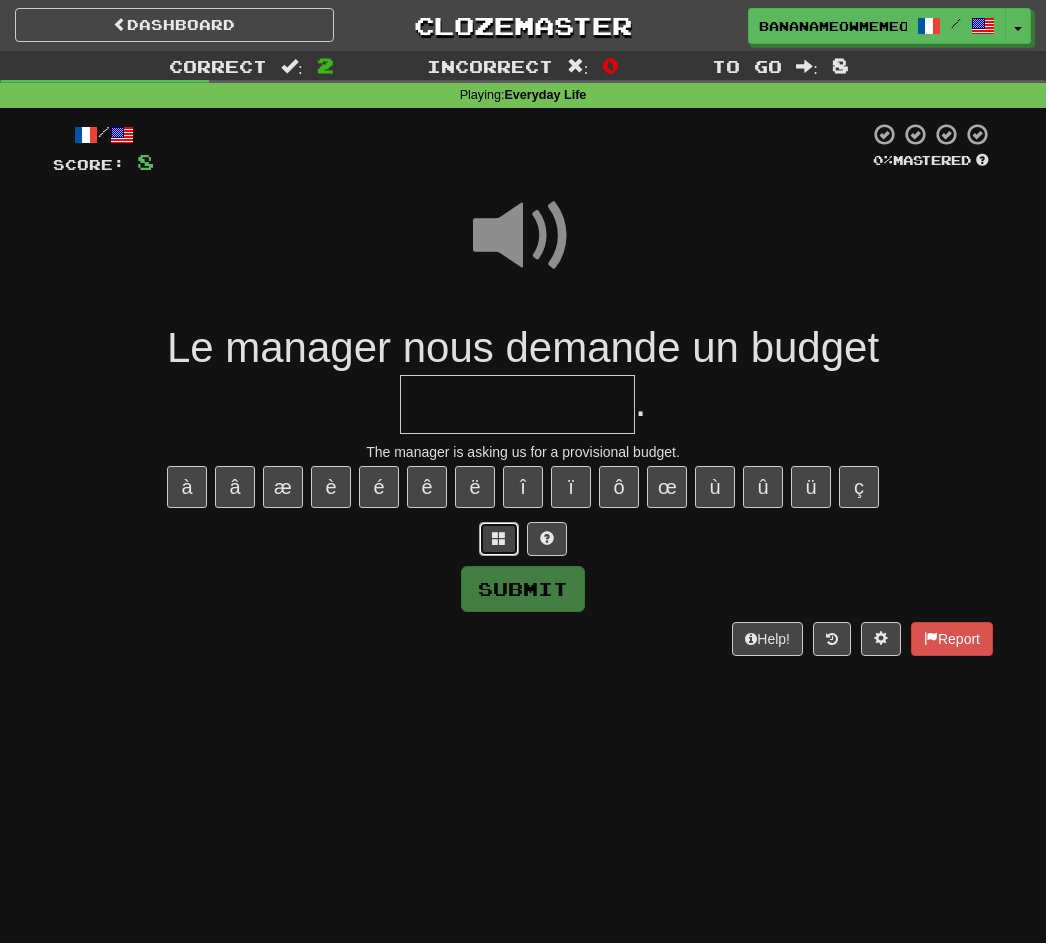 click at bounding box center [499, 538] 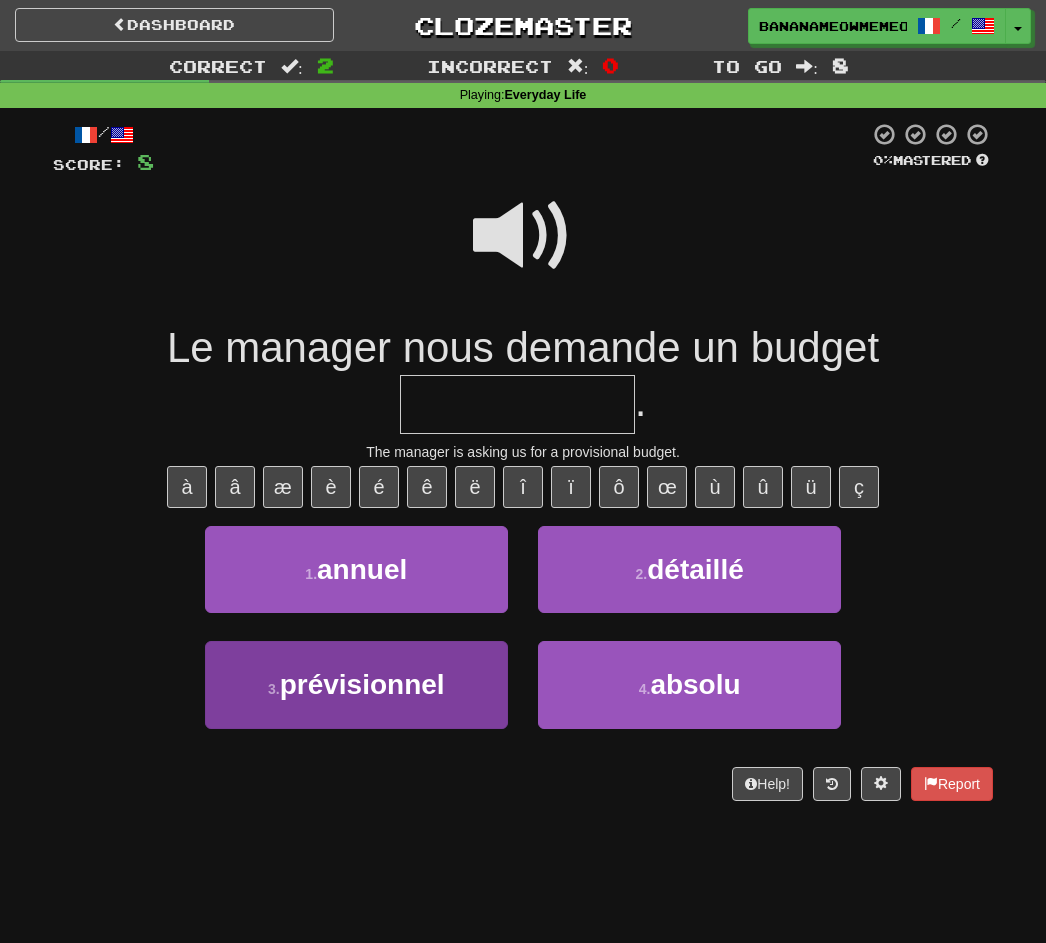 scroll, scrollTop: 1, scrollLeft: 0, axis: vertical 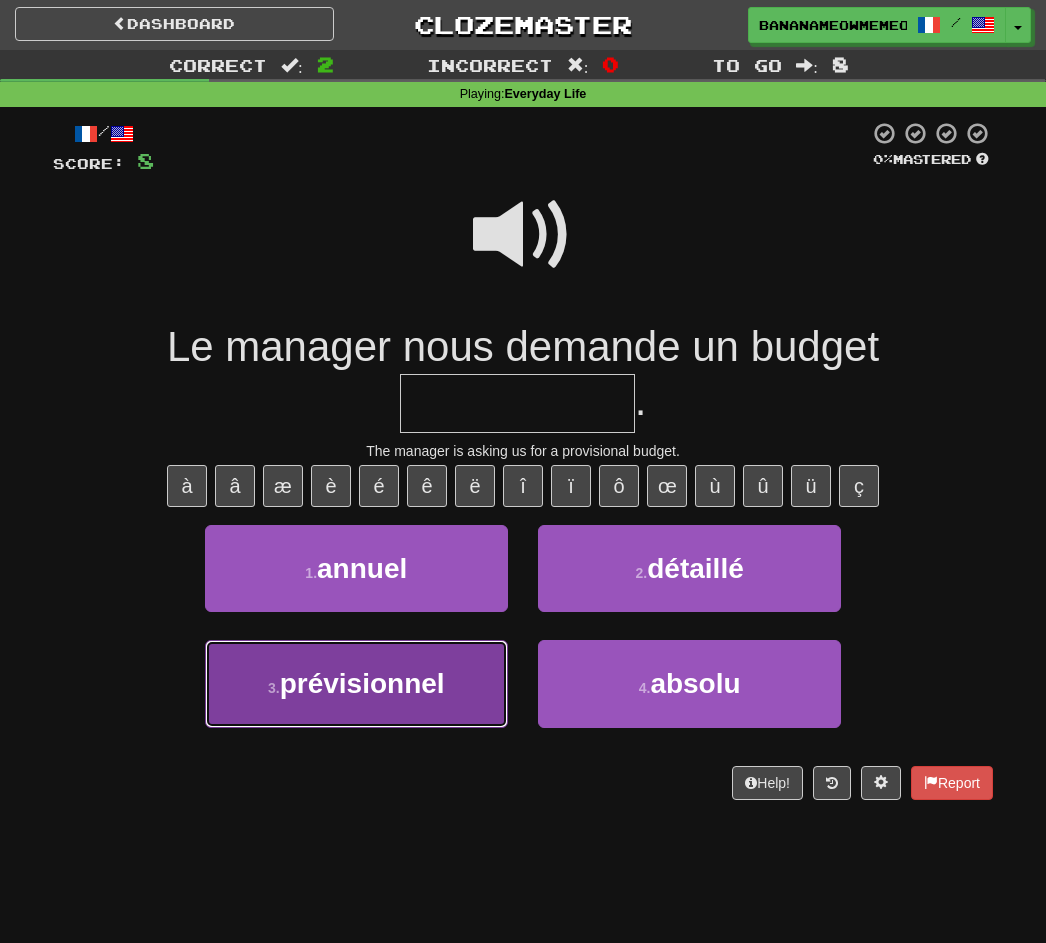 click on "prévisionnel" at bounding box center [362, 683] 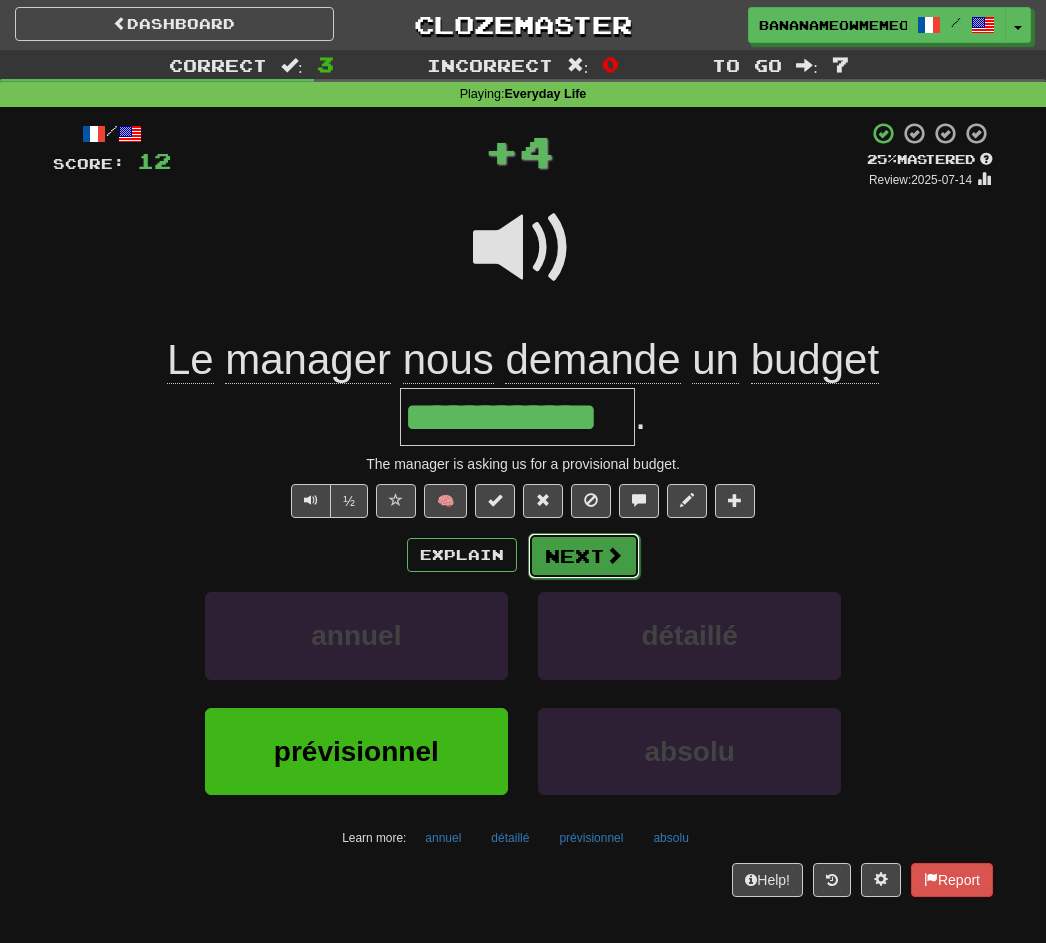 click on "Next" at bounding box center [584, 556] 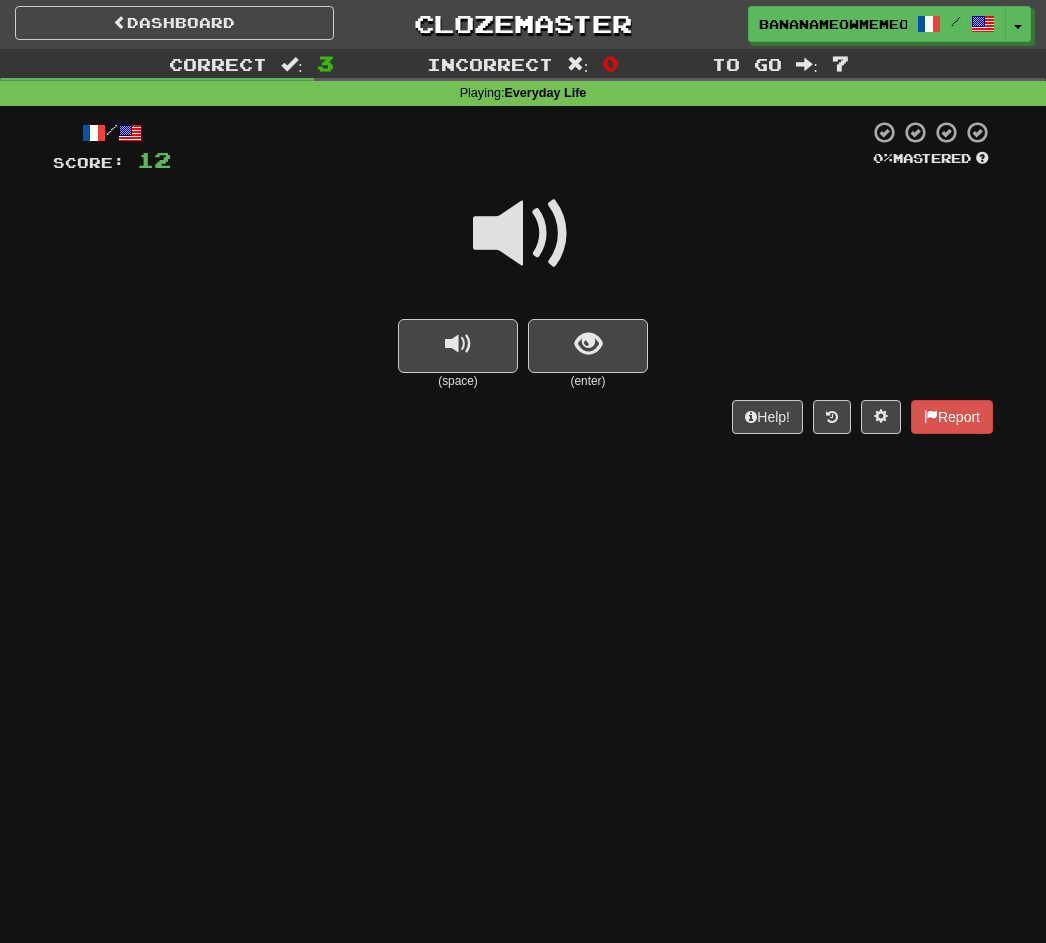 scroll, scrollTop: 8, scrollLeft: 0, axis: vertical 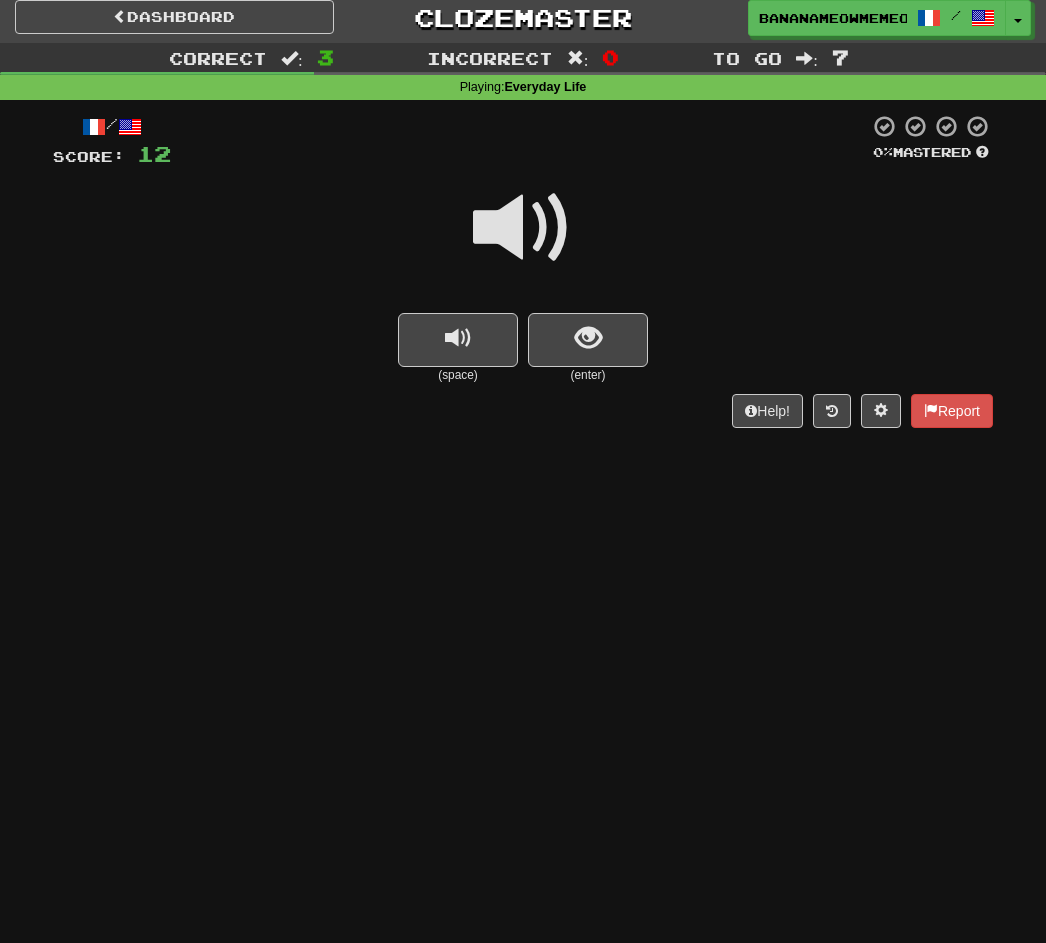 click at bounding box center [523, 228] 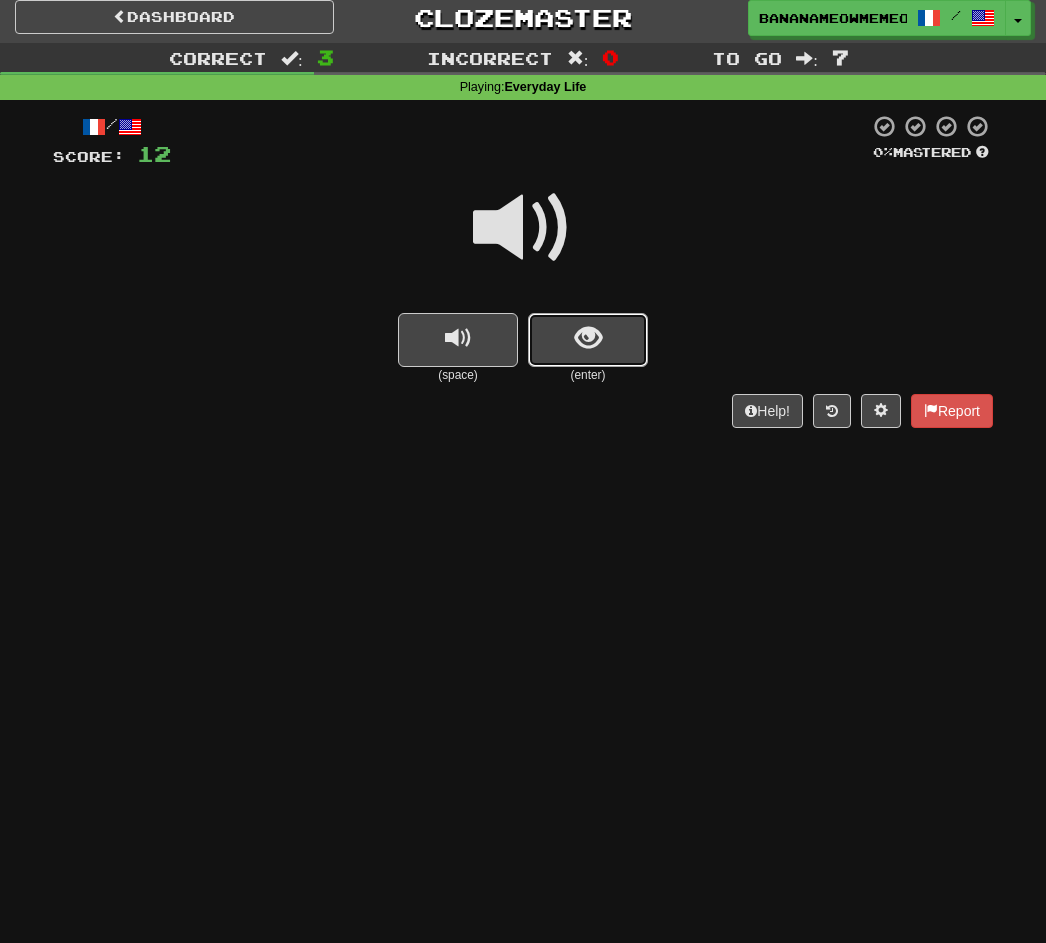 click at bounding box center (588, 338) 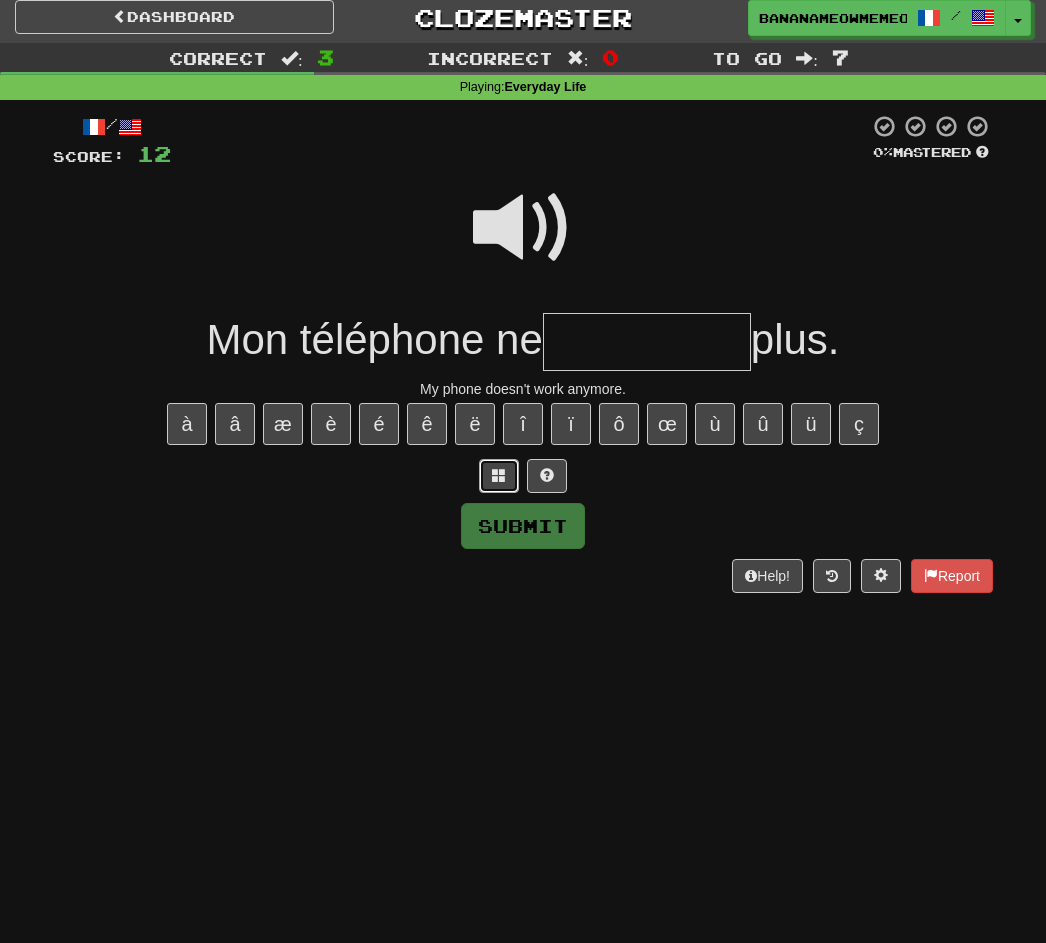 click at bounding box center [499, 475] 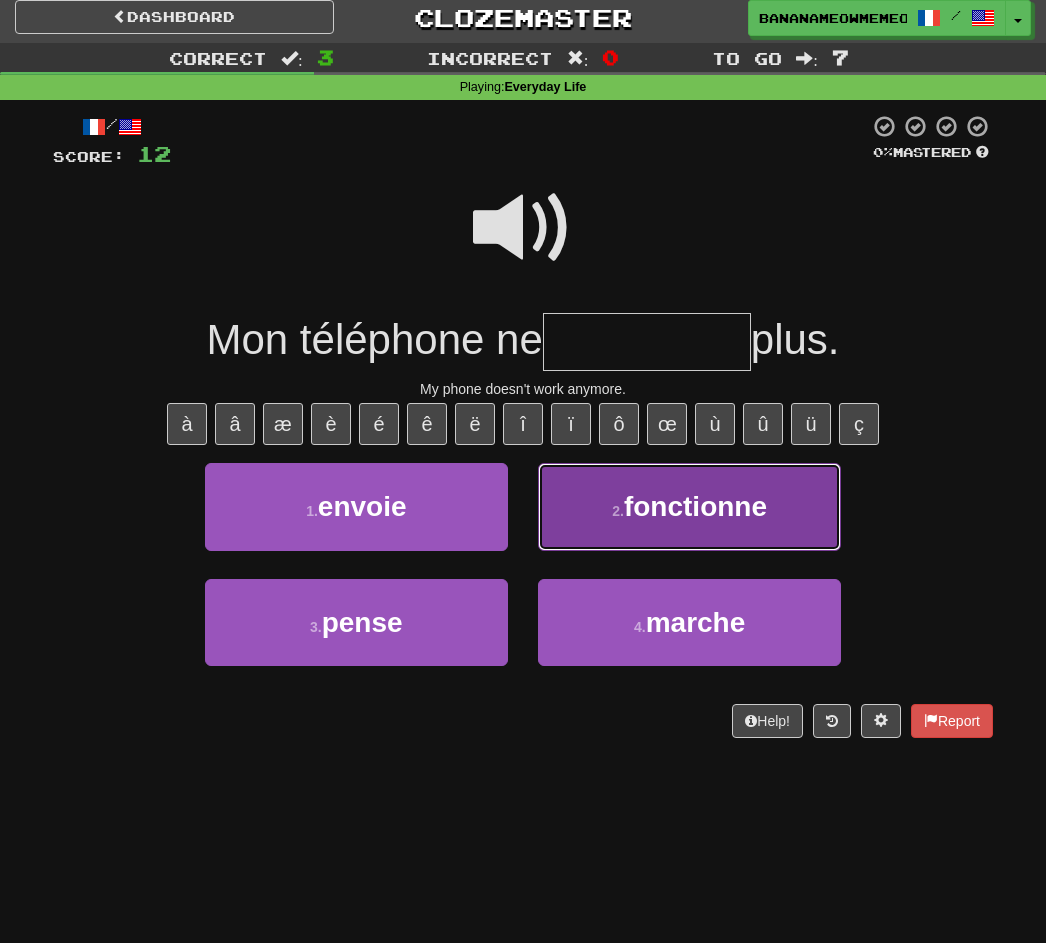 click on "2 .  fonctionne" at bounding box center (689, 506) 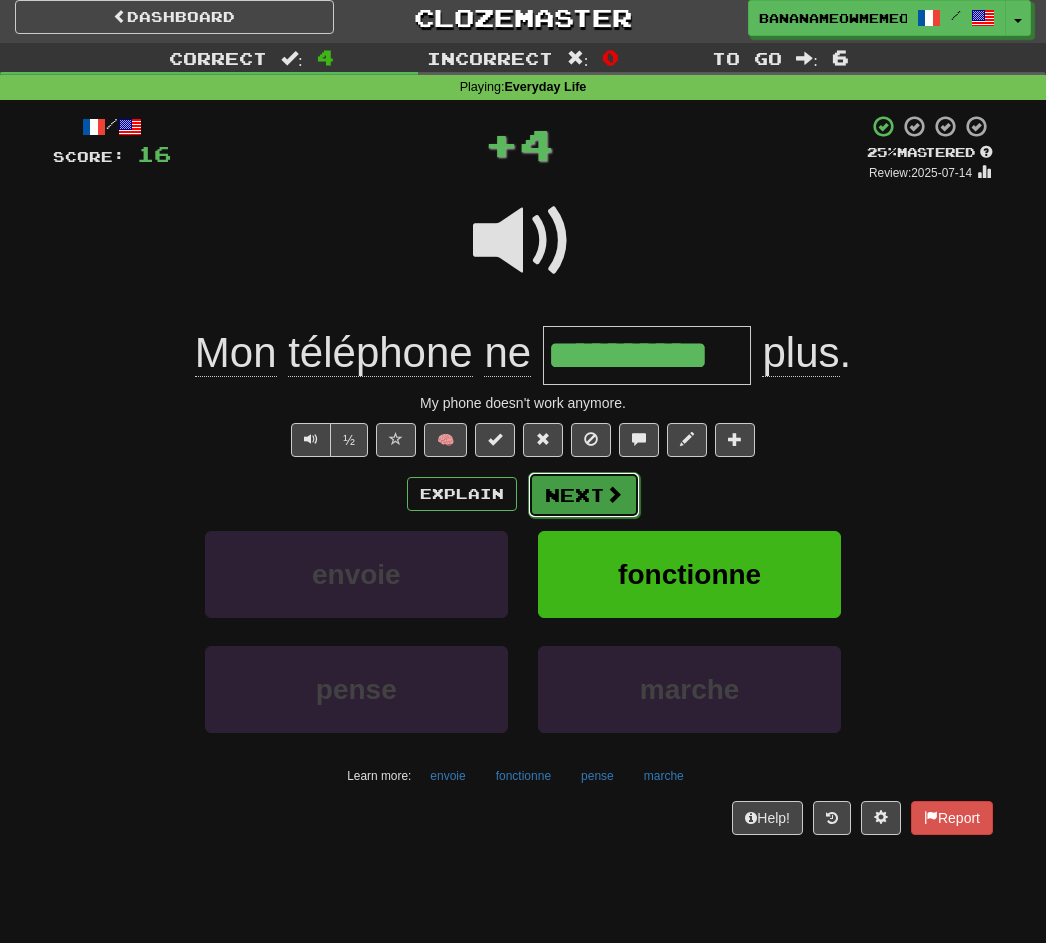 click on "Next" at bounding box center [584, 495] 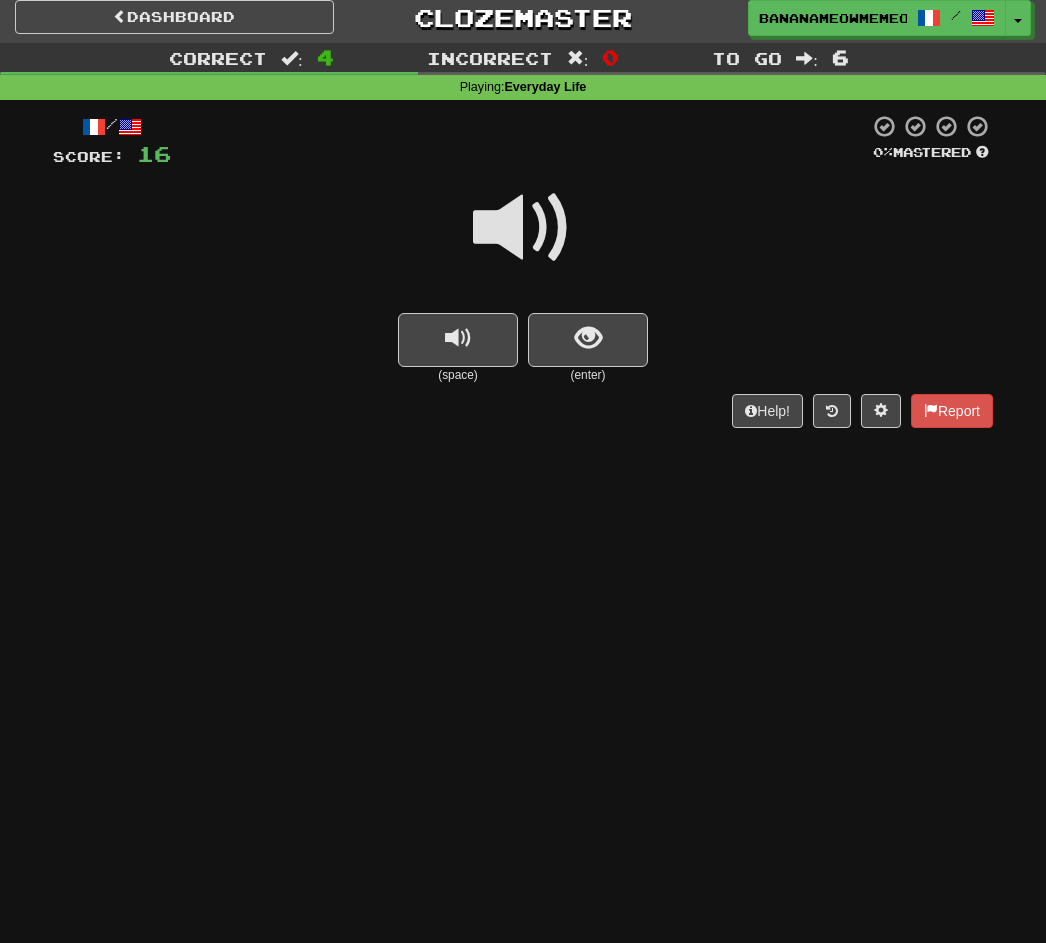 click at bounding box center (523, 228) 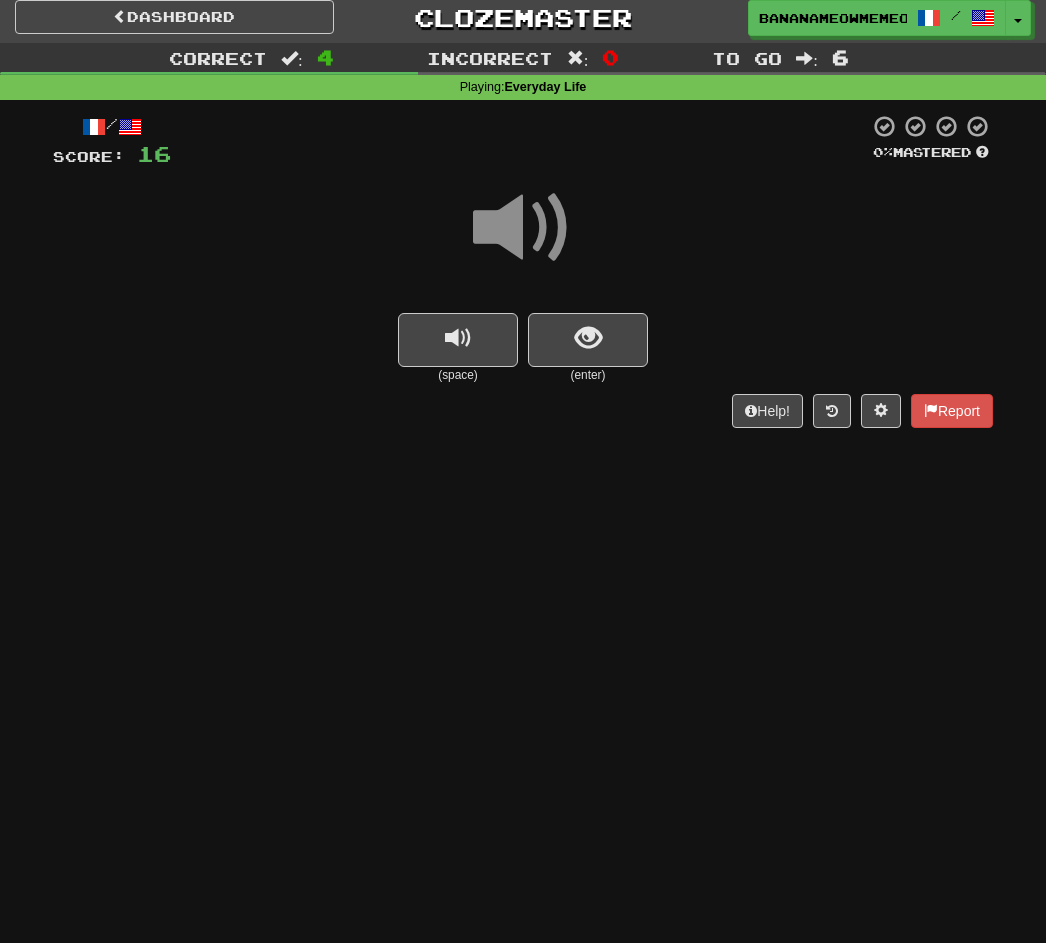 click at bounding box center [523, 228] 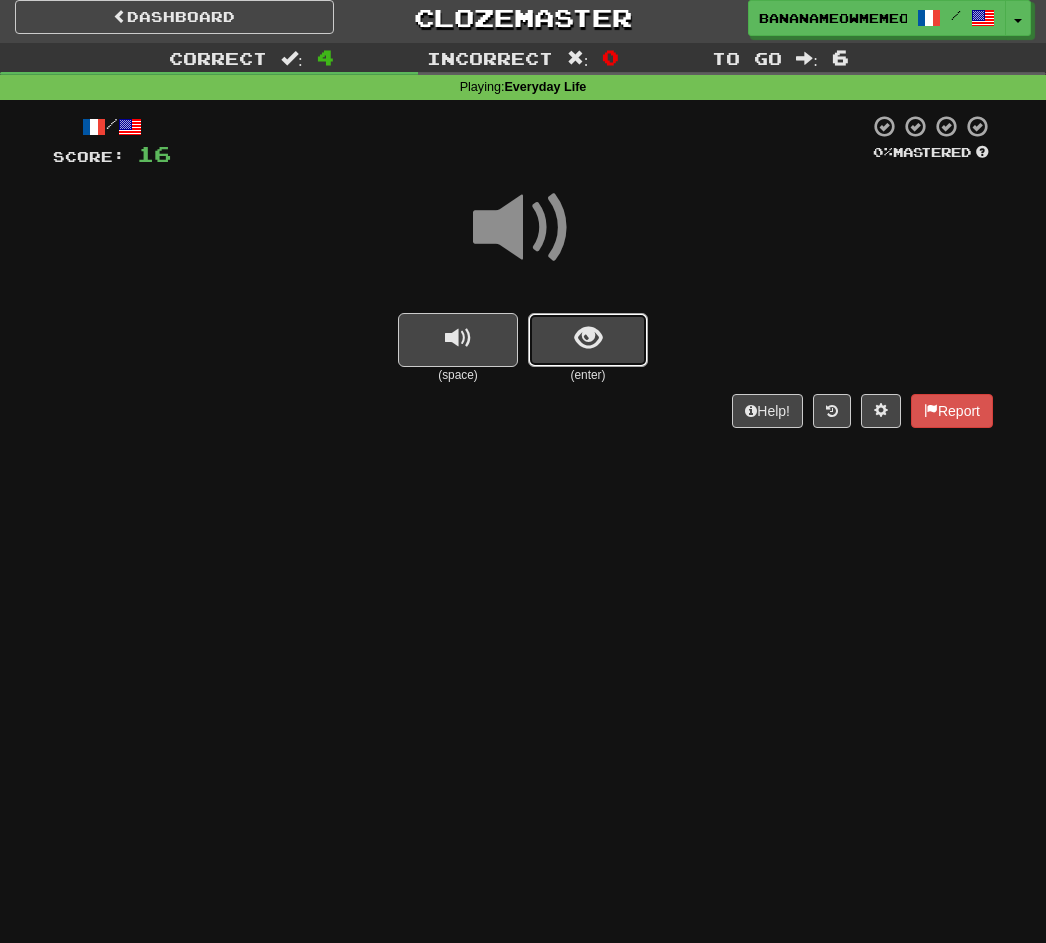click at bounding box center (588, 340) 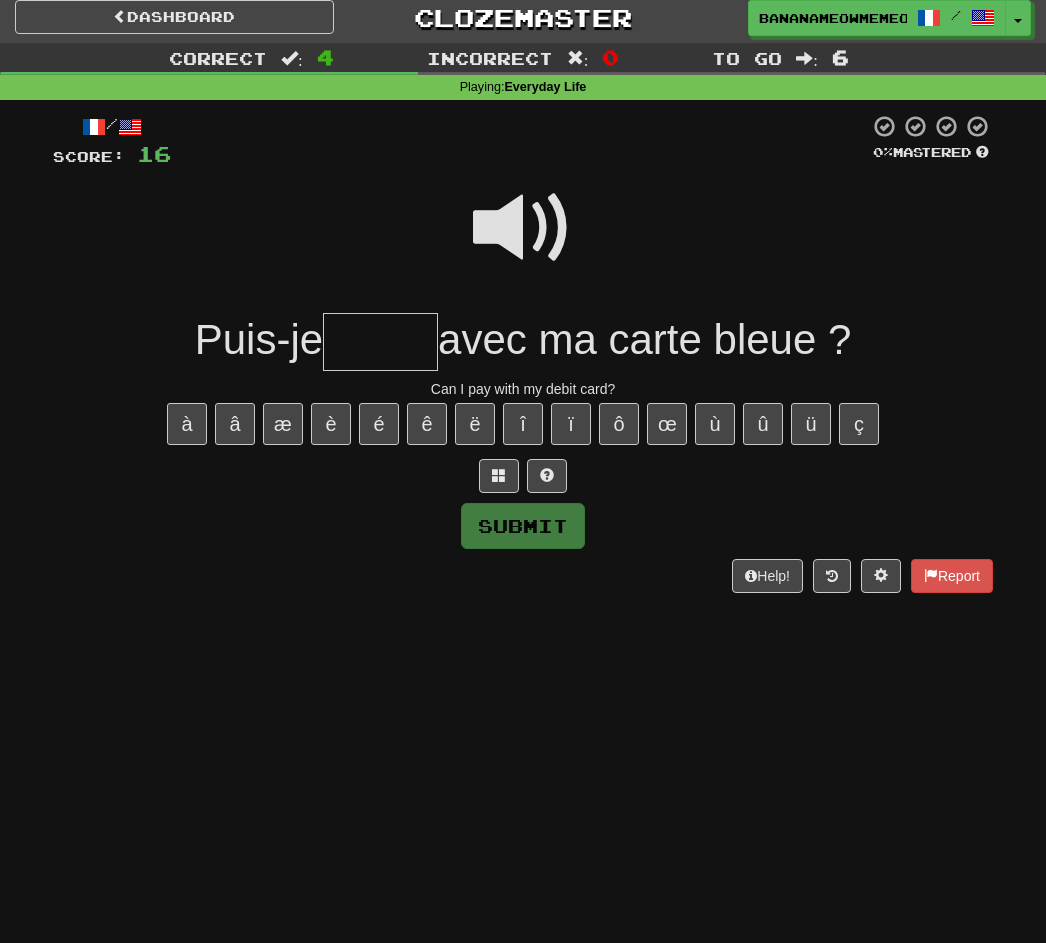 click at bounding box center (523, 228) 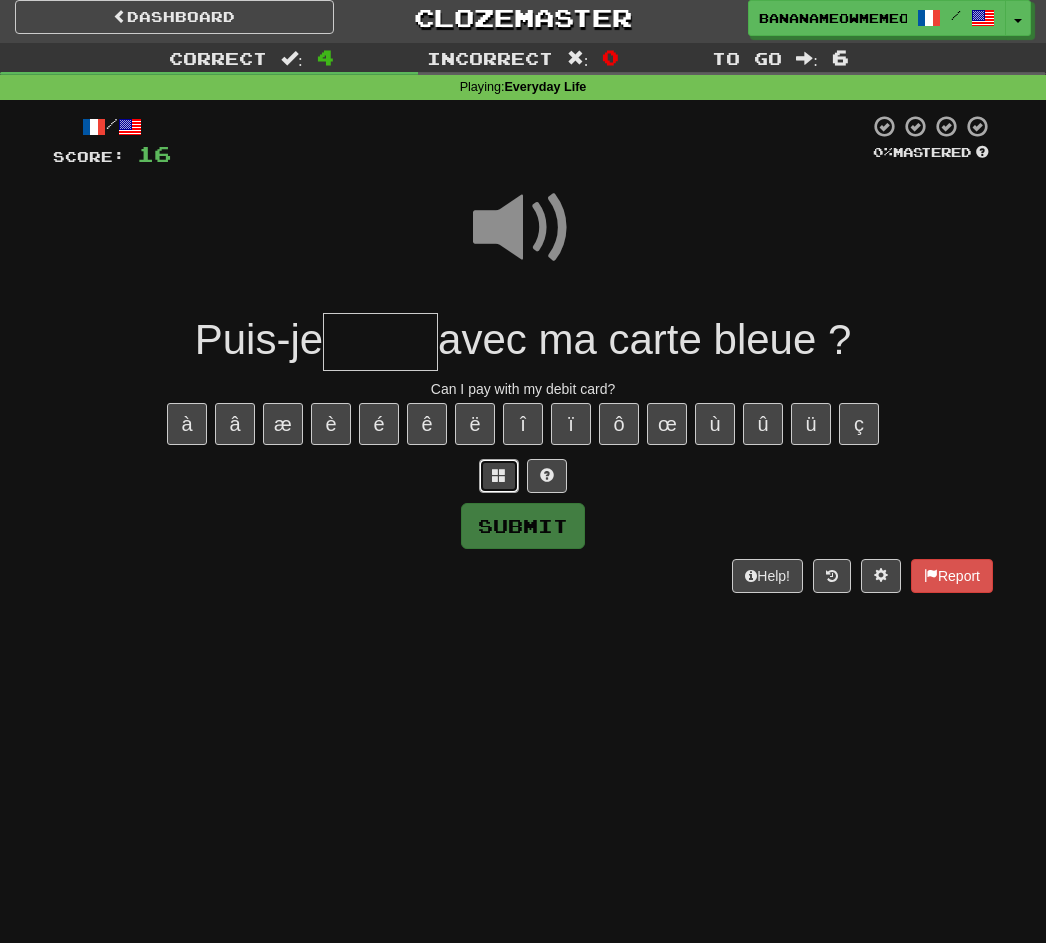 click at bounding box center (499, 475) 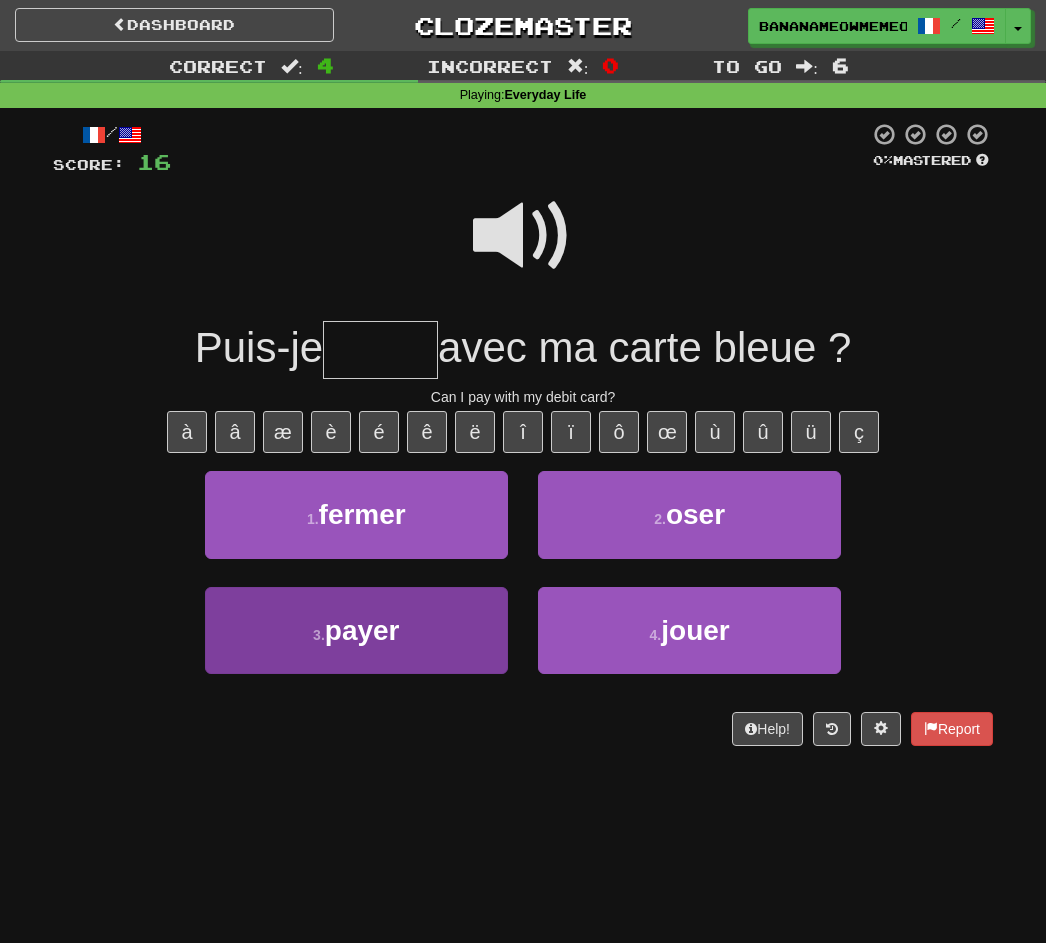 scroll, scrollTop: 2, scrollLeft: 0, axis: vertical 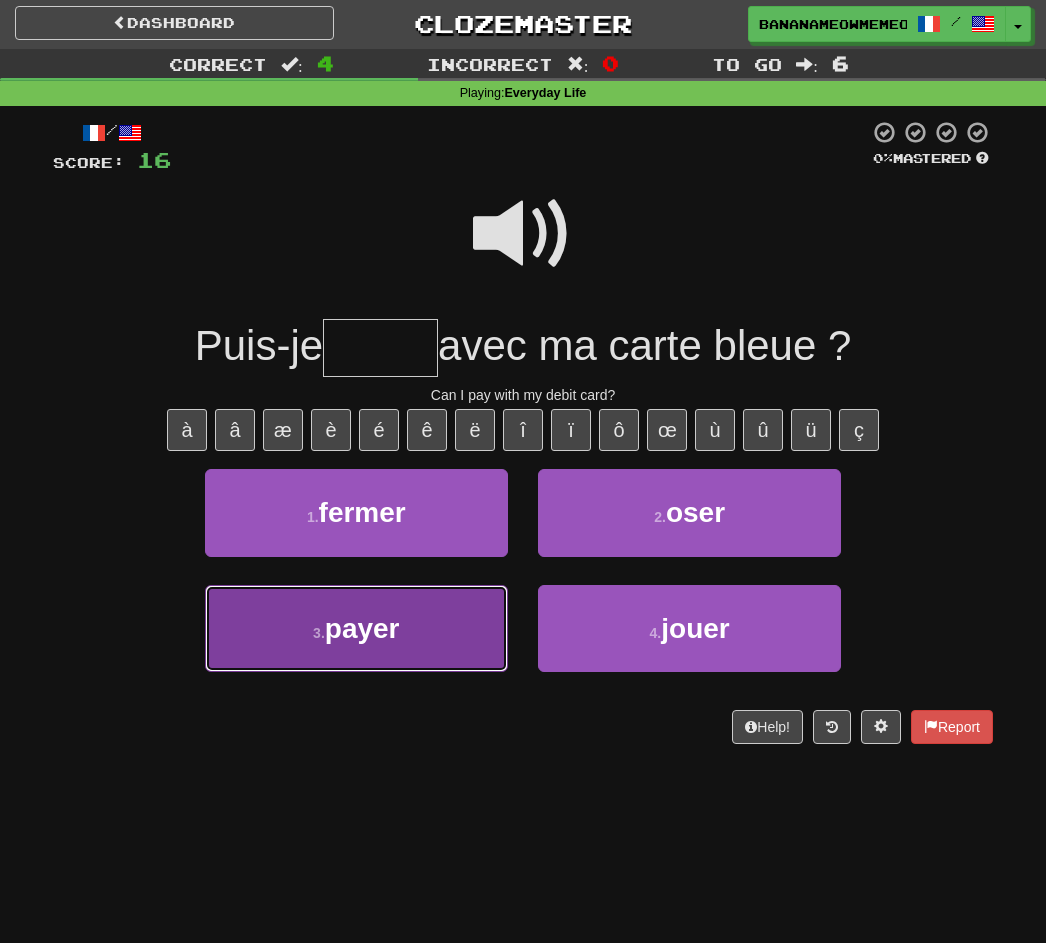 click on "3 .  payer" at bounding box center [356, 628] 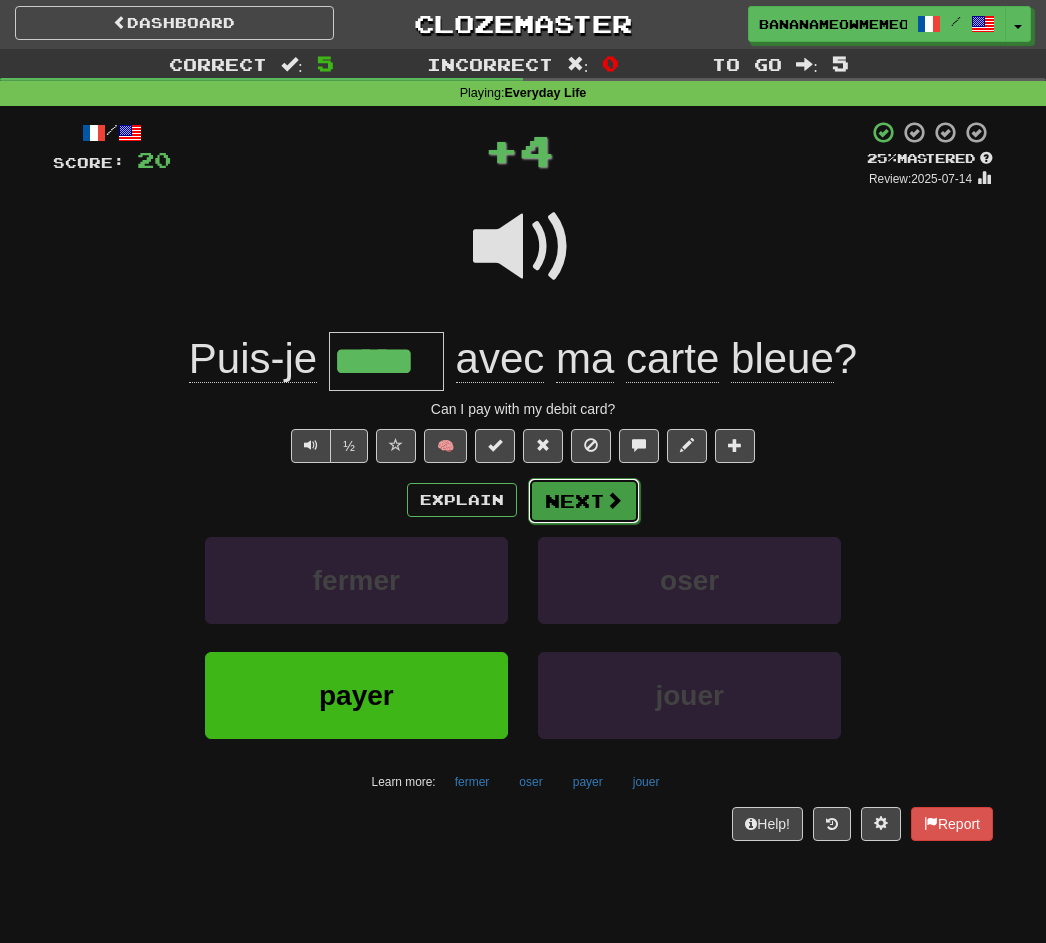 click on "Next" at bounding box center (584, 501) 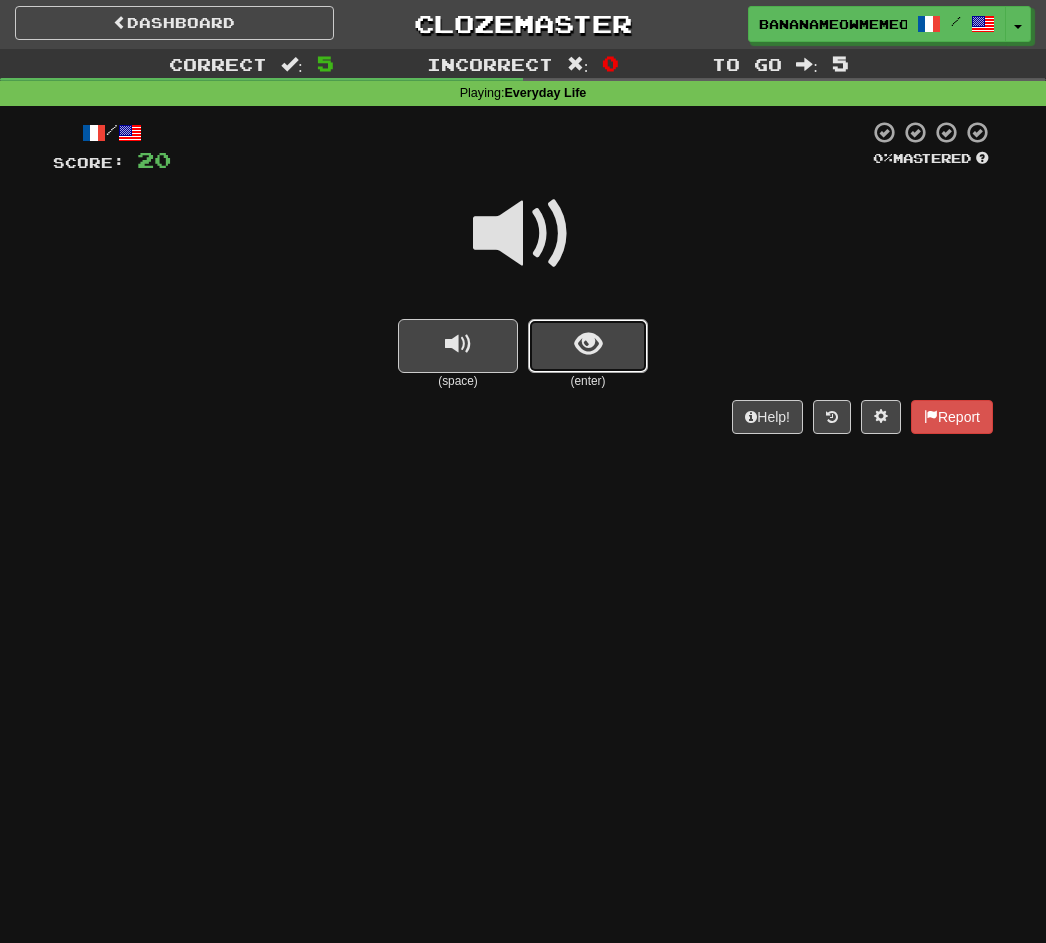 click at bounding box center (588, 346) 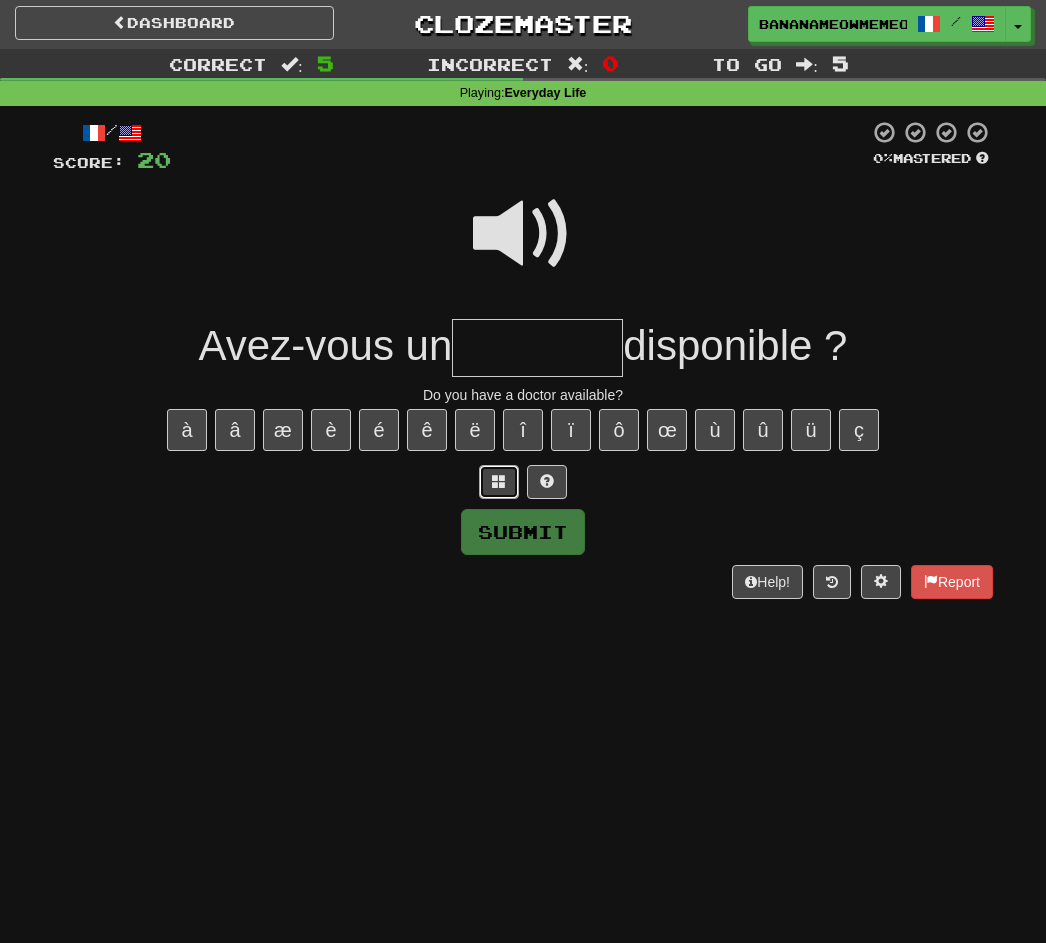 click at bounding box center (499, 481) 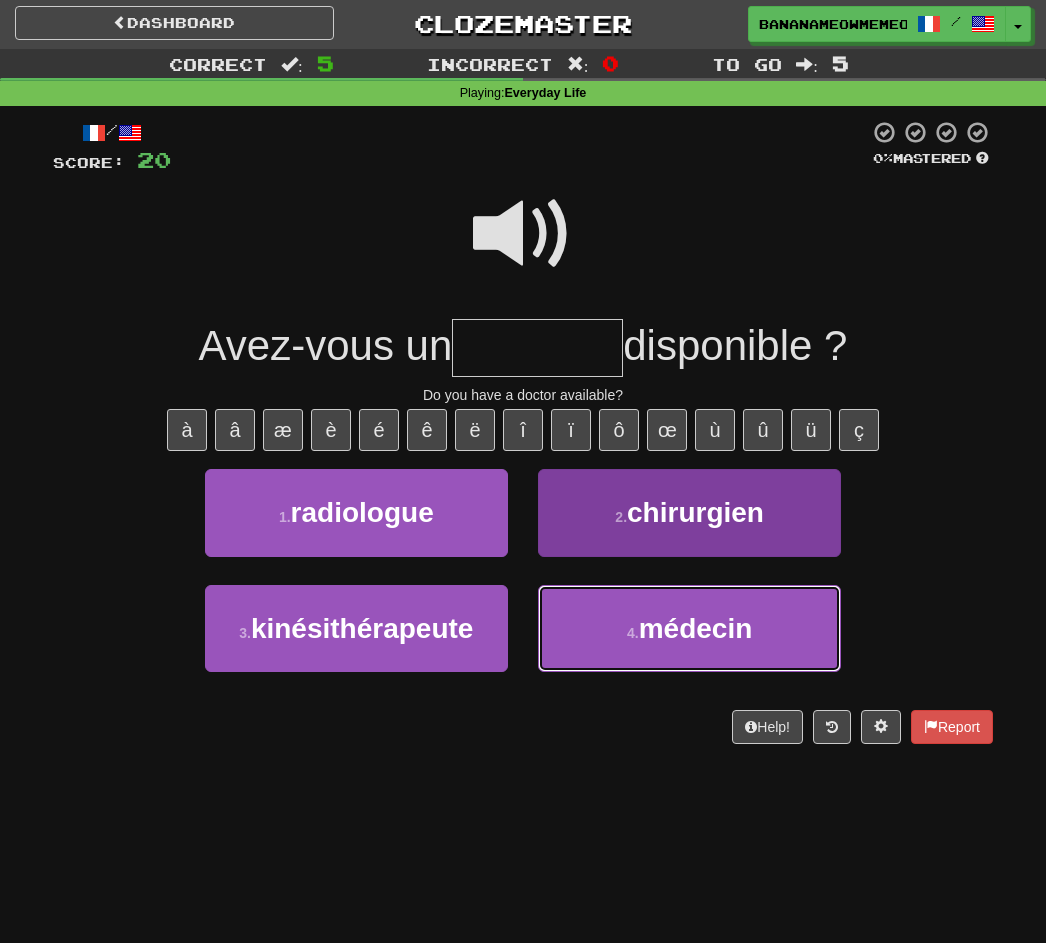 click on "4 .  médecin" at bounding box center [689, 628] 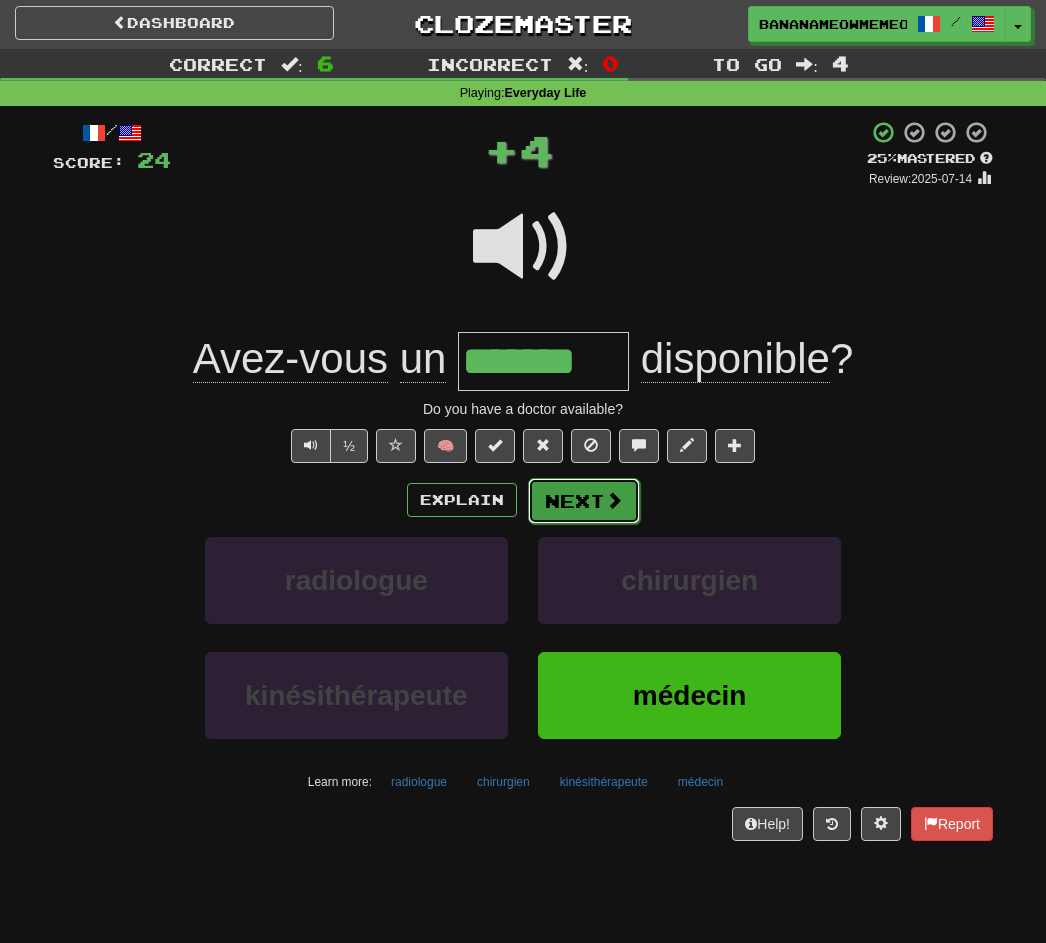 click on "Next" at bounding box center [584, 501] 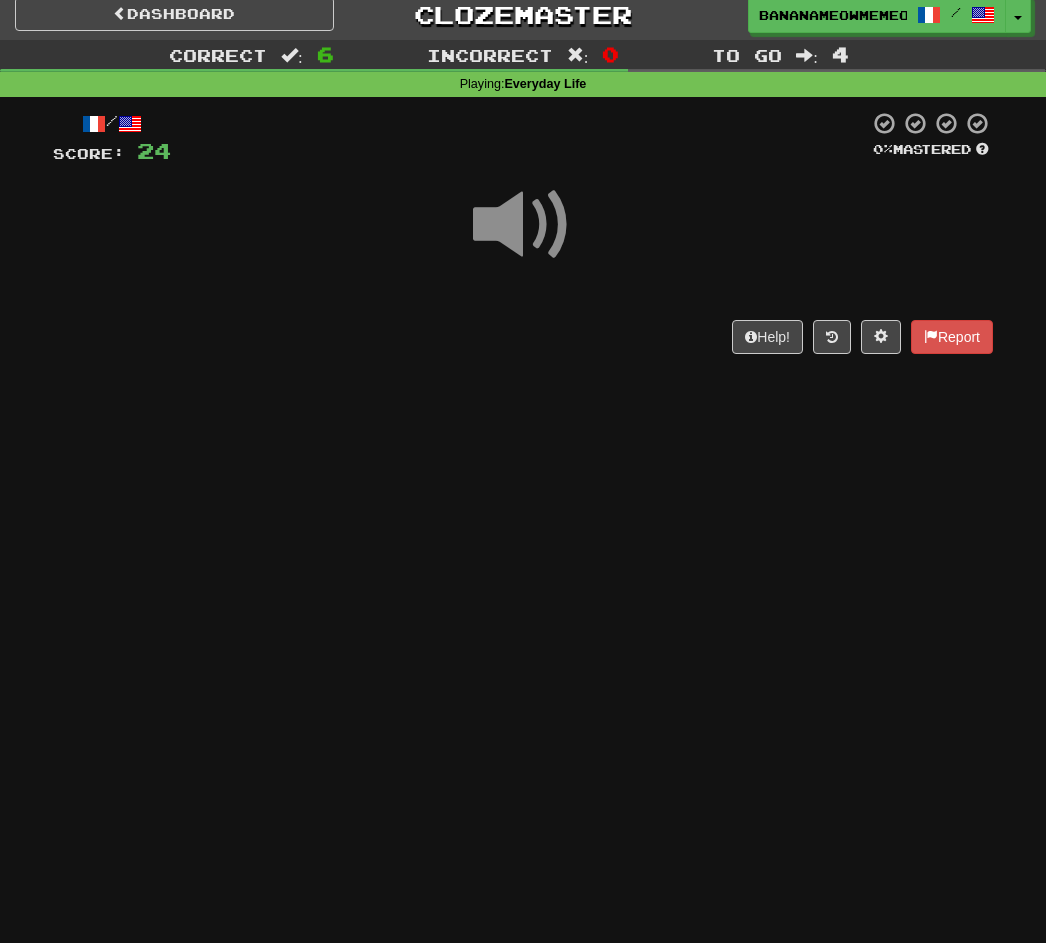 scroll, scrollTop: 13, scrollLeft: 0, axis: vertical 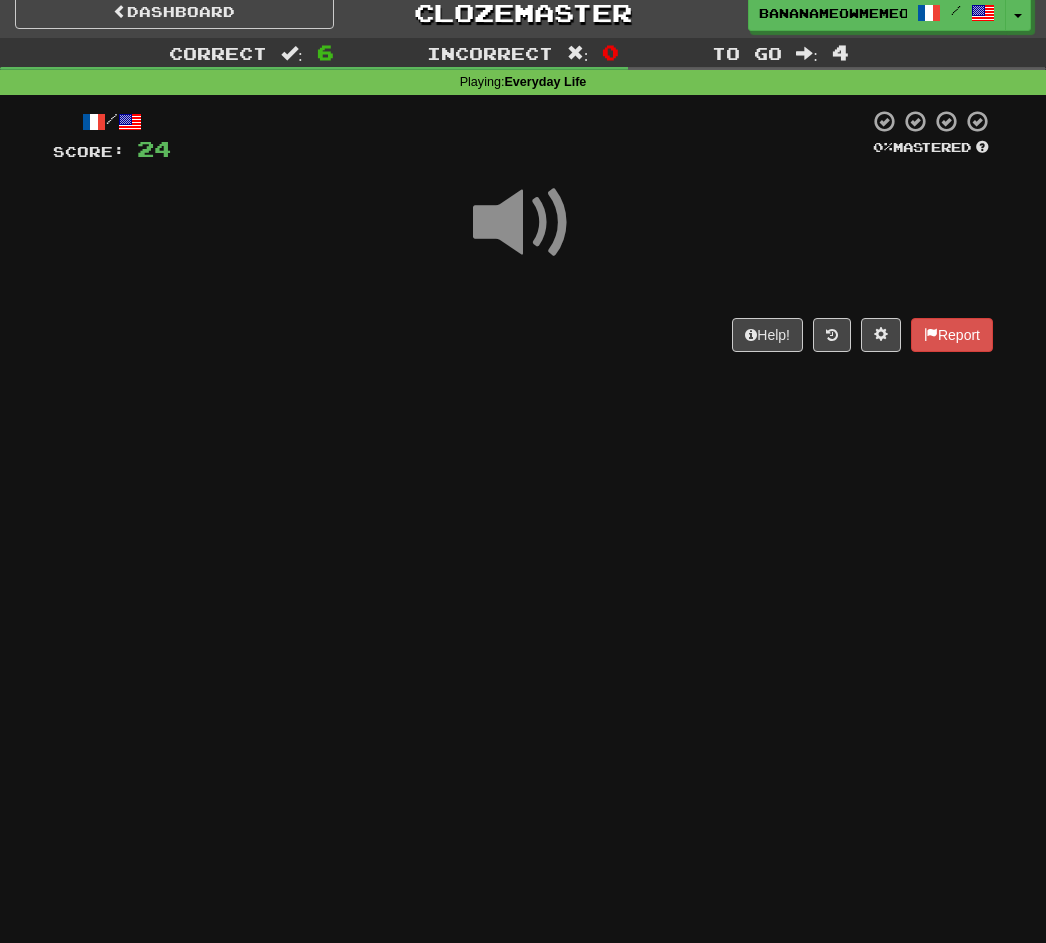 click at bounding box center (523, 223) 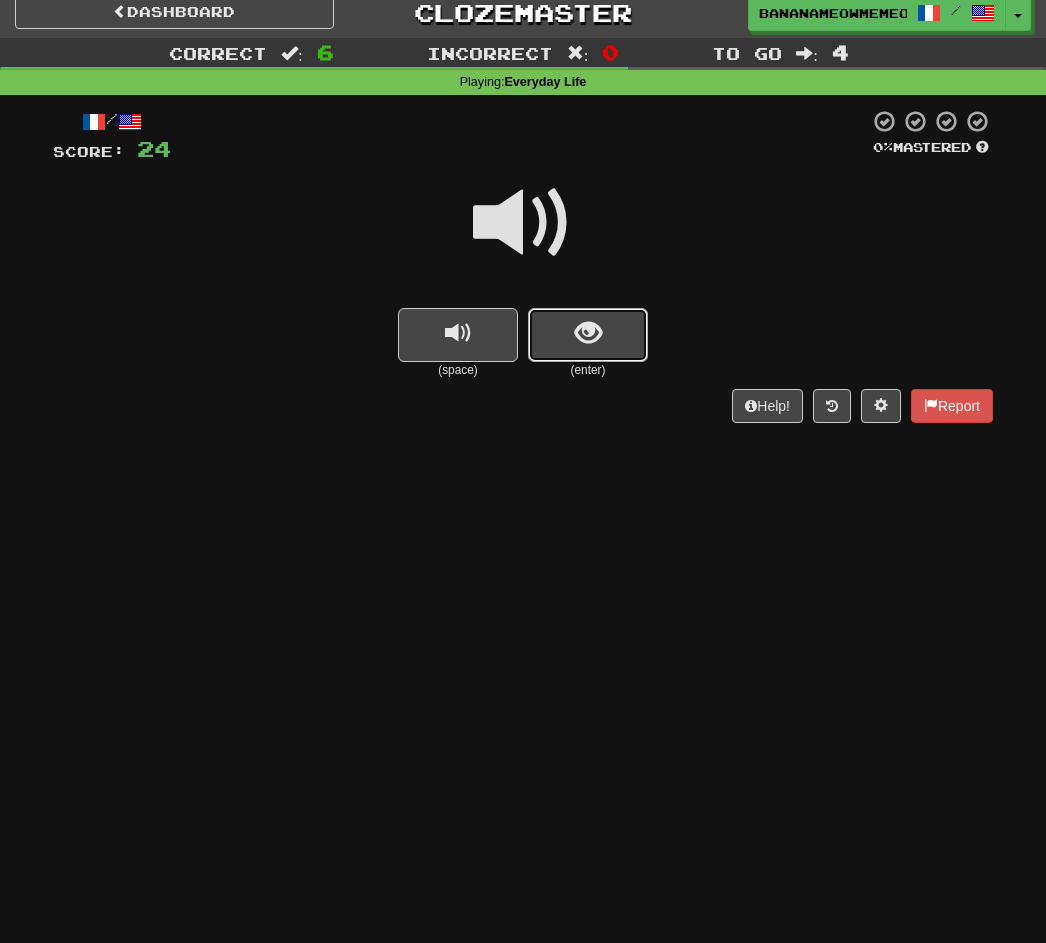 click at bounding box center [588, 335] 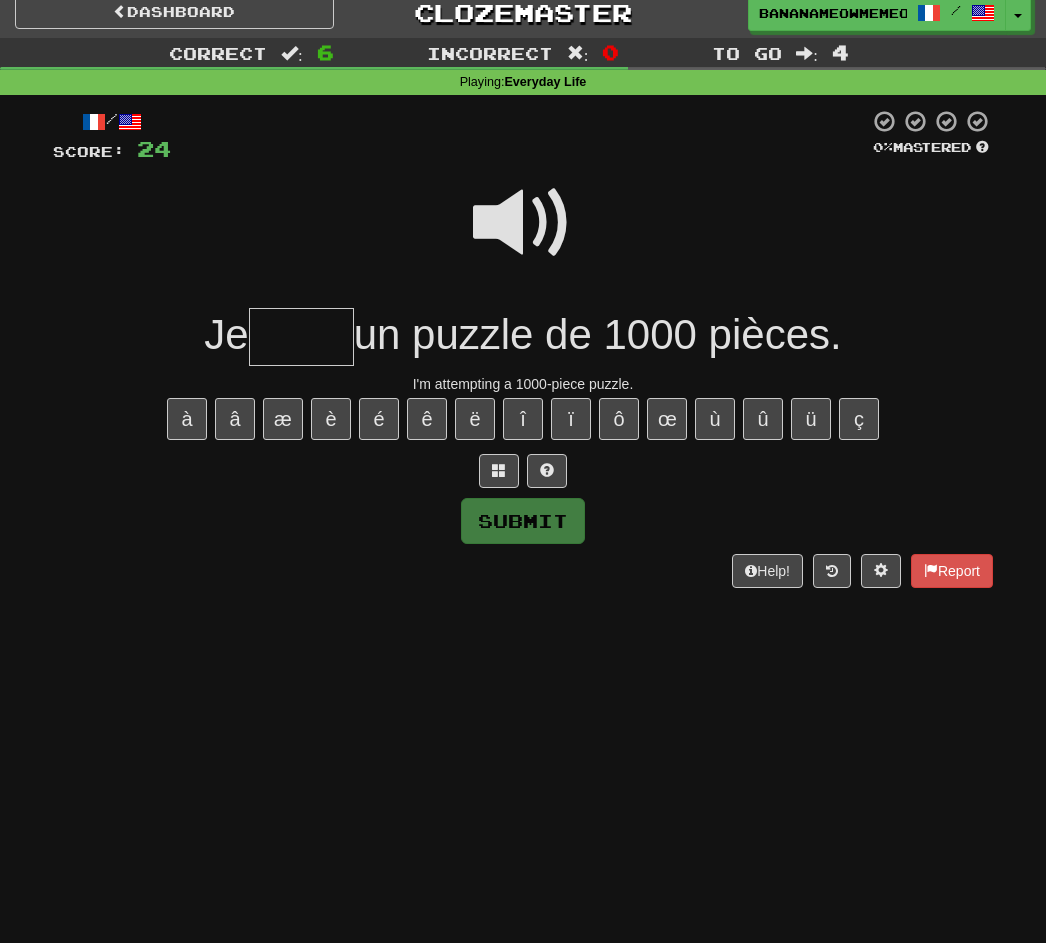 click at bounding box center (523, 223) 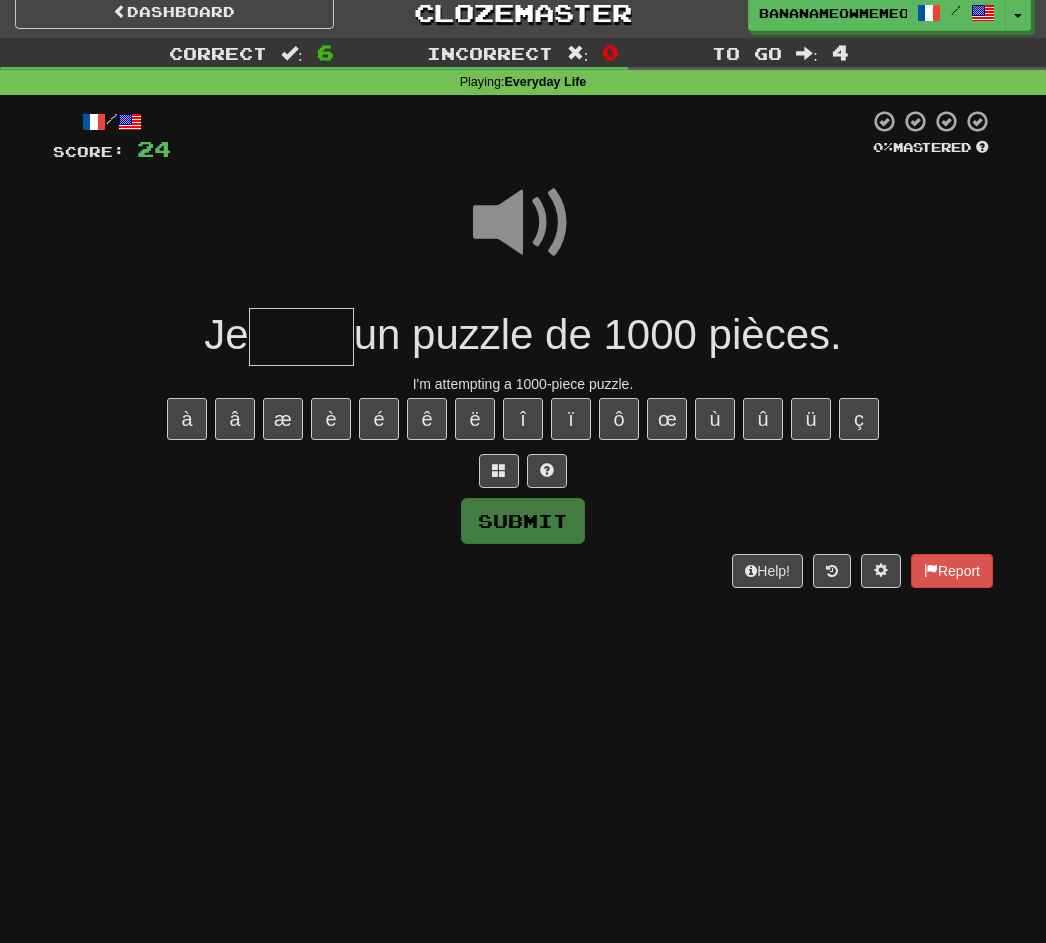 click at bounding box center (523, 223) 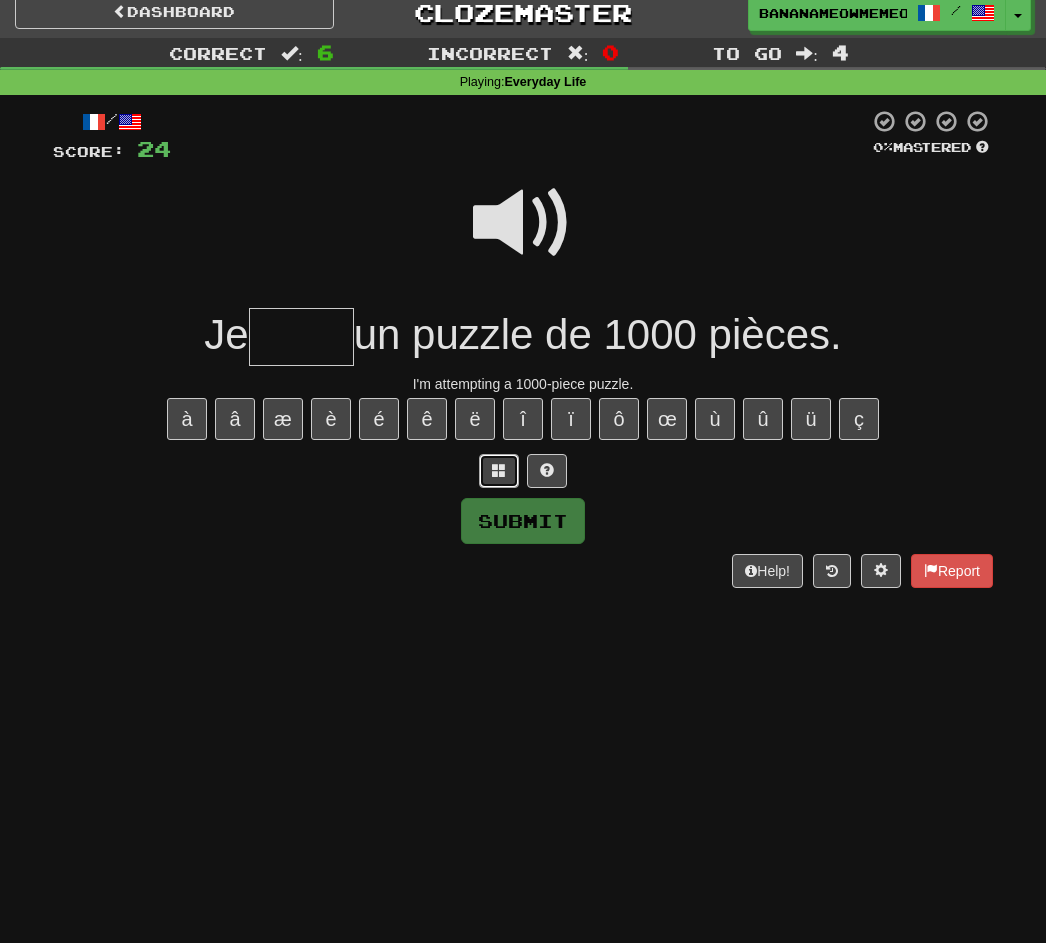click at bounding box center [499, 471] 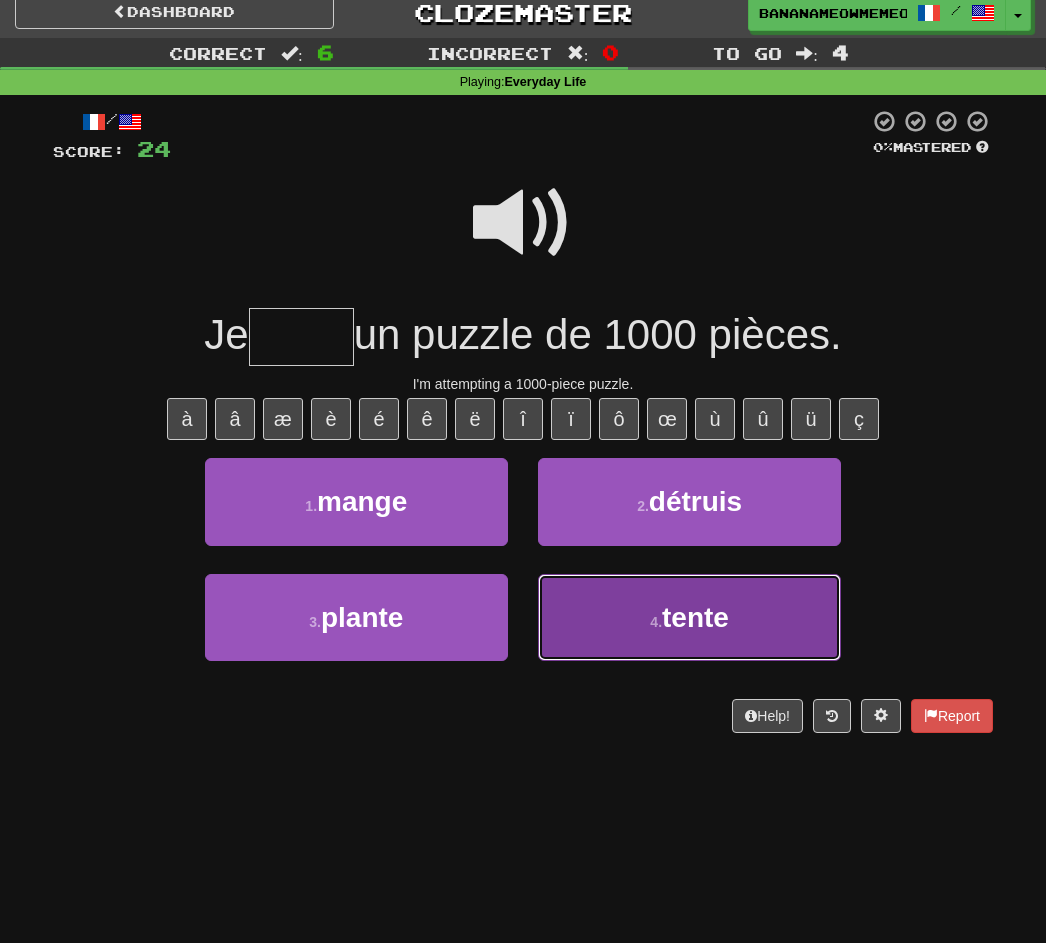 click on "4 .  tente" at bounding box center (689, 617) 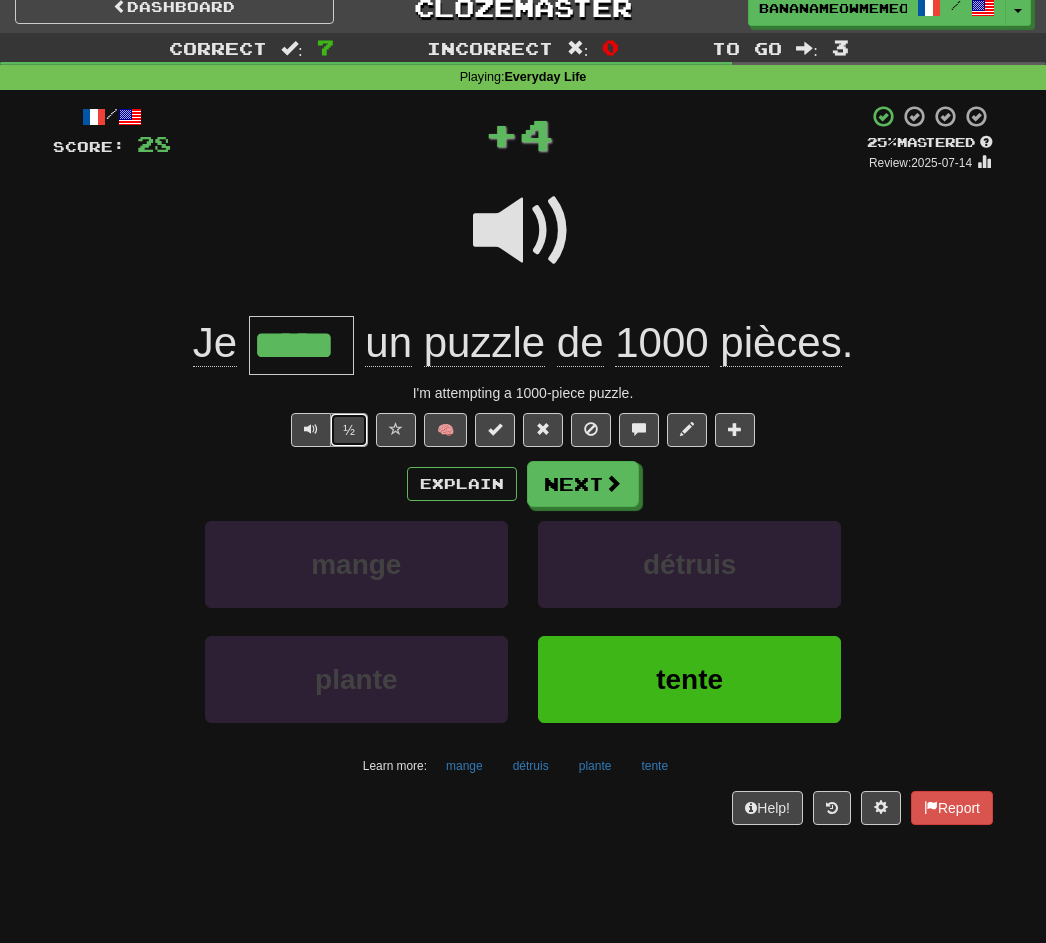 click on "½" at bounding box center [349, 430] 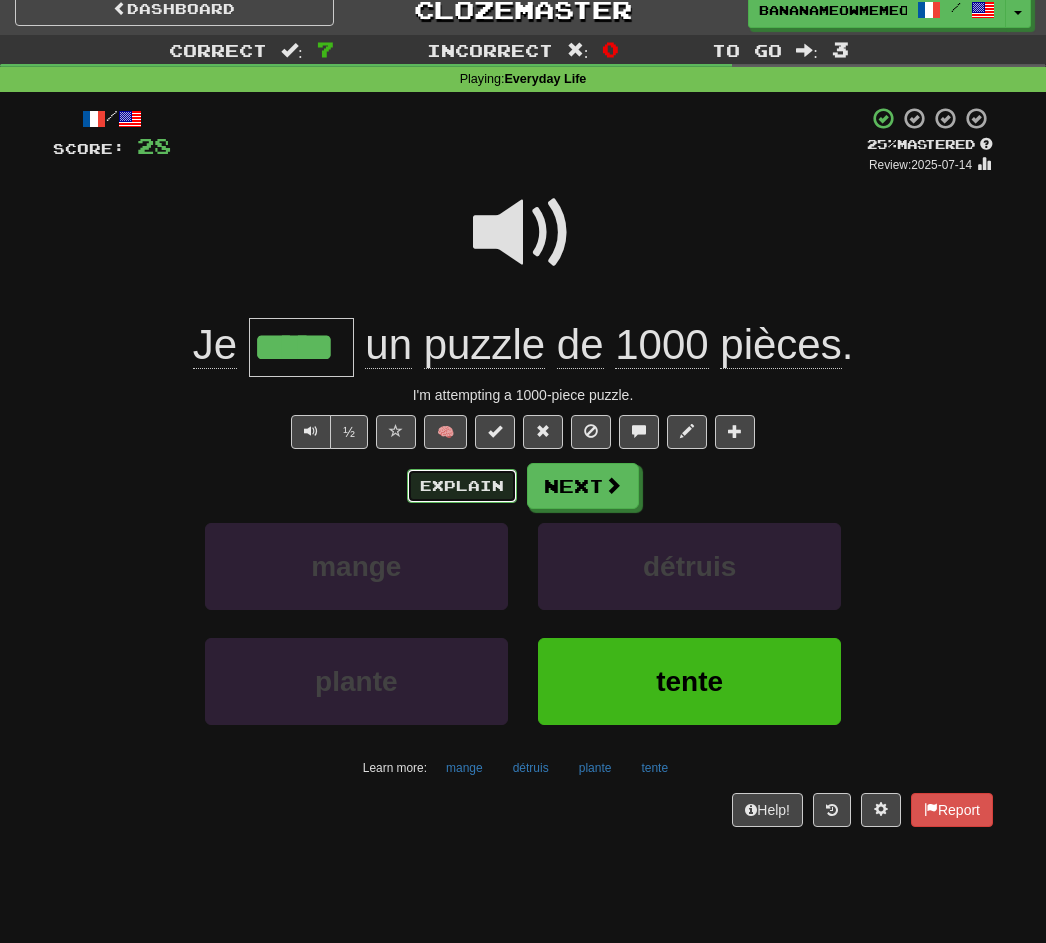 click on "Explain" at bounding box center [462, 486] 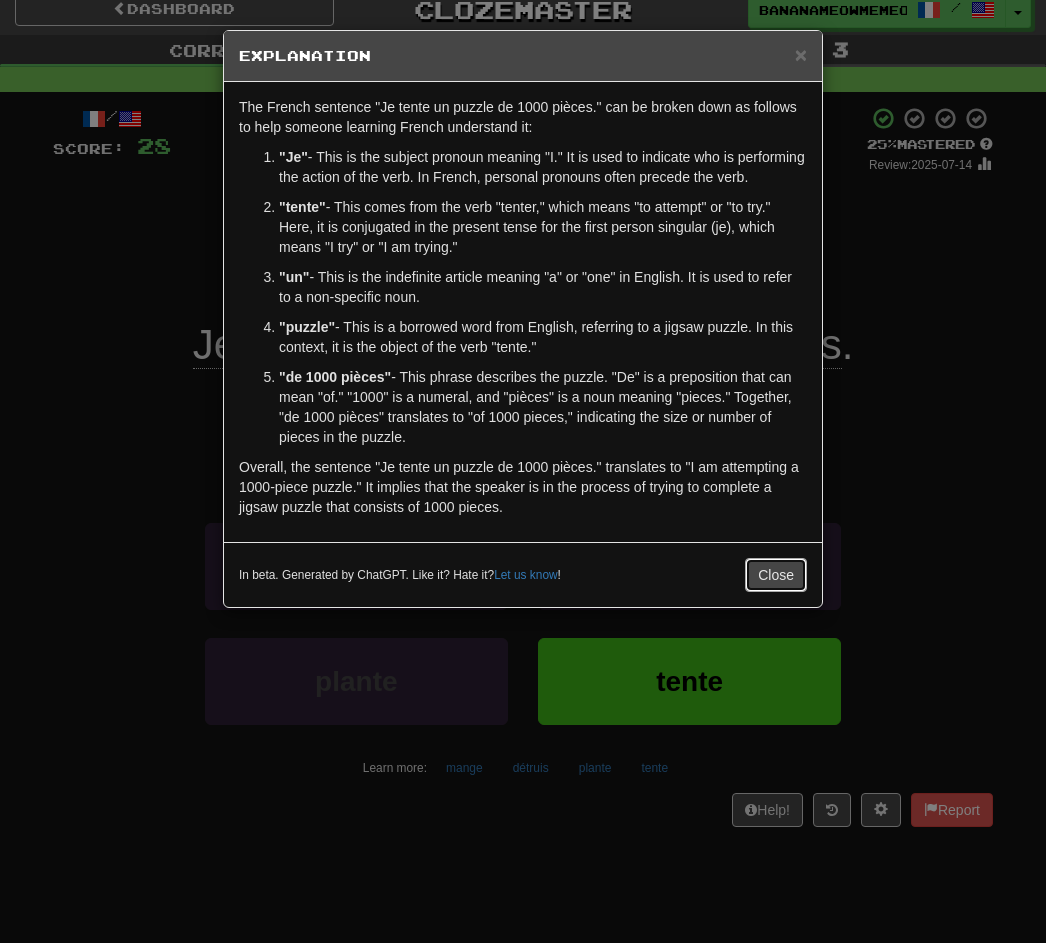 click on "Close" at bounding box center (776, 575) 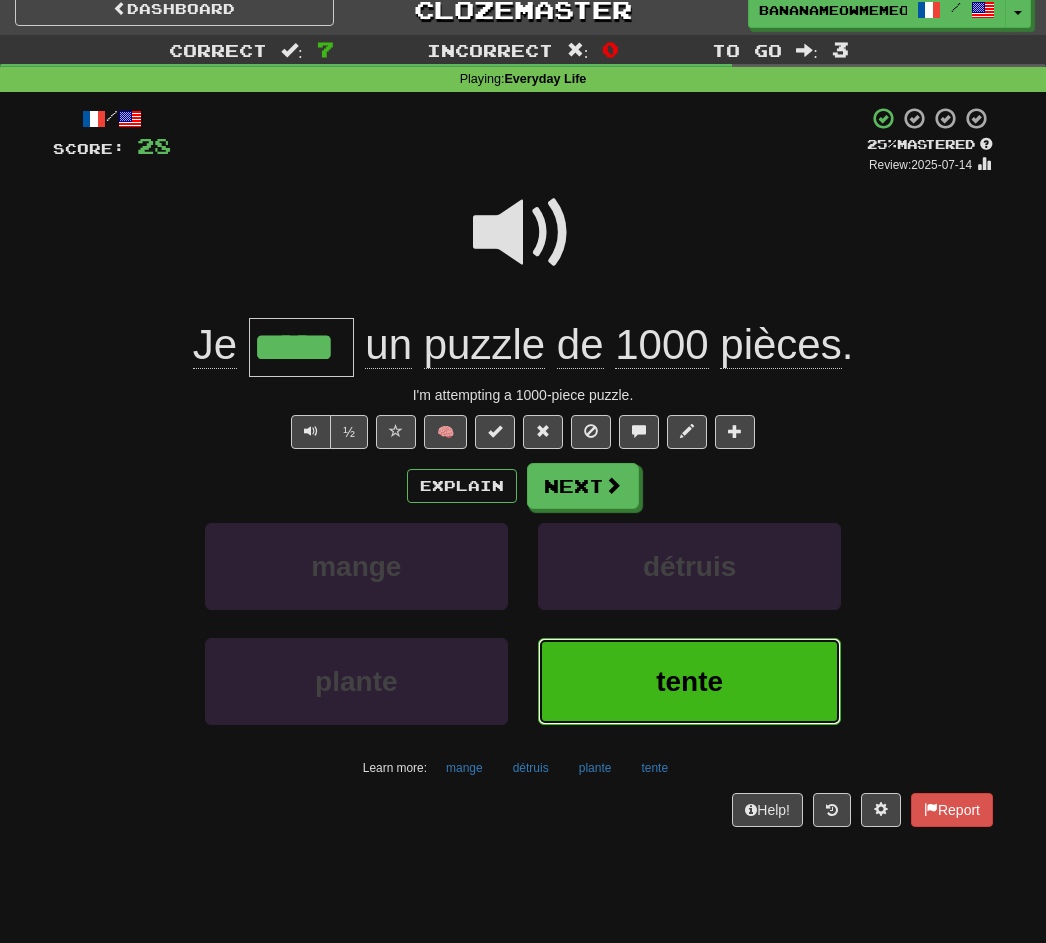 scroll, scrollTop: 20, scrollLeft: 0, axis: vertical 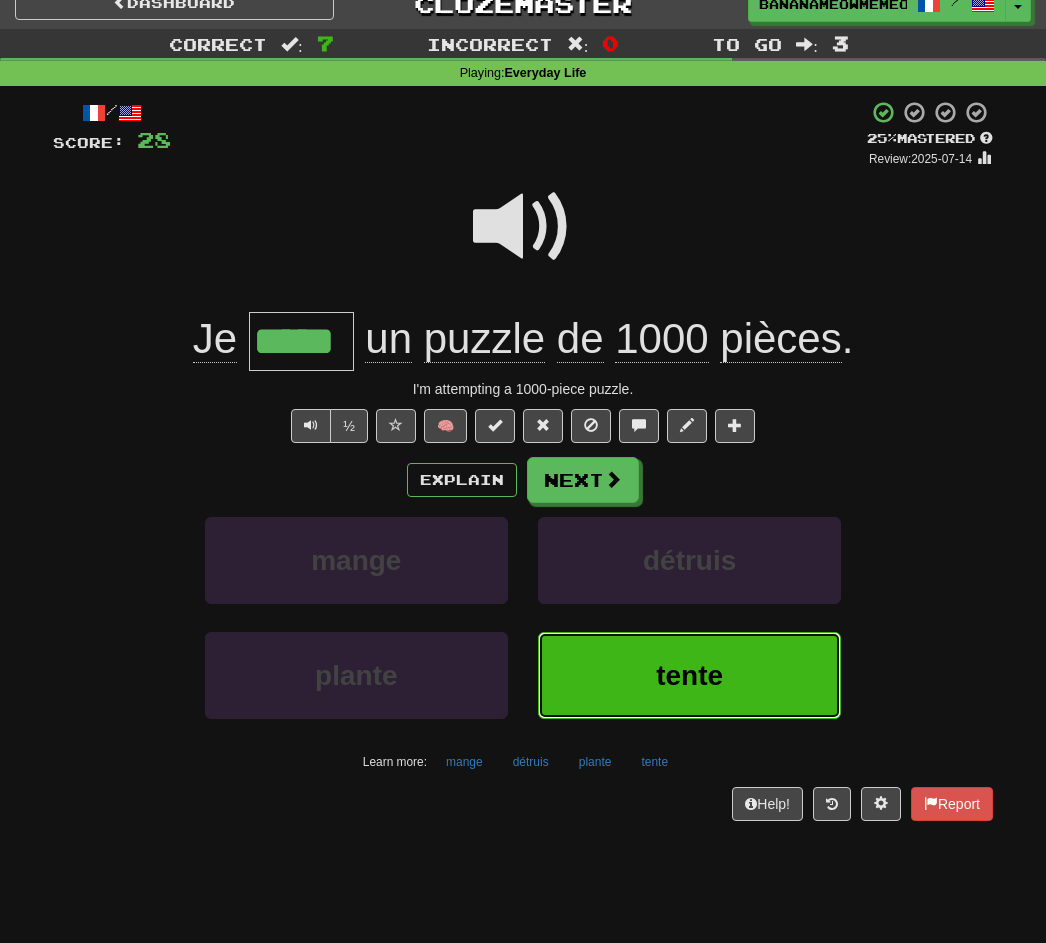 click on "tente" at bounding box center [689, 675] 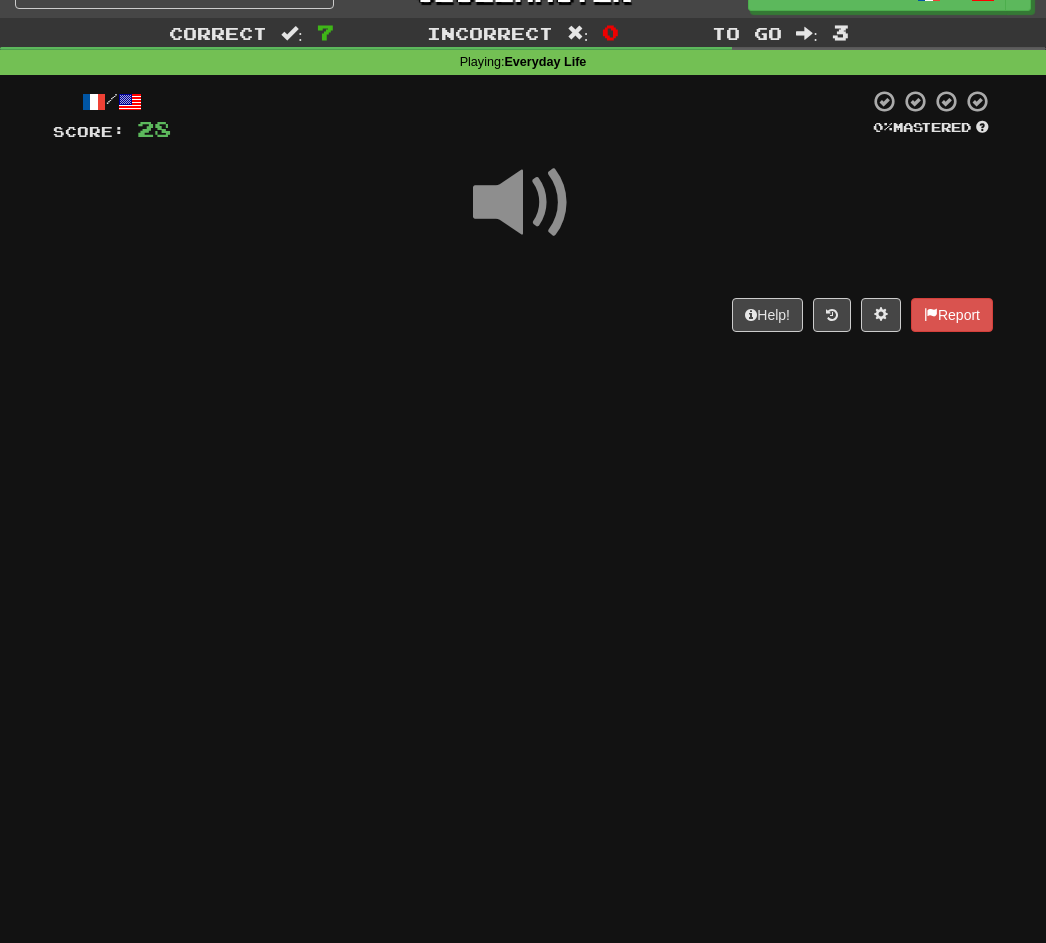 scroll, scrollTop: 31, scrollLeft: 0, axis: vertical 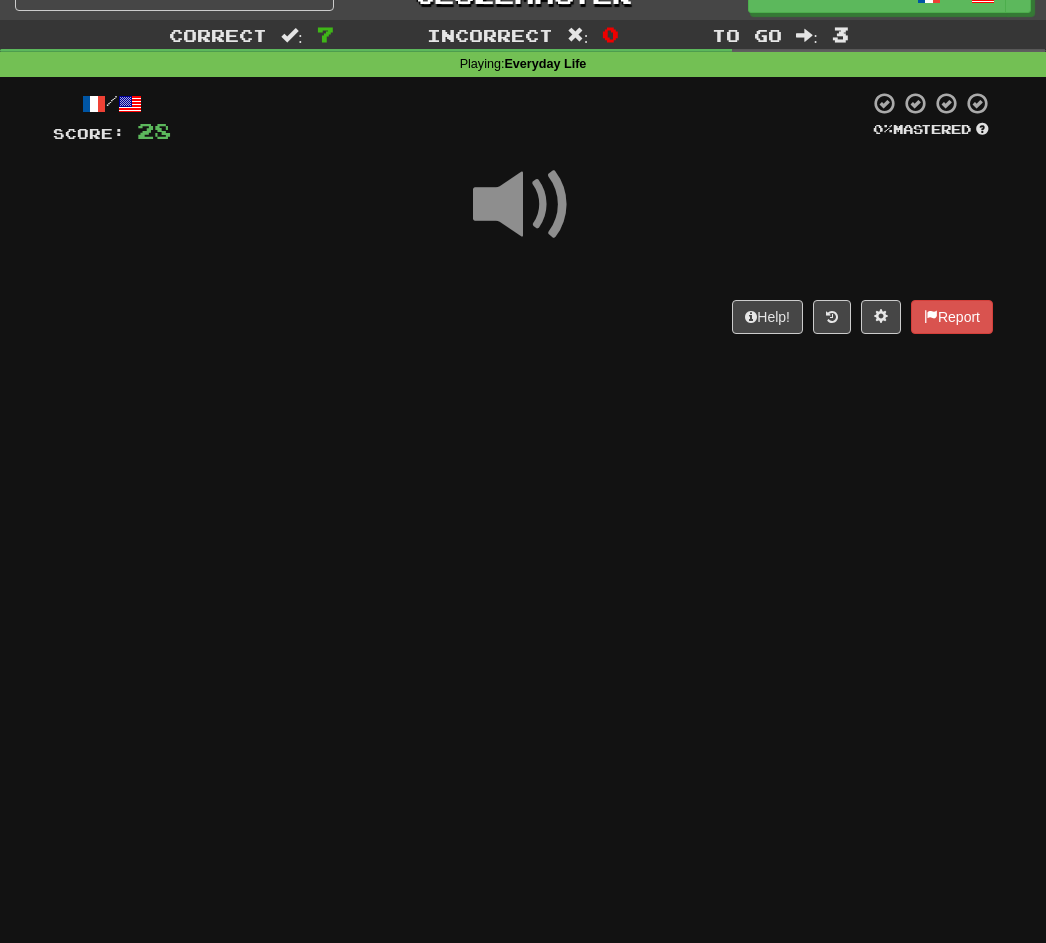 click at bounding box center (523, 205) 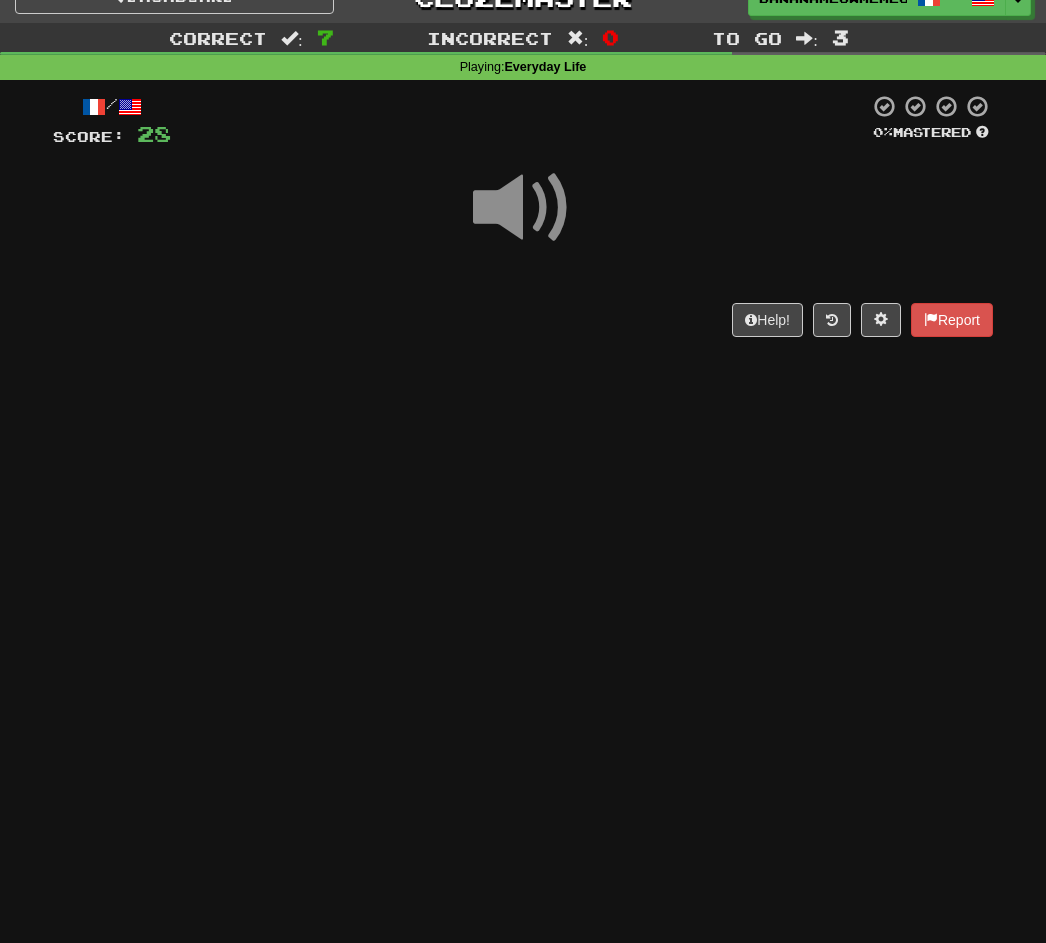 scroll, scrollTop: 31, scrollLeft: 0, axis: vertical 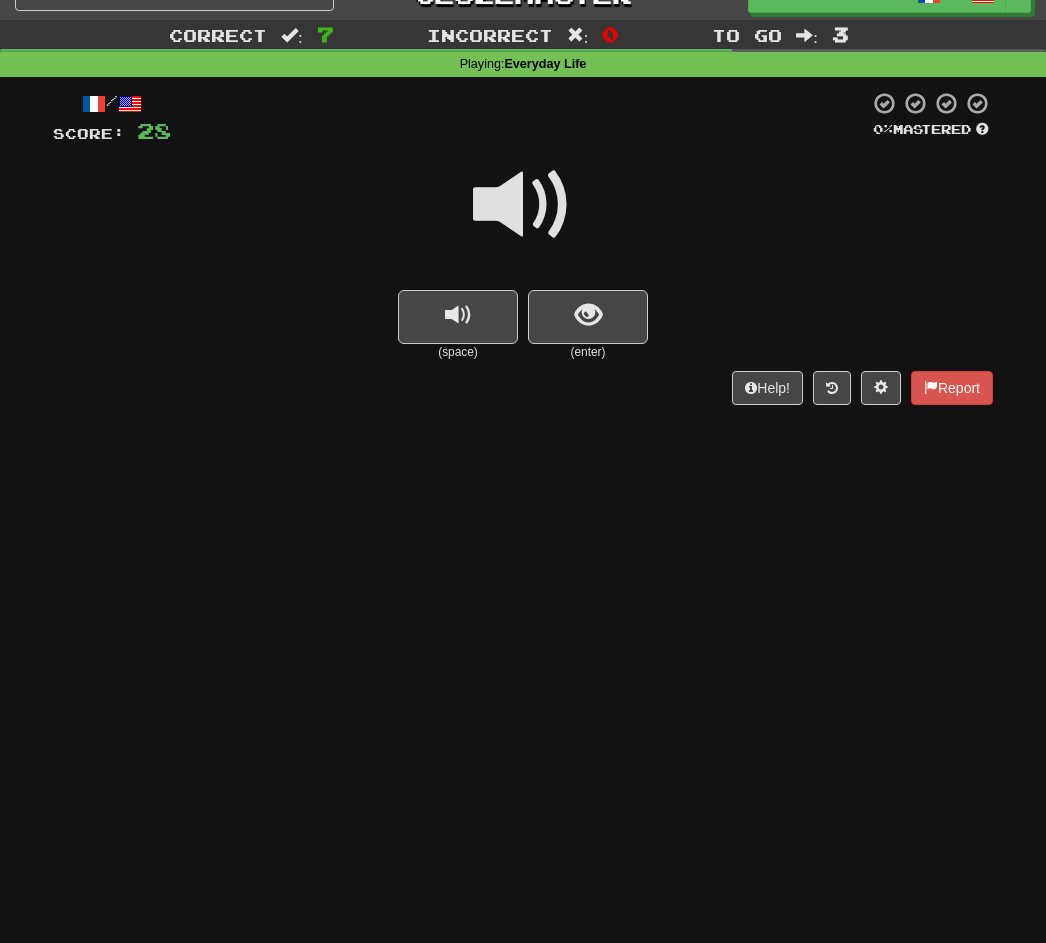 click at bounding box center (523, 205) 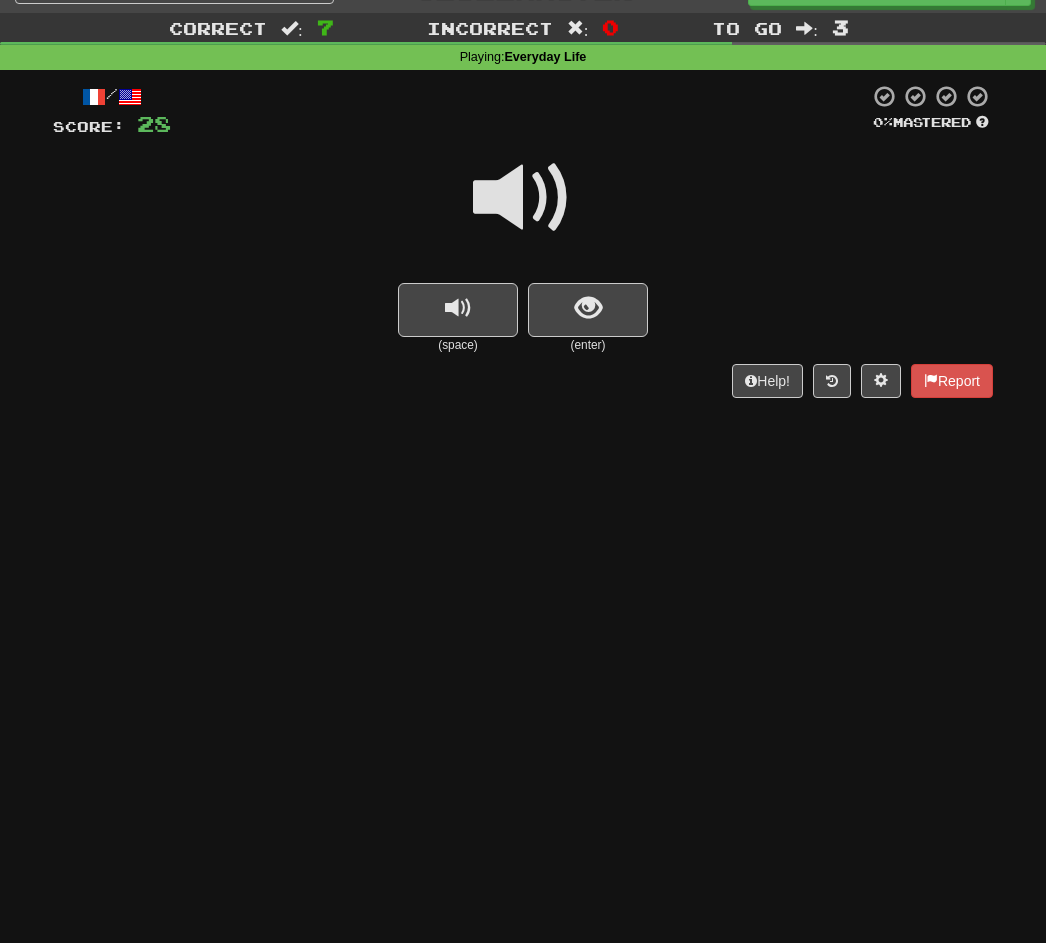 click at bounding box center [523, 198] 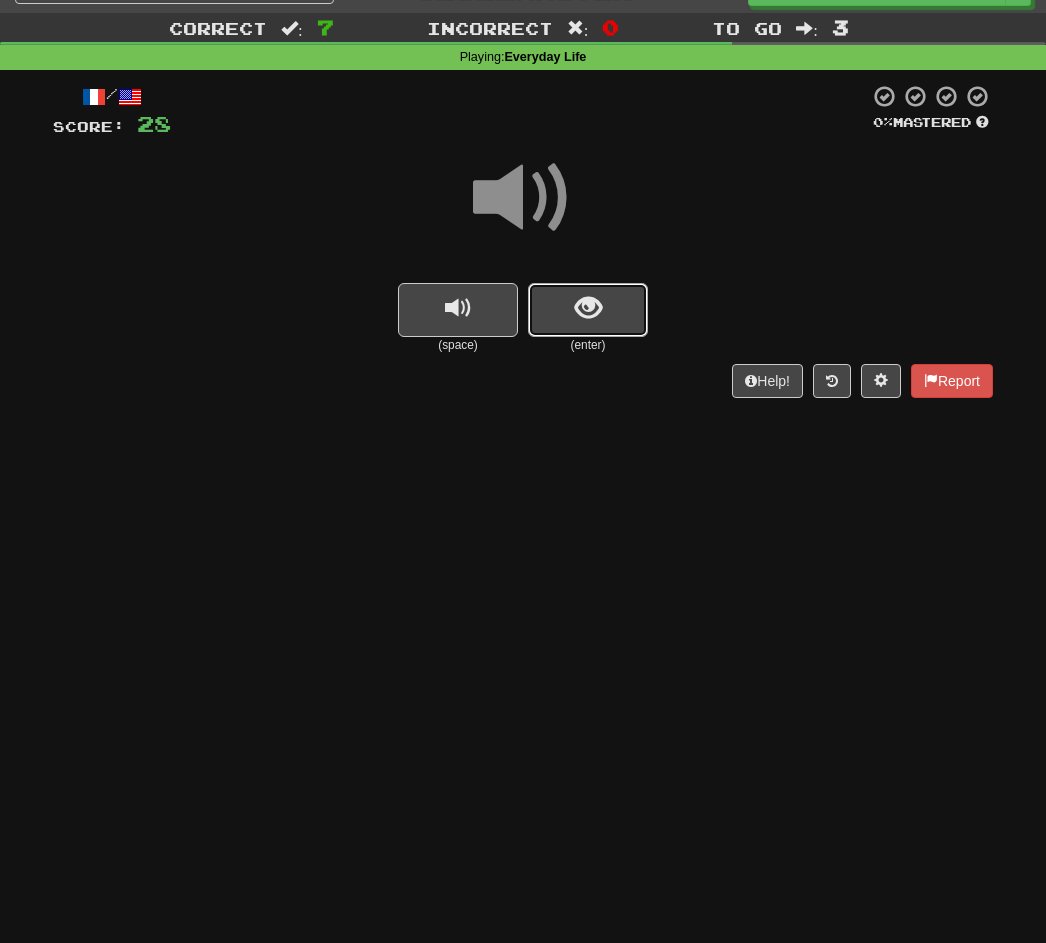 click at bounding box center (588, 310) 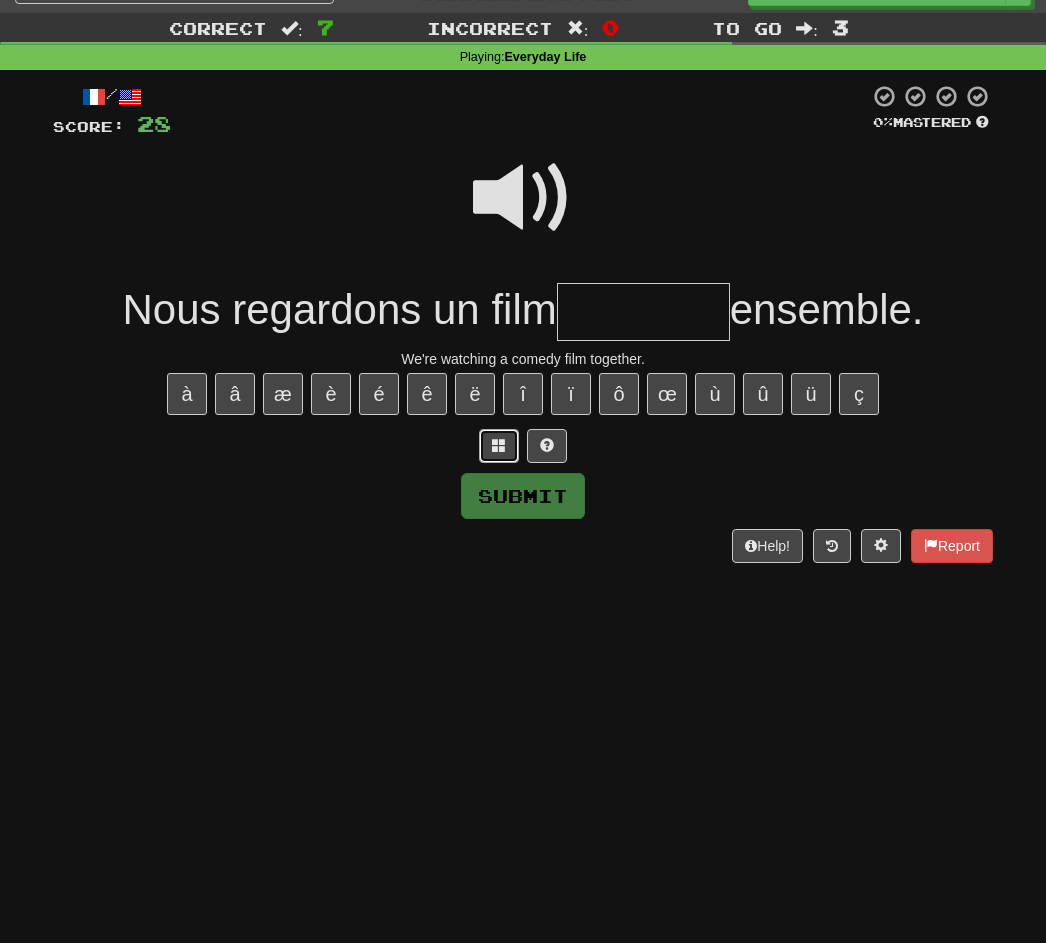 click at bounding box center (499, 445) 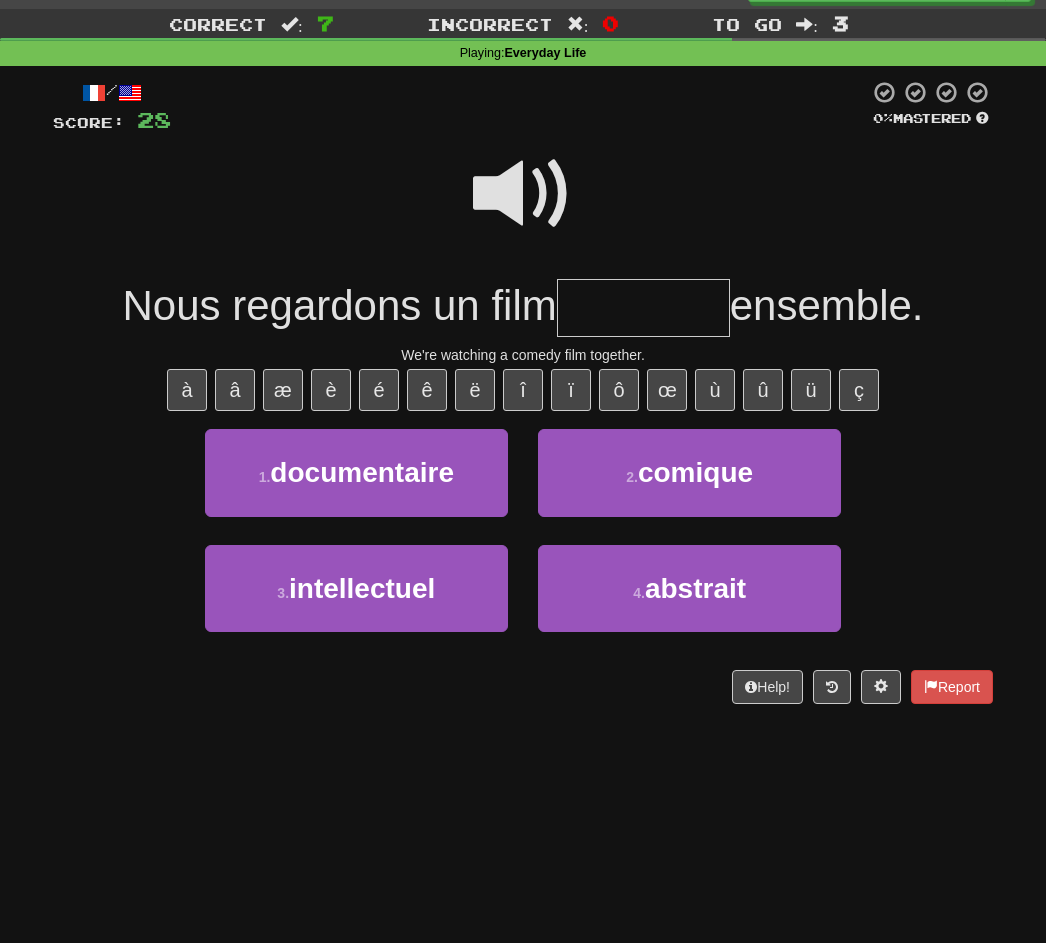 scroll, scrollTop: 38, scrollLeft: 0, axis: vertical 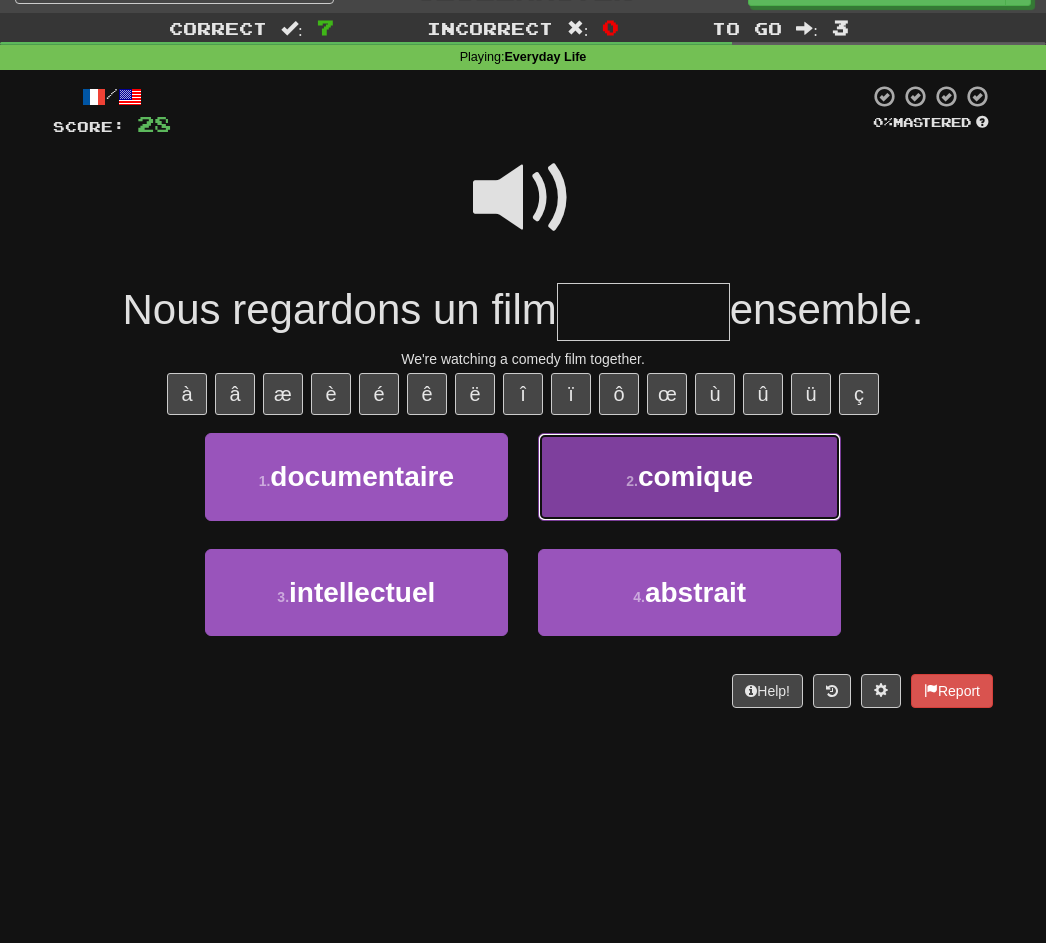 click on "2 .  comique" at bounding box center (689, 476) 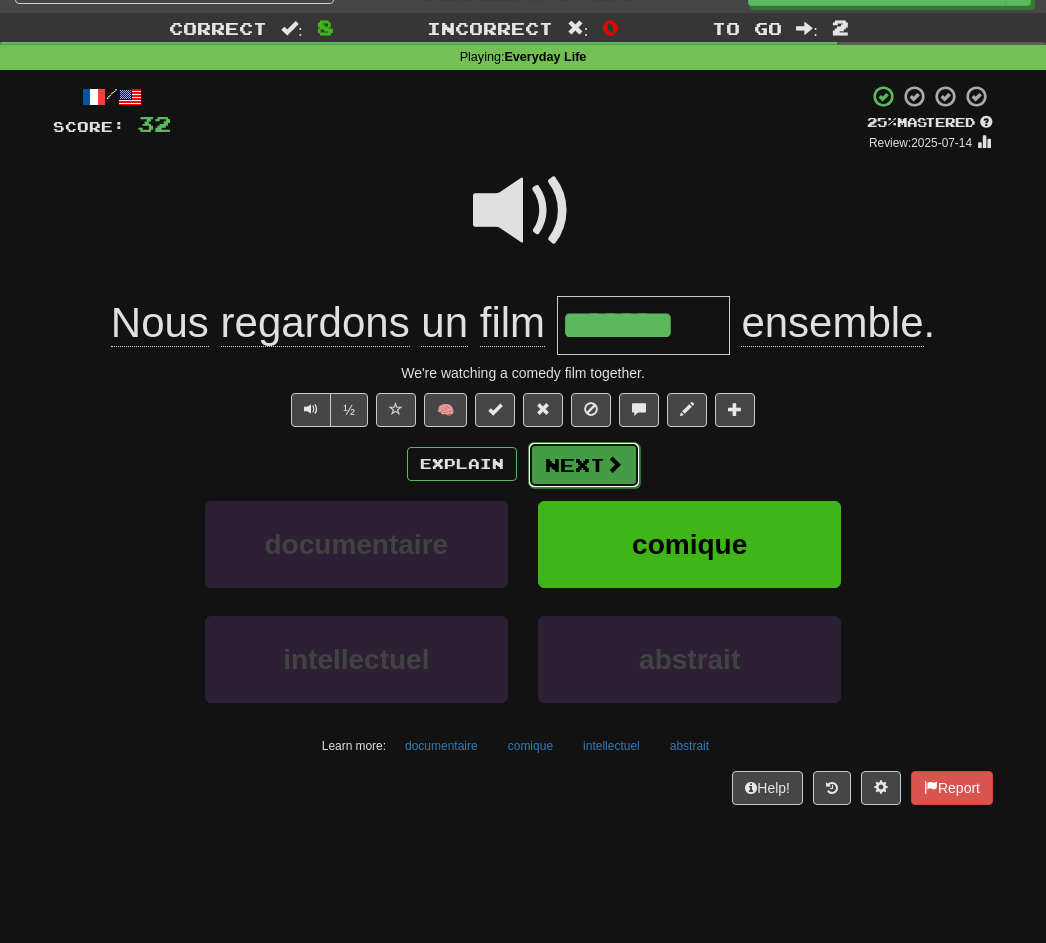 click on "Next" at bounding box center [584, 465] 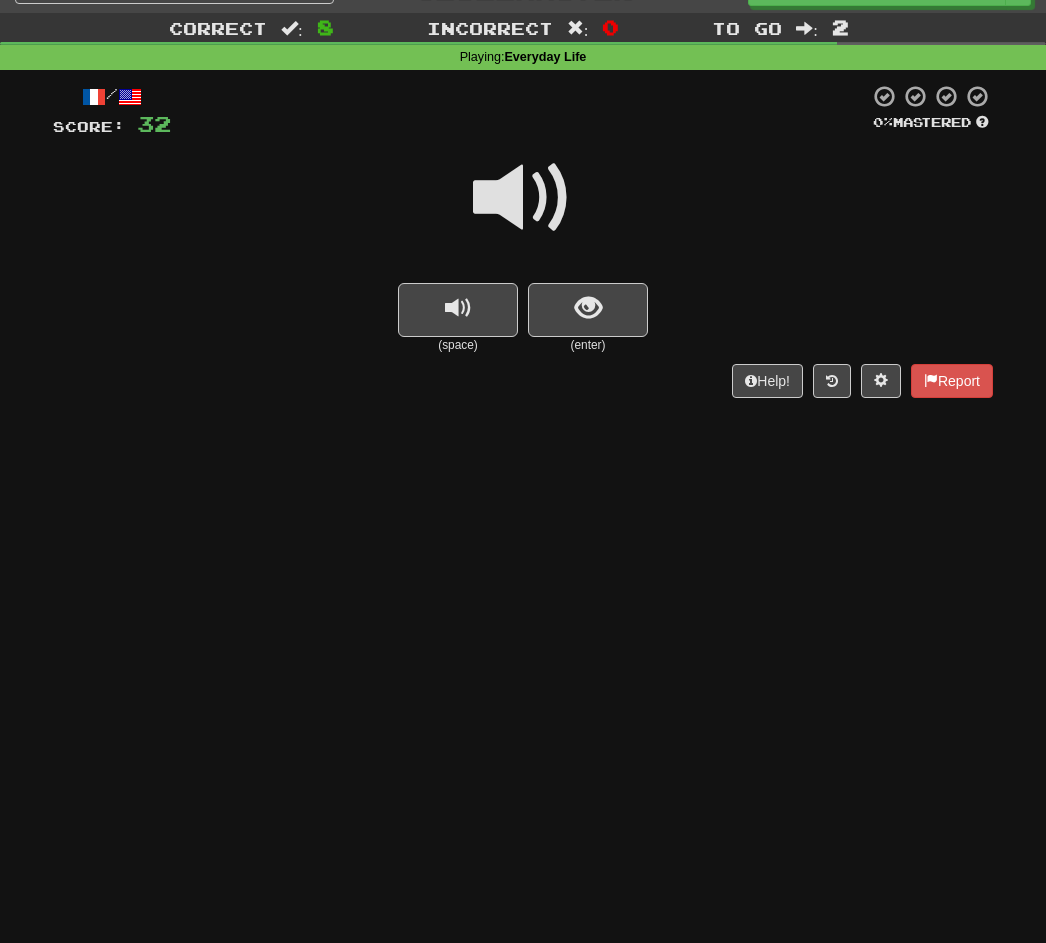 click at bounding box center [523, 198] 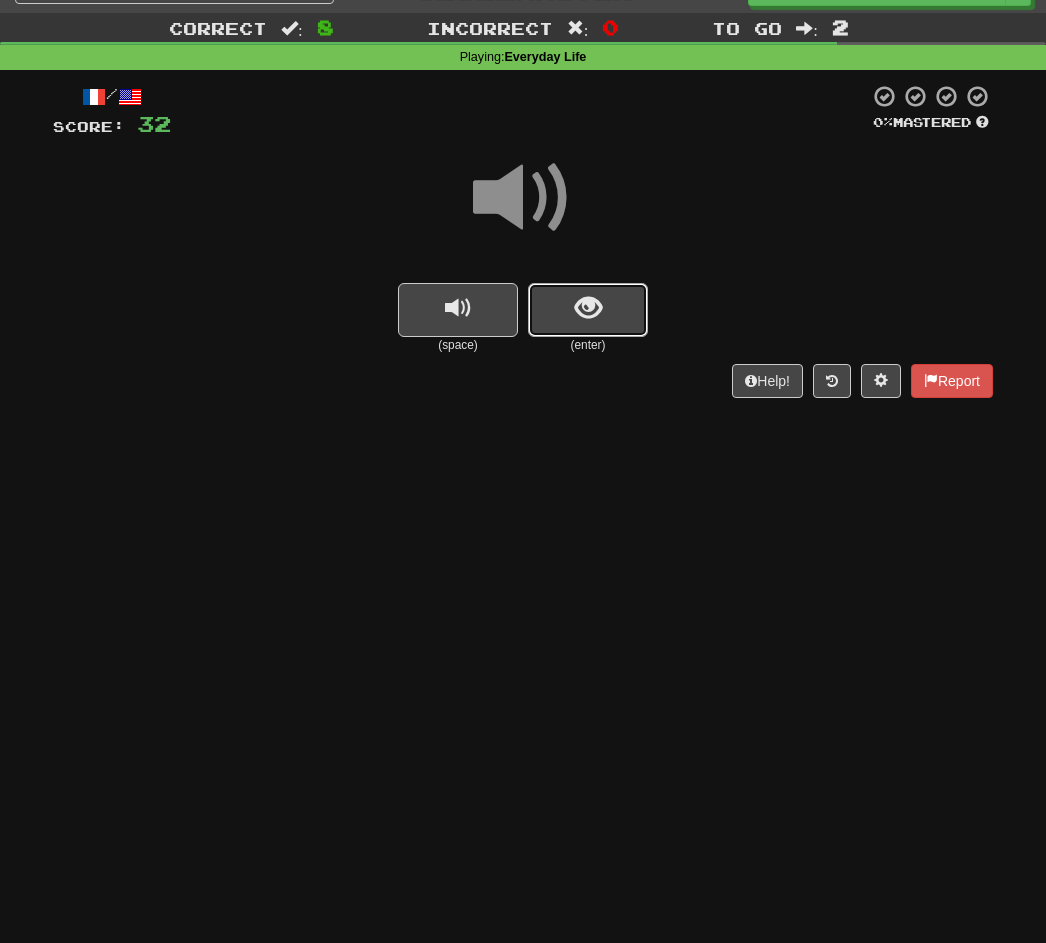 click at bounding box center [588, 308] 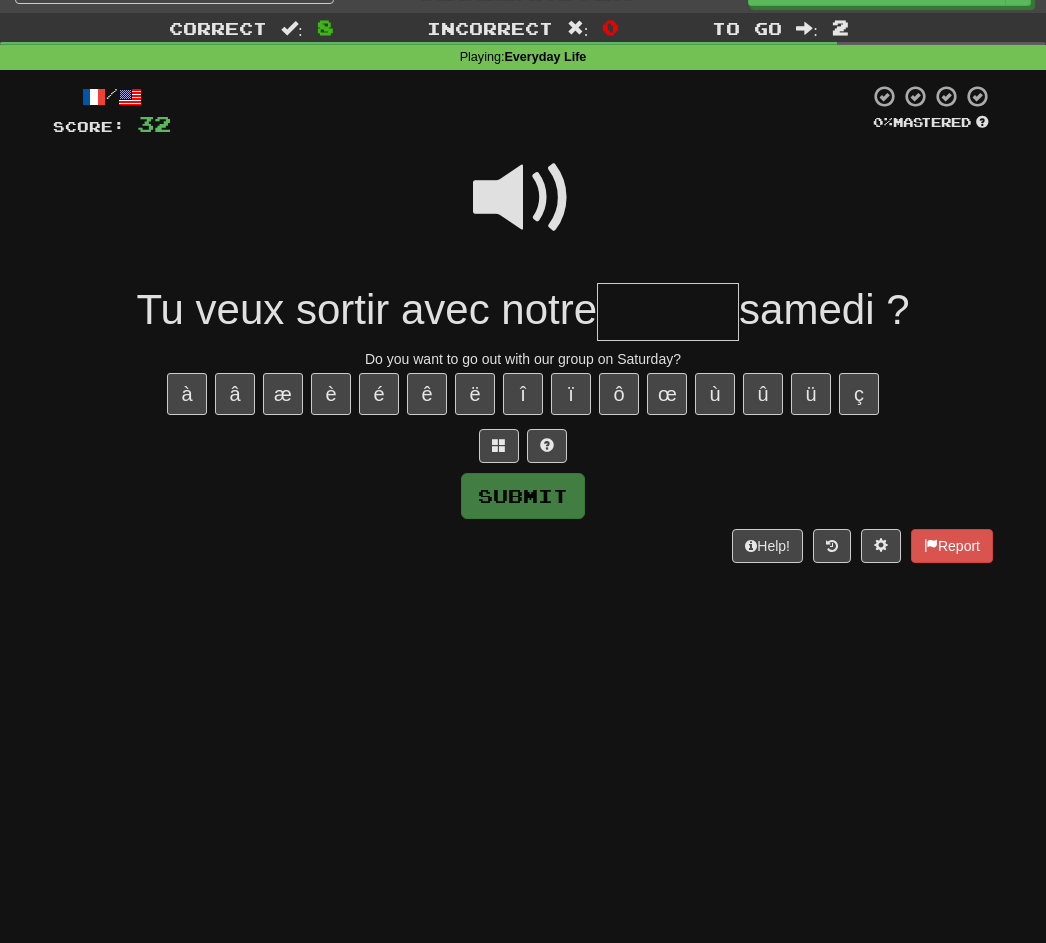 click at bounding box center [523, 198] 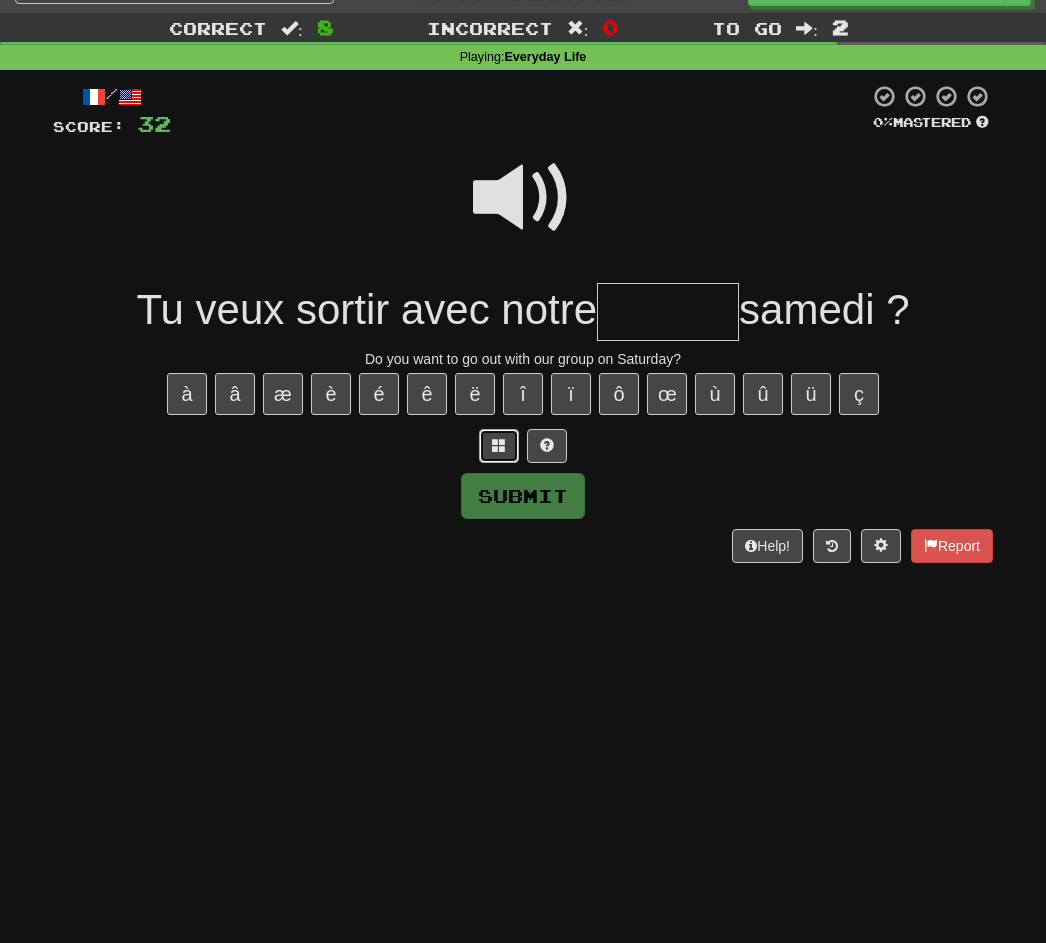 click at bounding box center (499, 446) 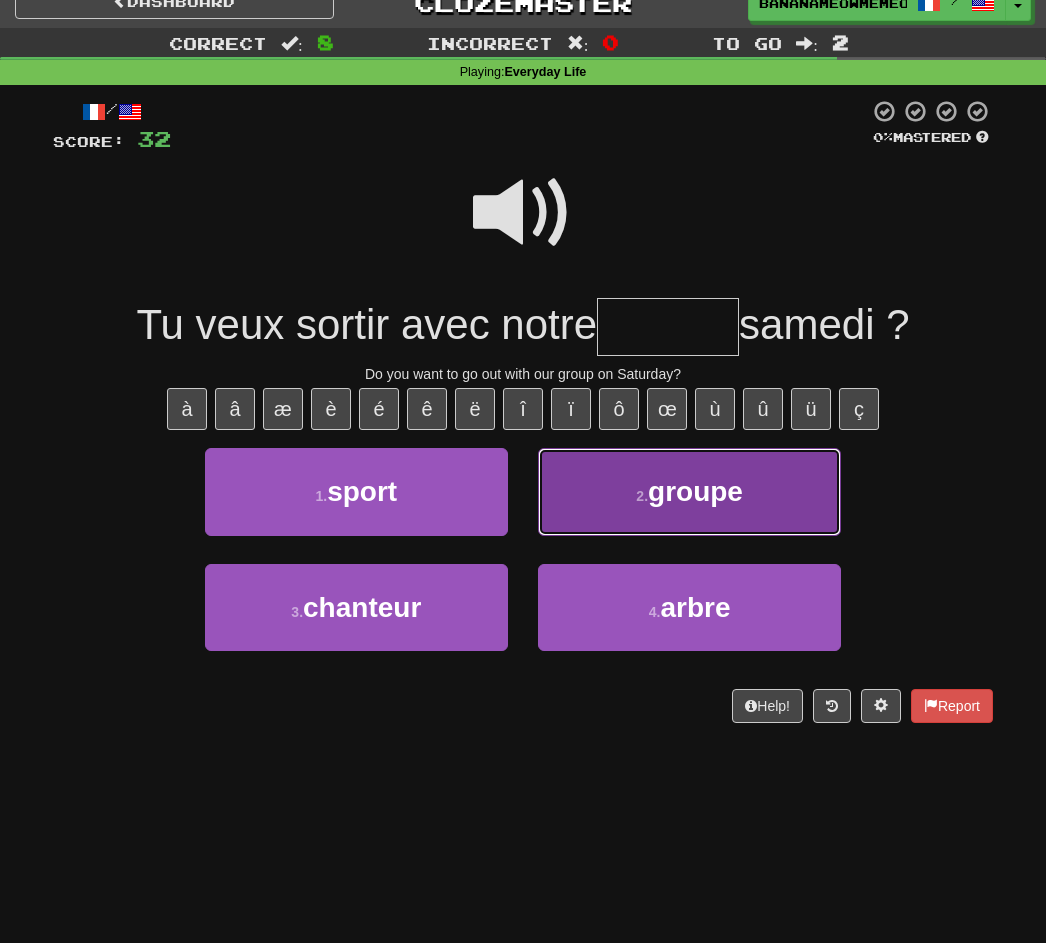 click on "2 .  groupe" at bounding box center [689, 491] 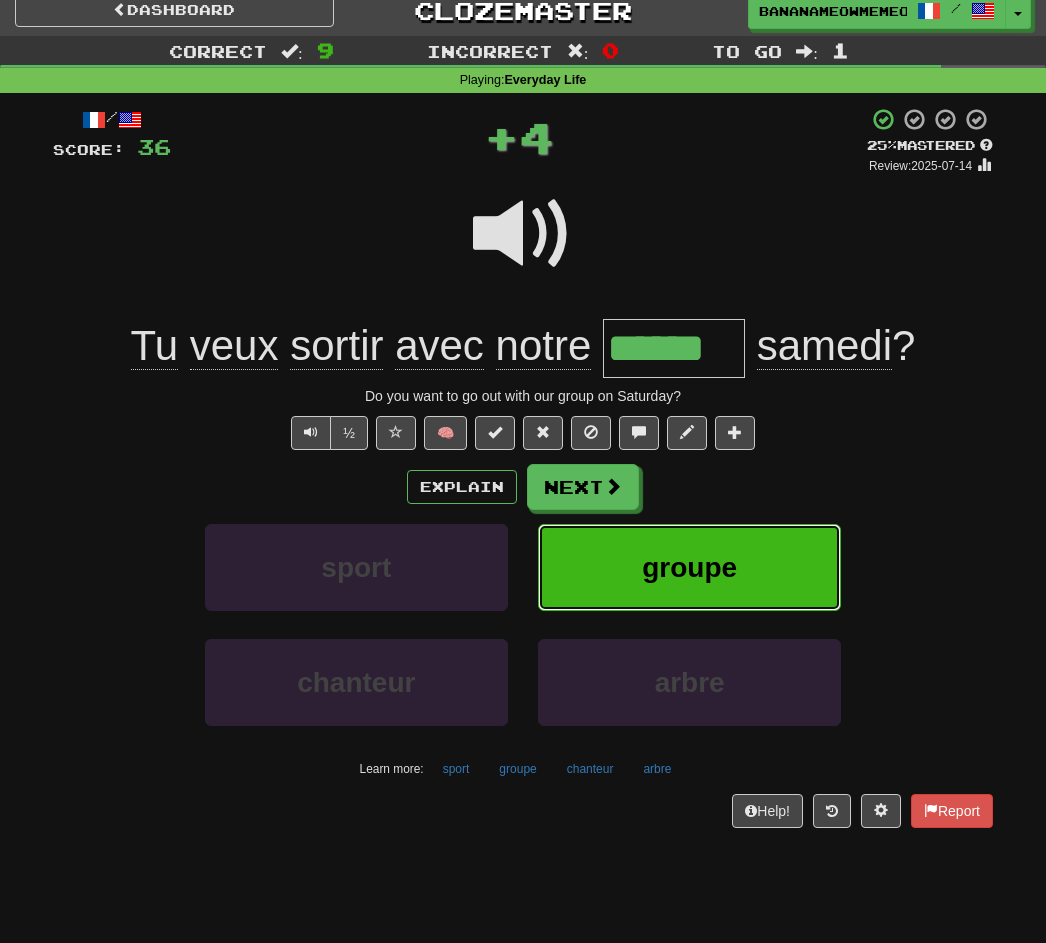 scroll, scrollTop: 17, scrollLeft: 0, axis: vertical 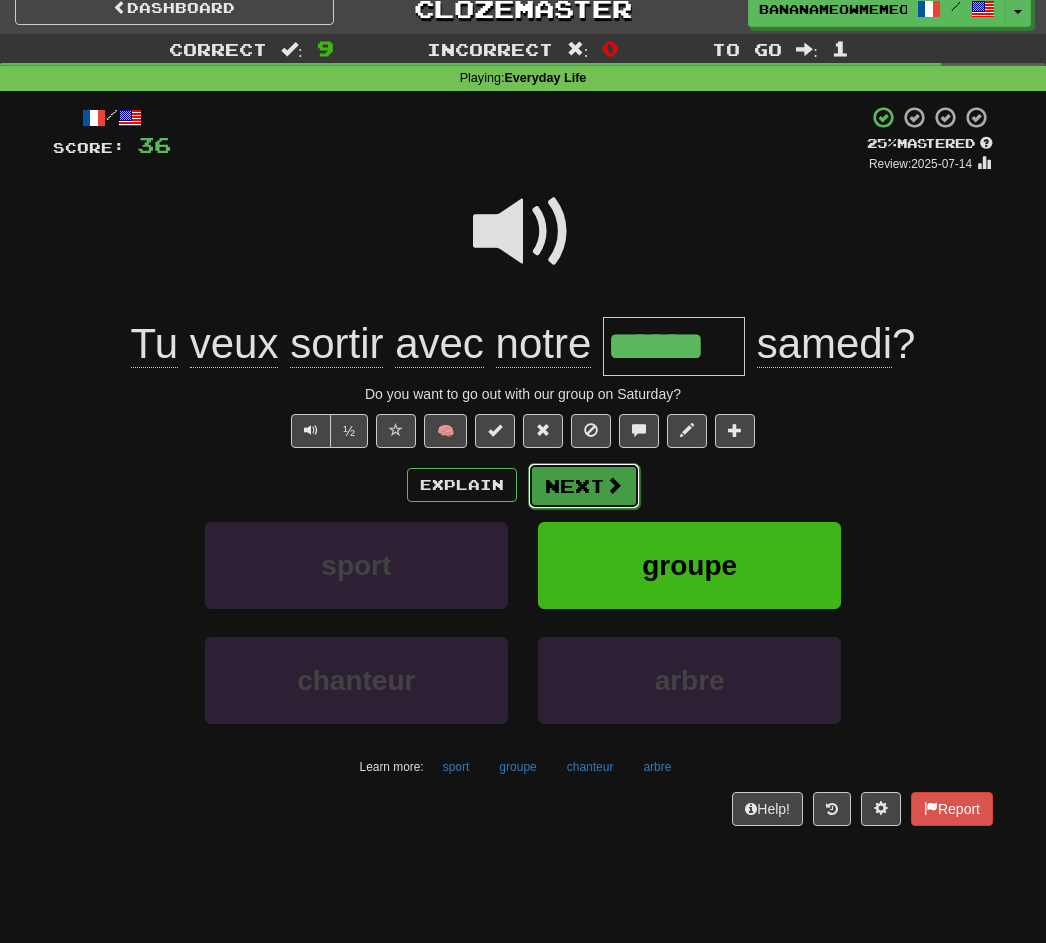 click on "Next" at bounding box center (584, 486) 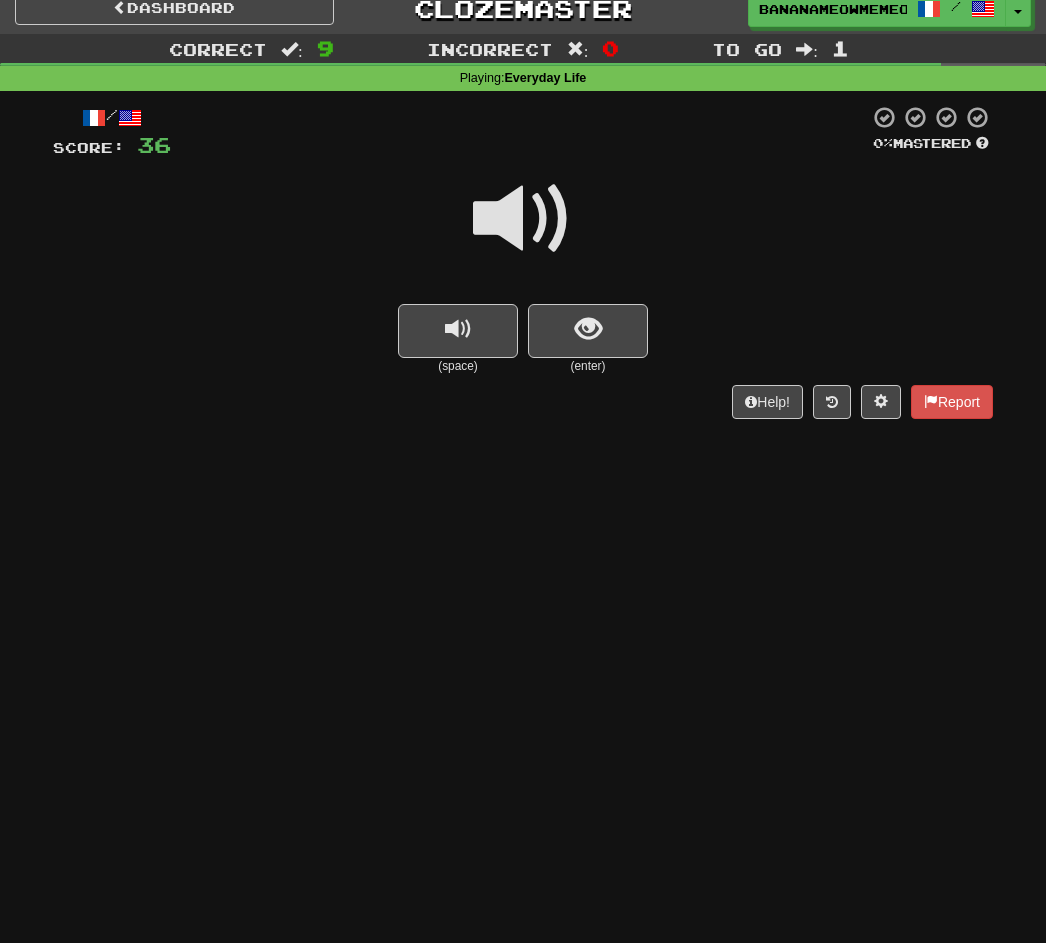 click at bounding box center (523, 219) 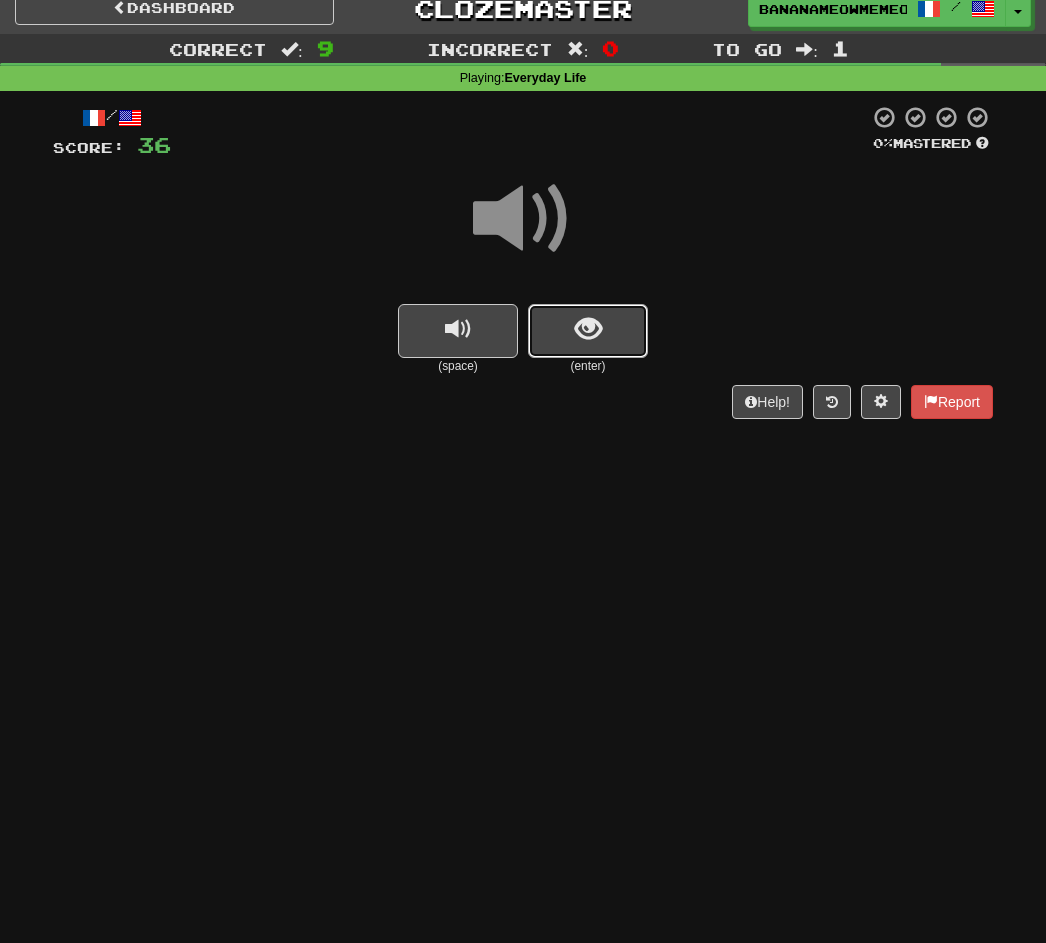 click at bounding box center [588, 331] 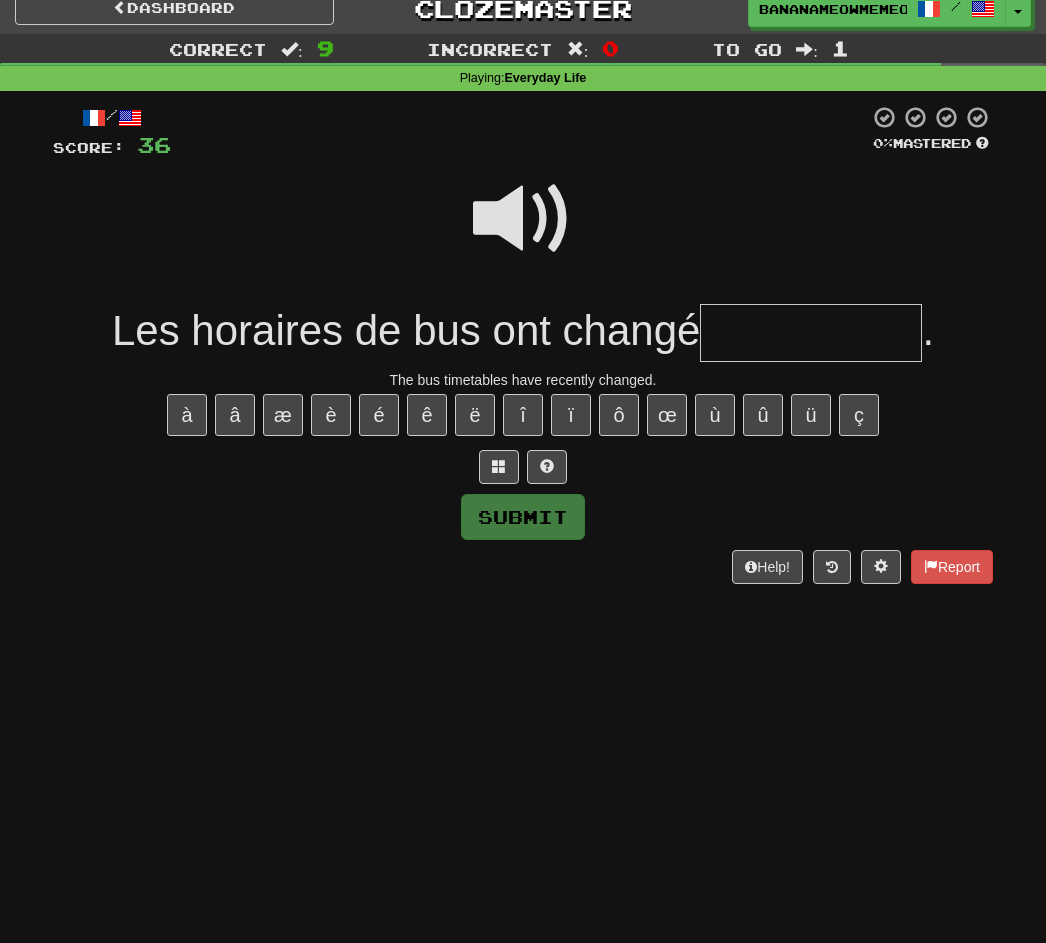 click at bounding box center (523, 219) 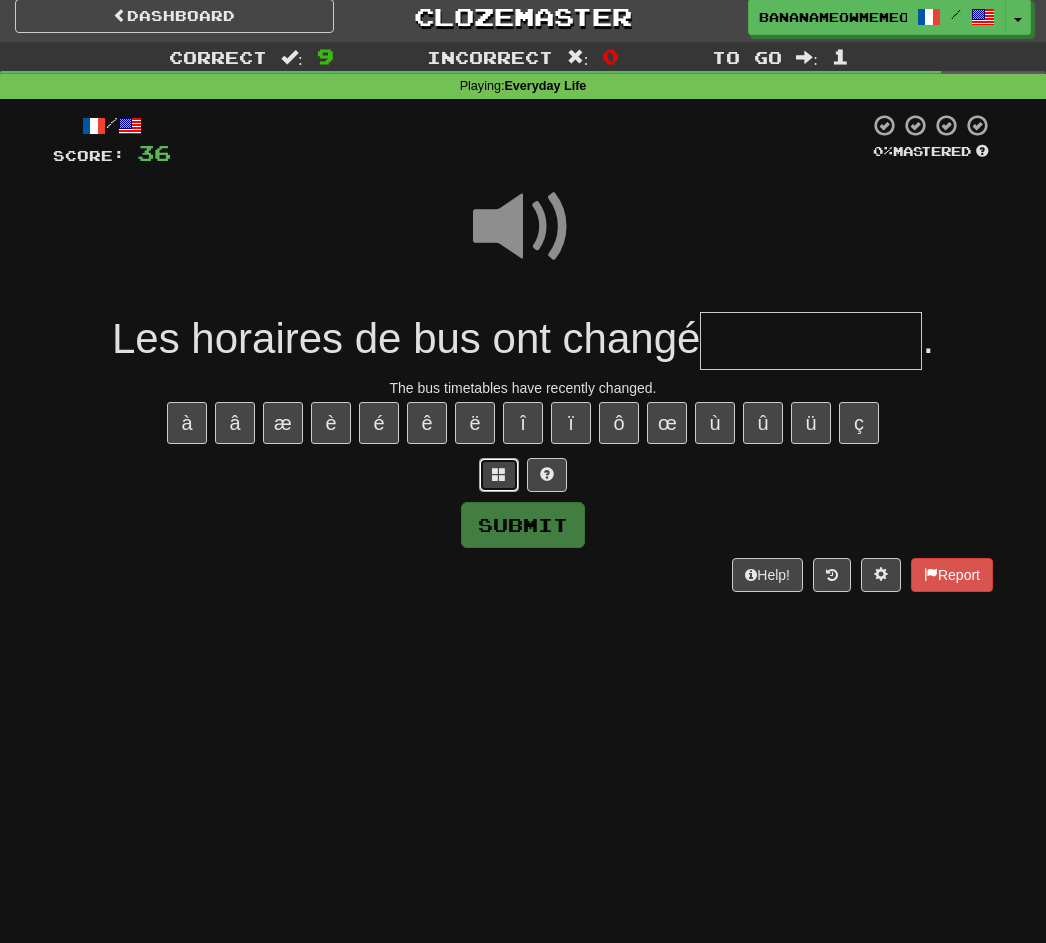 click at bounding box center (499, 475) 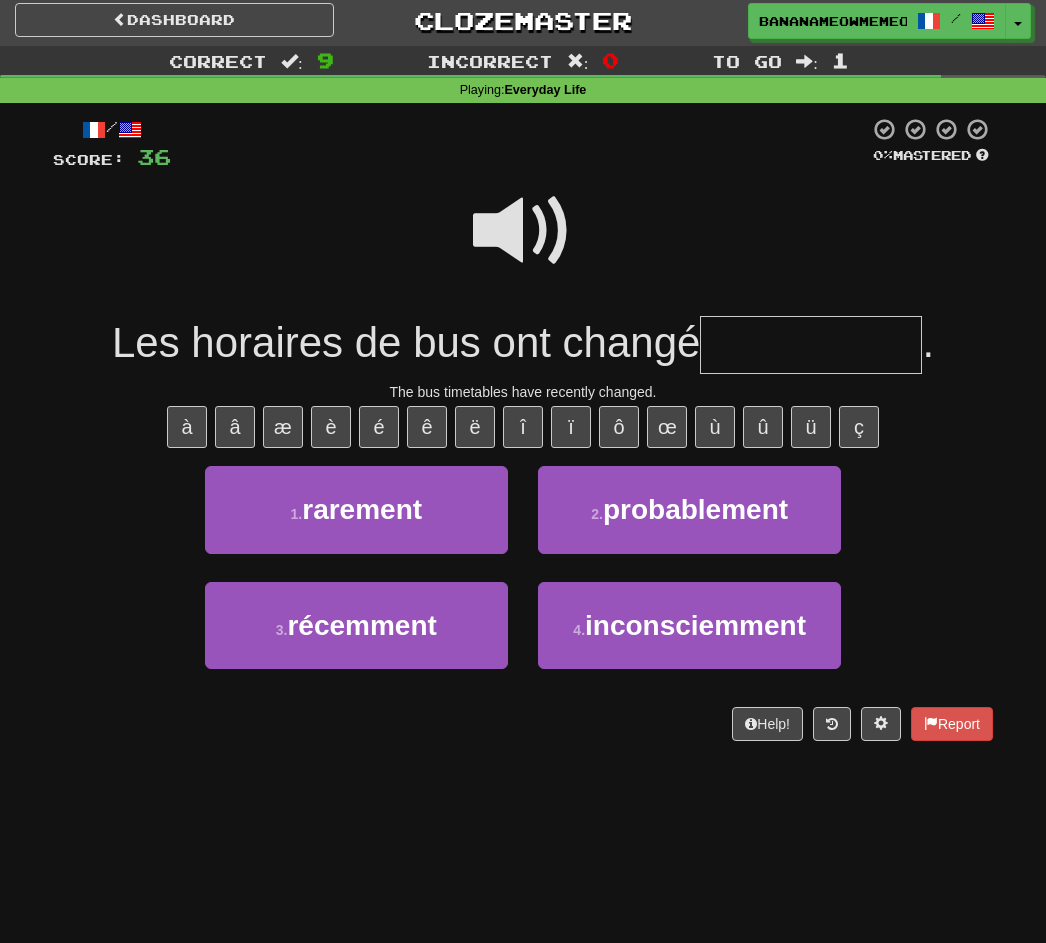 scroll, scrollTop: 0, scrollLeft: 0, axis: both 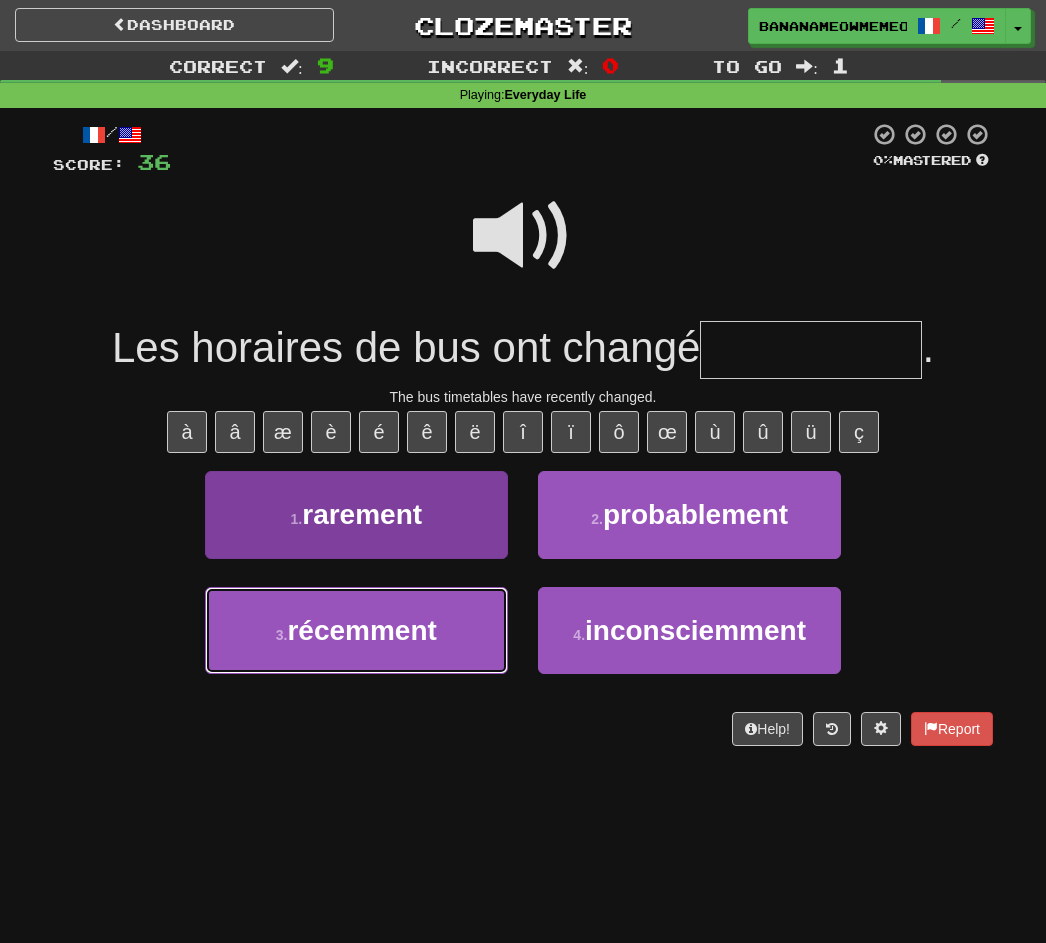 click on "3 .  récemment" at bounding box center [356, 630] 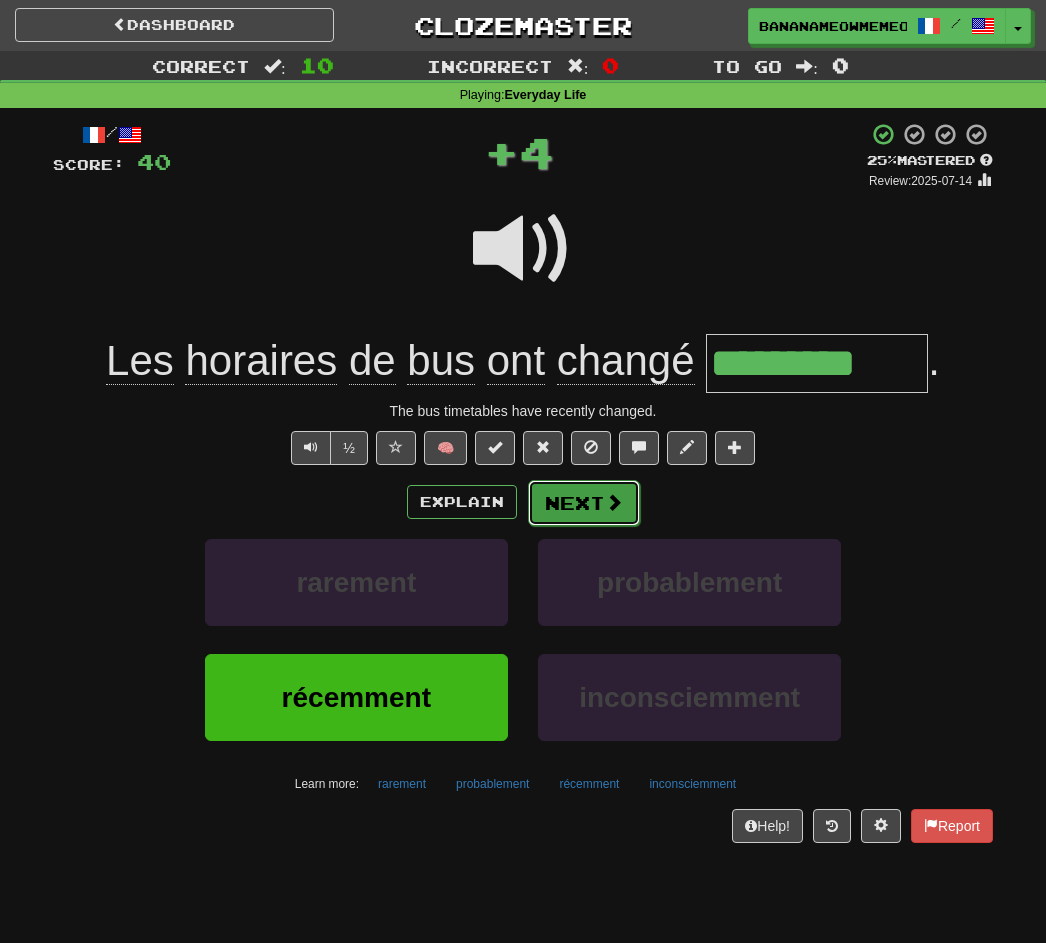 click on "Next" at bounding box center (584, 503) 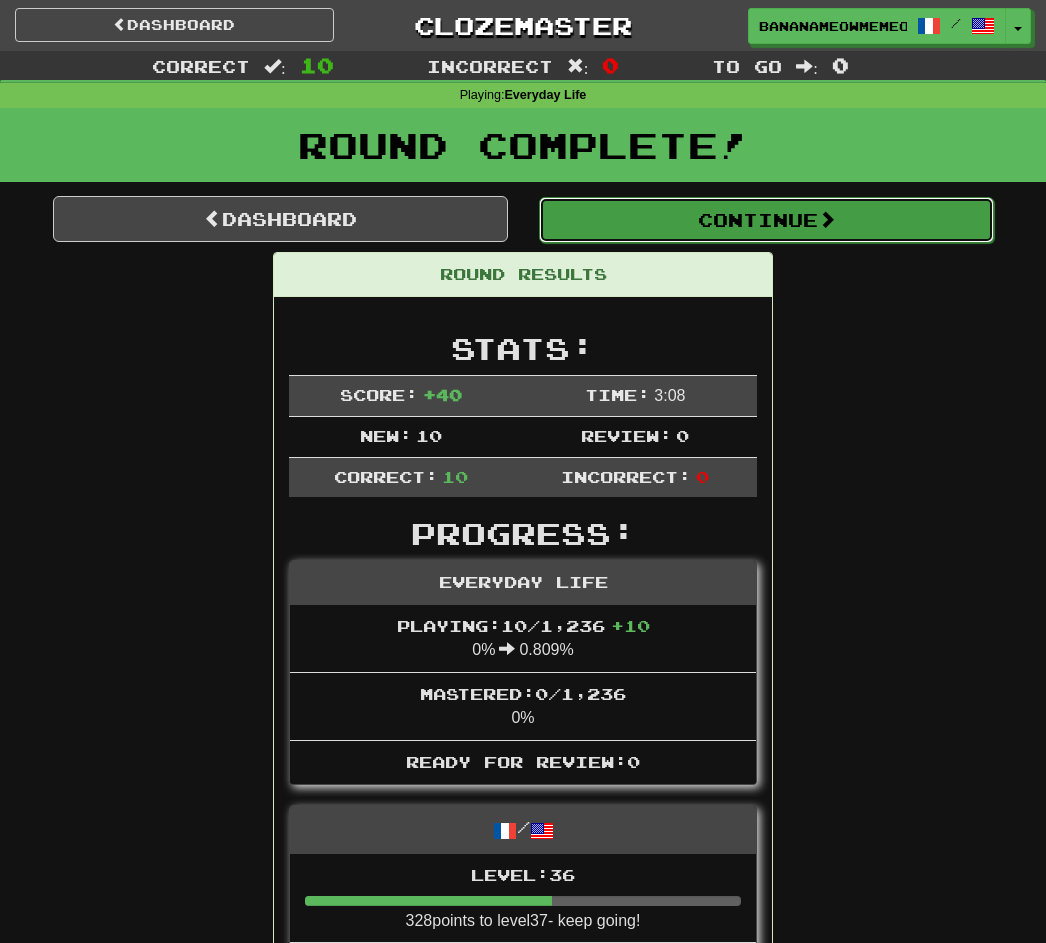 click on "Continue" at bounding box center (766, 220) 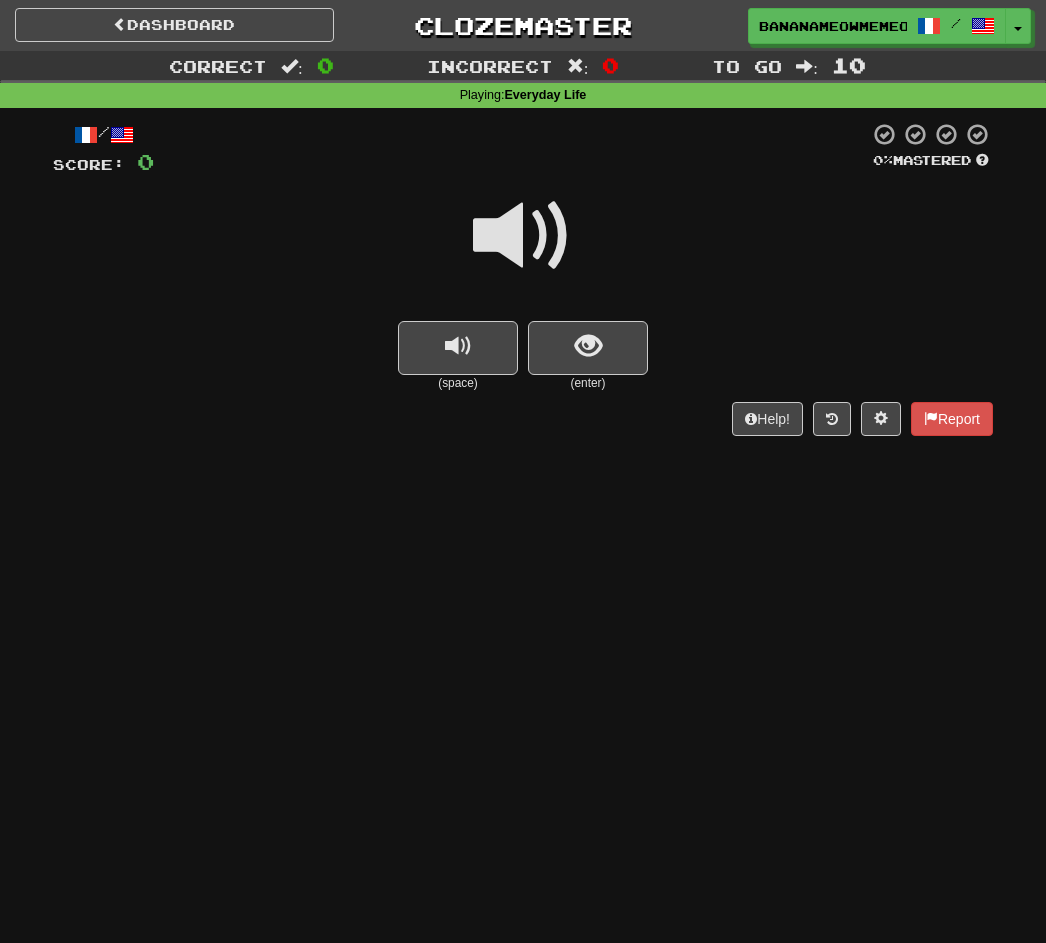 click at bounding box center [523, 236] 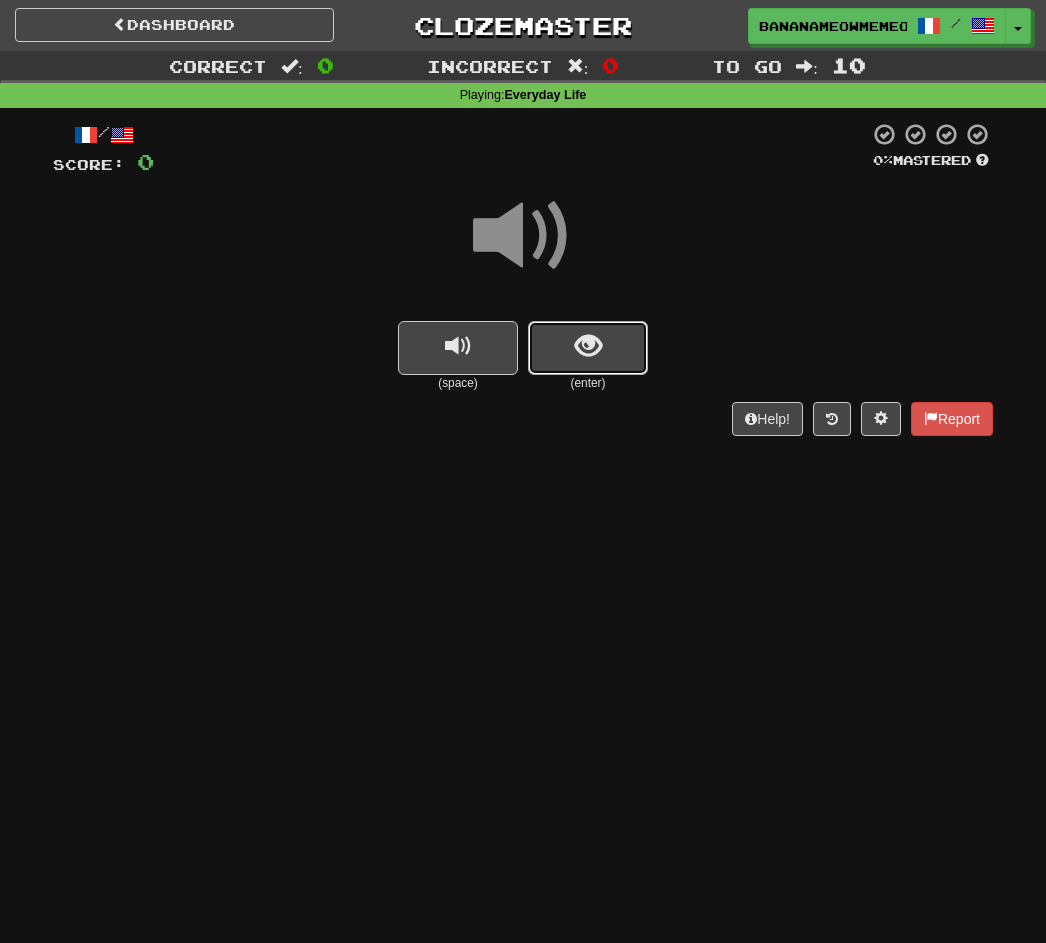 click at bounding box center [588, 348] 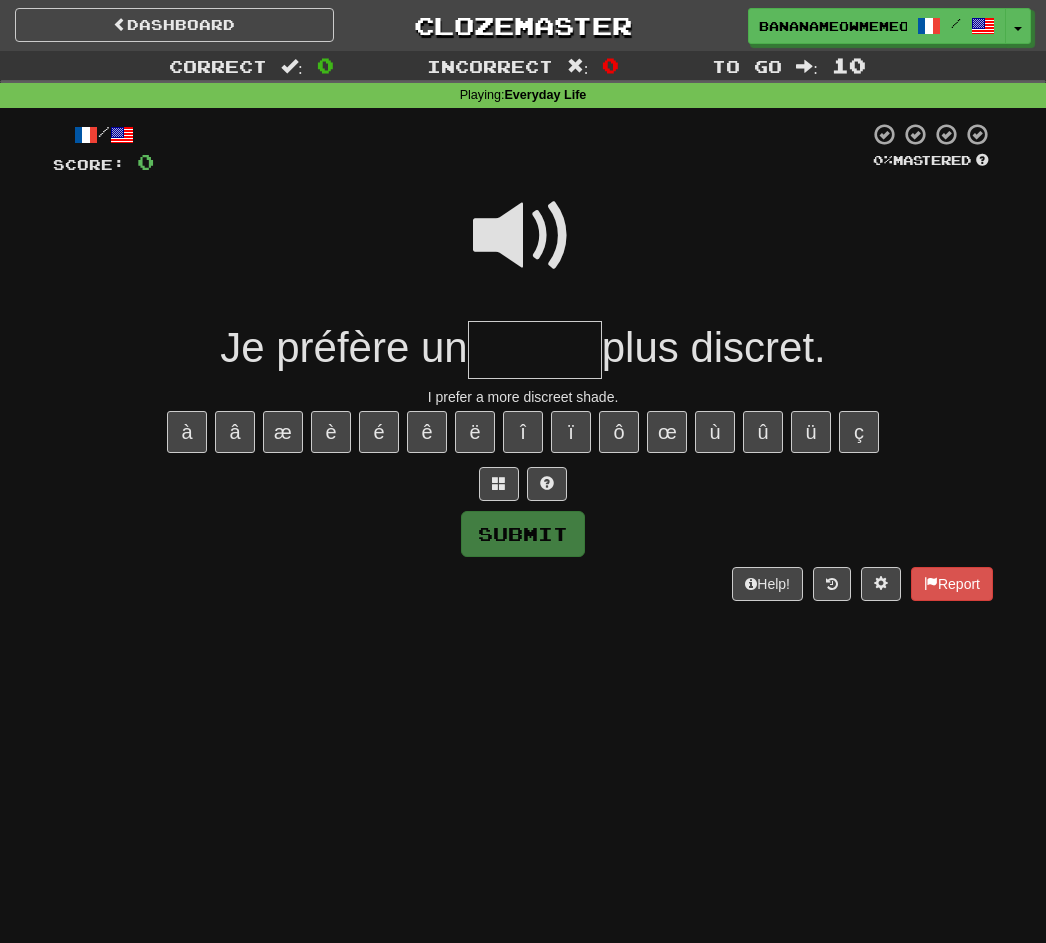 click at bounding box center (523, 236) 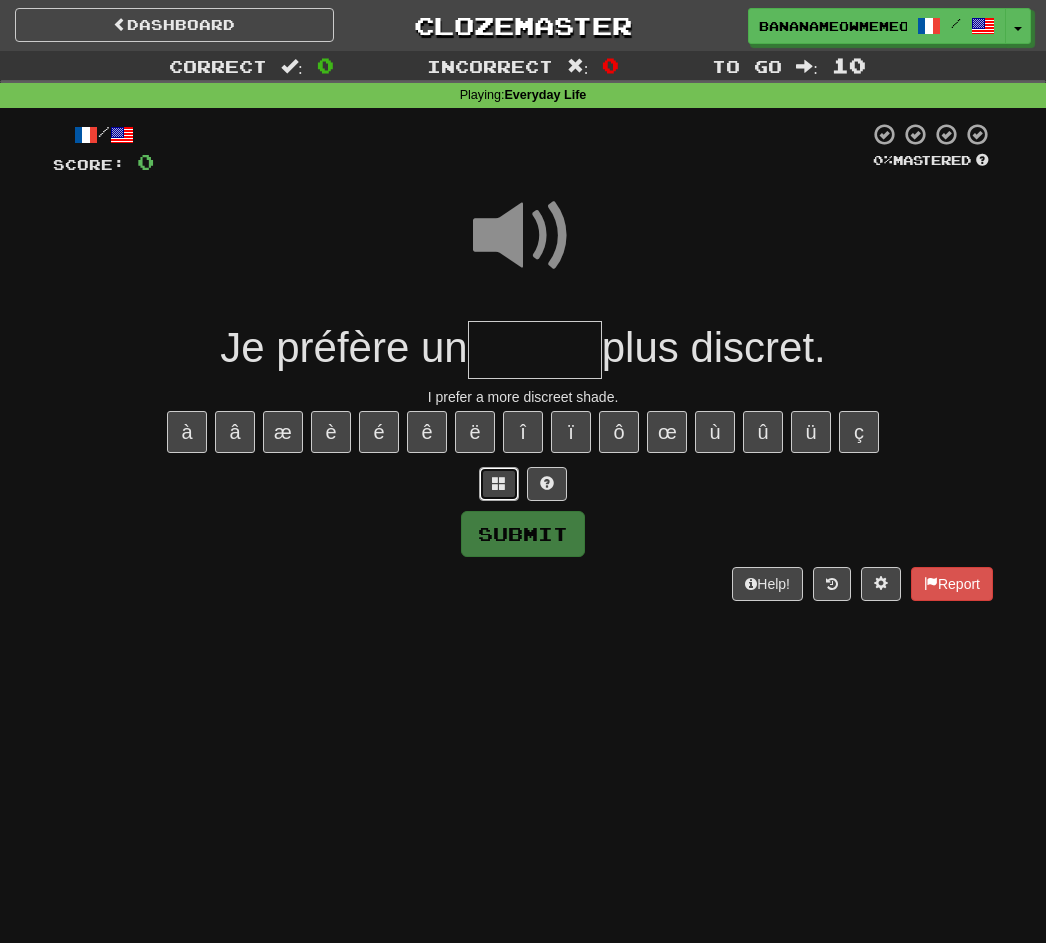 click at bounding box center (499, 483) 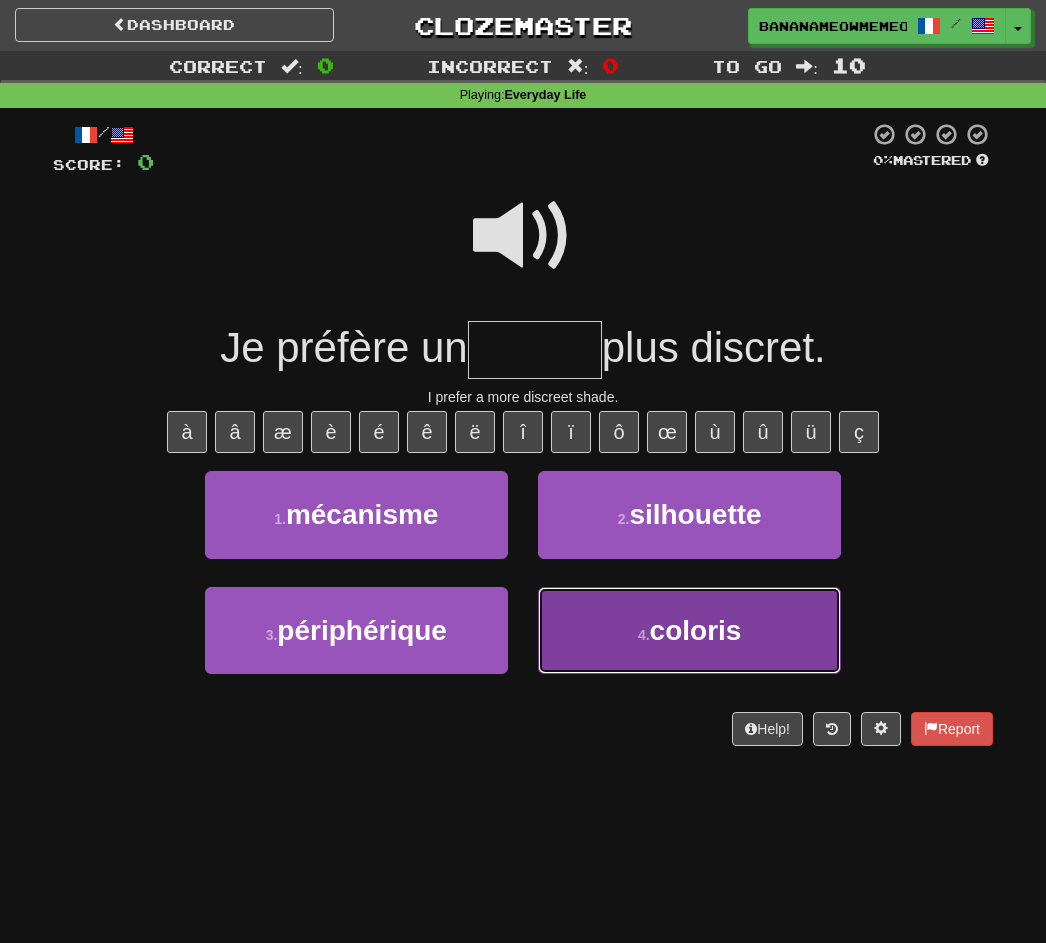 click on "4 .  coloris" at bounding box center (689, 630) 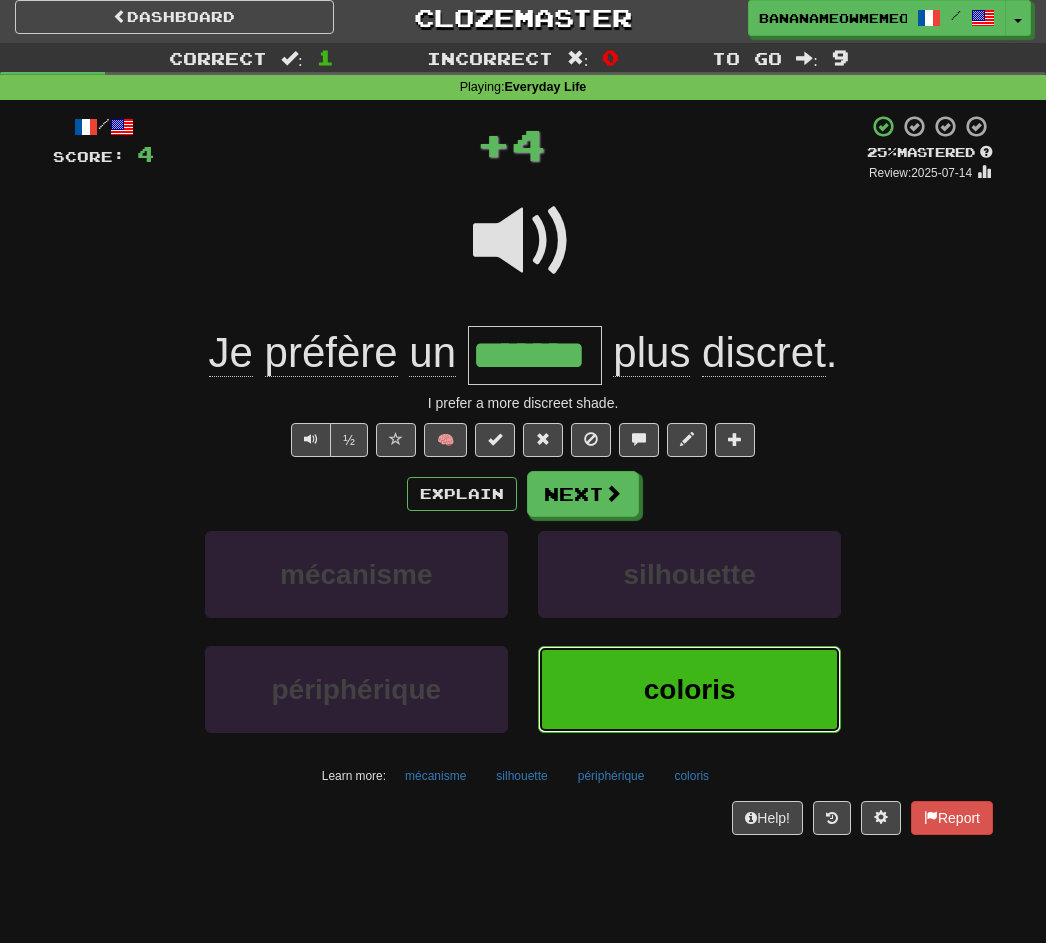 scroll, scrollTop: 2, scrollLeft: 0, axis: vertical 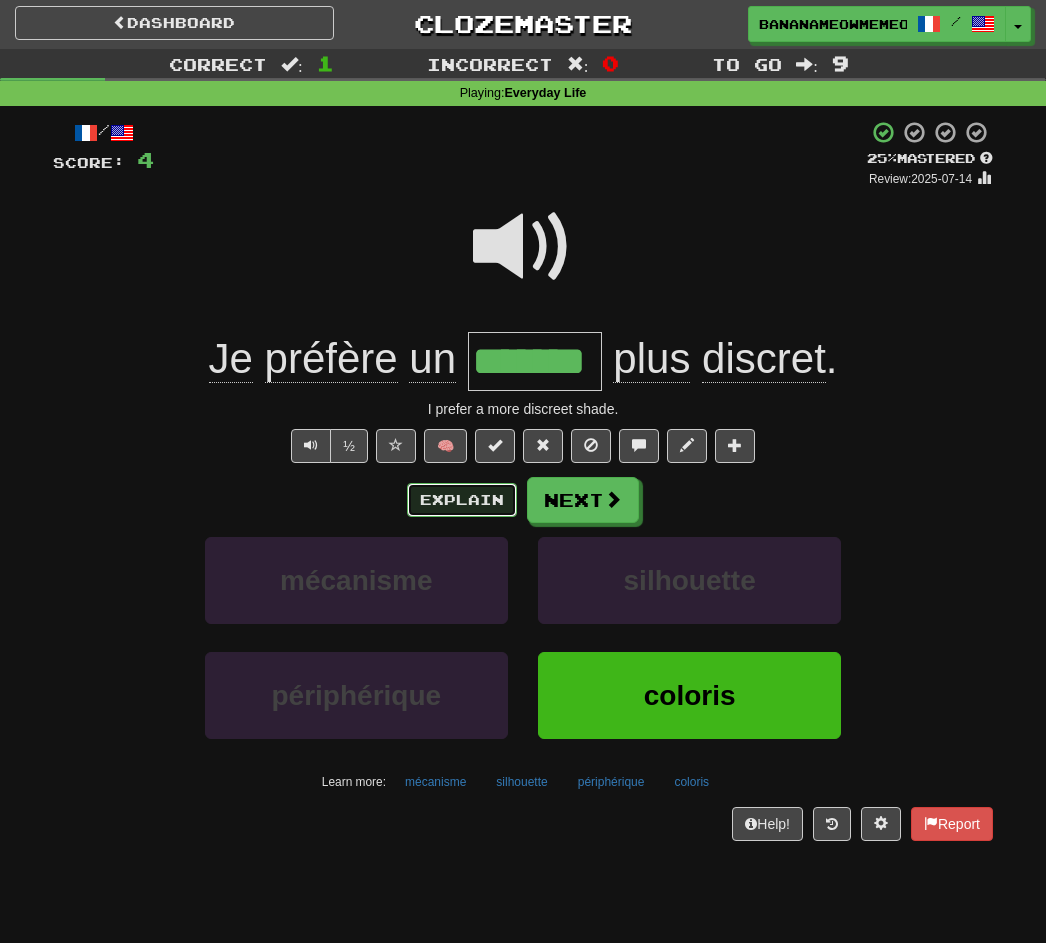 click on "Explain" at bounding box center [462, 500] 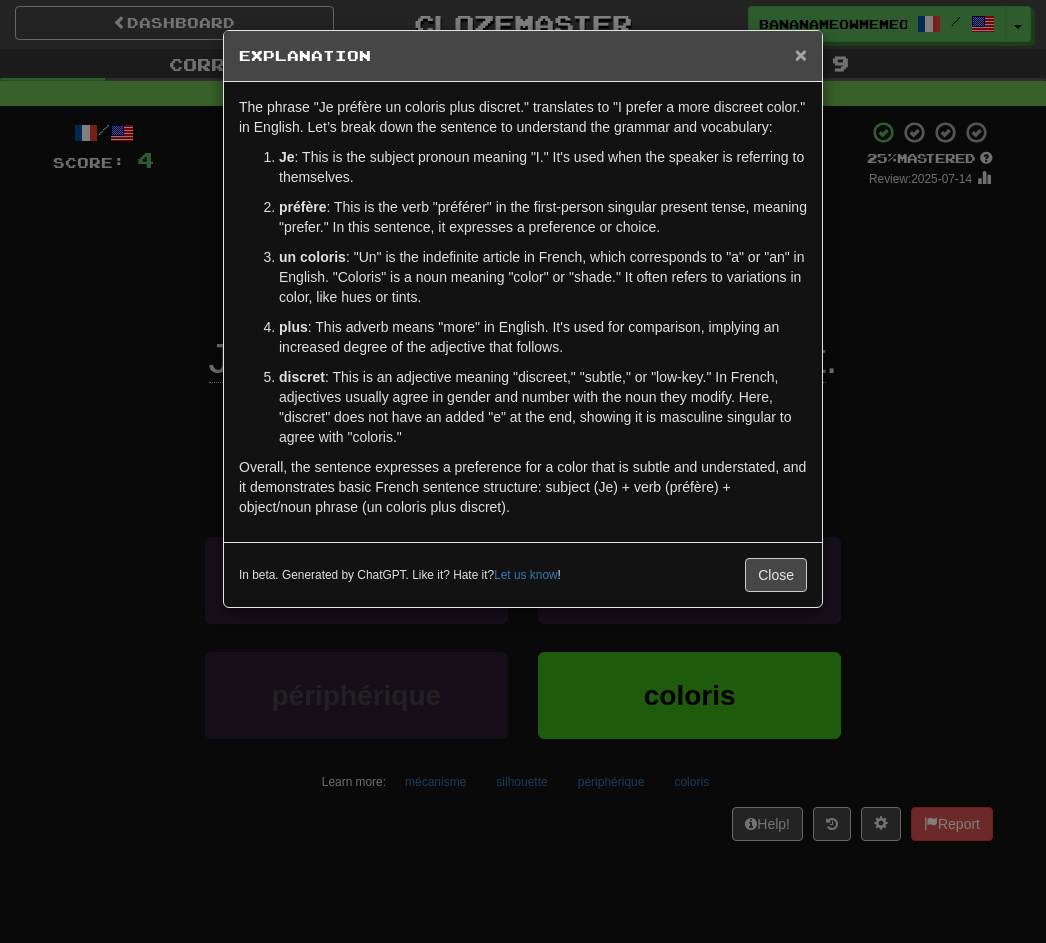click on "×" at bounding box center (801, 54) 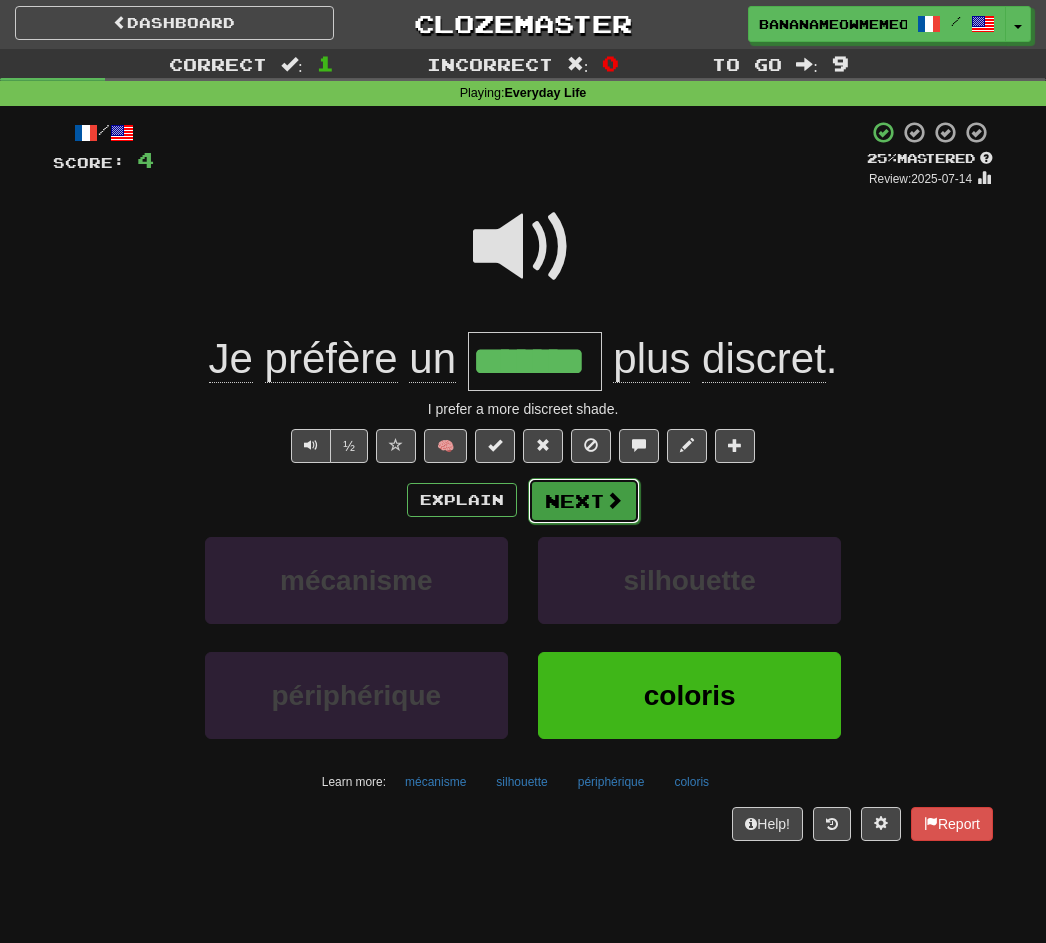 click on "Next" at bounding box center (584, 501) 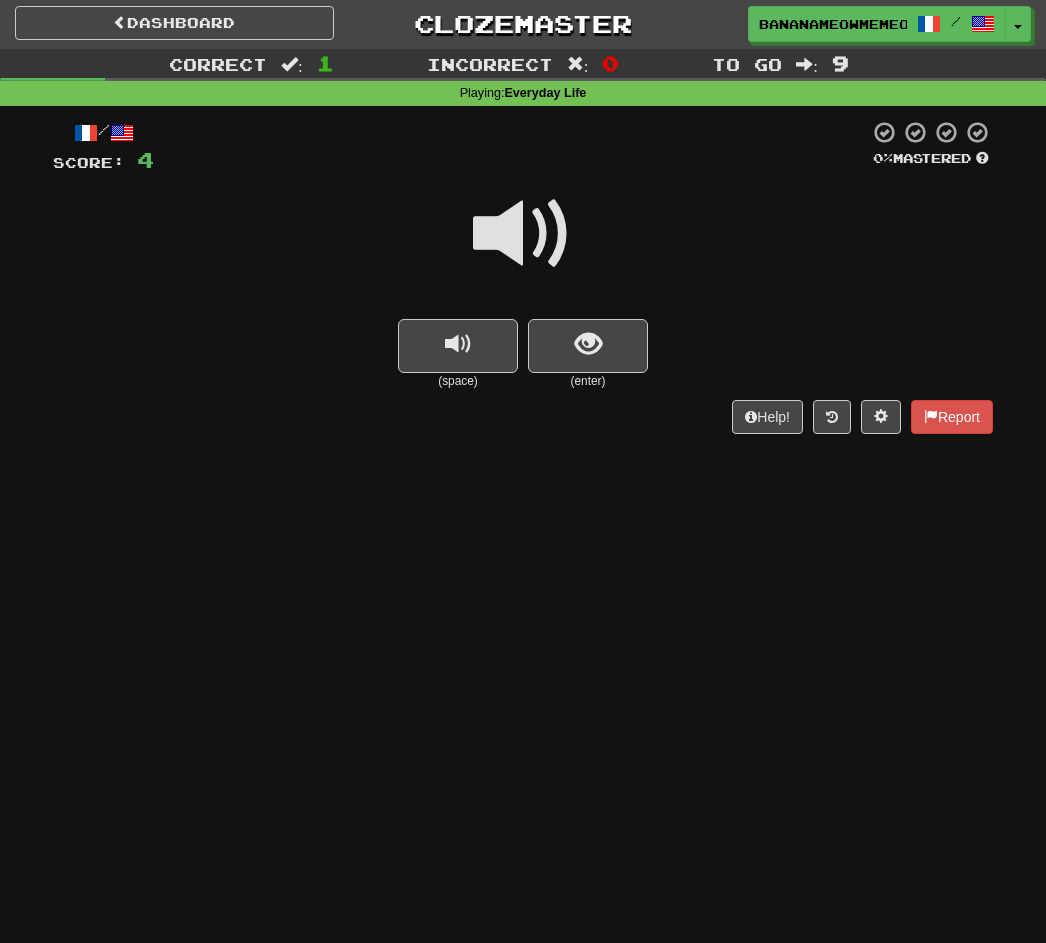 click at bounding box center (523, 234) 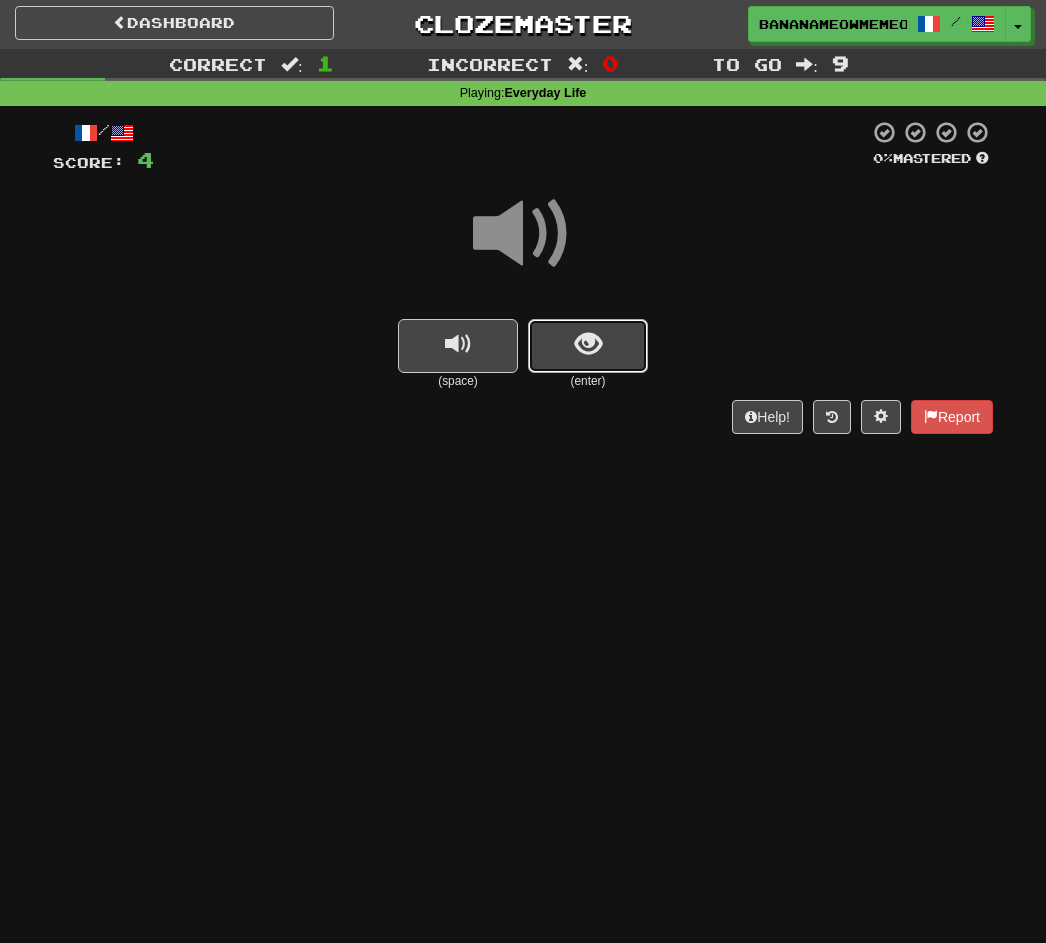 click at bounding box center (588, 346) 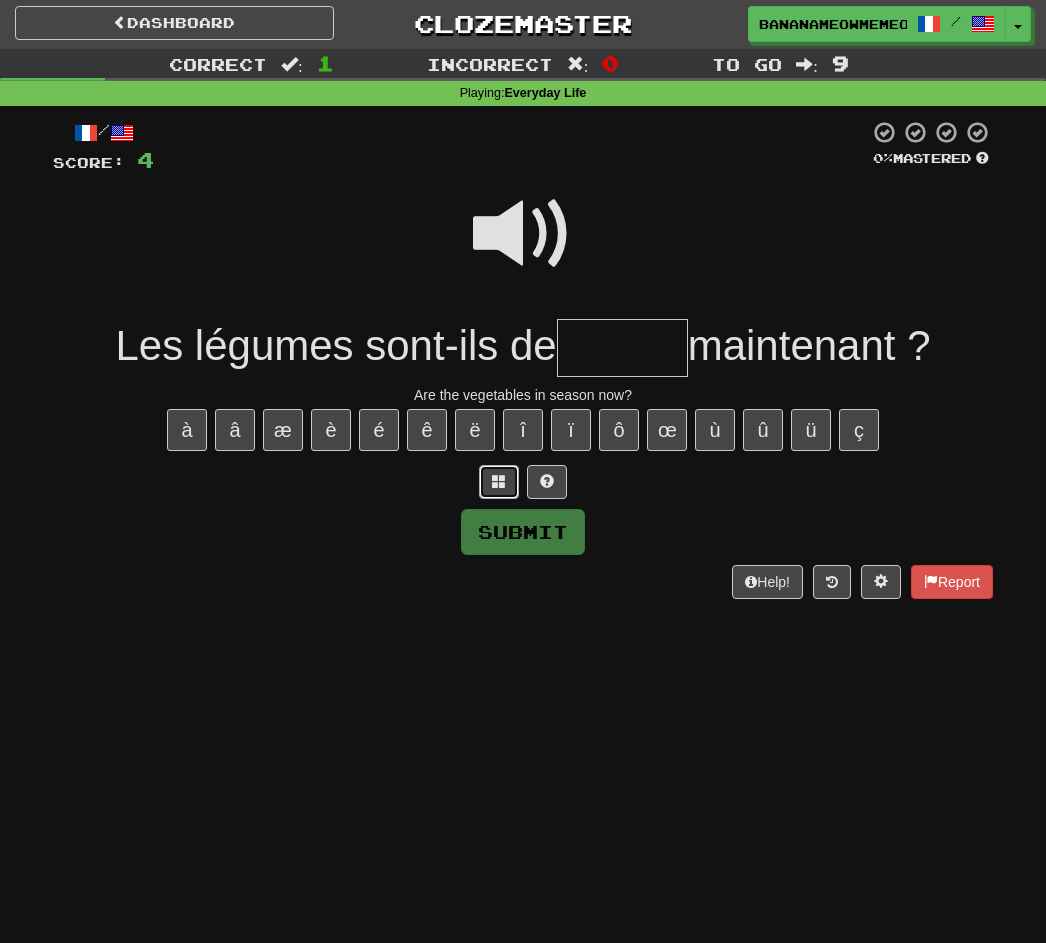 click at bounding box center (499, 481) 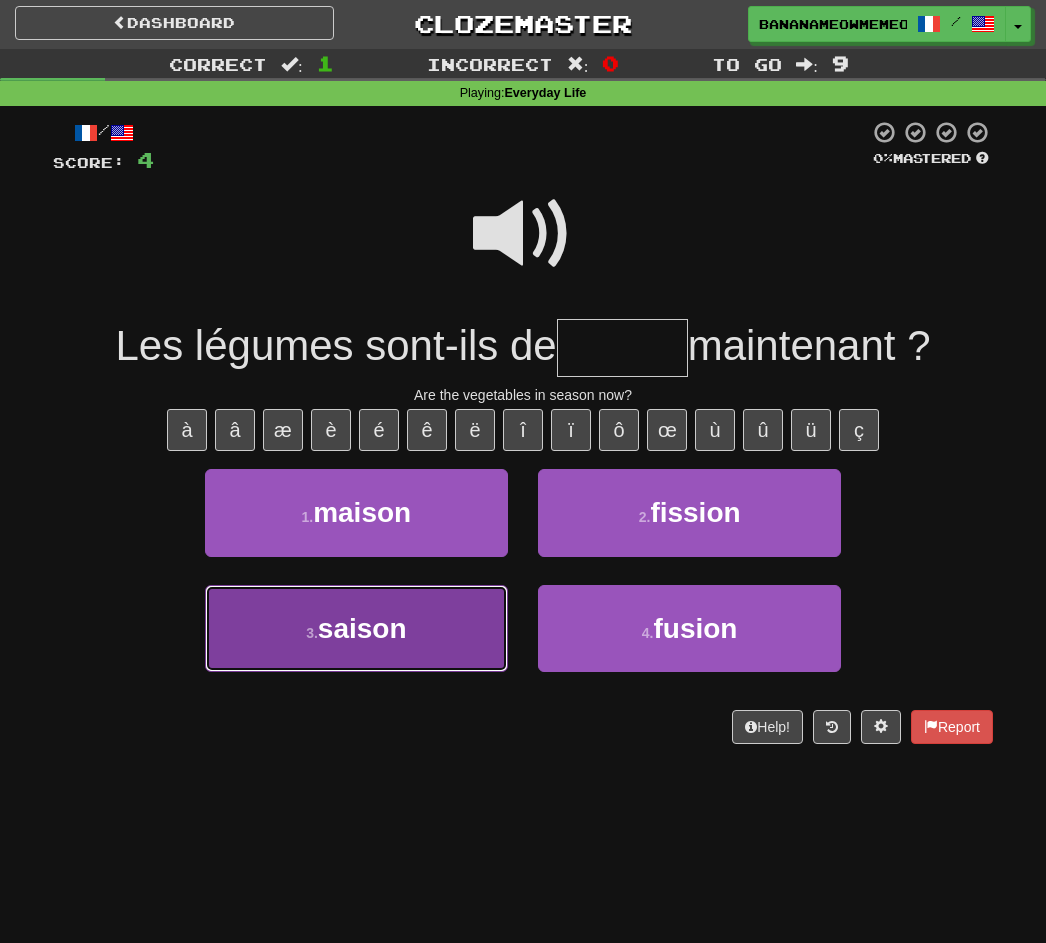 click on "3 .  saison" at bounding box center (356, 628) 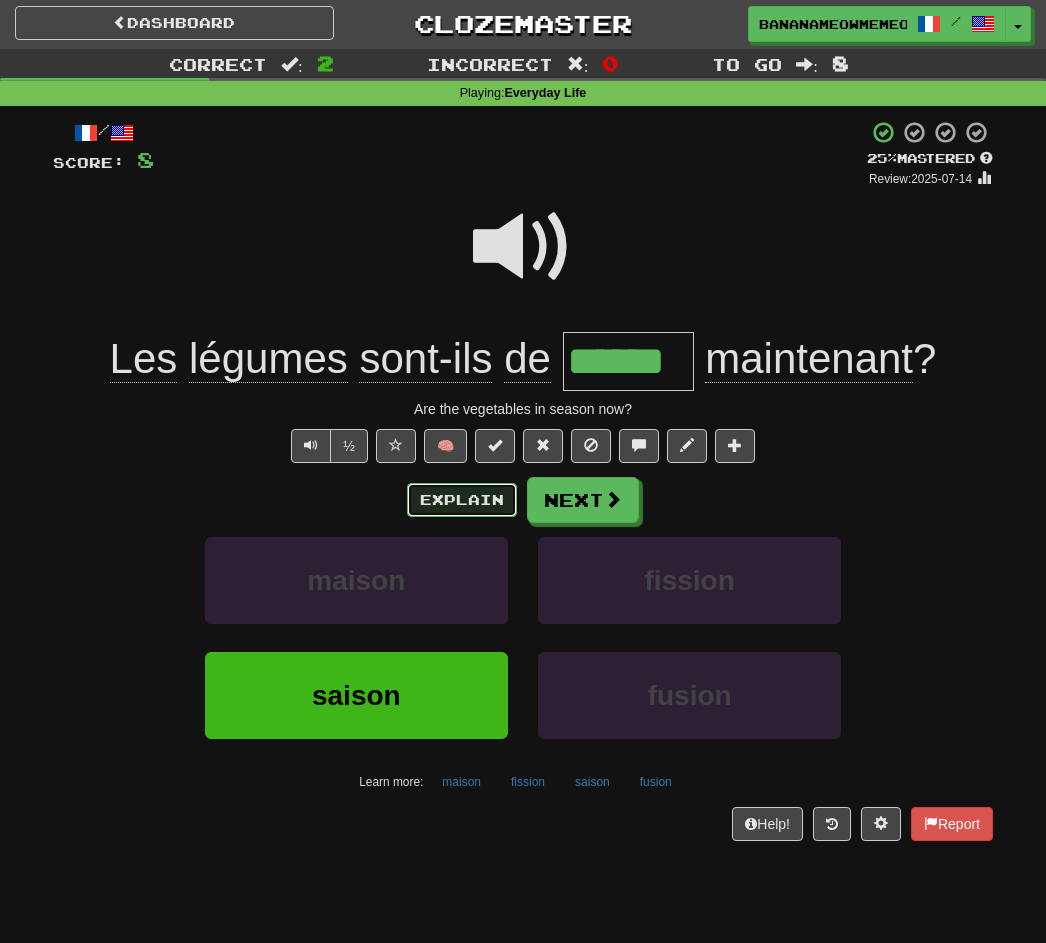 click on "Explain" at bounding box center (462, 500) 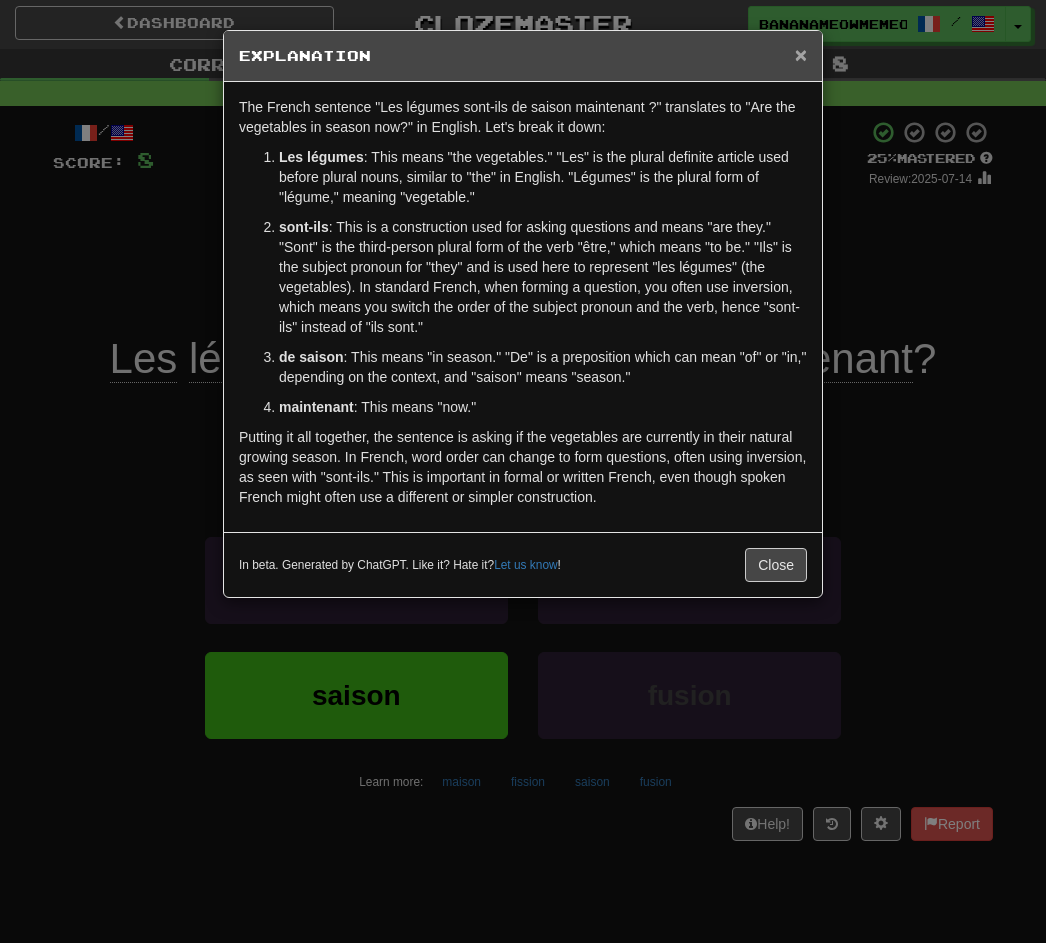 click on "×" at bounding box center (801, 54) 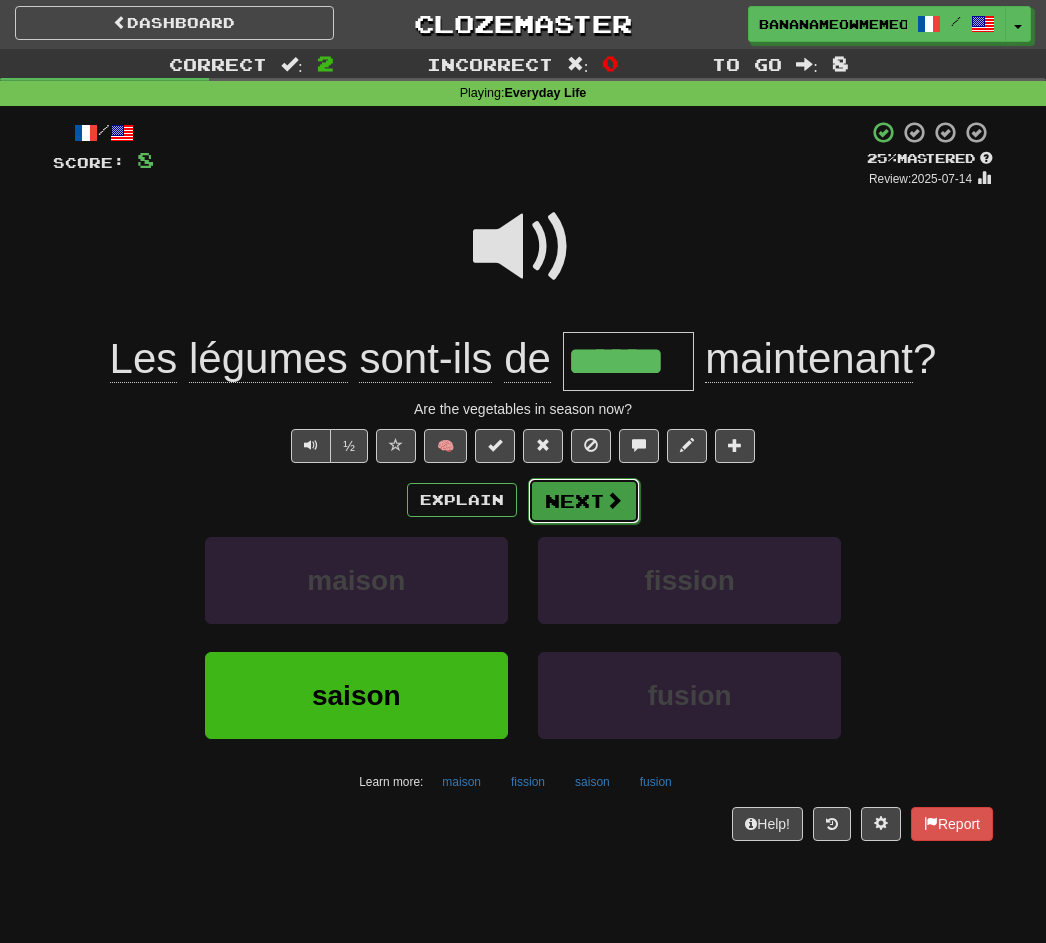 click on "Next" at bounding box center (584, 501) 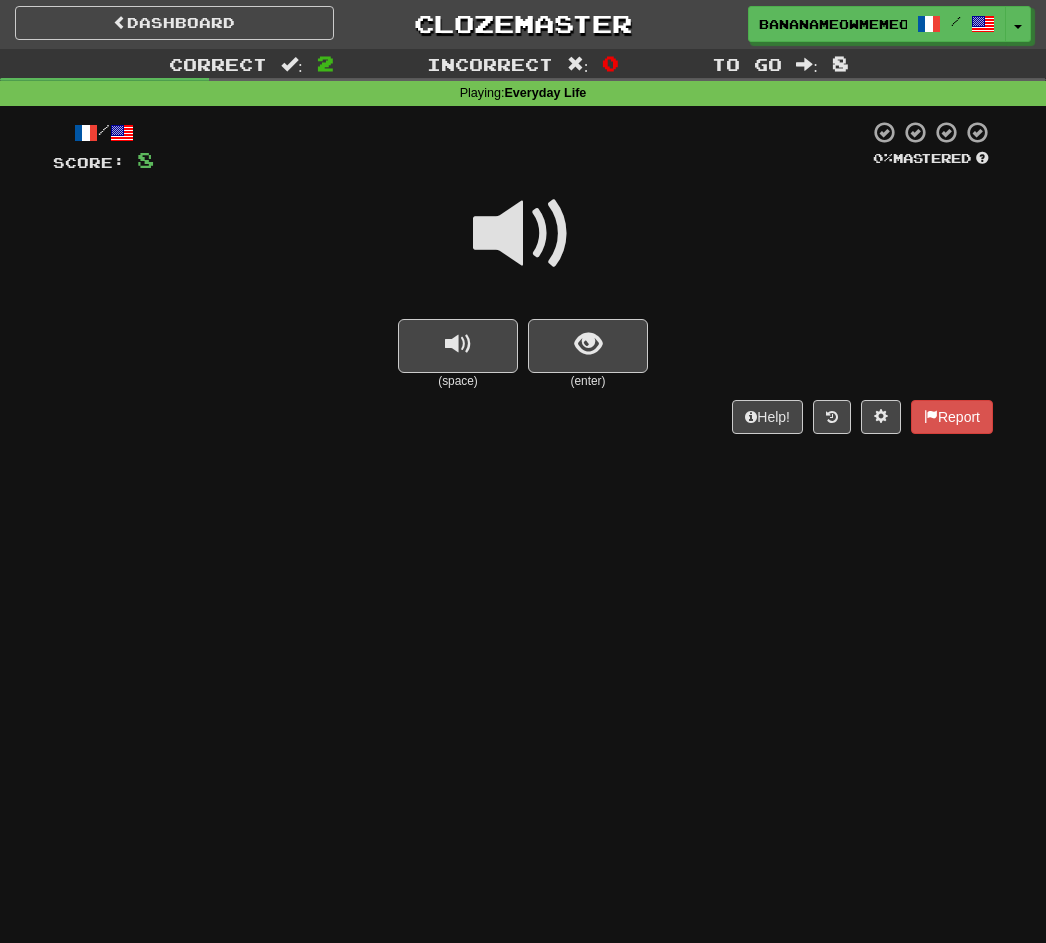 click at bounding box center (523, 234) 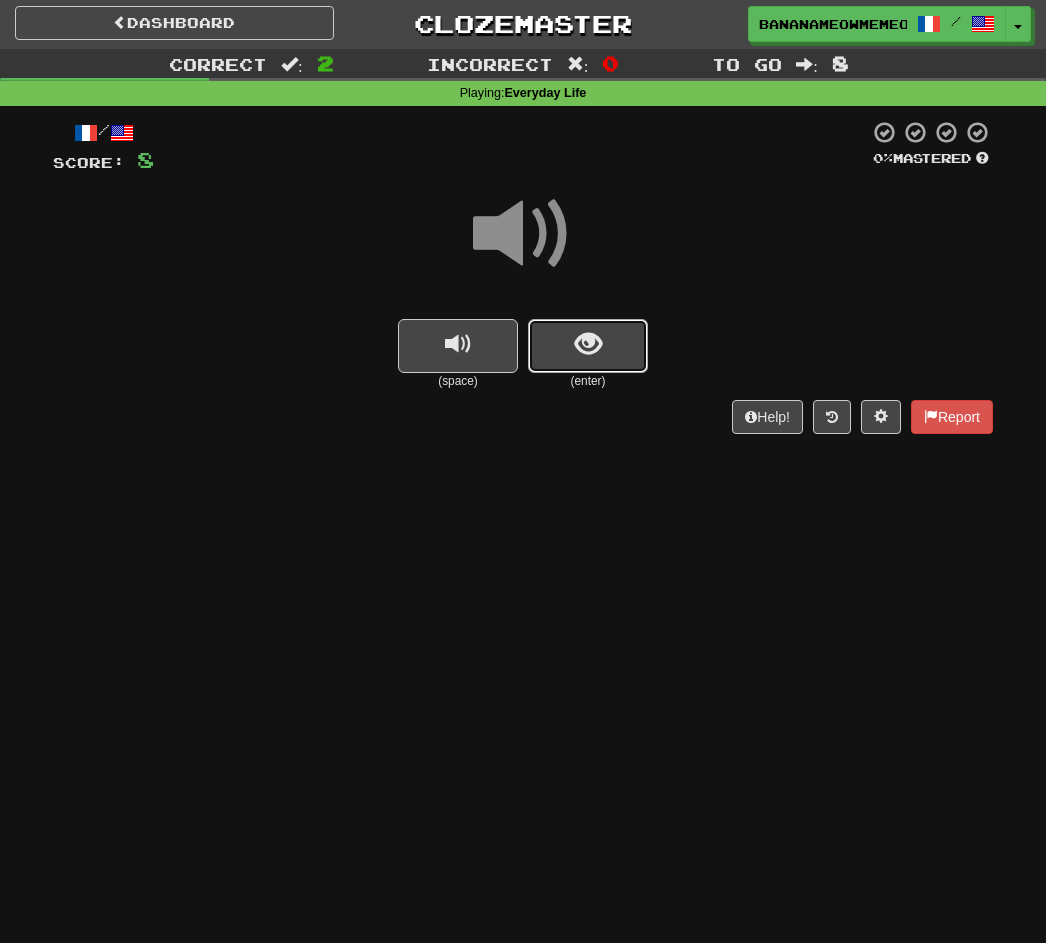 click at bounding box center [588, 346] 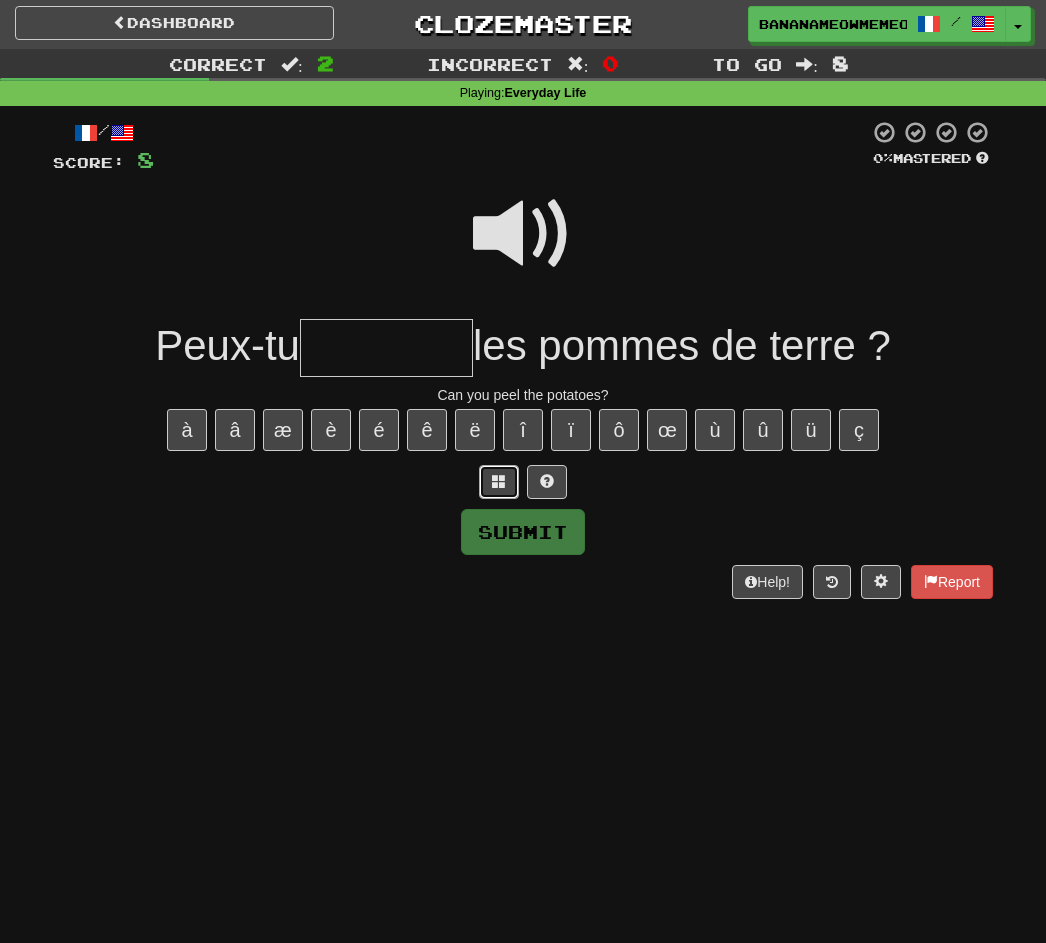 click at bounding box center (499, 481) 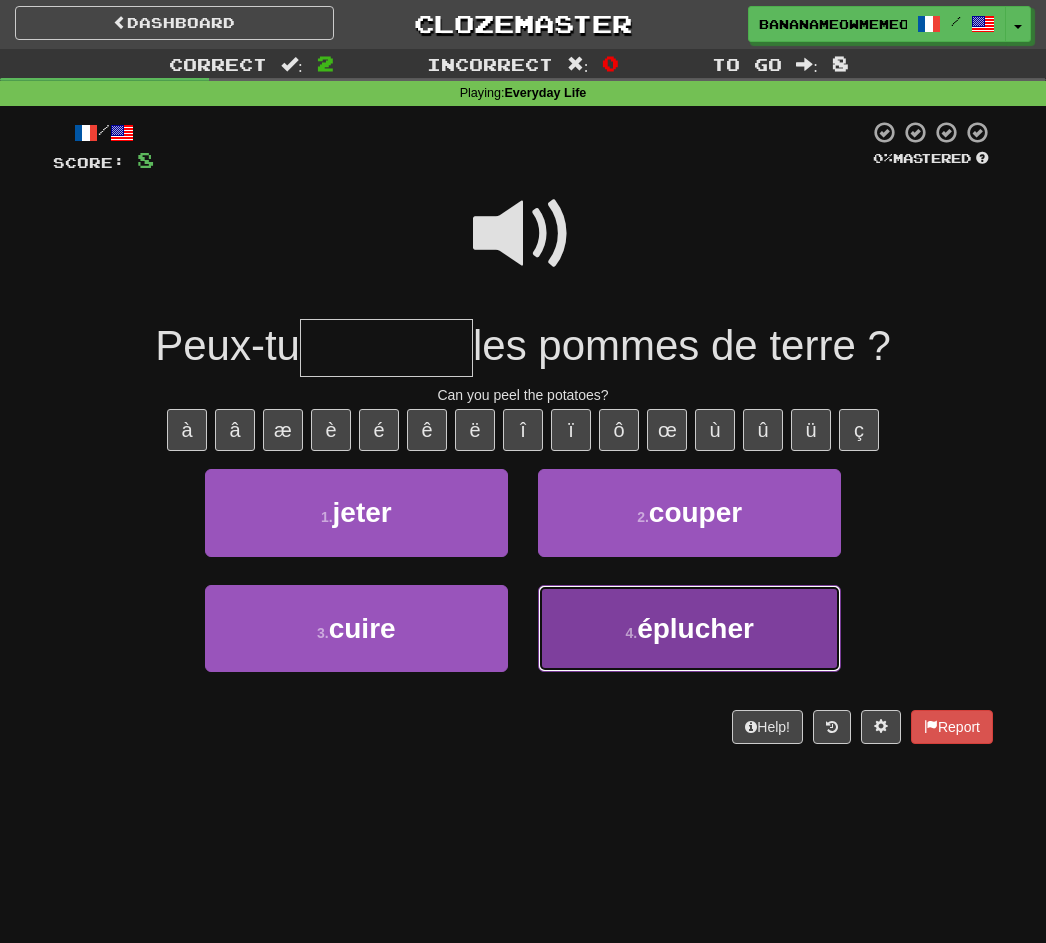 click on "éplucher" at bounding box center (695, 628) 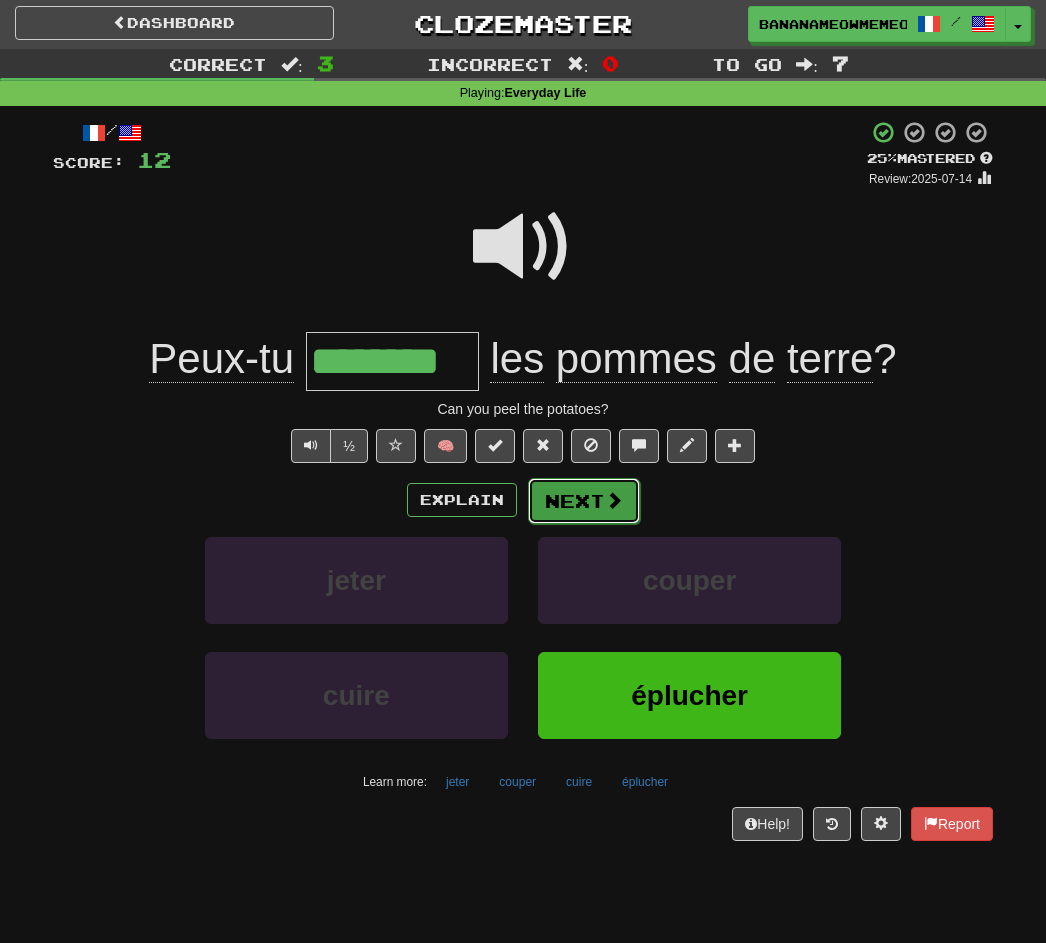 click on "Next" at bounding box center [584, 501] 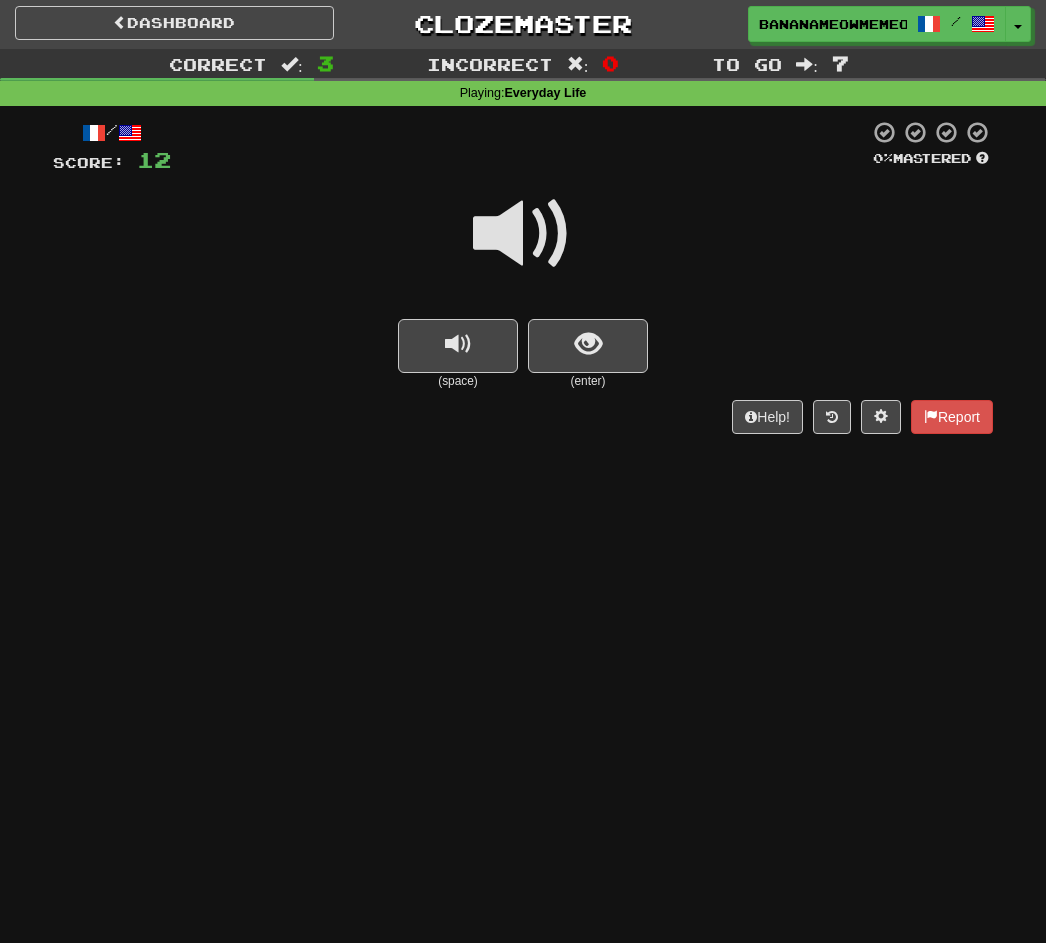 click at bounding box center [523, 234] 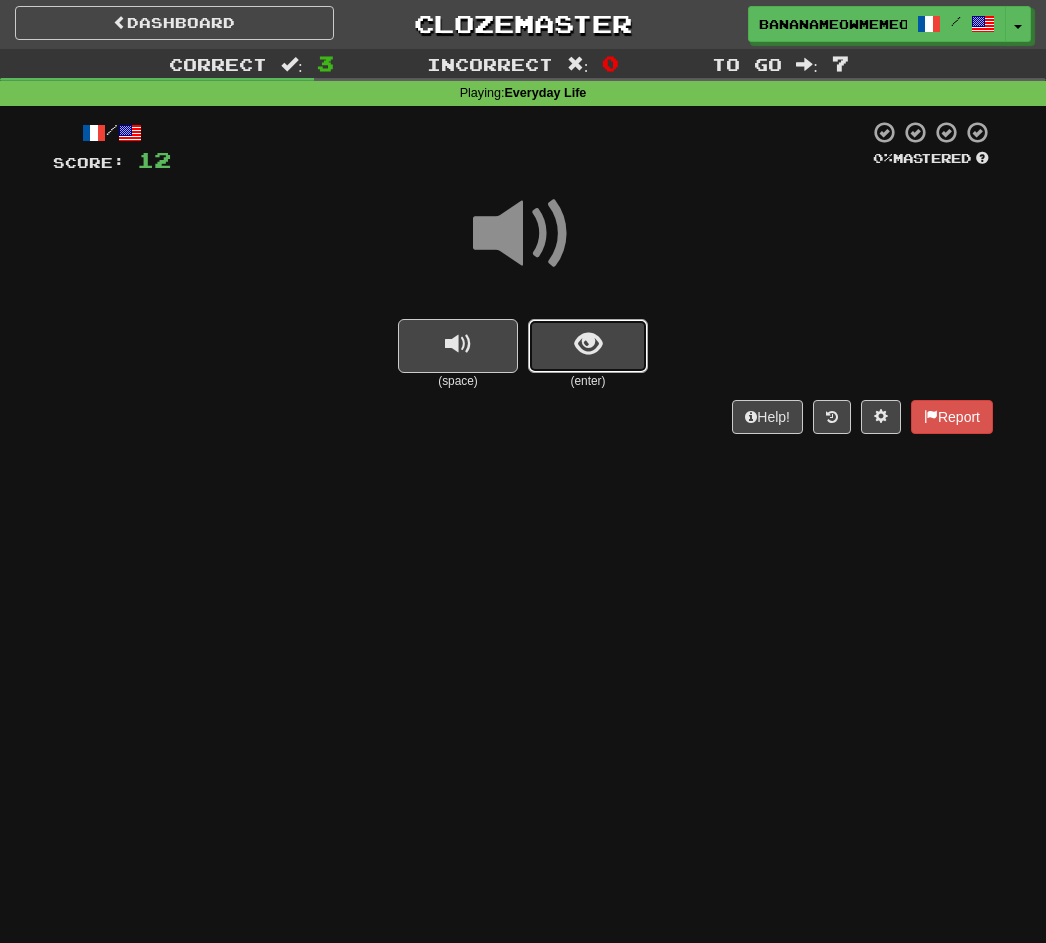 click at bounding box center [588, 344] 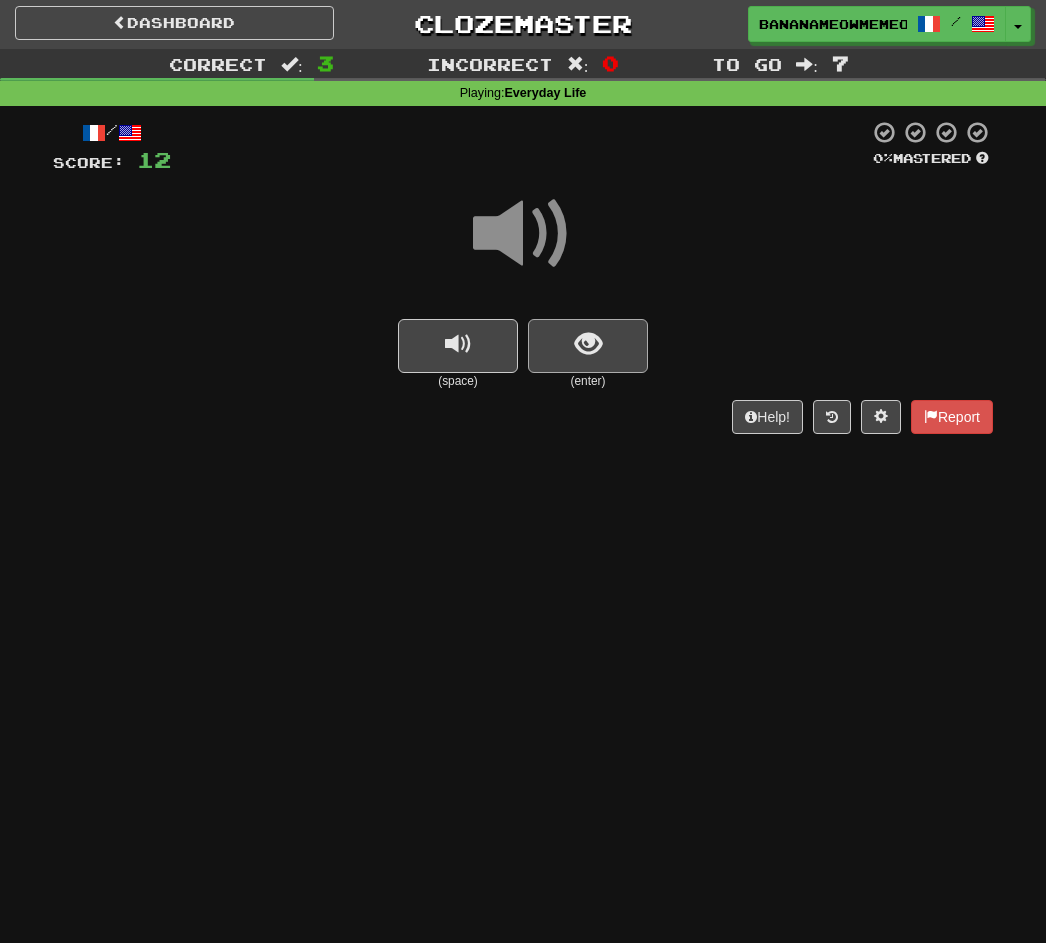 scroll, scrollTop: 0, scrollLeft: 0, axis: both 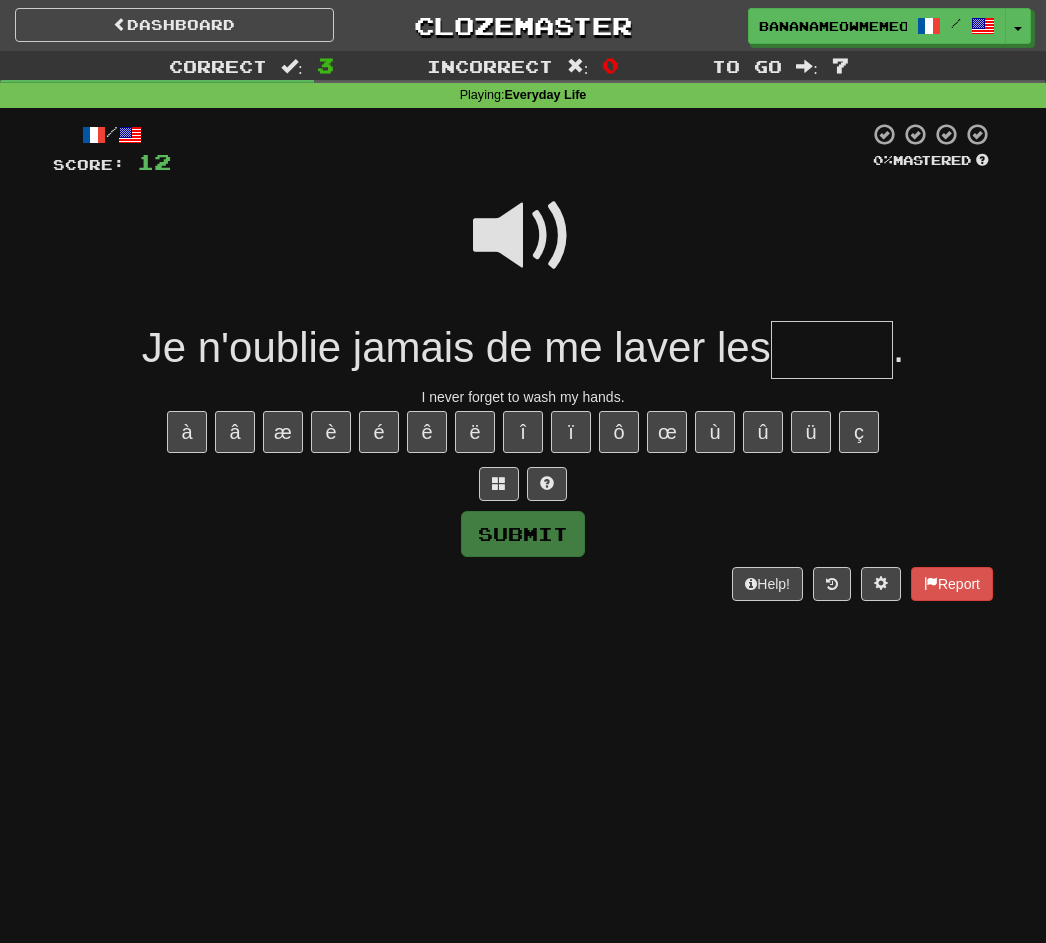 click at bounding box center (523, 236) 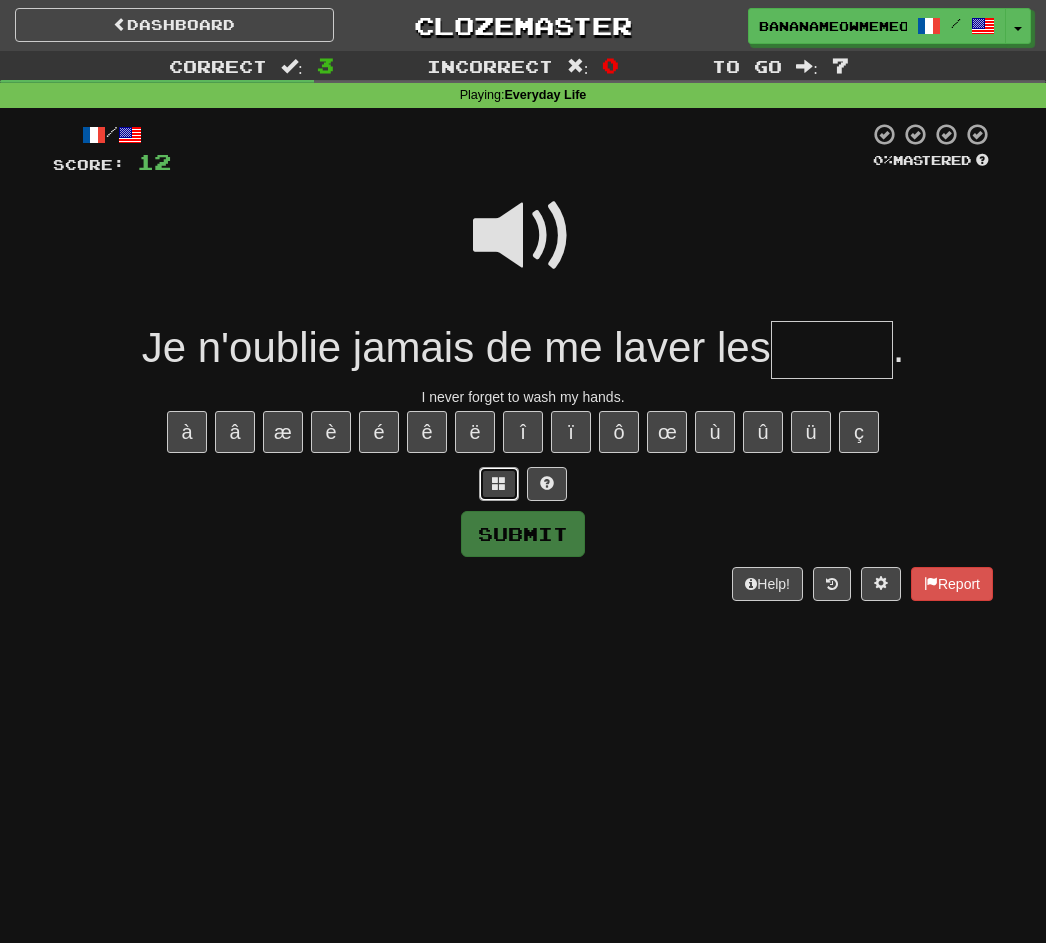 click at bounding box center (499, 483) 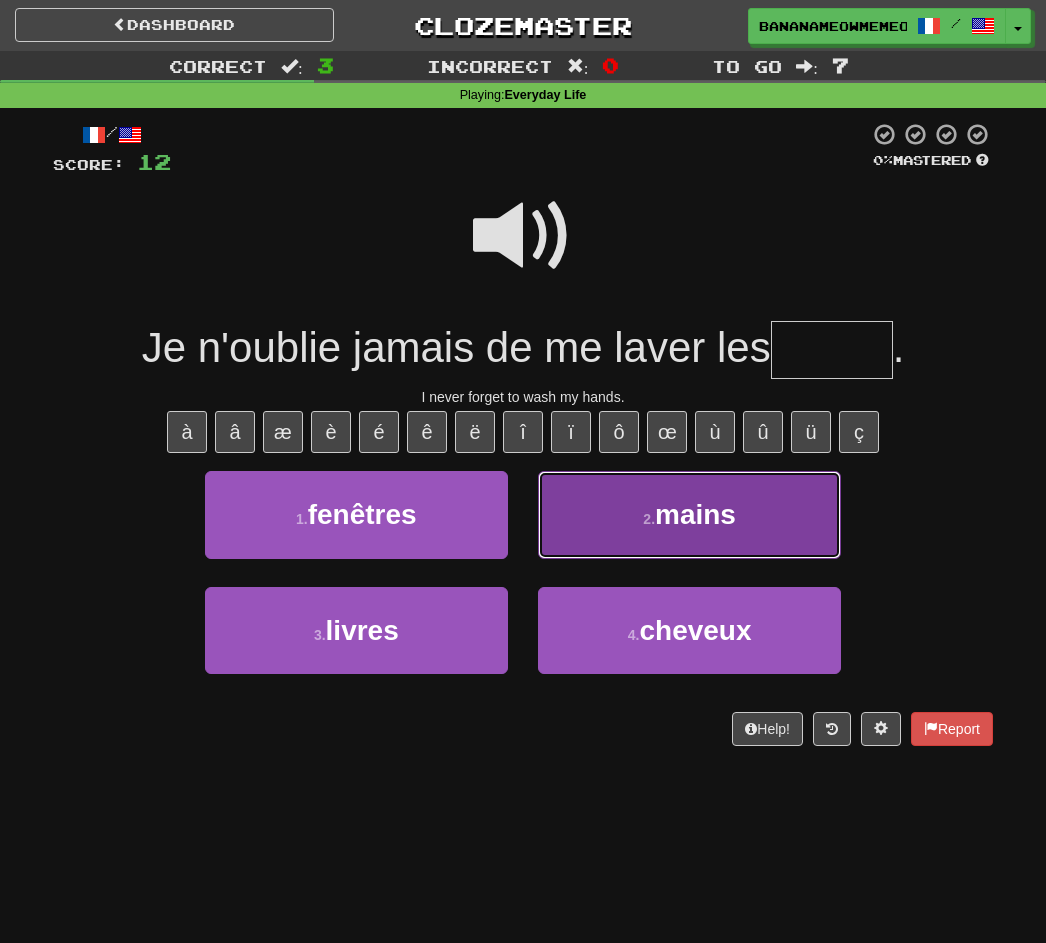click on "2 .  mains" at bounding box center [689, 514] 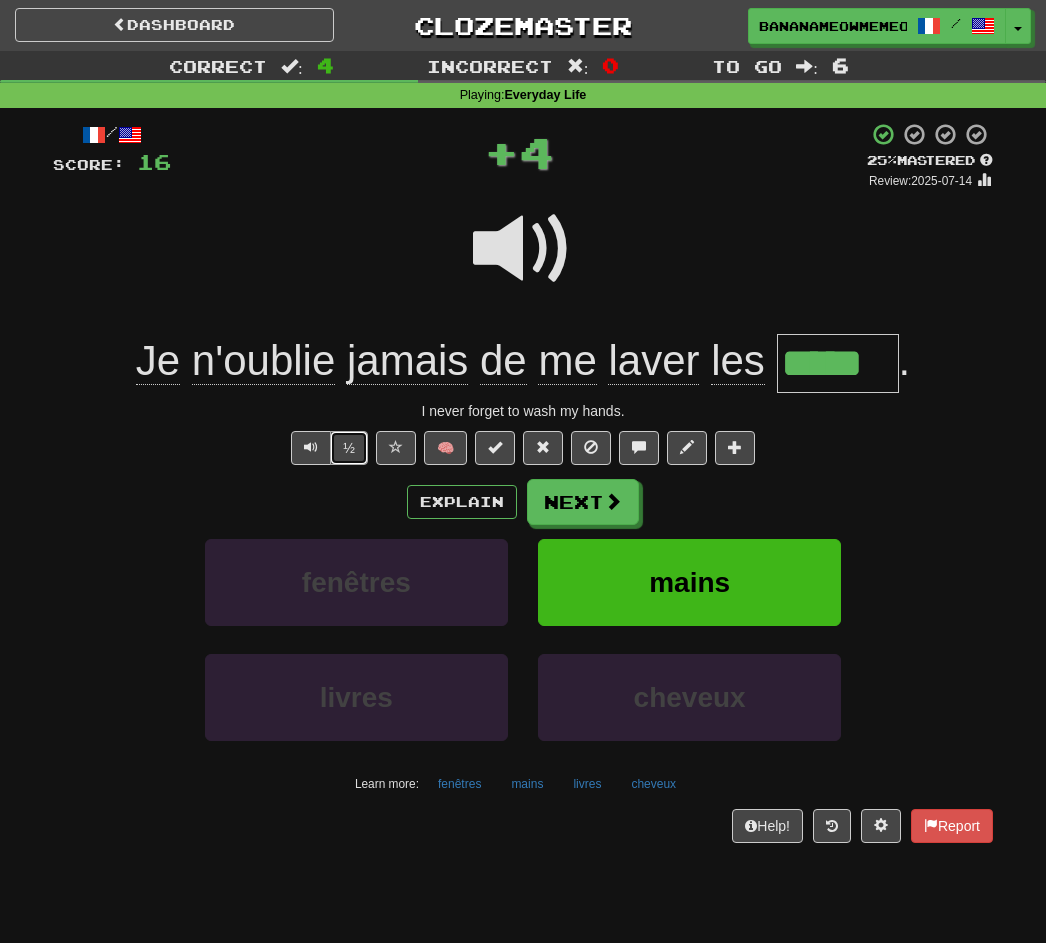 click on "½" at bounding box center [349, 448] 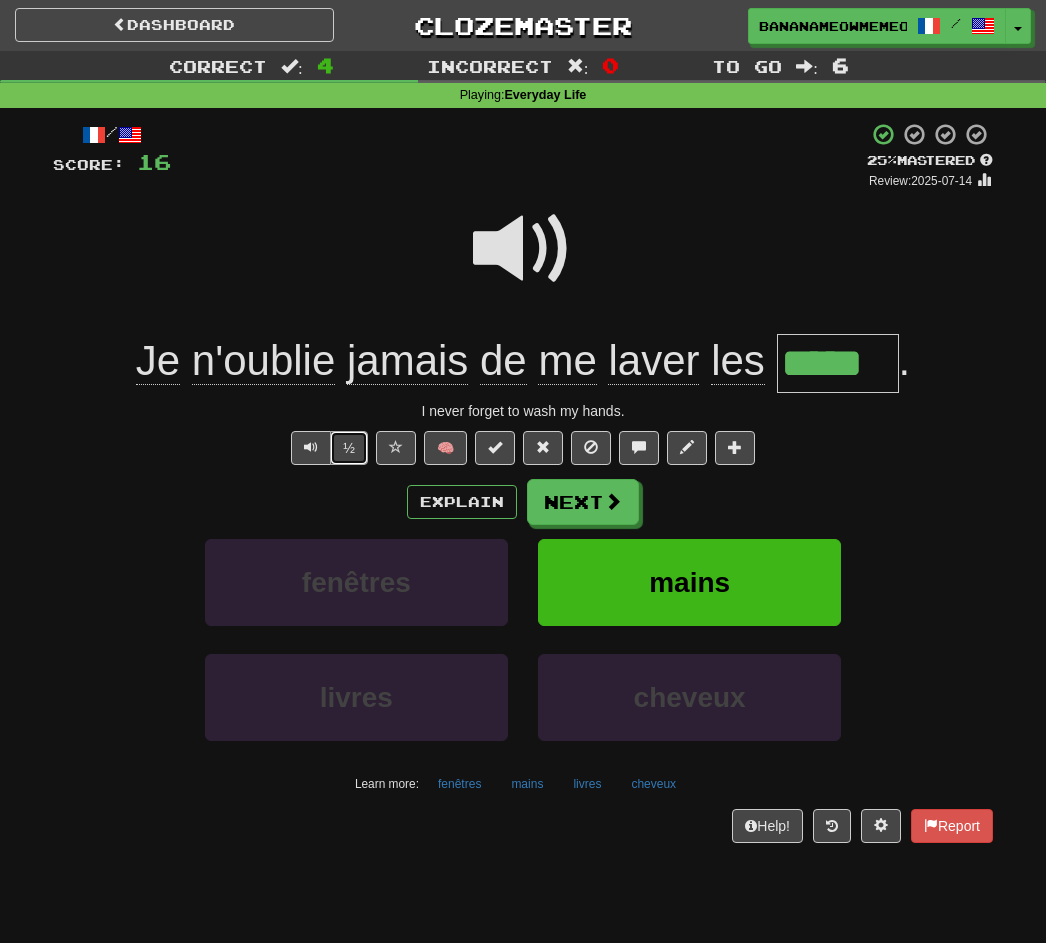 click on "½" at bounding box center (349, 448) 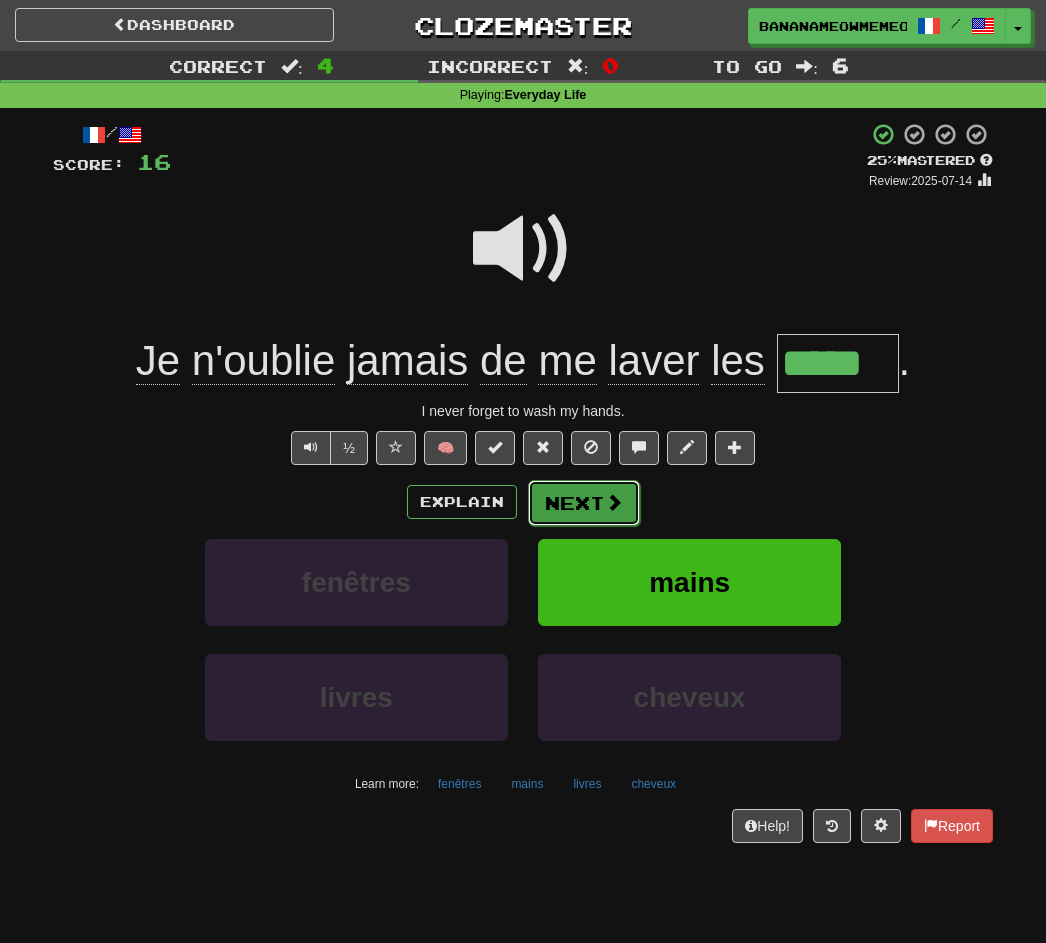 click on "Next" at bounding box center [584, 503] 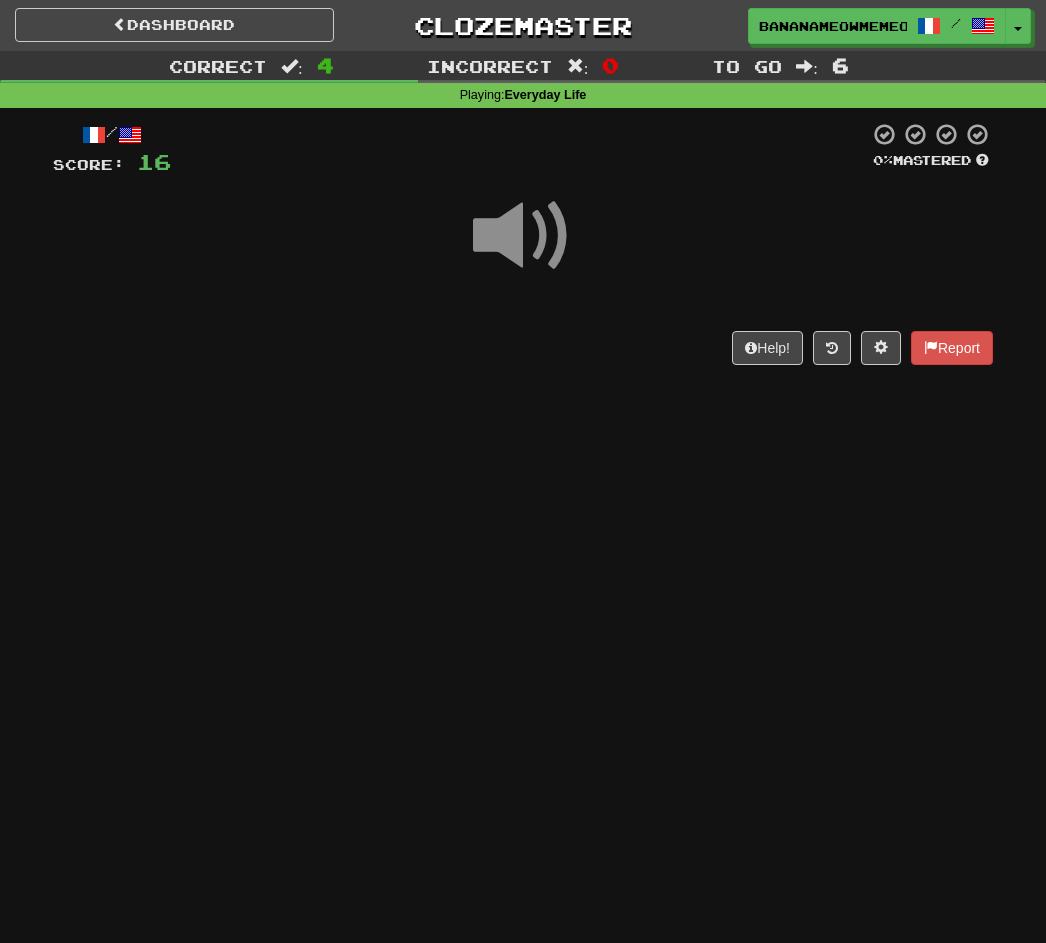 click at bounding box center (523, 236) 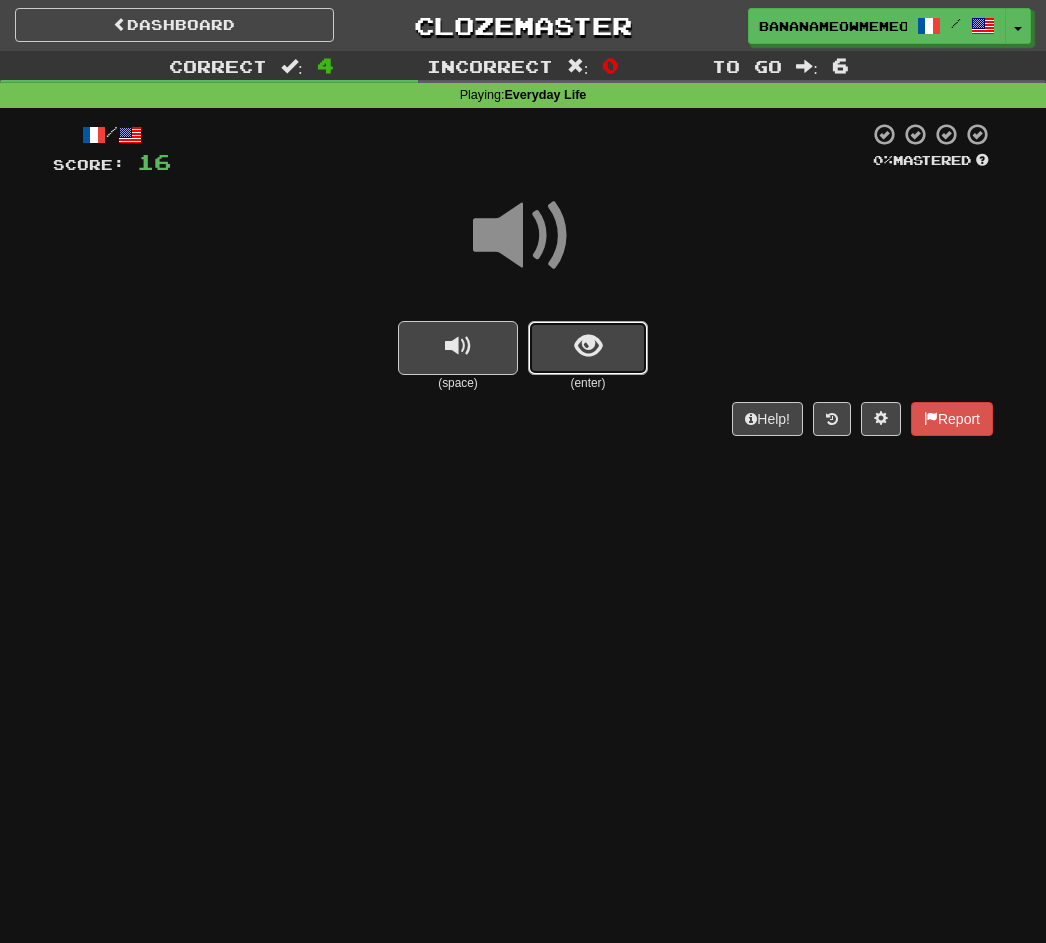 click at bounding box center (588, 348) 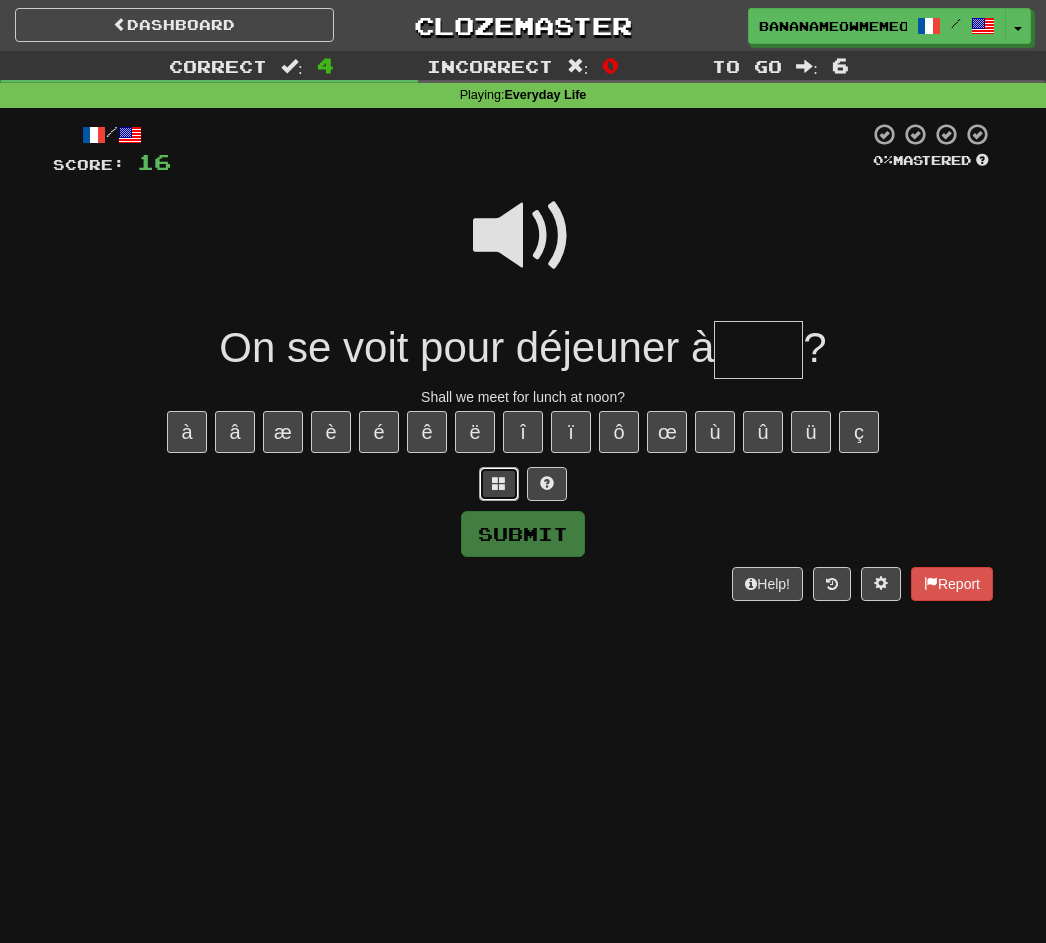 click at bounding box center [499, 483] 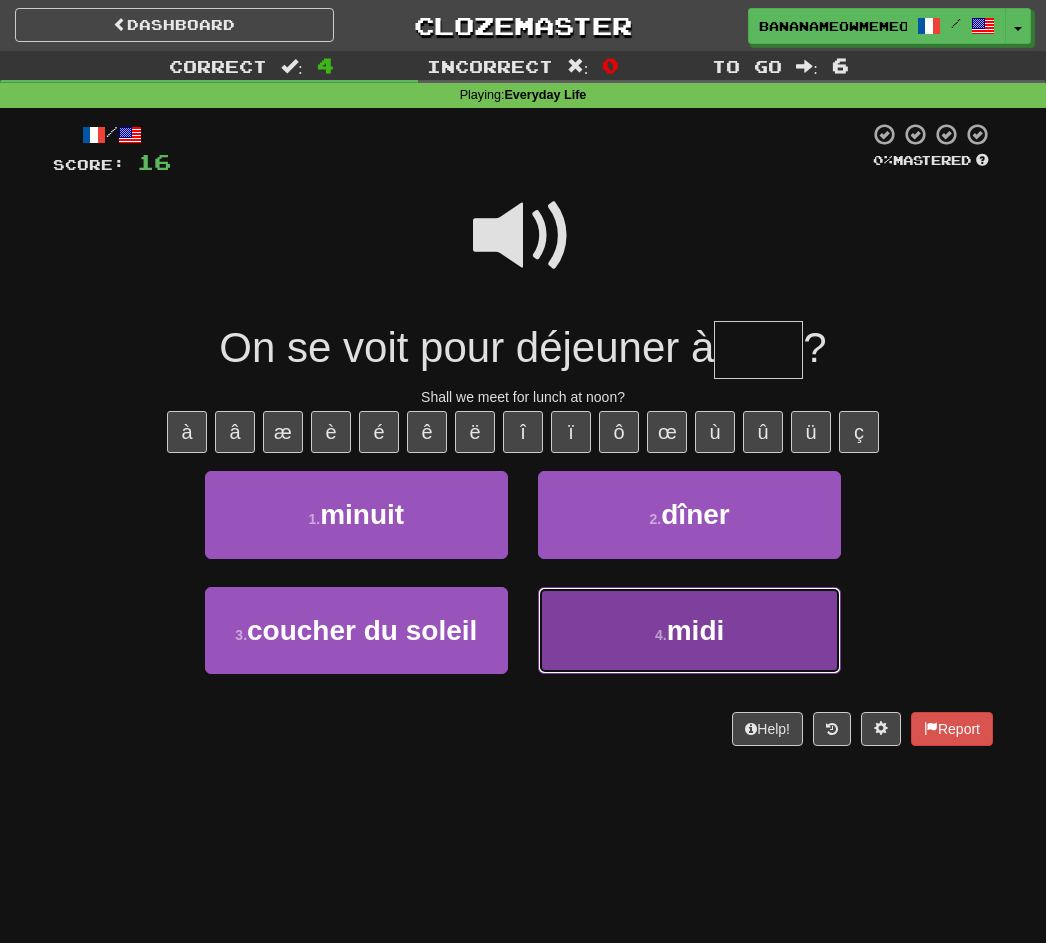 click on "4 .  midi" at bounding box center [689, 630] 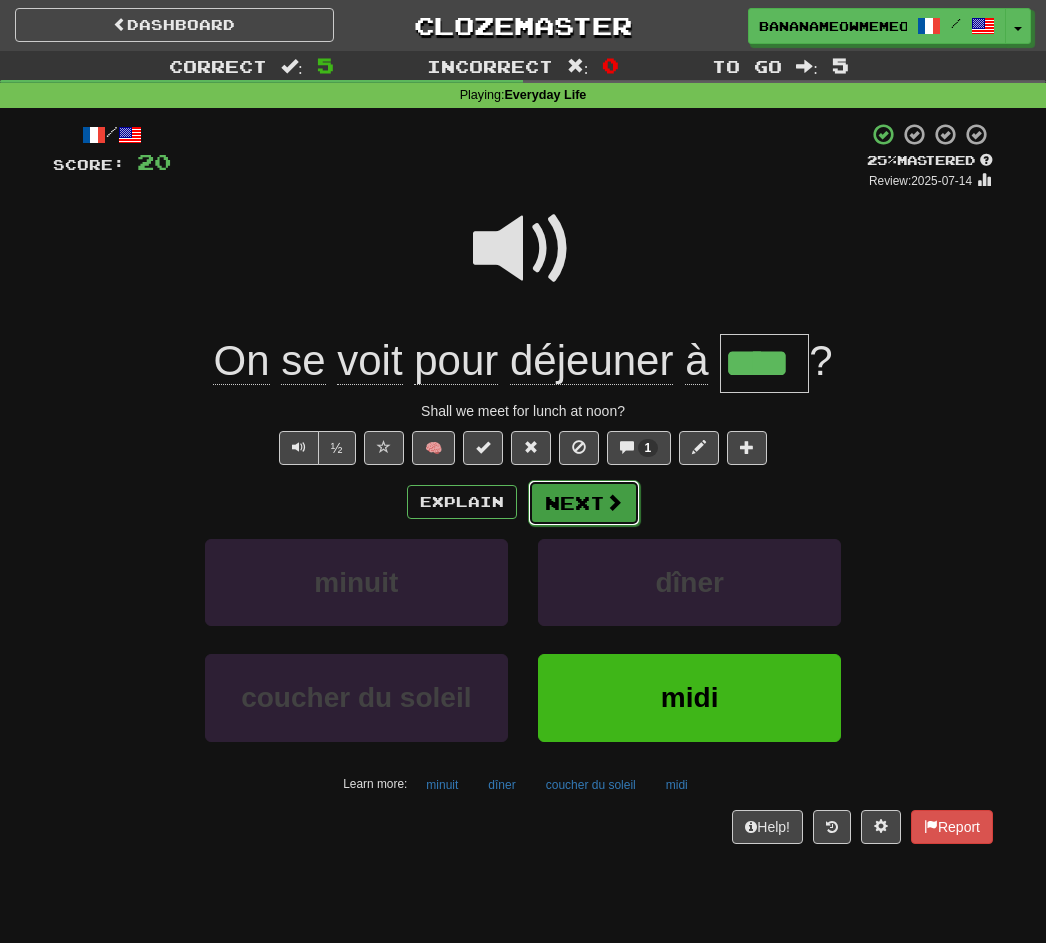 click on "Next" at bounding box center [584, 503] 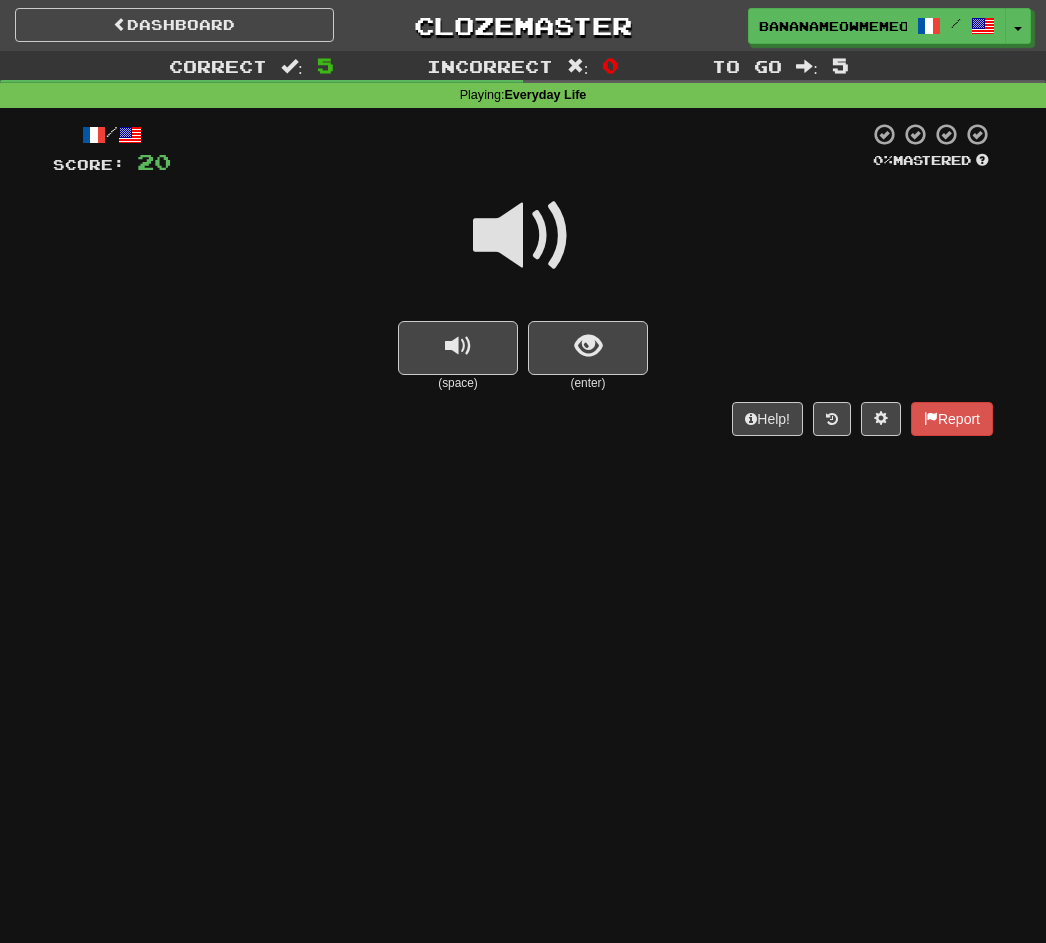 click at bounding box center (523, 236) 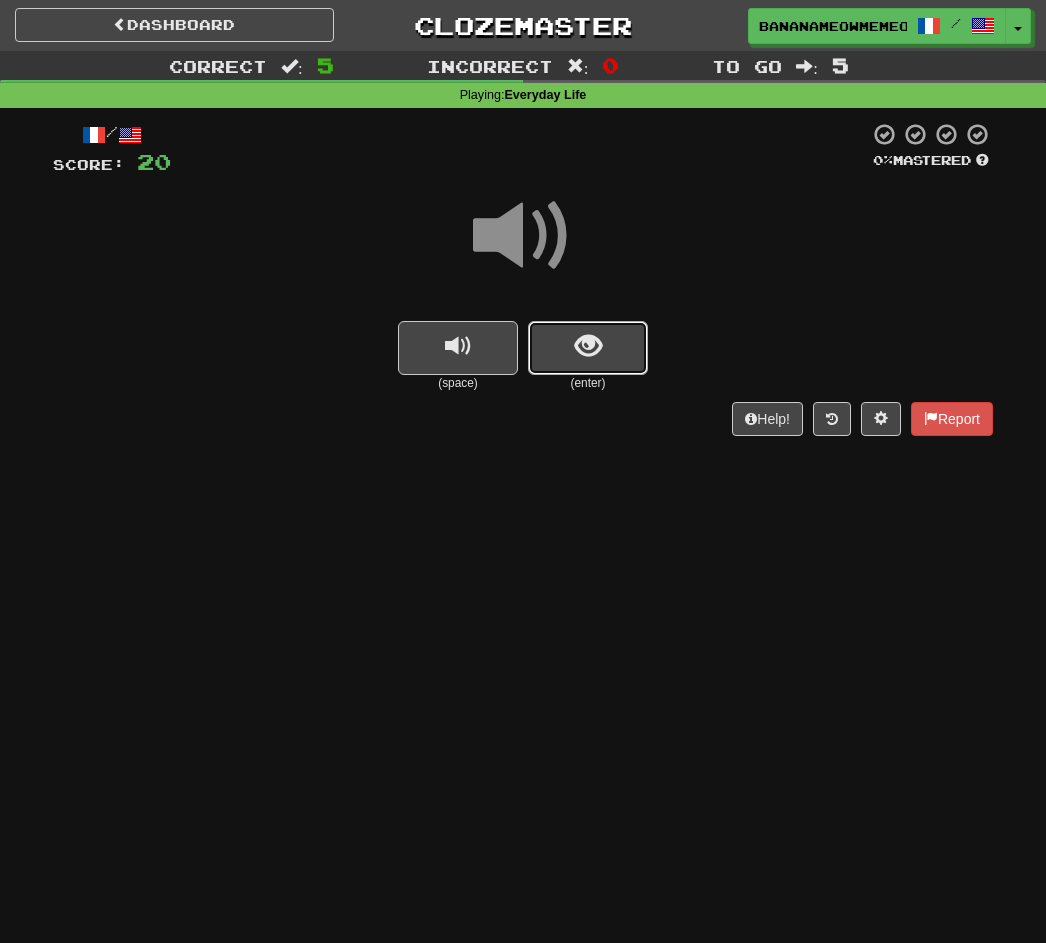 click at bounding box center (588, 348) 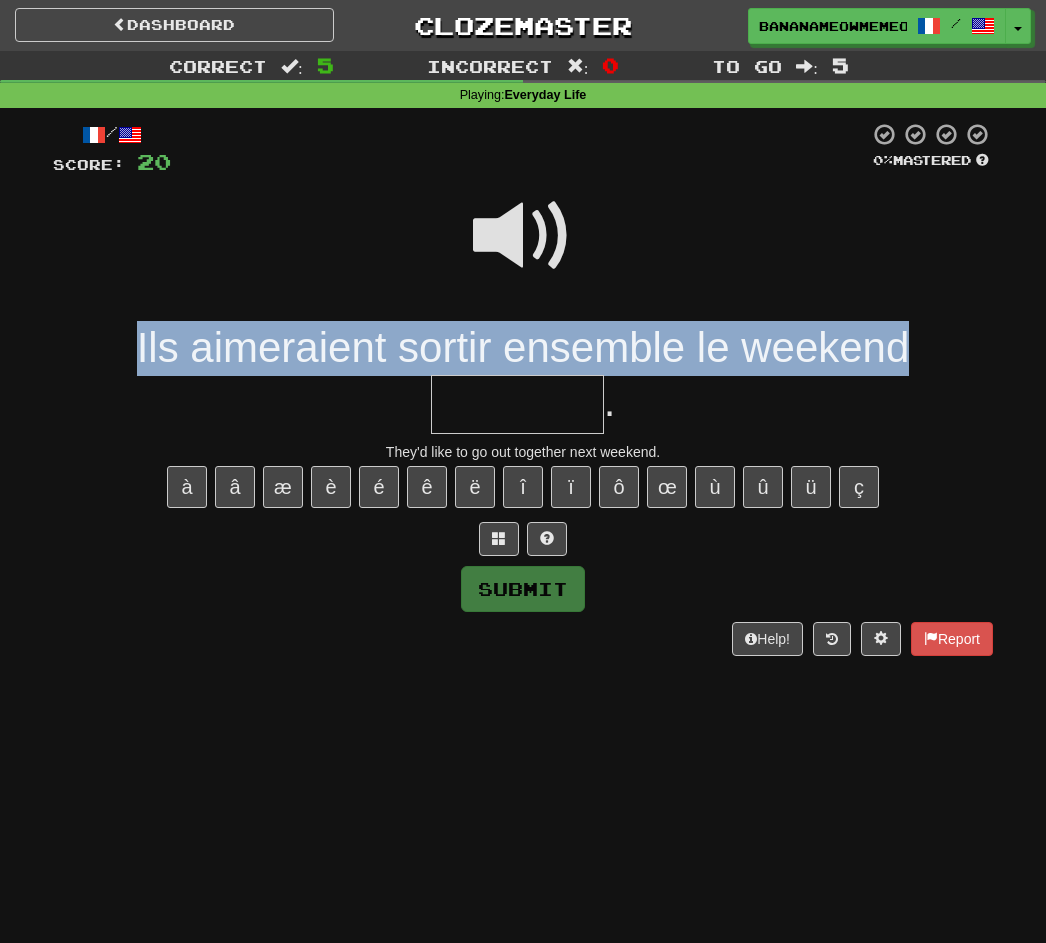 drag, startPoint x: 119, startPoint y: 340, endPoint x: 916, endPoint y: 359, distance: 797.22644 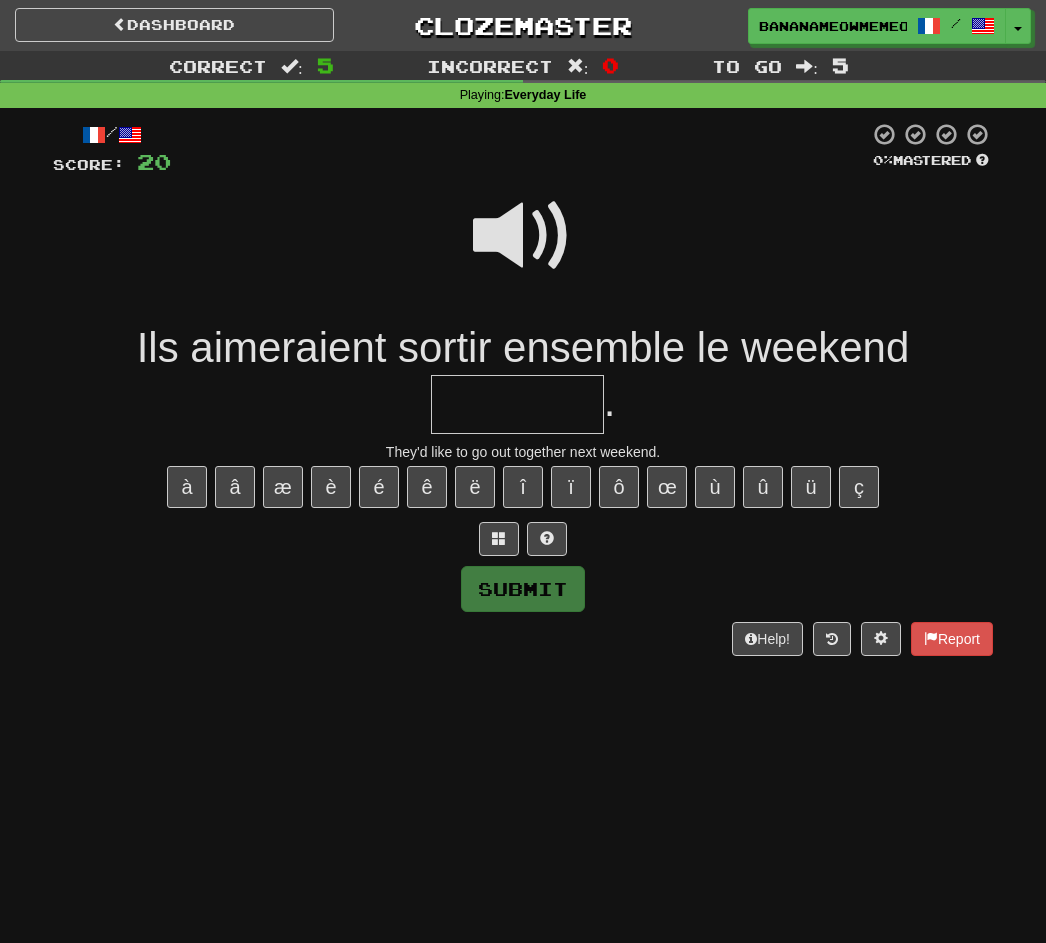 click at bounding box center [523, 236] 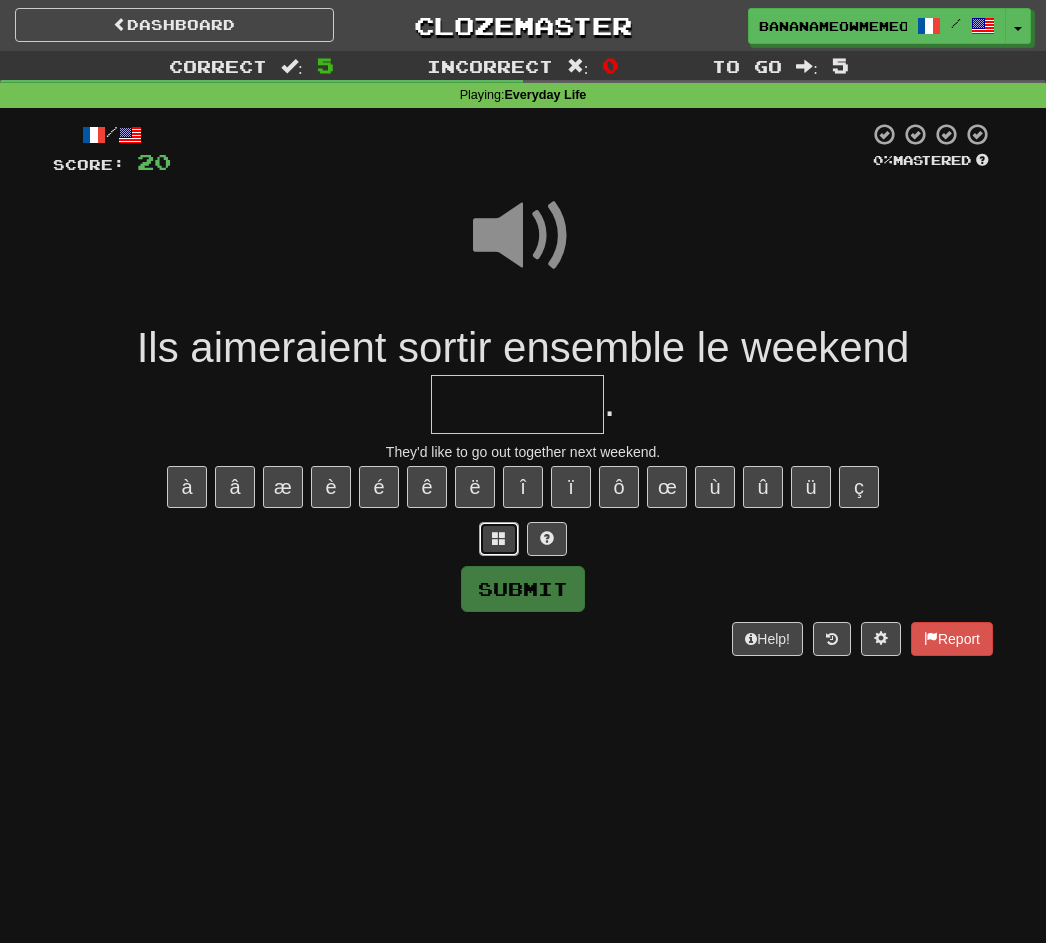click at bounding box center (499, 539) 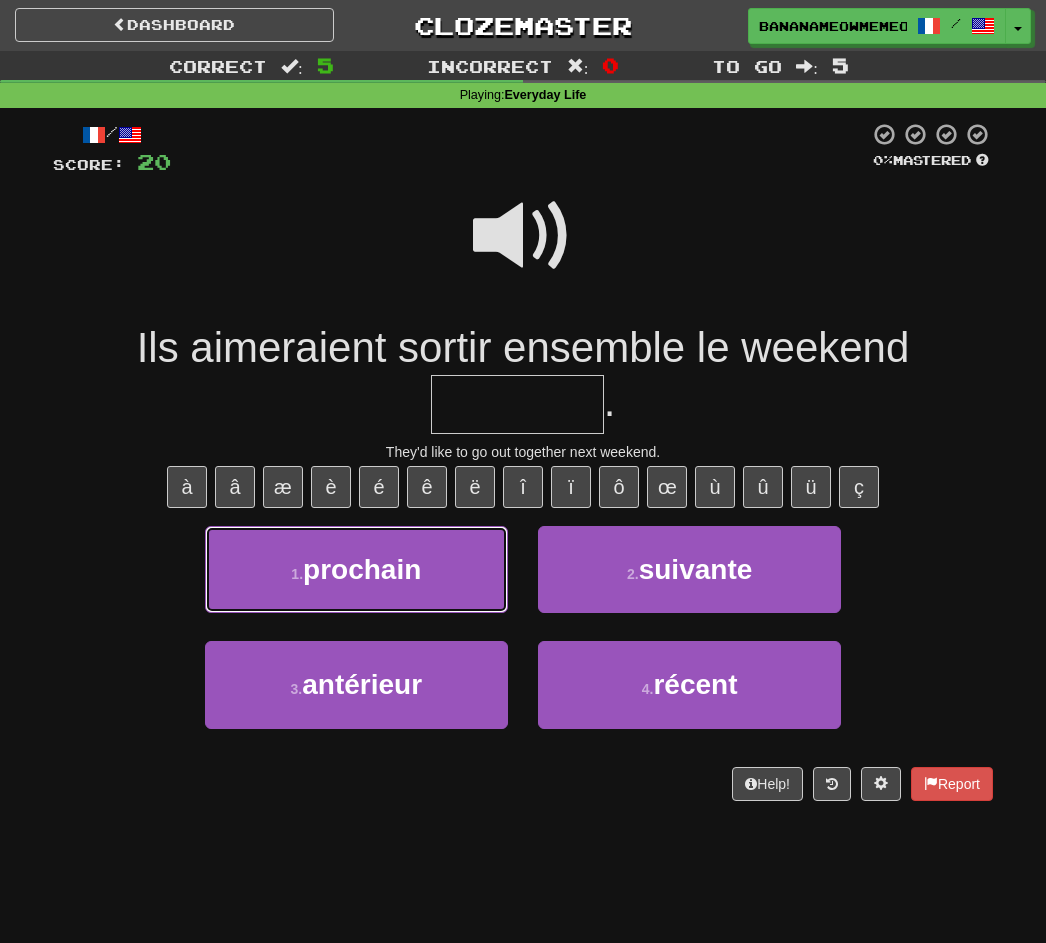 click on "prochain" at bounding box center (362, 569) 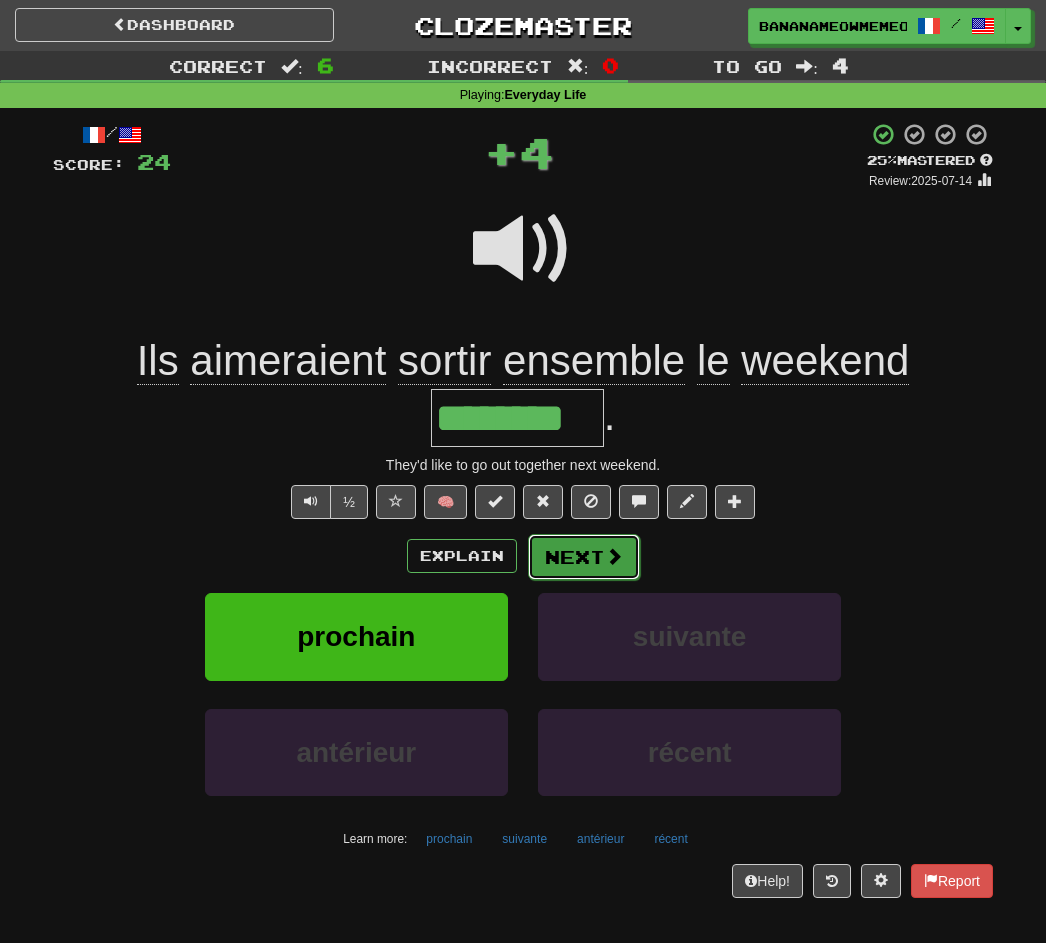 click on "Next" at bounding box center (584, 557) 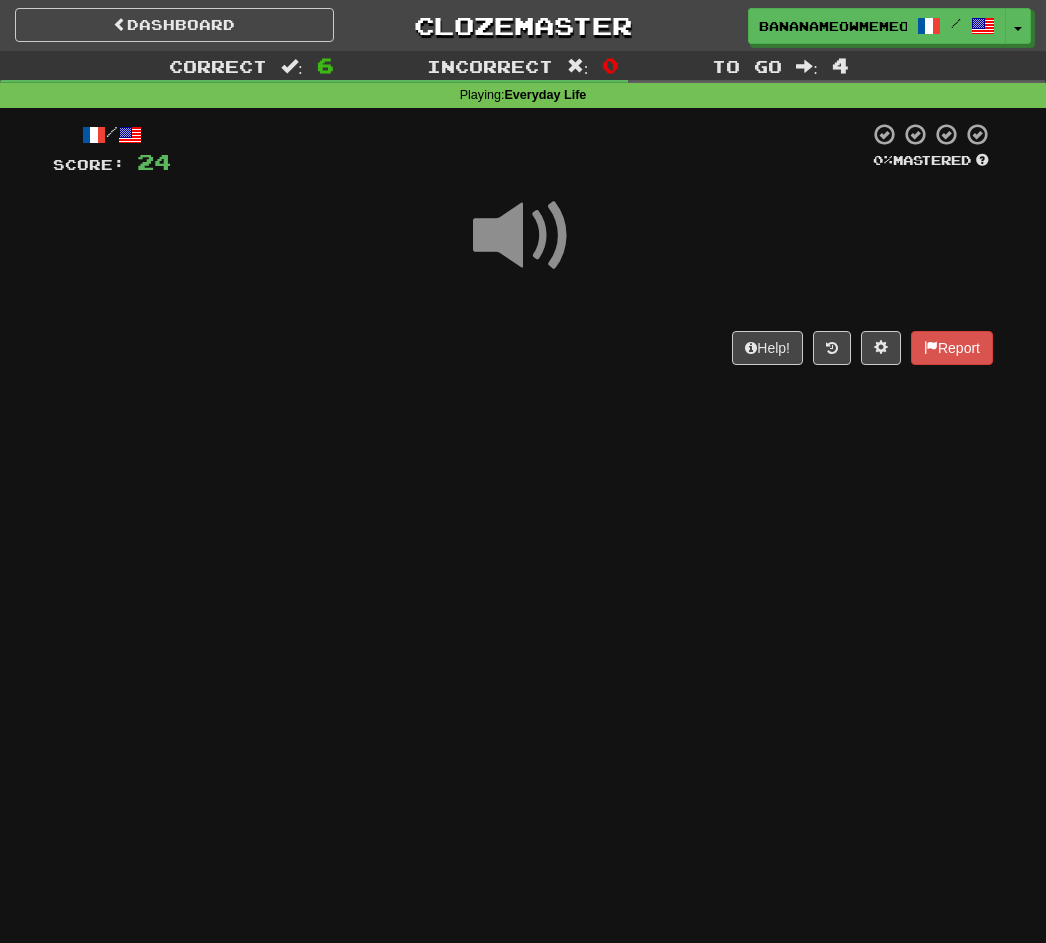 click at bounding box center [523, 236] 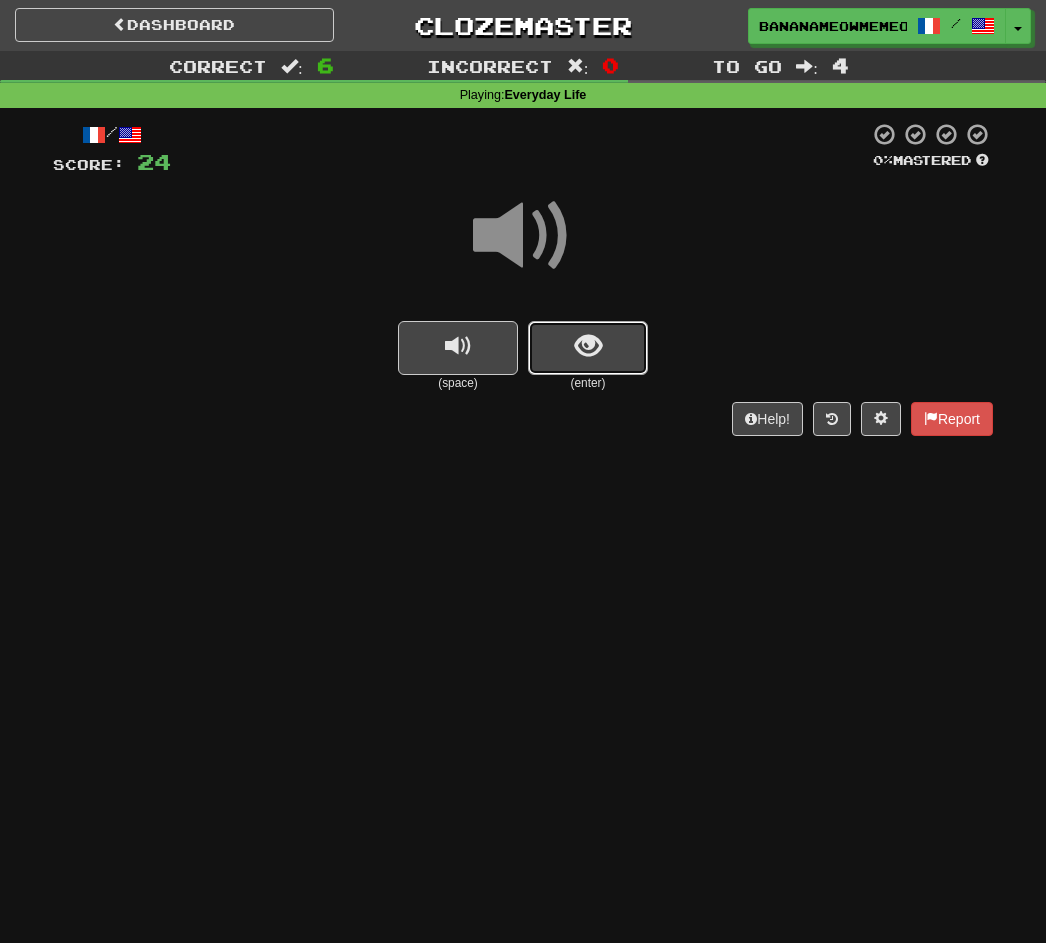 click at bounding box center (588, 348) 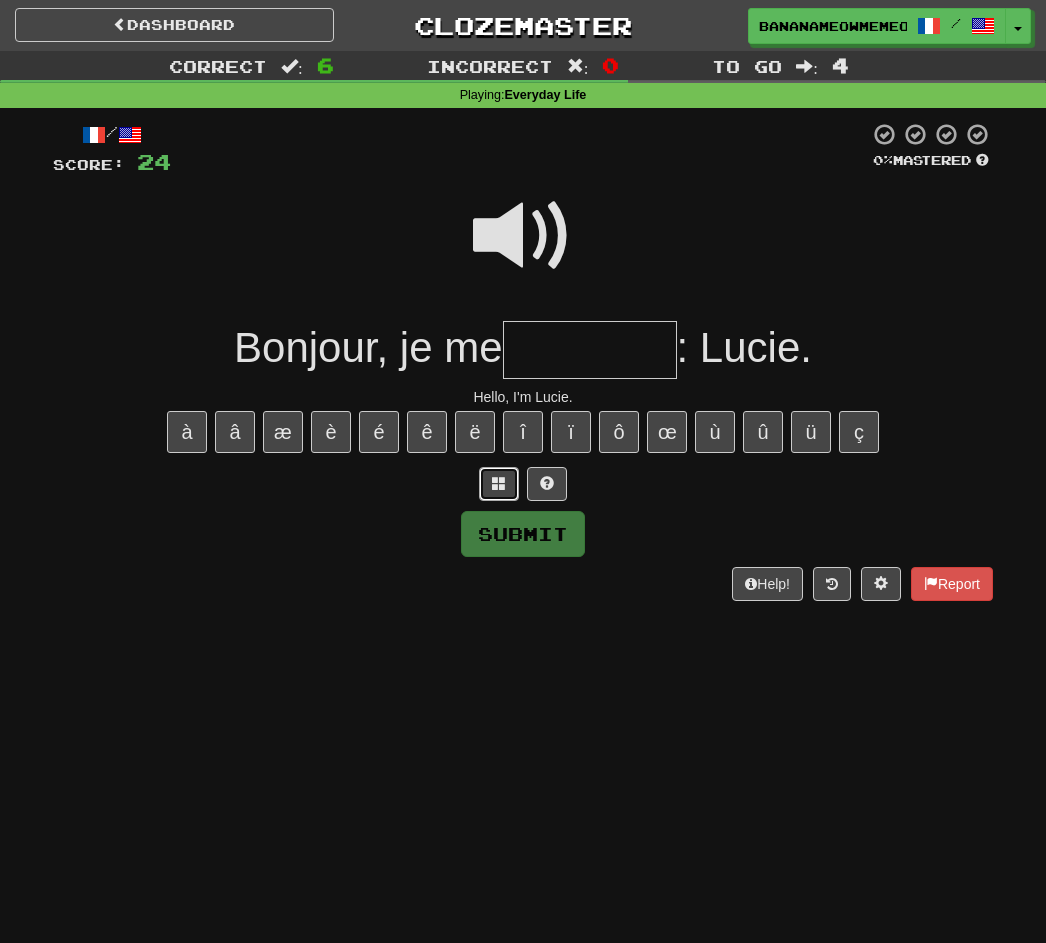 click at bounding box center [499, 484] 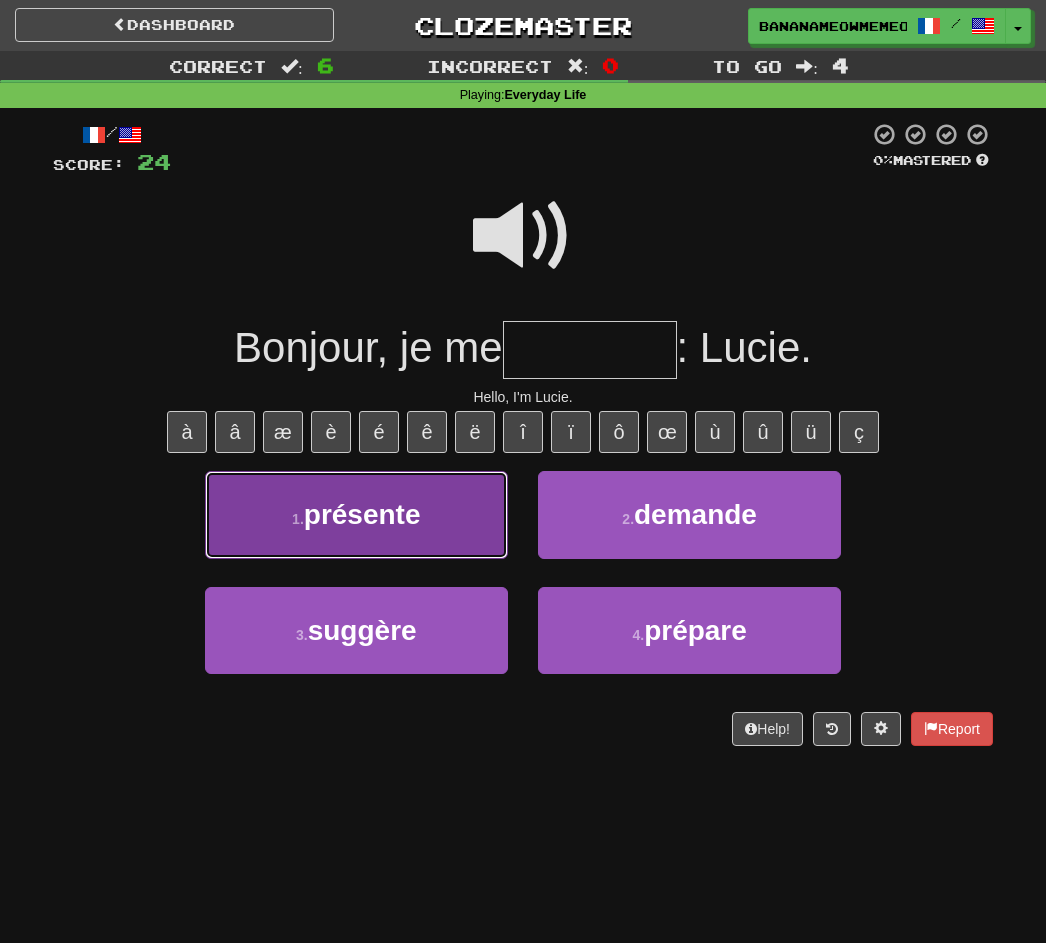 click on "1 .  présente" at bounding box center [356, 514] 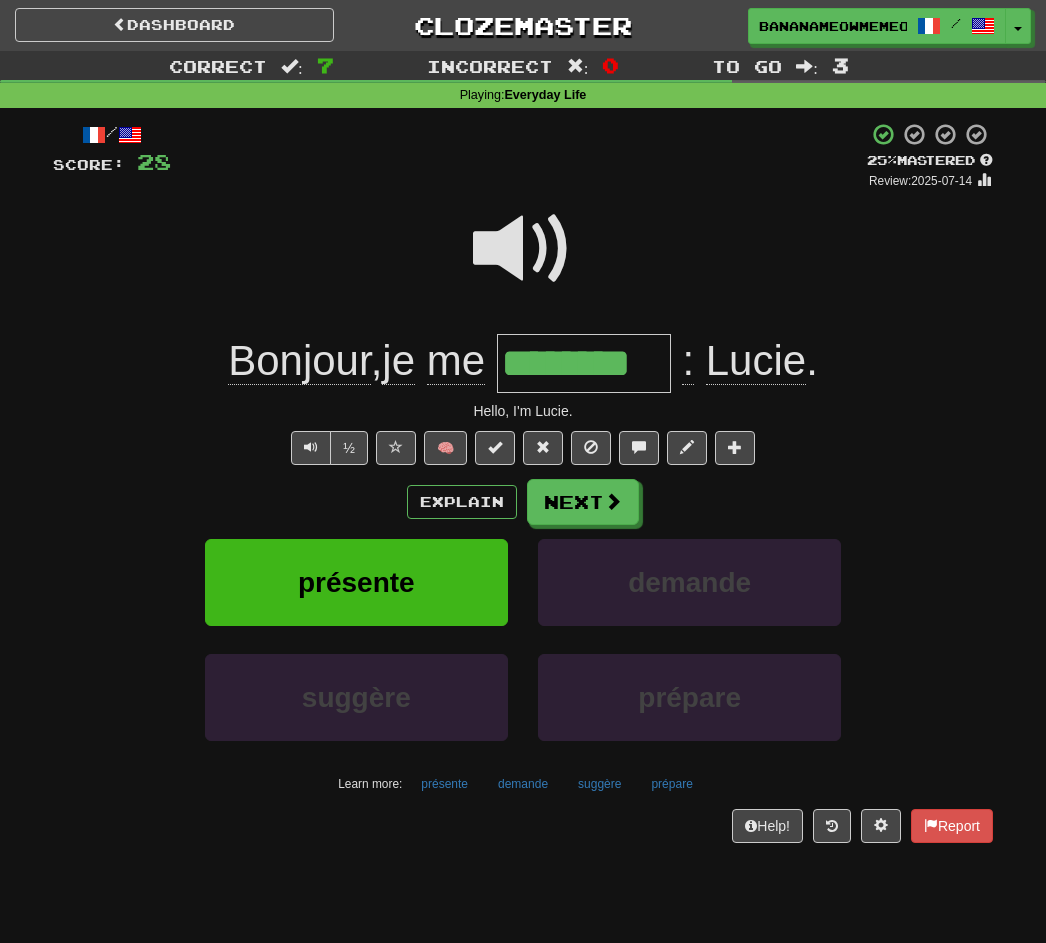 click on "Explain Next" at bounding box center [523, 502] 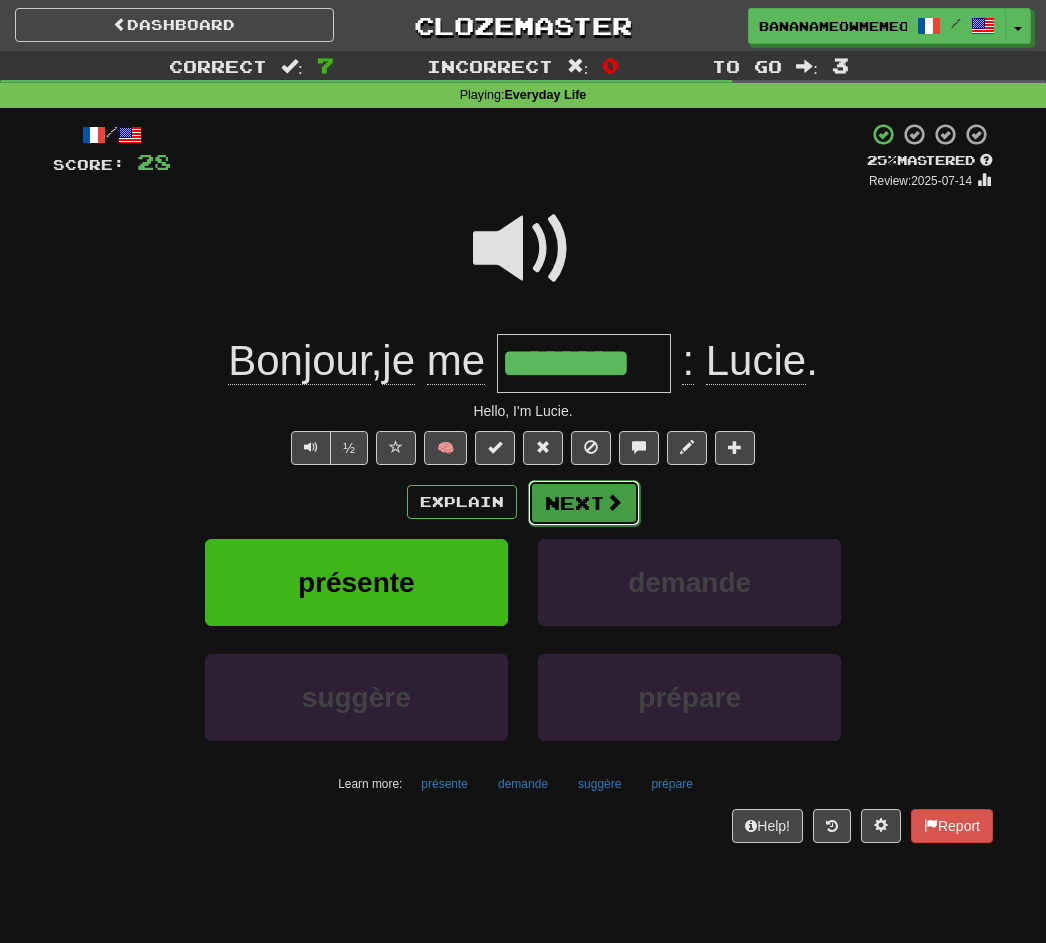 click on "Next" at bounding box center [584, 503] 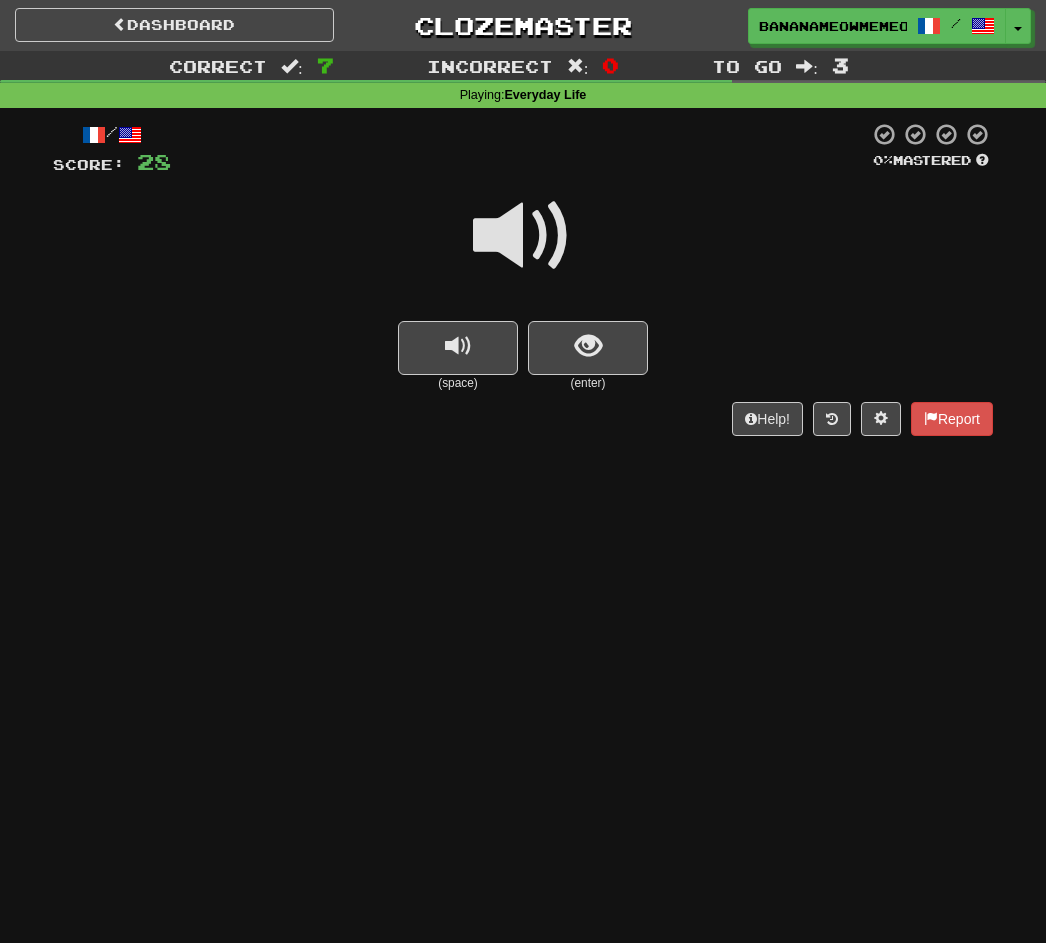 click at bounding box center (523, 236) 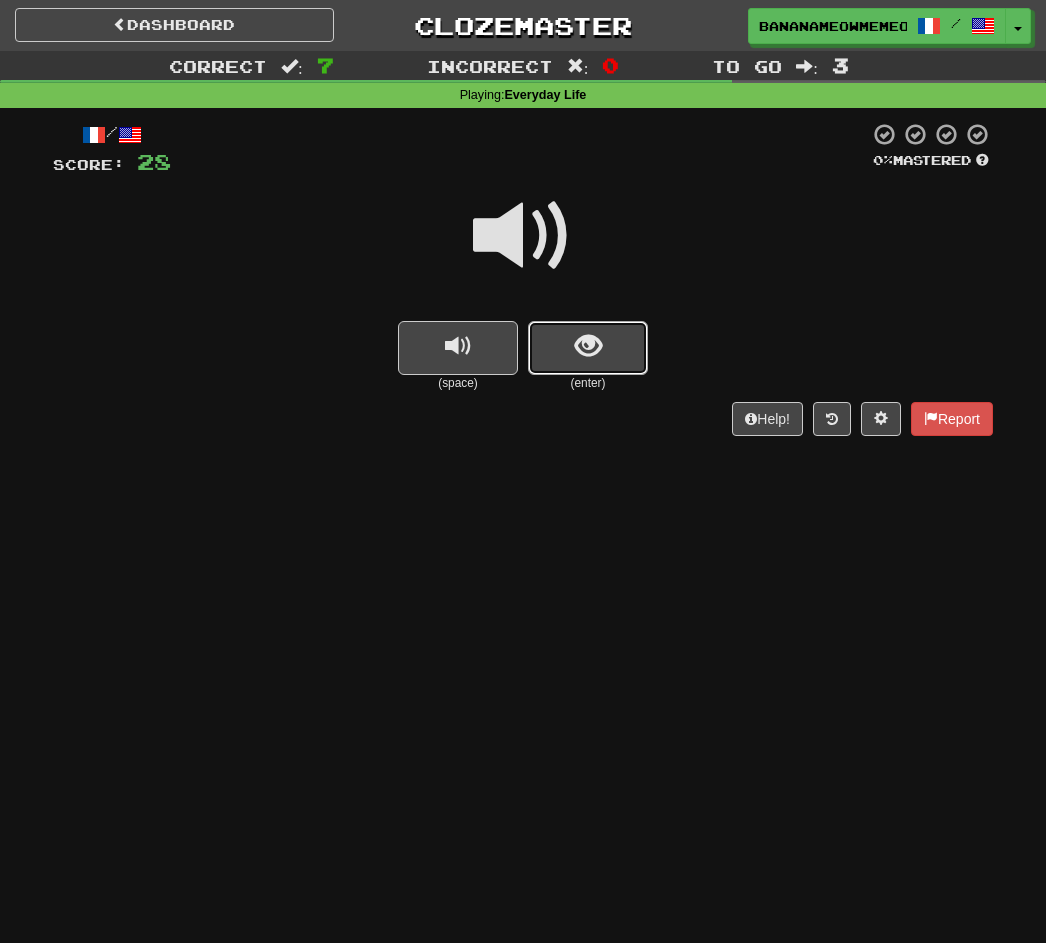 click at bounding box center (588, 348) 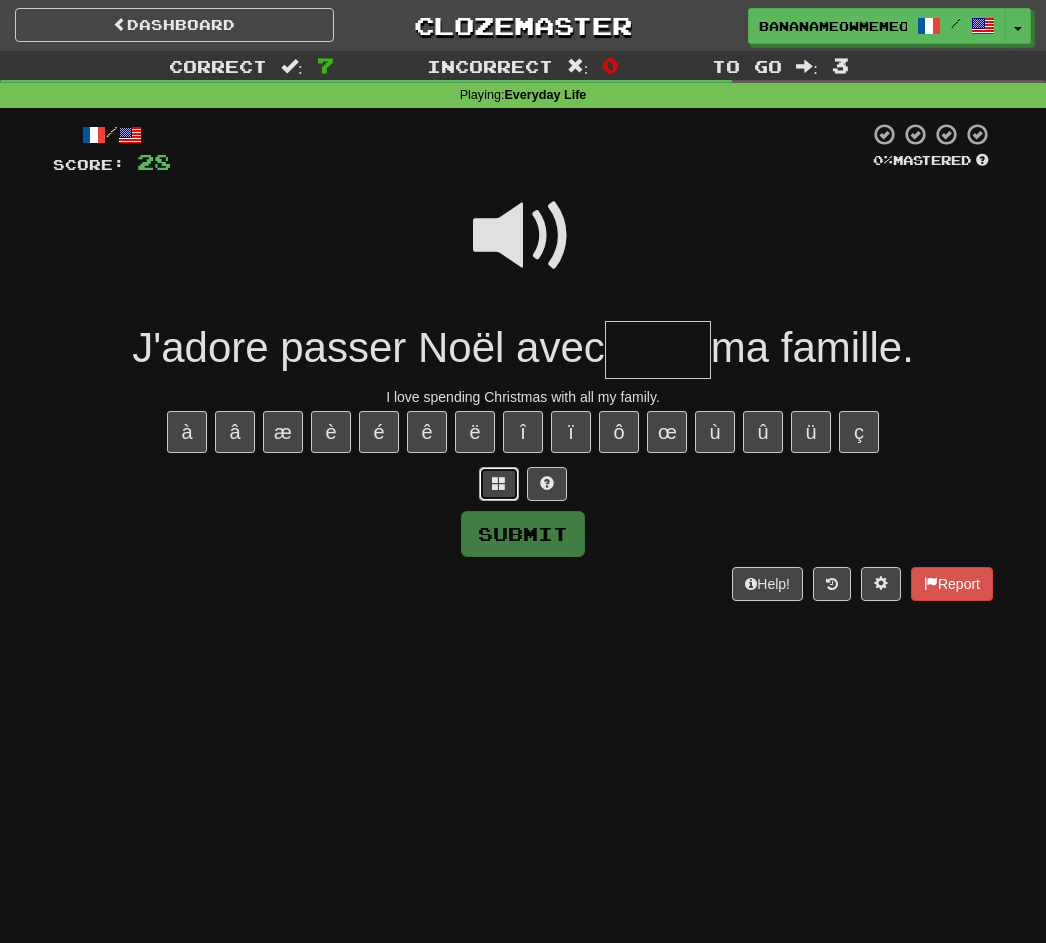 click at bounding box center (499, 483) 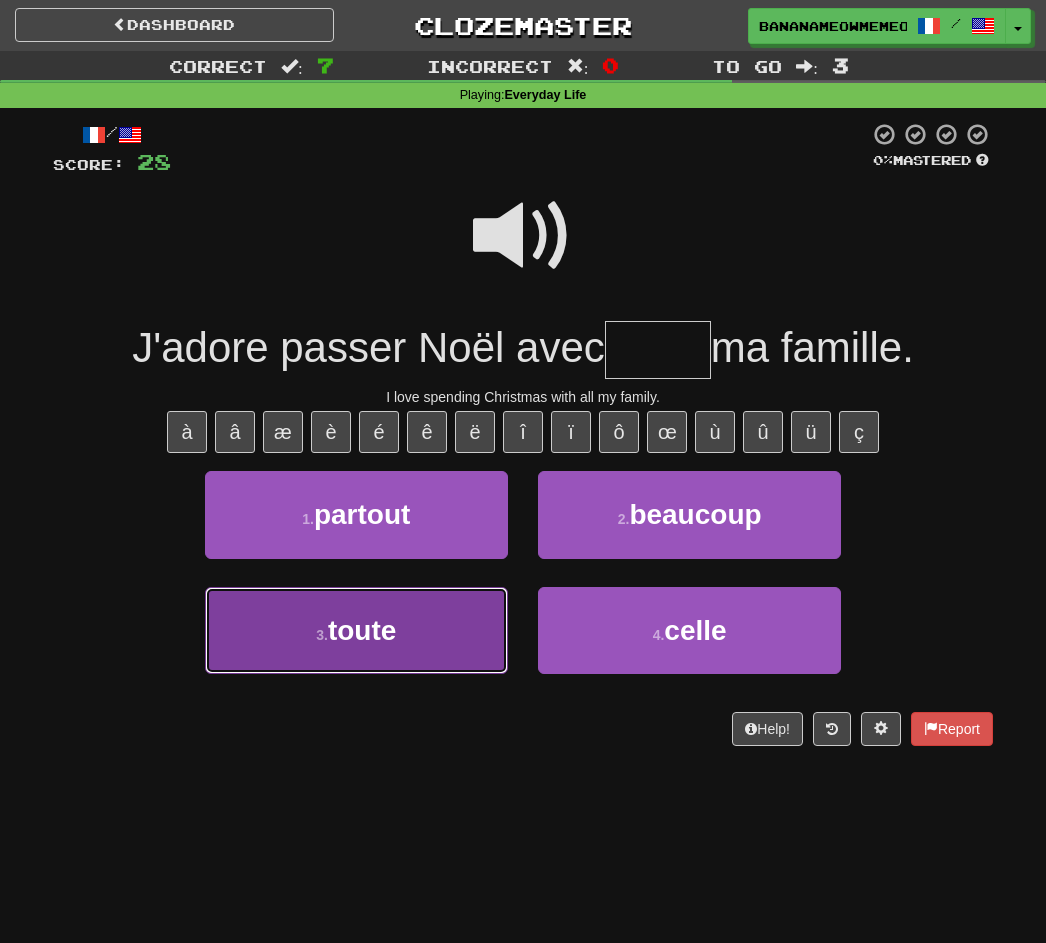 click on "3 .  toute" at bounding box center [356, 630] 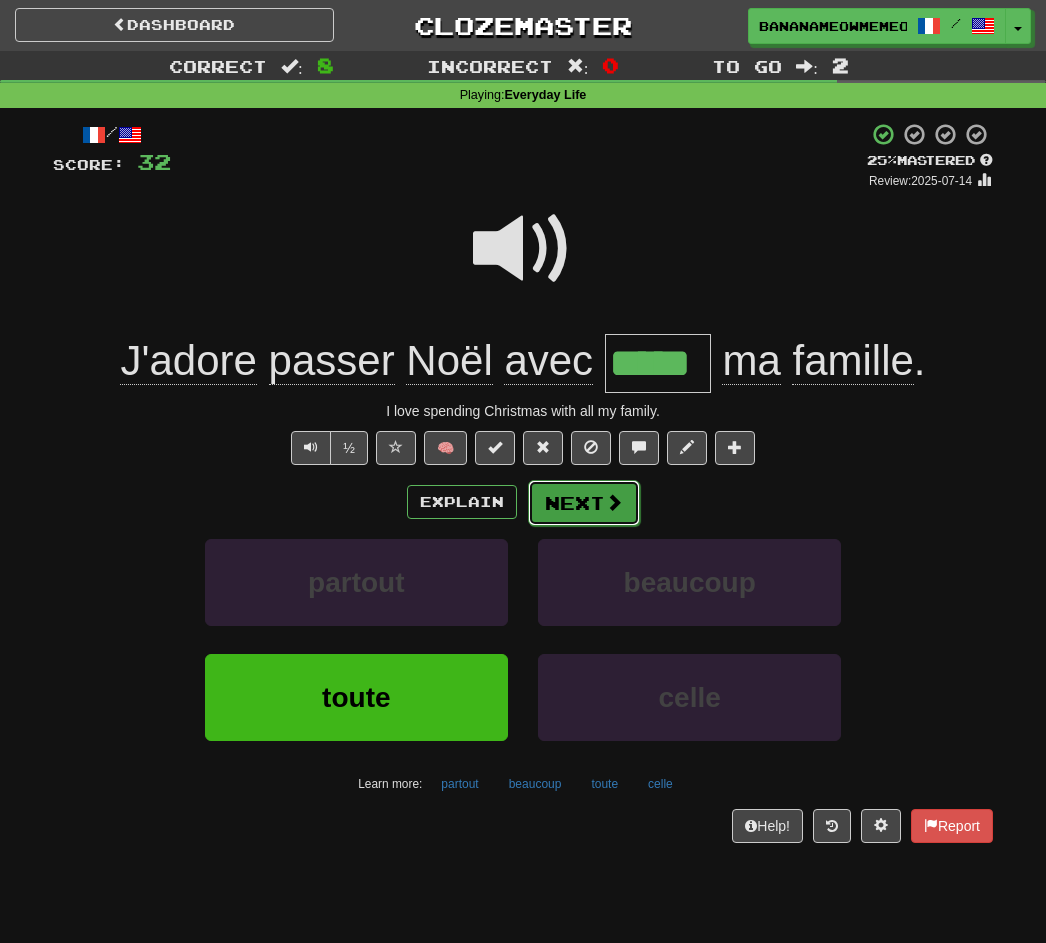 click on "Next" at bounding box center [584, 503] 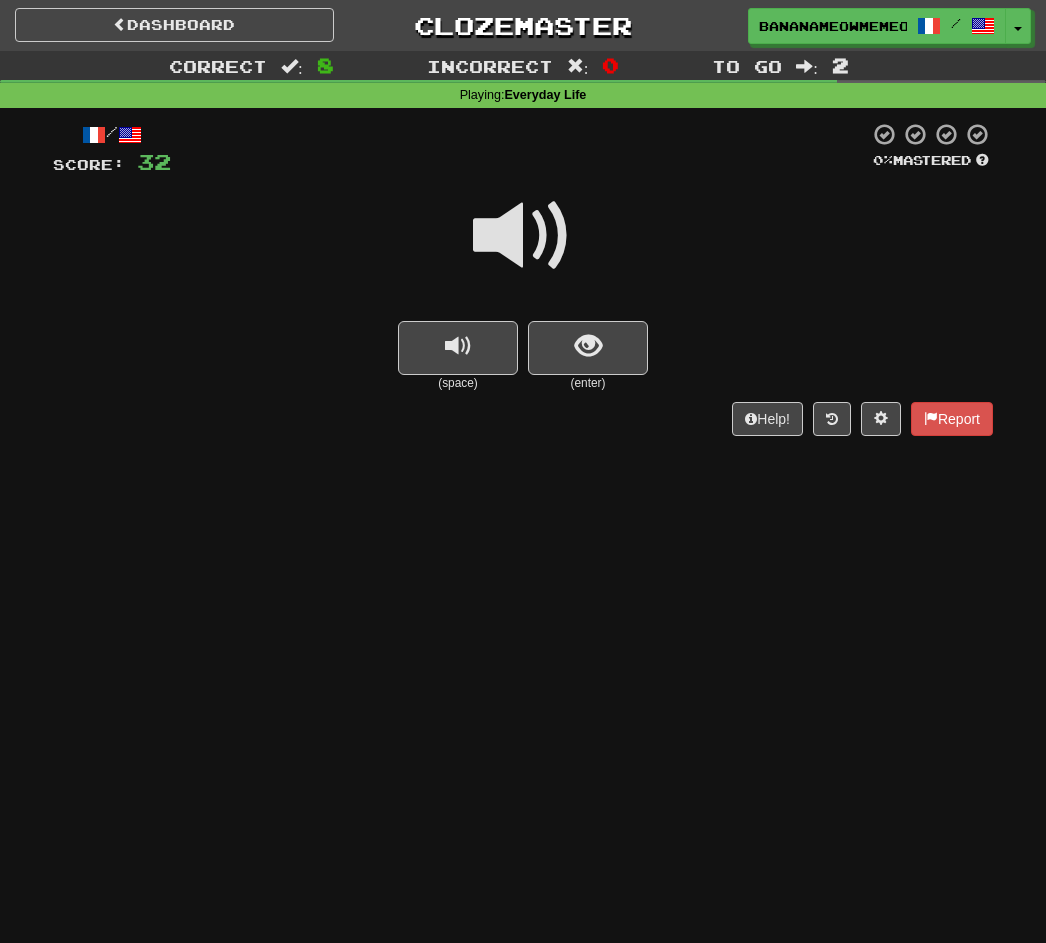 click at bounding box center [523, 236] 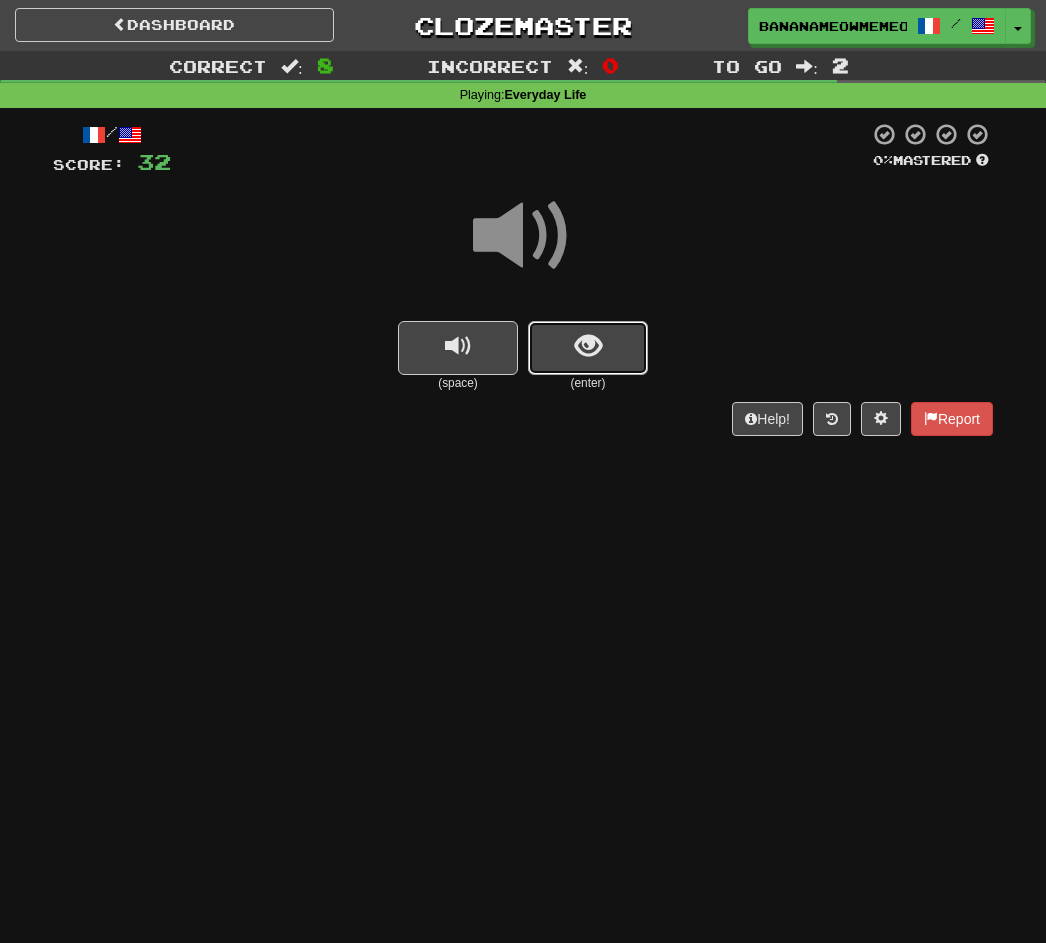 click at bounding box center [588, 348] 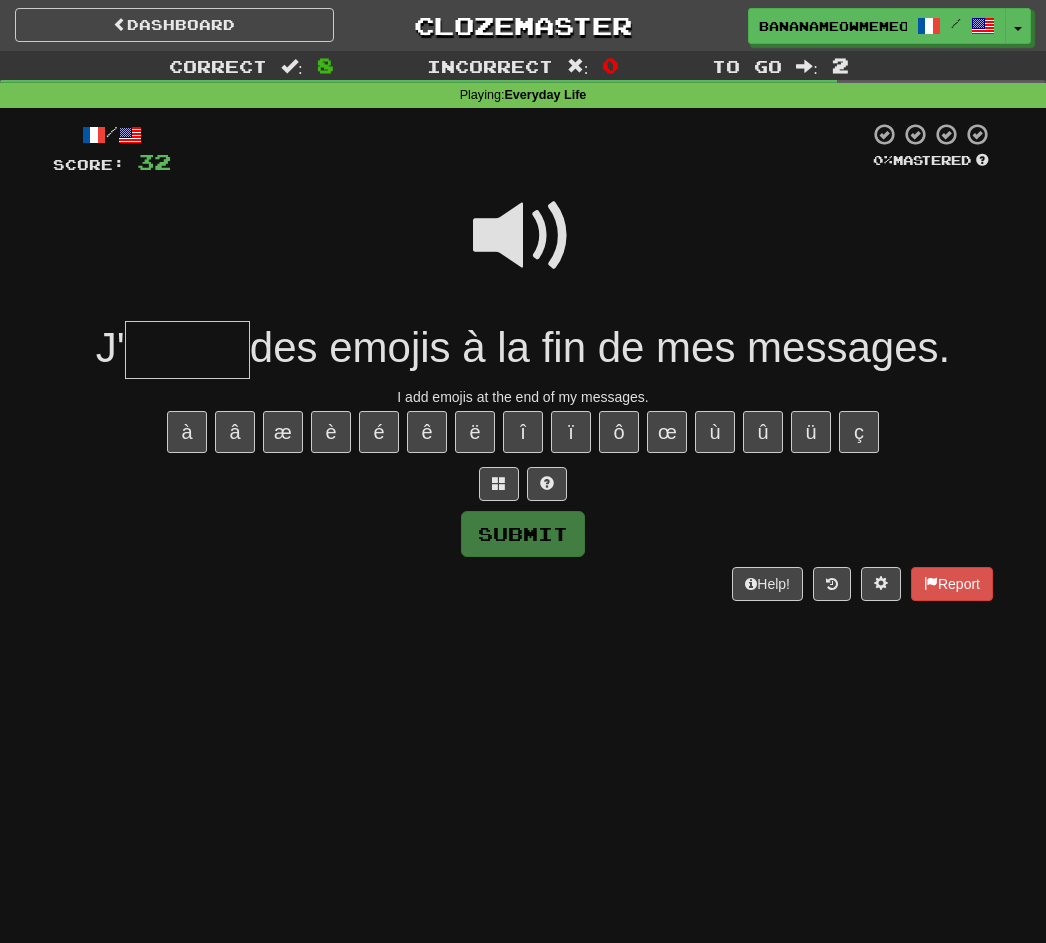 click at bounding box center (523, 236) 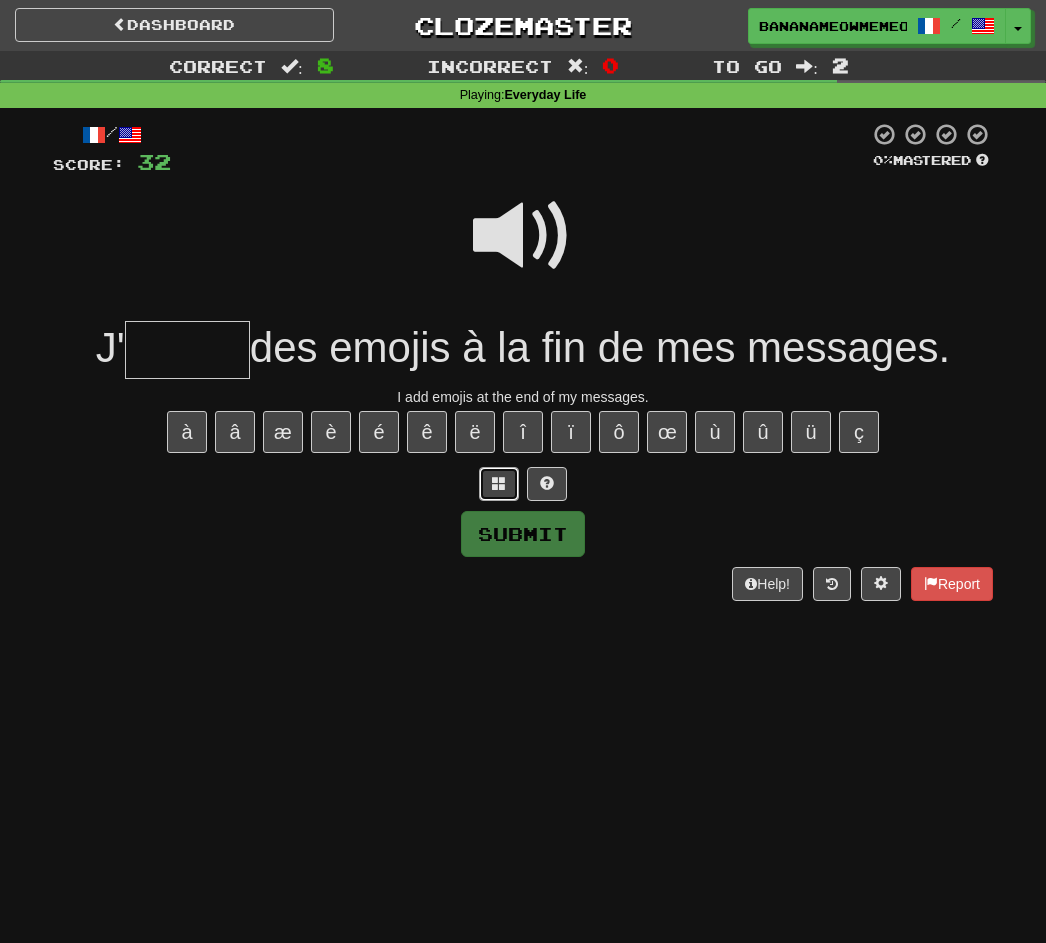 click at bounding box center (499, 483) 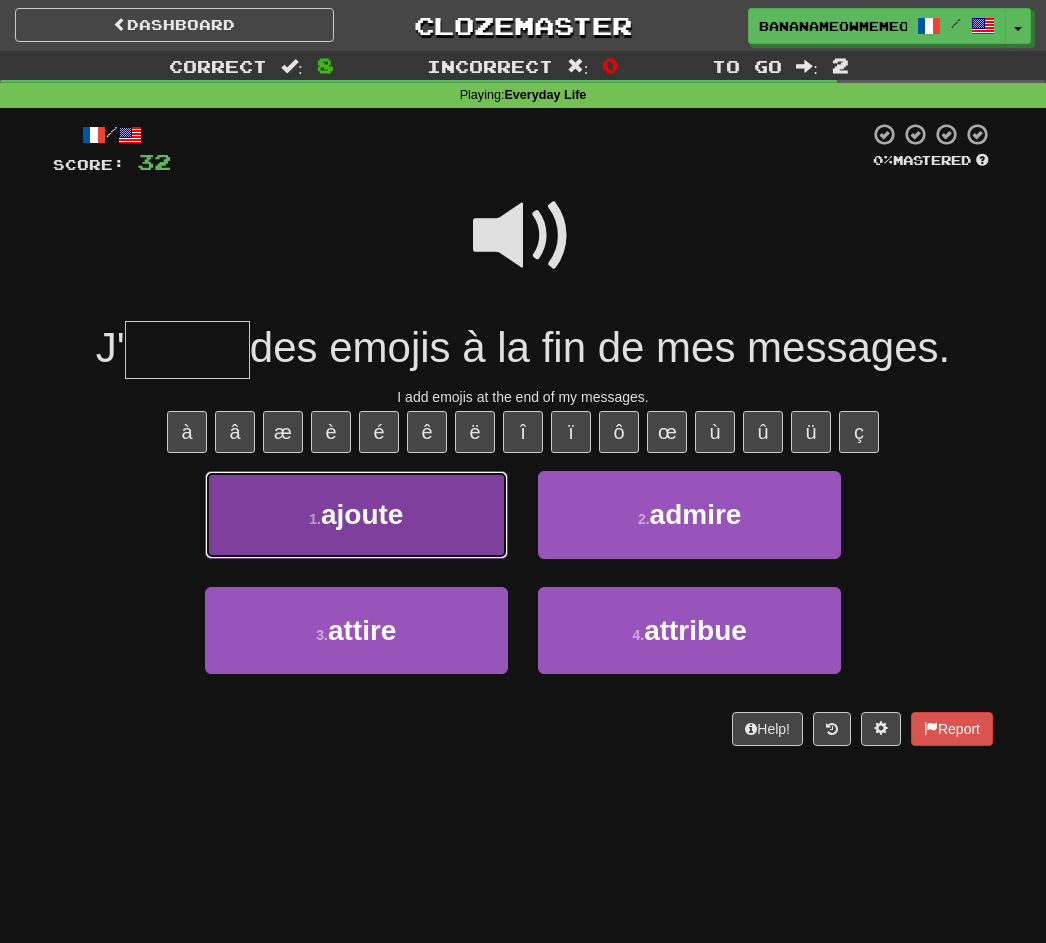 click on "ajoute" at bounding box center (362, 514) 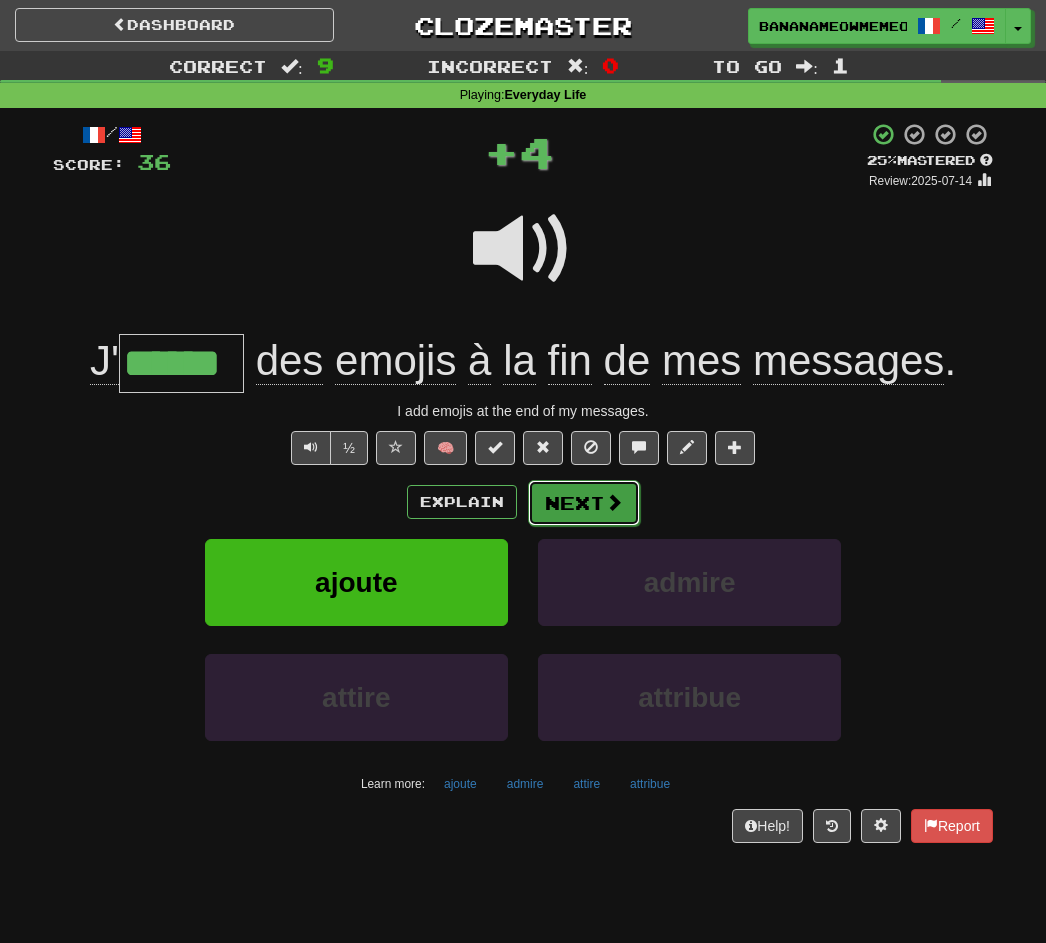 click on "Next" at bounding box center [584, 503] 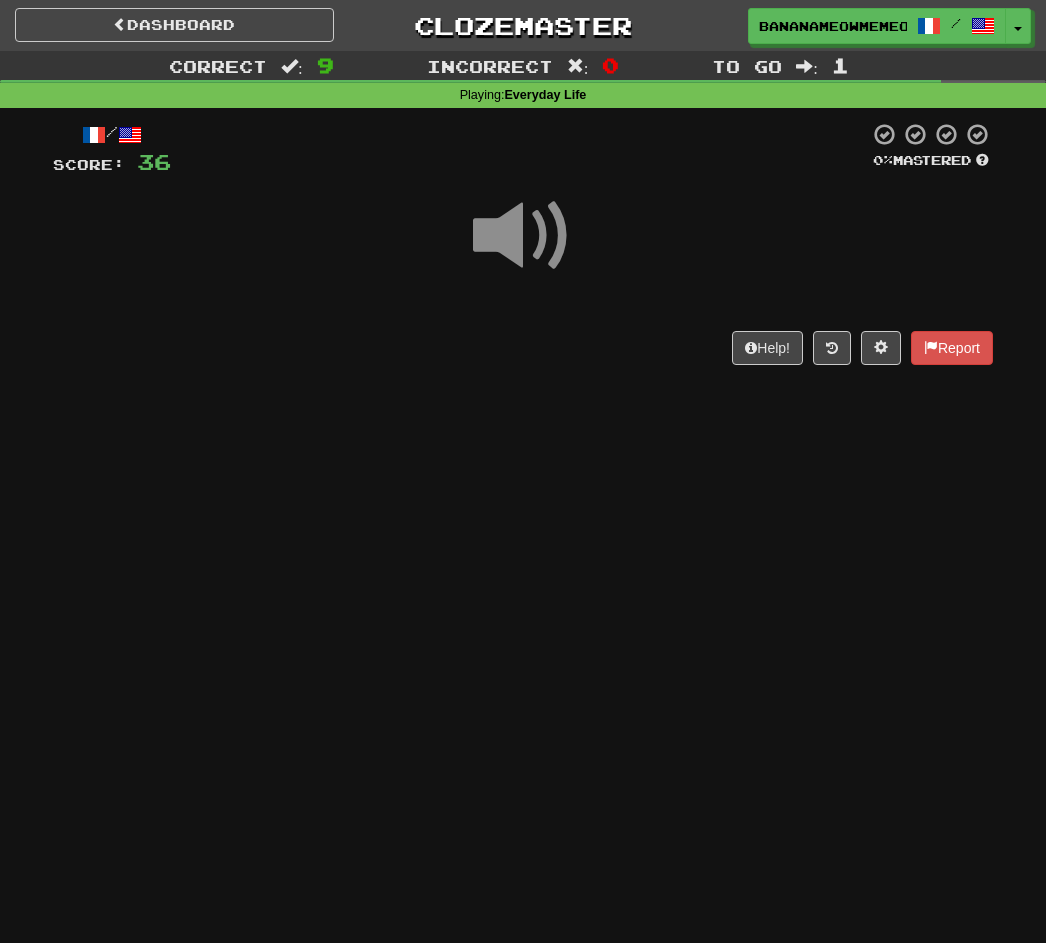 click at bounding box center [523, 236] 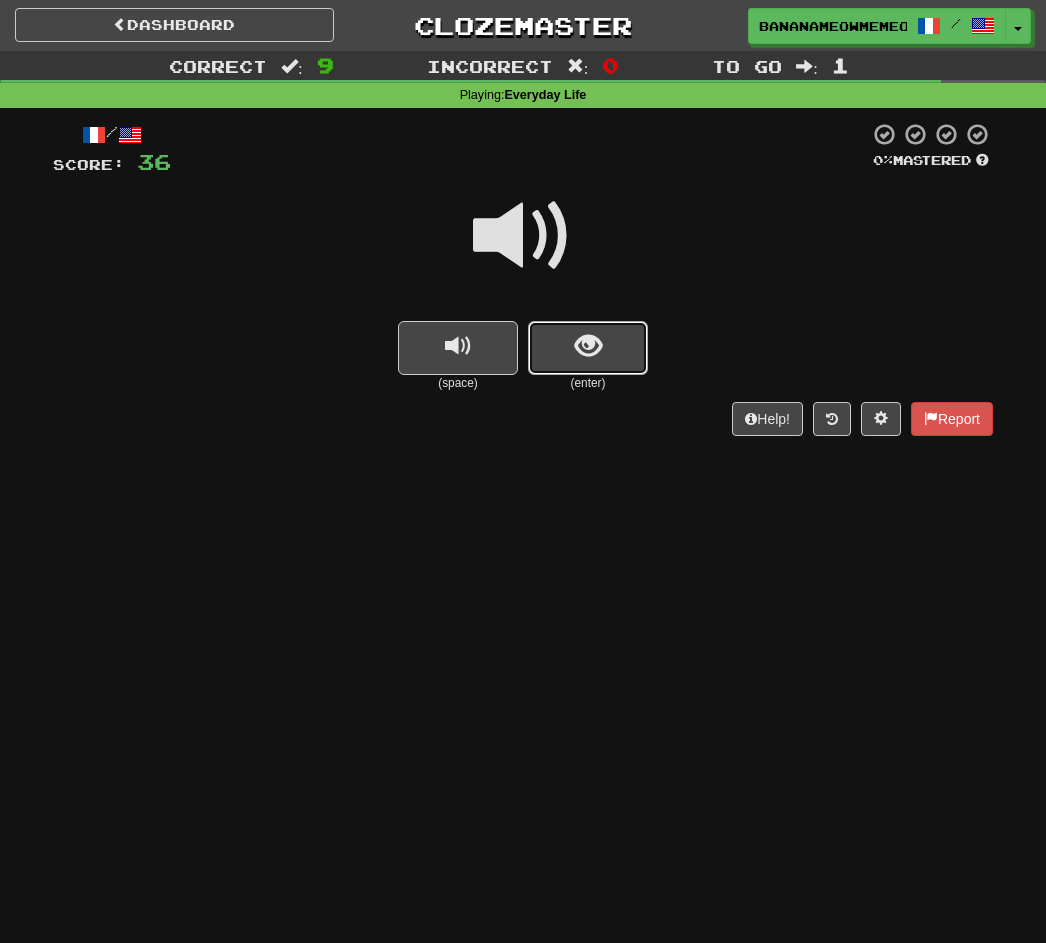 click at bounding box center (588, 348) 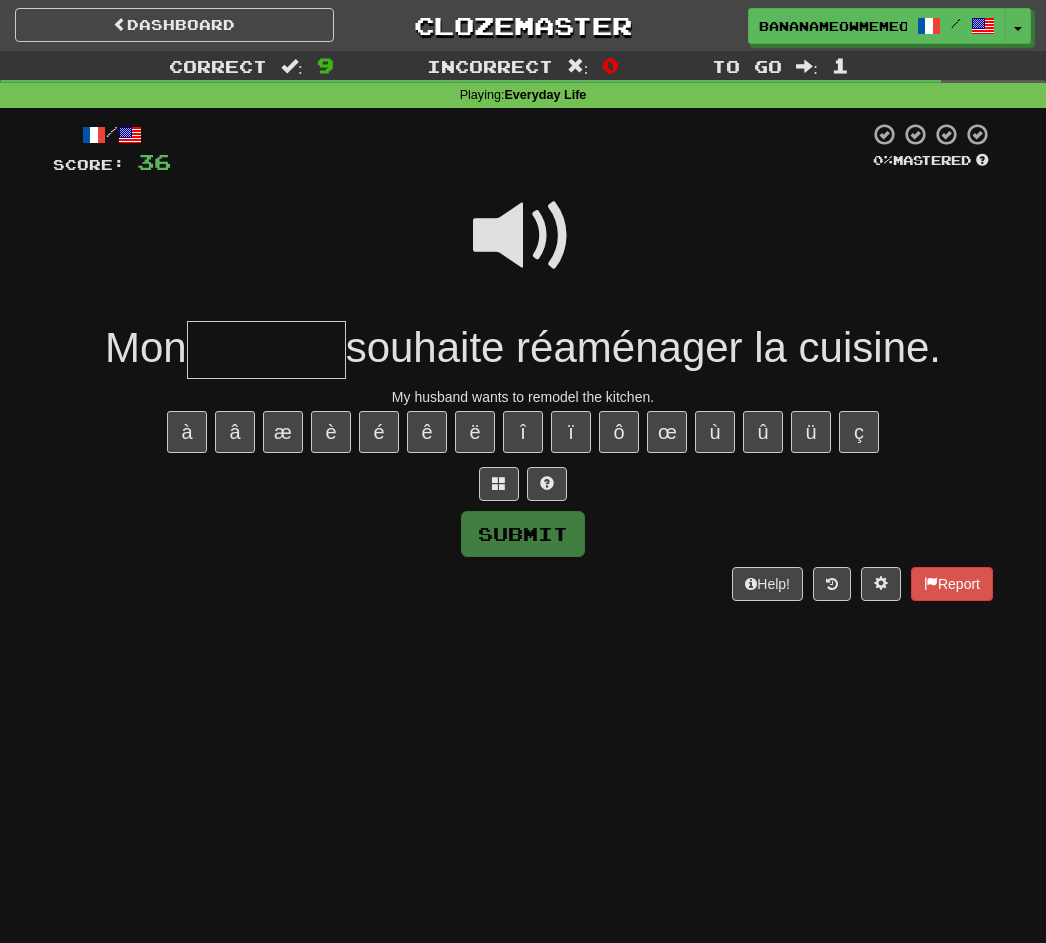 click at bounding box center [523, 236] 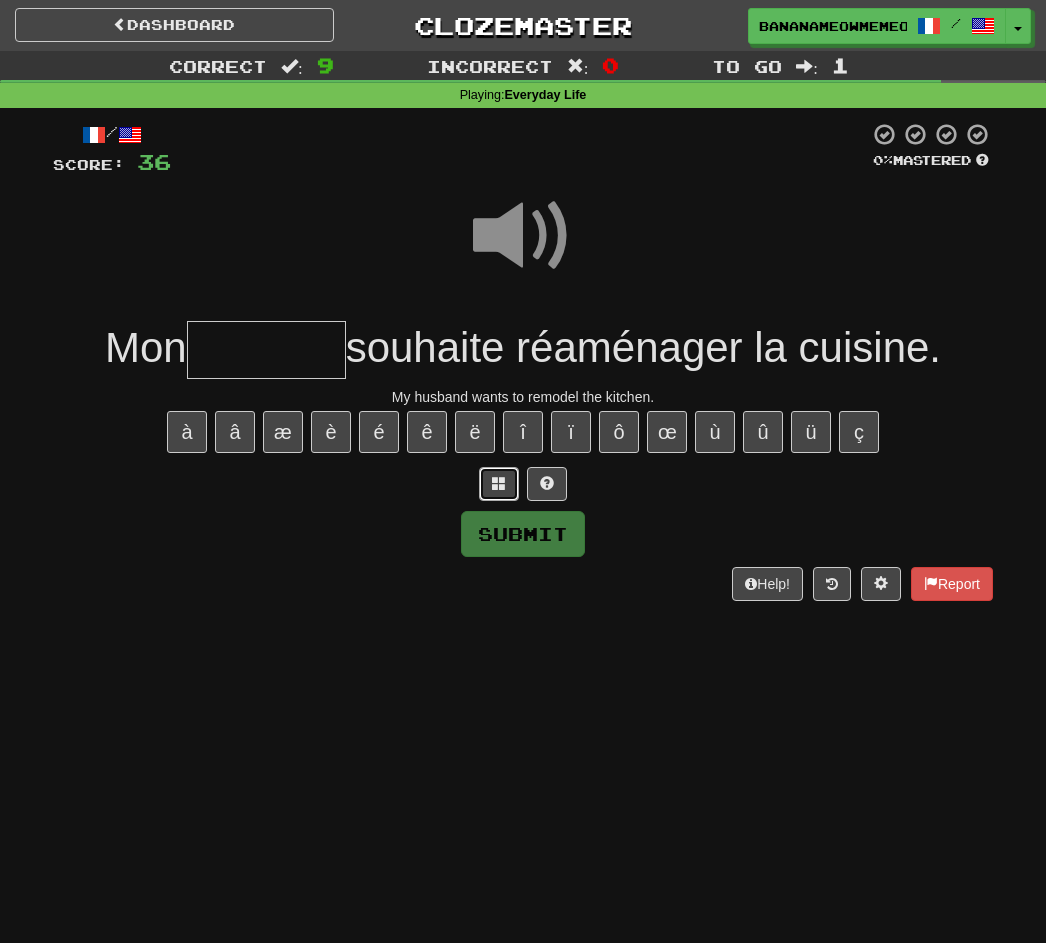 click at bounding box center [499, 484] 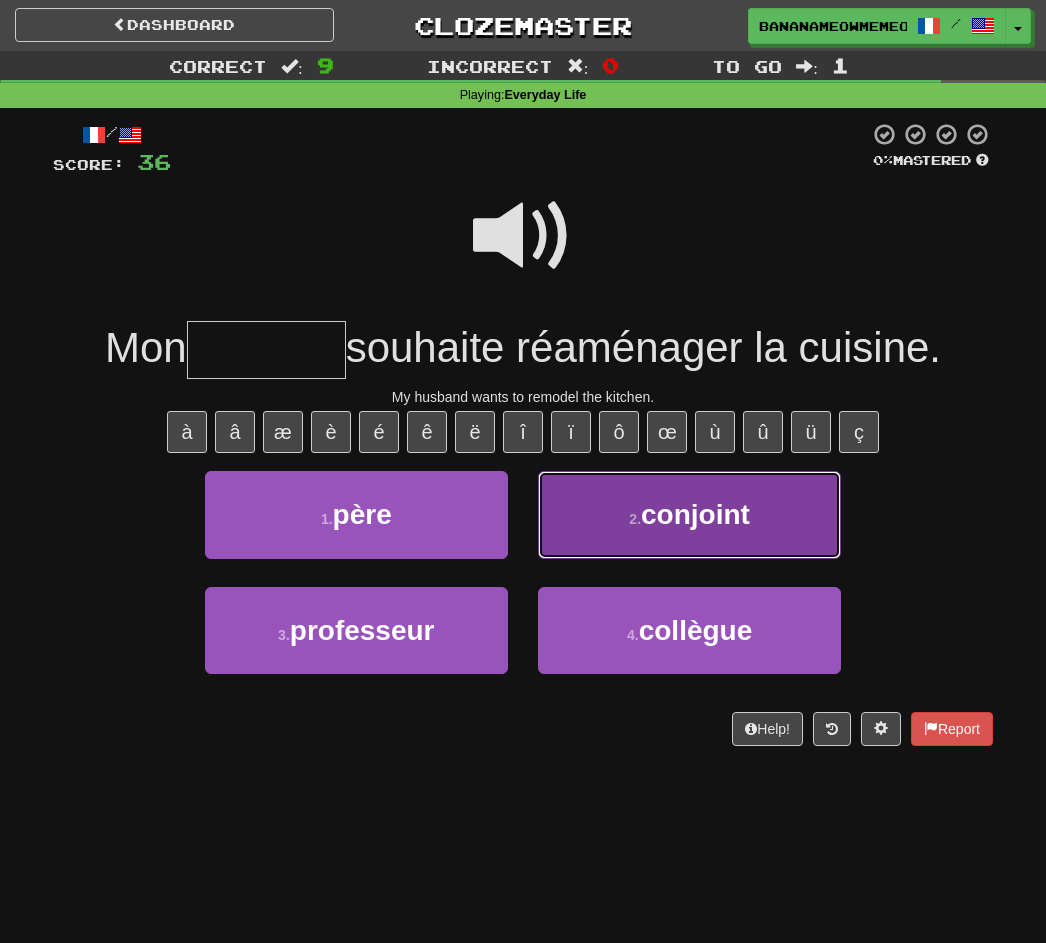 click on "2 .  conjoint" at bounding box center (689, 514) 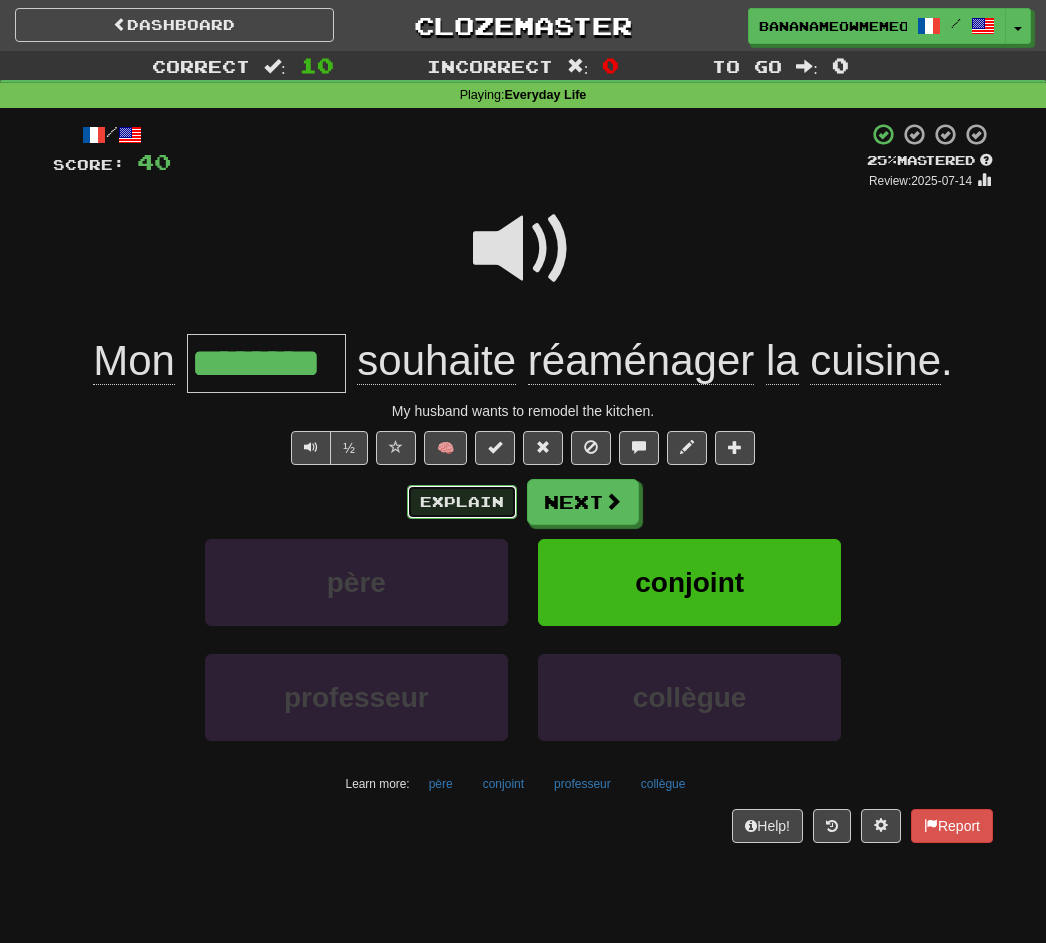 click on "Explain" at bounding box center [462, 502] 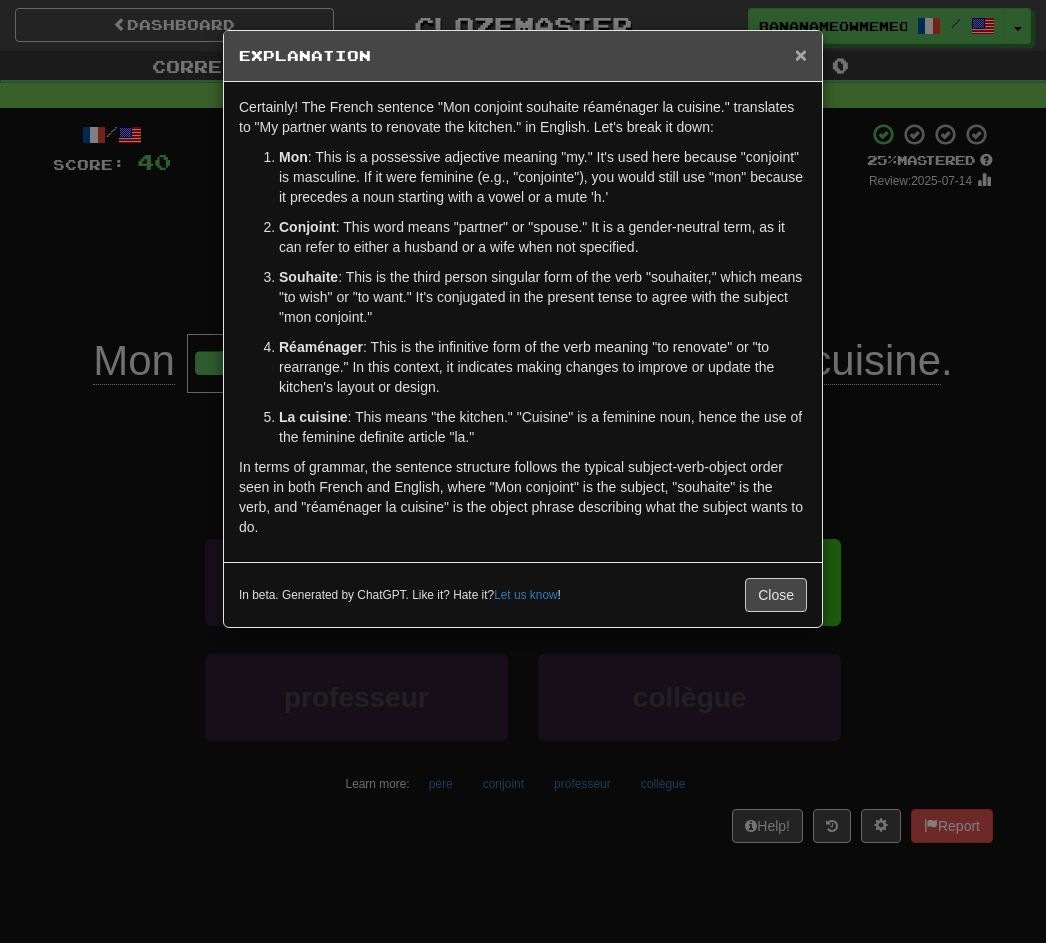 click on "×" at bounding box center [801, 54] 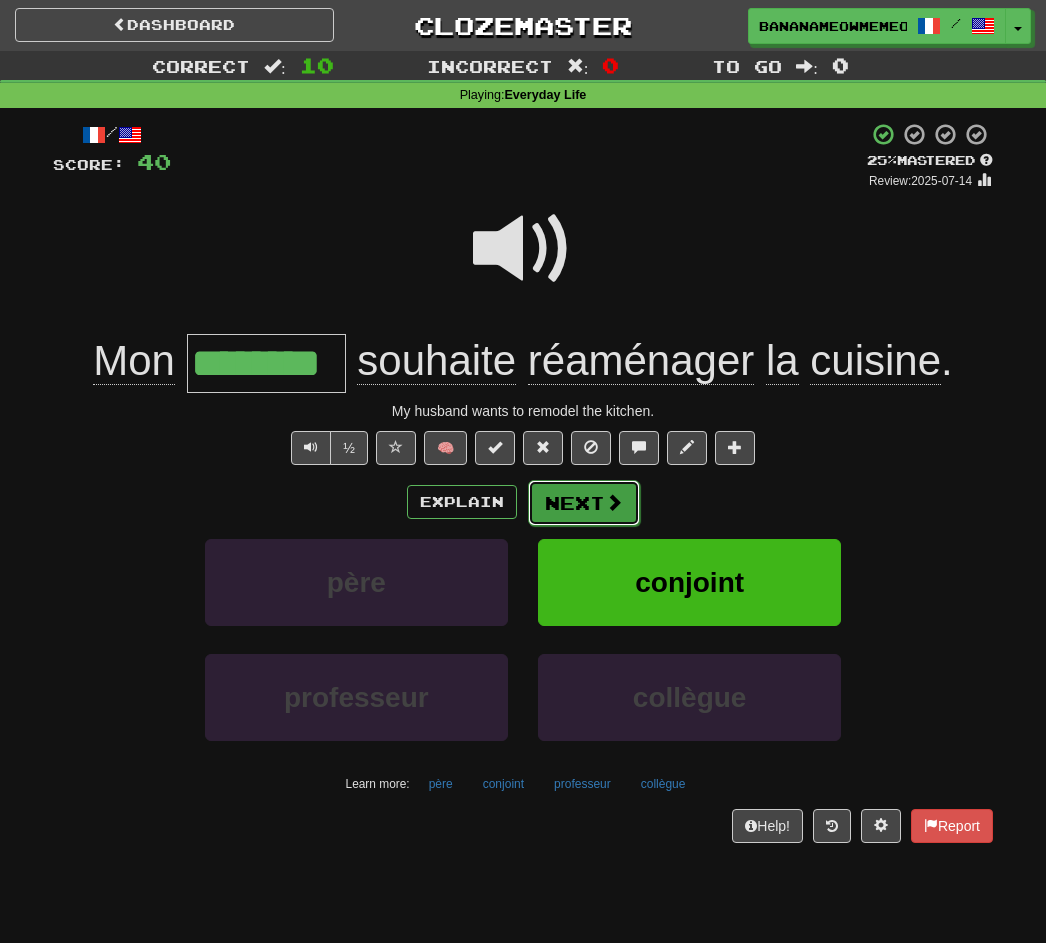 click on "Next" at bounding box center [584, 503] 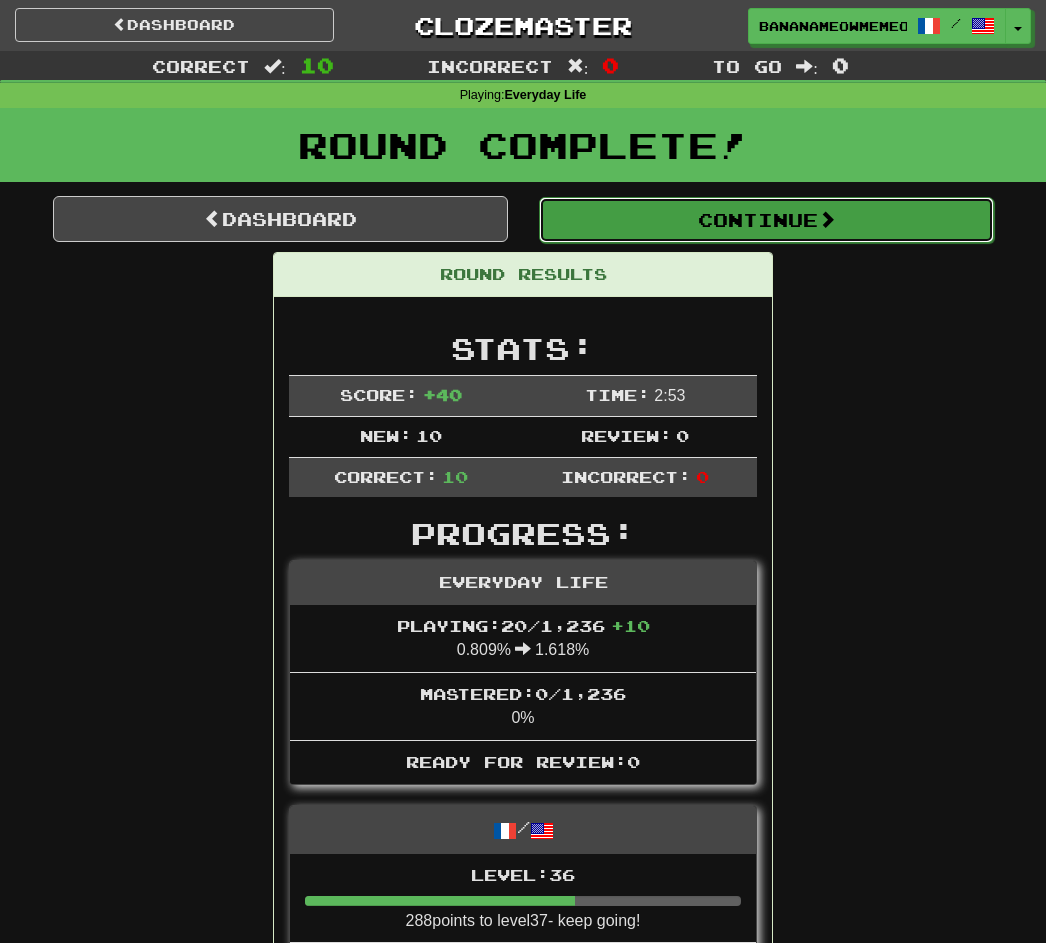 click on "Continue" at bounding box center [766, 220] 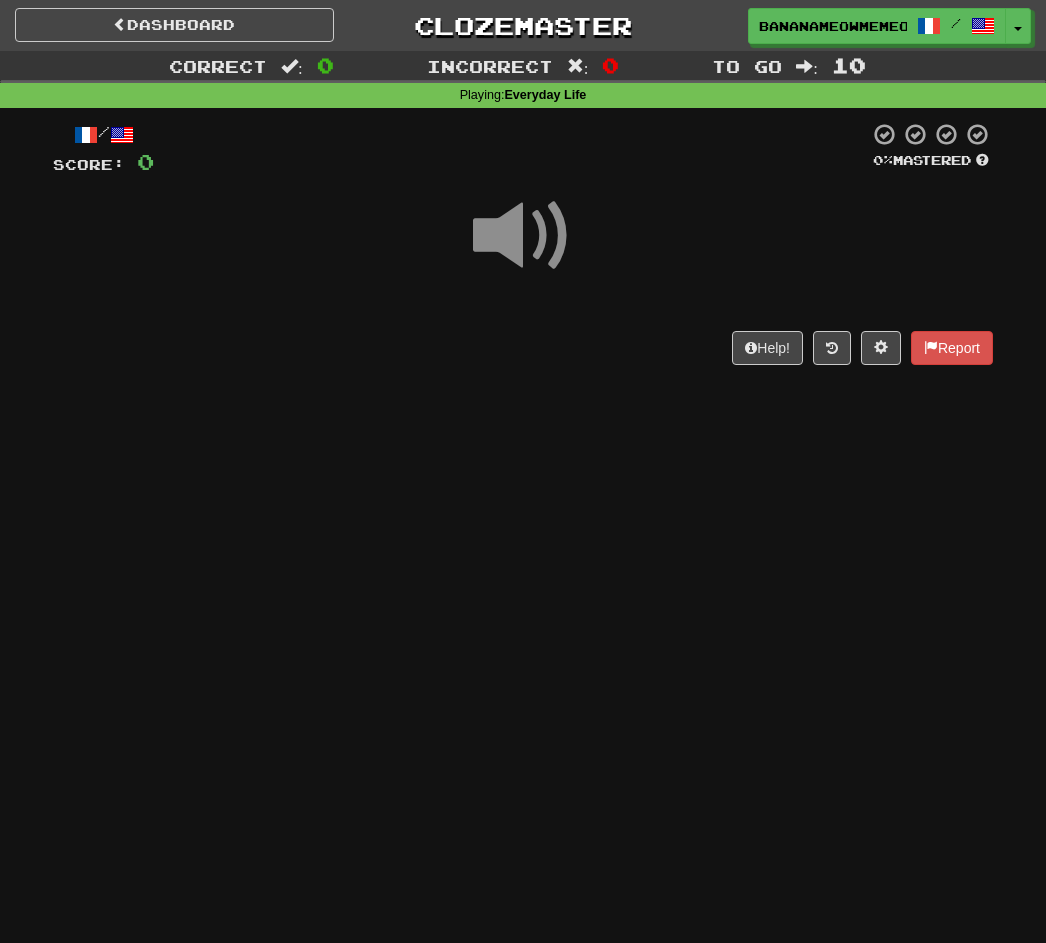 click at bounding box center (523, 236) 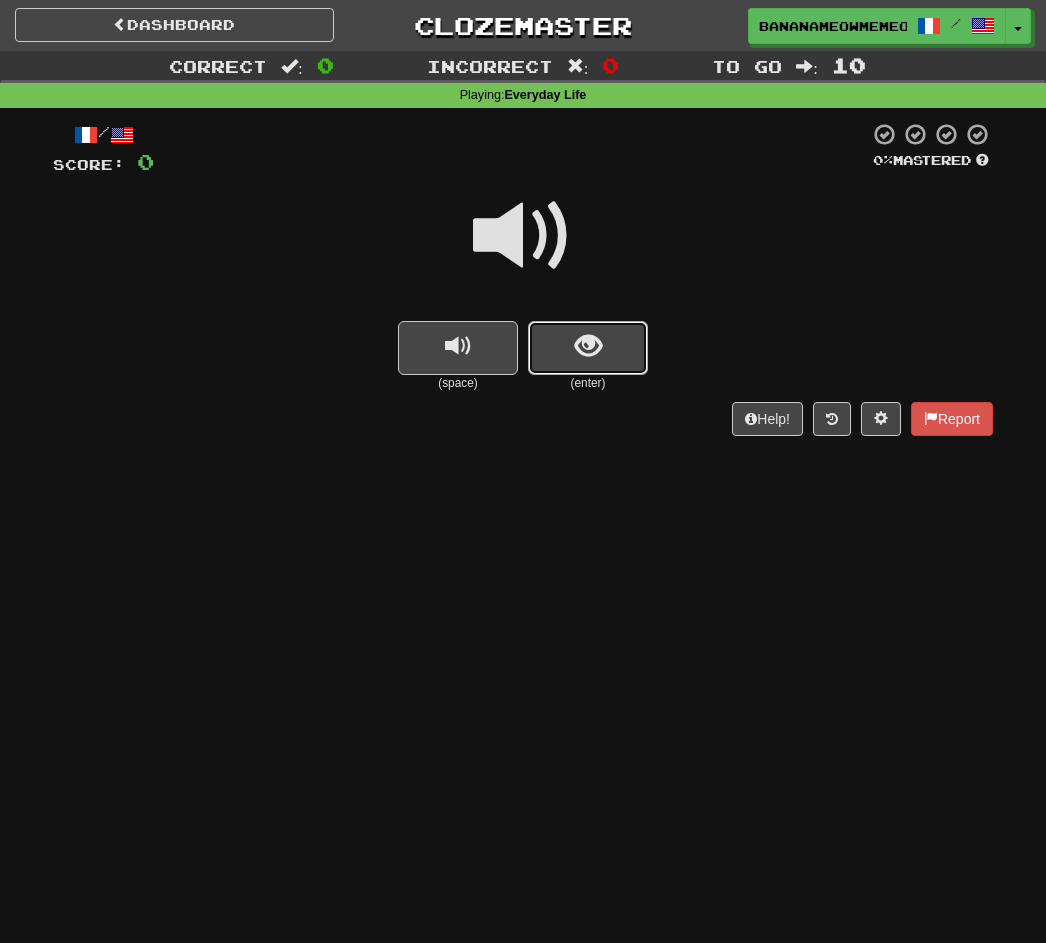 click at bounding box center [588, 348] 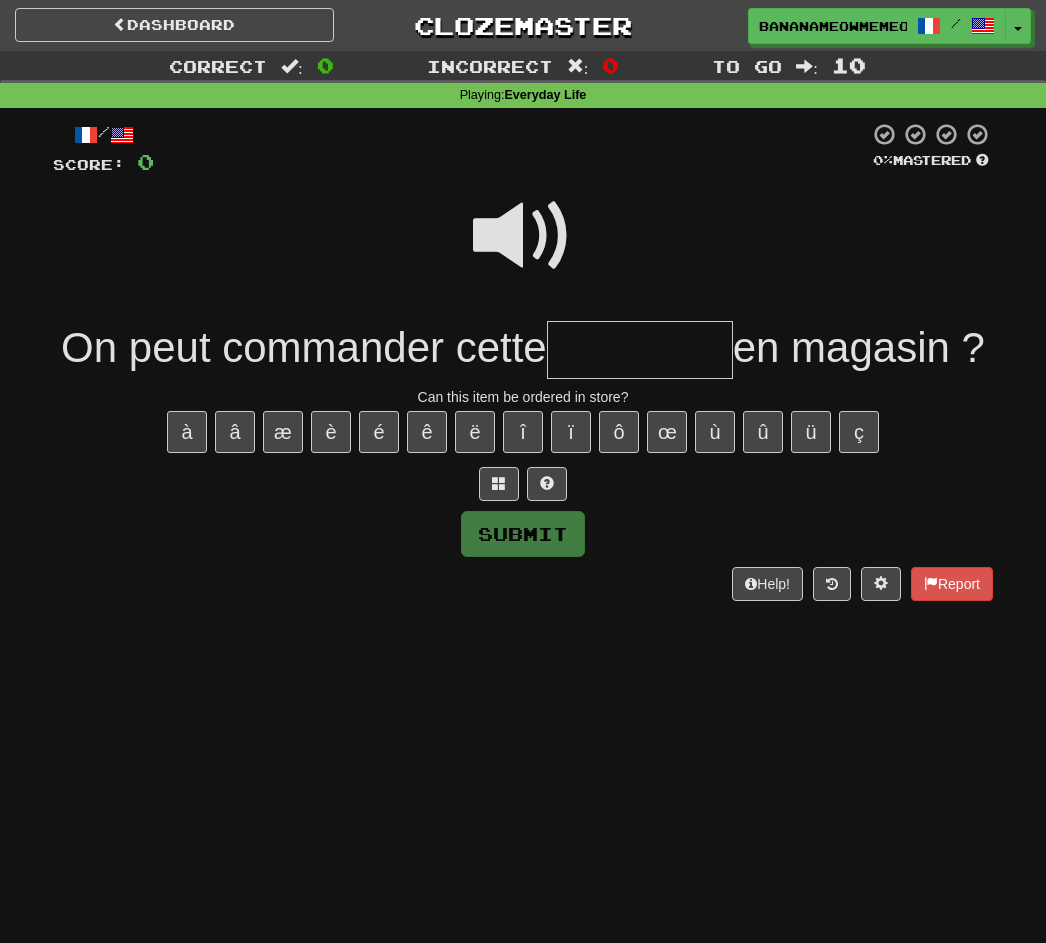 click at bounding box center [523, 236] 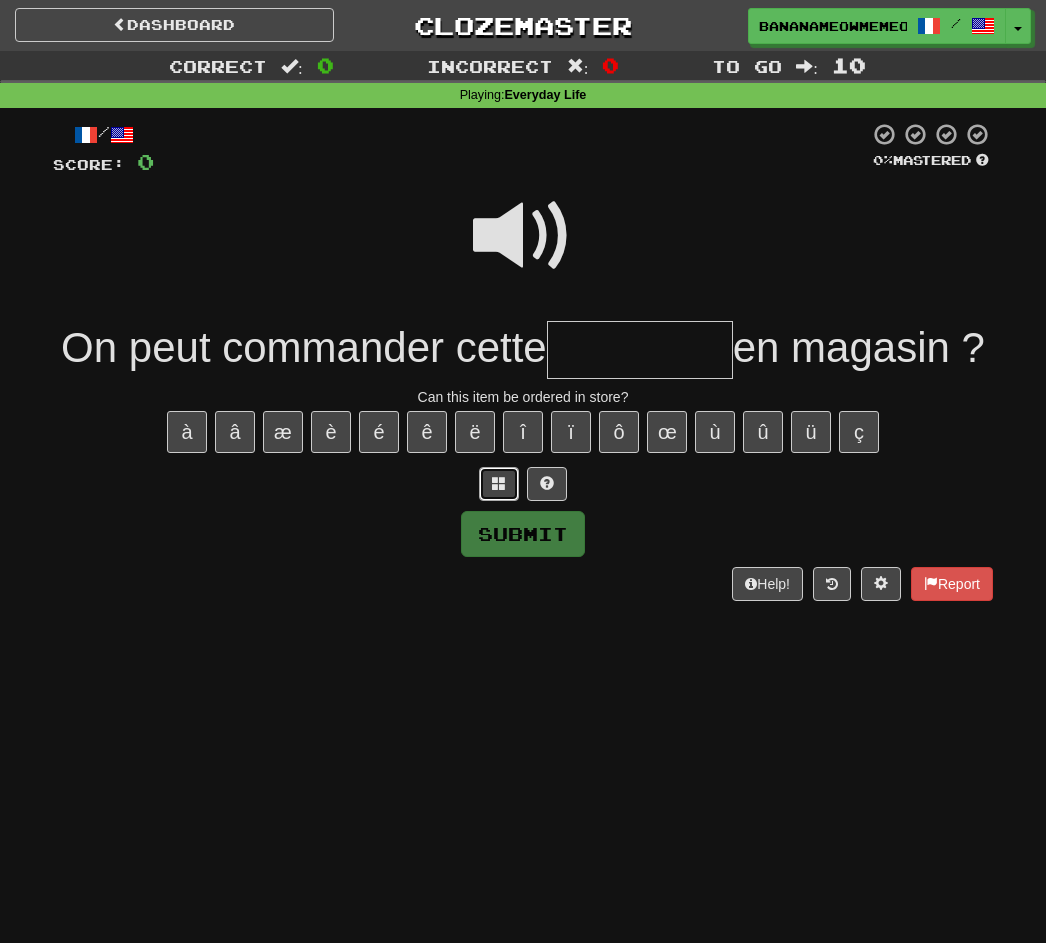click at bounding box center (499, 484) 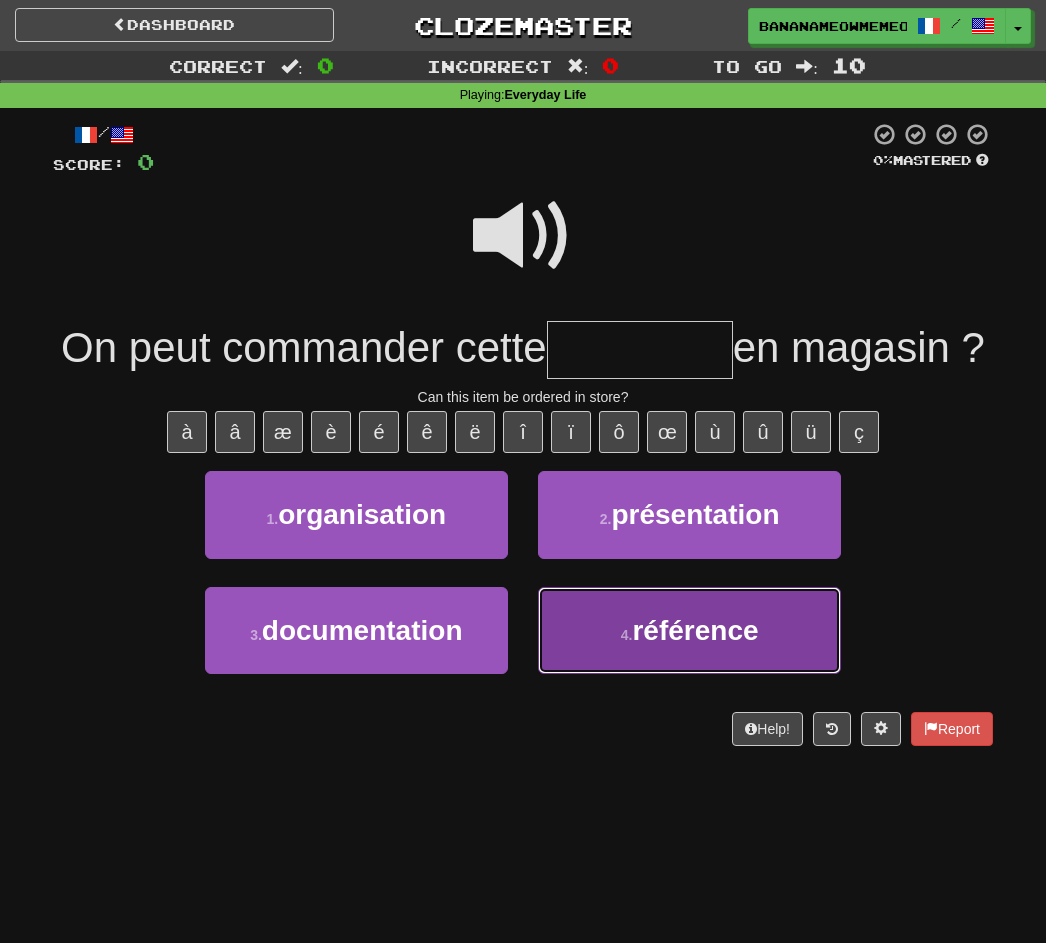 click on "référence" at bounding box center [695, 630] 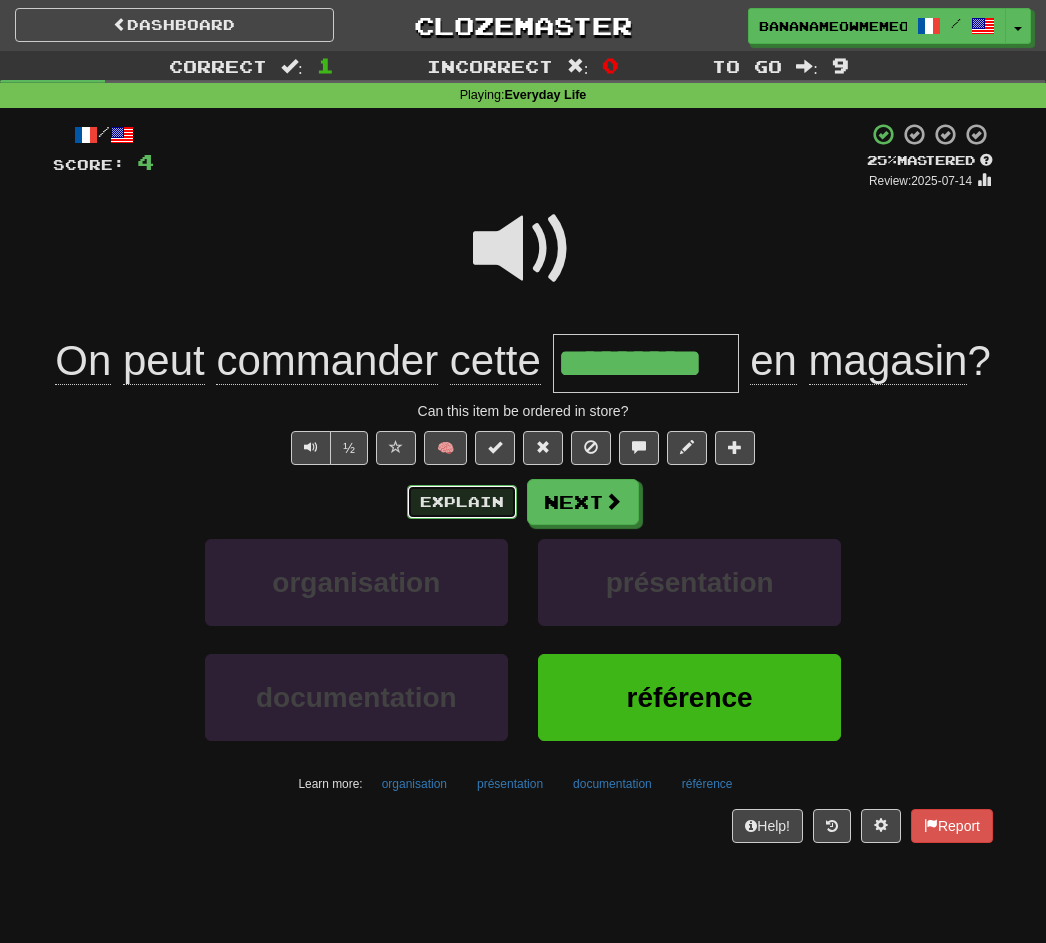 click on "Explain" at bounding box center [462, 502] 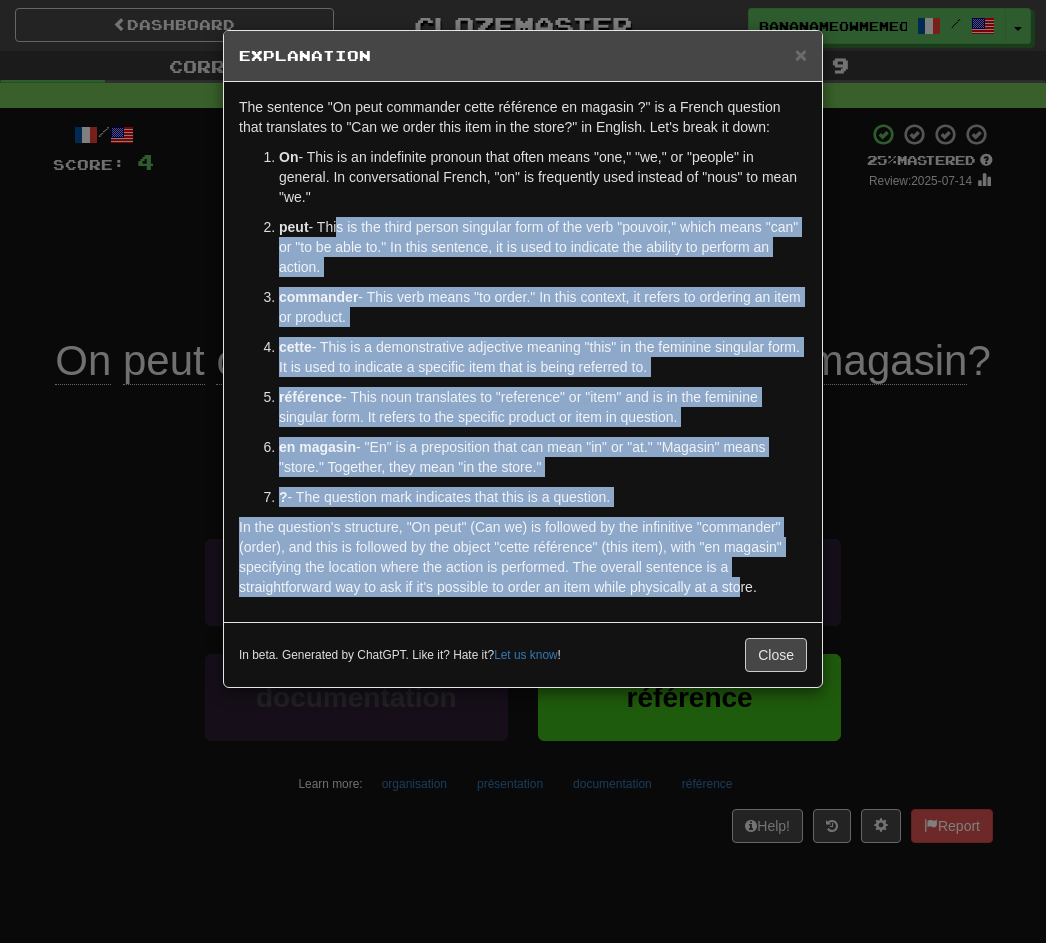 drag, startPoint x: 747, startPoint y: 596, endPoint x: 891, endPoint y: 42, distance: 572.40894 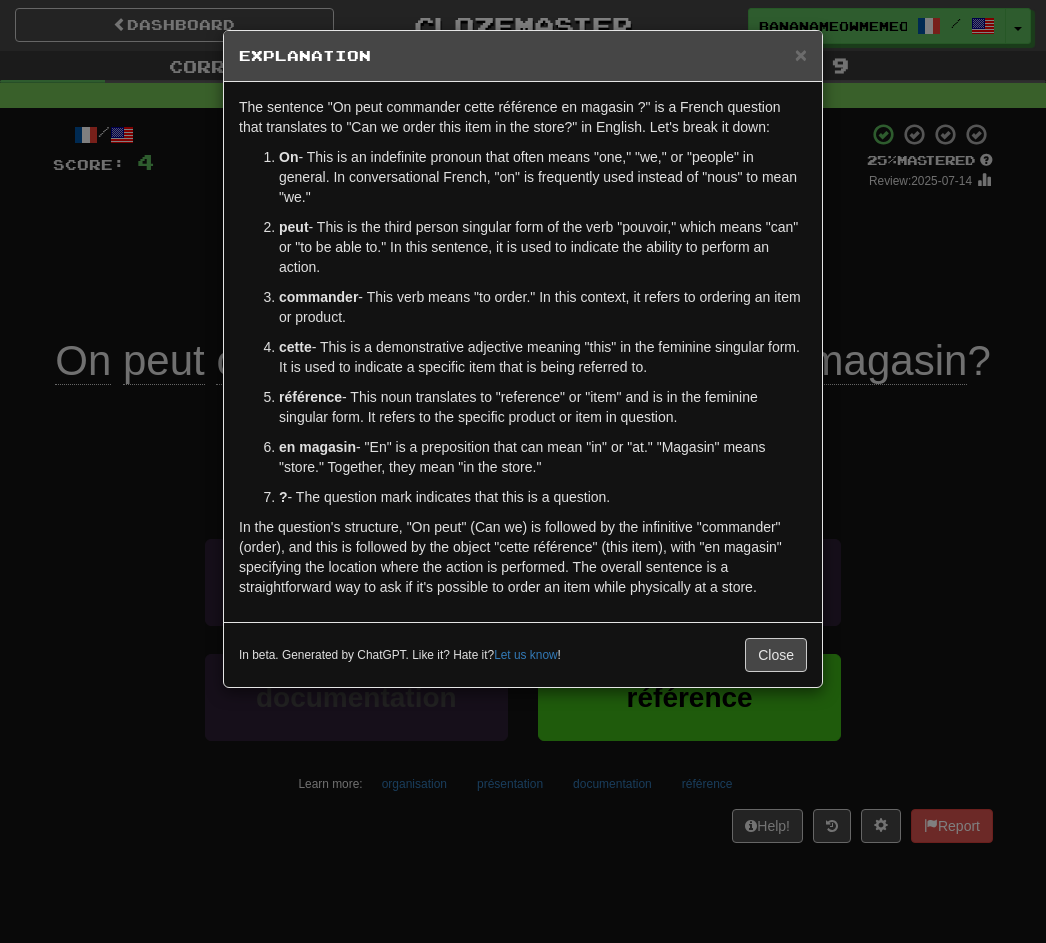 click on "× Explanation" at bounding box center [523, 56] 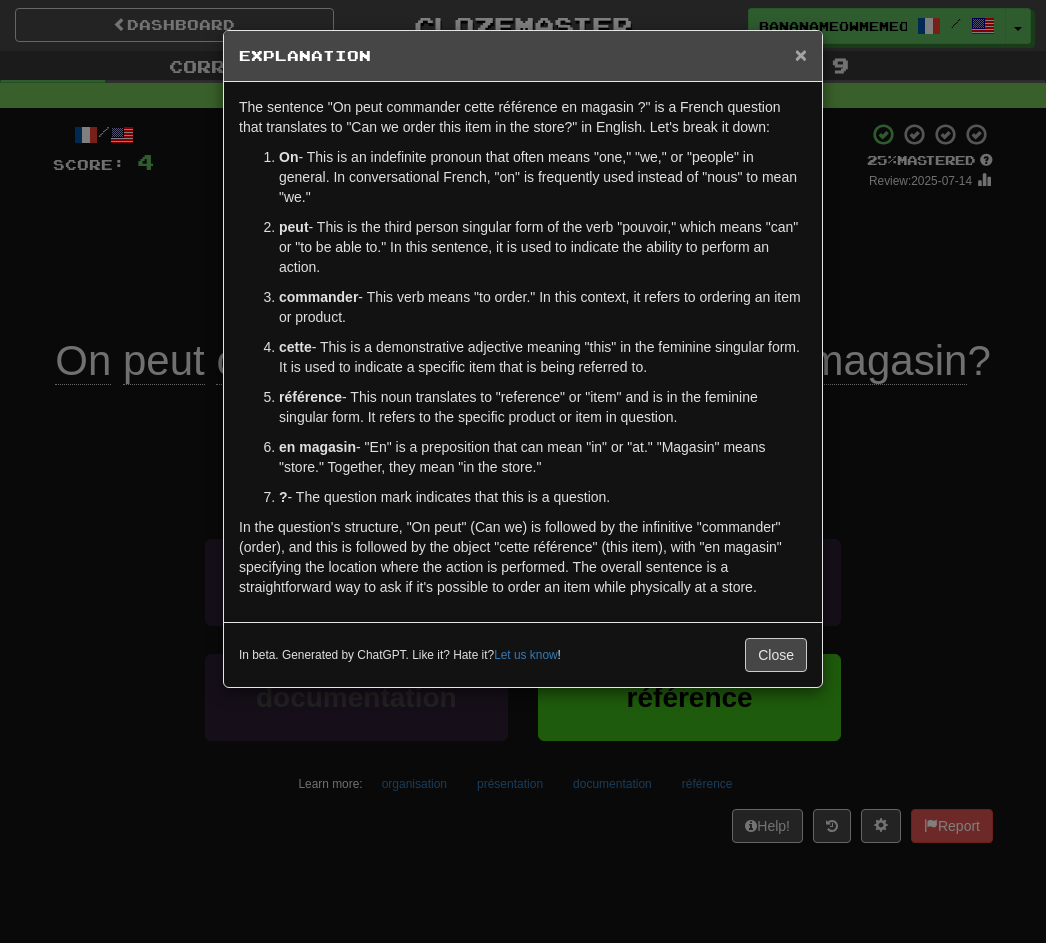 click on "×" at bounding box center [801, 54] 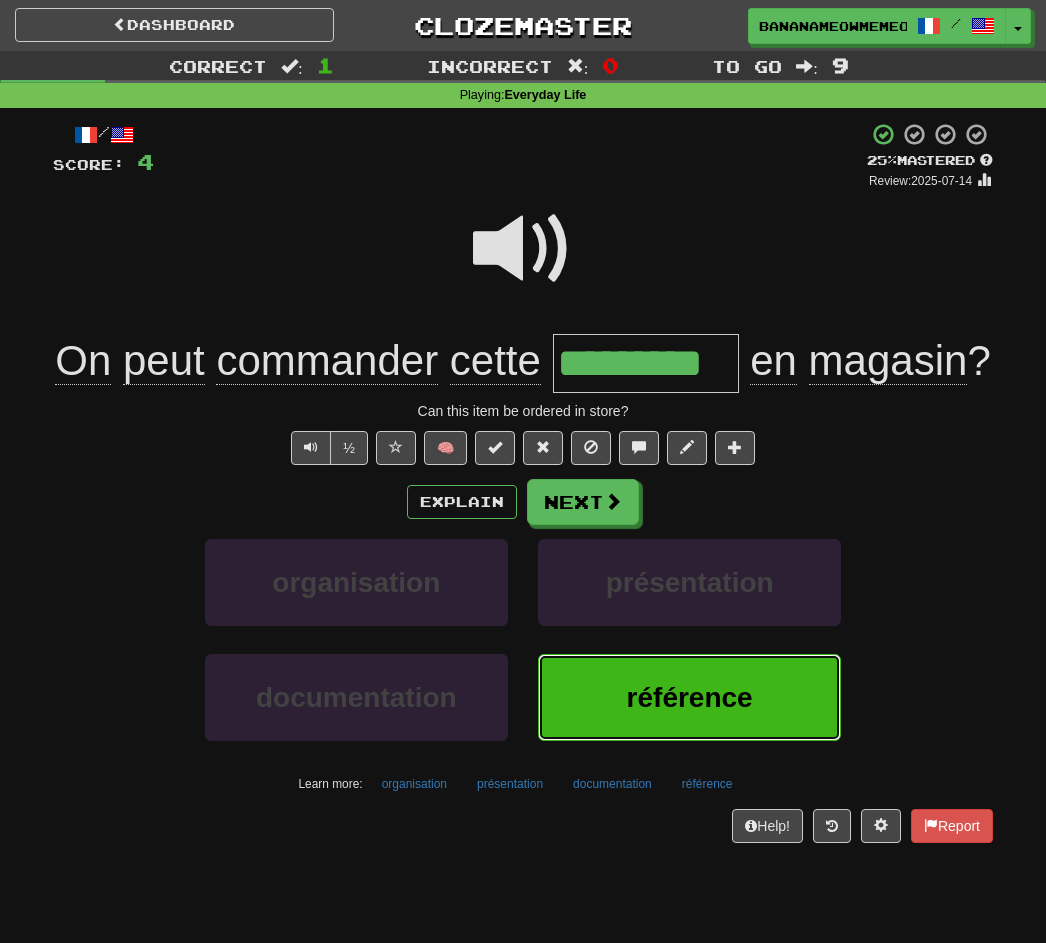 click on "référence" at bounding box center (689, 697) 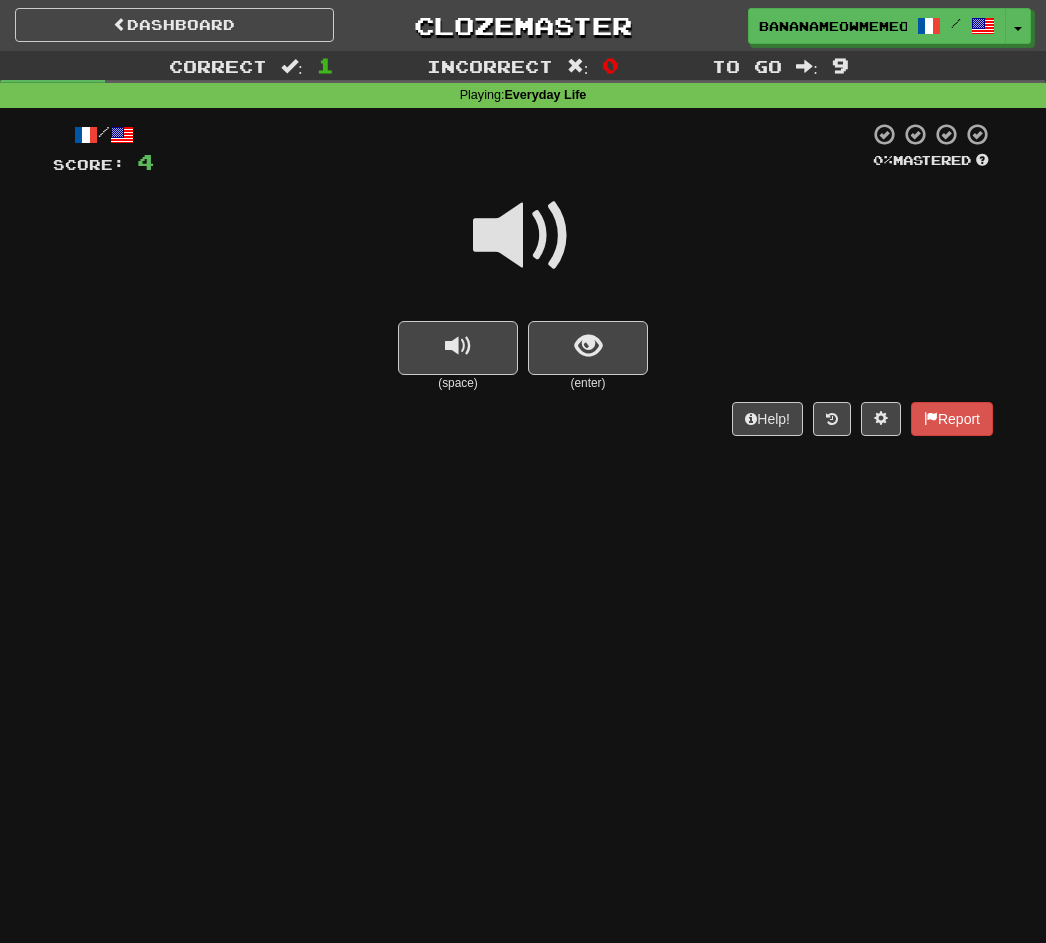 click at bounding box center [523, 236] 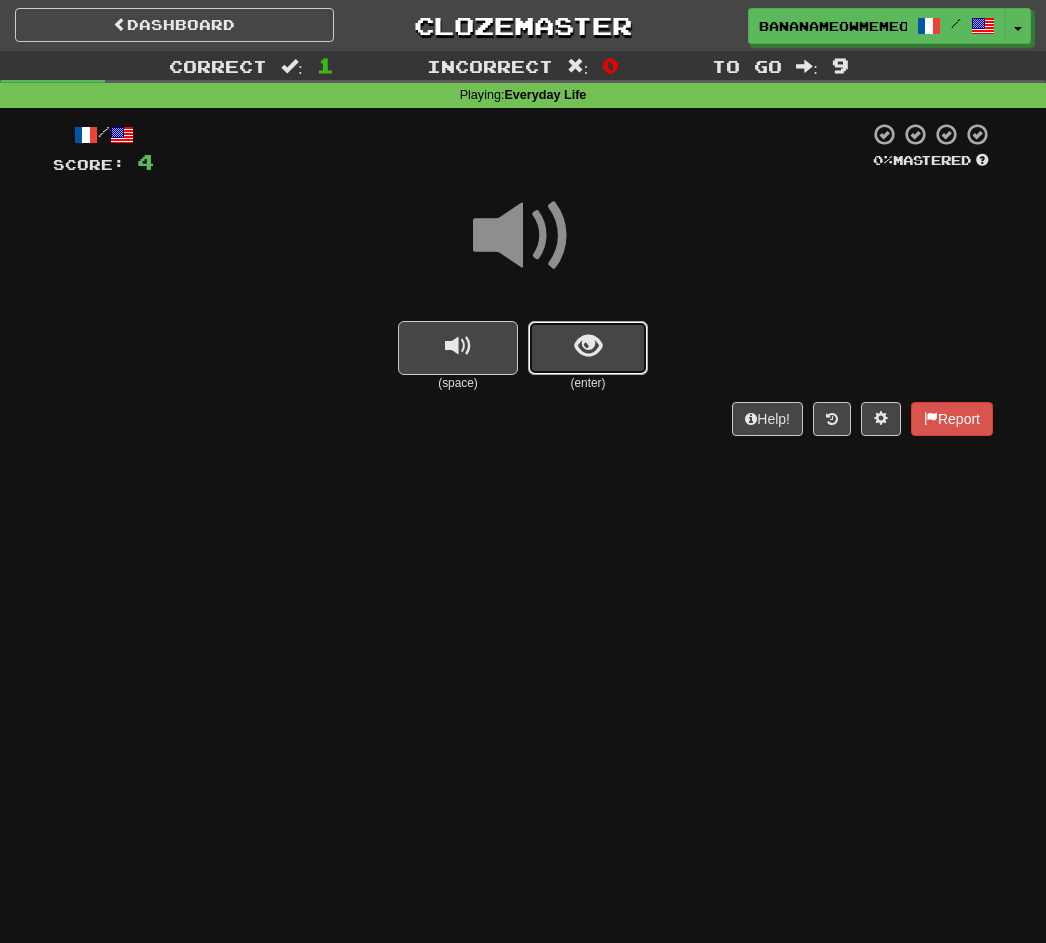 click at bounding box center (588, 348) 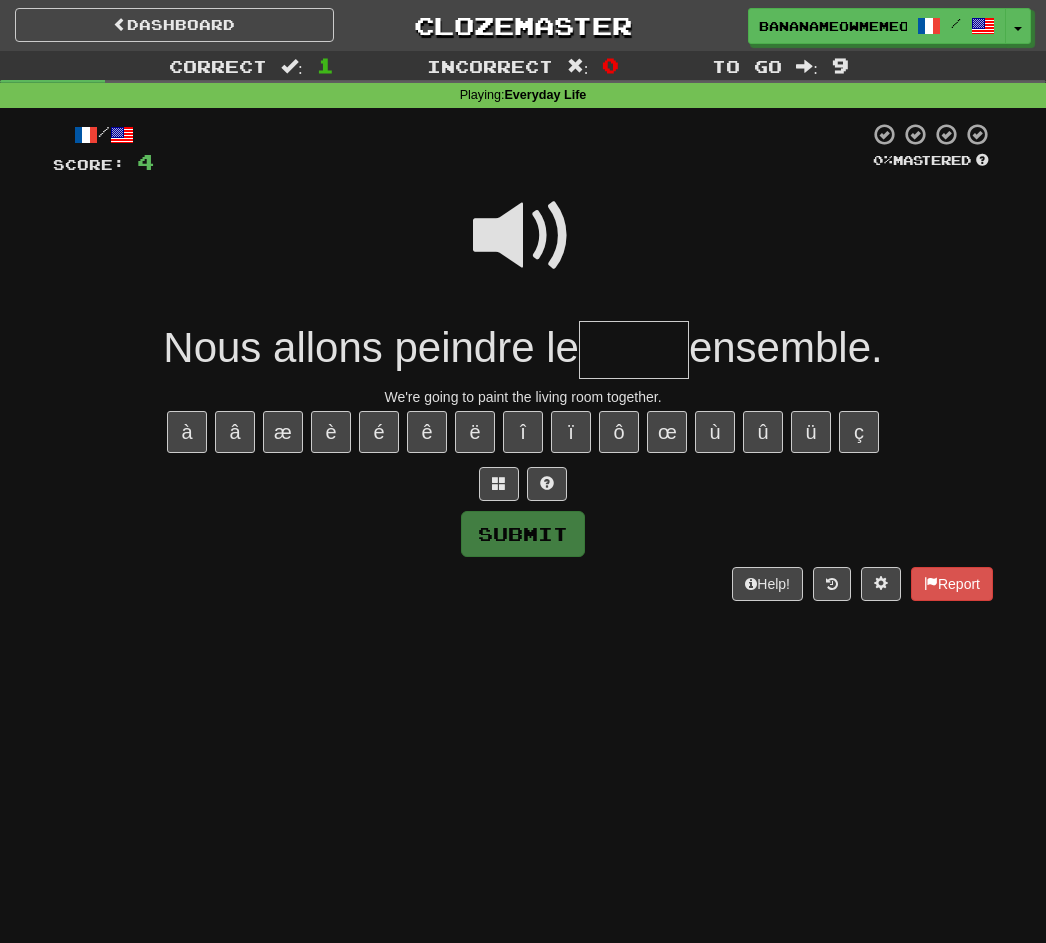 click at bounding box center [523, 236] 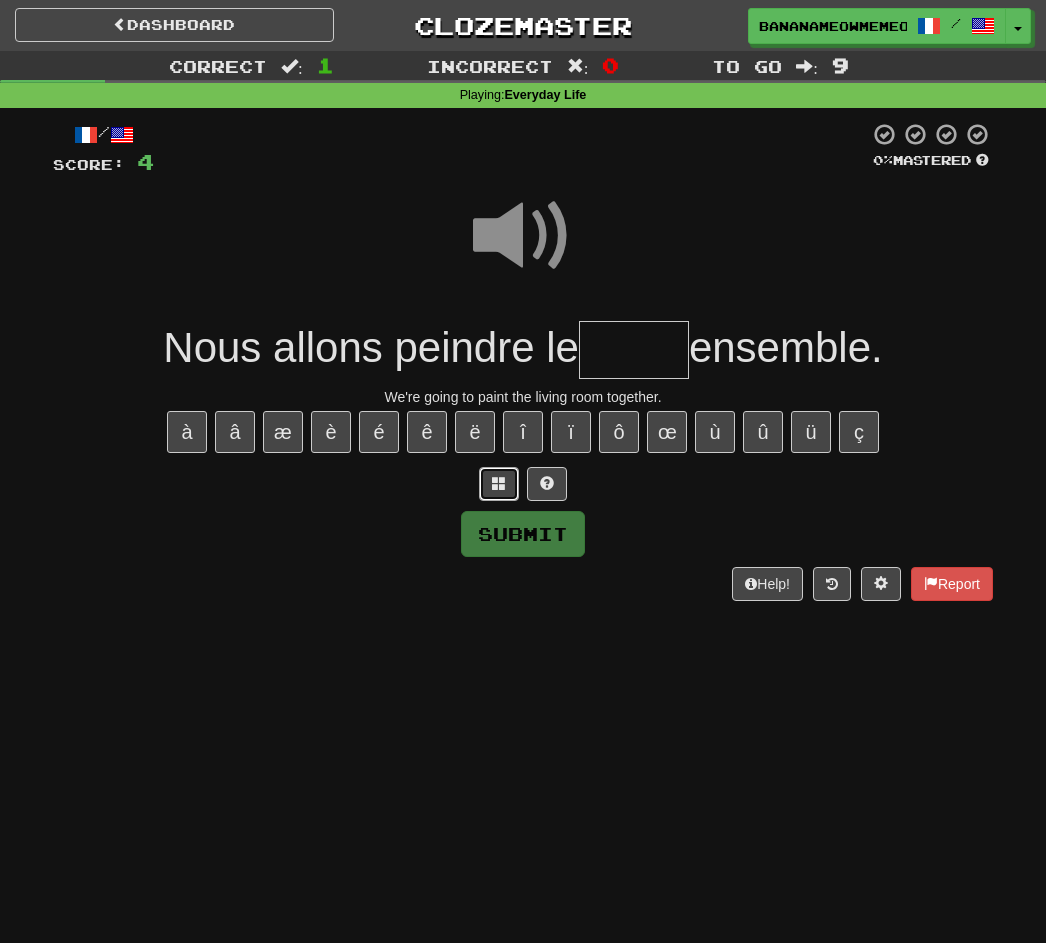 click at bounding box center [499, 484] 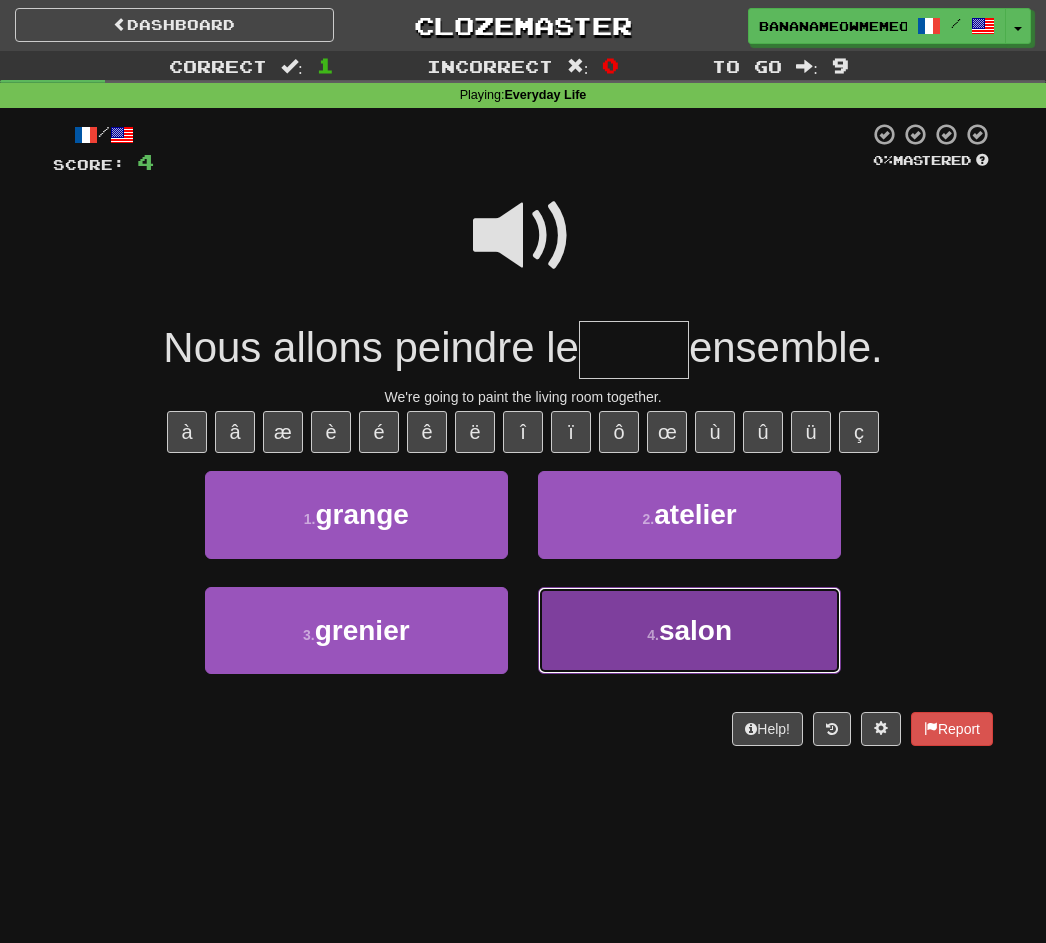 click on "4 .  salon" at bounding box center [689, 630] 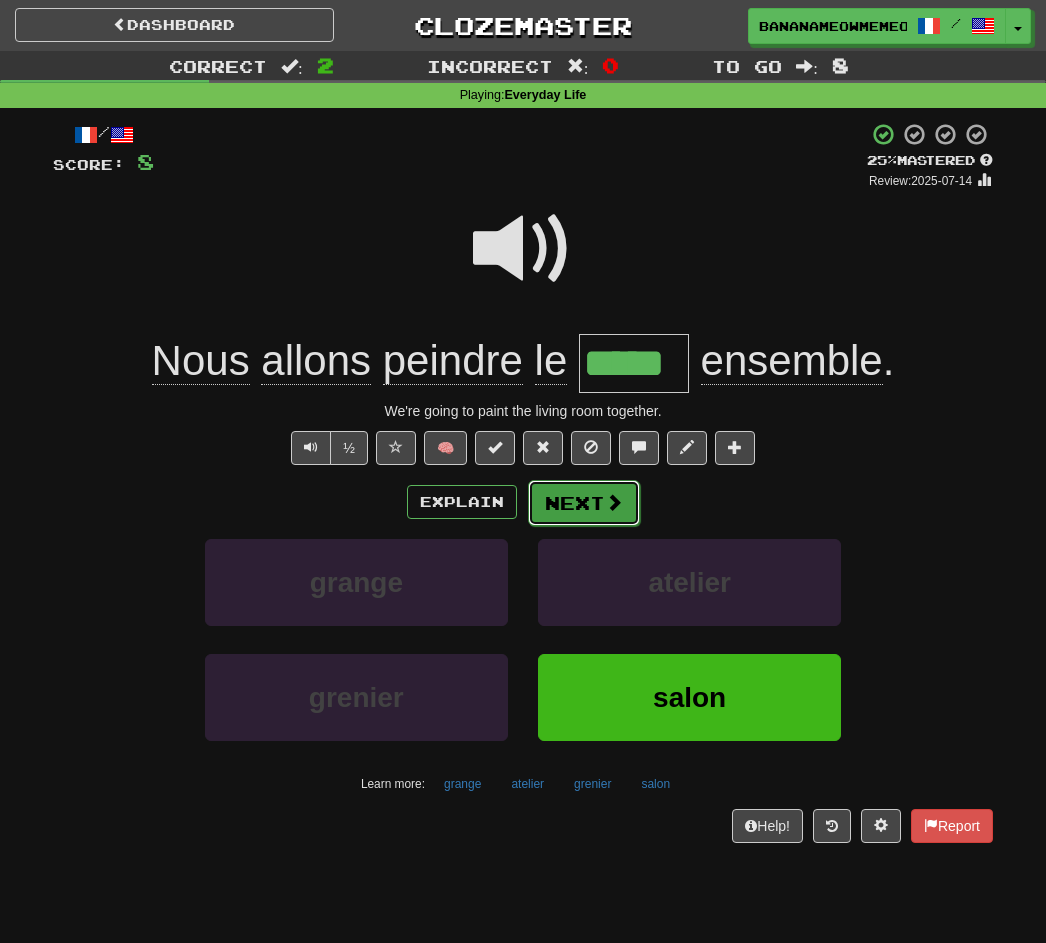 click on "Next" at bounding box center [584, 503] 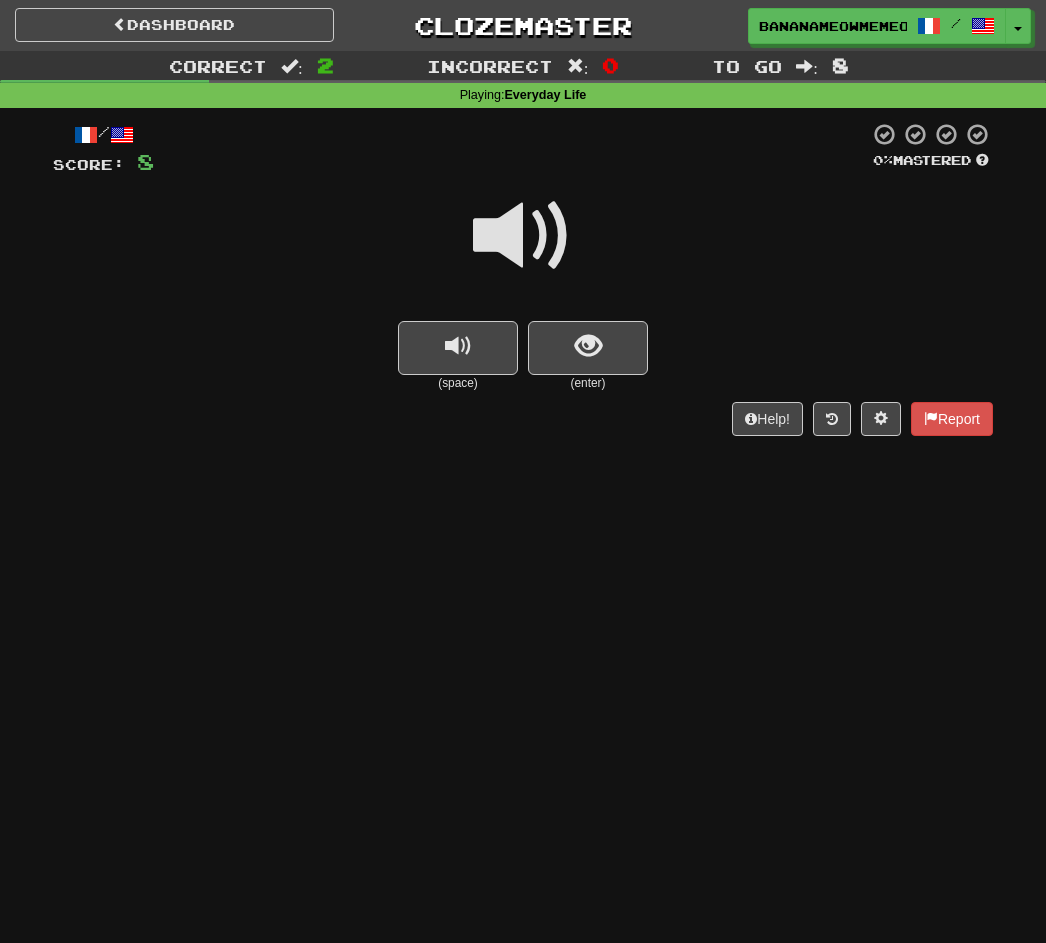 click at bounding box center (523, 236) 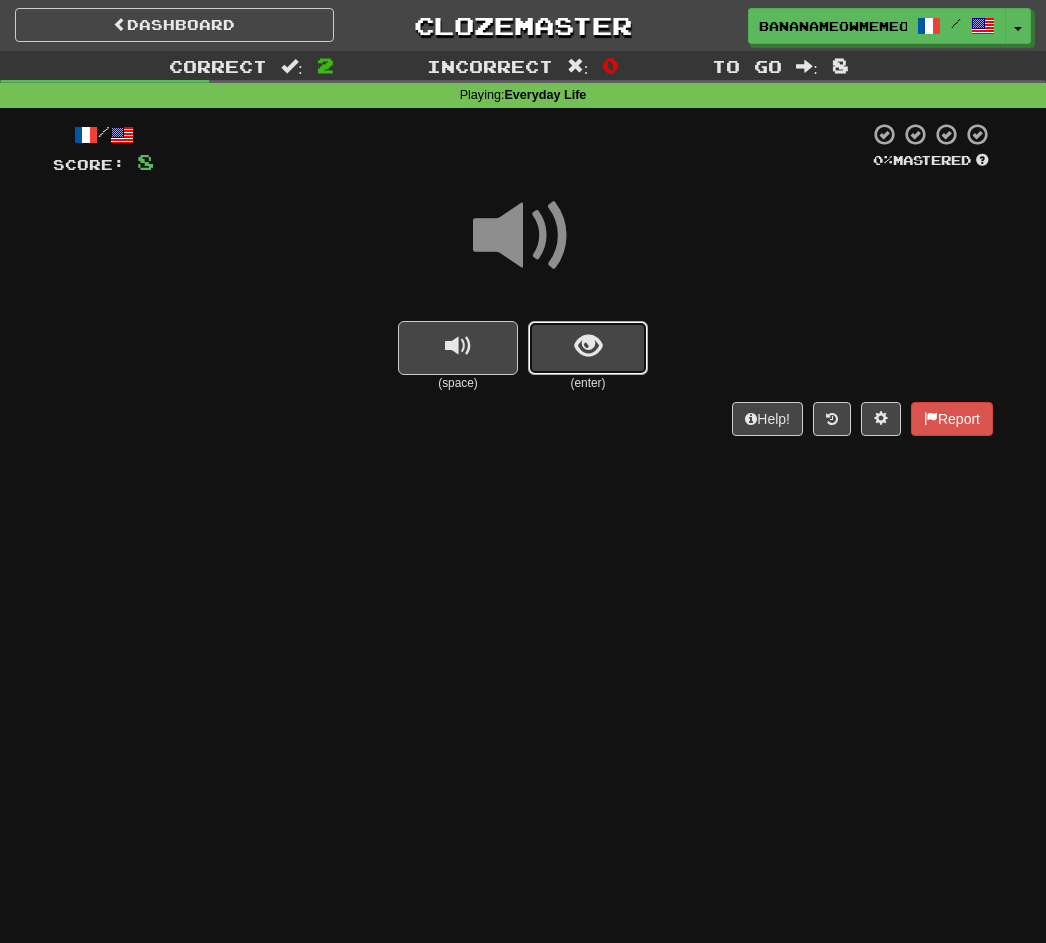 click at bounding box center (588, 348) 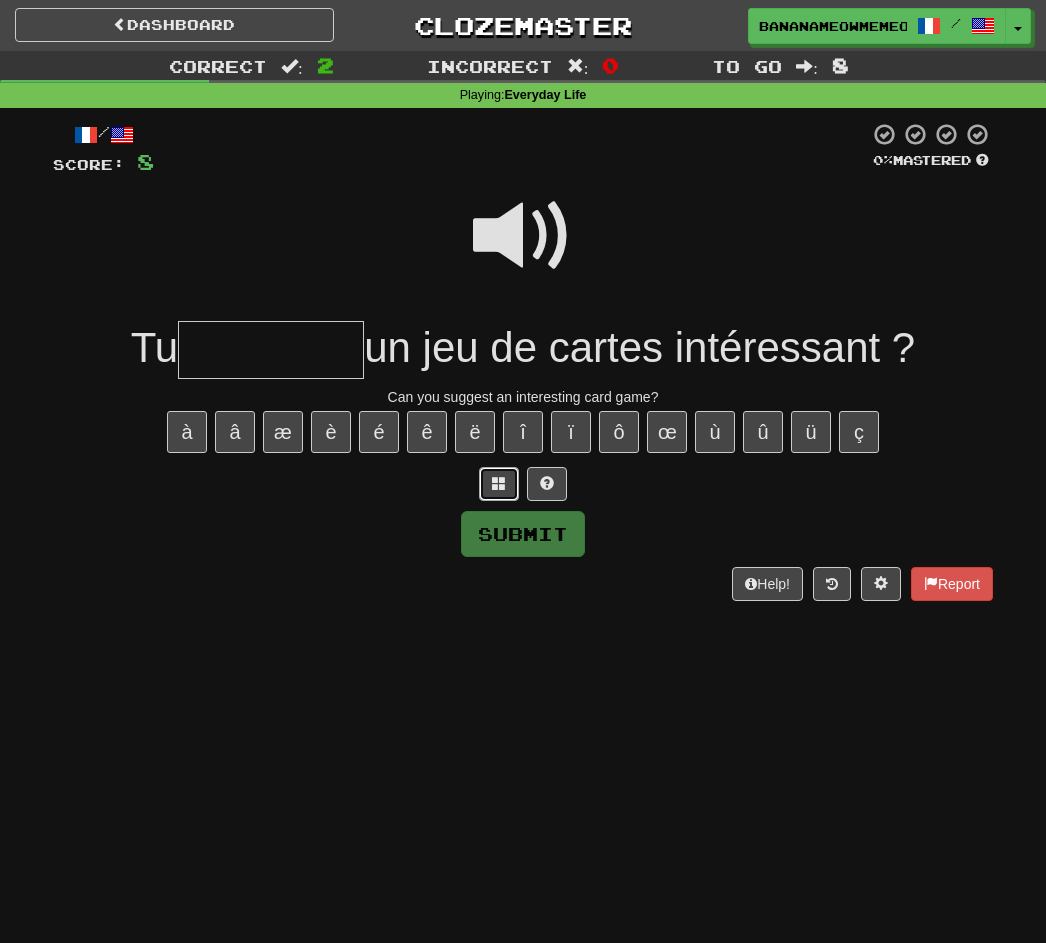 click at bounding box center [499, 484] 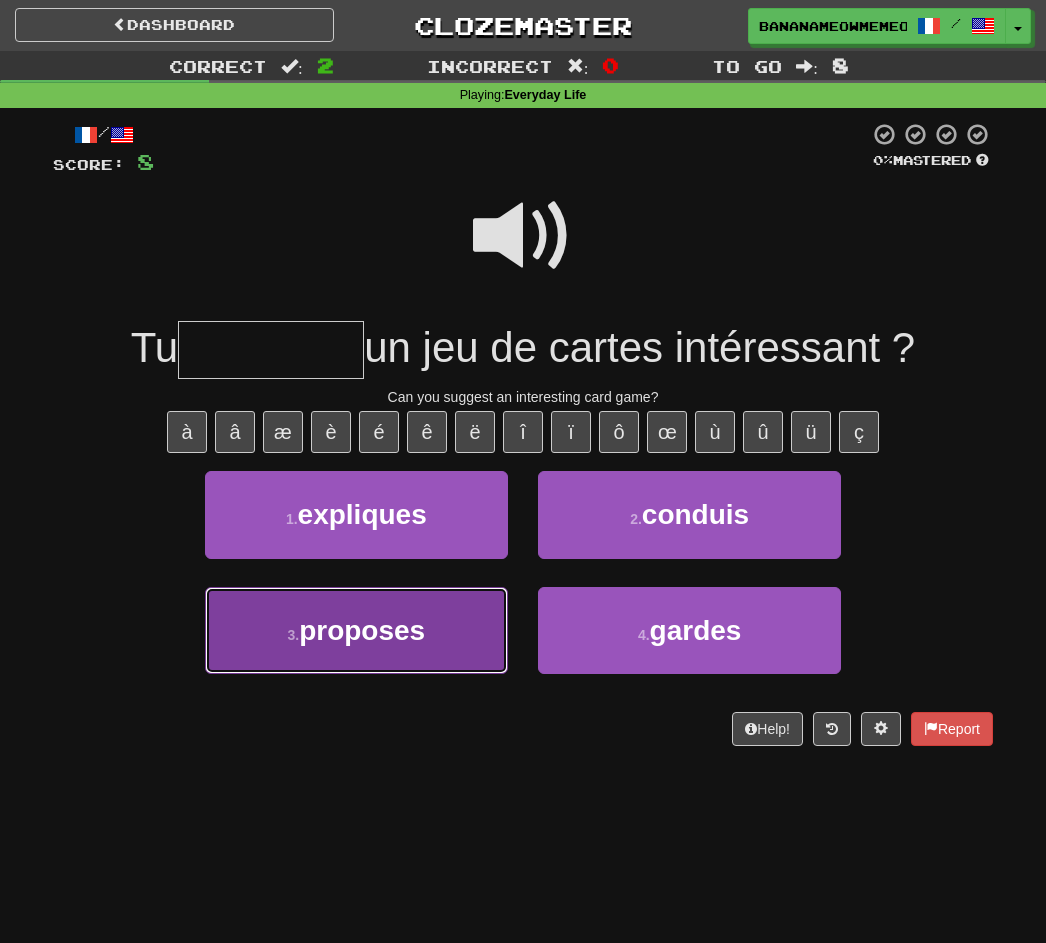 click on "3 .  proposes" at bounding box center [356, 630] 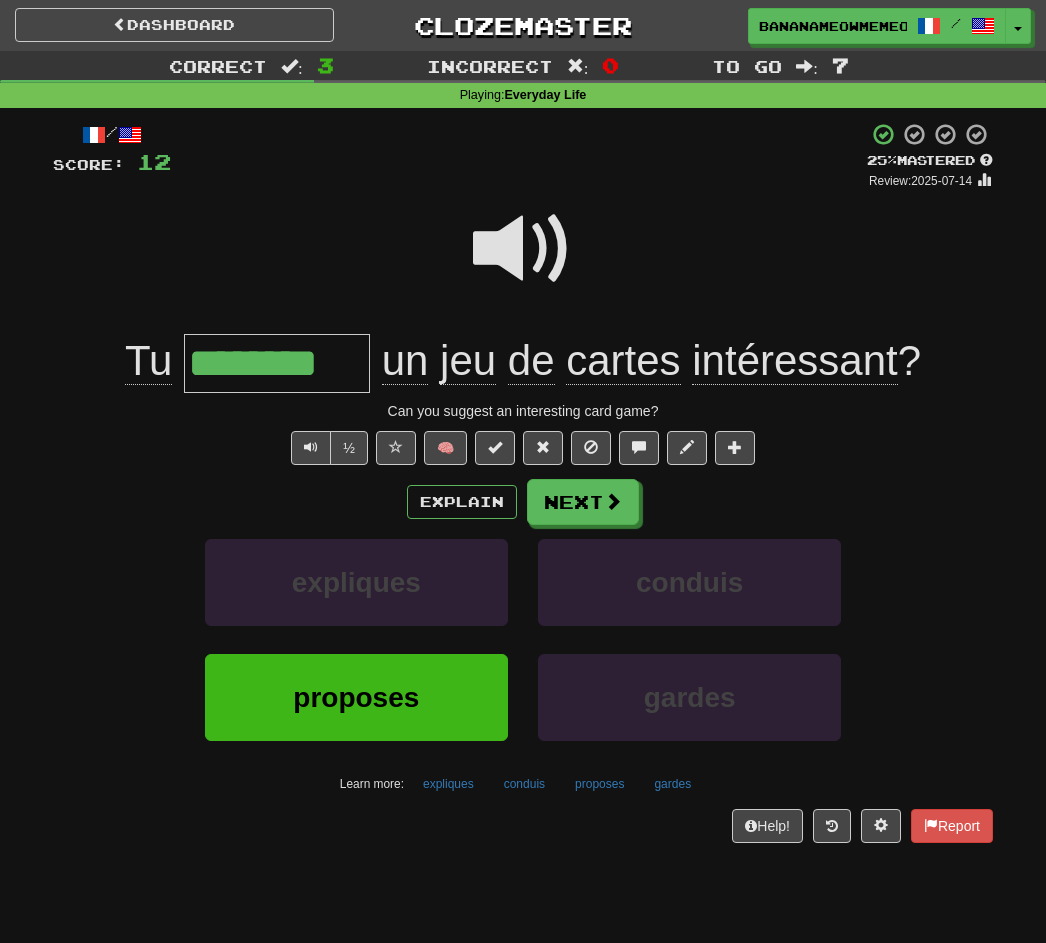 scroll, scrollTop: 3, scrollLeft: 0, axis: vertical 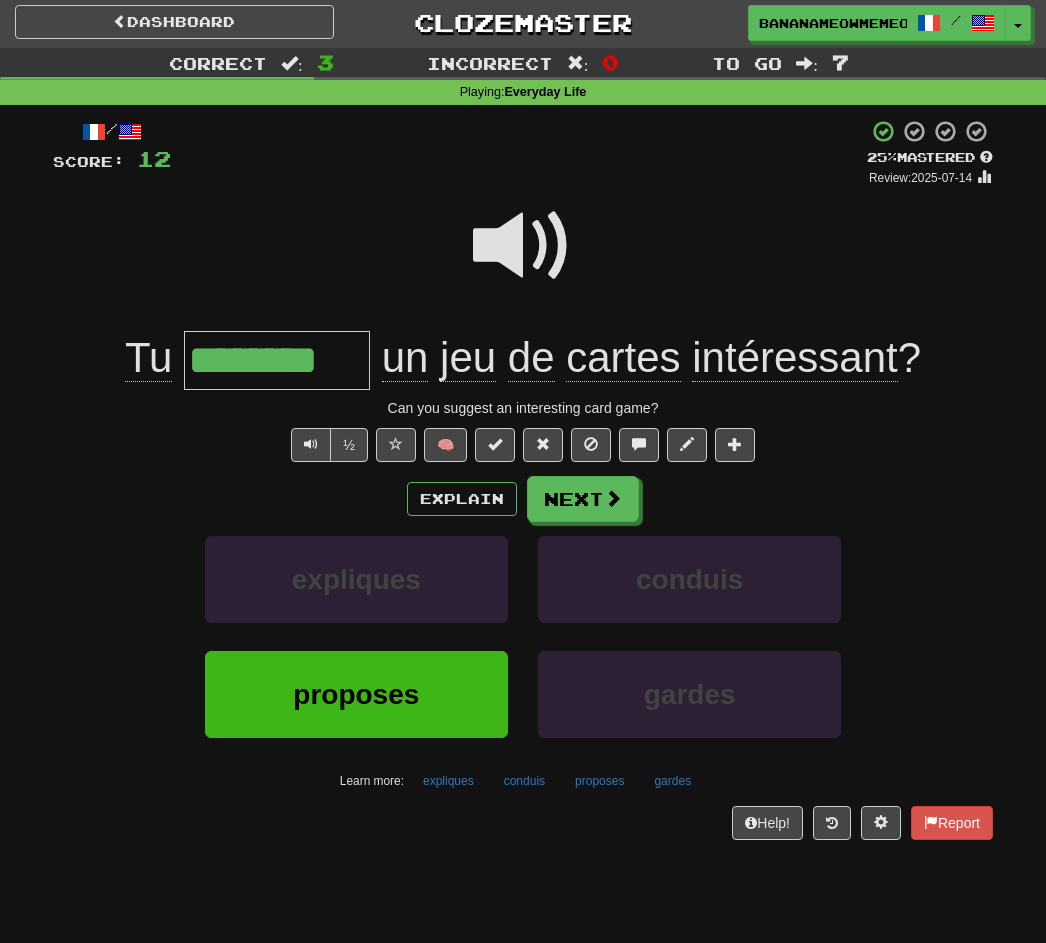 click at bounding box center [523, 246] 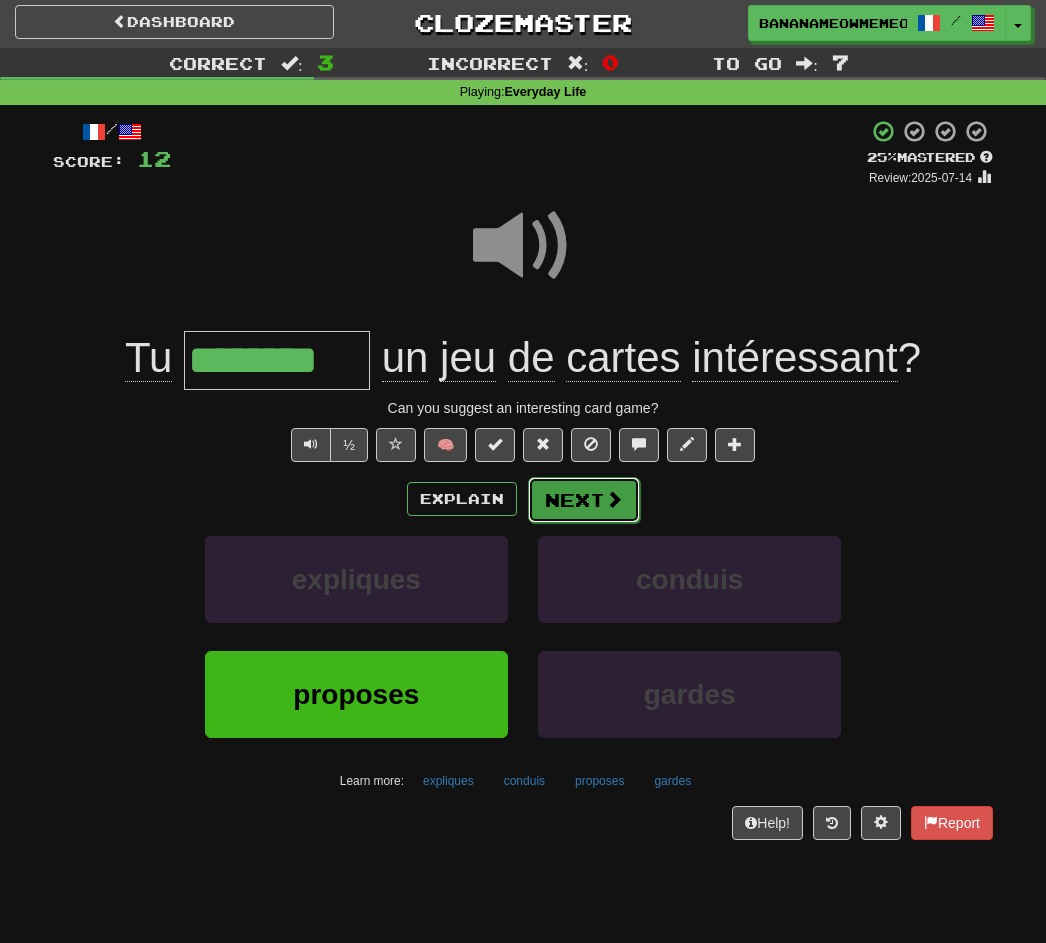 click on "Next" at bounding box center (584, 500) 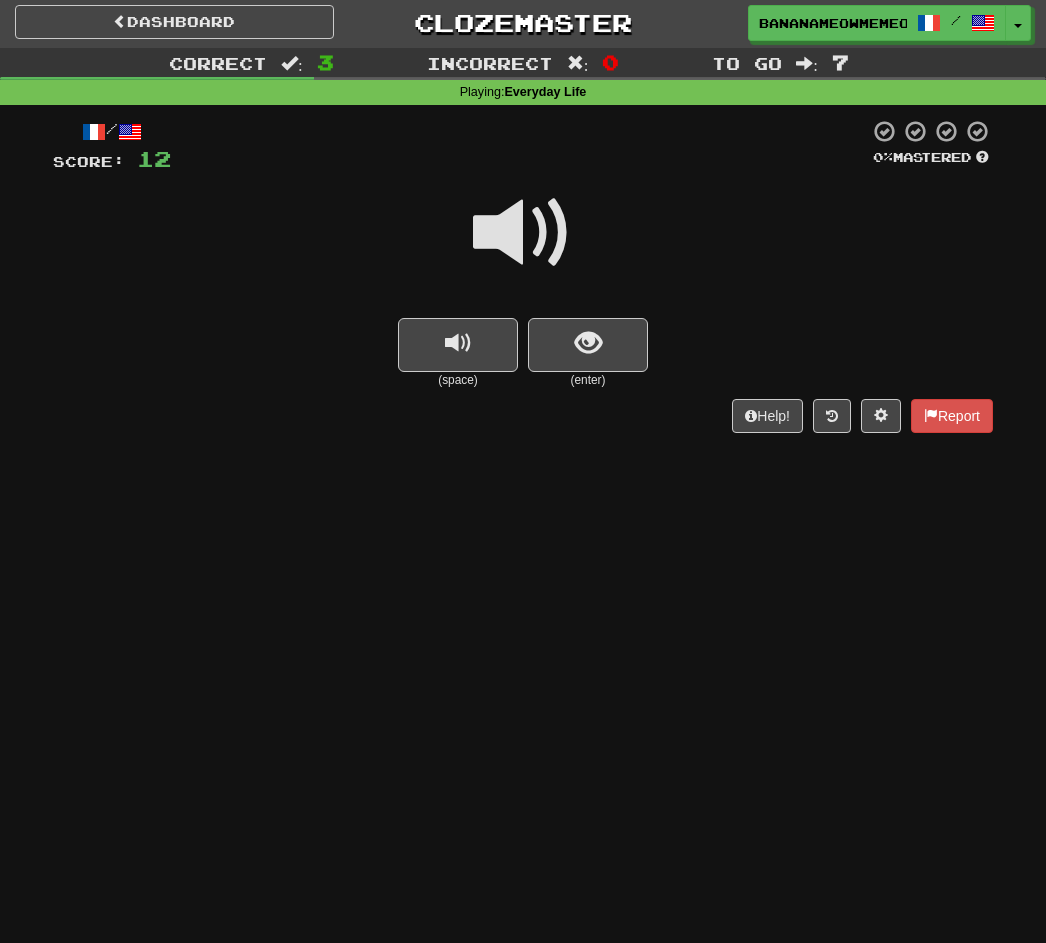 click at bounding box center [523, 233] 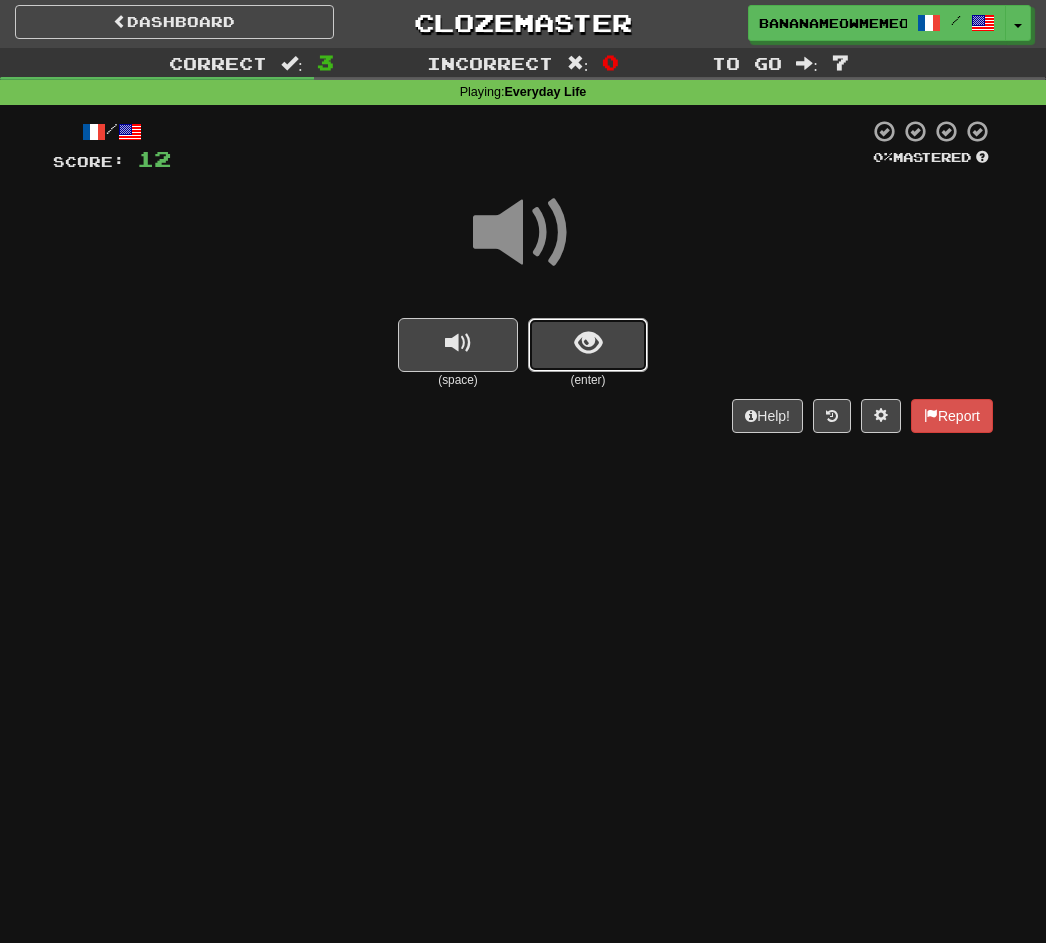 click at bounding box center [588, 343] 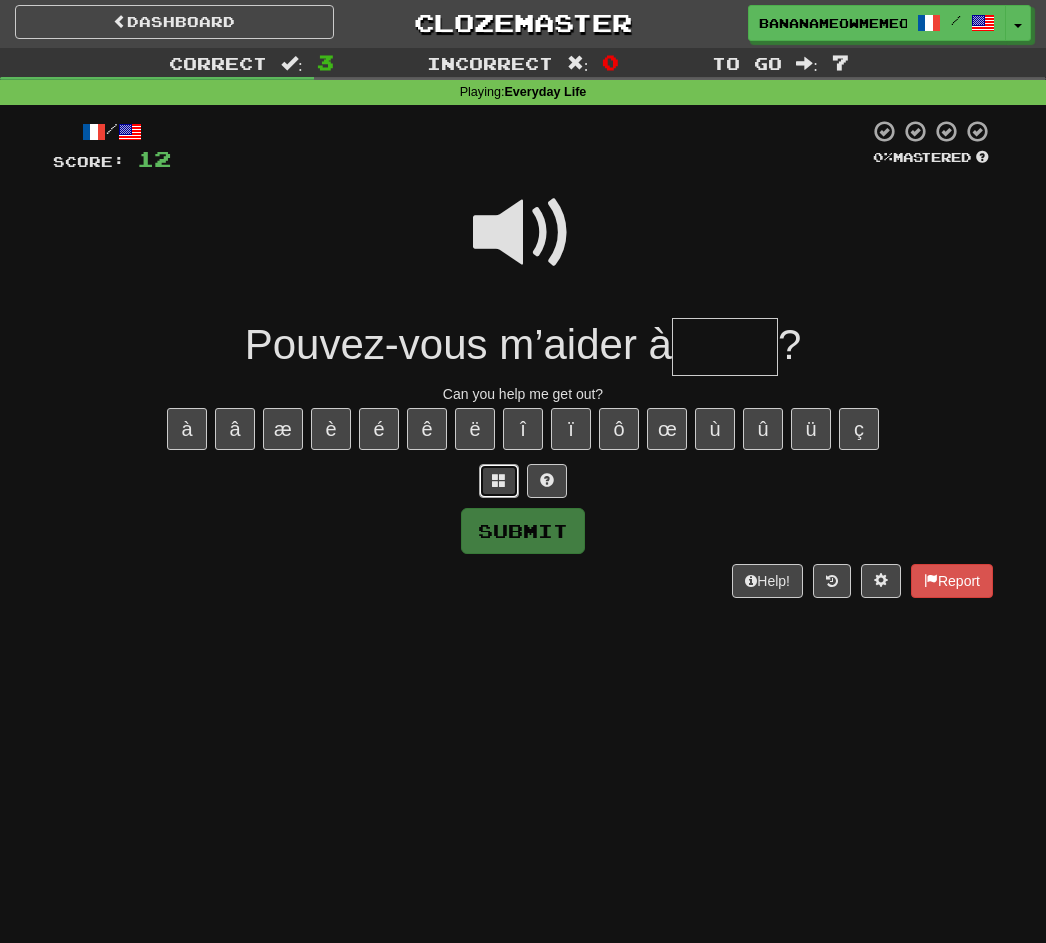 click at bounding box center (499, 481) 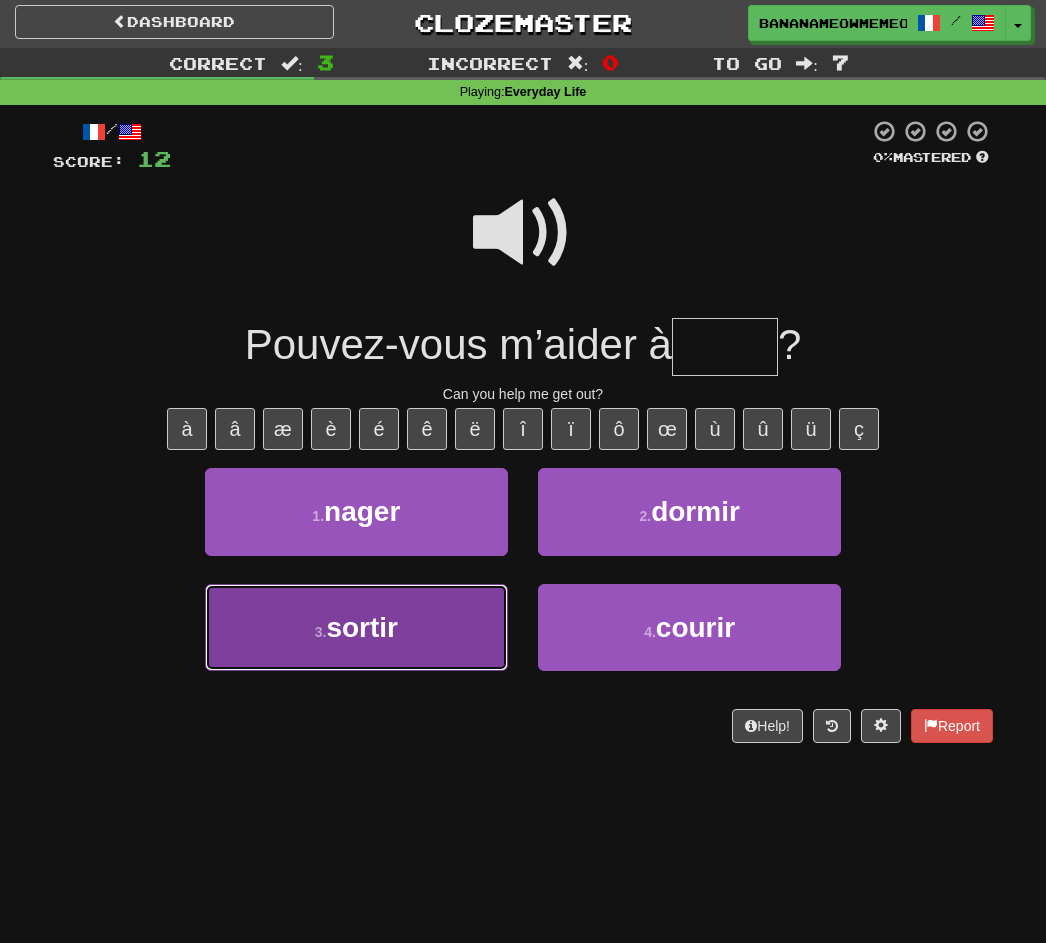 click on "sortir" at bounding box center [362, 627] 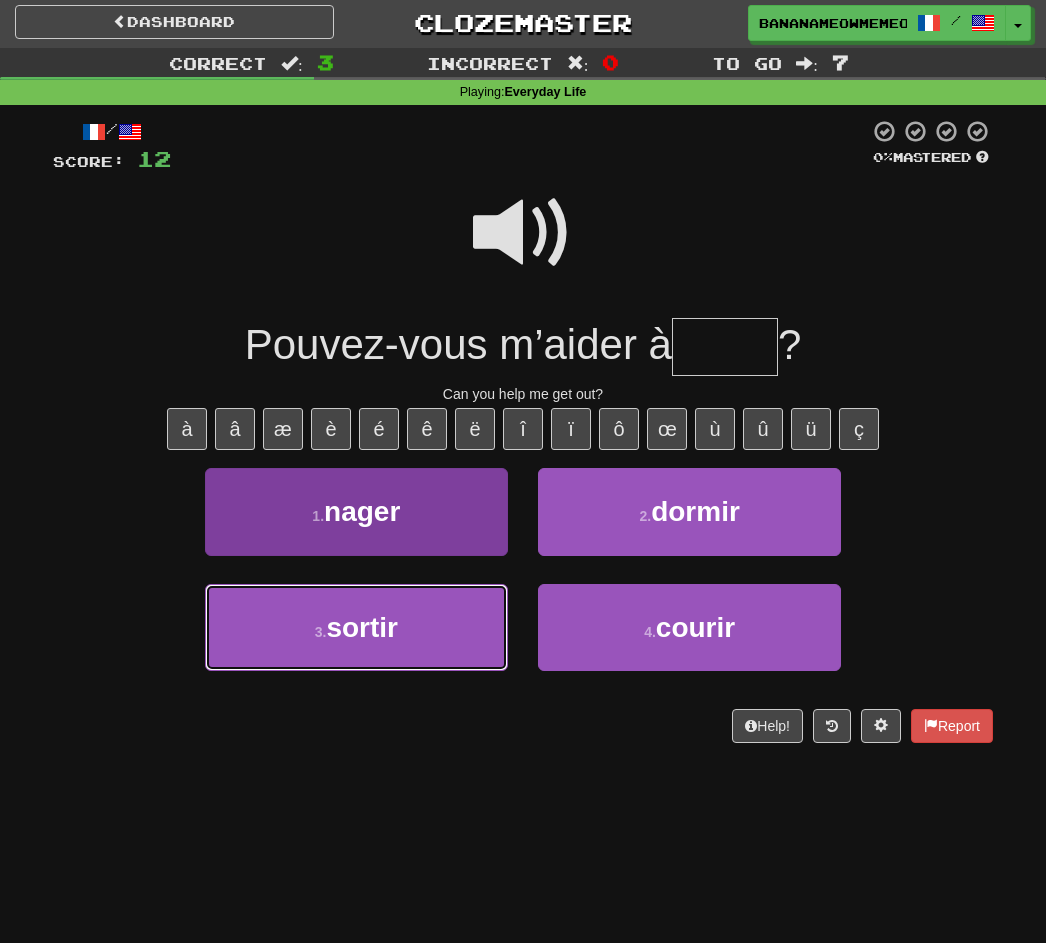 type on "******" 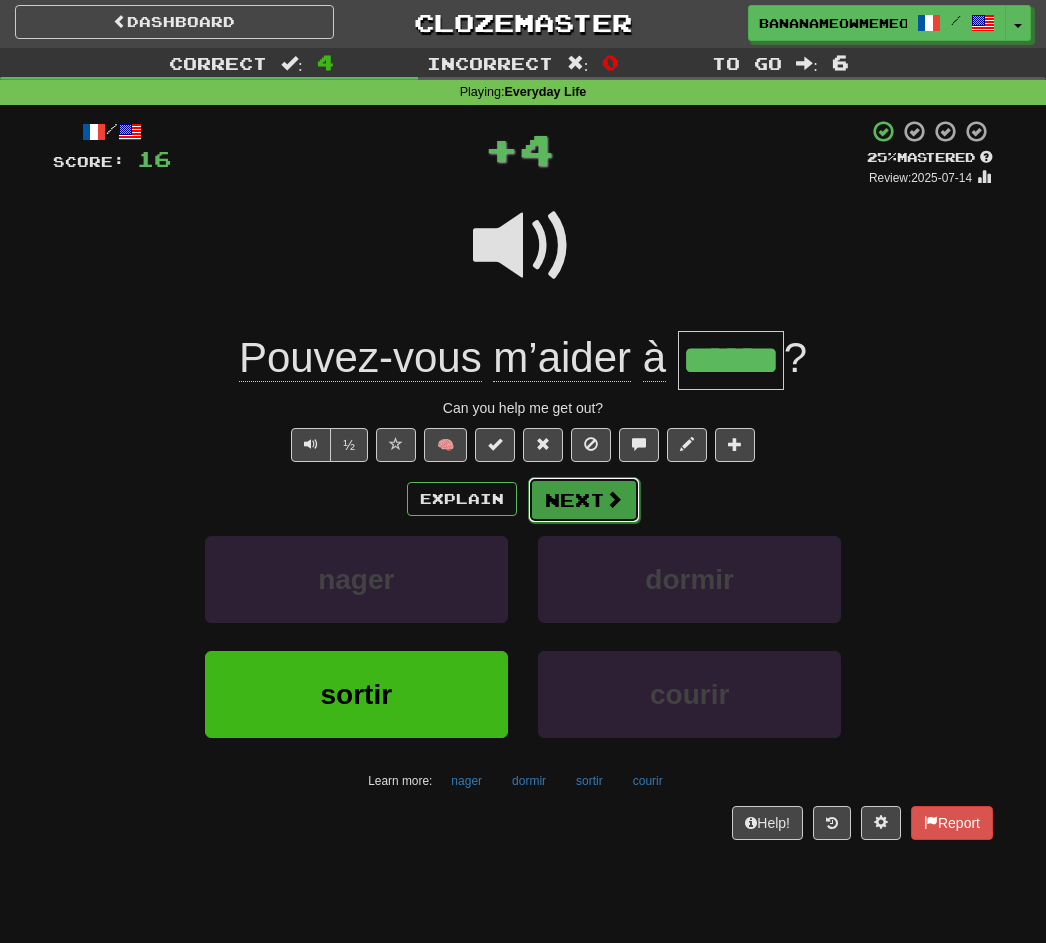 click on "Next" at bounding box center [584, 500] 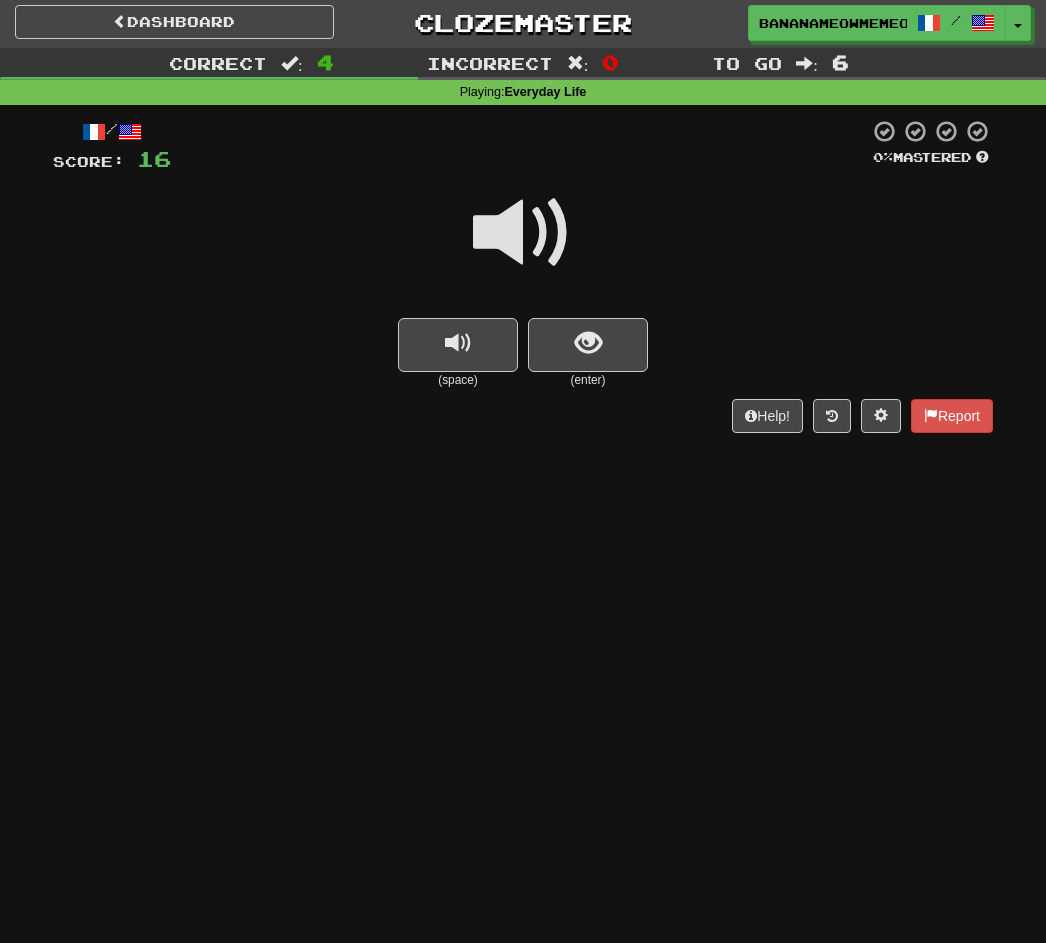 click at bounding box center (523, 233) 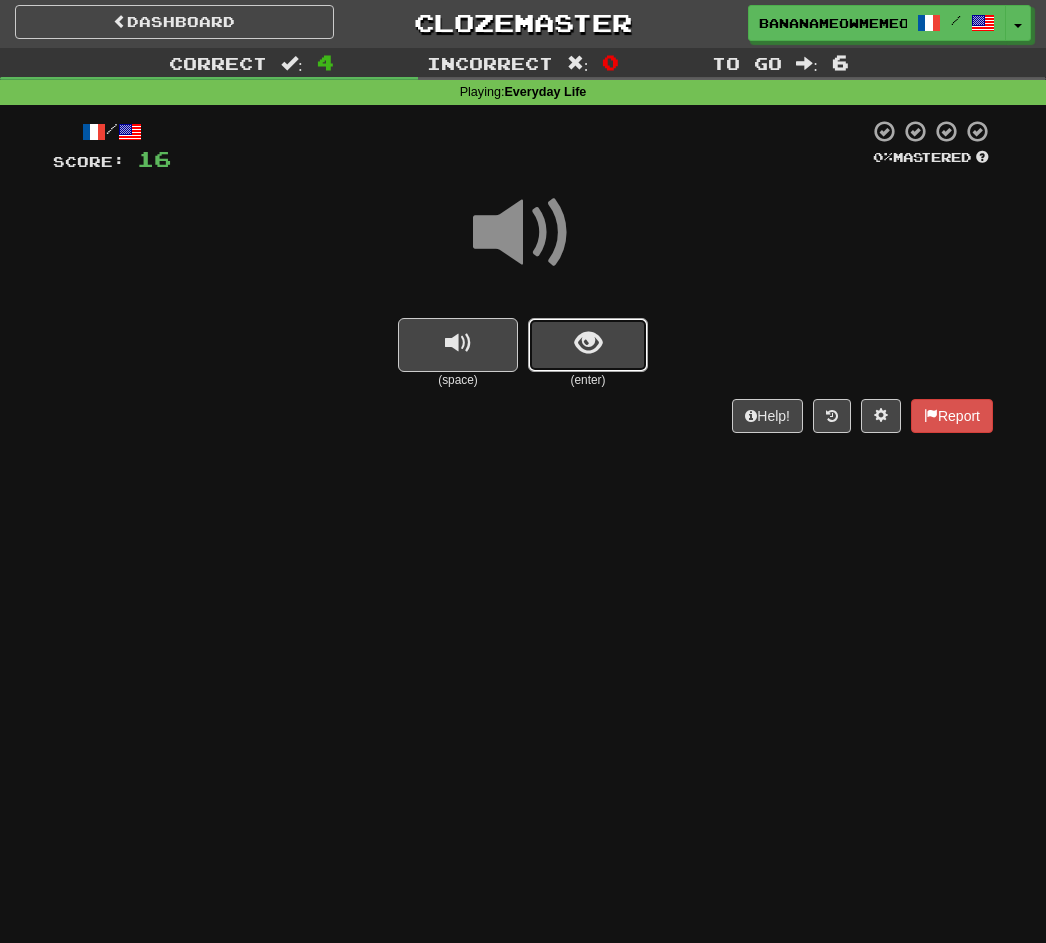 click at bounding box center (588, 345) 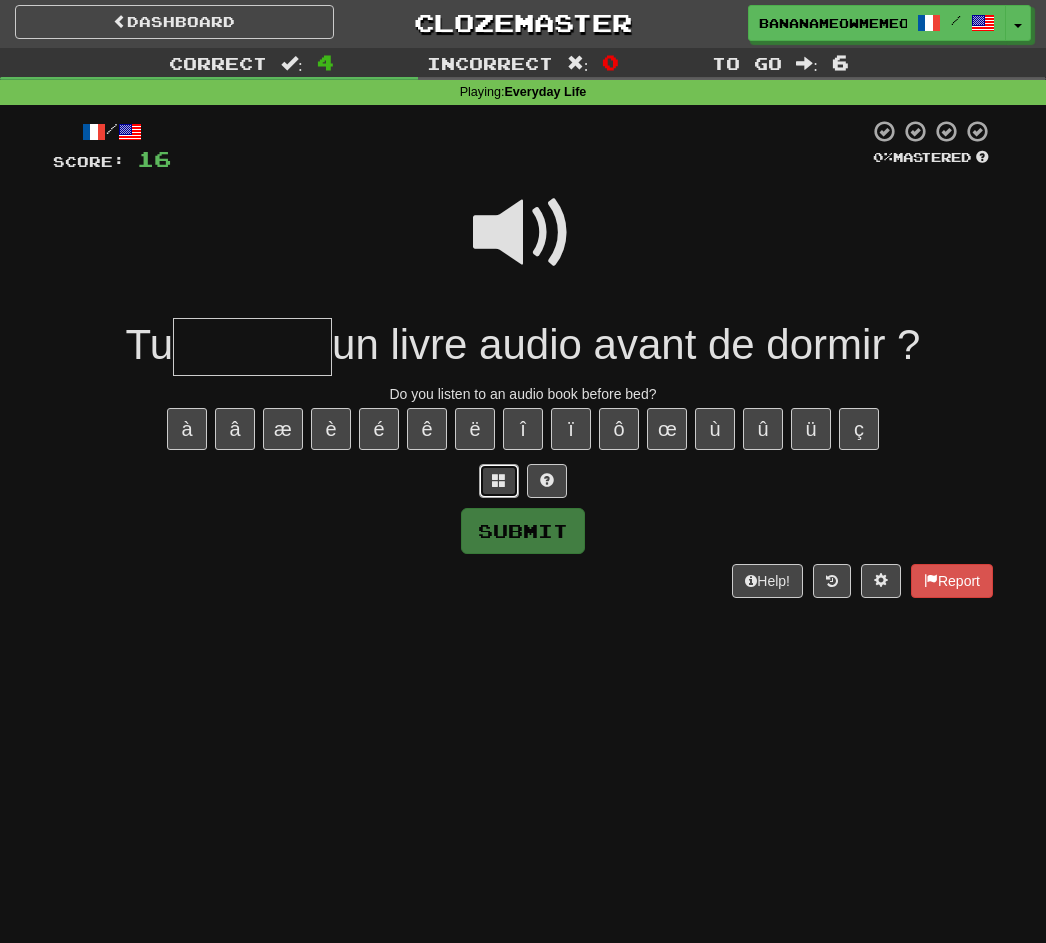 click at bounding box center [499, 481] 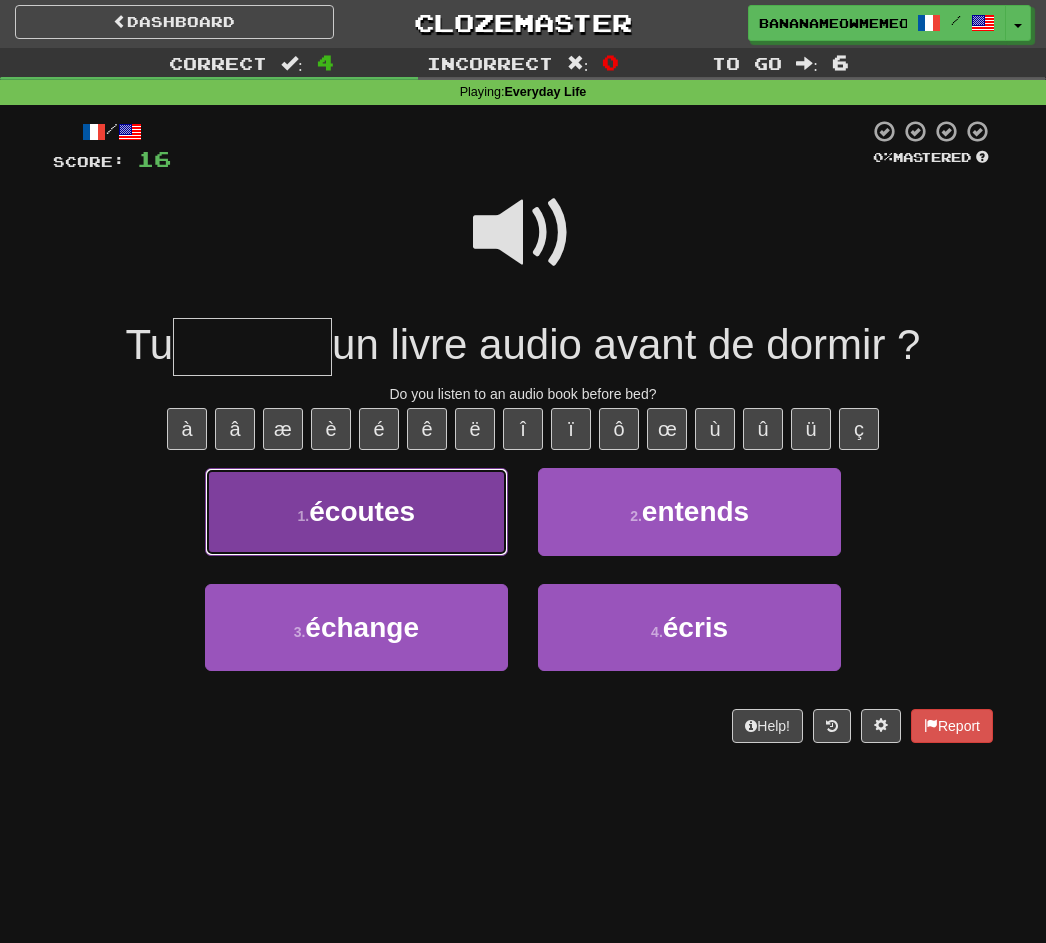 click on "1 .  écoutes" at bounding box center (356, 511) 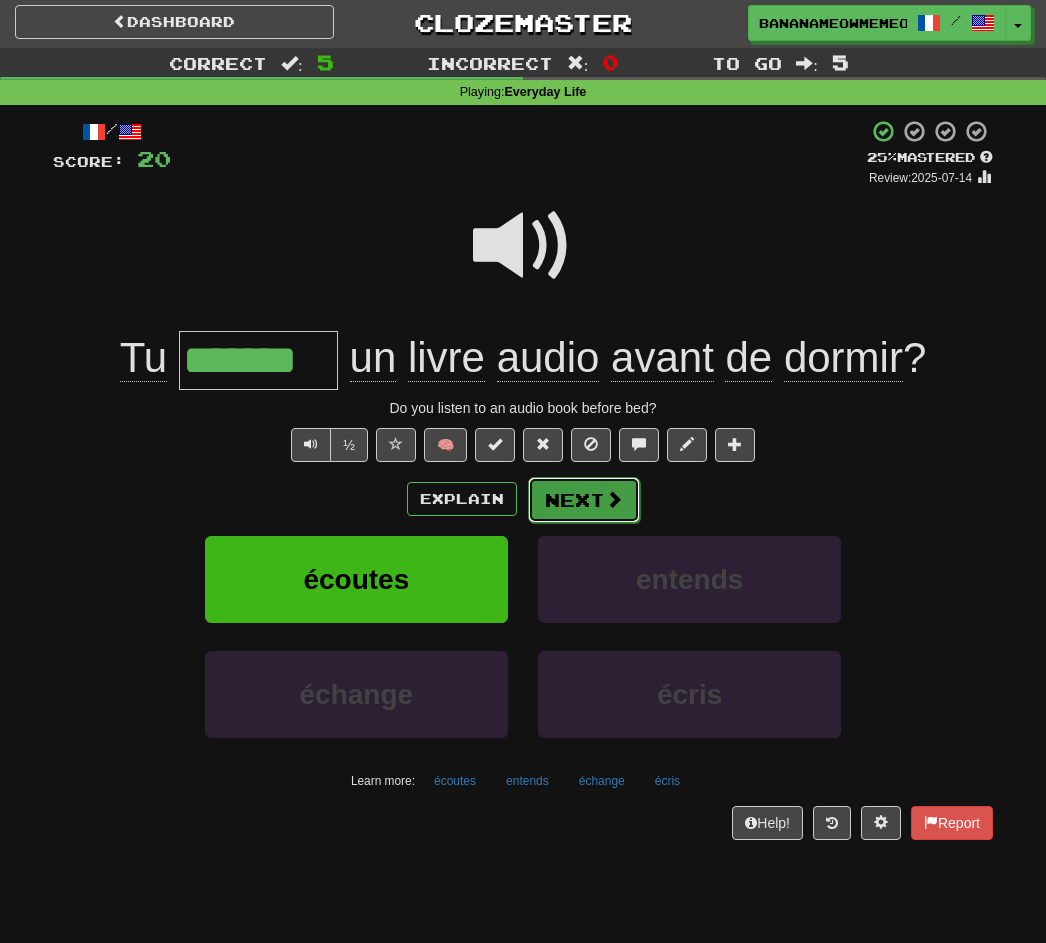 click on "Next" at bounding box center (584, 500) 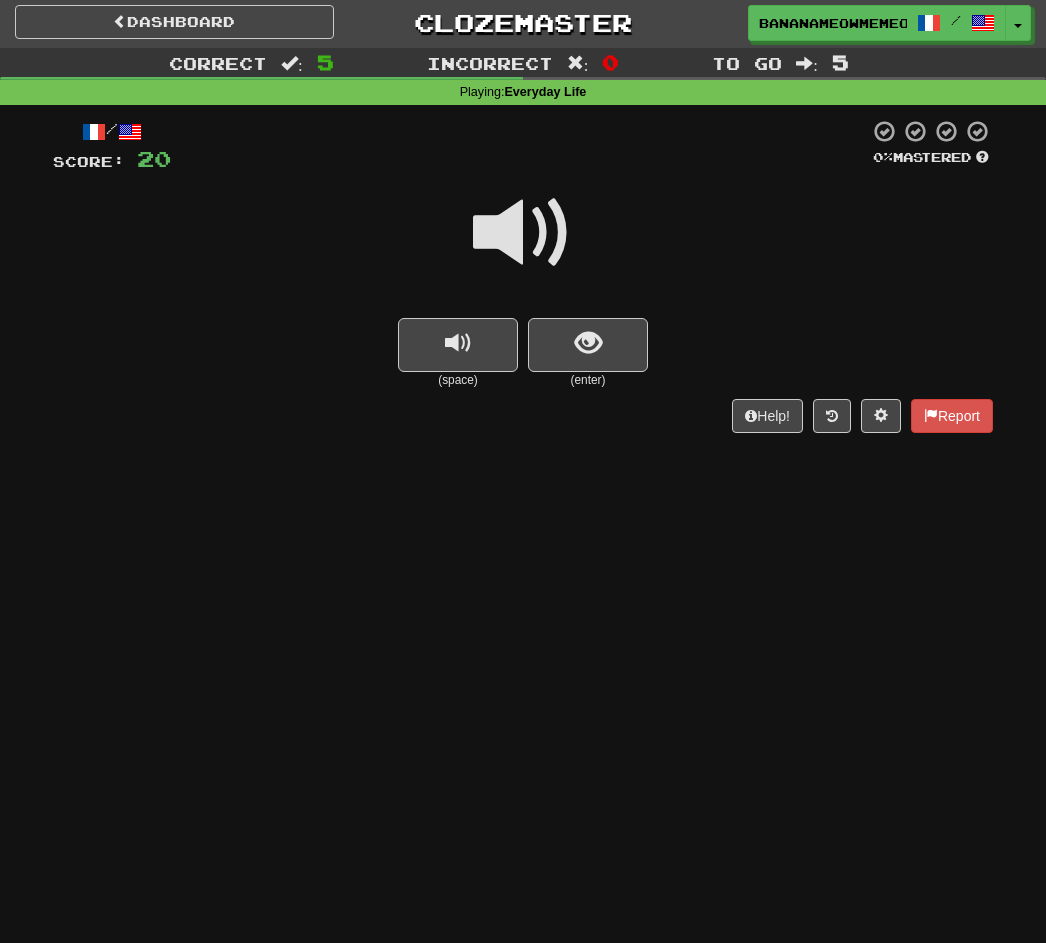 click at bounding box center [523, 233] 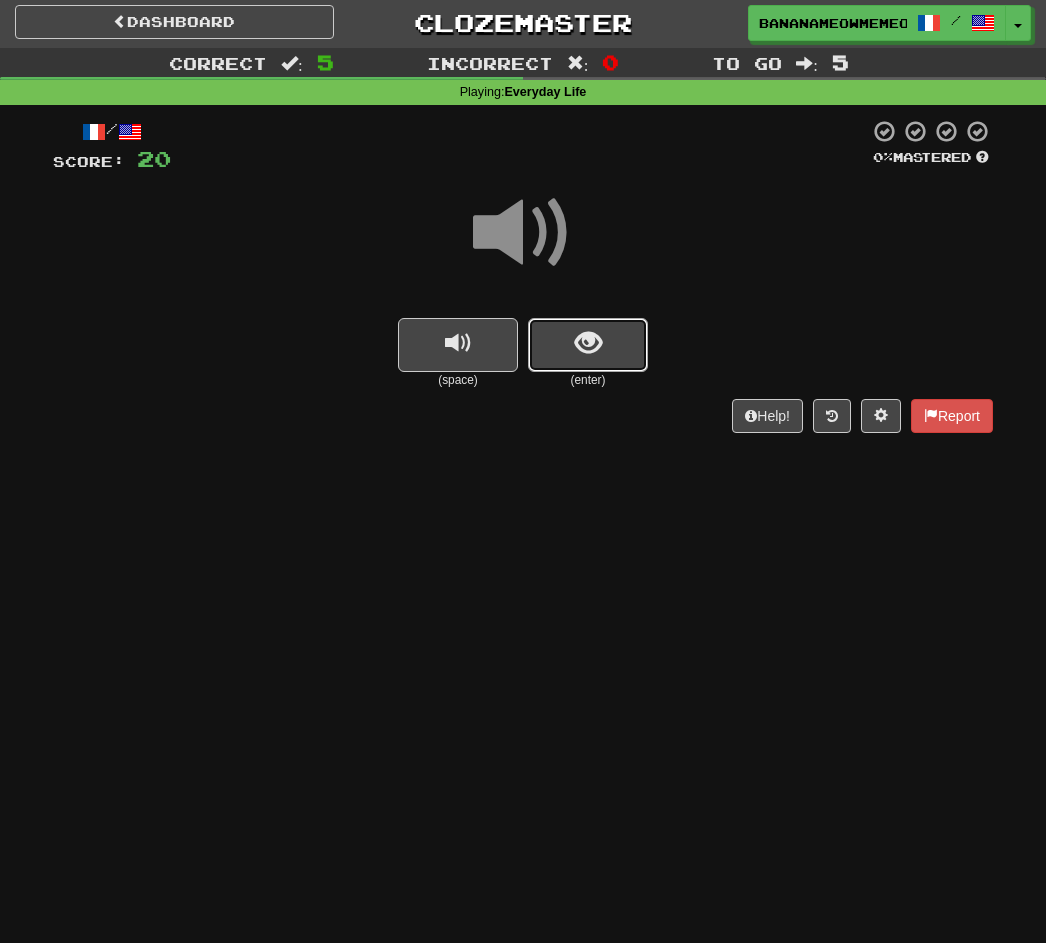 click at bounding box center [588, 343] 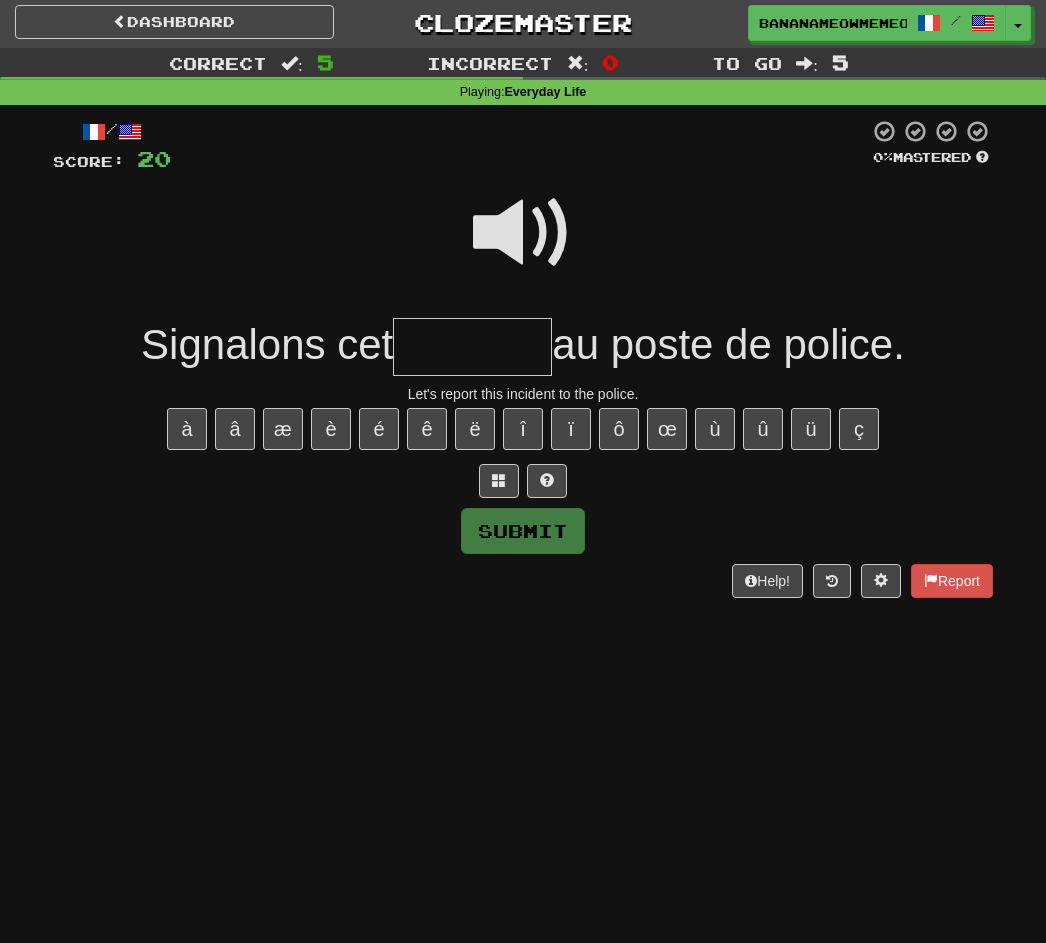 click at bounding box center [523, 233] 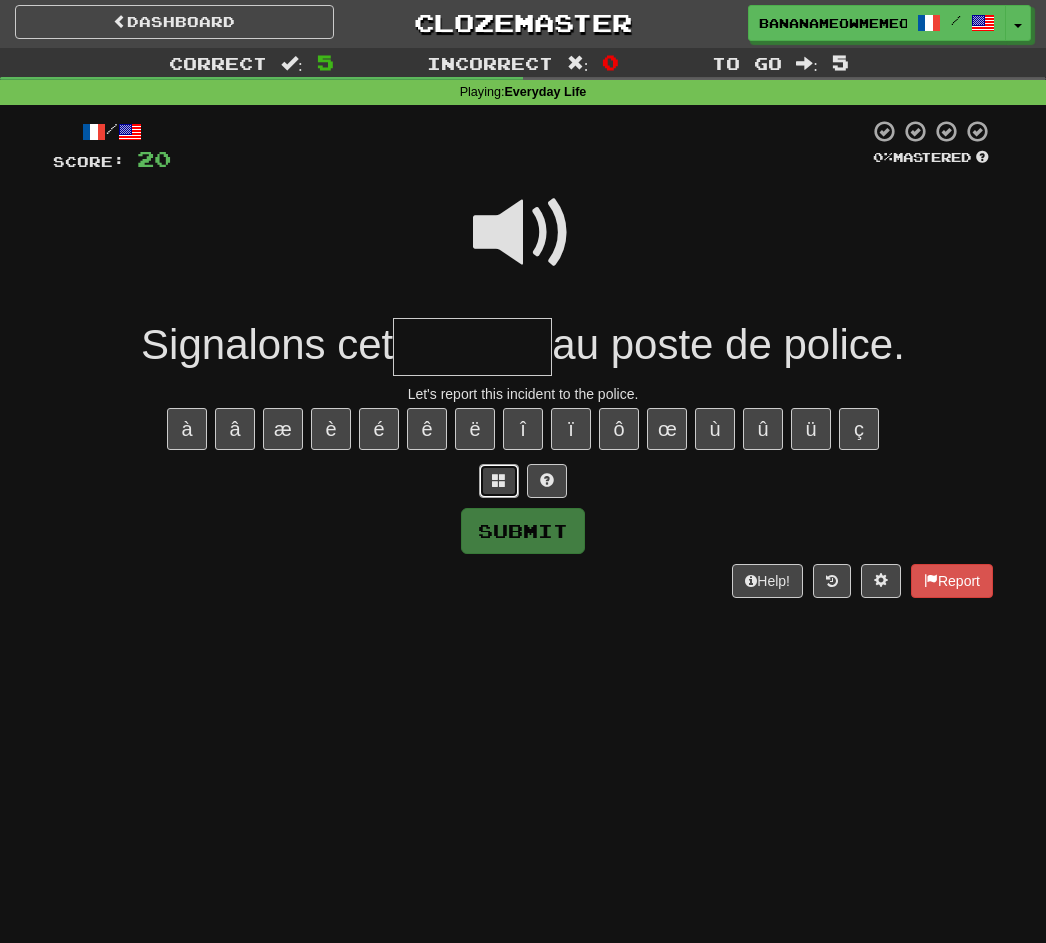 click at bounding box center [499, 481] 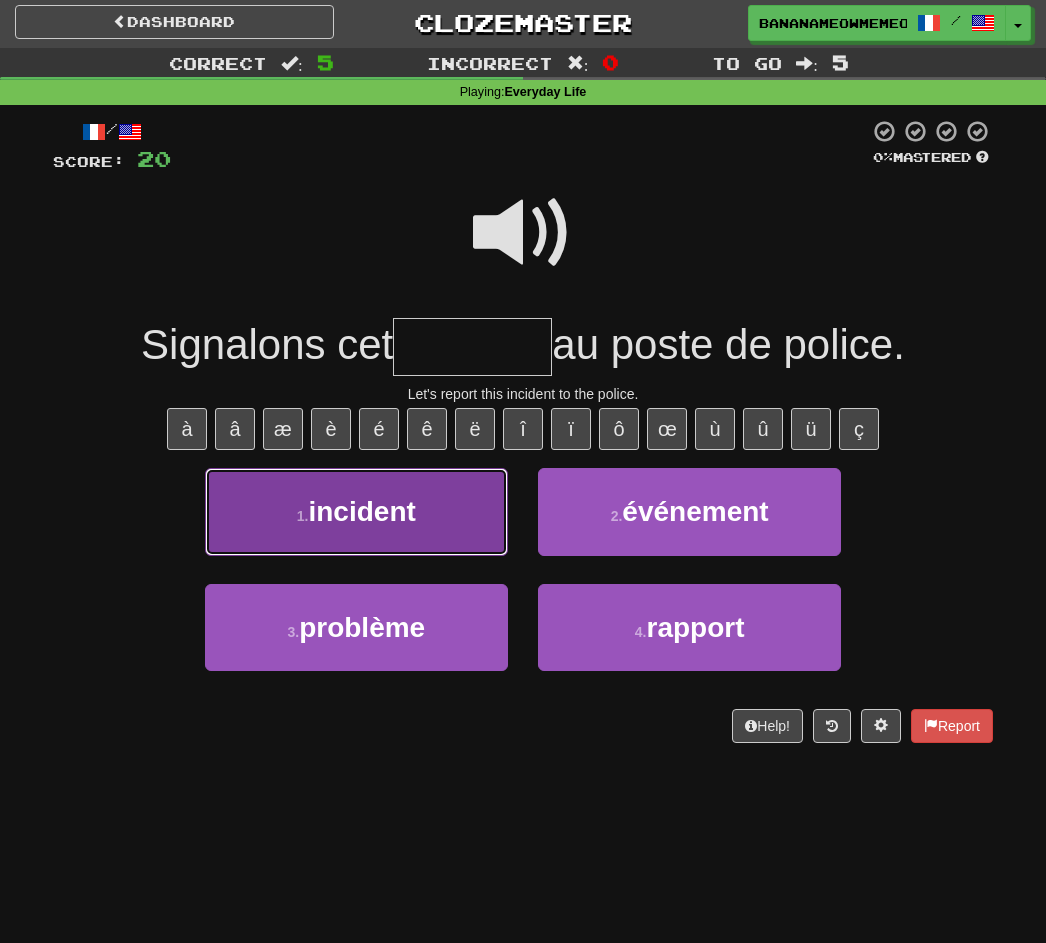 click on "1 .  incident" at bounding box center [356, 511] 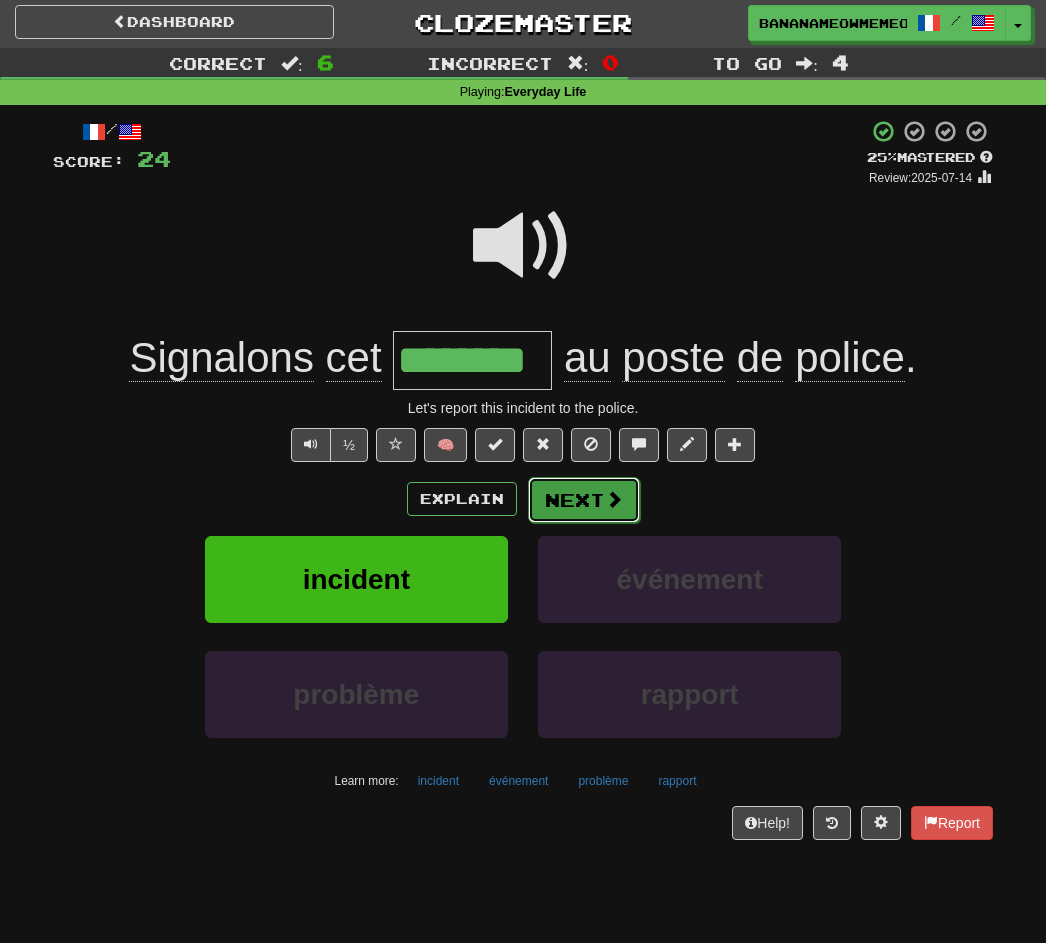 click on "Next" at bounding box center [584, 500] 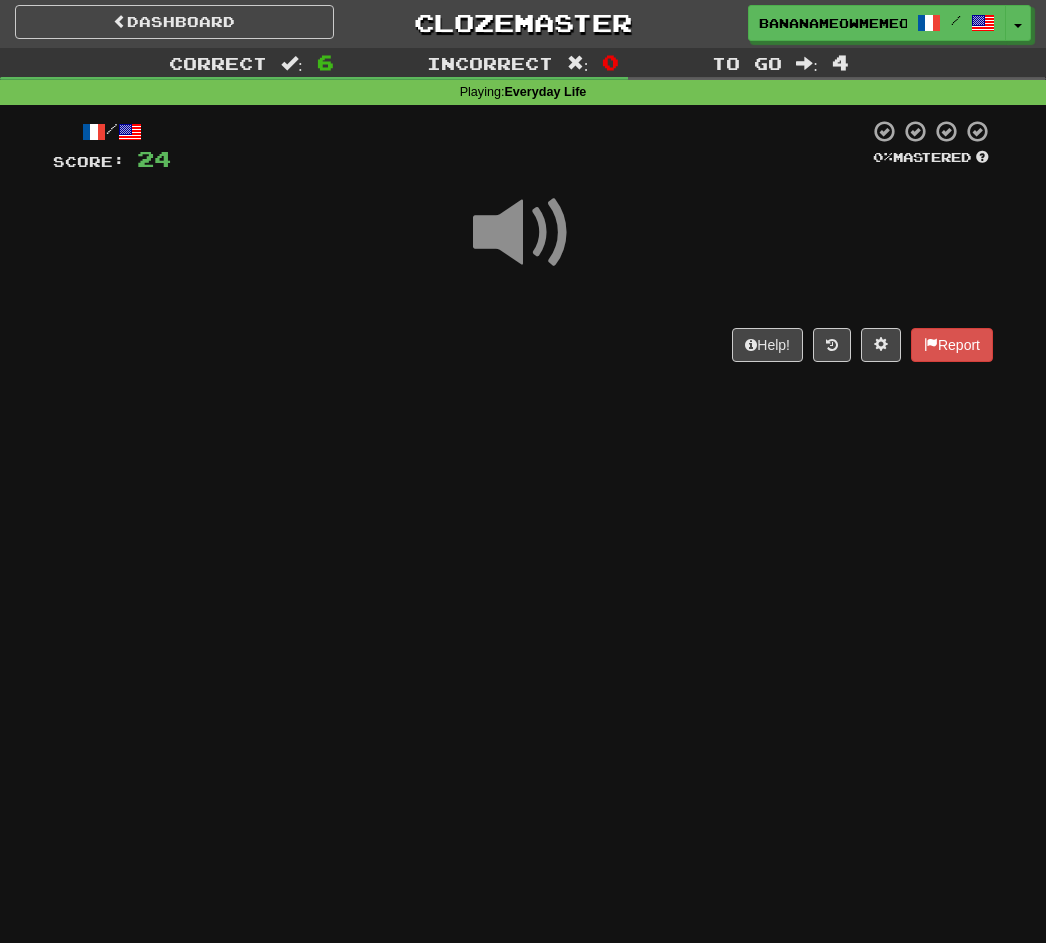 click at bounding box center (523, 233) 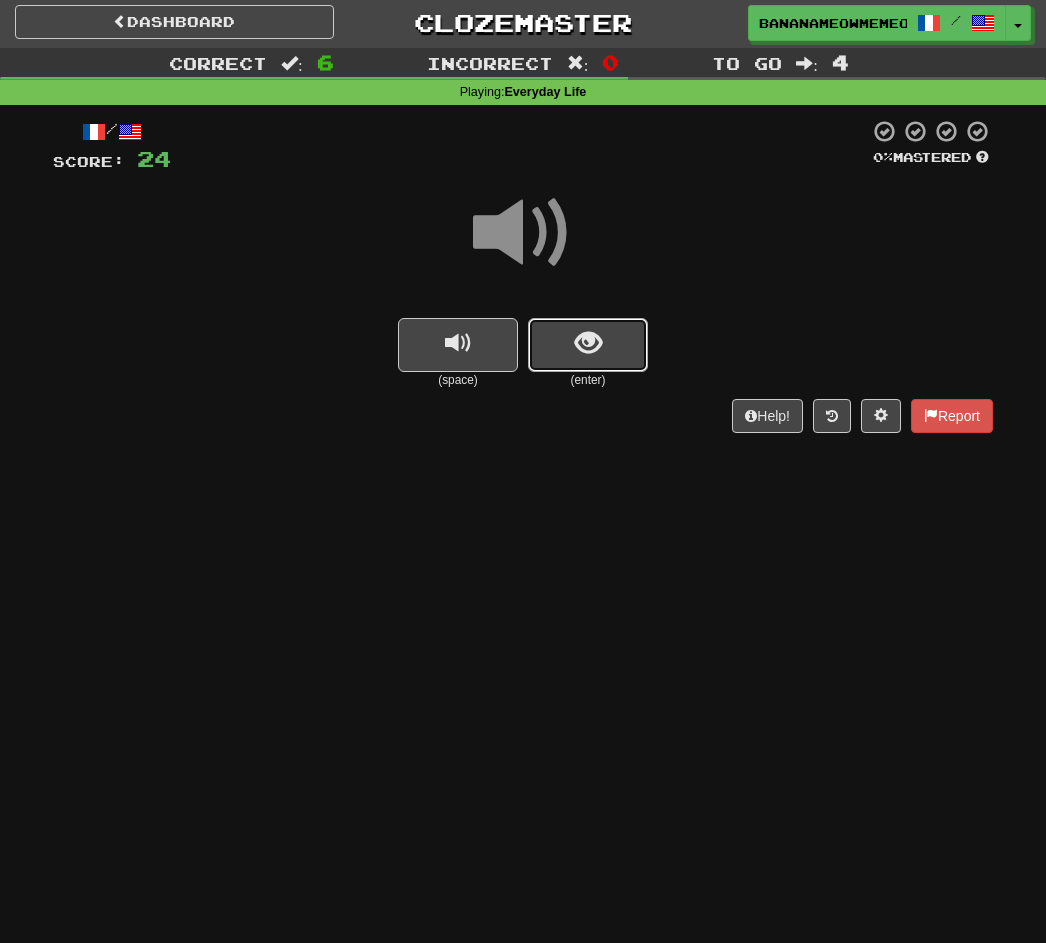 click at bounding box center [588, 345] 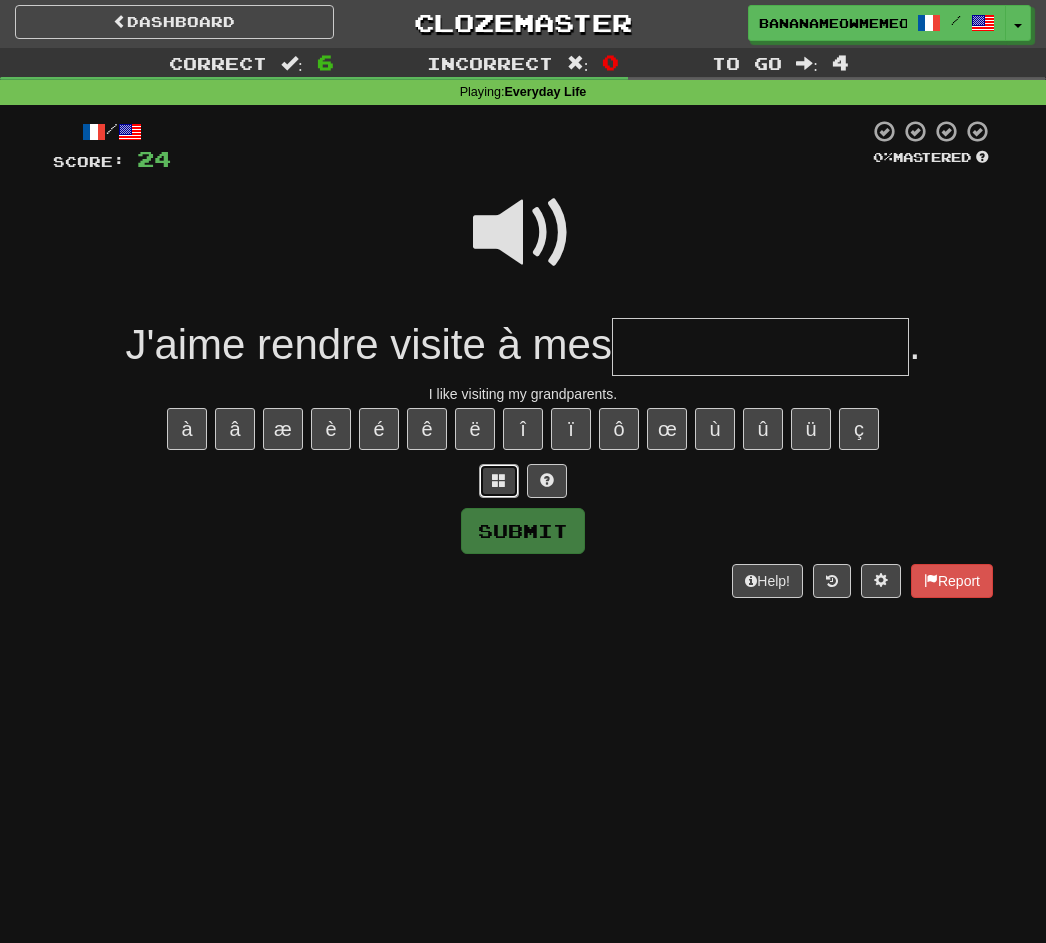 click at bounding box center (499, 480) 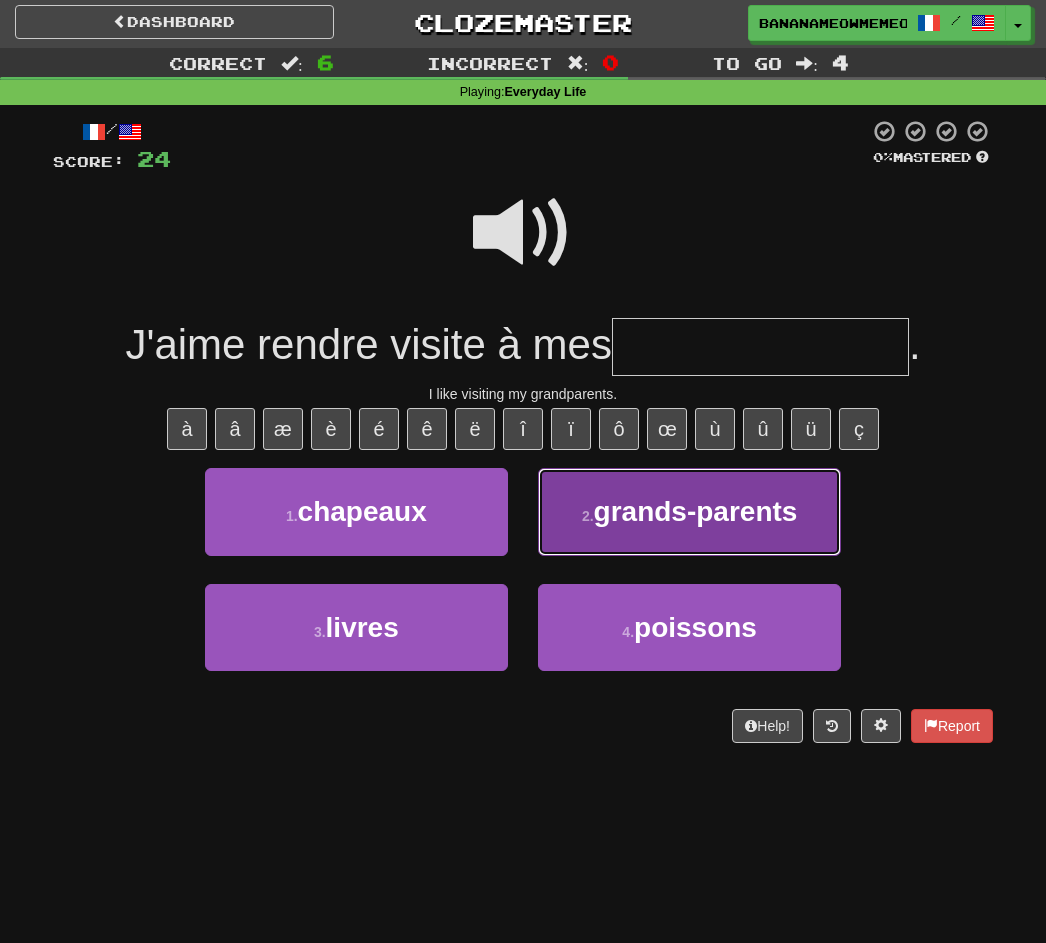 click on "2 .  grands-parents" at bounding box center [689, 511] 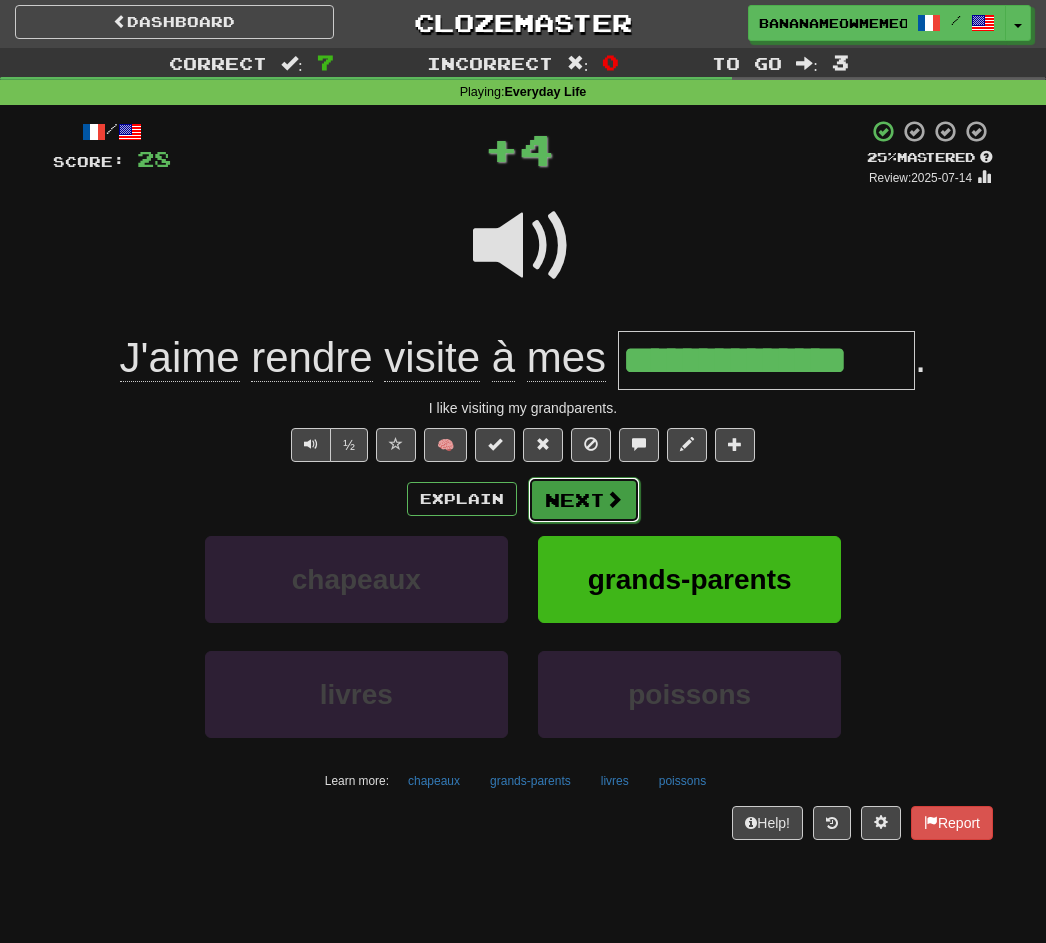 click on "Next" at bounding box center [584, 500] 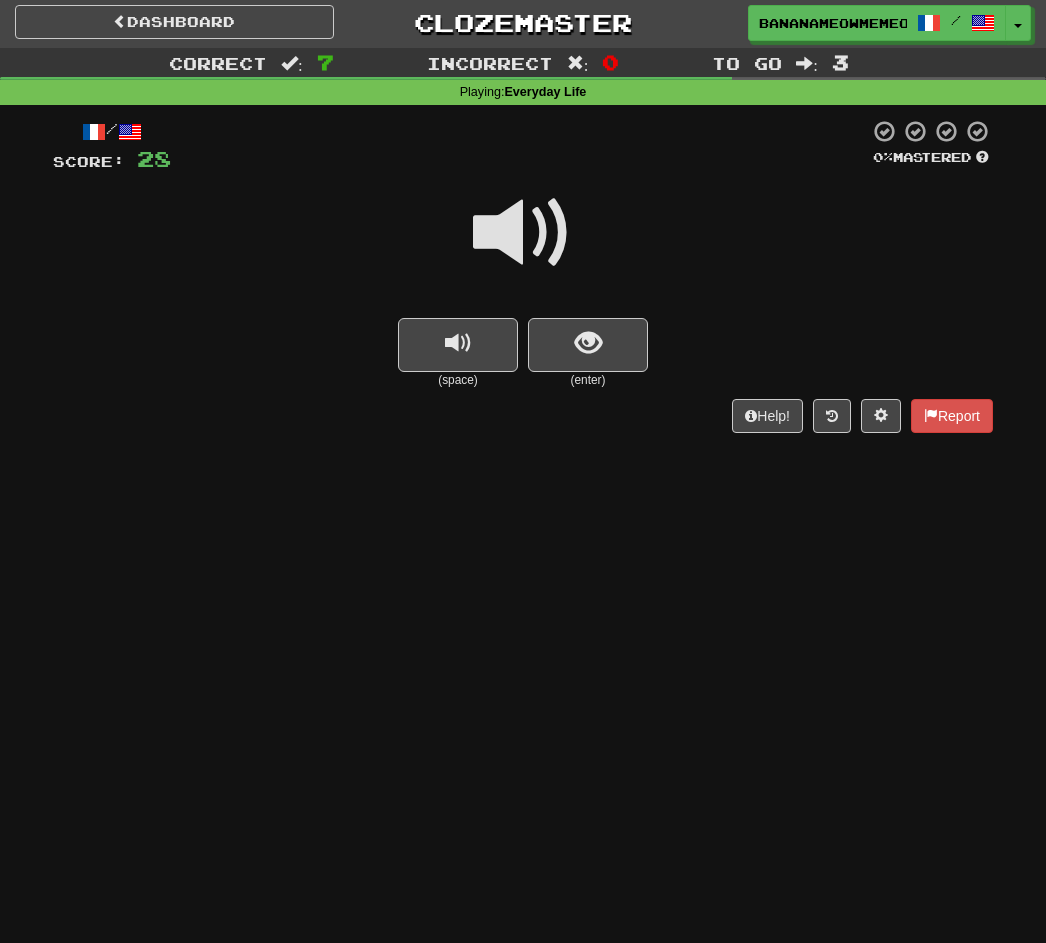 click at bounding box center (523, 233) 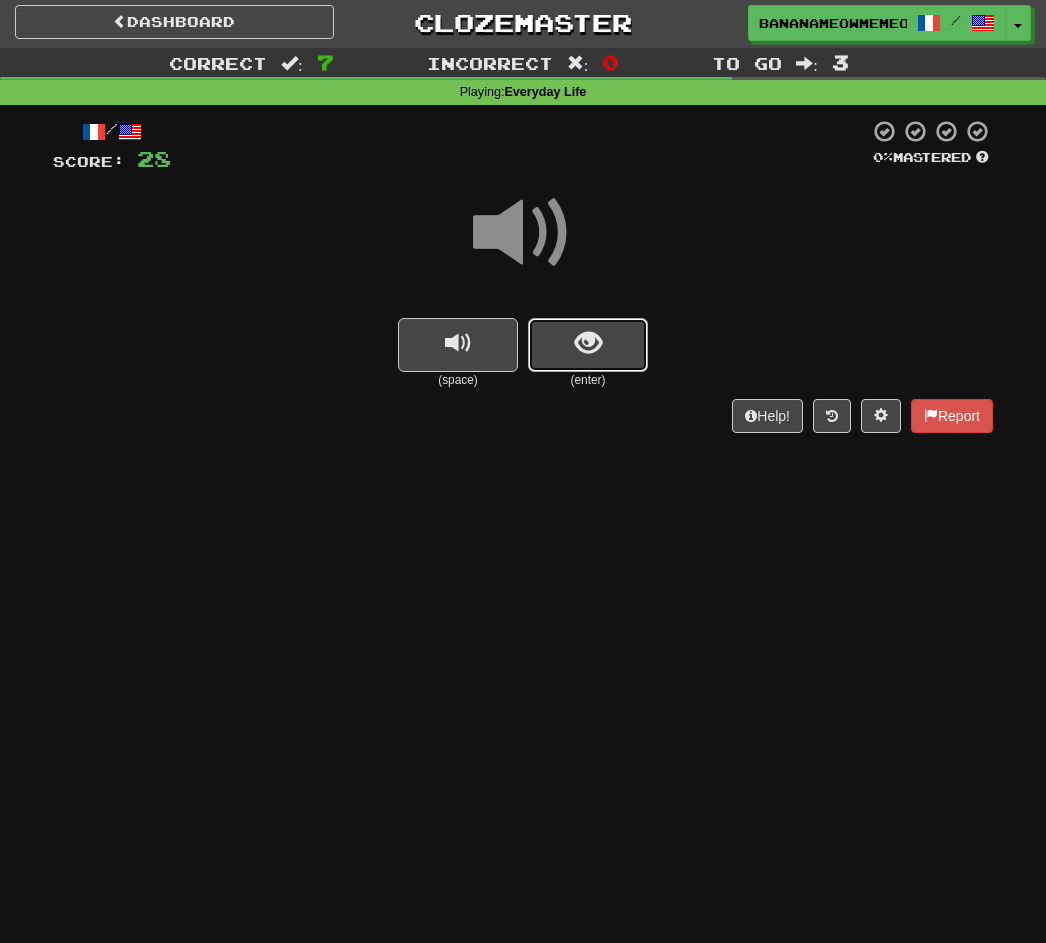 click at bounding box center [588, 345] 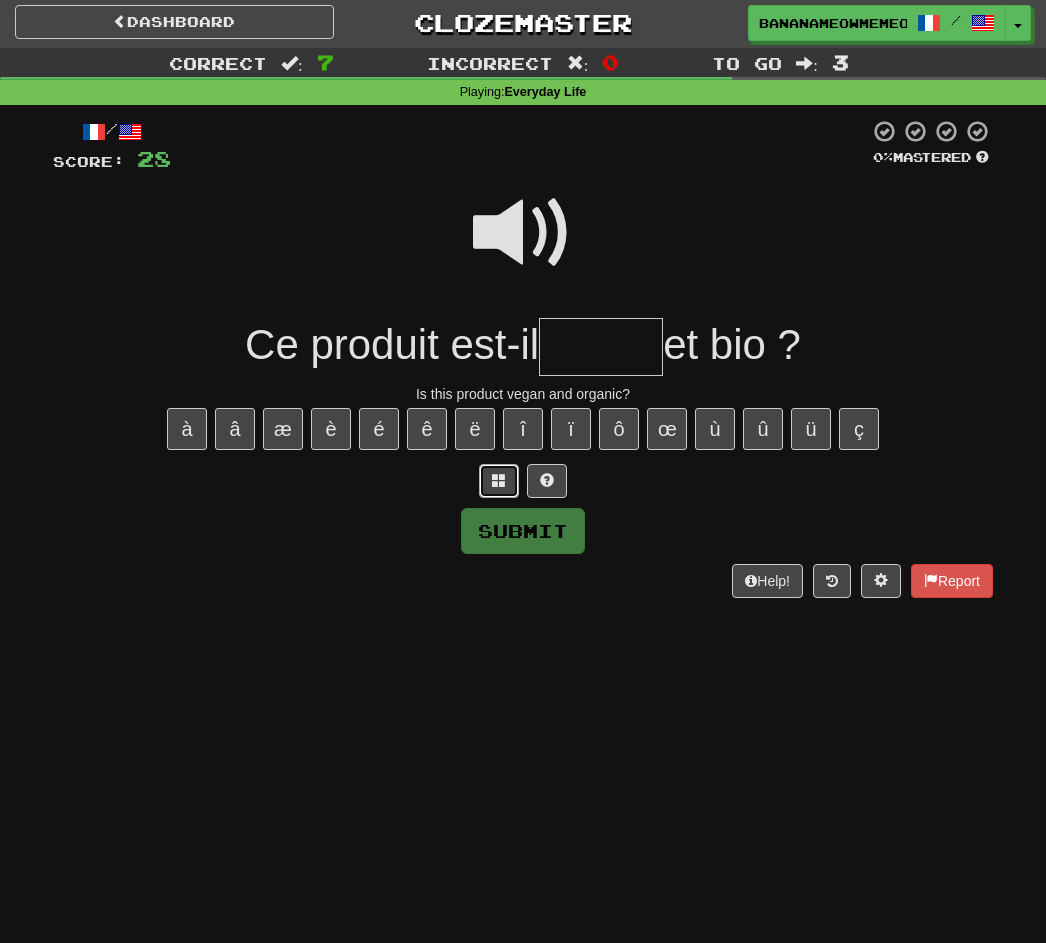 click at bounding box center [499, 481] 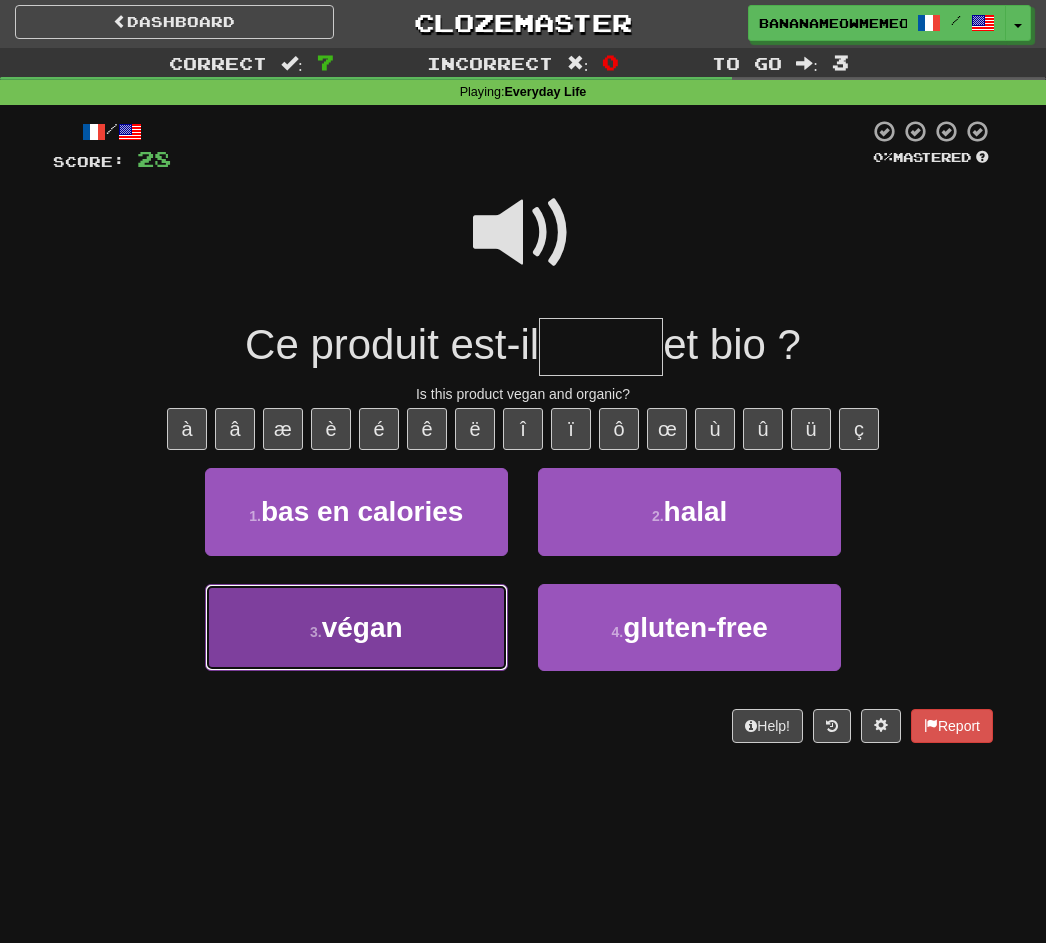 click on "3 .  végan" at bounding box center (356, 627) 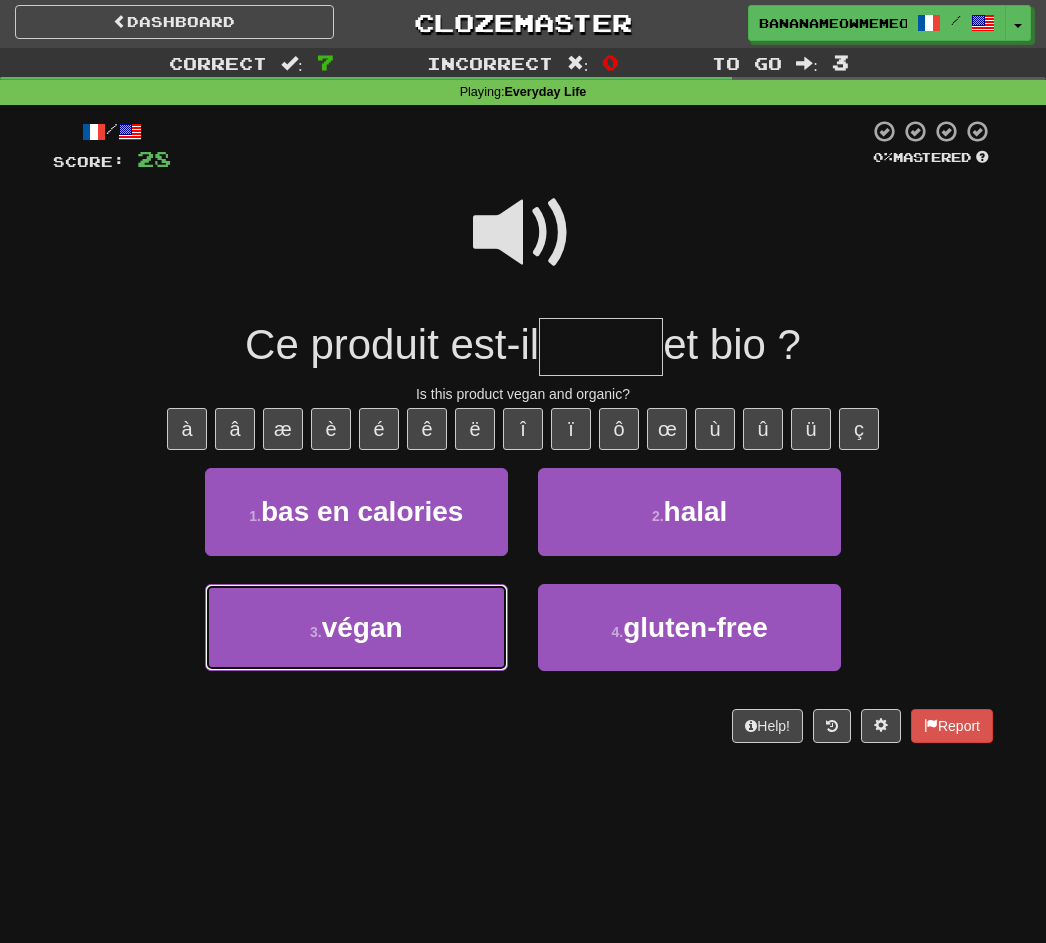 type on "*****" 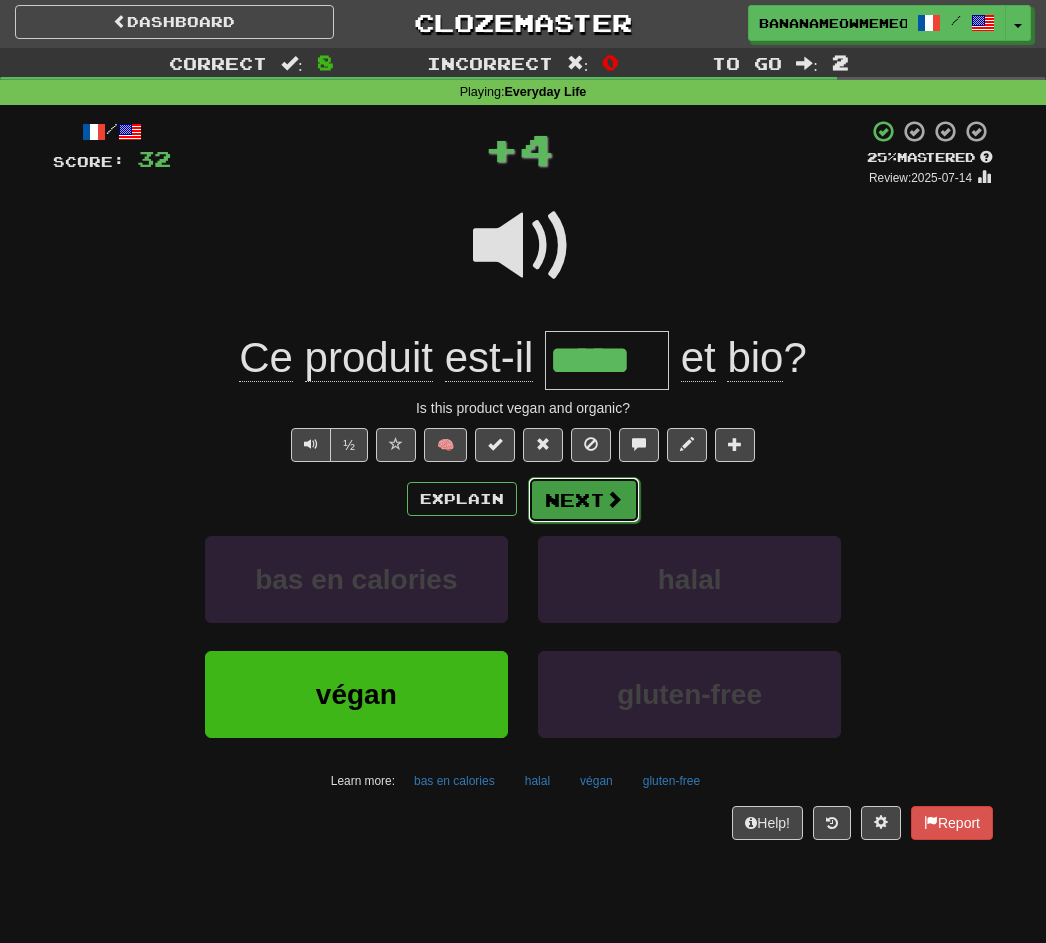 click on "Next" at bounding box center [584, 500] 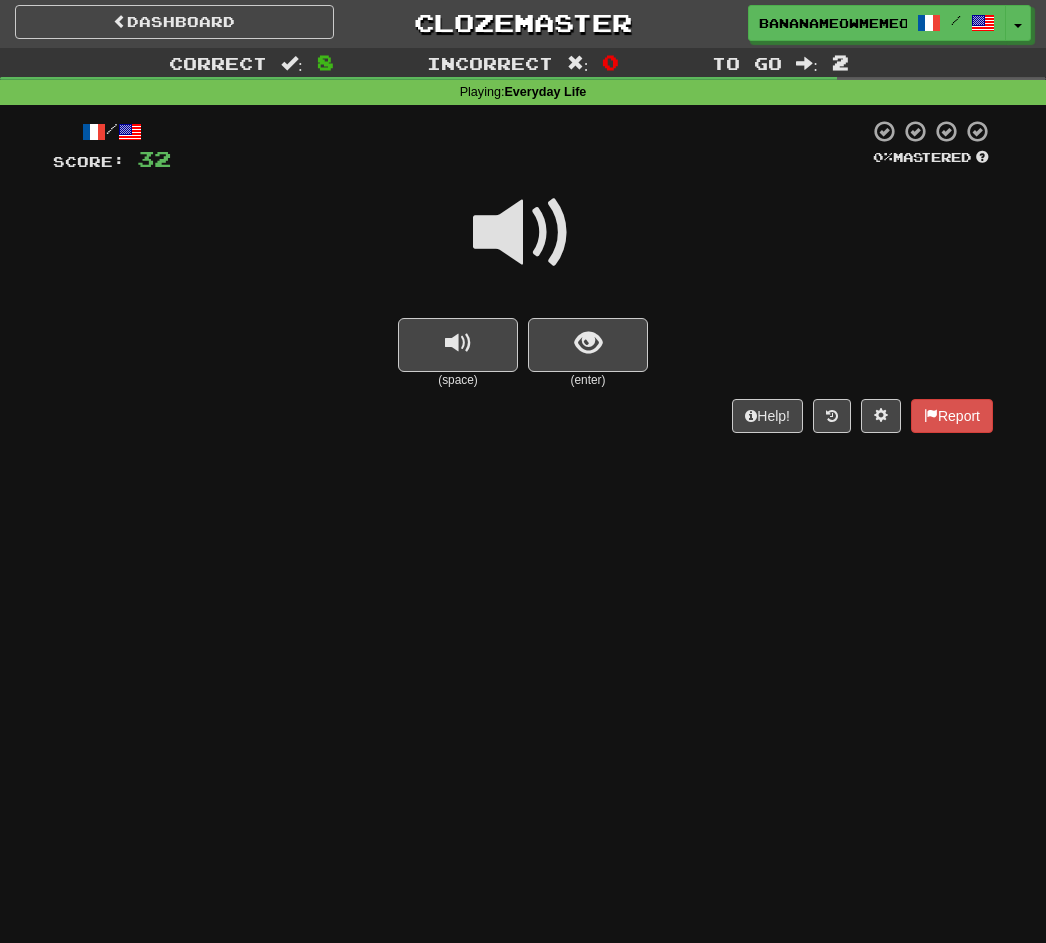 click at bounding box center [523, 233] 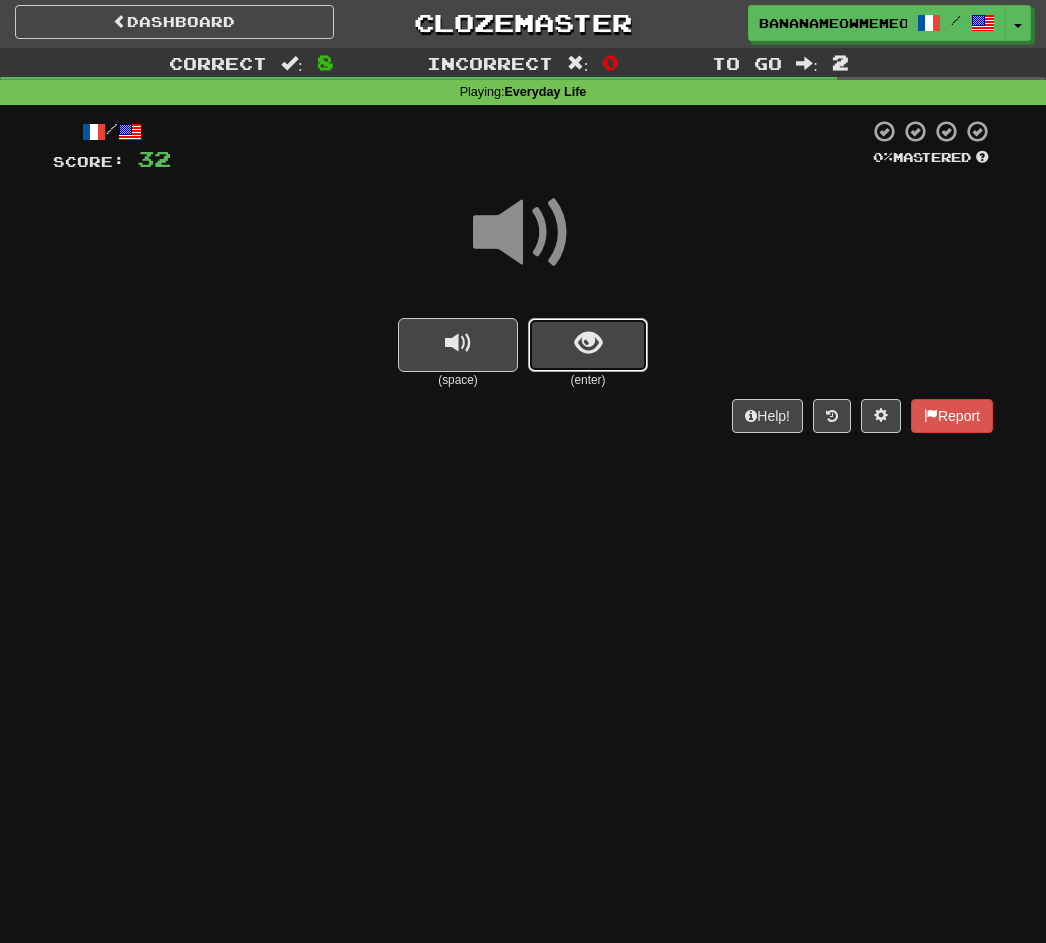 click at bounding box center (588, 345) 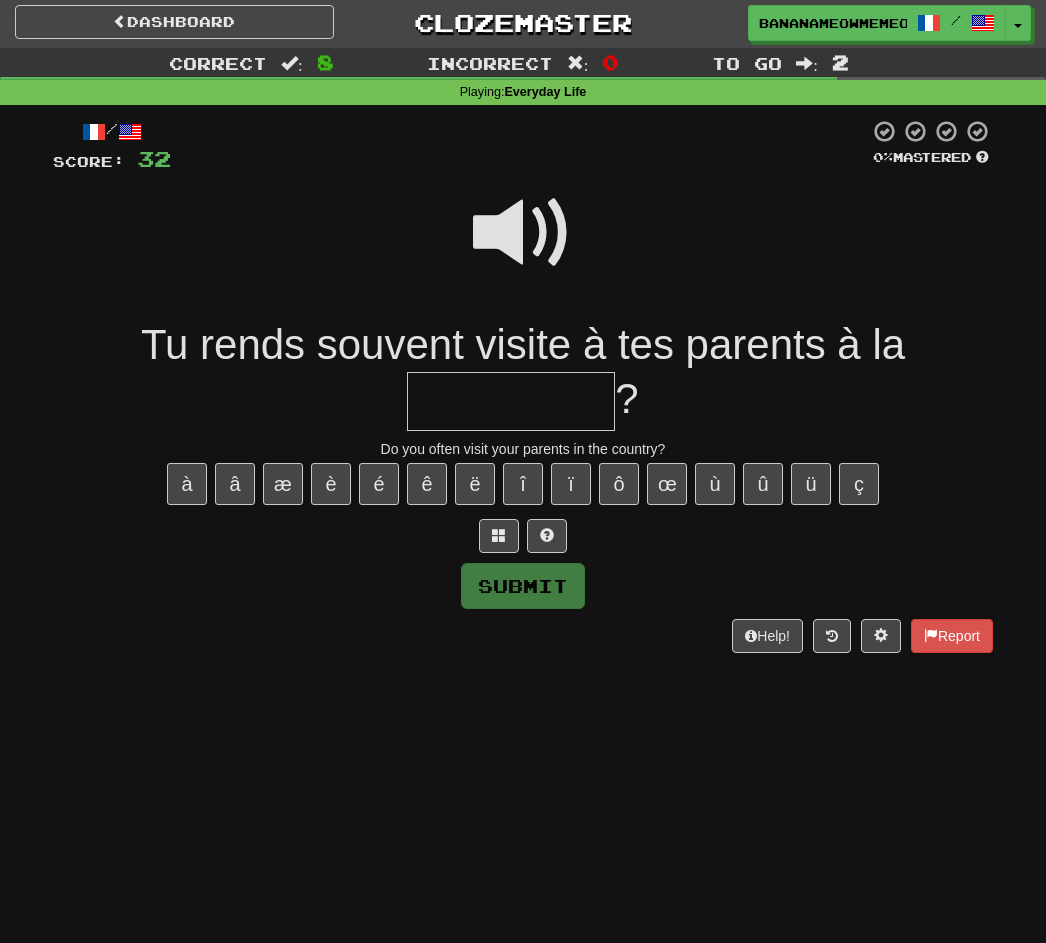 click at bounding box center [523, 233] 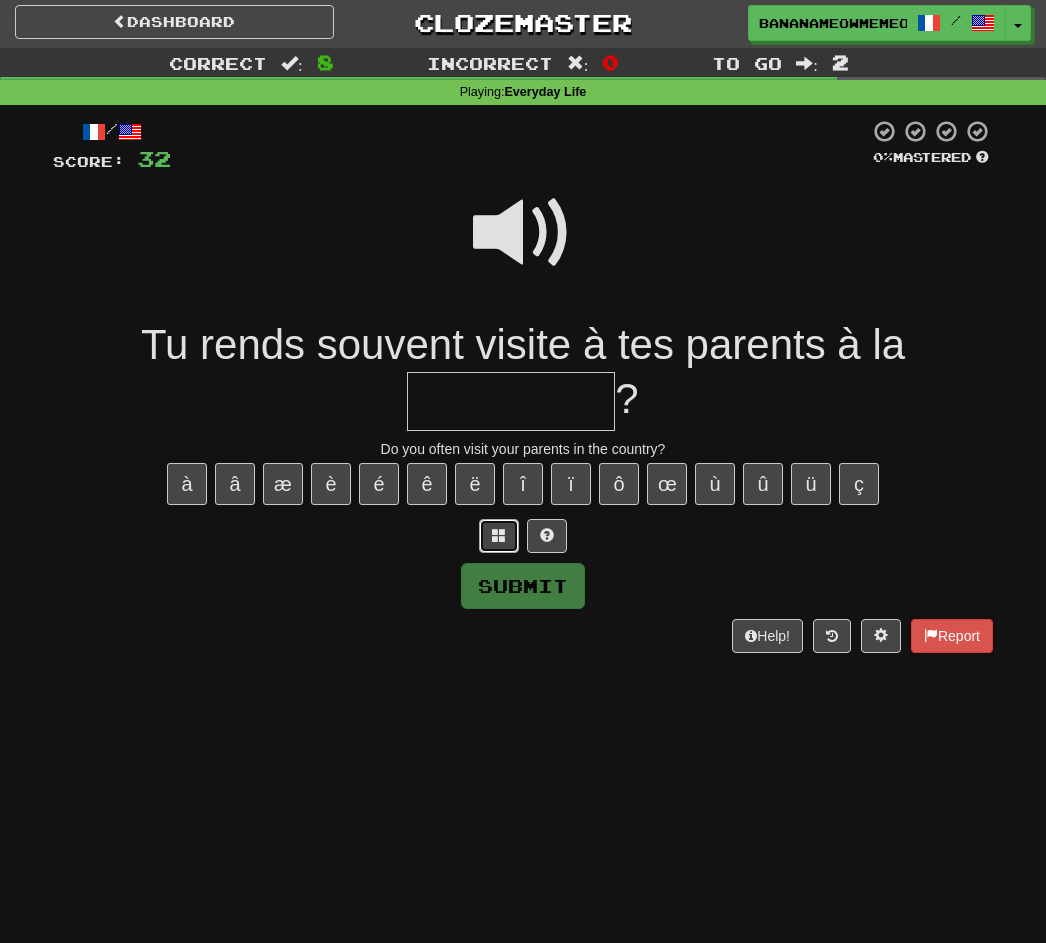 click at bounding box center [499, 535] 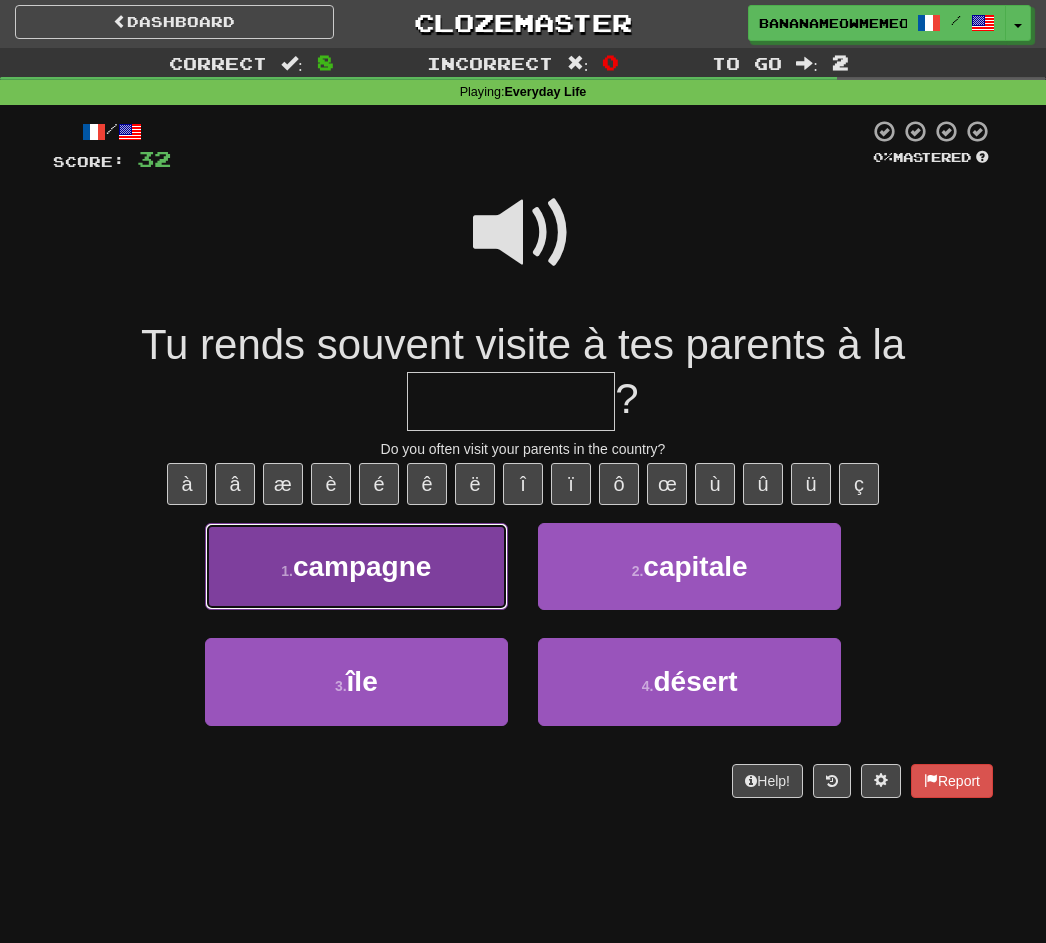 click on "campagne" at bounding box center (362, 566) 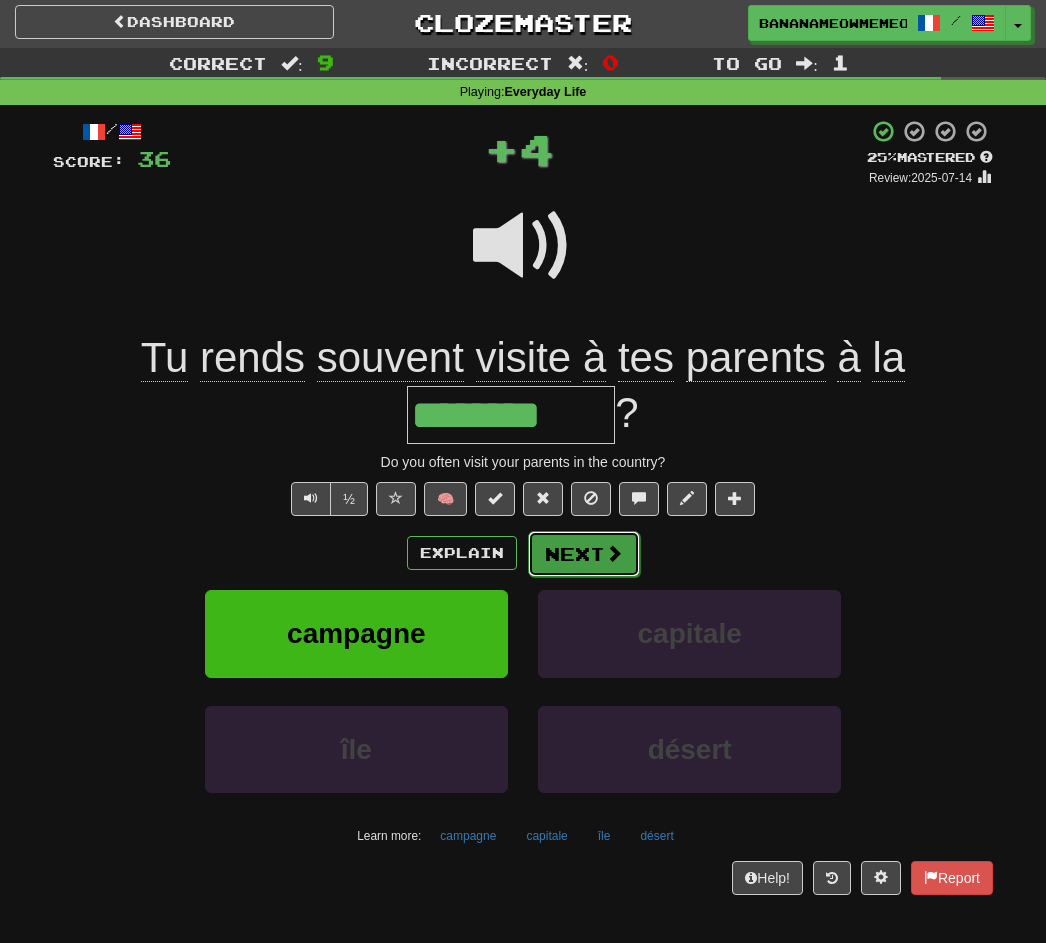 click on "Next" at bounding box center (584, 554) 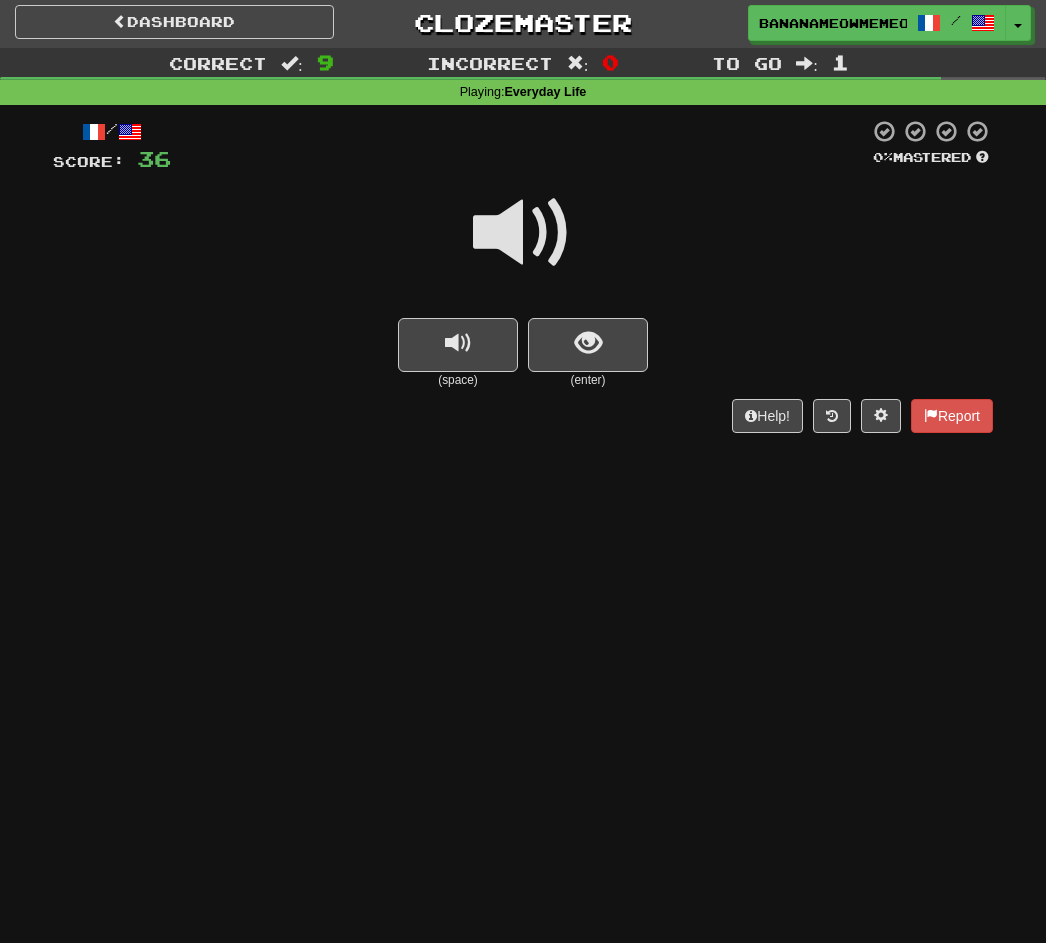 click at bounding box center [523, 233] 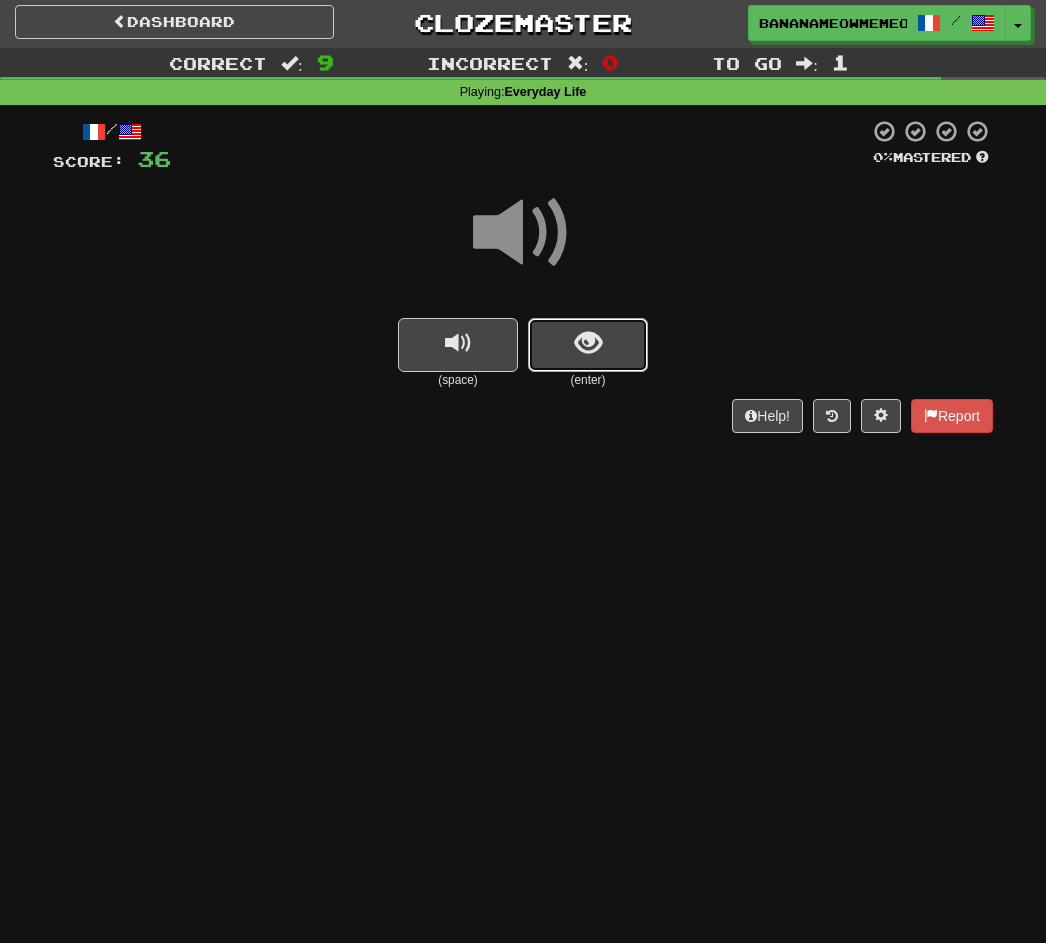 click at bounding box center [588, 345] 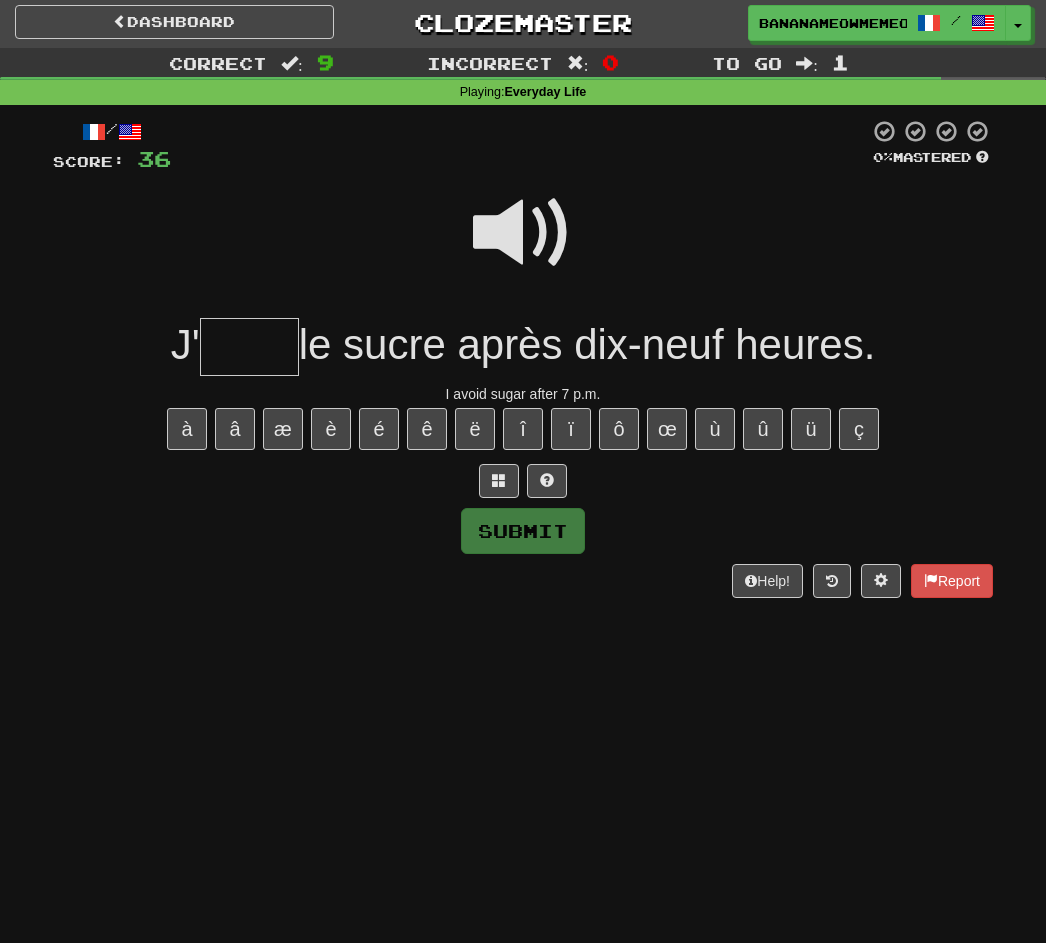 click at bounding box center [523, 233] 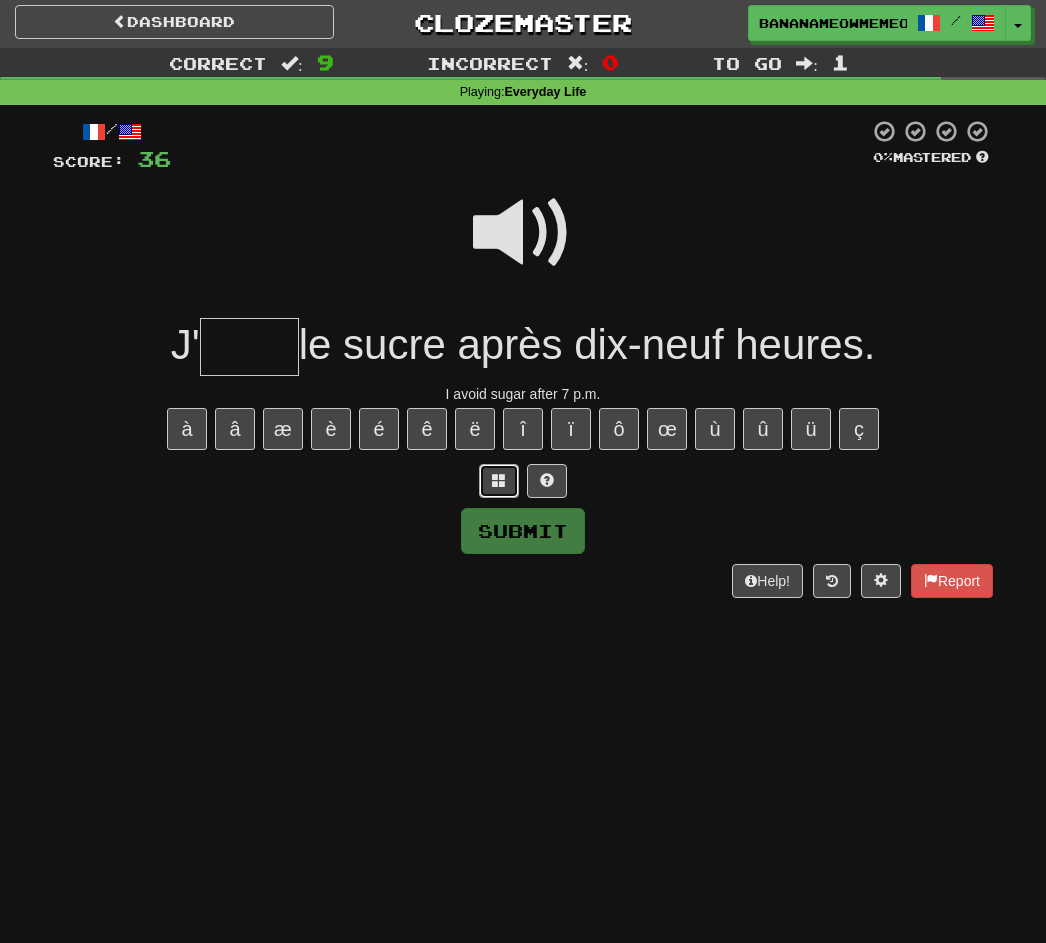 click at bounding box center [499, 481] 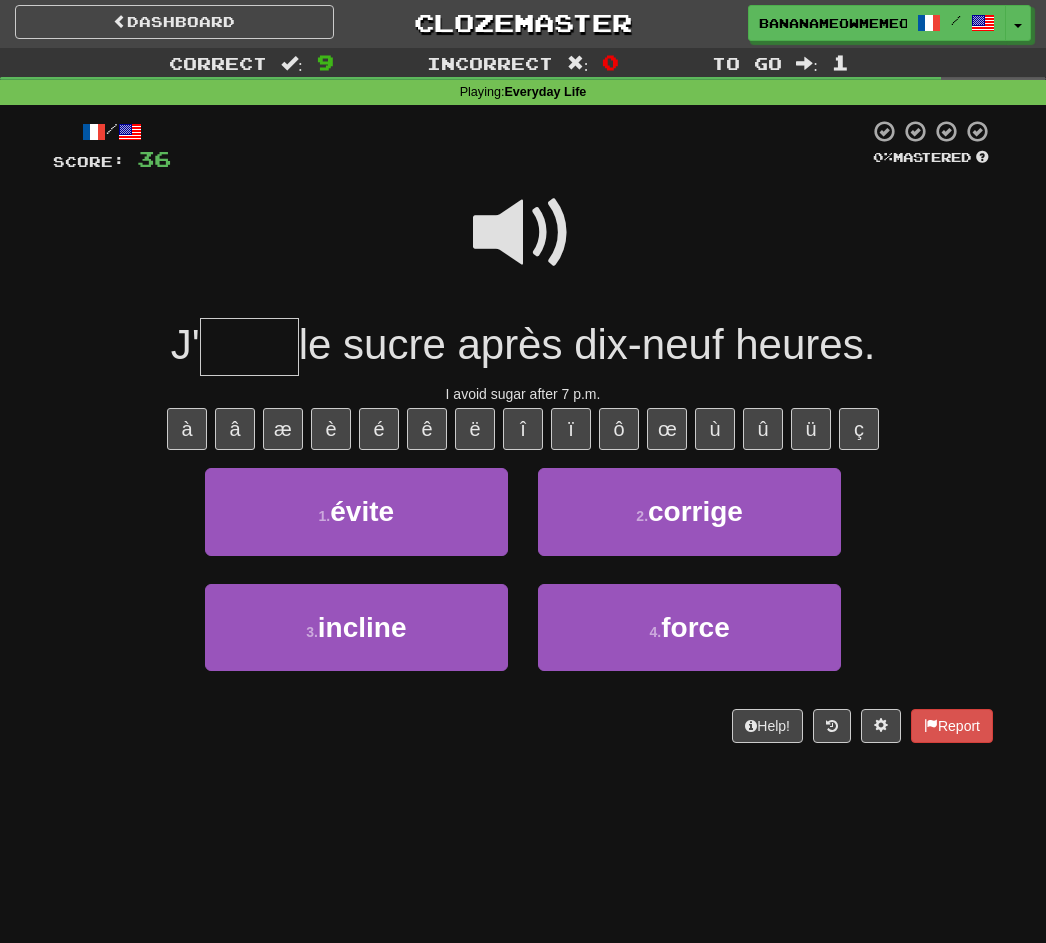click at bounding box center (523, 233) 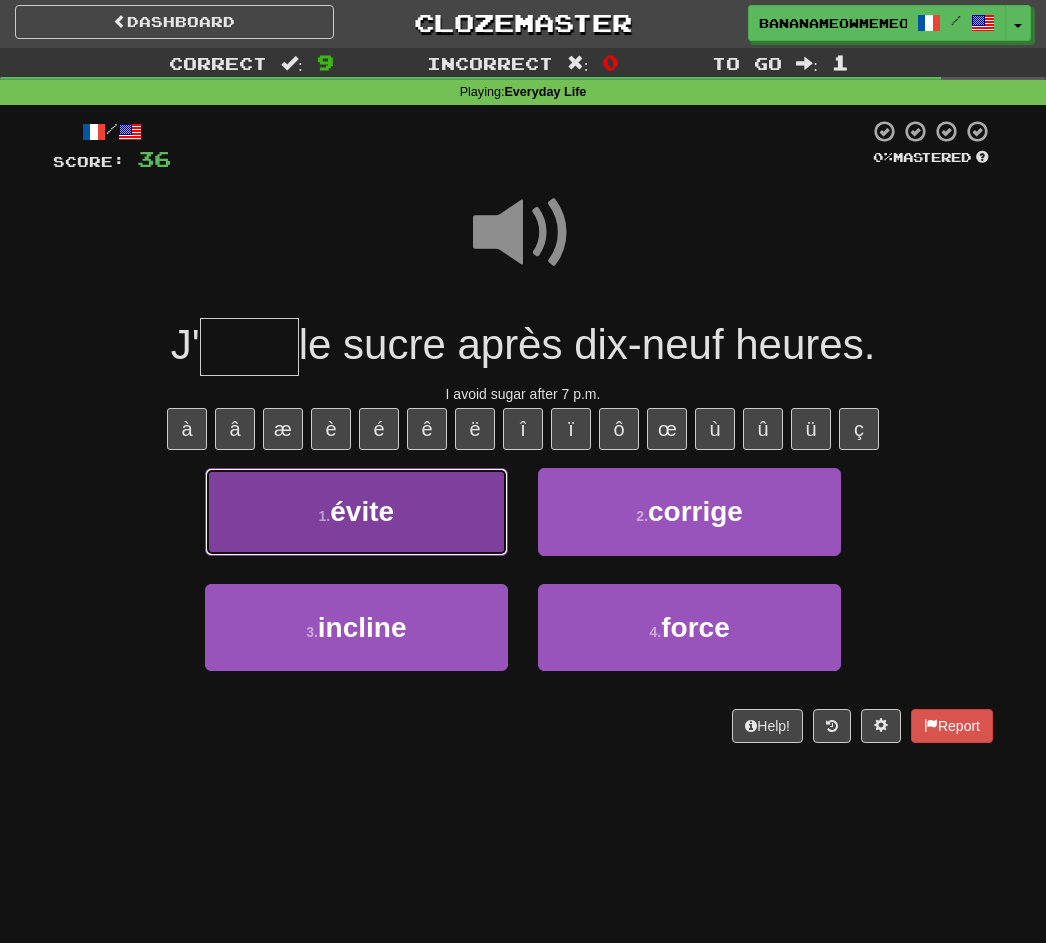 click on "1 ." at bounding box center (325, 516) 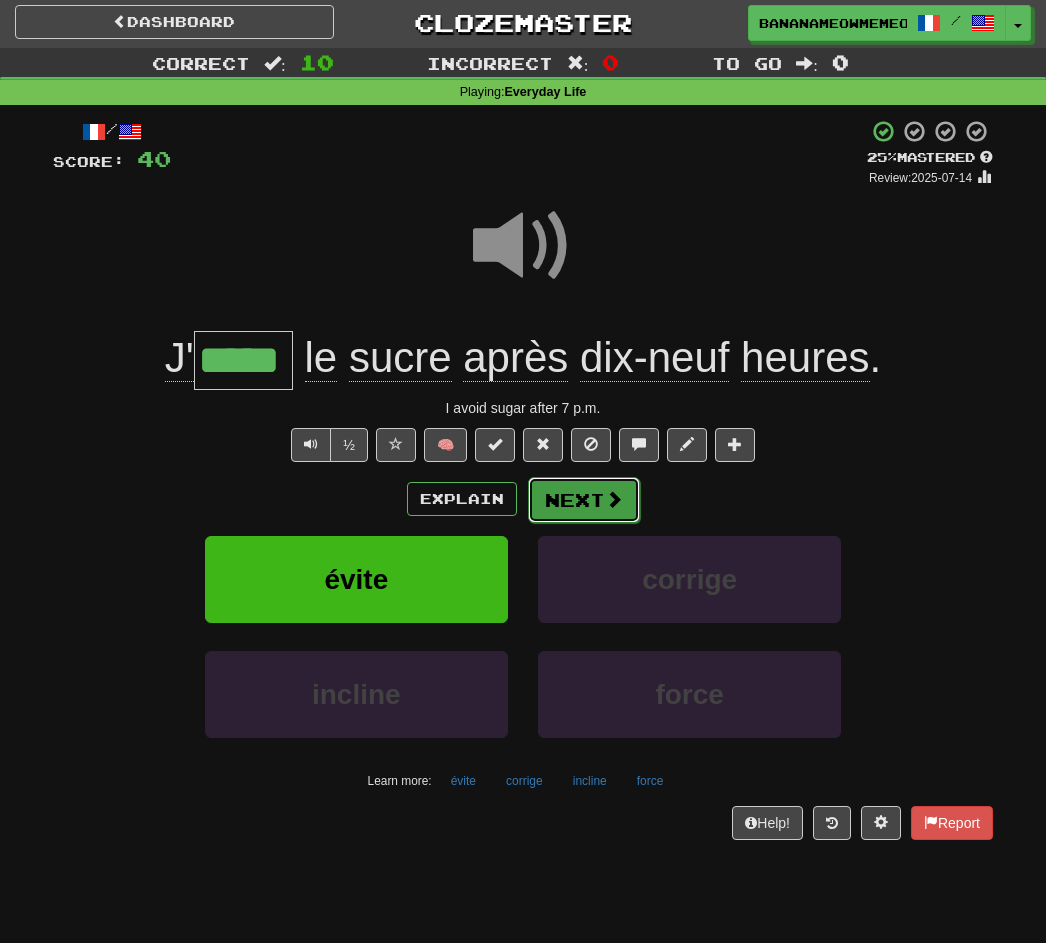 click on "Next" at bounding box center (584, 500) 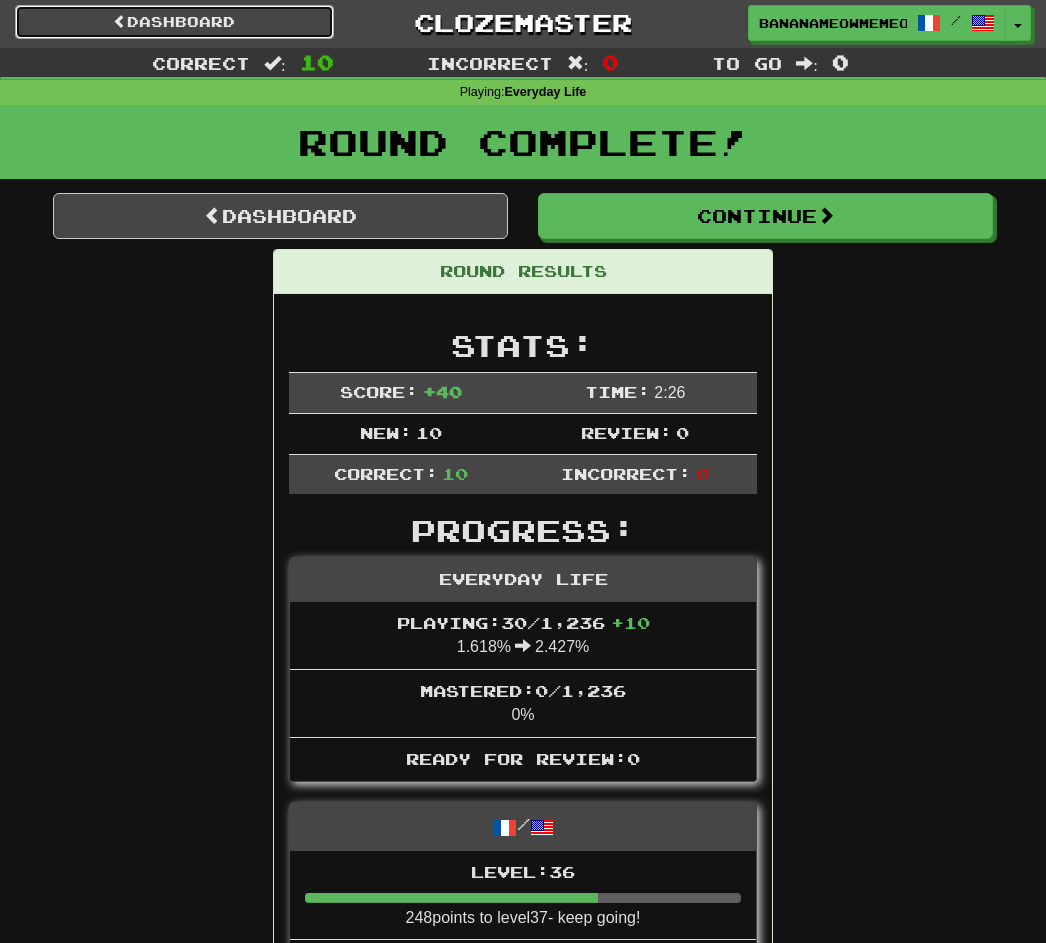 click on "Dashboard" at bounding box center [174, 22] 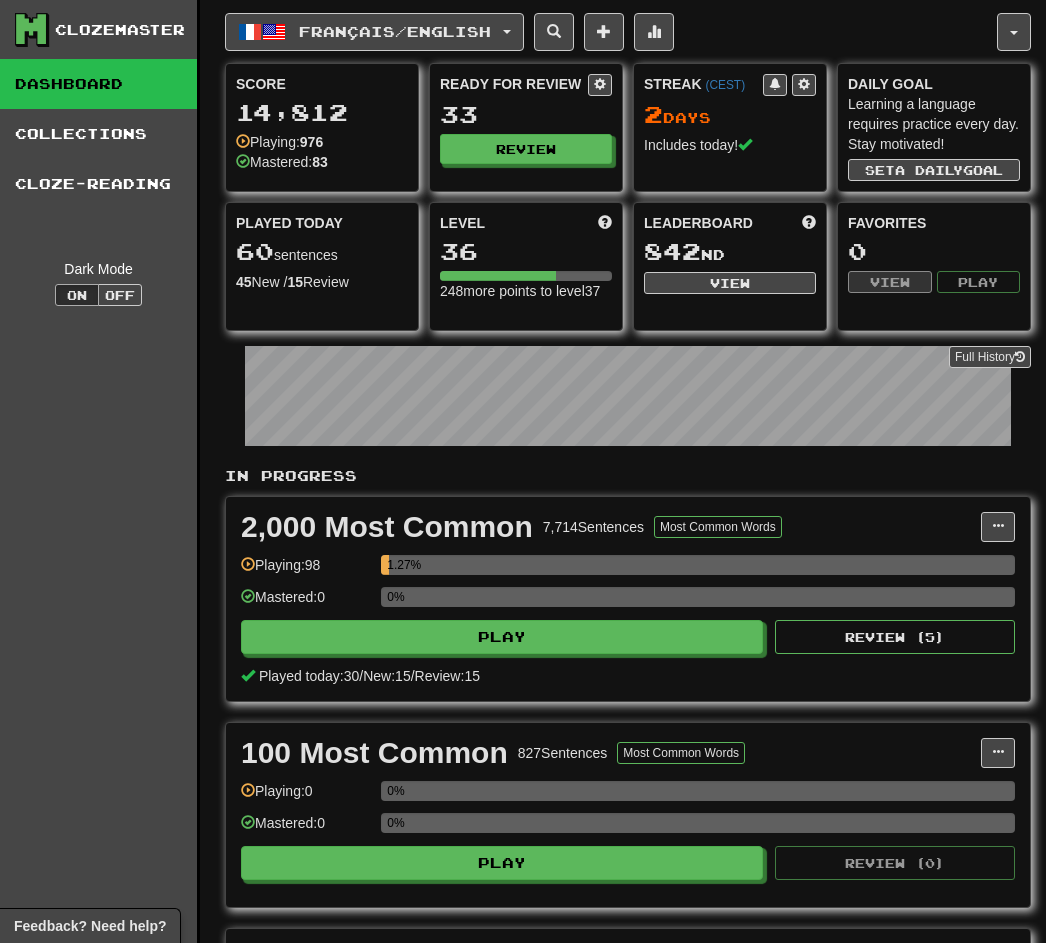 scroll, scrollTop: 0, scrollLeft: 0, axis: both 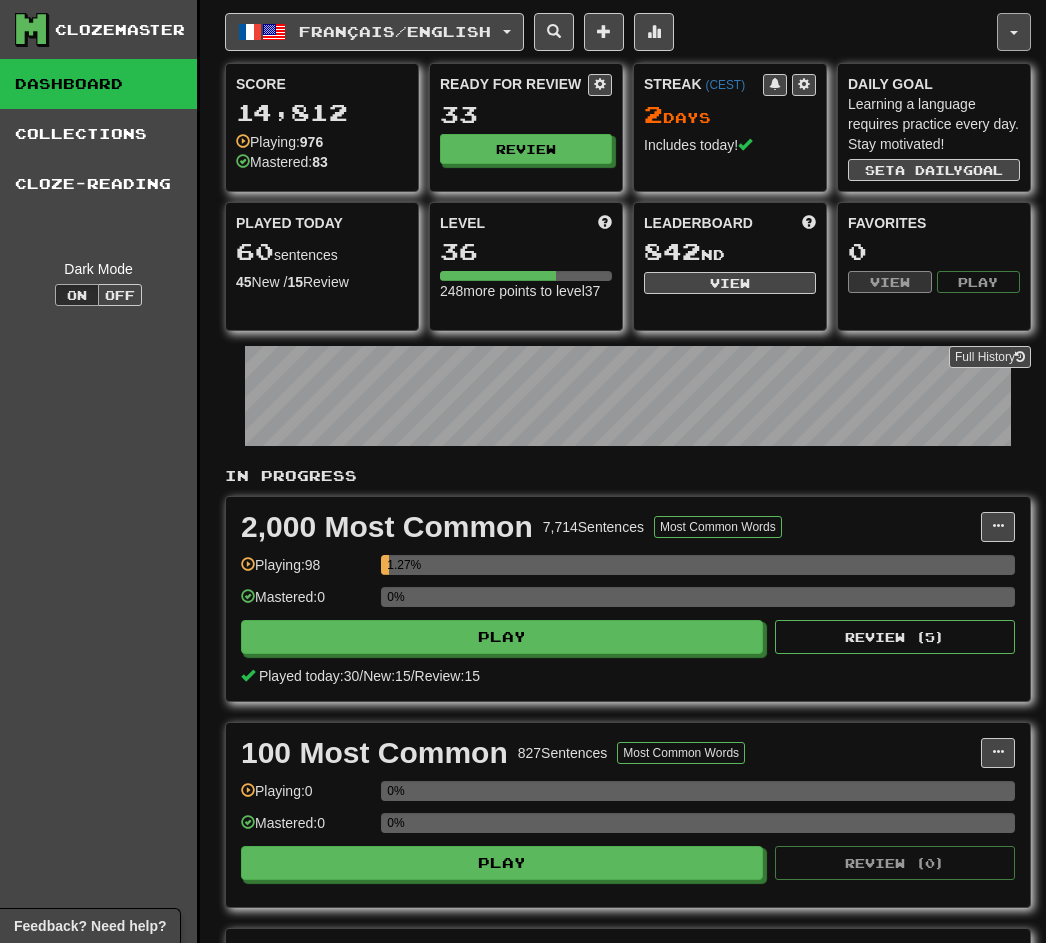 click at bounding box center (1014, 32) 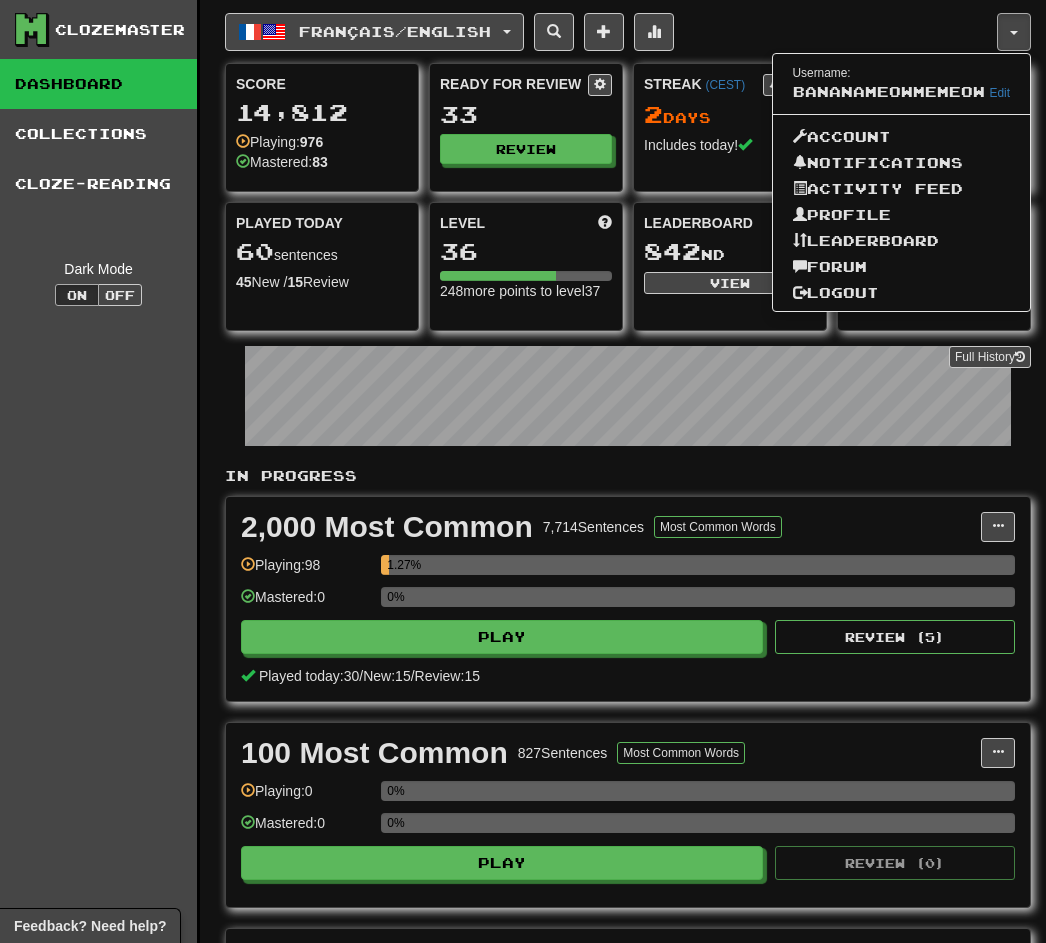 click on "Dashboard" at bounding box center (98, 84) 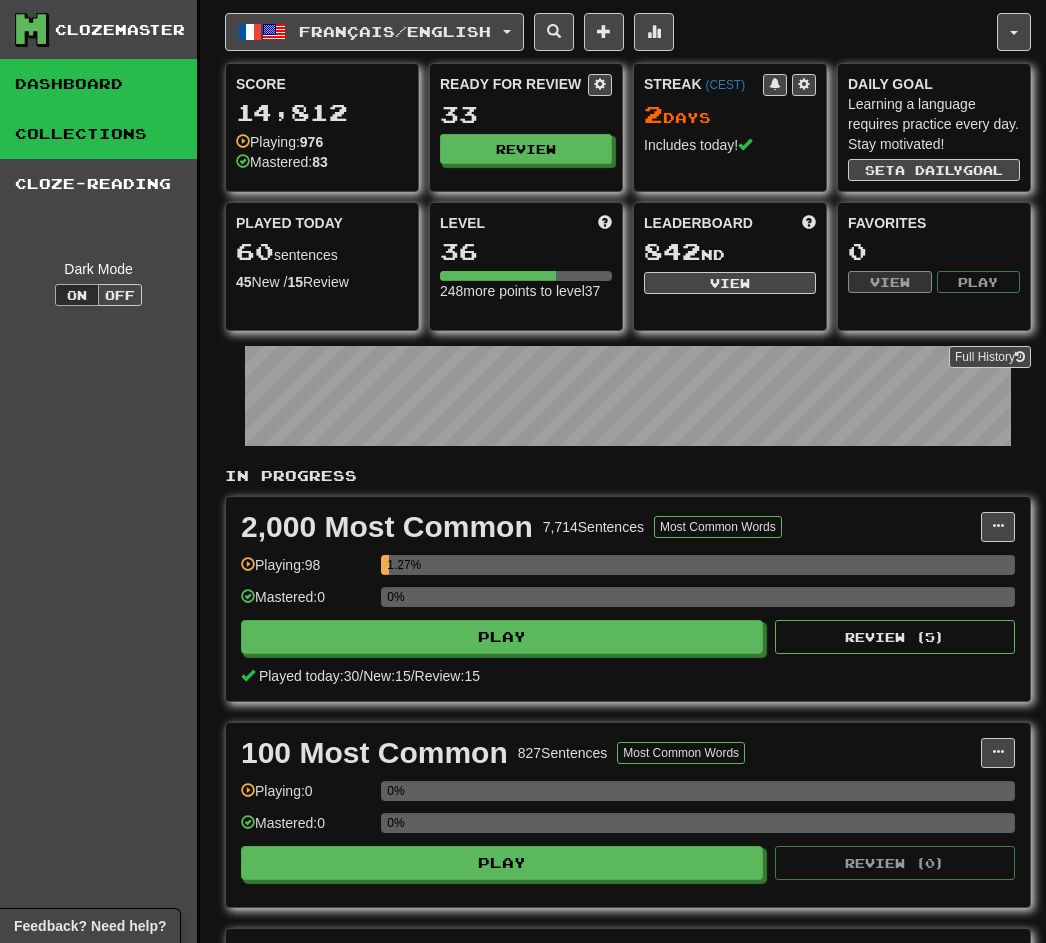click on "Collections" at bounding box center [98, 134] 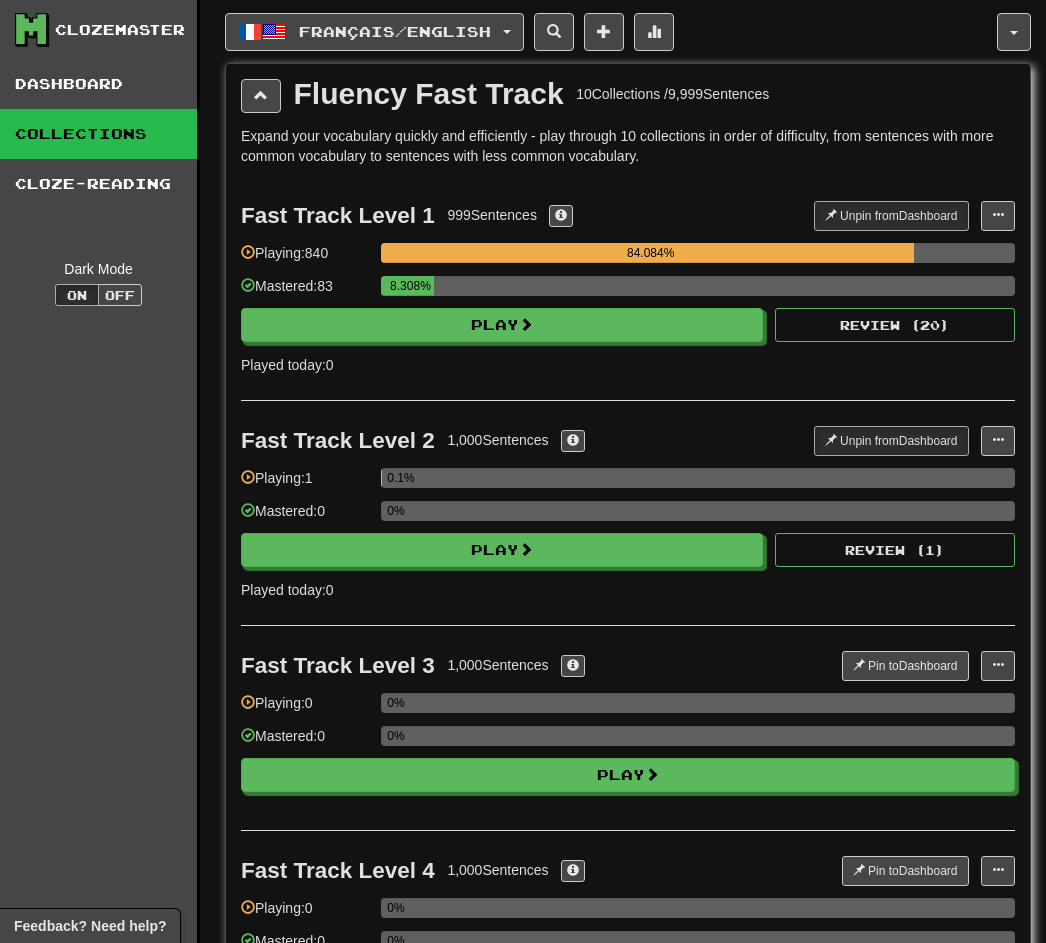 click on "Français  /  English Français  /  English Streak:  2   Review:  33 Points today:  312 Nederlands  /  English Streak:  0   Review:  119 Daily Goal:  0  /  50 中文  /  English Streak:  0   Review:  32 Points today:  0 廣東話  /  English Streak:  0   Review:  20 Points today:  0  Language Pairing Username: BananaMeowMeMeow Edit  Account  Notifications  Activity Feed  Profile  Leaderboard  Forum  Logout Fluency Fast Track 10  Collections /  9,999  Sentences Expand your vocabulary quickly and efficiently - play through 10 collections in order of difficulty, from sentences with more common vocabulary to sentences with less common vocabulary. Fast Track Level 1 999  Sentences   Unpin from  Dashboard   Unpin from  Dashboard Manage Sentences  Playing:  840 84.084%  Mastered:  83 8.308% Play  Review ( 20 ) Played today:  0 Fast Track Level 2 1,000  Sentences   Unpin from  Dashboard   Unpin from  Dashboard Manage Sentences  Playing:  1 0.1%  Mastered:  0 0% Play  Review ( 1 ) Played today:  0 Fast Track Level 3" at bounding box center (628, 1575) 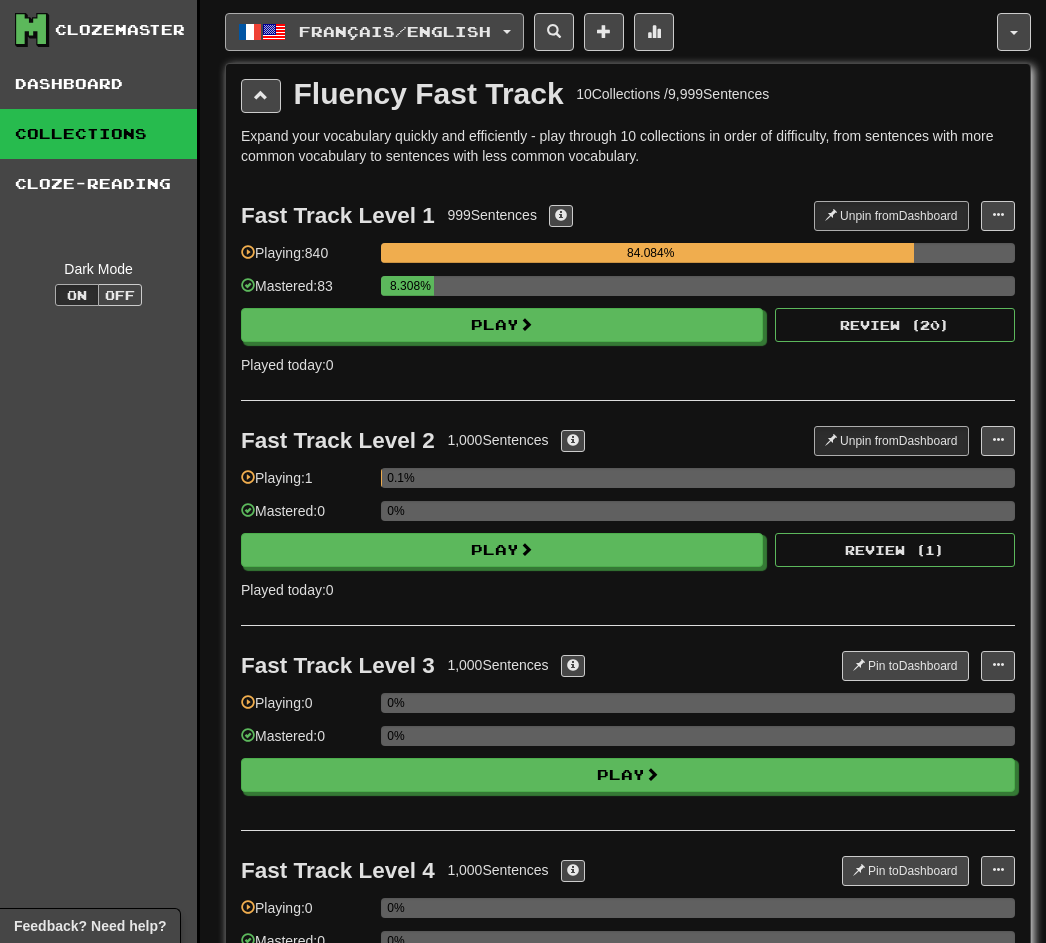 click on "Français  /  English" at bounding box center [374, 32] 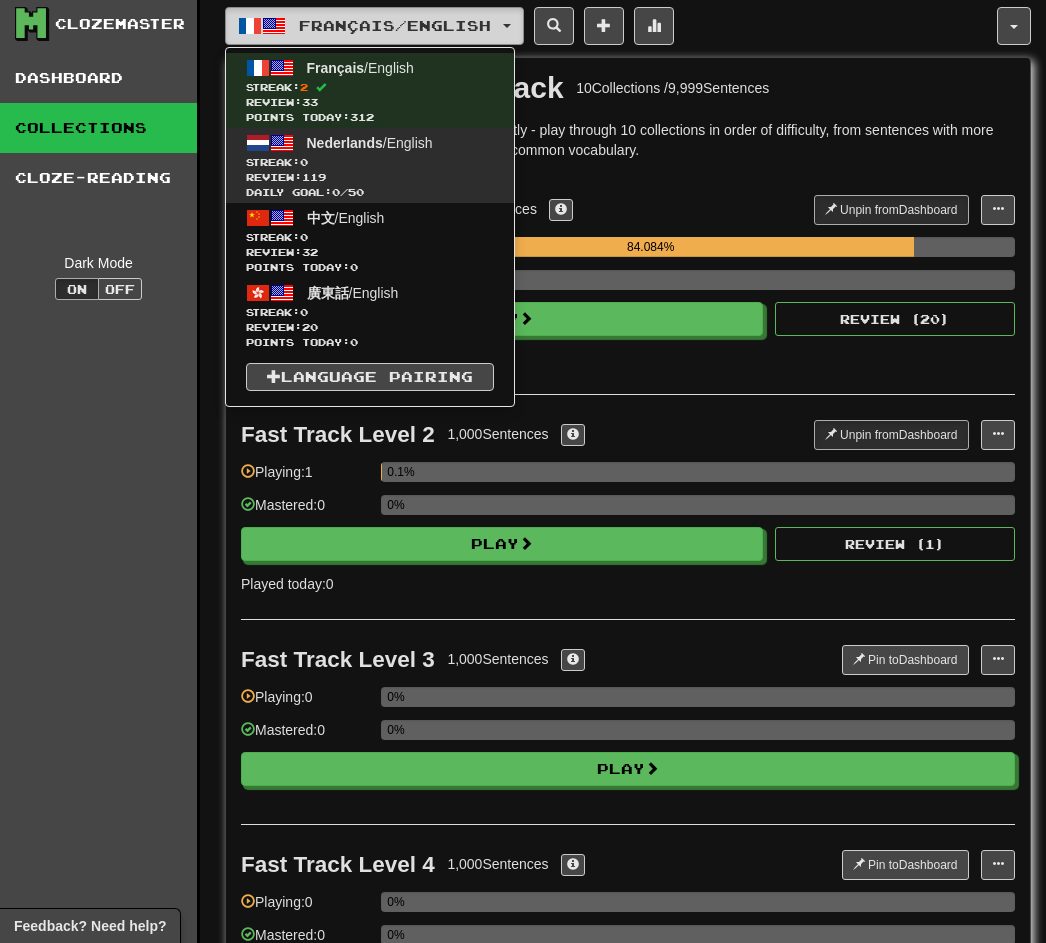 scroll, scrollTop: 8, scrollLeft: 0, axis: vertical 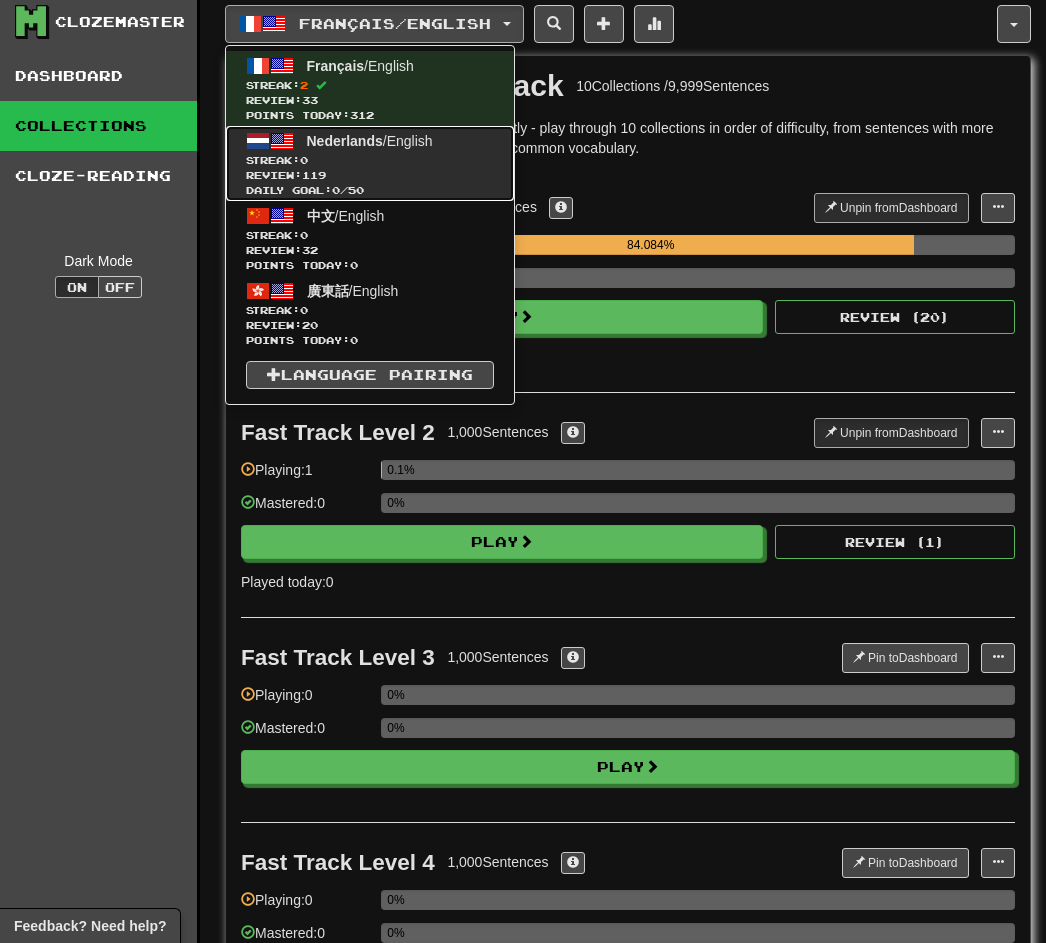 click on "Review:  119" at bounding box center [370, 175] 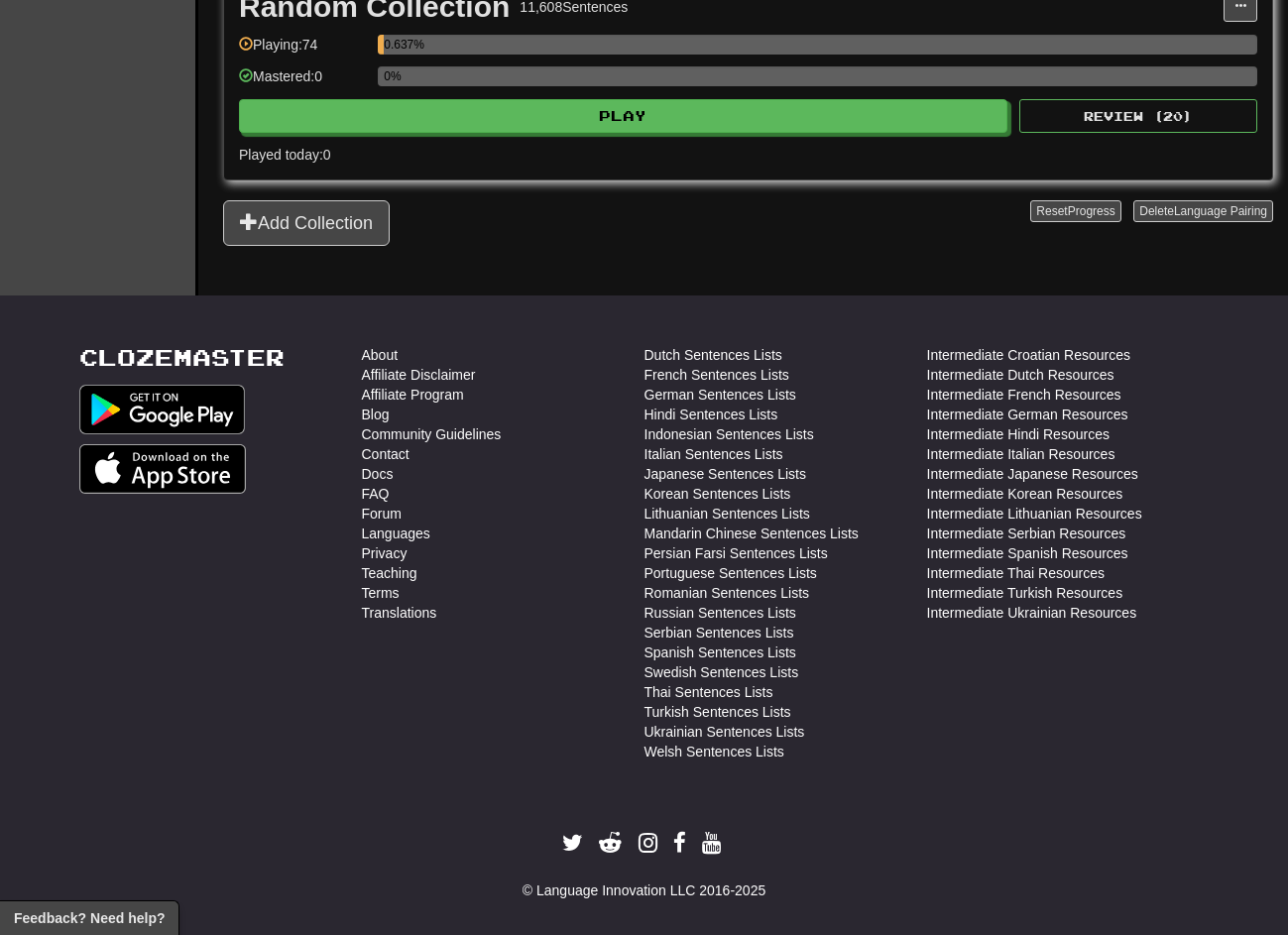 scroll, scrollTop: 590, scrollLeft: 0, axis: vertical 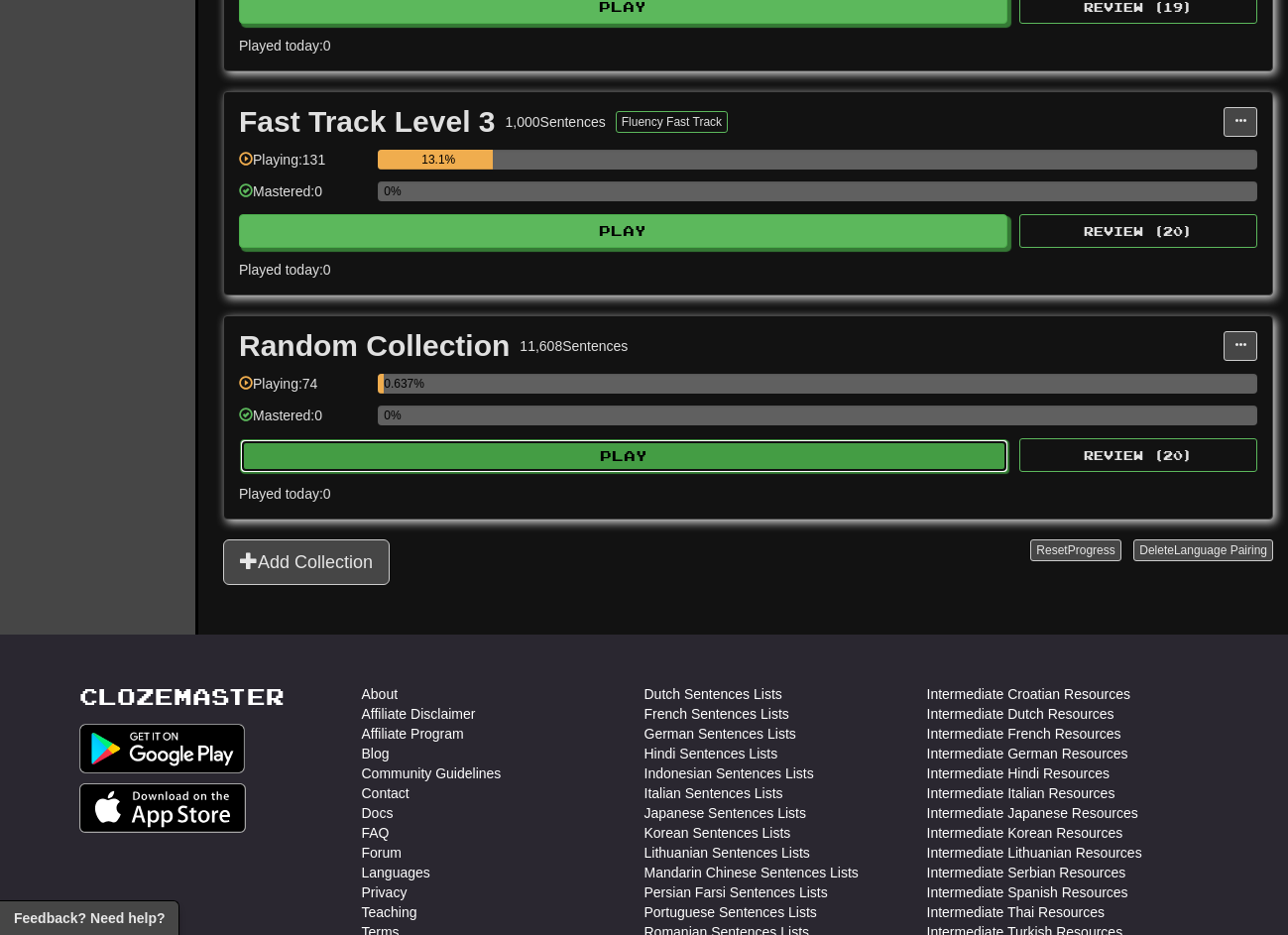 click on "Play" at bounding box center [624, 456] 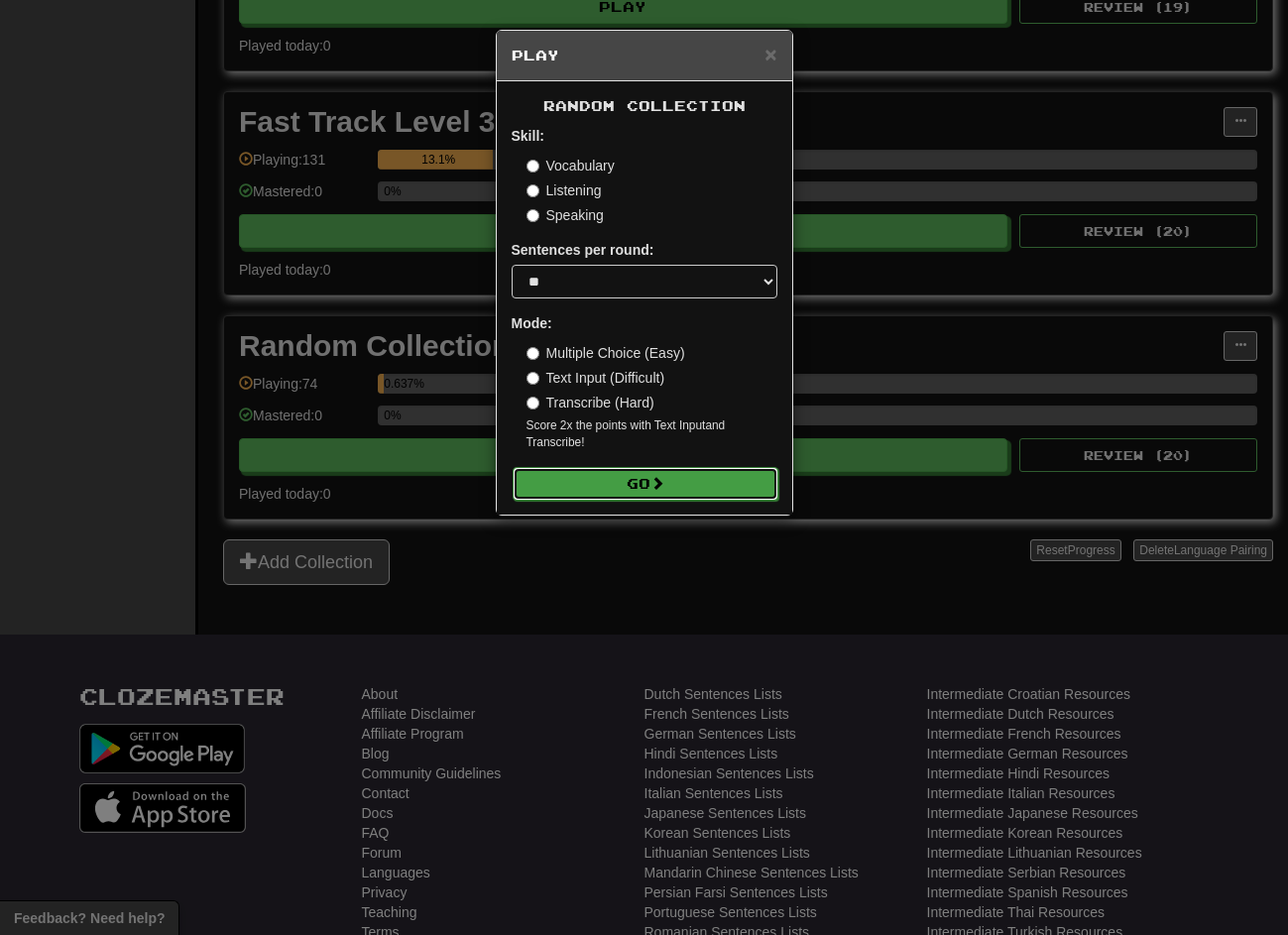 click on "Go" at bounding box center (645, 484) 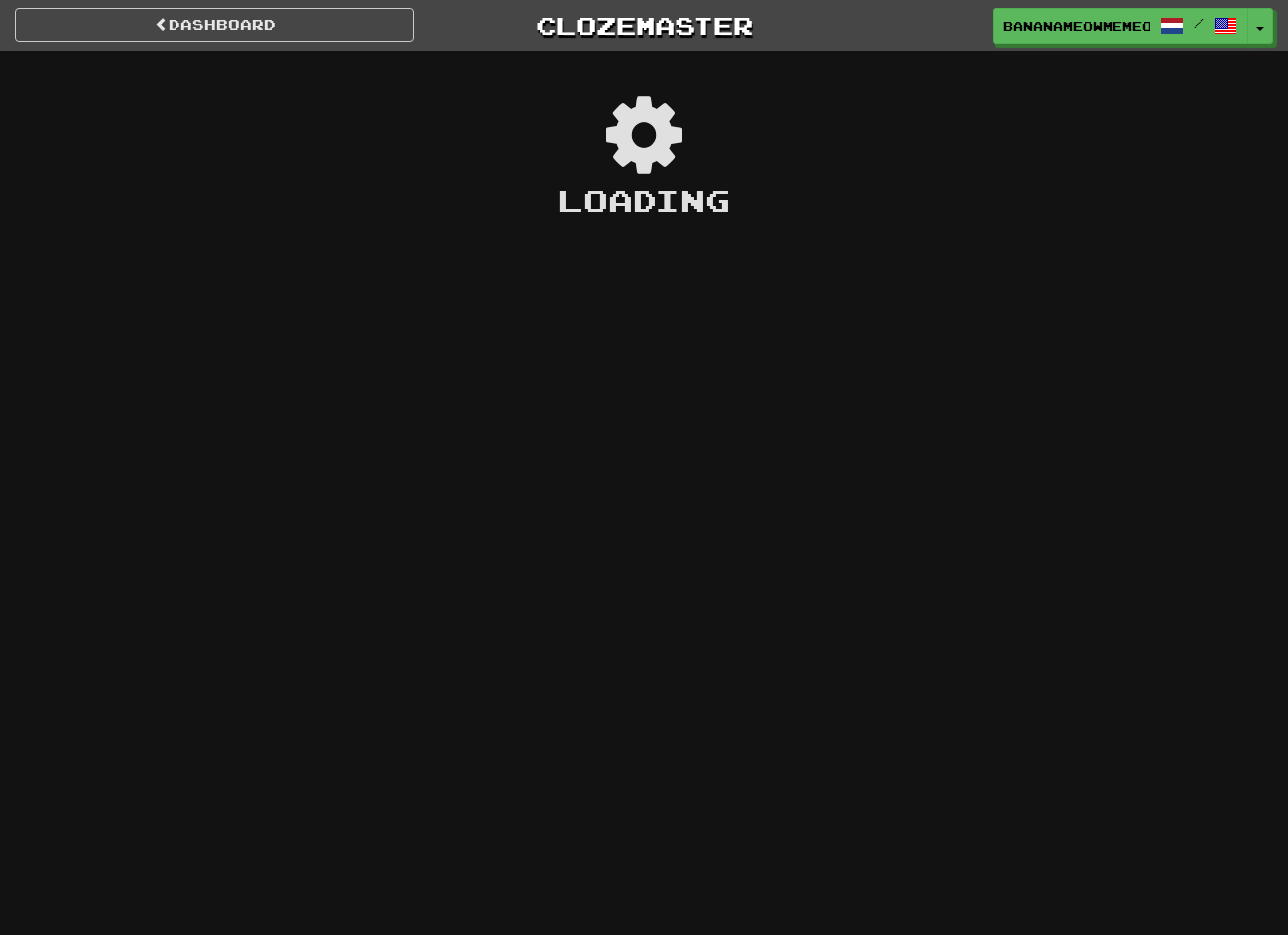scroll, scrollTop: 0, scrollLeft: 0, axis: both 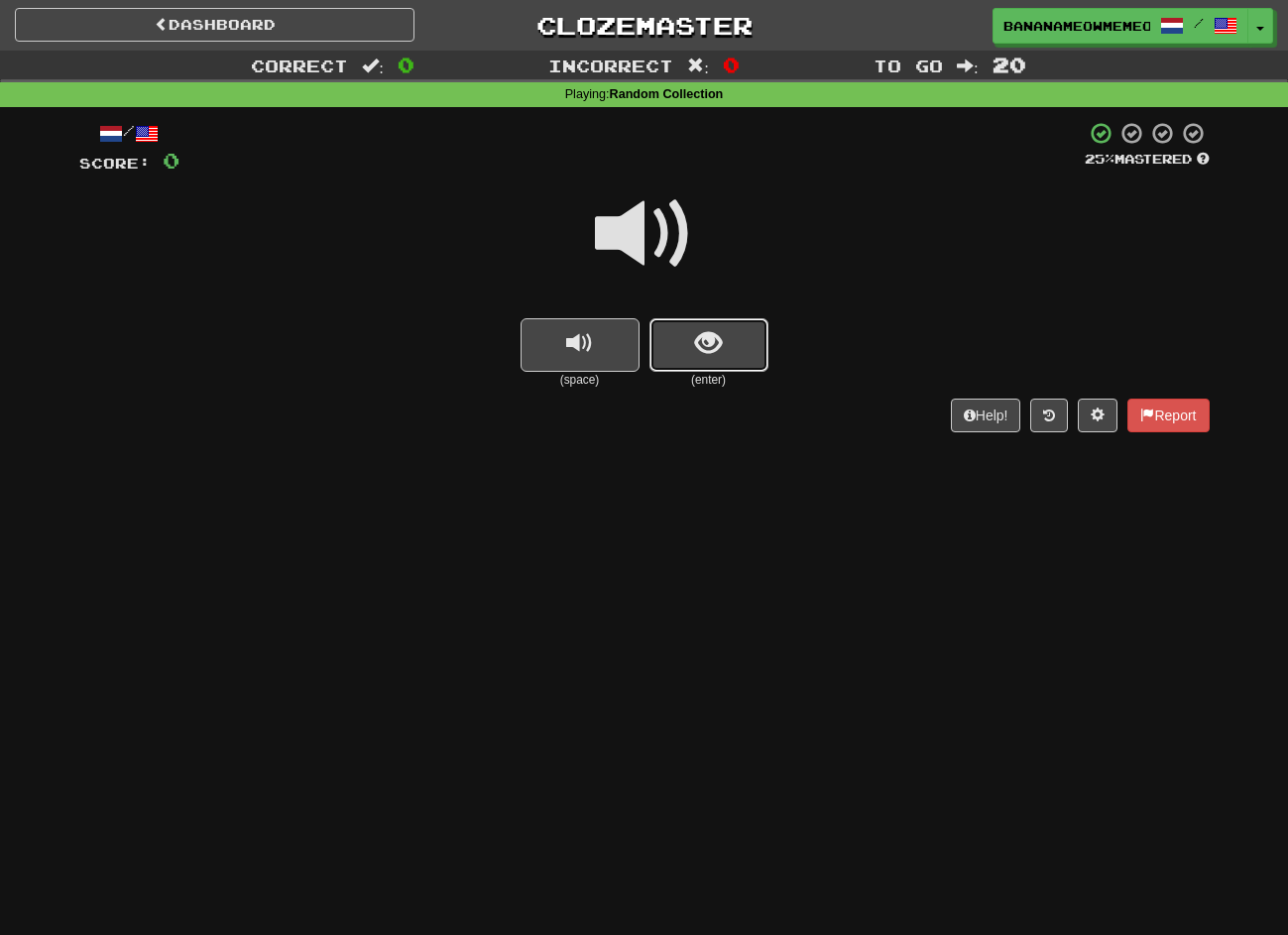 click at bounding box center [709, 345] 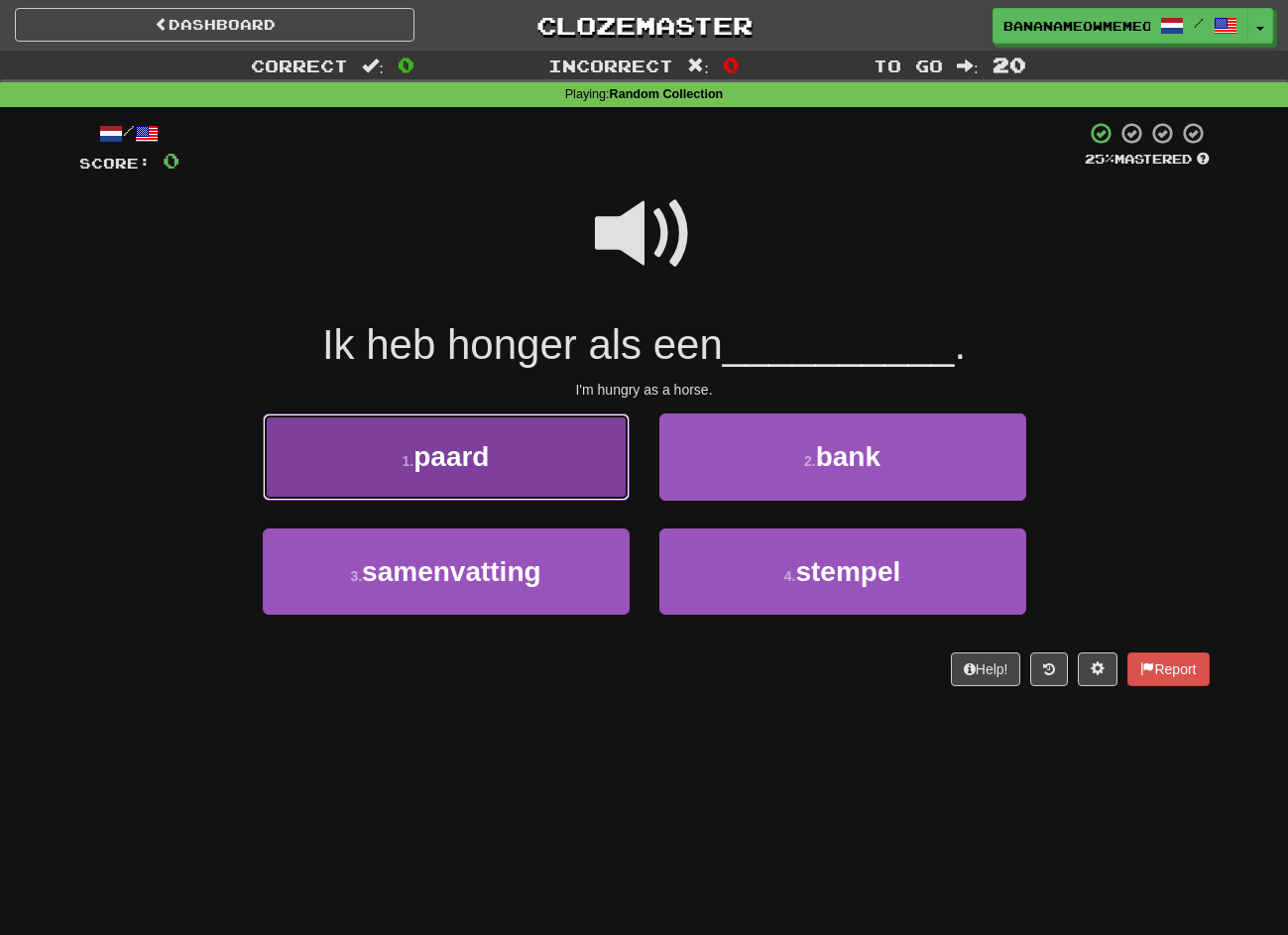 click on "1 .  paard" at bounding box center (446, 456) 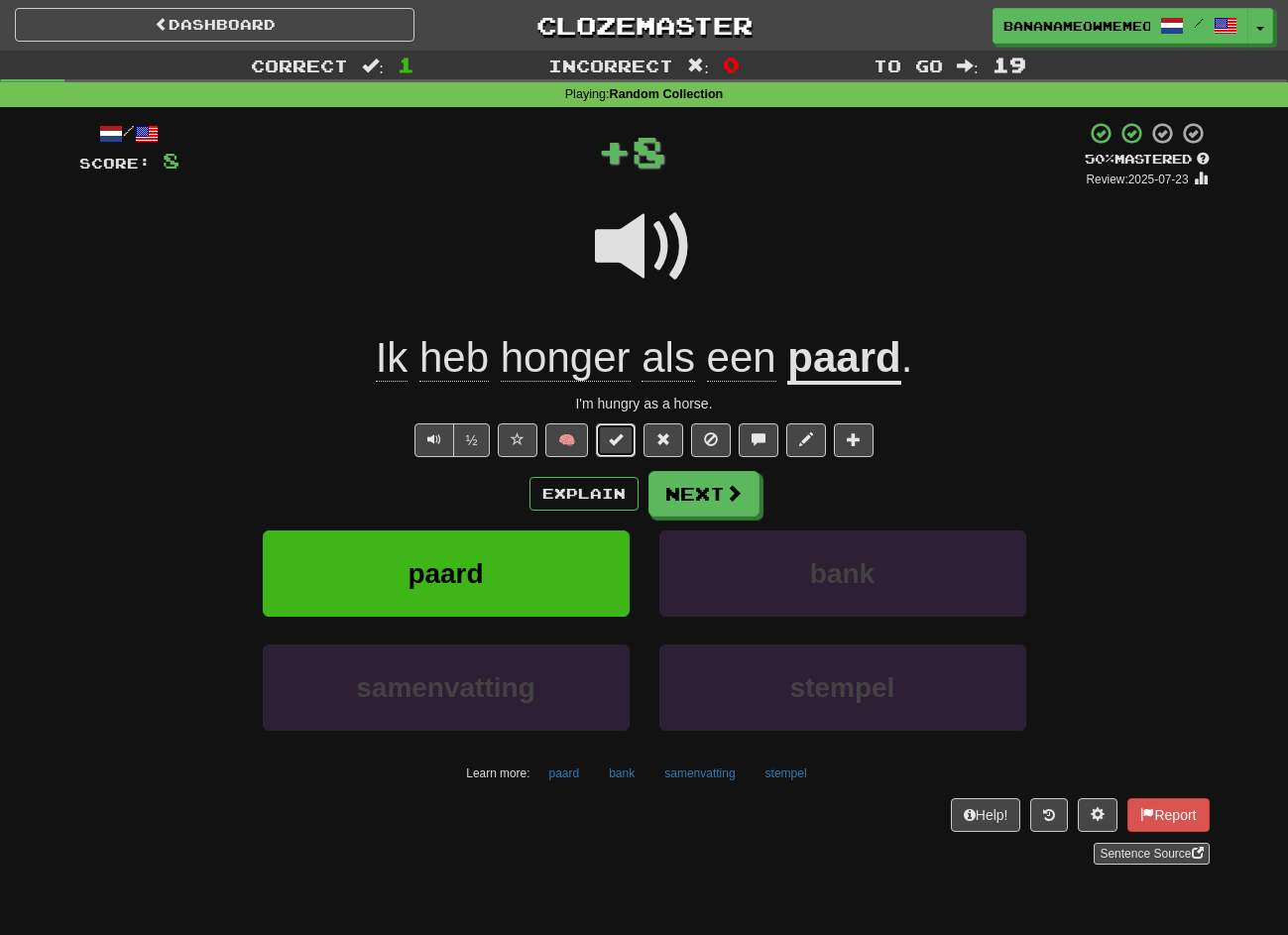 click at bounding box center (616, 439) 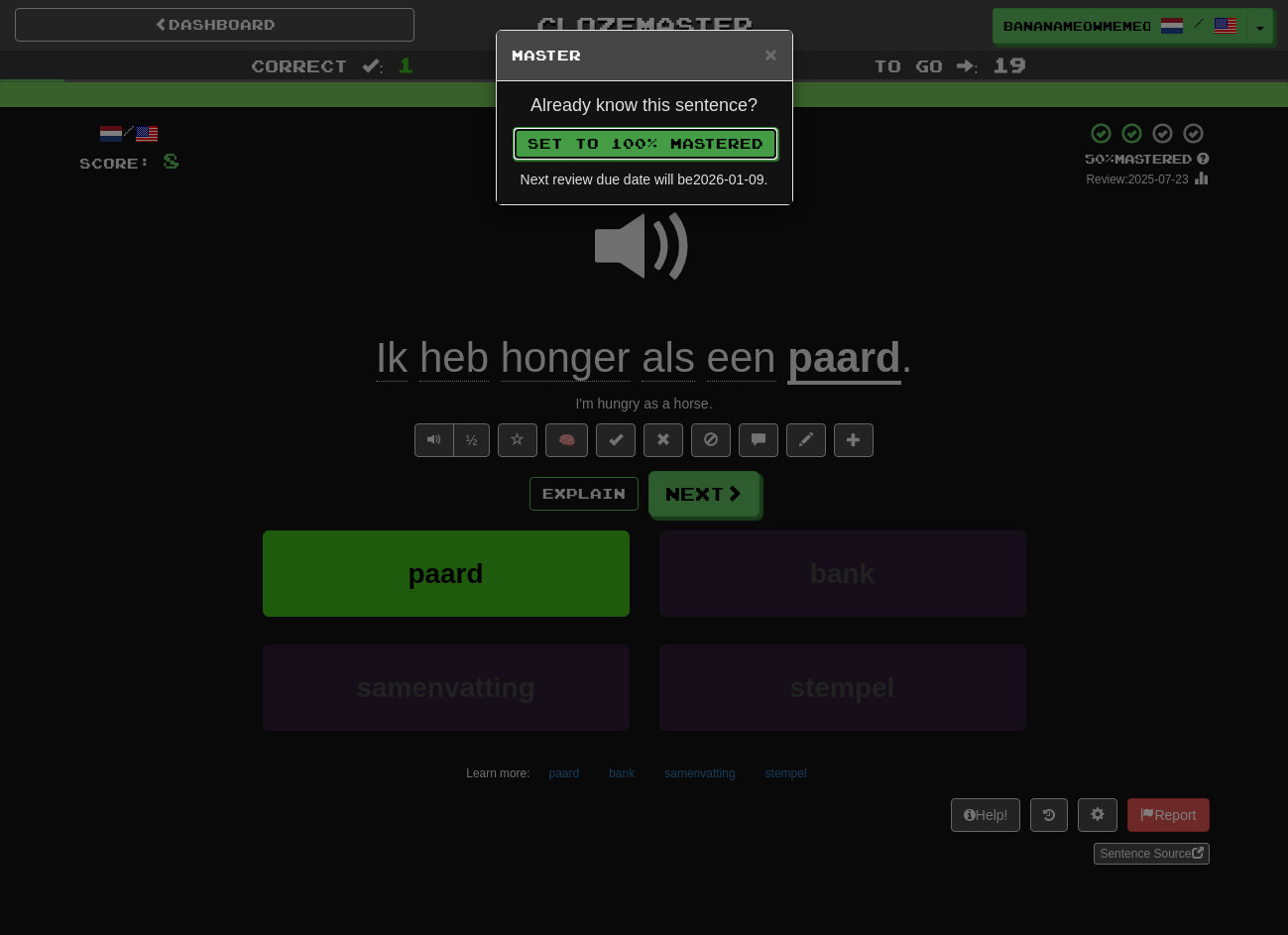 click on "Set to 100% Mastered" at bounding box center [645, 144] 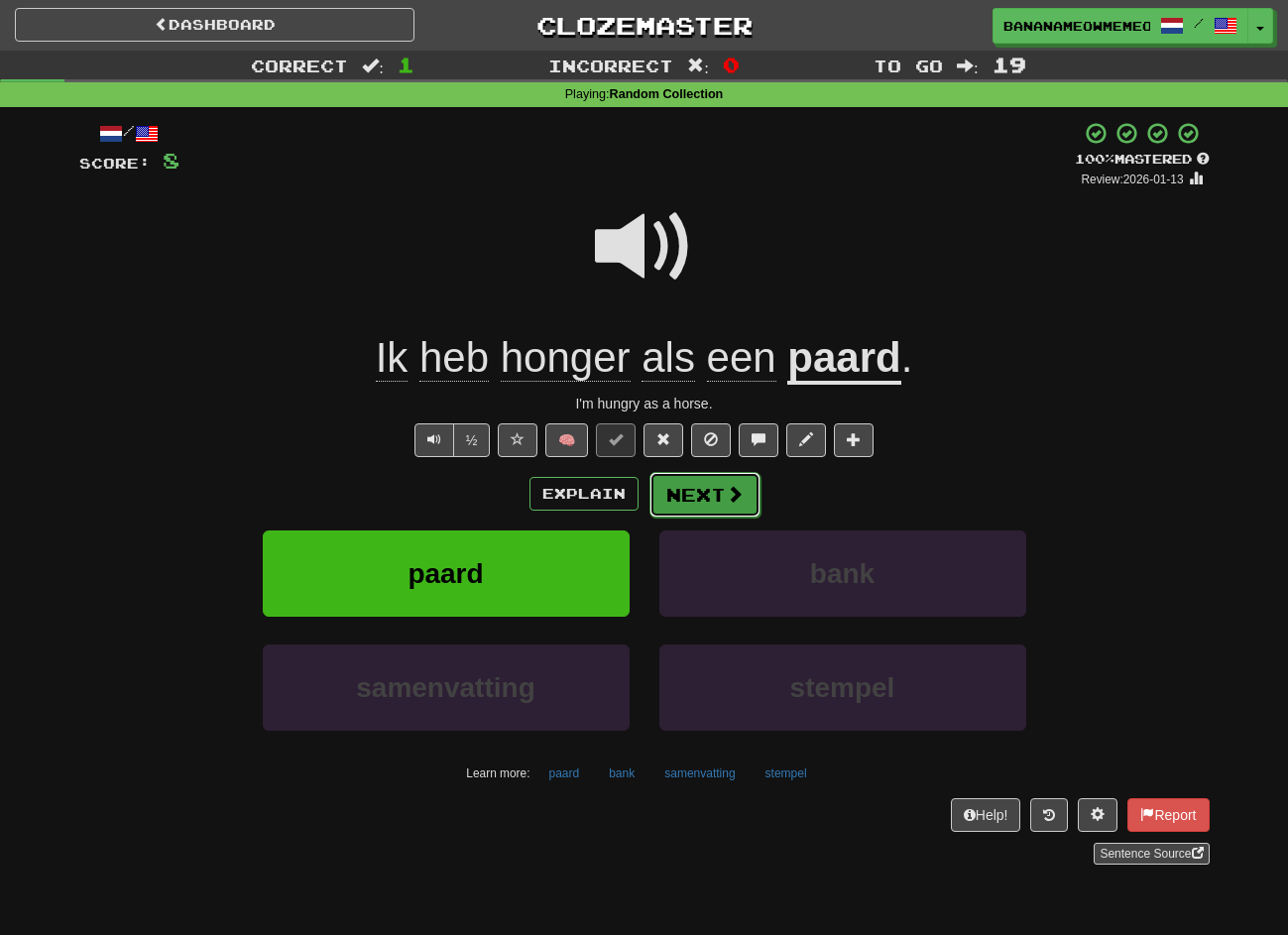 click on "Next" at bounding box center (705, 495) 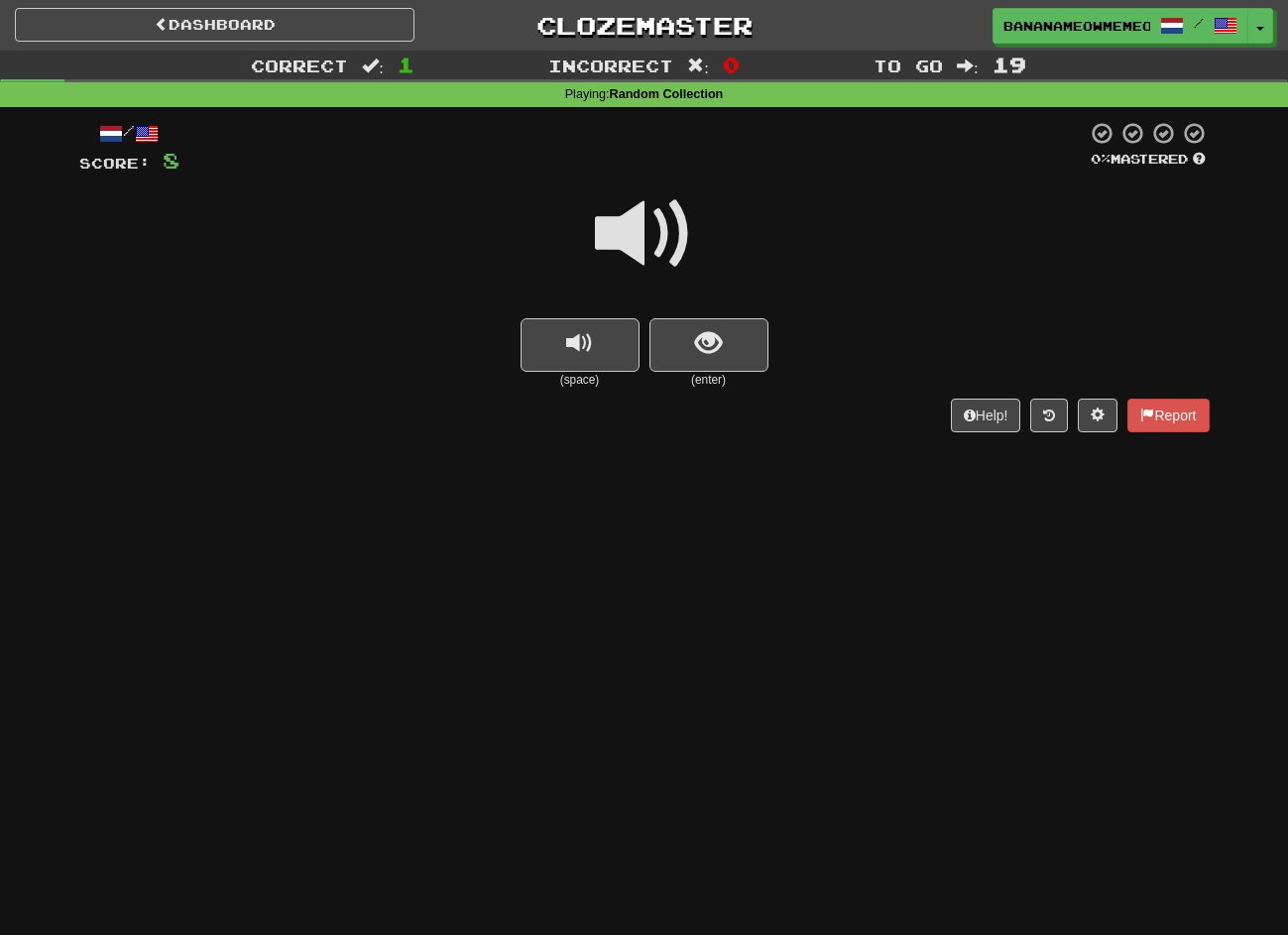 click at bounding box center [644, 234] 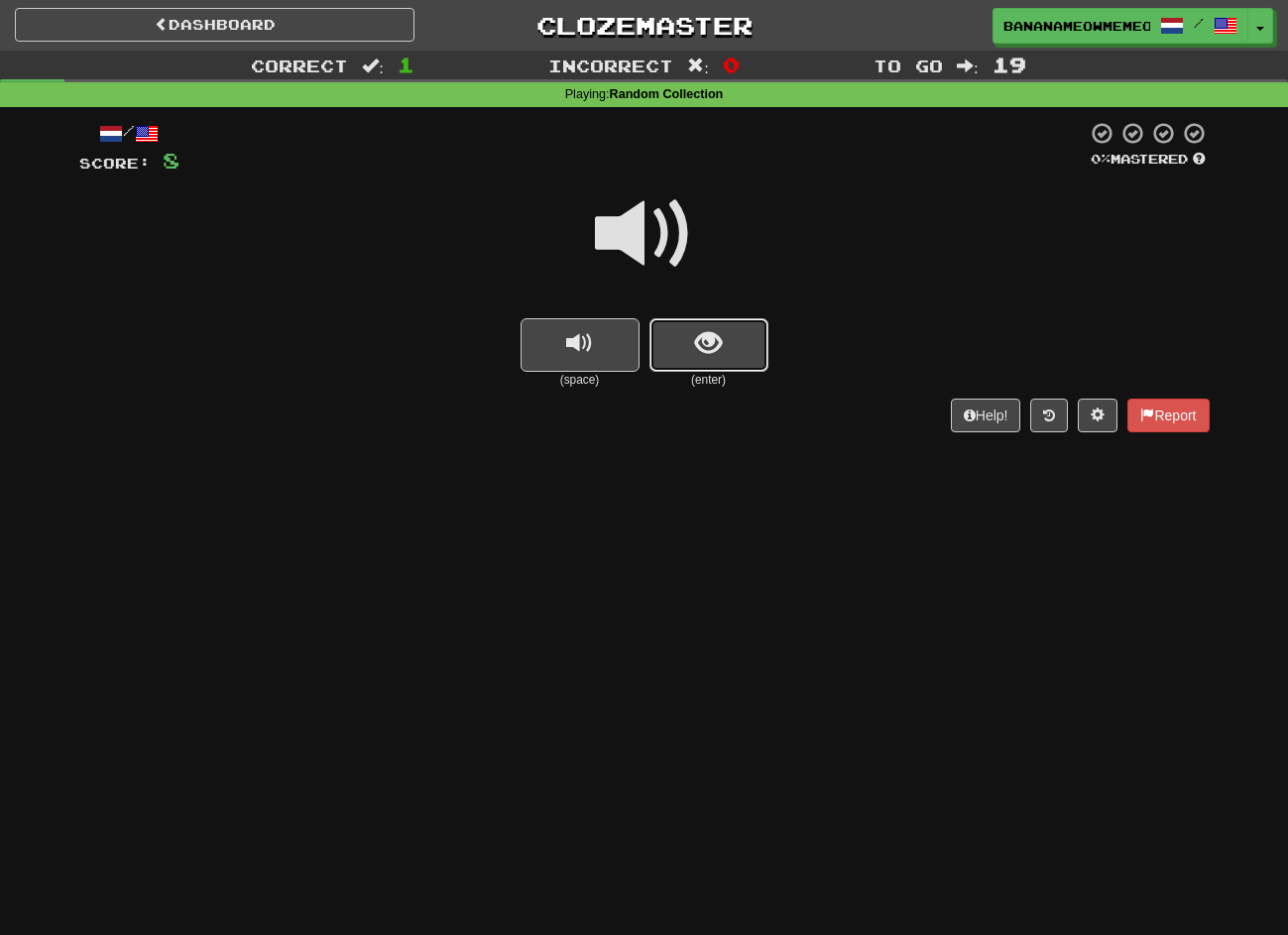 click at bounding box center [709, 345] 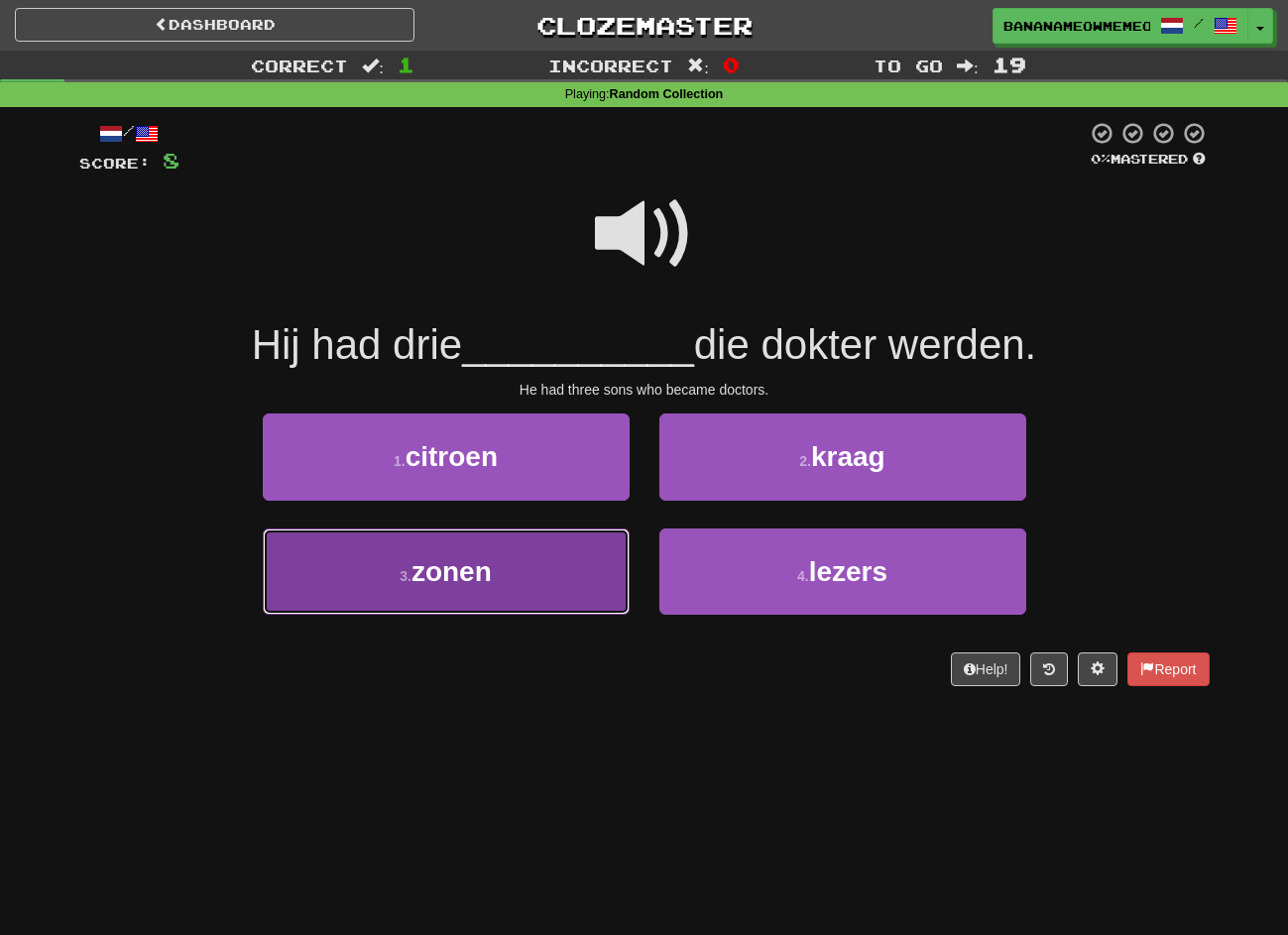 click on "3 .  zonen" at bounding box center (446, 571) 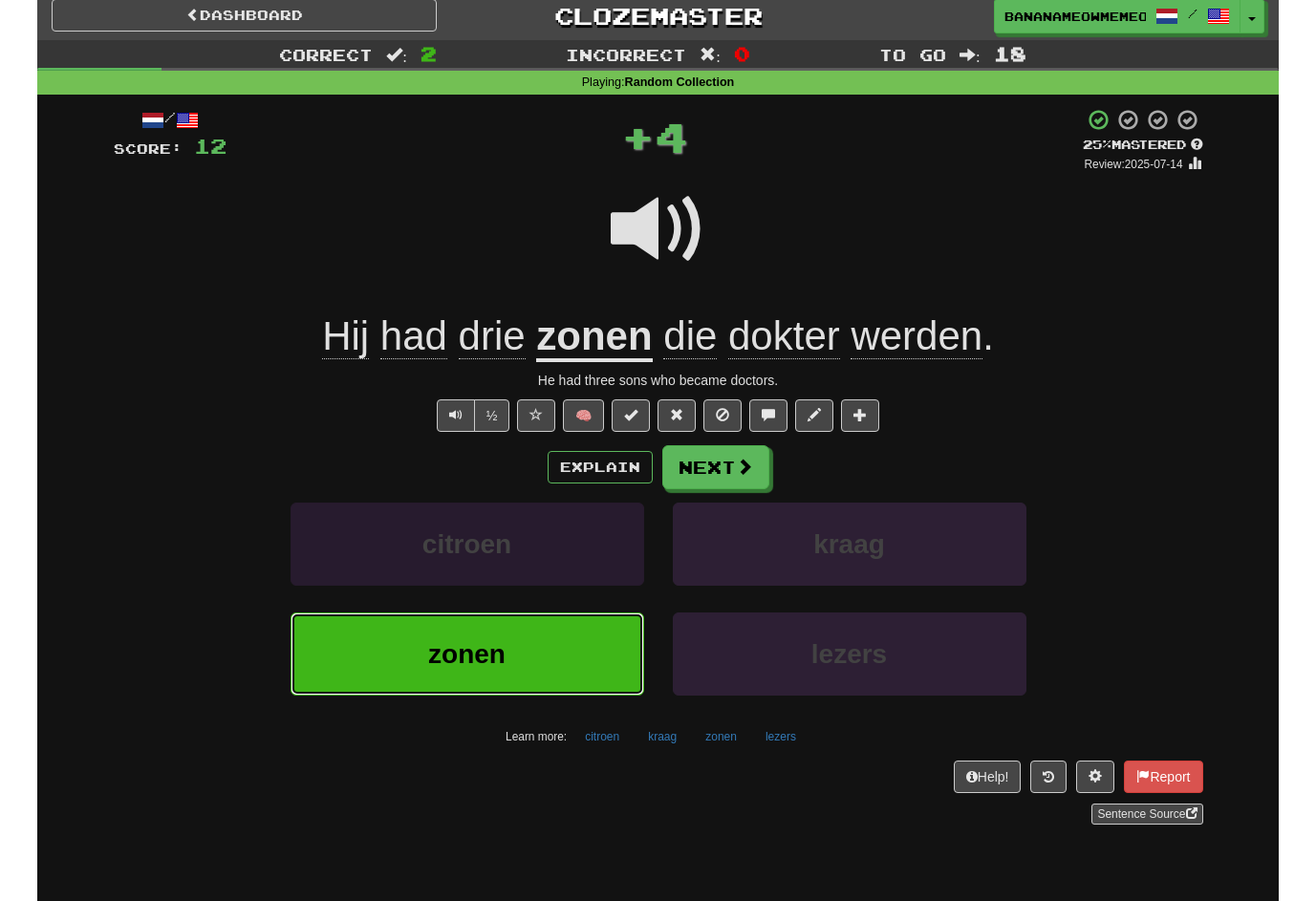 scroll, scrollTop: 11, scrollLeft: 0, axis: vertical 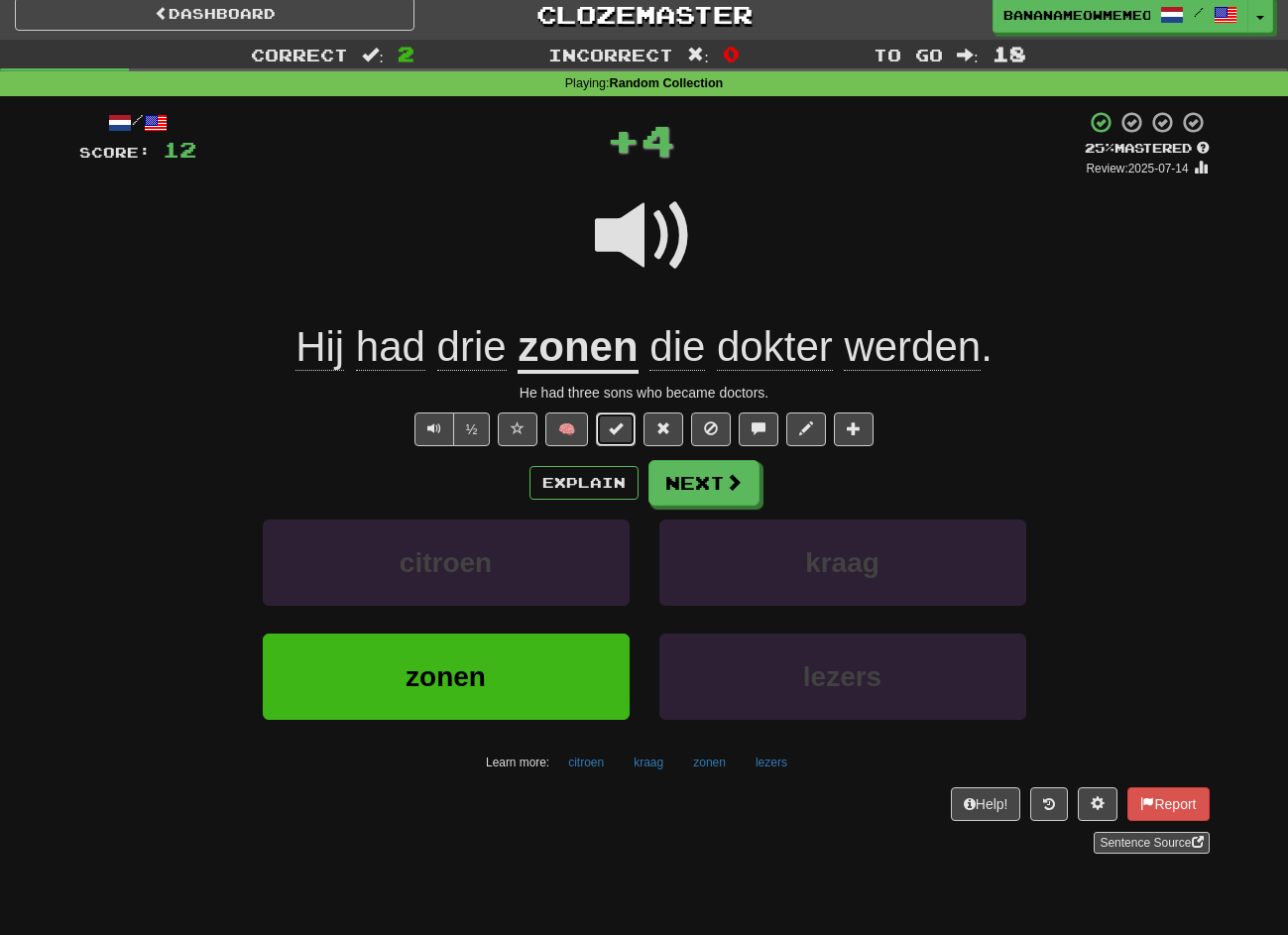 click at bounding box center [616, 428] 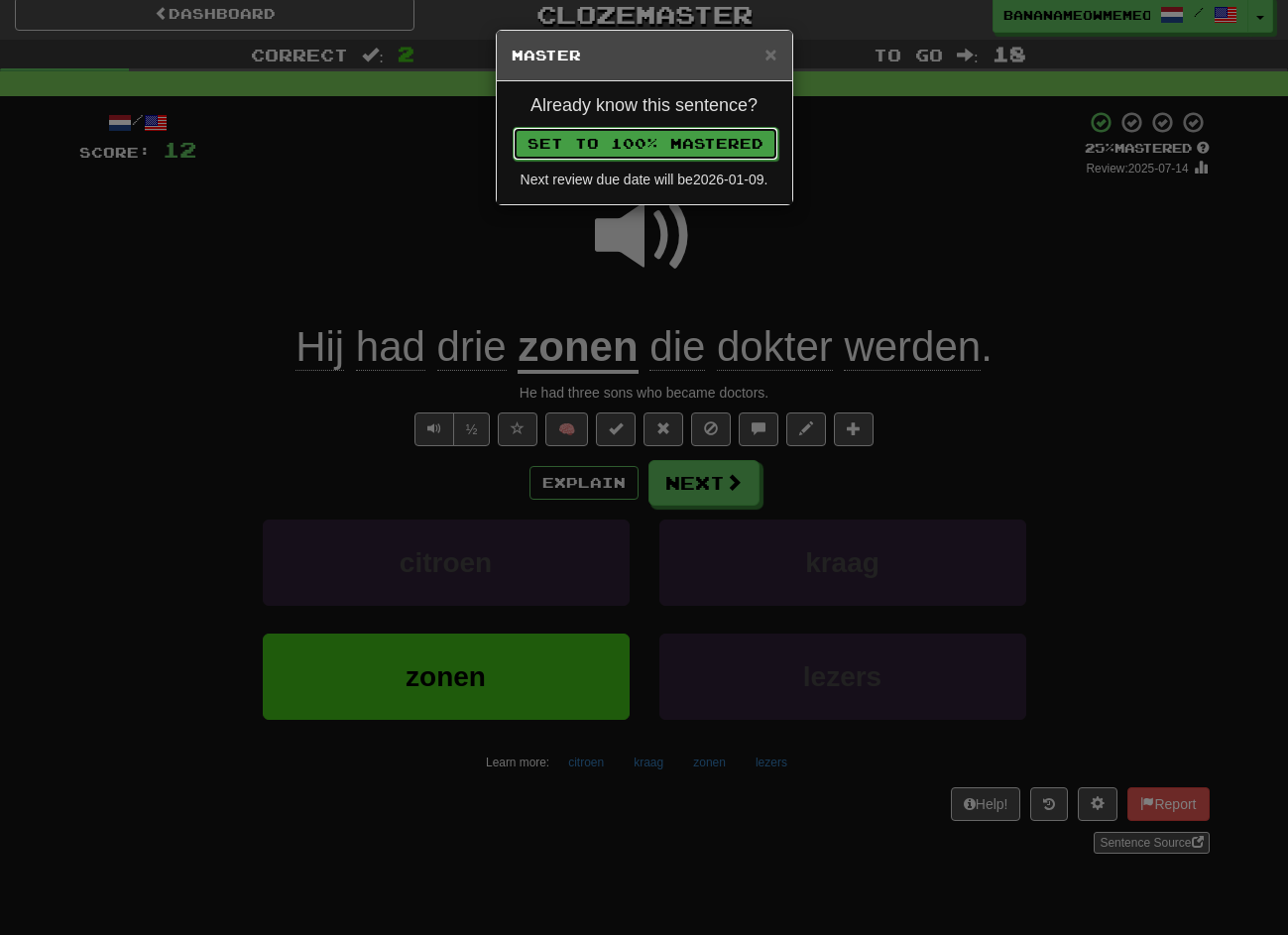 click on "Set to 100% Mastered" at bounding box center (645, 144) 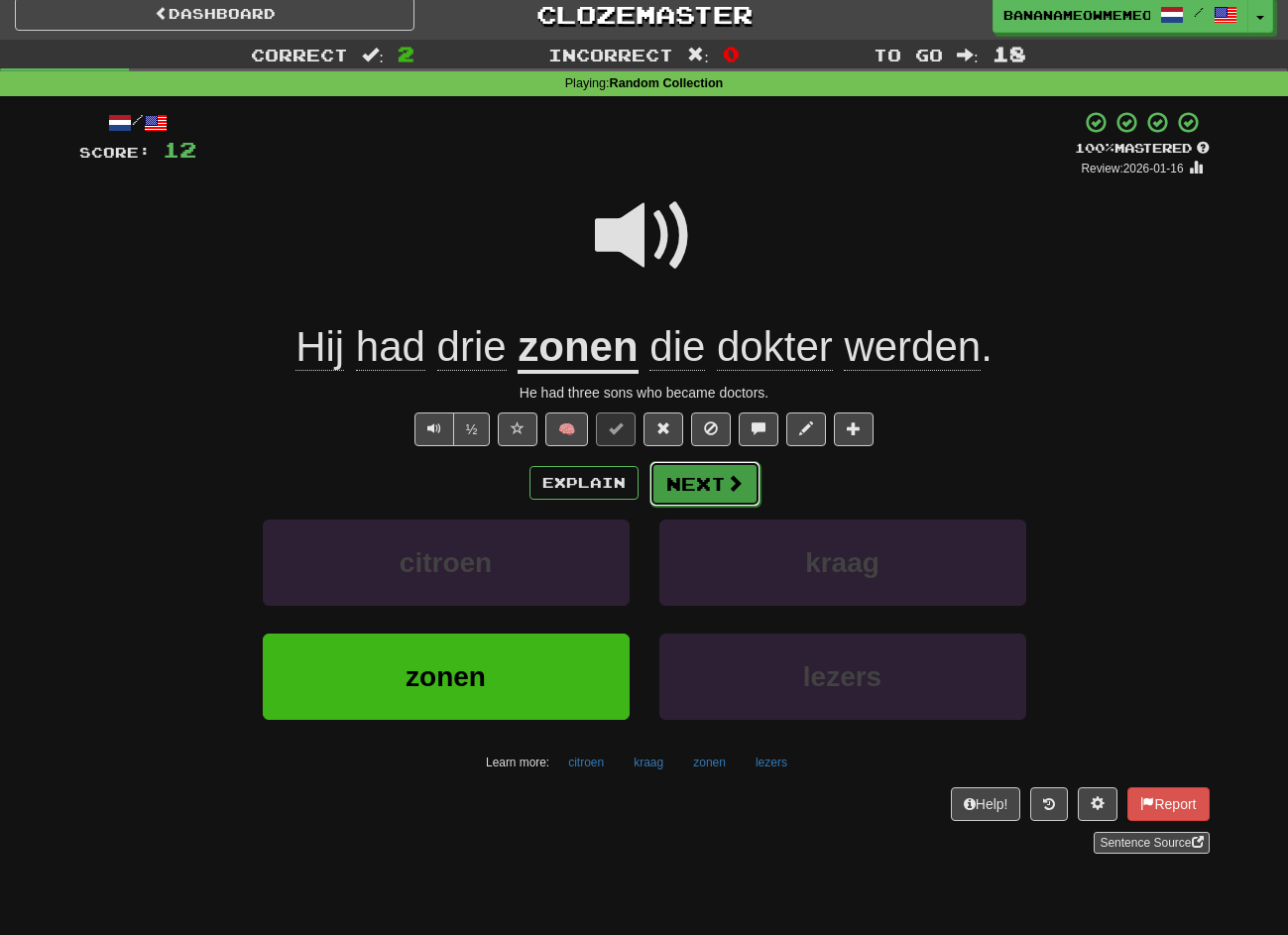 click on "Next" at bounding box center (705, 484) 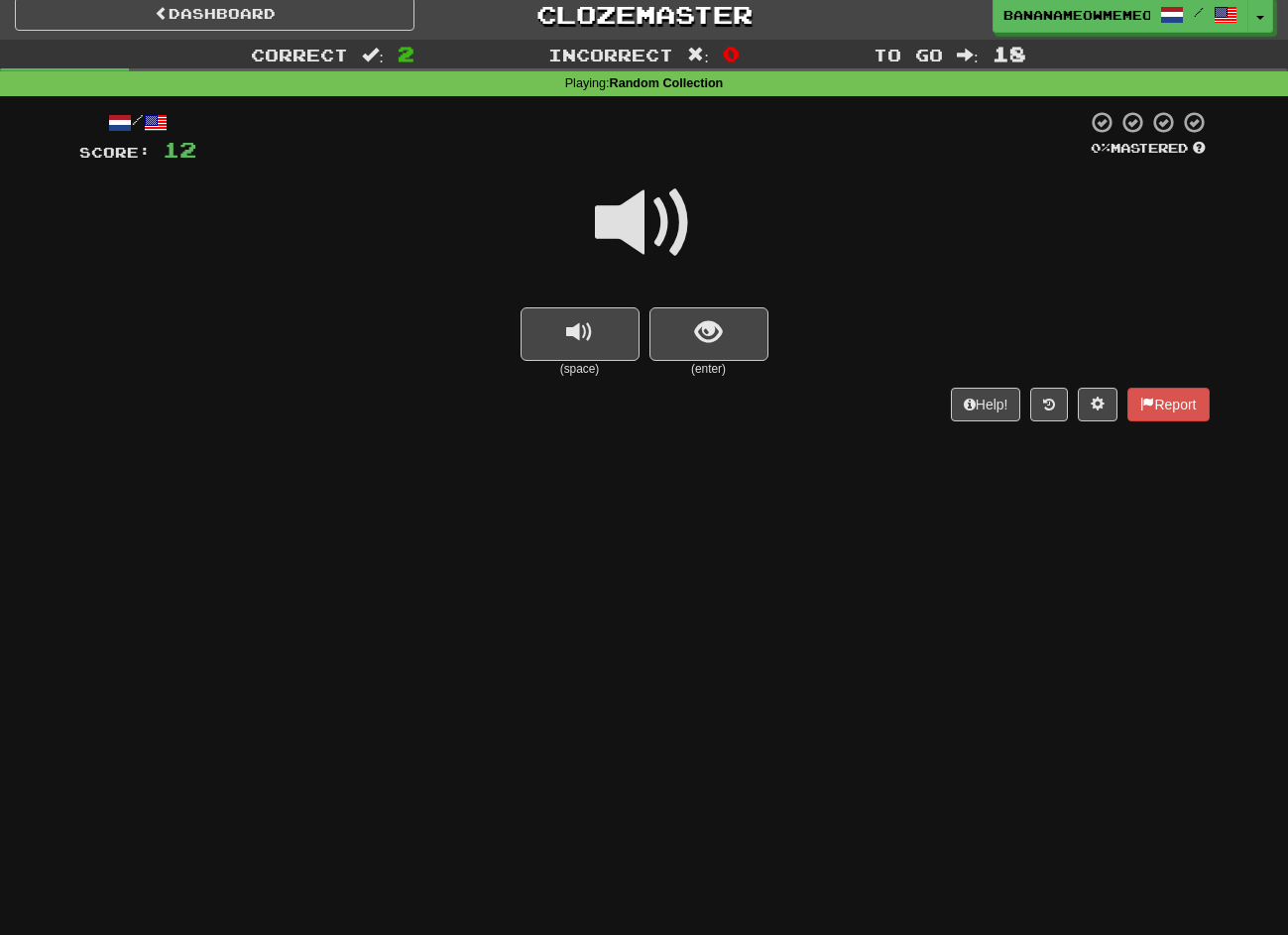 click at bounding box center (644, 223) 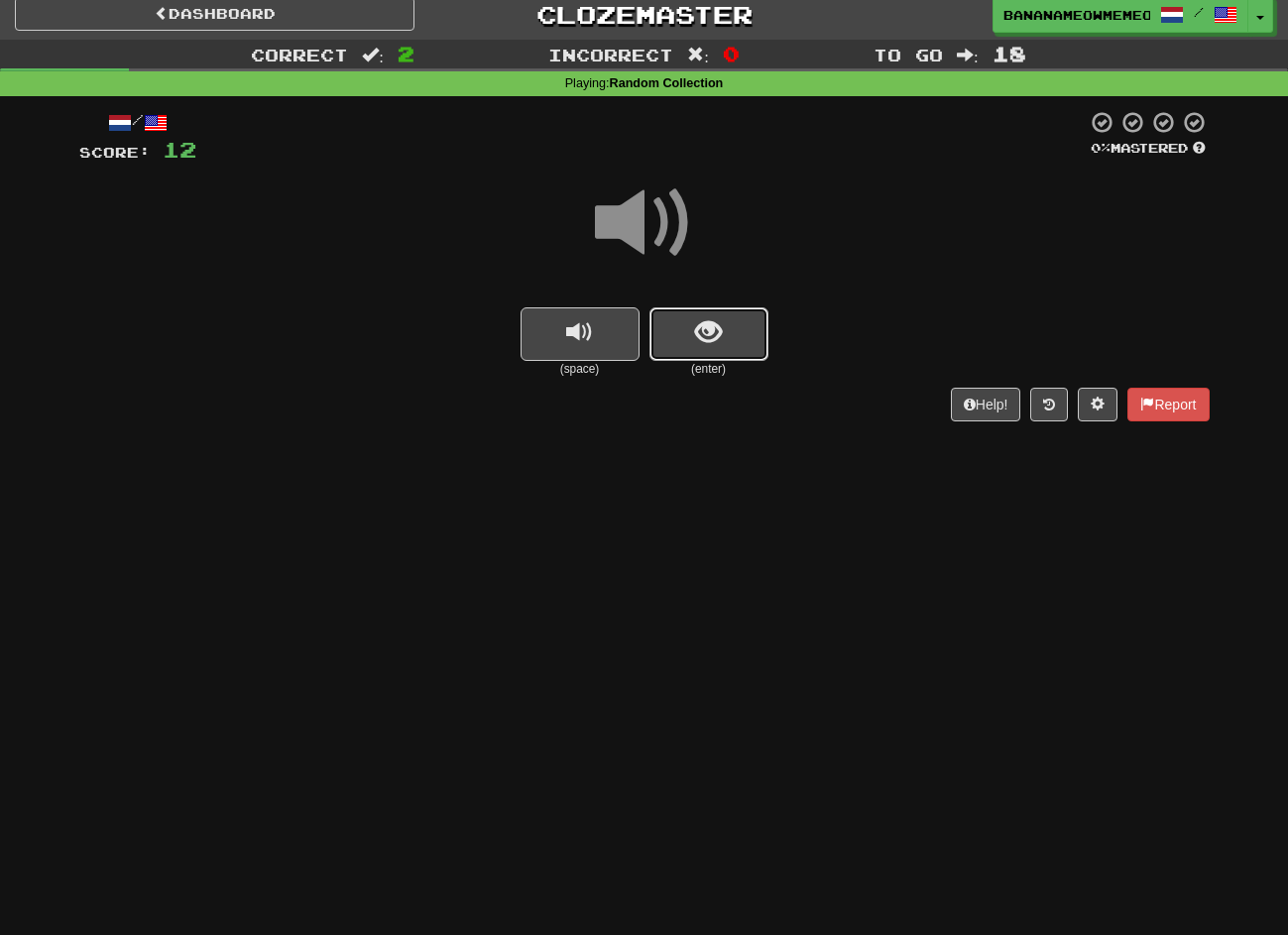 click at bounding box center (709, 334) 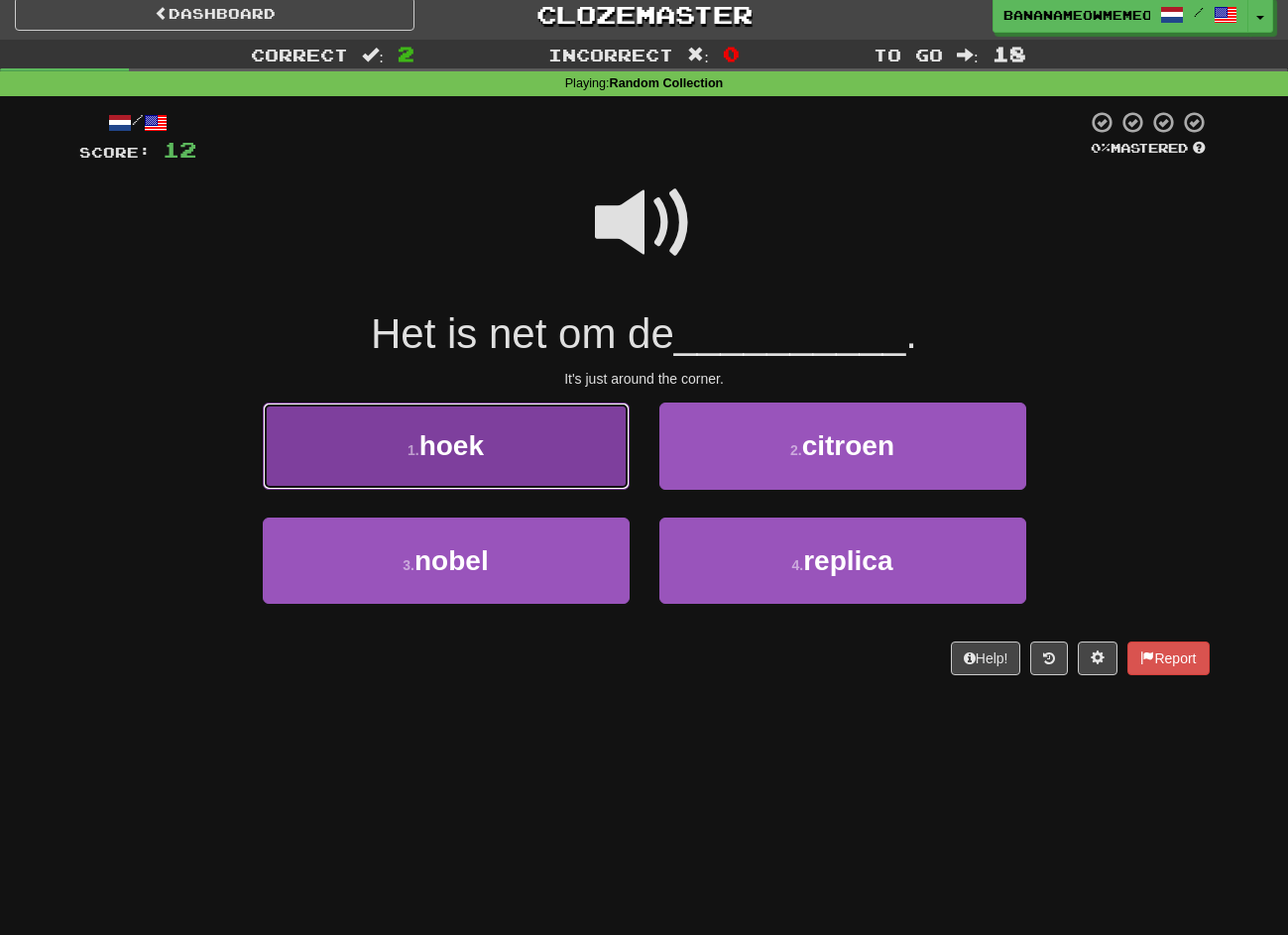 click on "hoek" at bounding box center (451, 445) 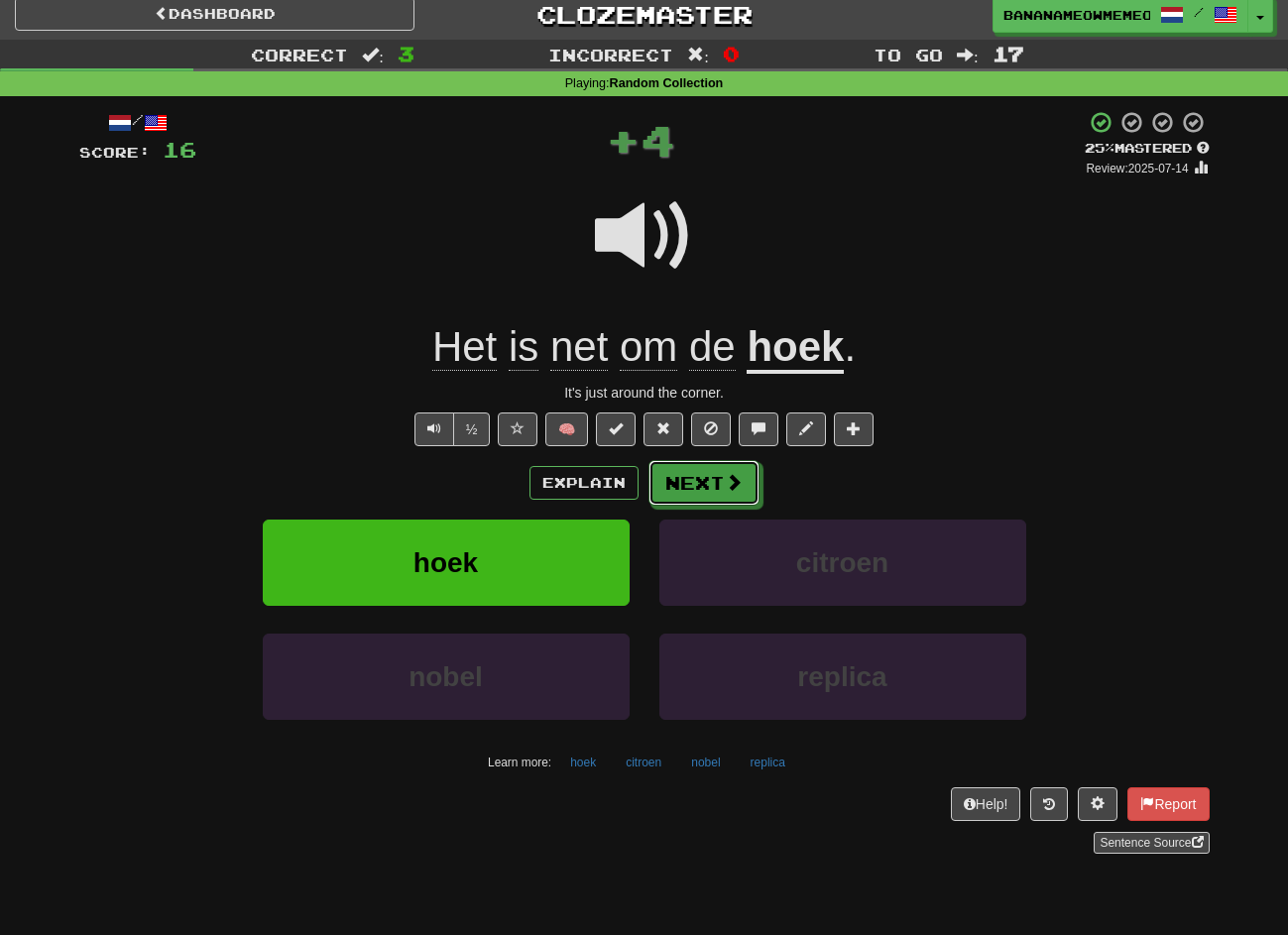 click on "Next" at bounding box center [704, 483] 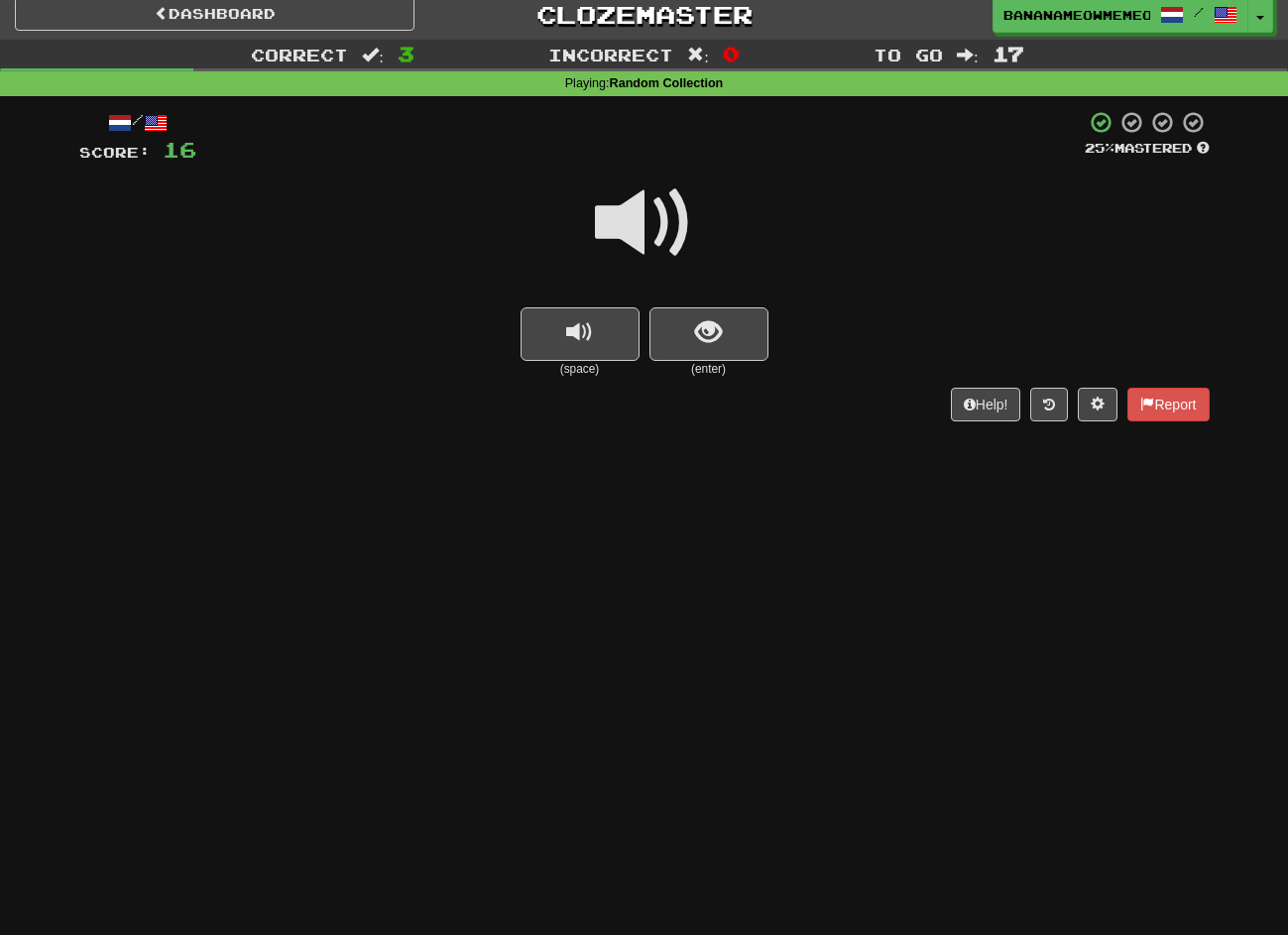 click at bounding box center [644, 223] 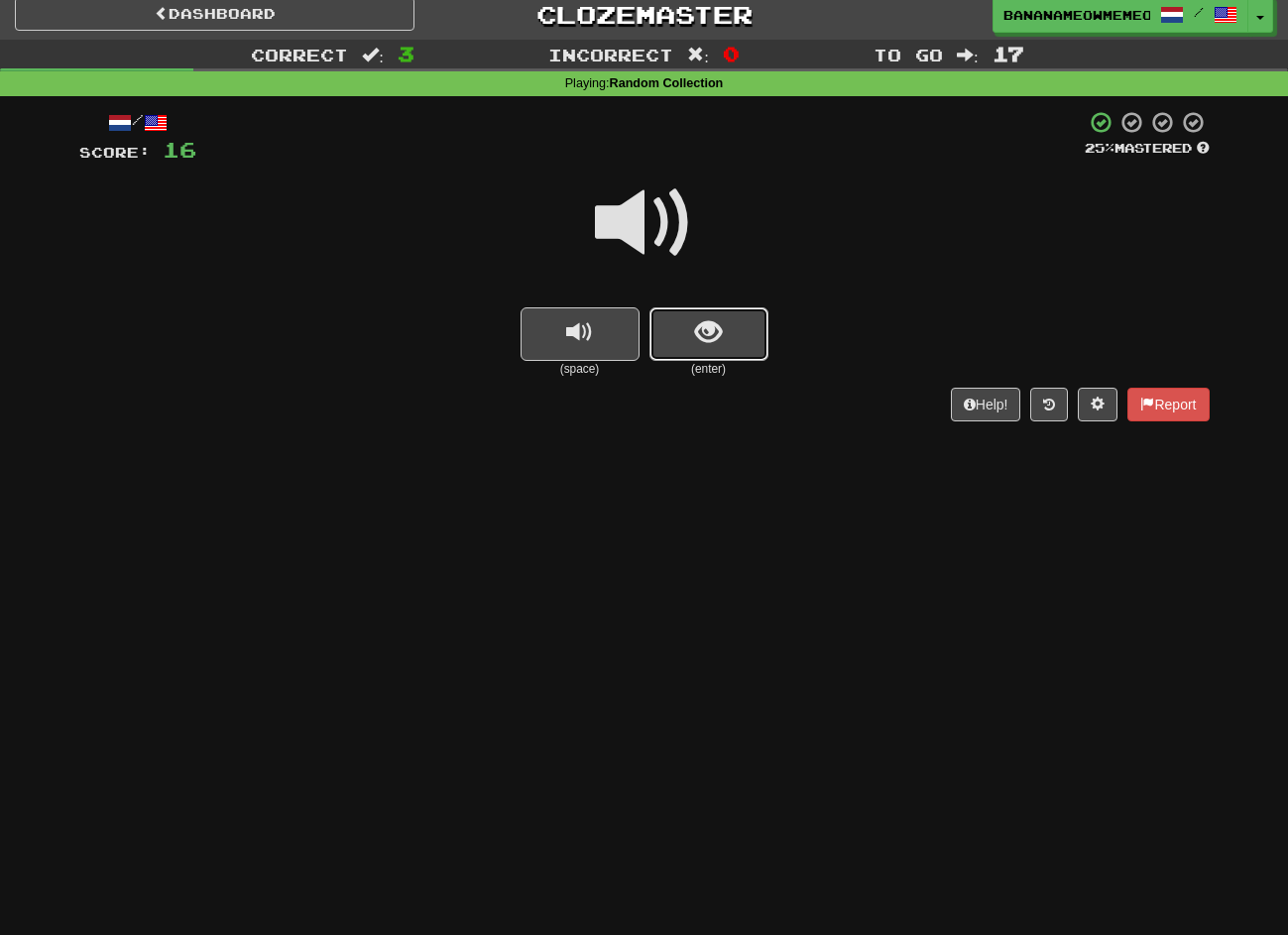 click at bounding box center (709, 334) 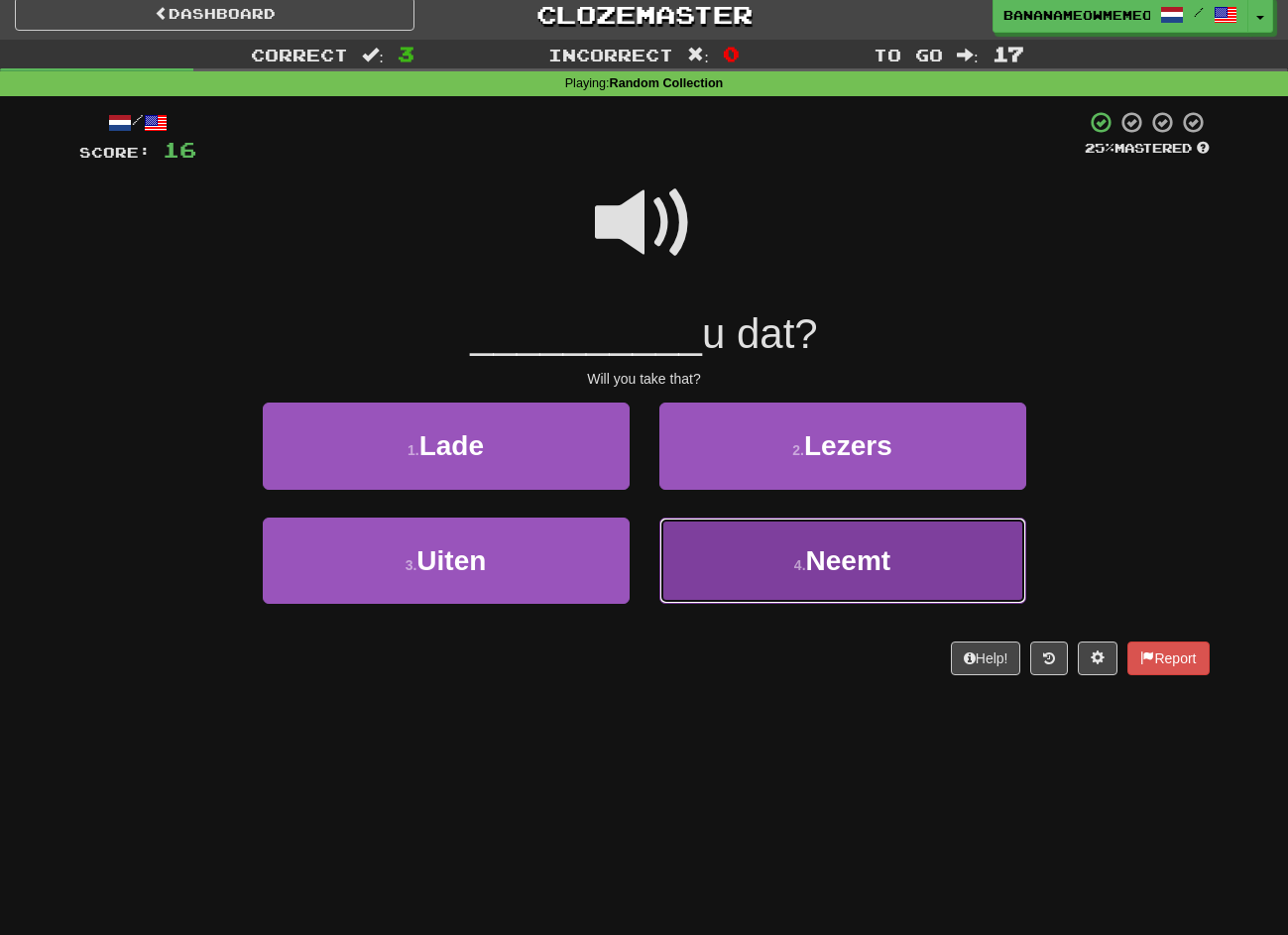 click on "4 .  Neemt" at bounding box center [843, 560] 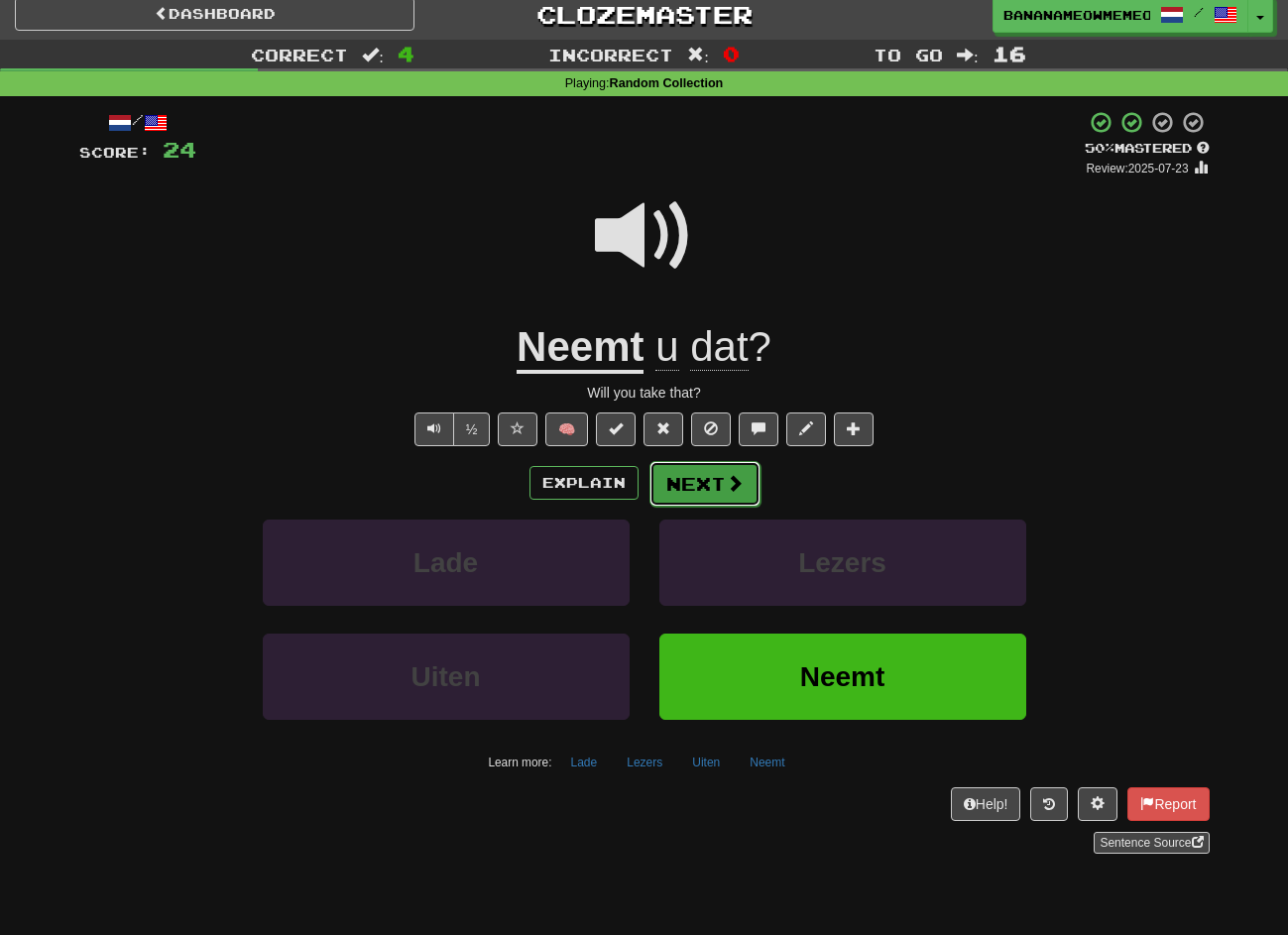 click on "Next" at bounding box center [705, 484] 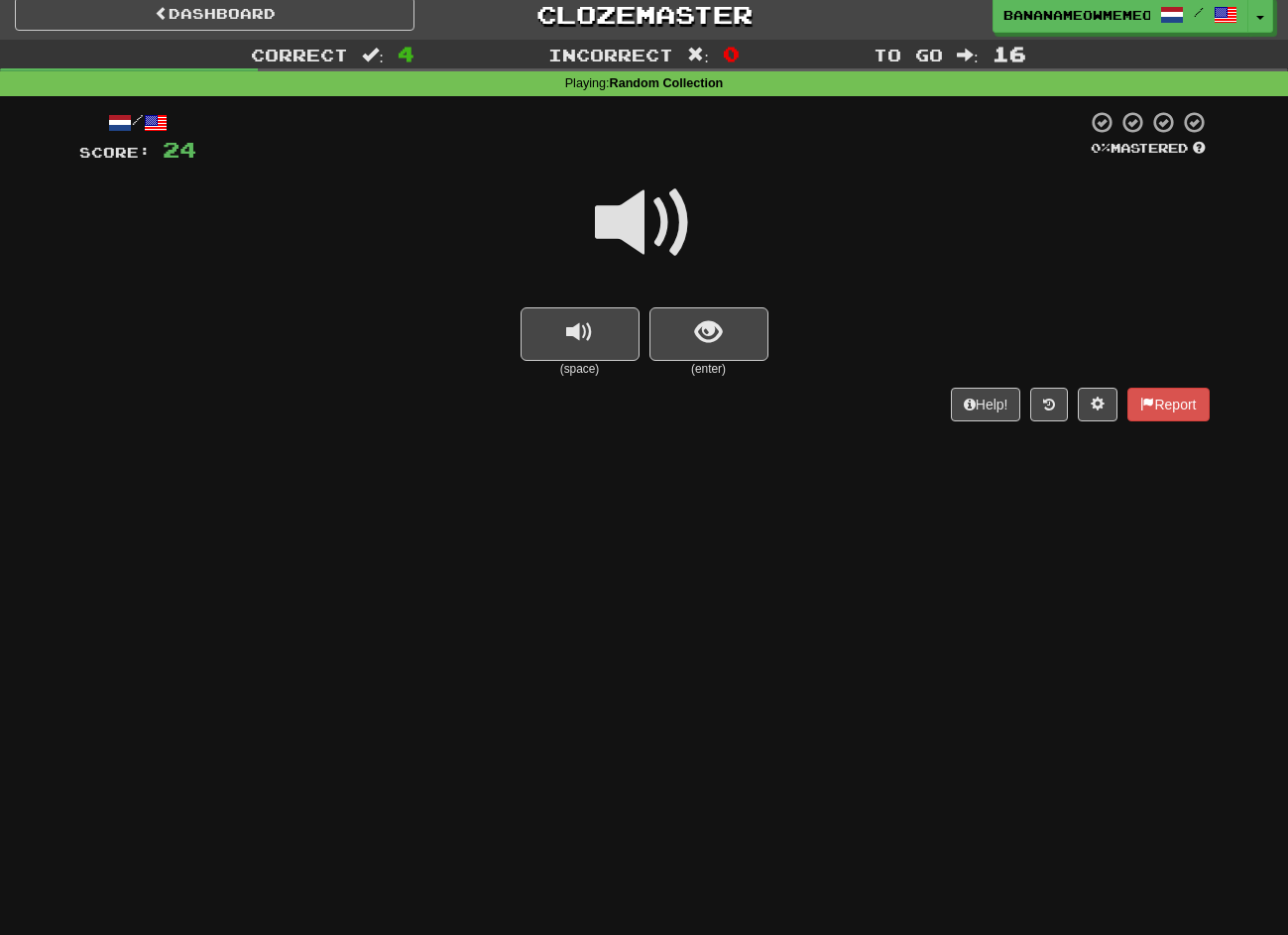 click at bounding box center [644, 223] 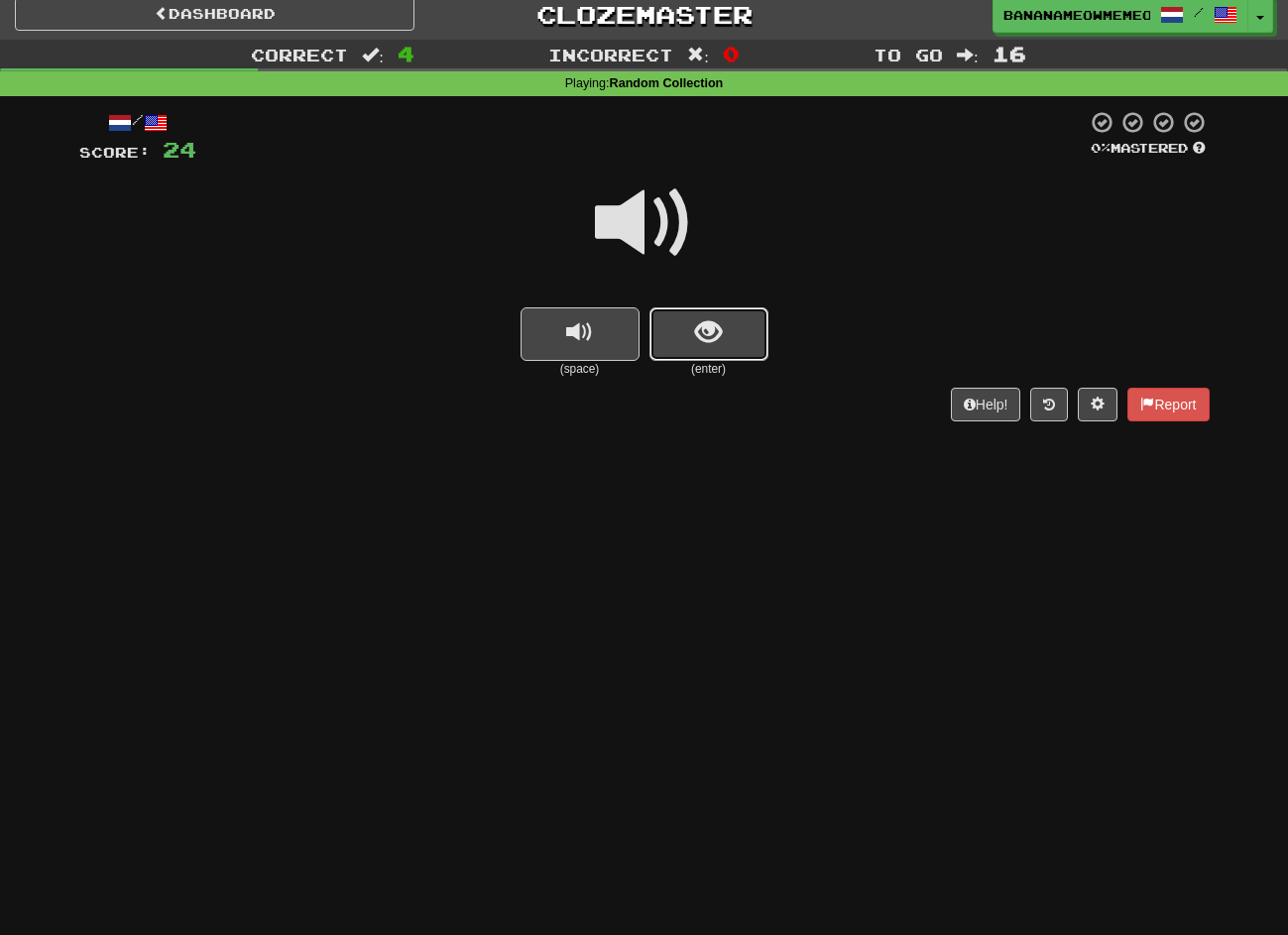 click at bounding box center [708, 332] 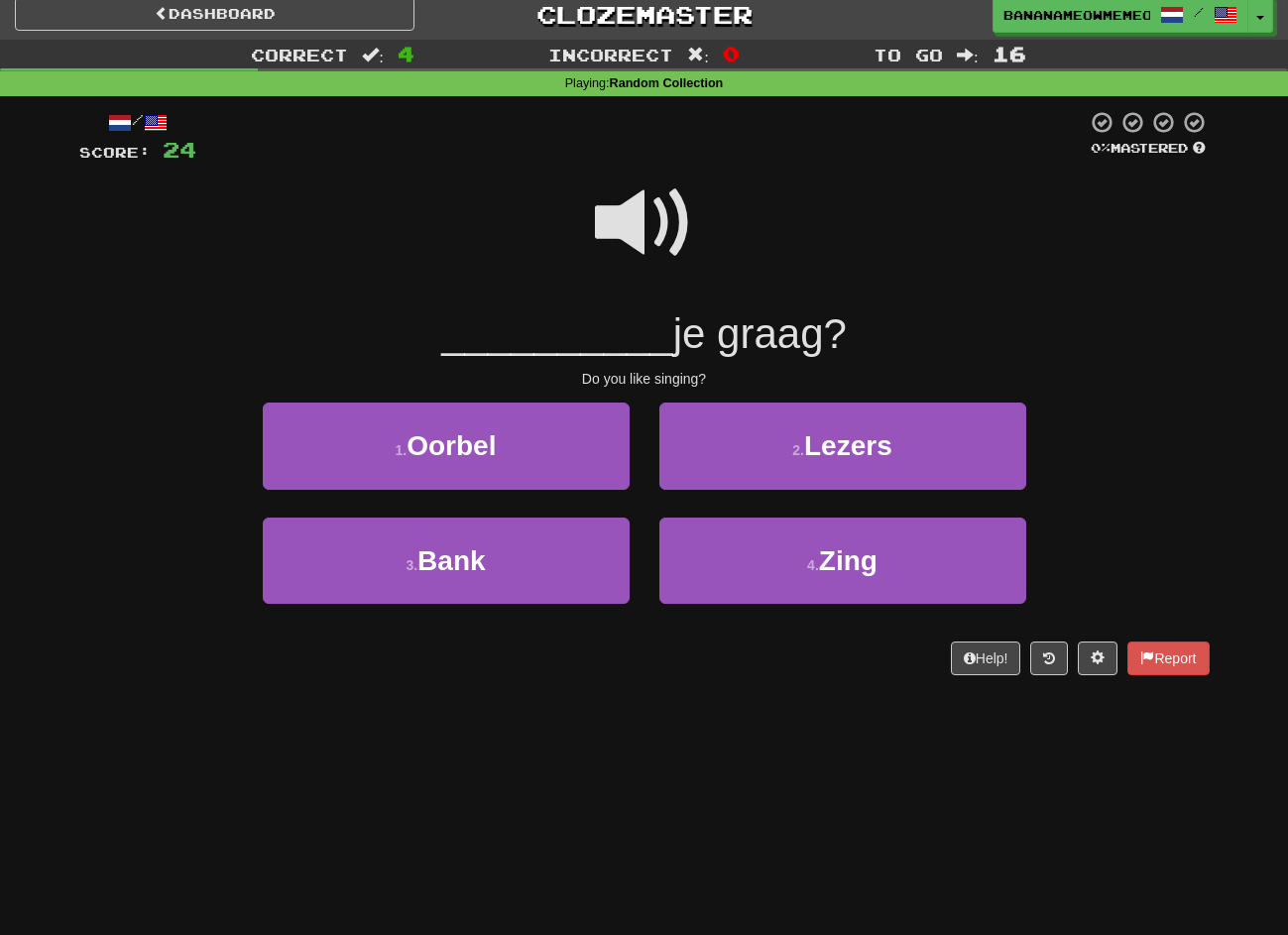 click at bounding box center (644, 223) 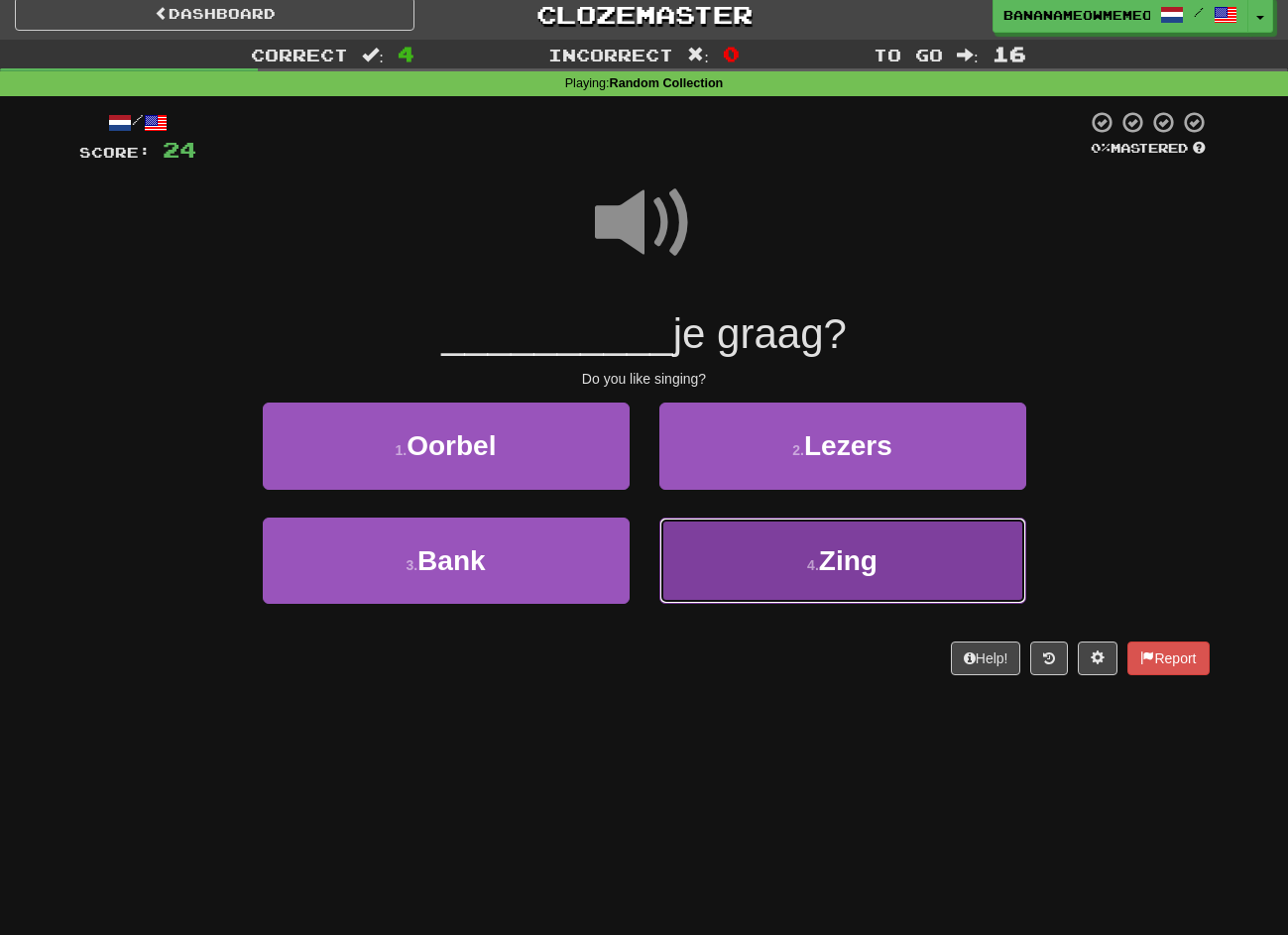 click on "4 .  Zing" at bounding box center (843, 560) 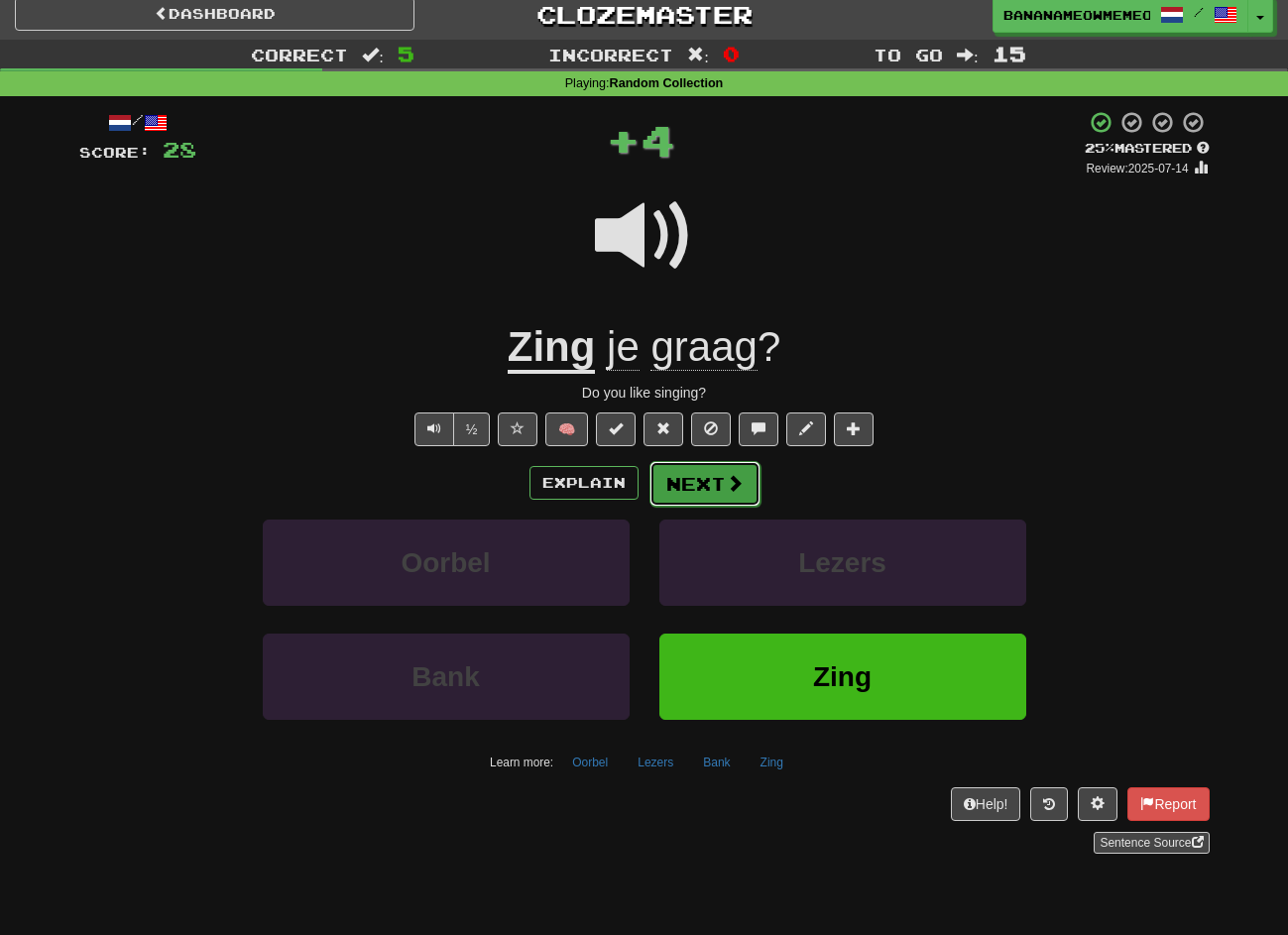 click on "Next" at bounding box center [705, 484] 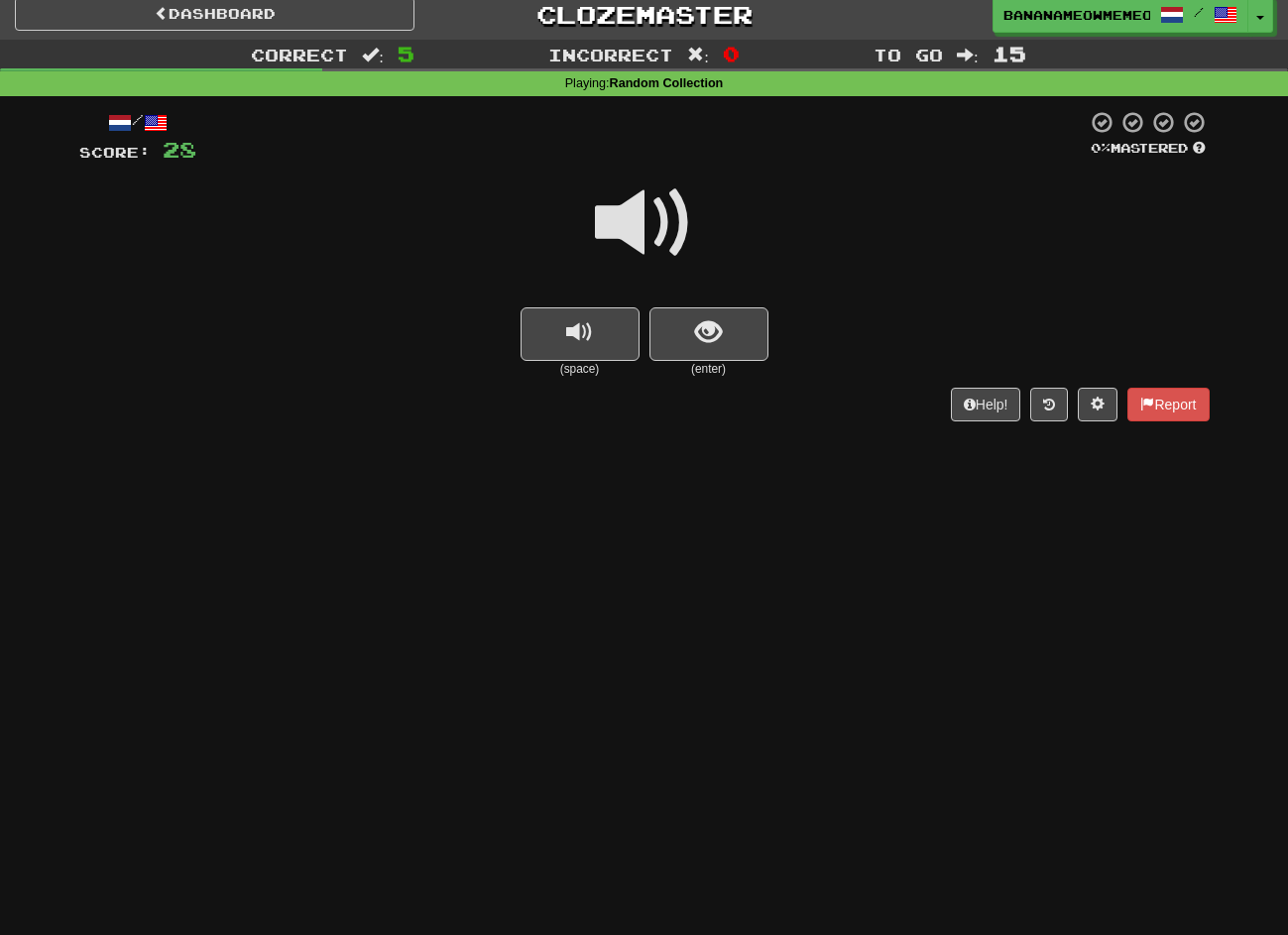 click at bounding box center (644, 223) 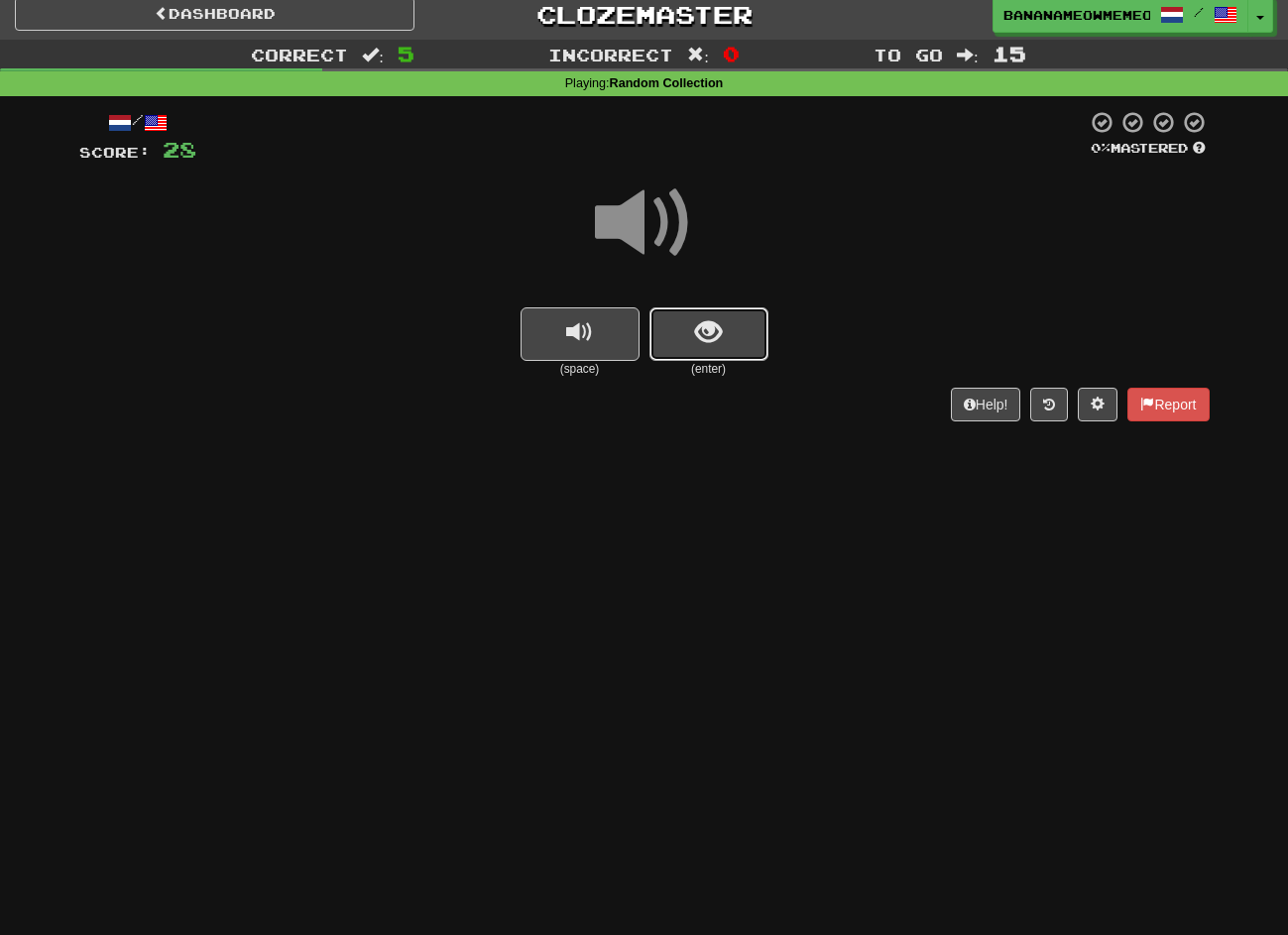 click at bounding box center (709, 334) 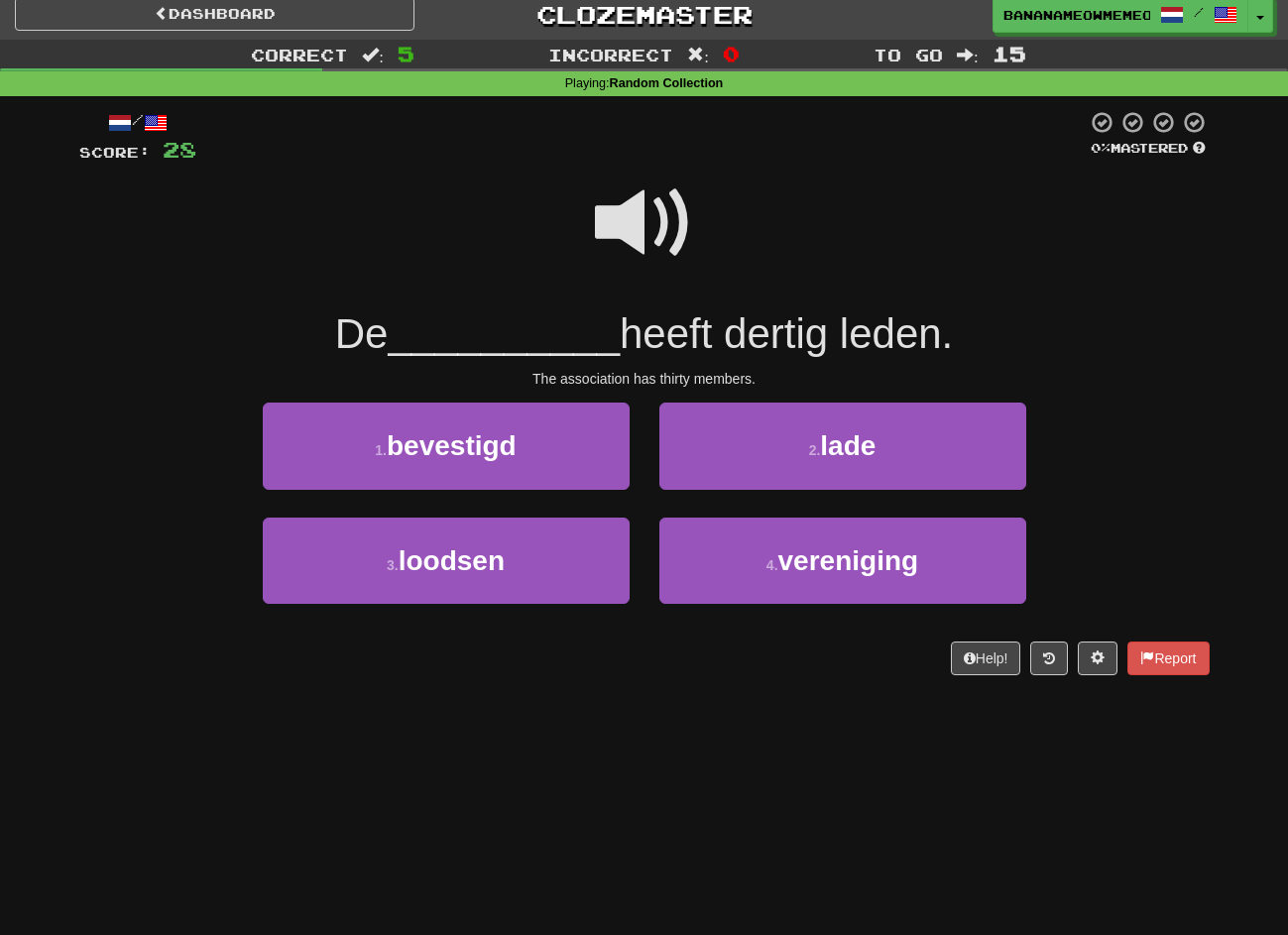 click at bounding box center (644, 223) 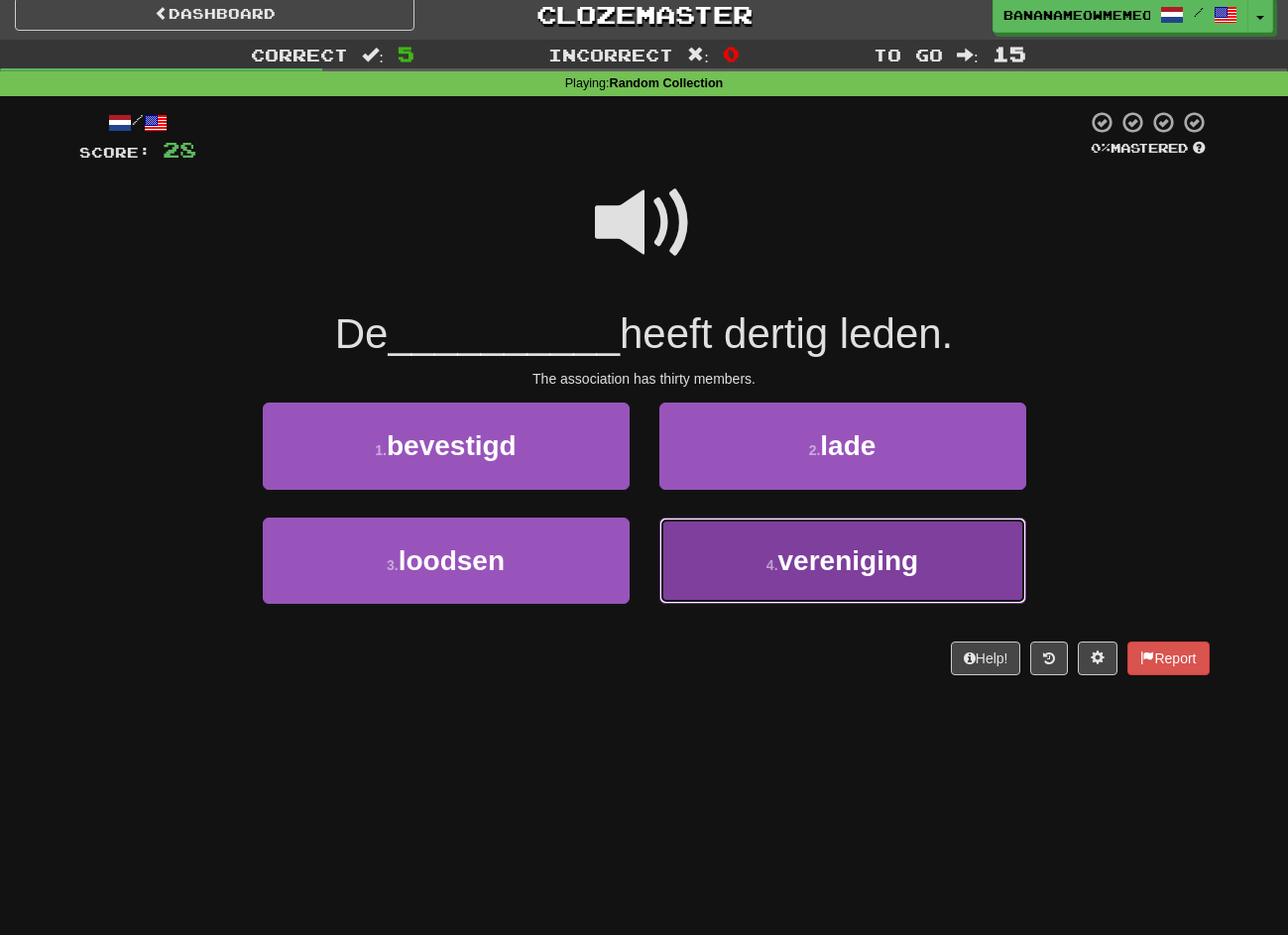 click on "vereniging" at bounding box center [849, 560] 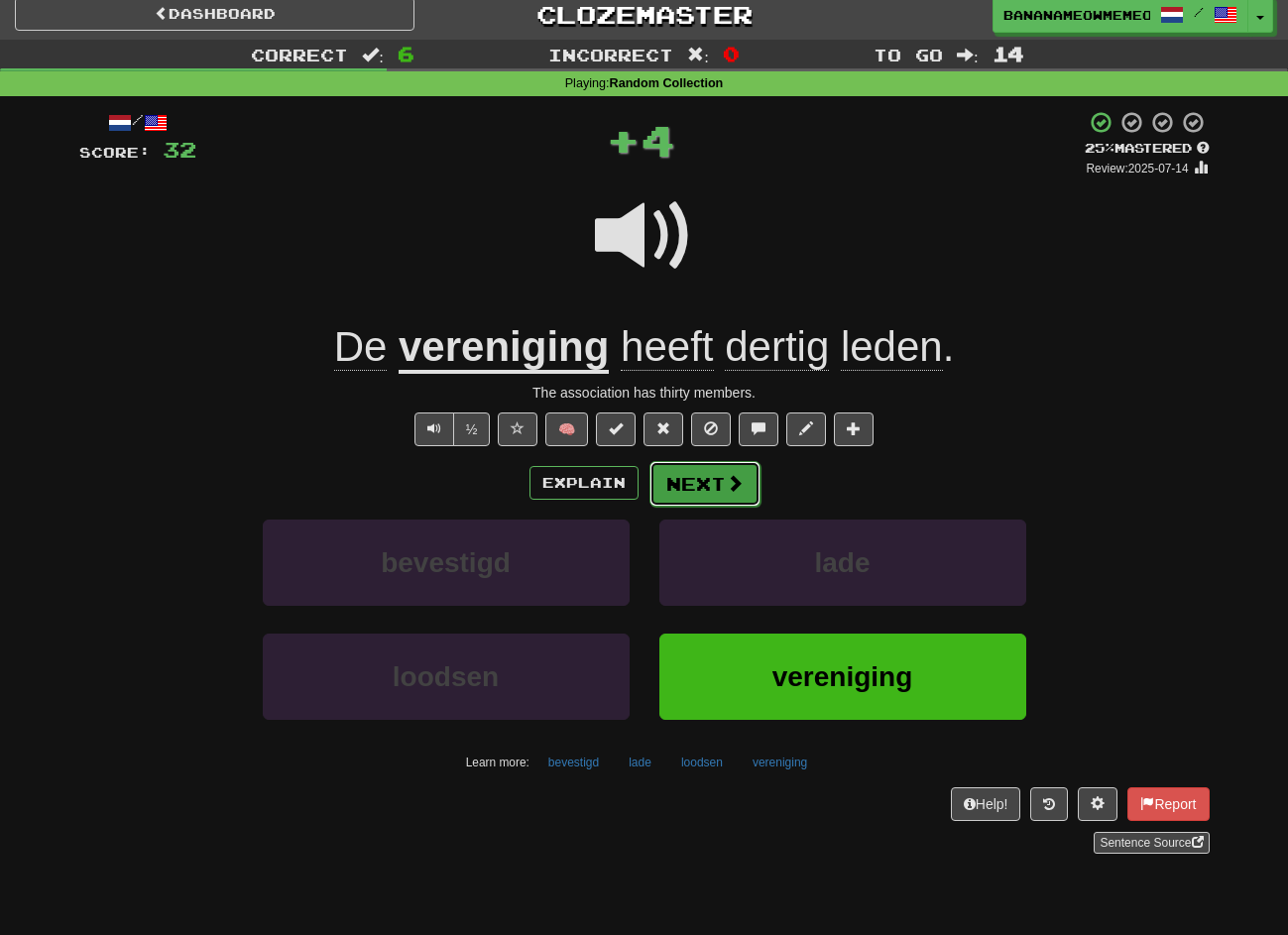 click on "Next" at bounding box center [705, 484] 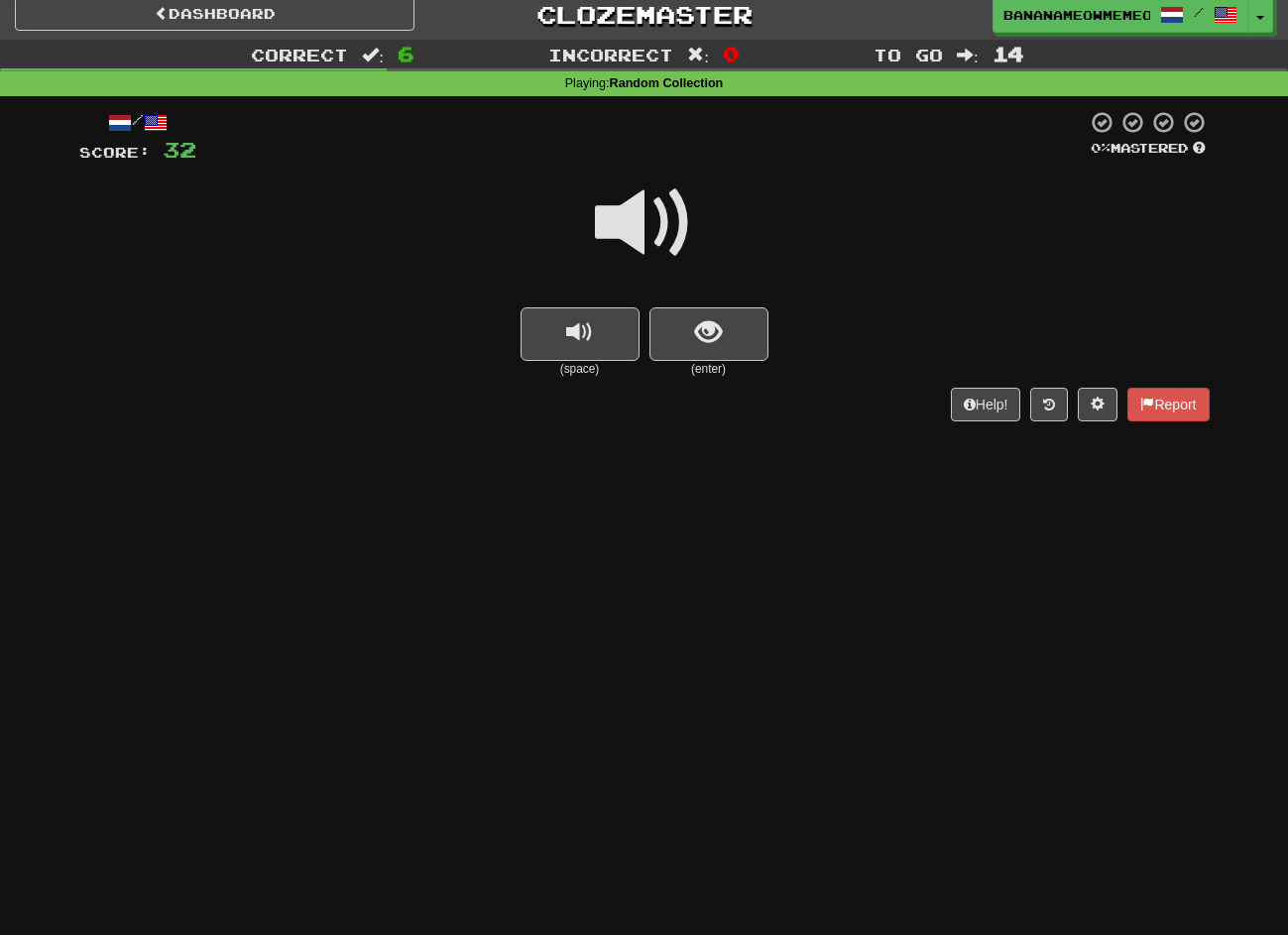 click at bounding box center (644, 223) 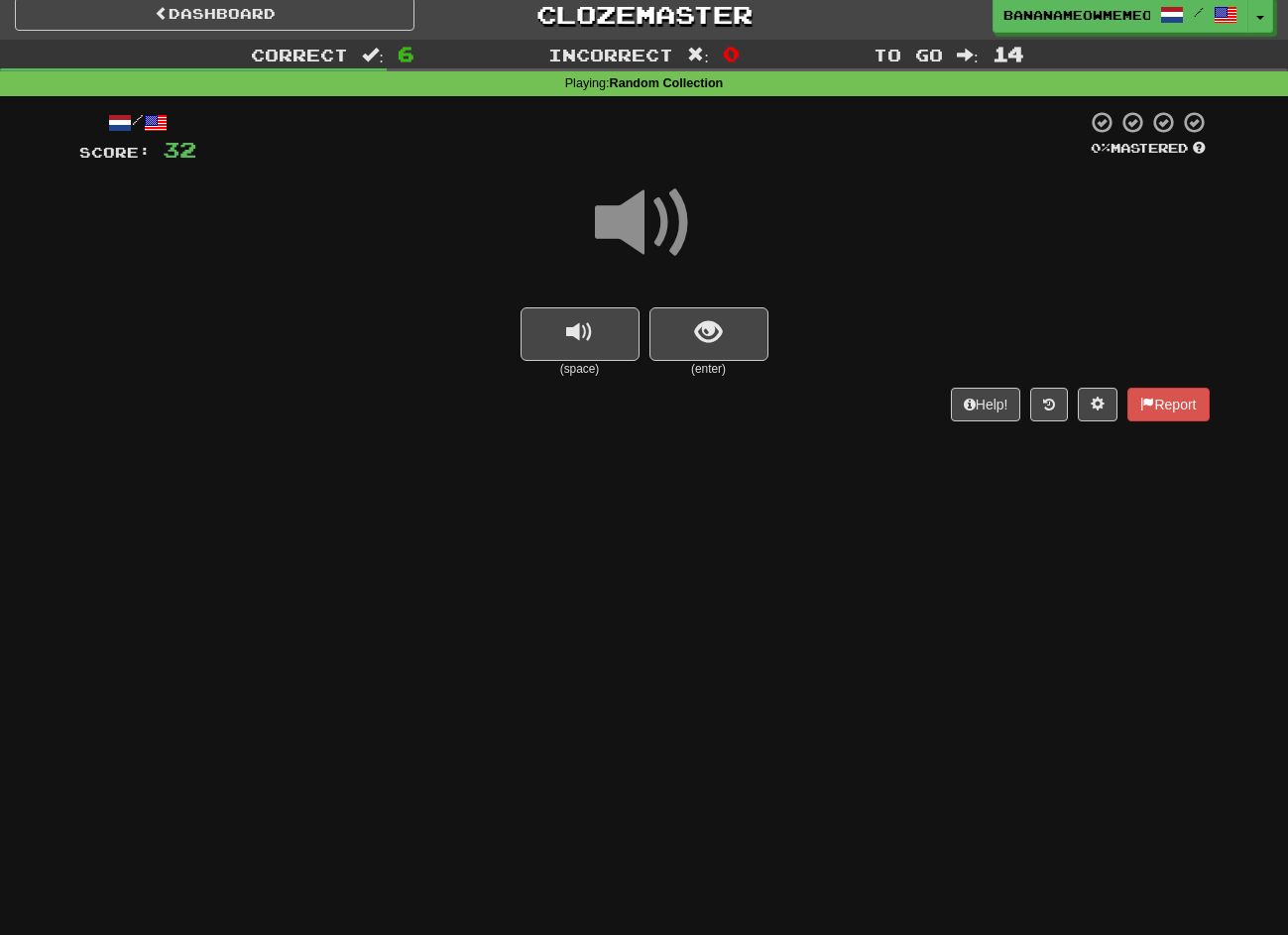 click at bounding box center [644, 223] 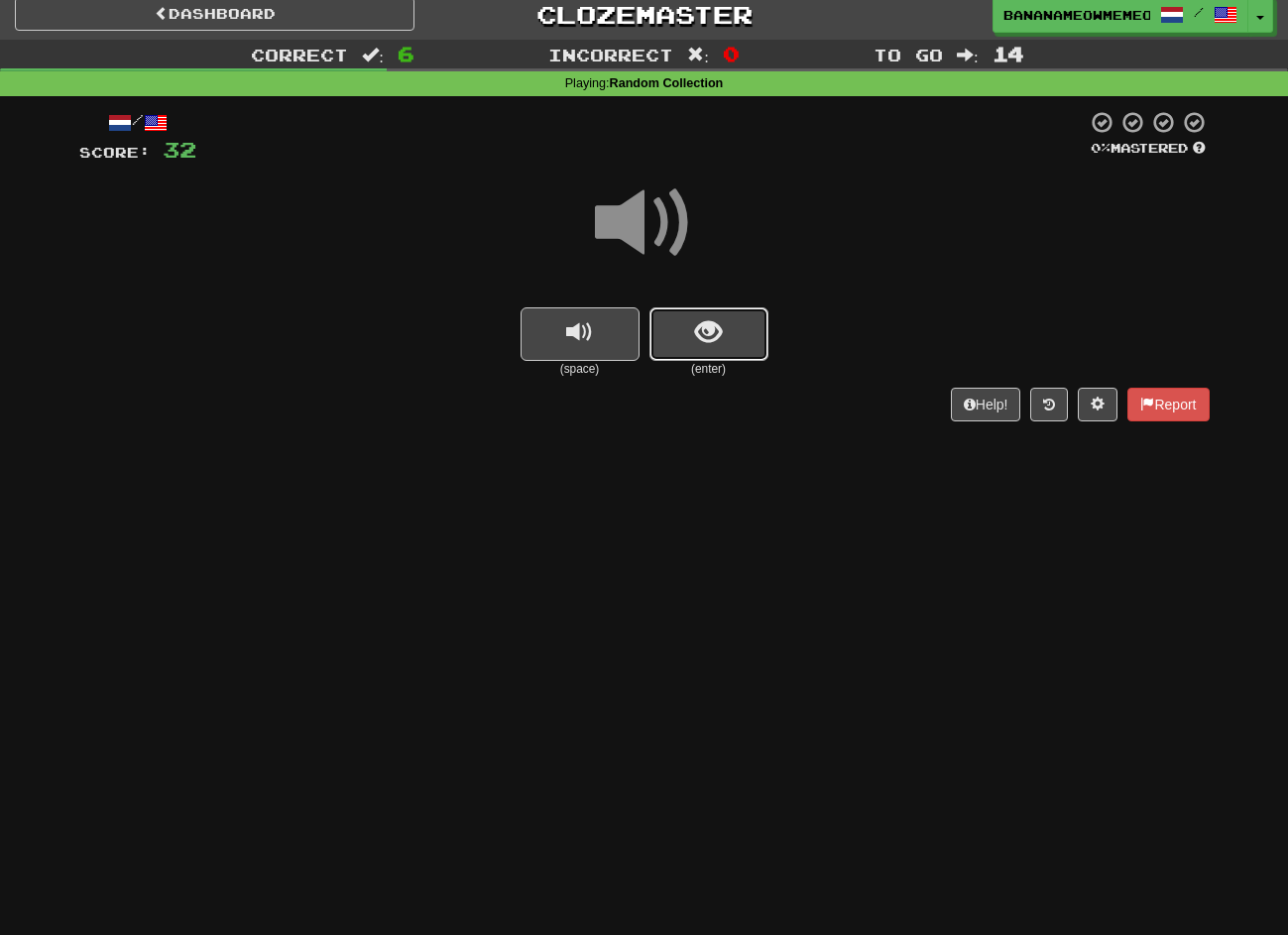 click at bounding box center (709, 334) 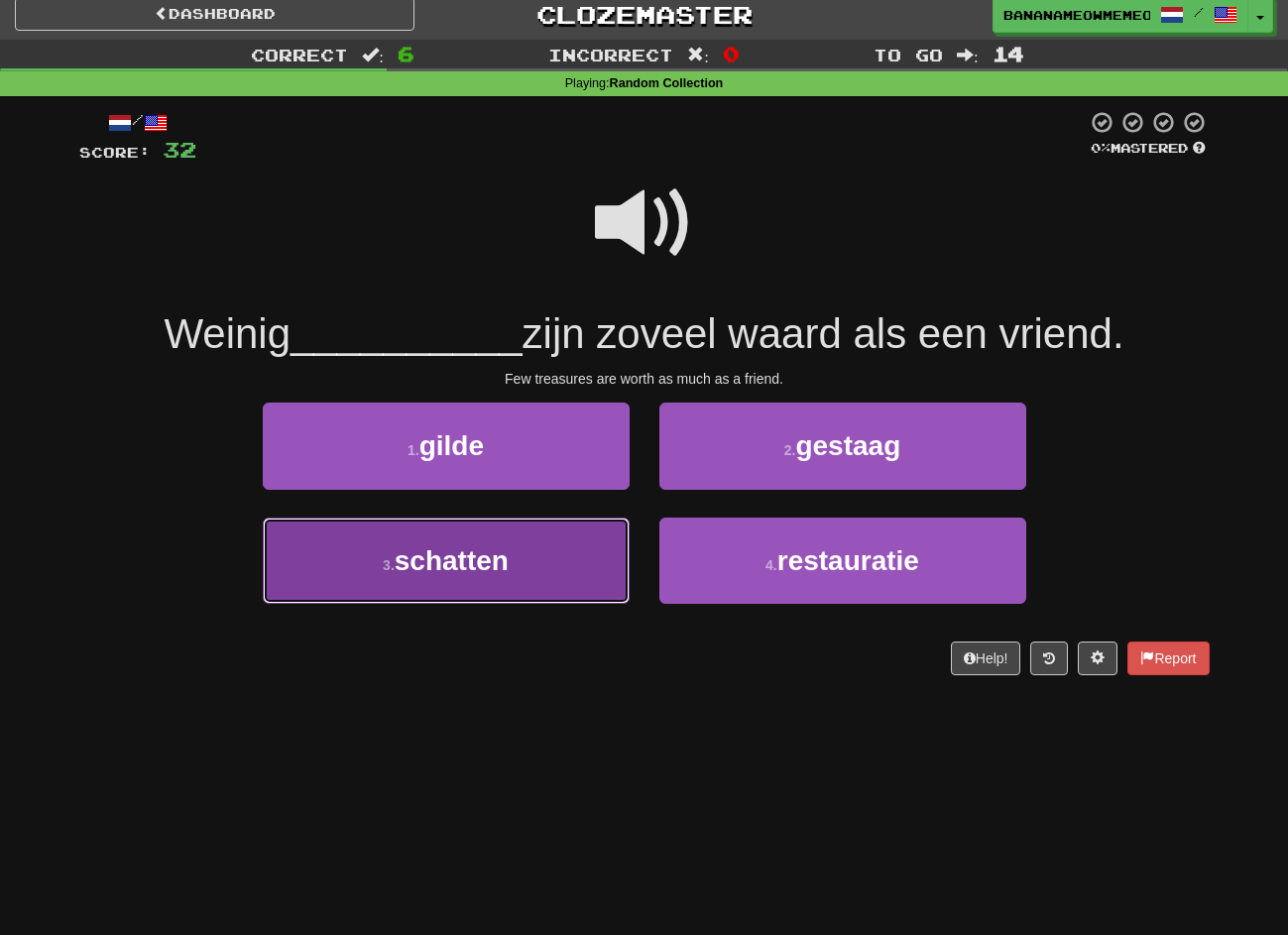 click on "schatten" at bounding box center (451, 560) 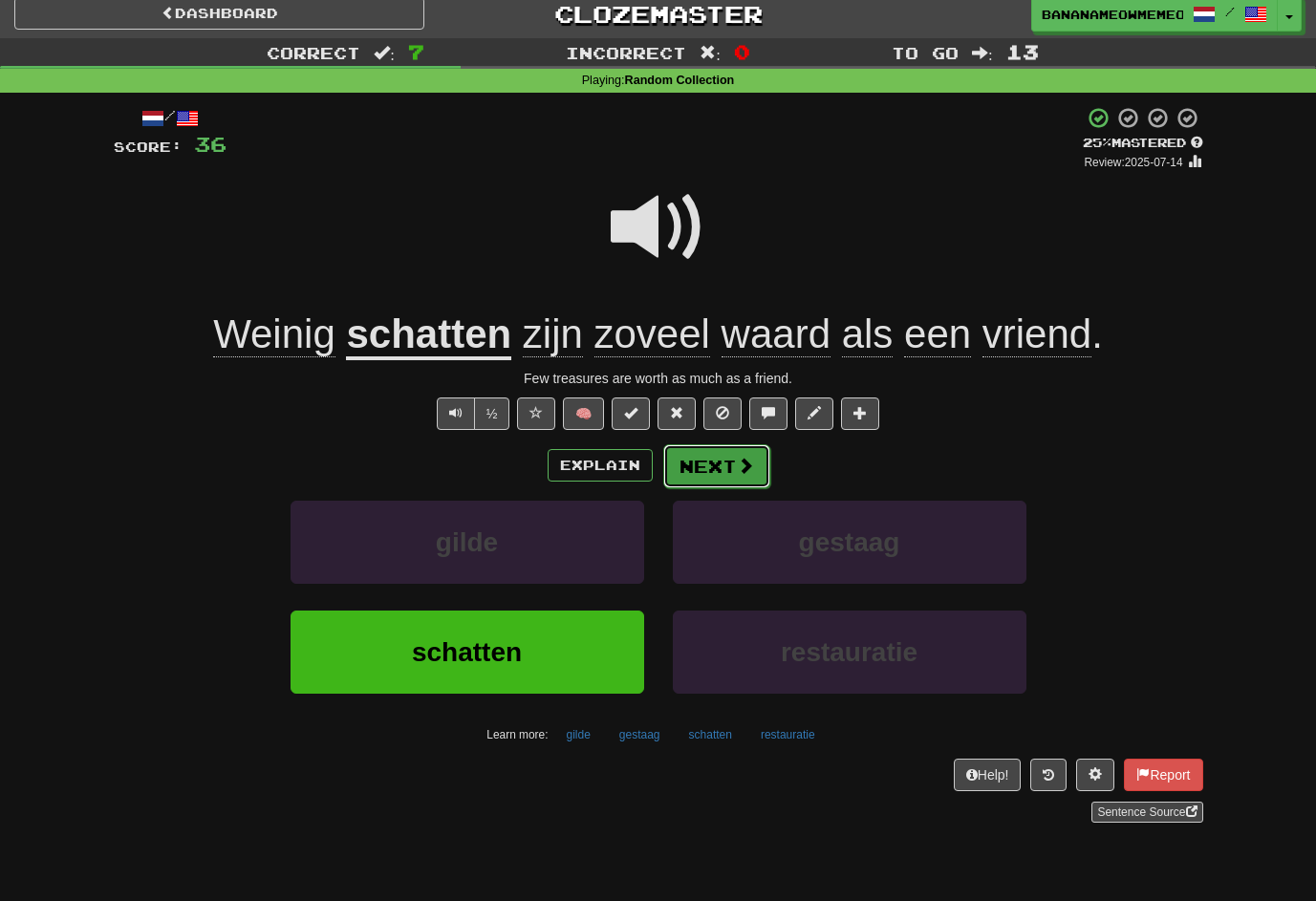click on "Next" at bounding box center (717, 466) 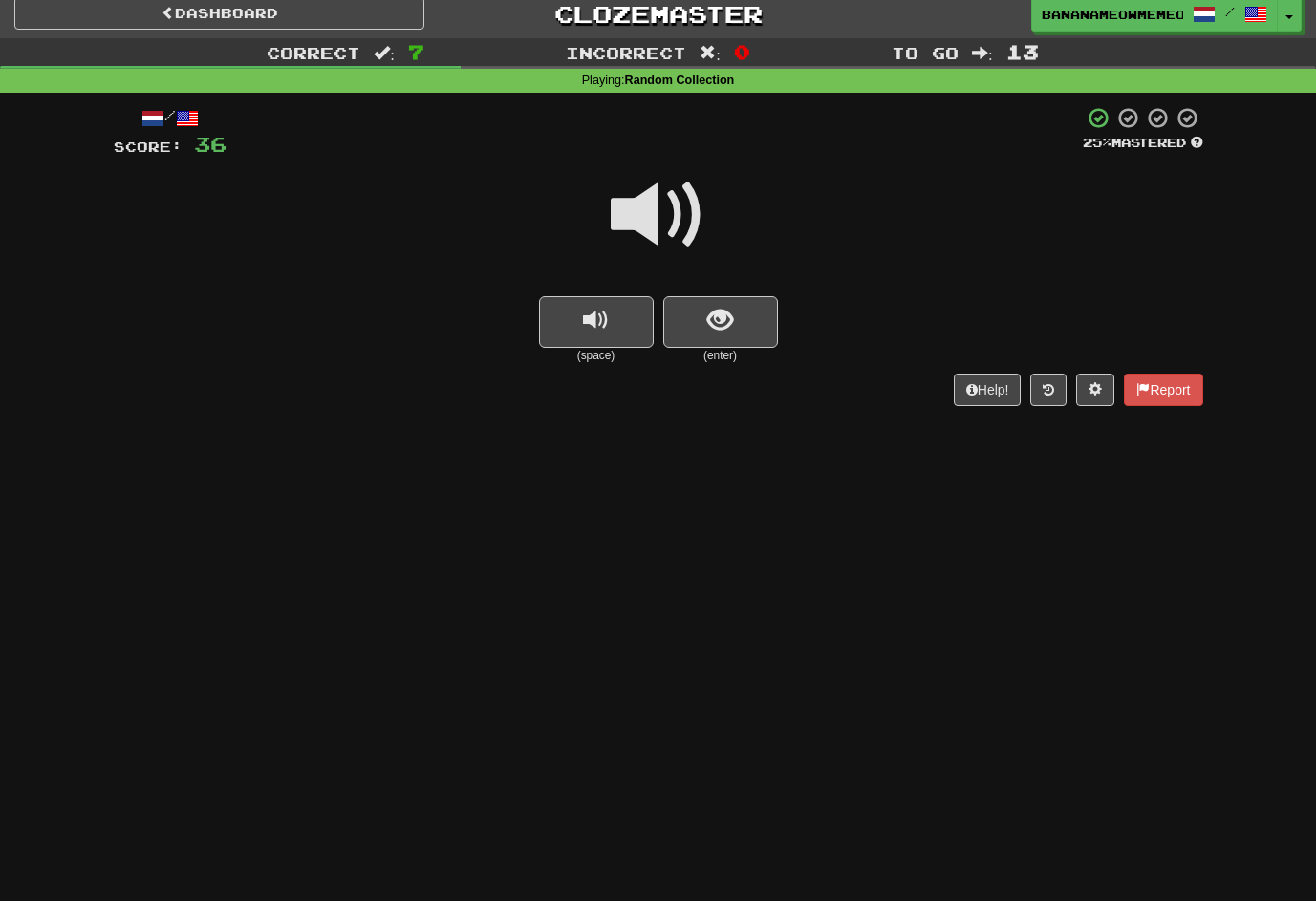 click at bounding box center [658, 215] 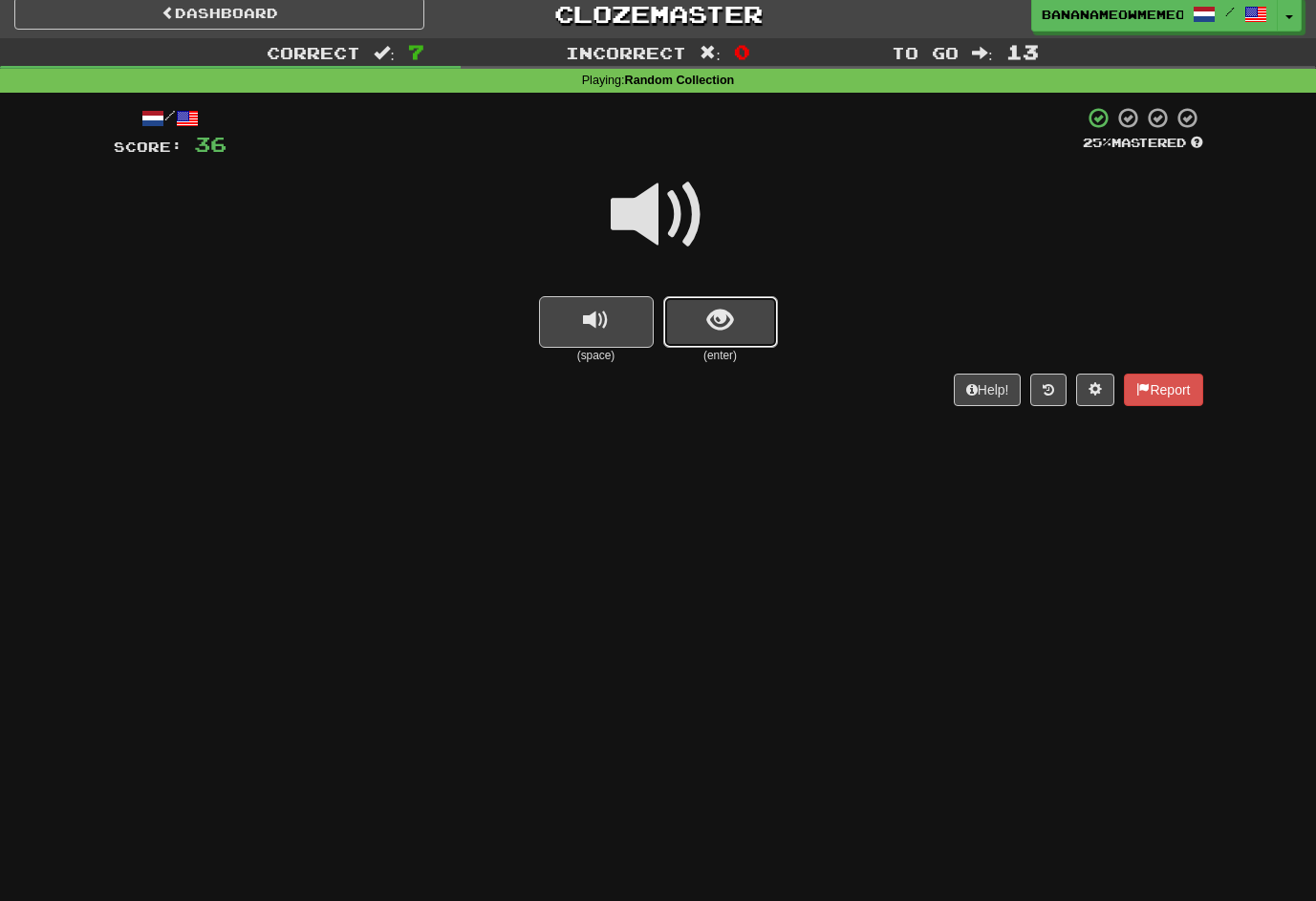 click at bounding box center (721, 322) 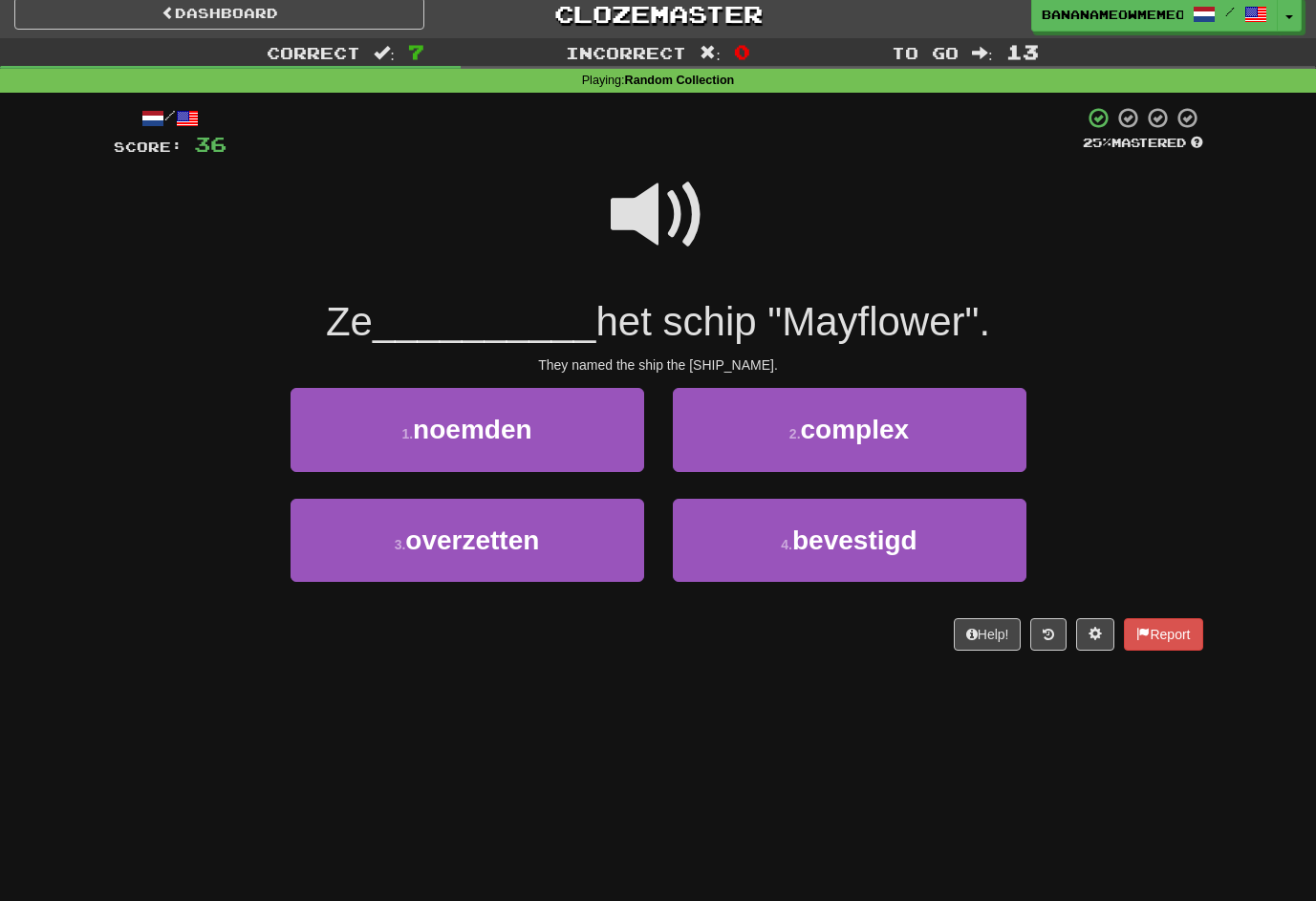 click on "1 .  noemden" at bounding box center [467, 442] 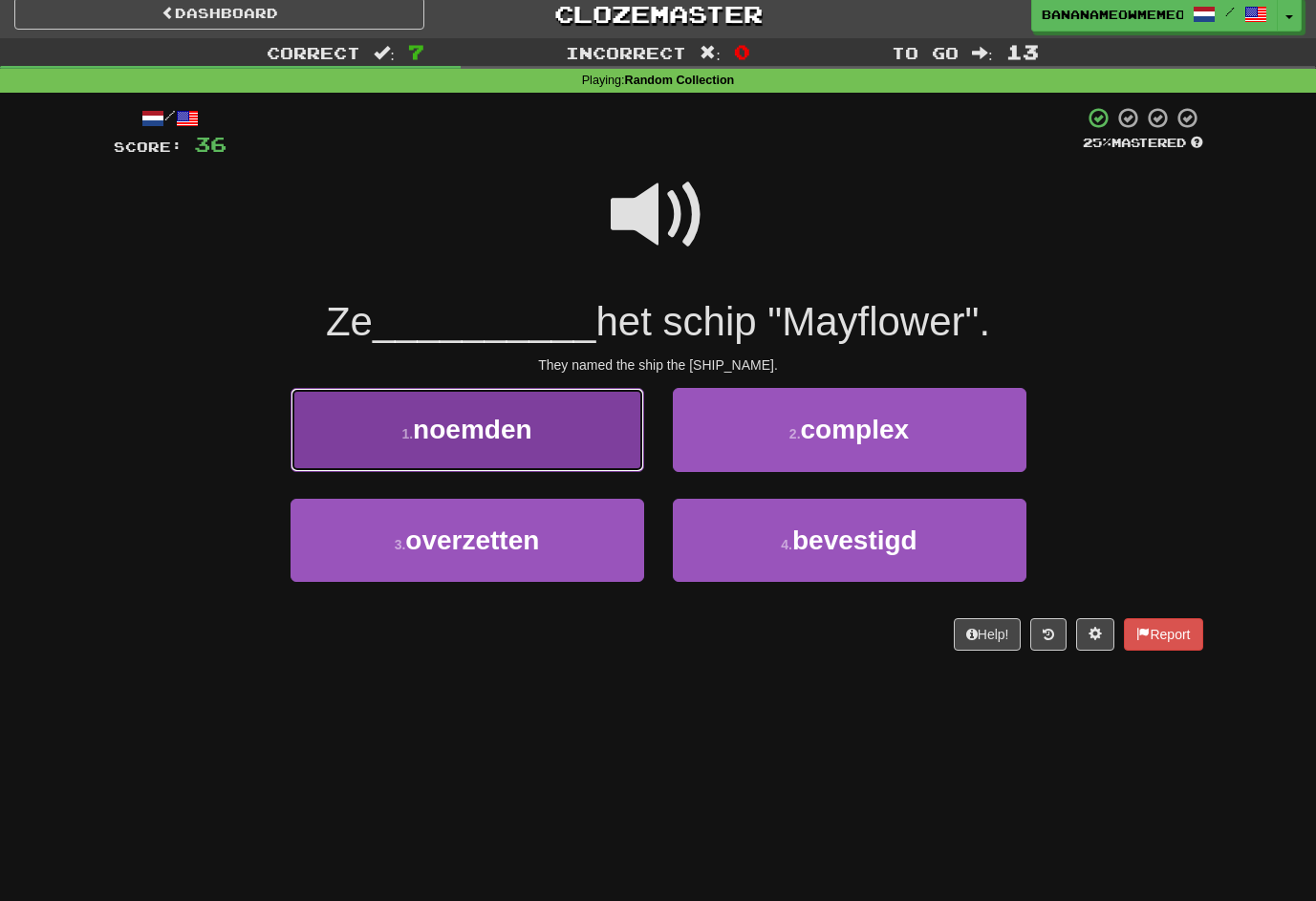 click on "1 .  noemden" at bounding box center (467, 429) 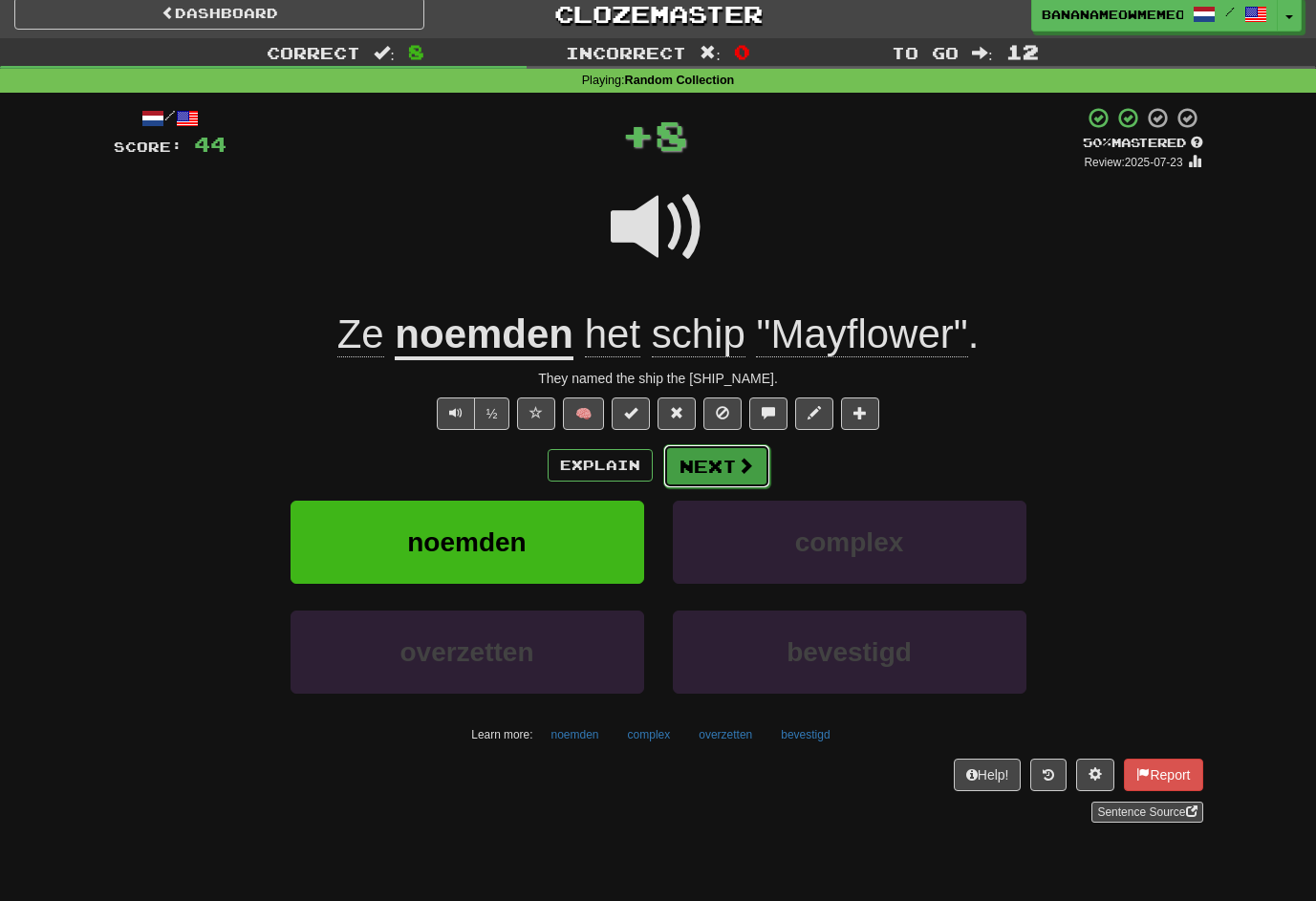 click on "Next" at bounding box center (717, 466) 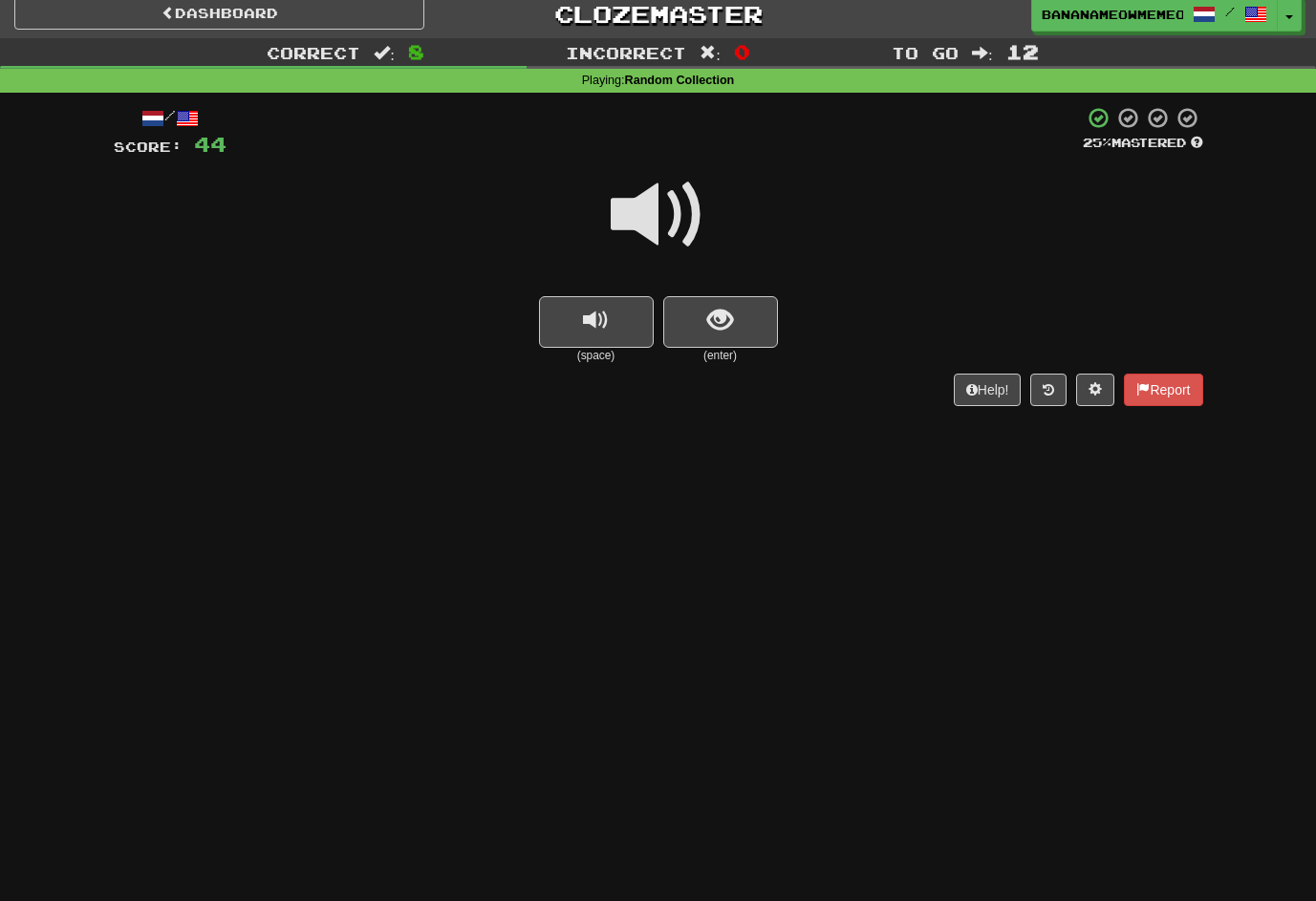 click at bounding box center (658, 215) 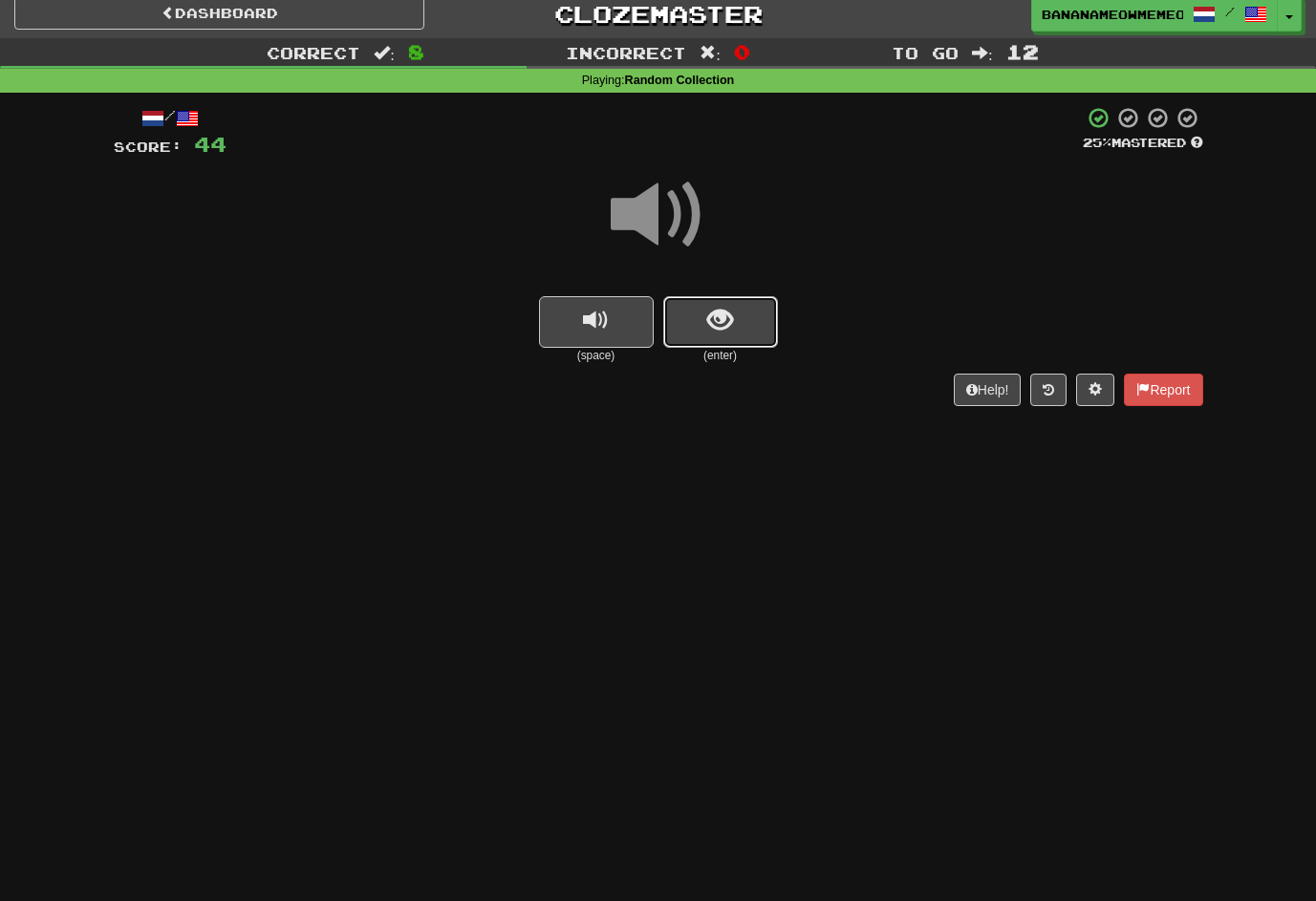 click at bounding box center (720, 320) 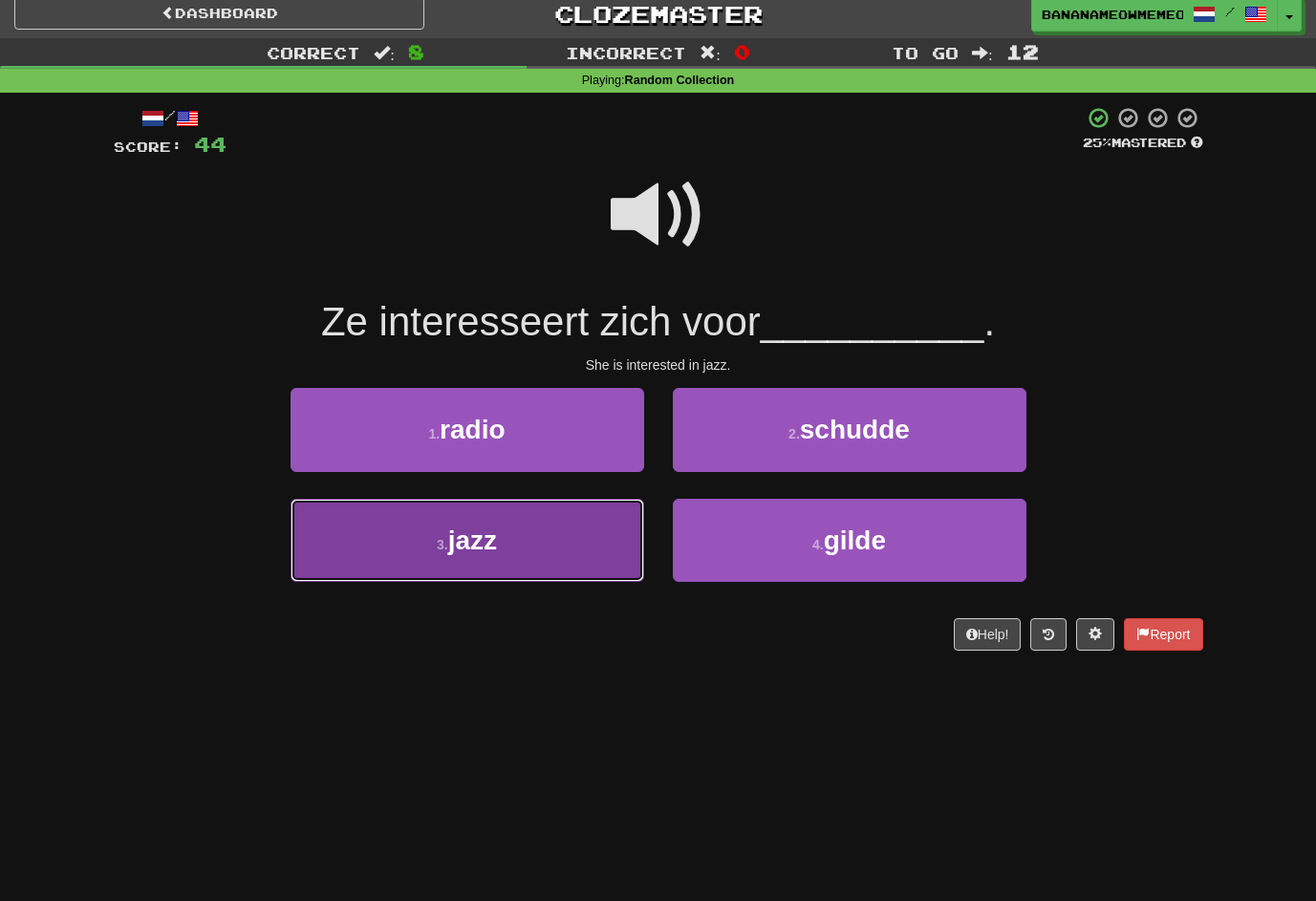 click on "3 .  jazz" at bounding box center (467, 540) 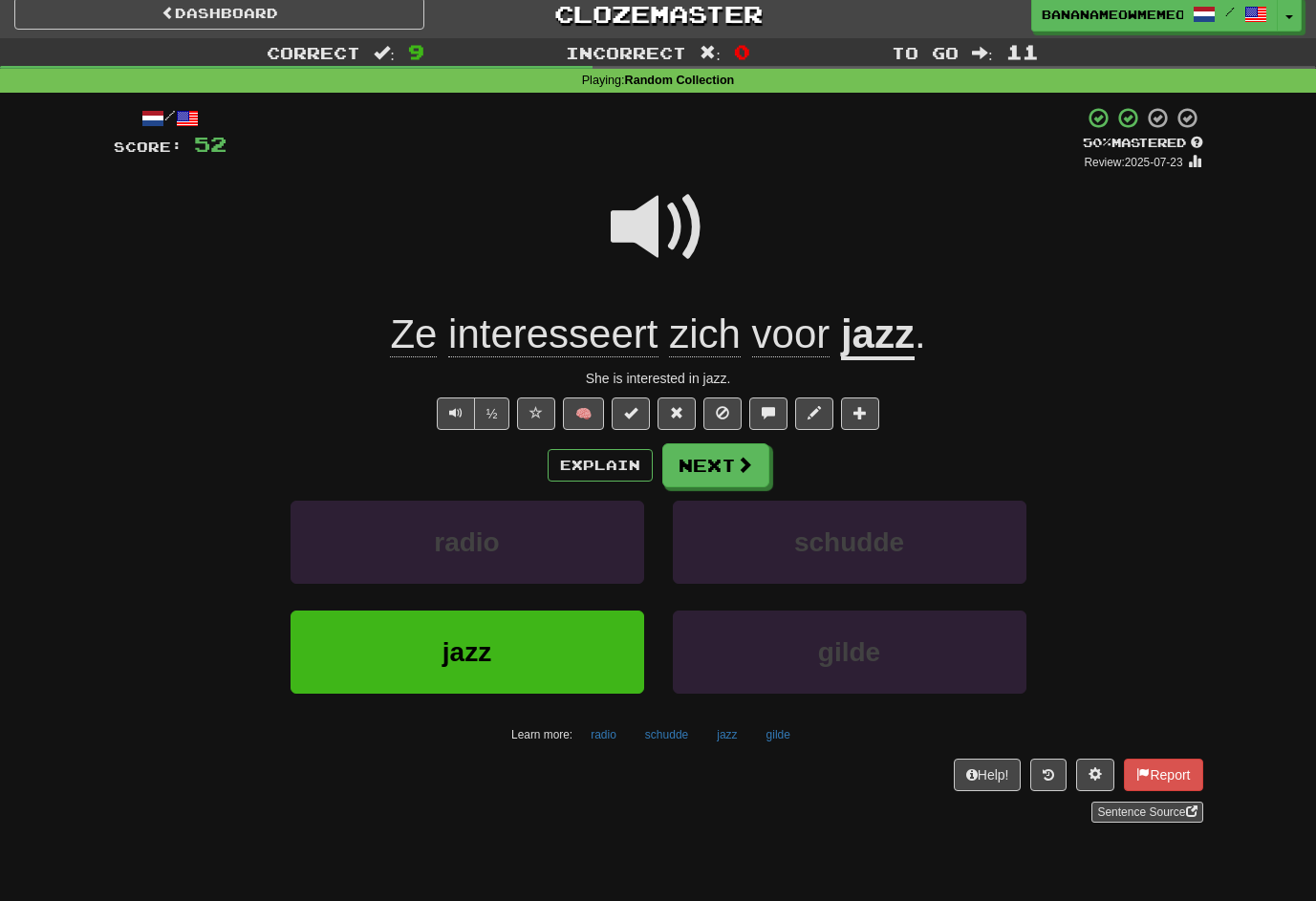 click at bounding box center (658, 227) 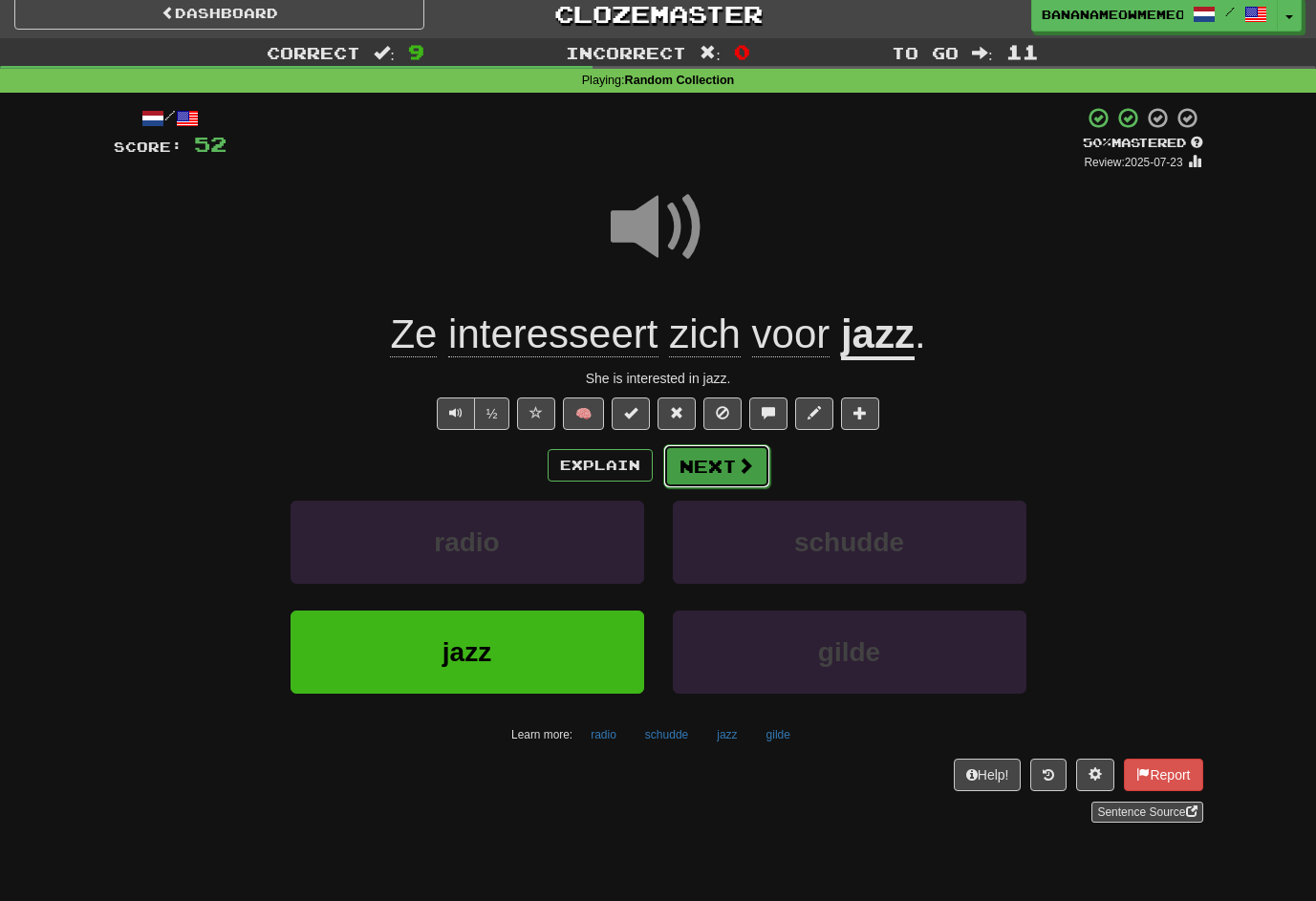 click on "Next" at bounding box center (717, 466) 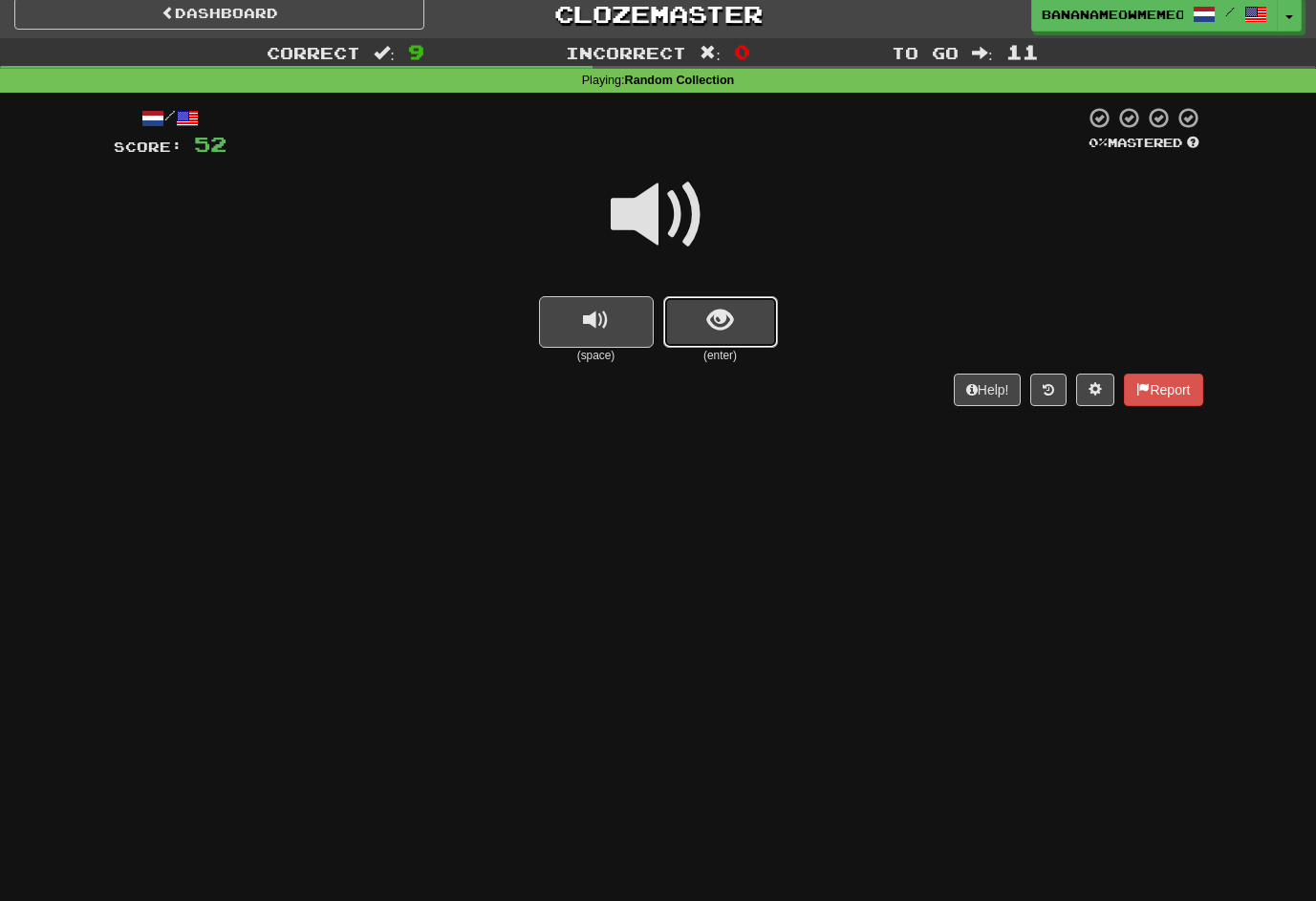 click at bounding box center (721, 322) 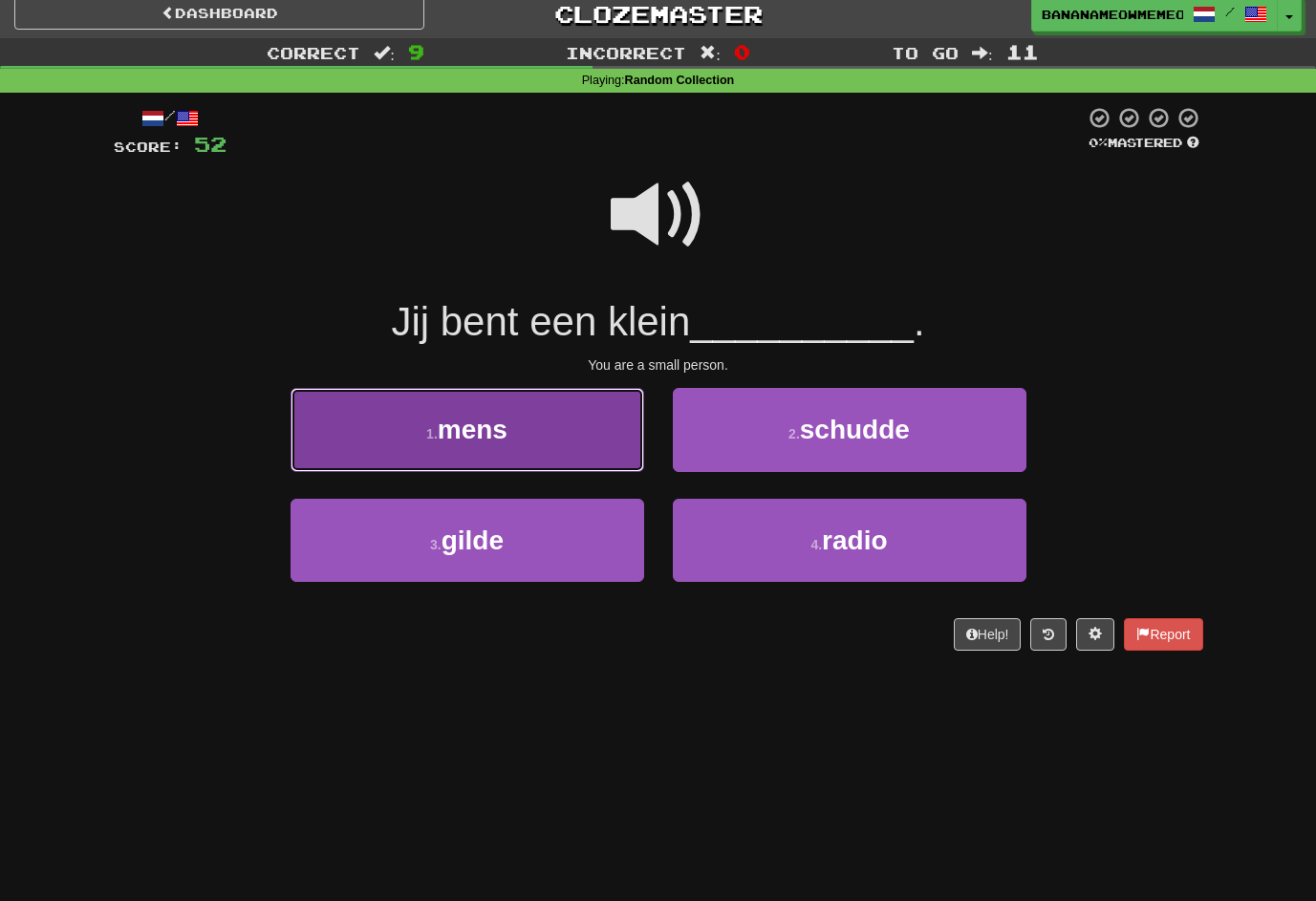click on "1 .  mens" at bounding box center (467, 429) 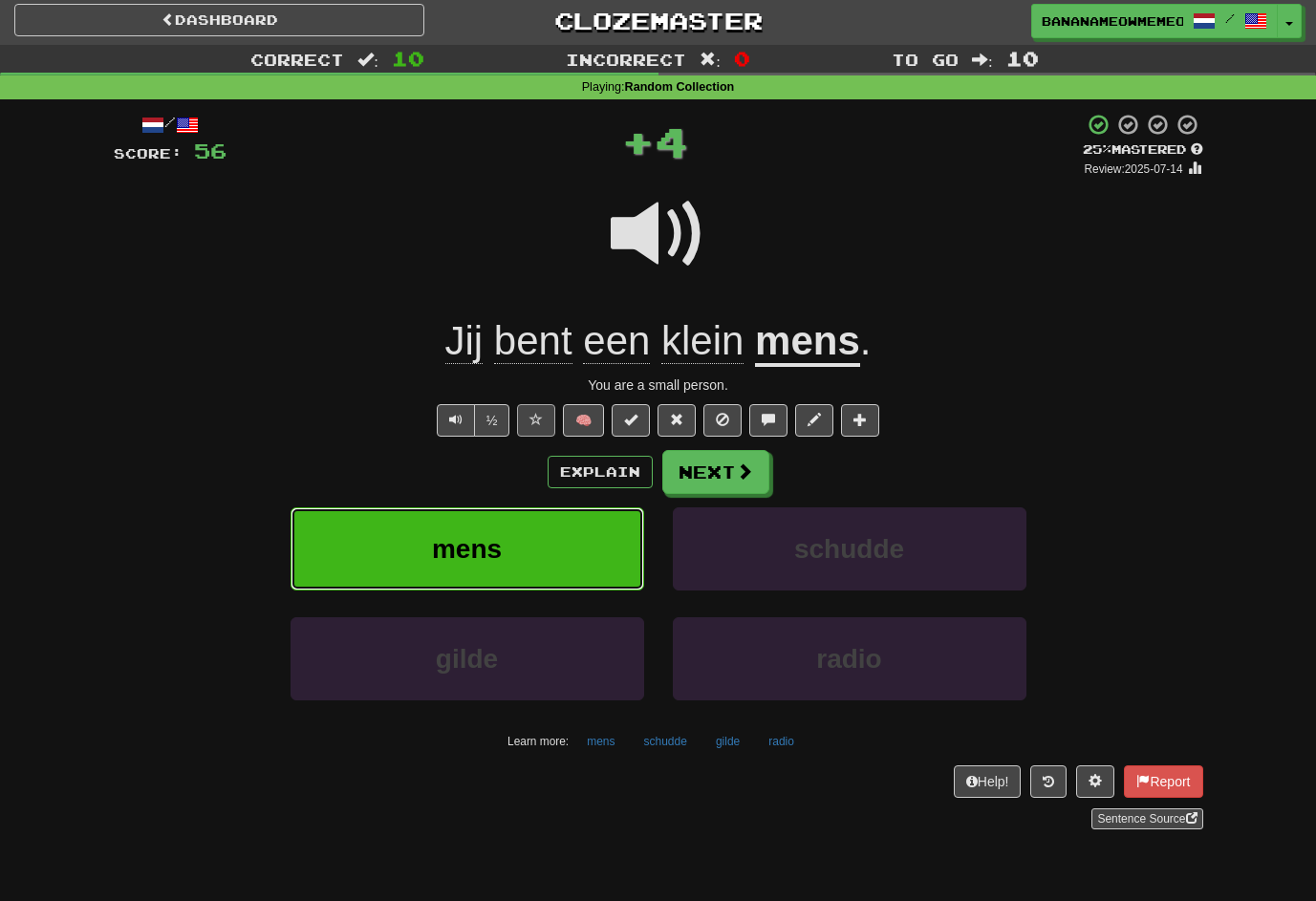 scroll, scrollTop: 1, scrollLeft: 0, axis: vertical 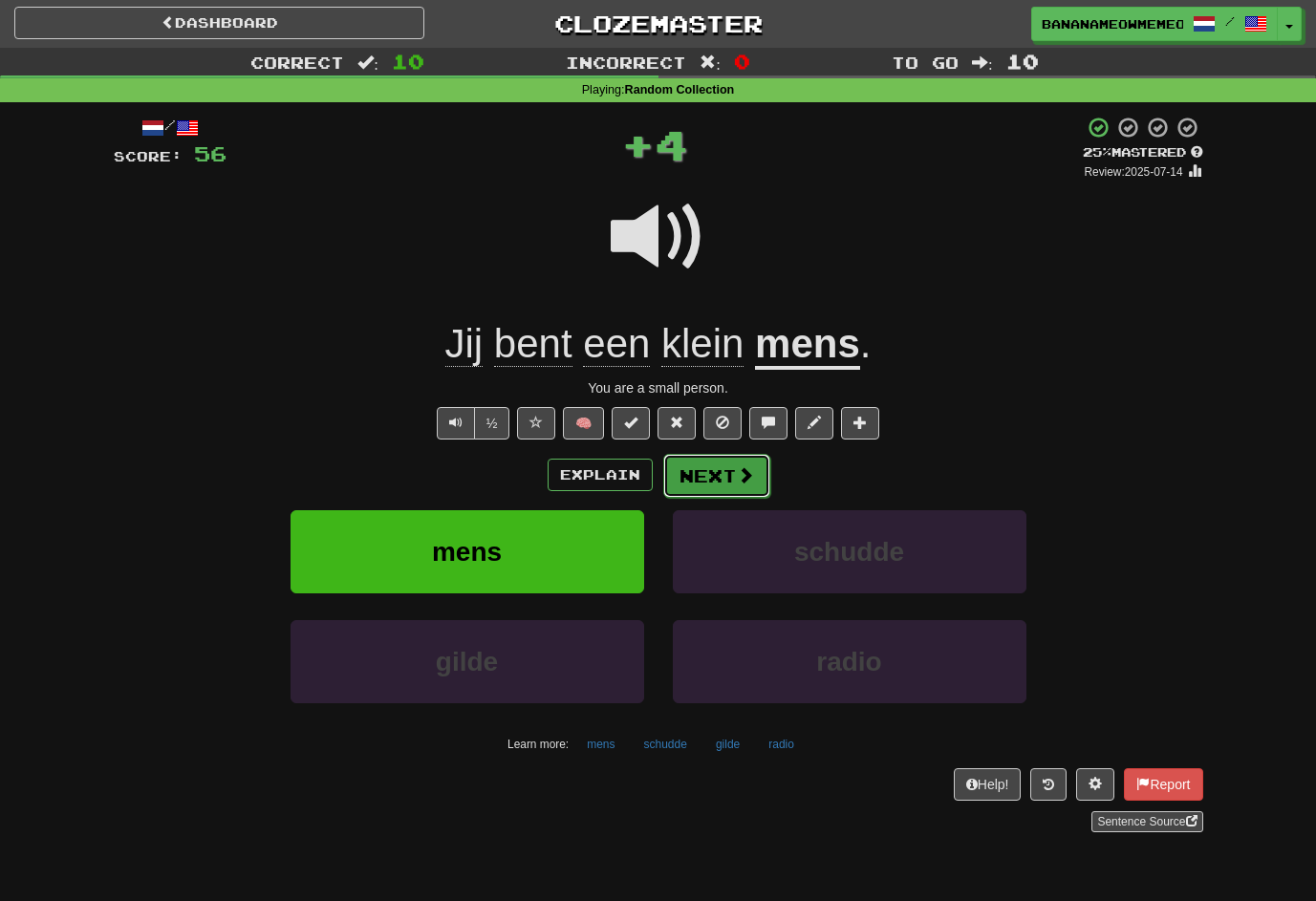 click on "Next" at bounding box center (717, 476) 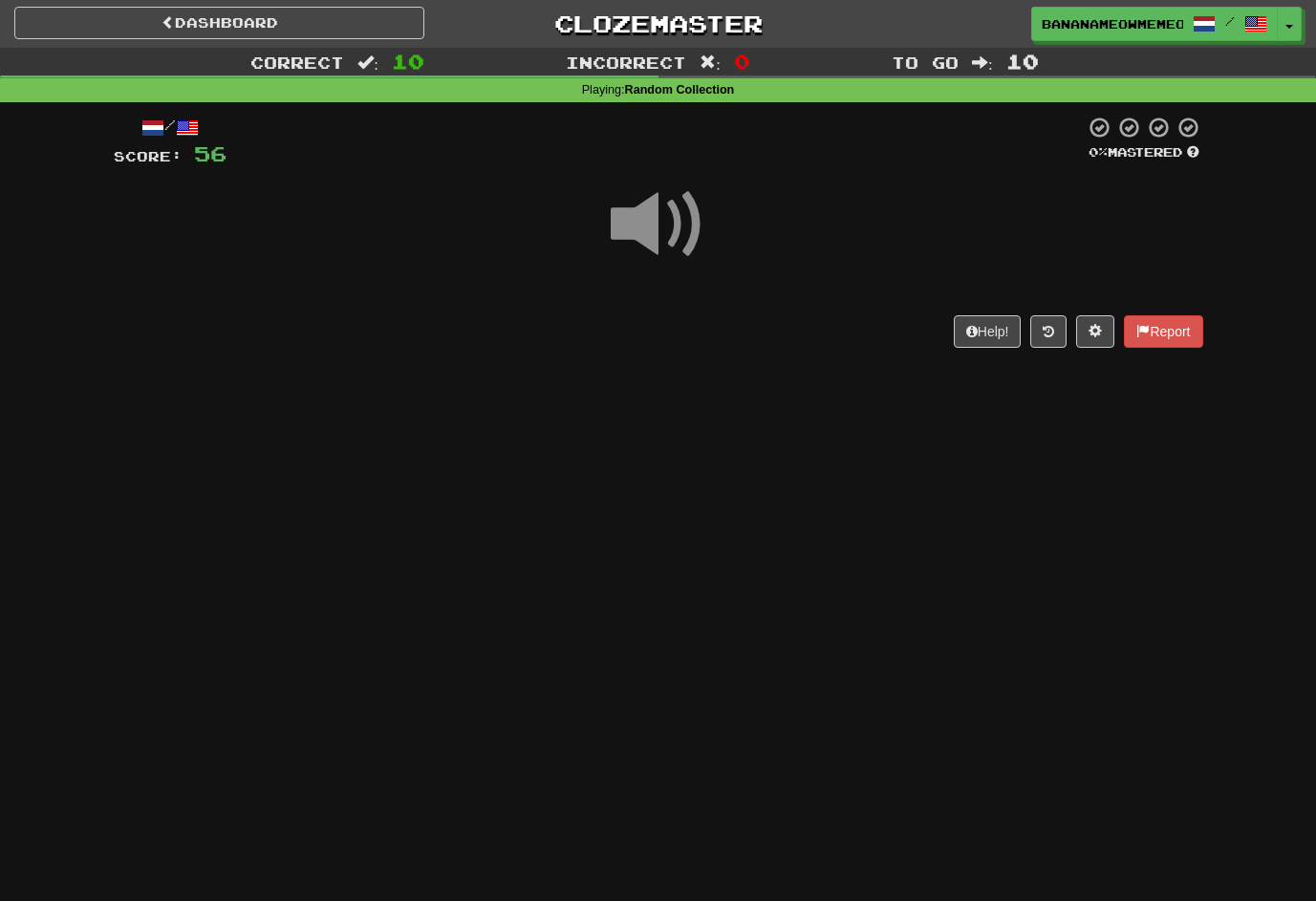 scroll, scrollTop: 0, scrollLeft: 0, axis: both 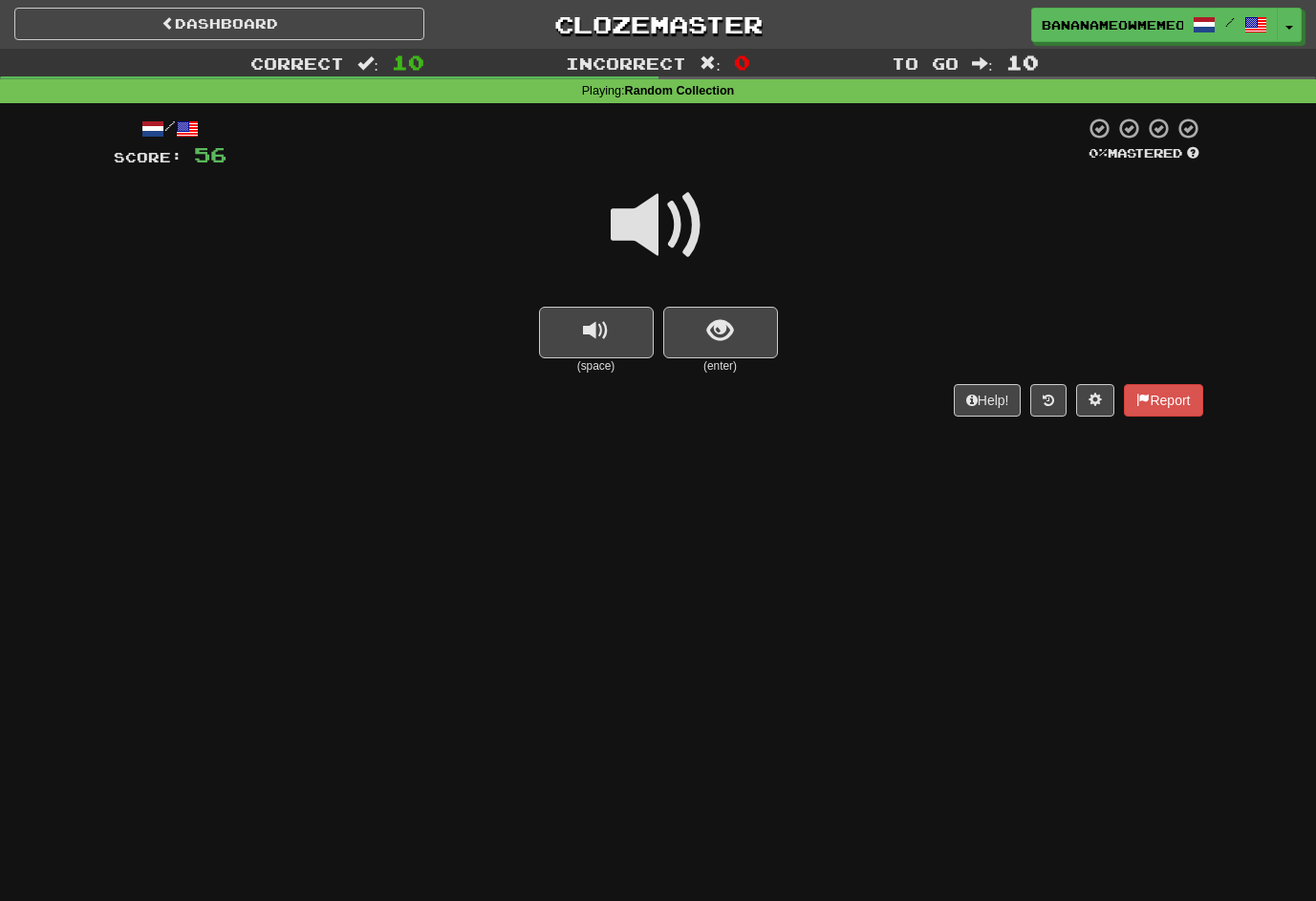 click at bounding box center [658, 225] 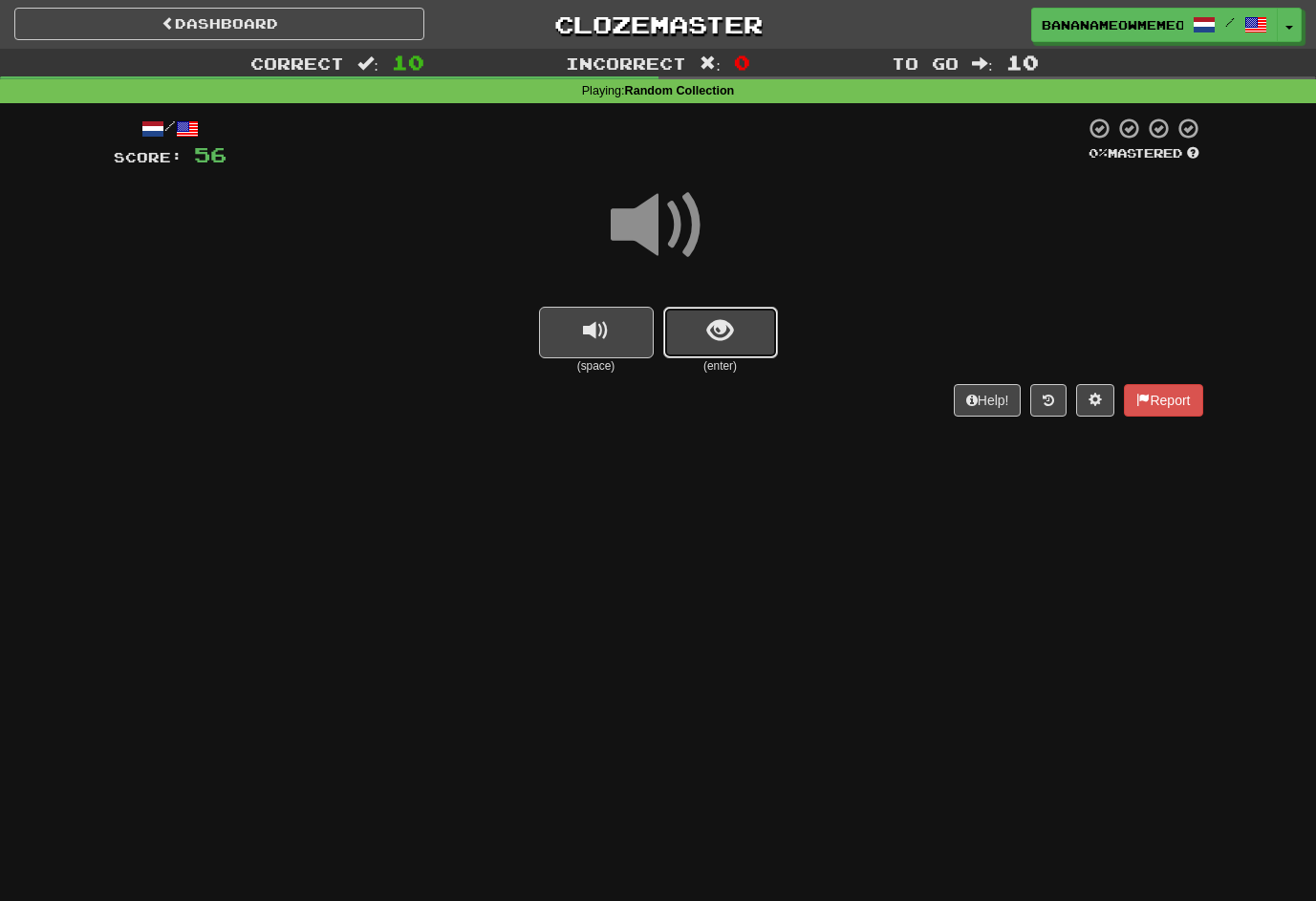 click at bounding box center (721, 333) 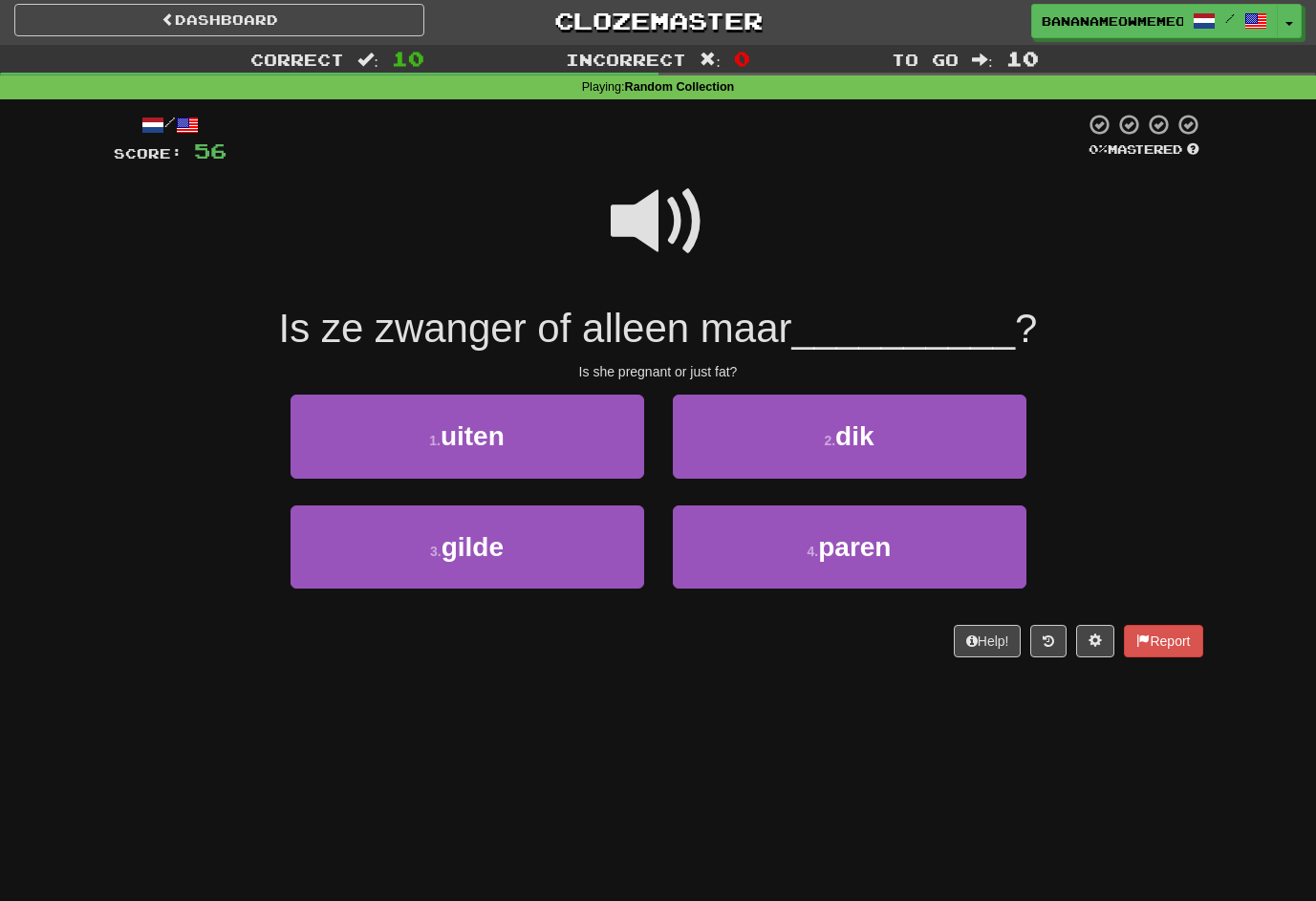 scroll, scrollTop: 6, scrollLeft: 0, axis: vertical 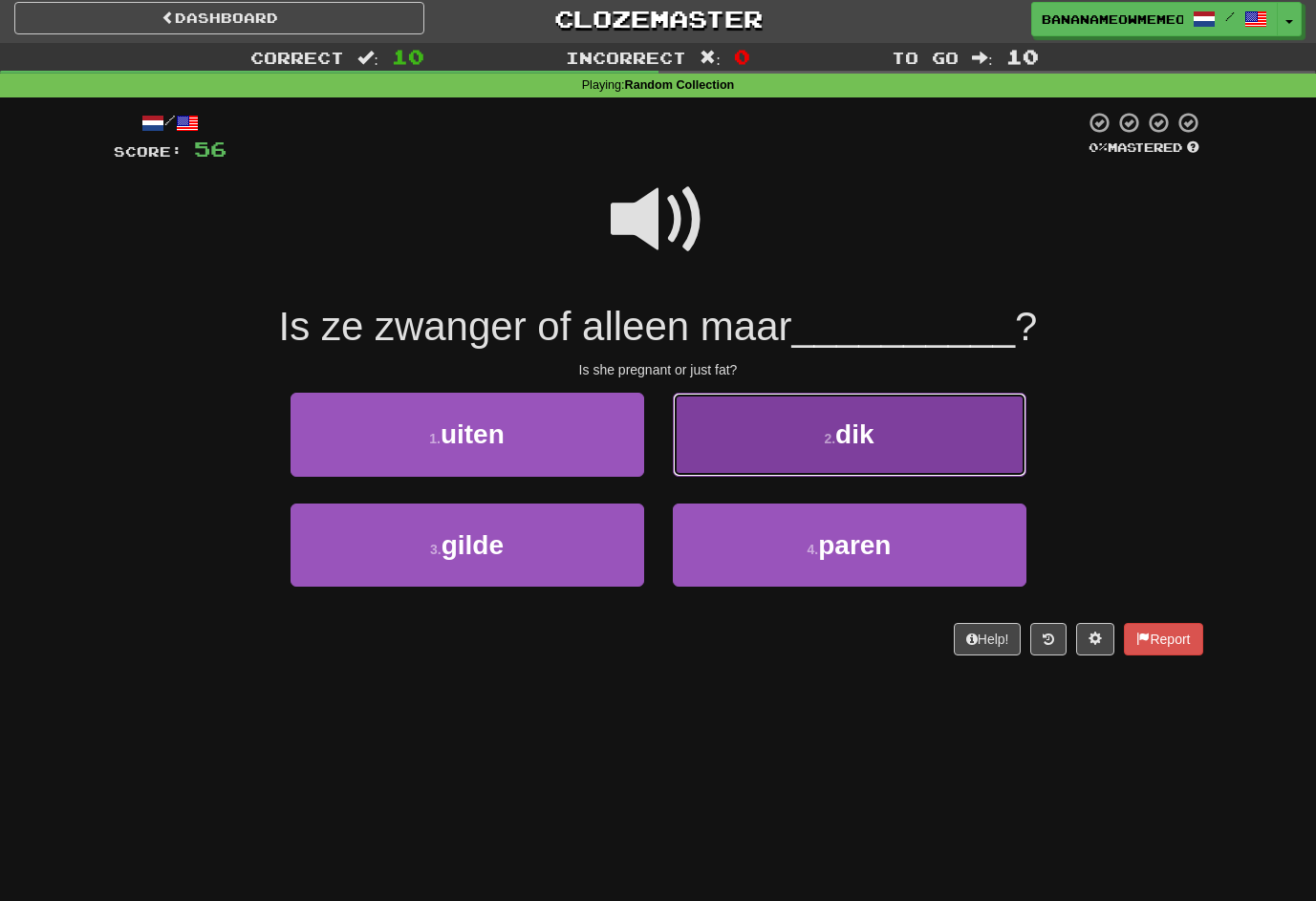 click on "2 .  dik" at bounding box center (850, 434) 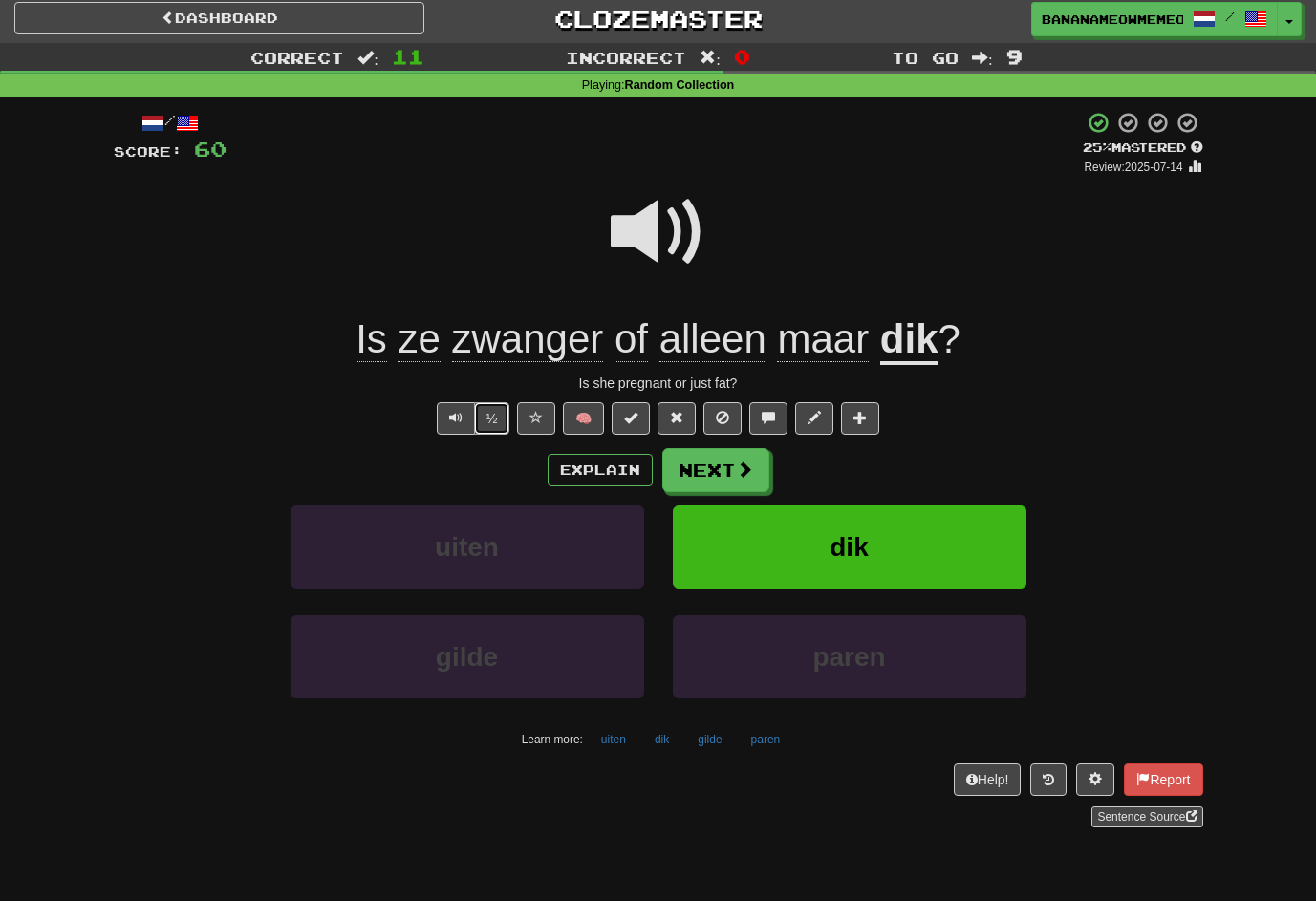 click on "½" at bounding box center (492, 418) 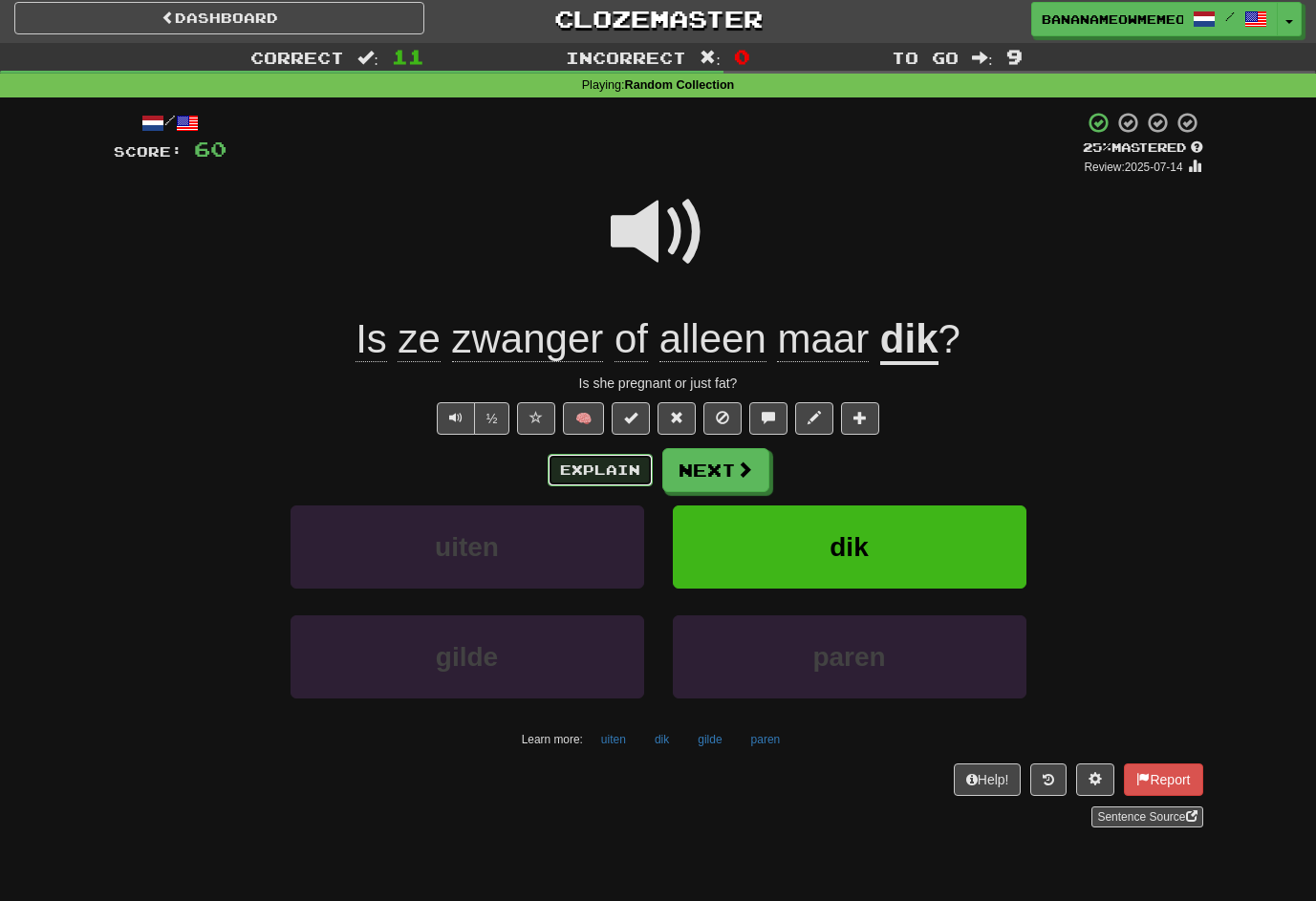 click on "Explain" at bounding box center (600, 470) 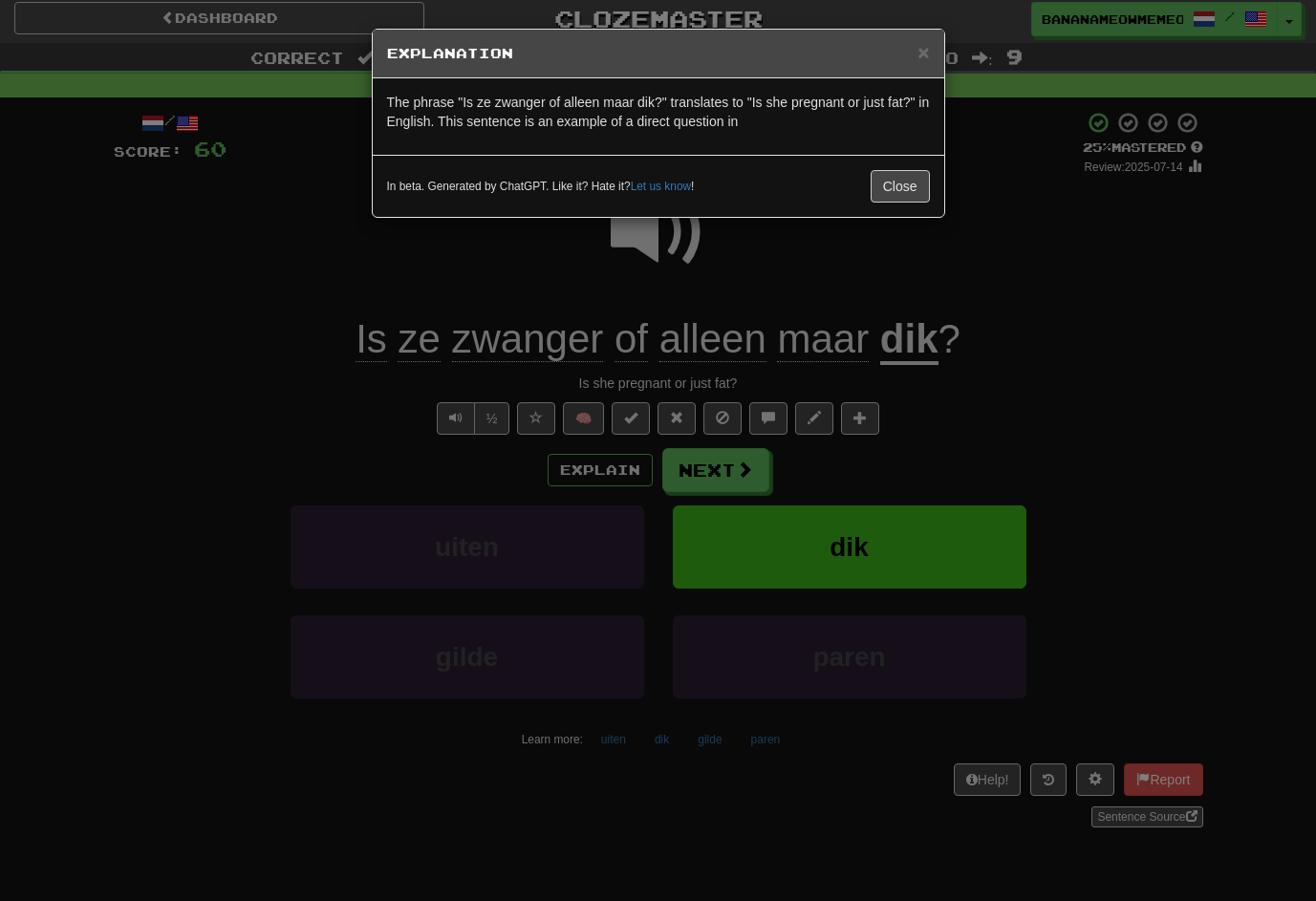 click on "× Explanation The phrase "Is ze zwanger of alleen maar dik?" translates to "Is she pregnant or just fat?" in English. This sentence is an example of a direct question in In beta. Generated by ChatGPT. Like it? Hate it?  Let us know ! Close" at bounding box center [658, 450] 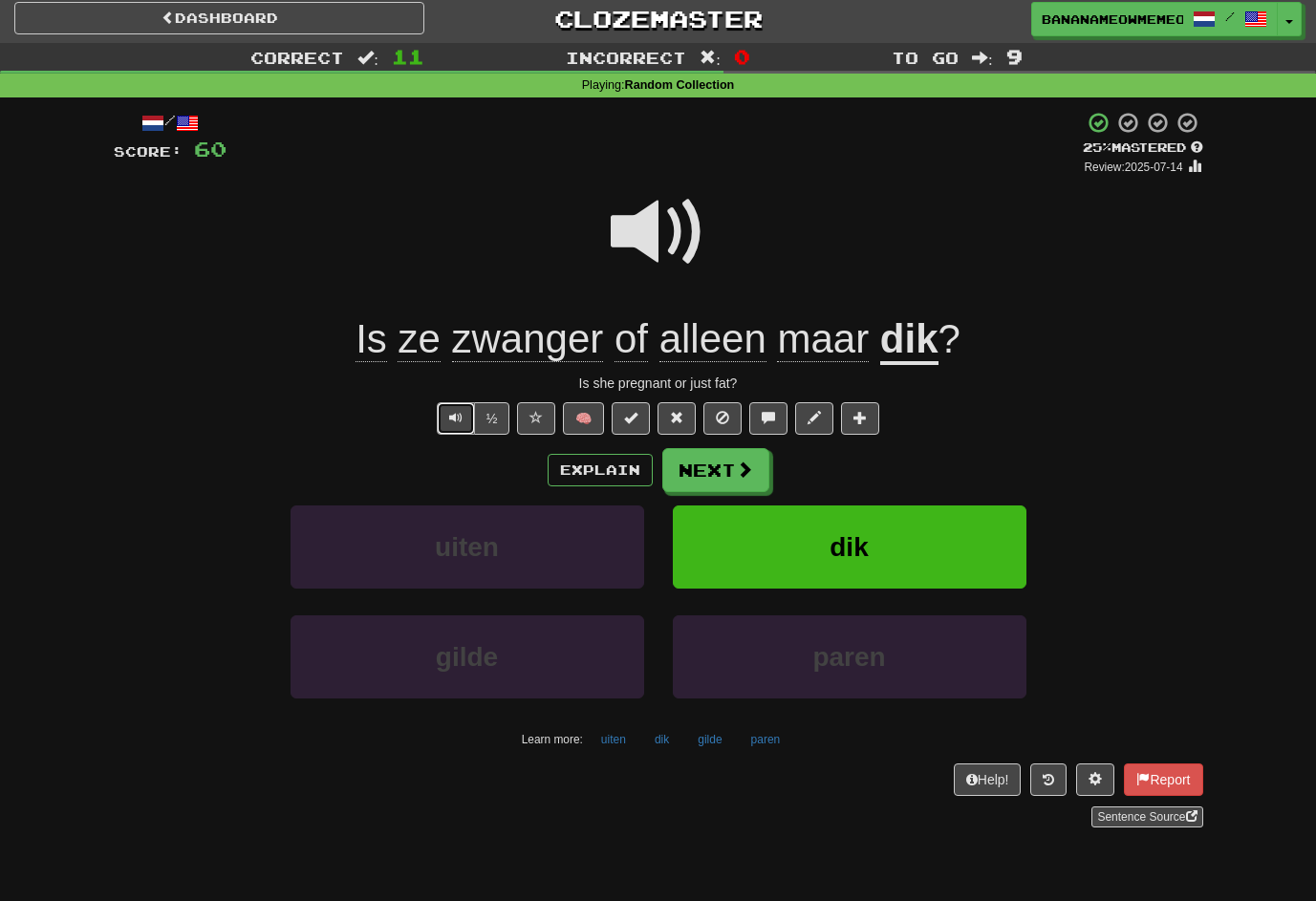 click at bounding box center (456, 418) 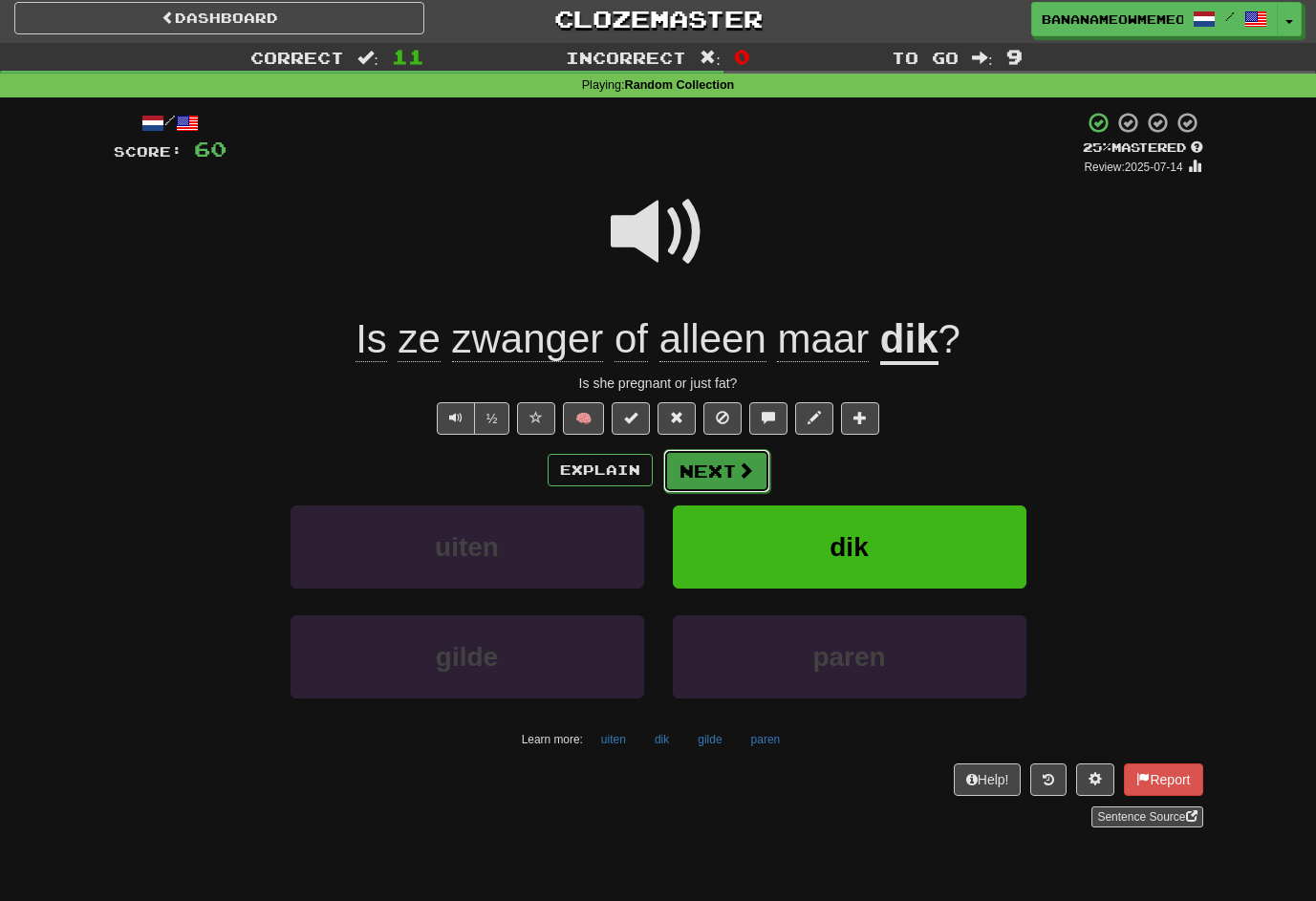 click on "Next" at bounding box center (717, 471) 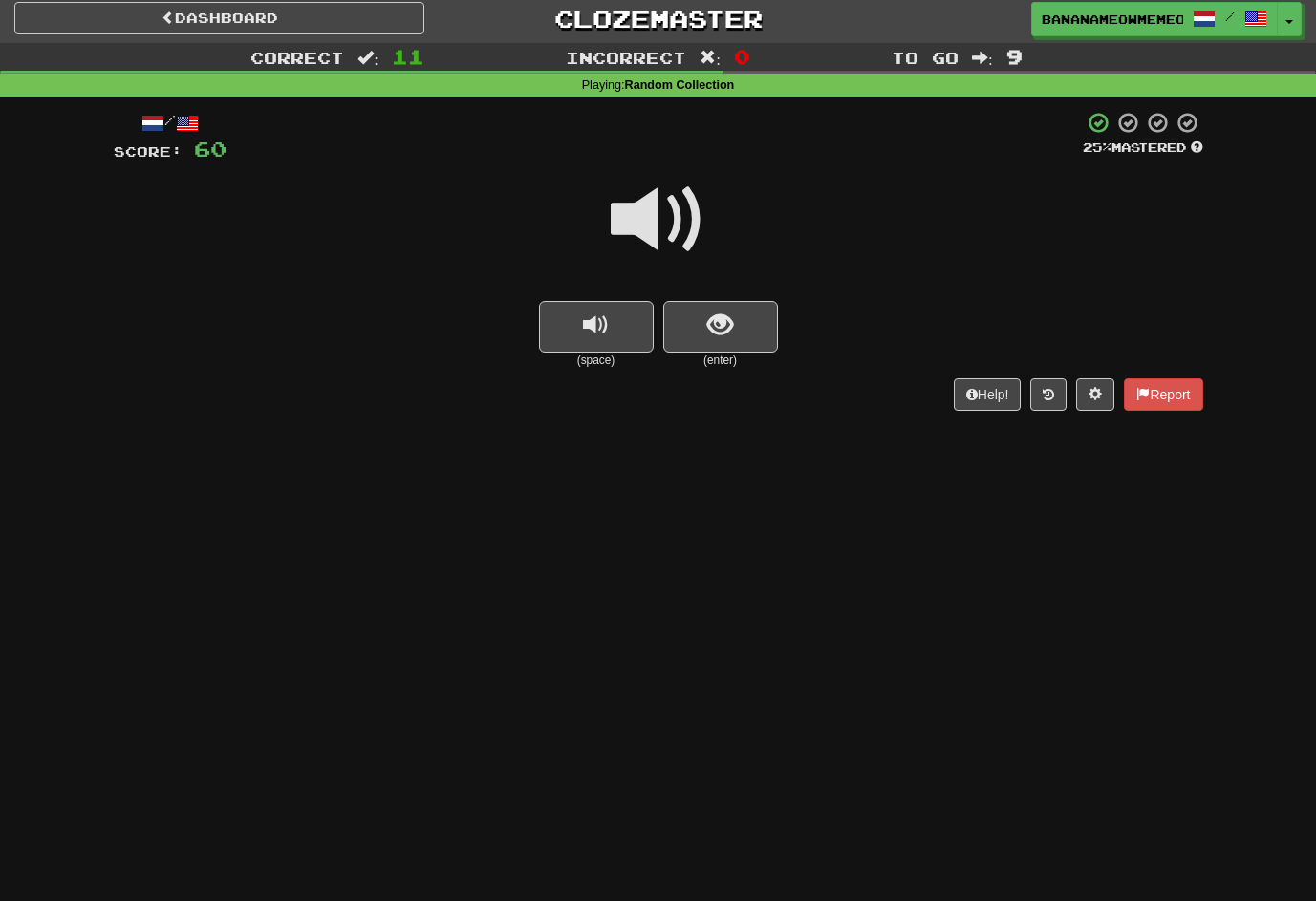 click at bounding box center [658, 220] 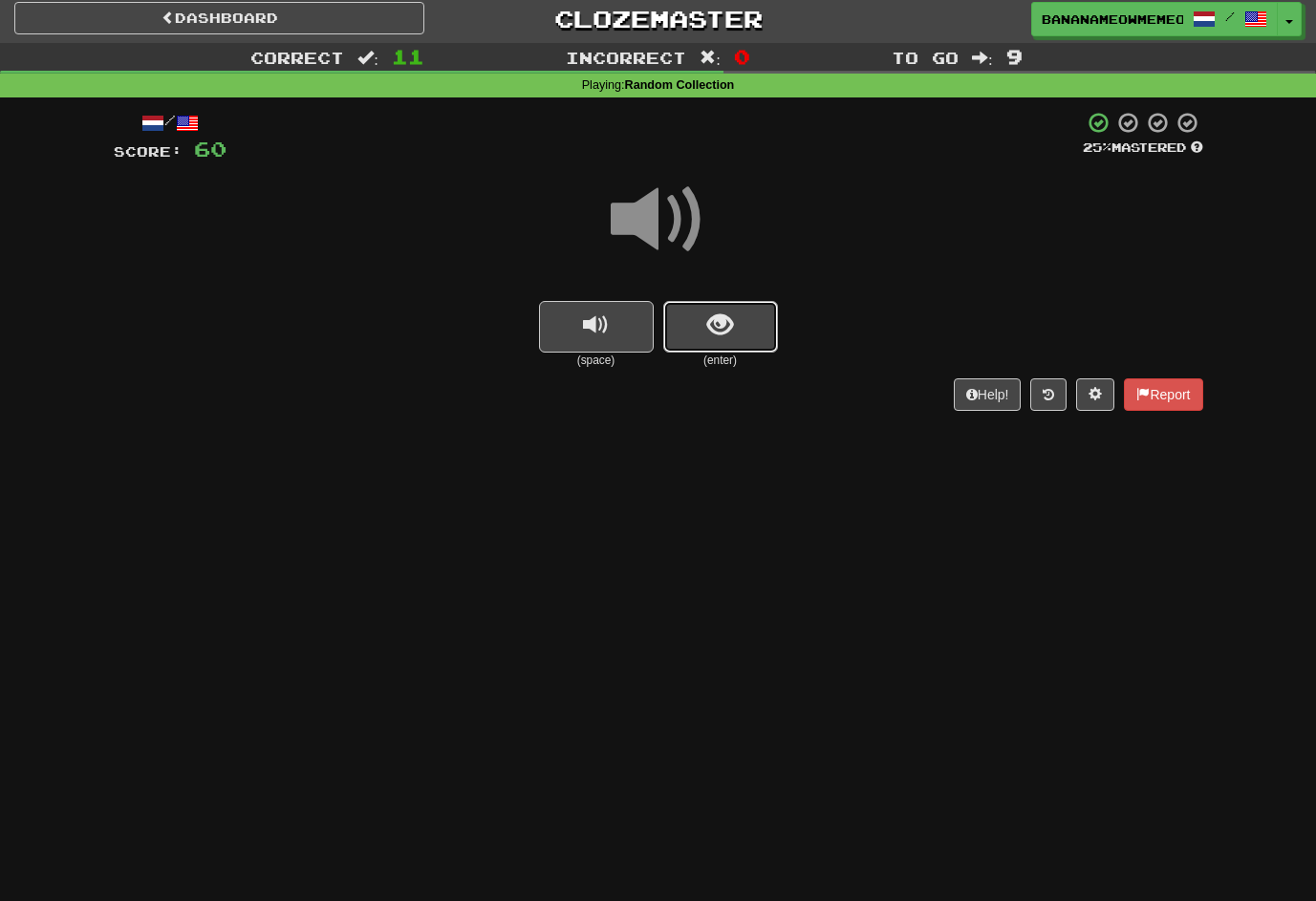 click at bounding box center (721, 327) 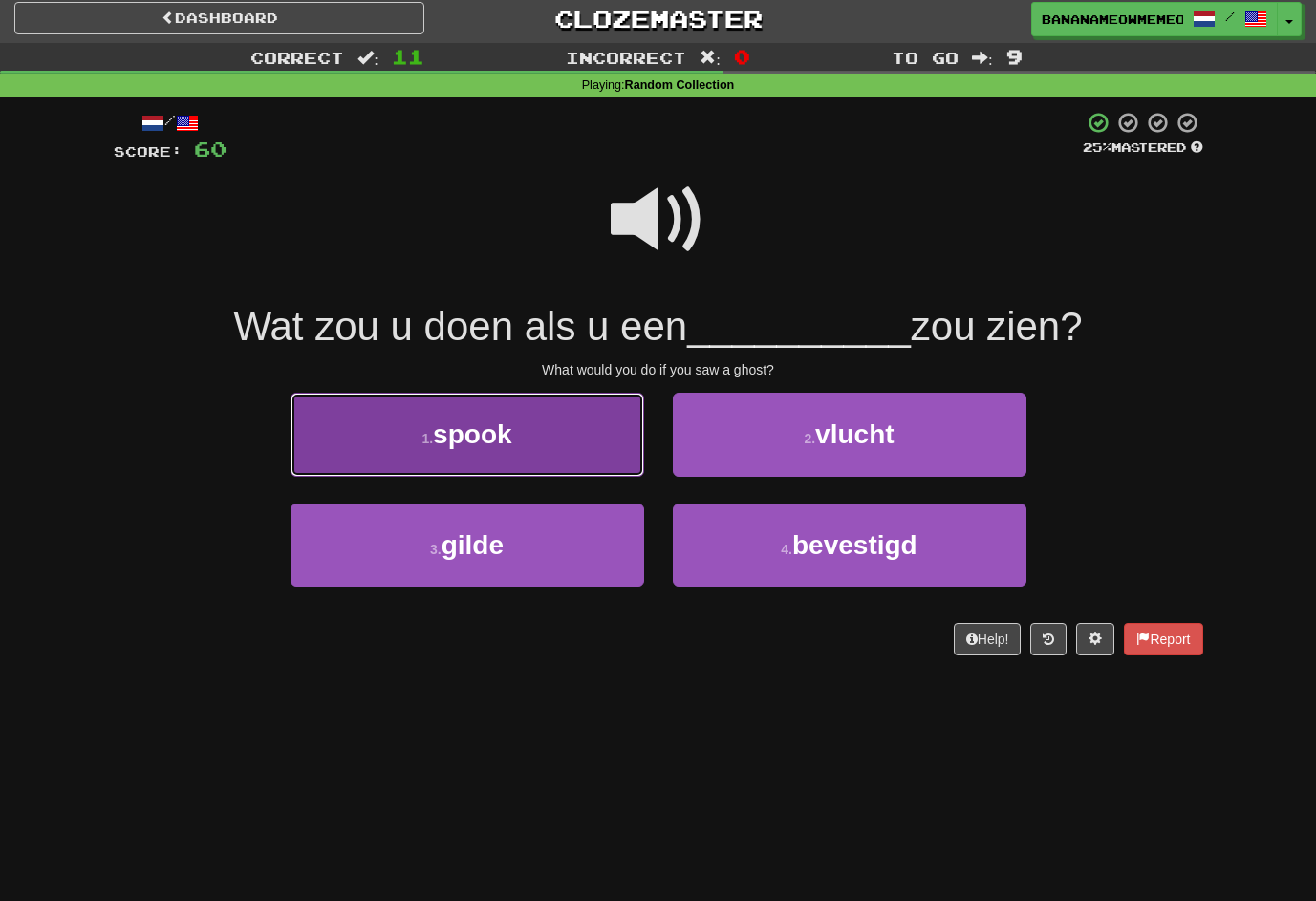 click on "1 .  spook" at bounding box center (467, 434) 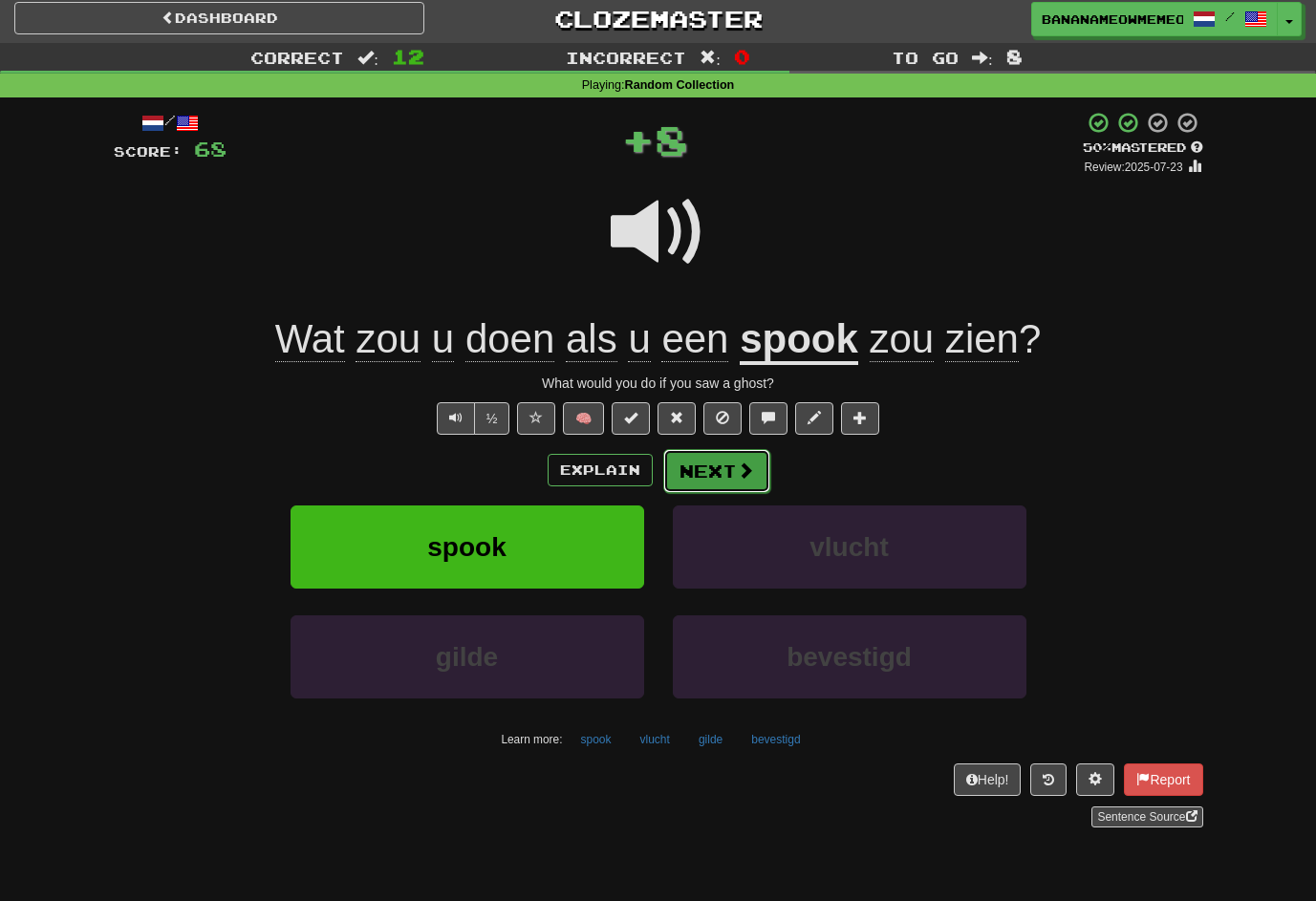 click on "Next" at bounding box center (717, 471) 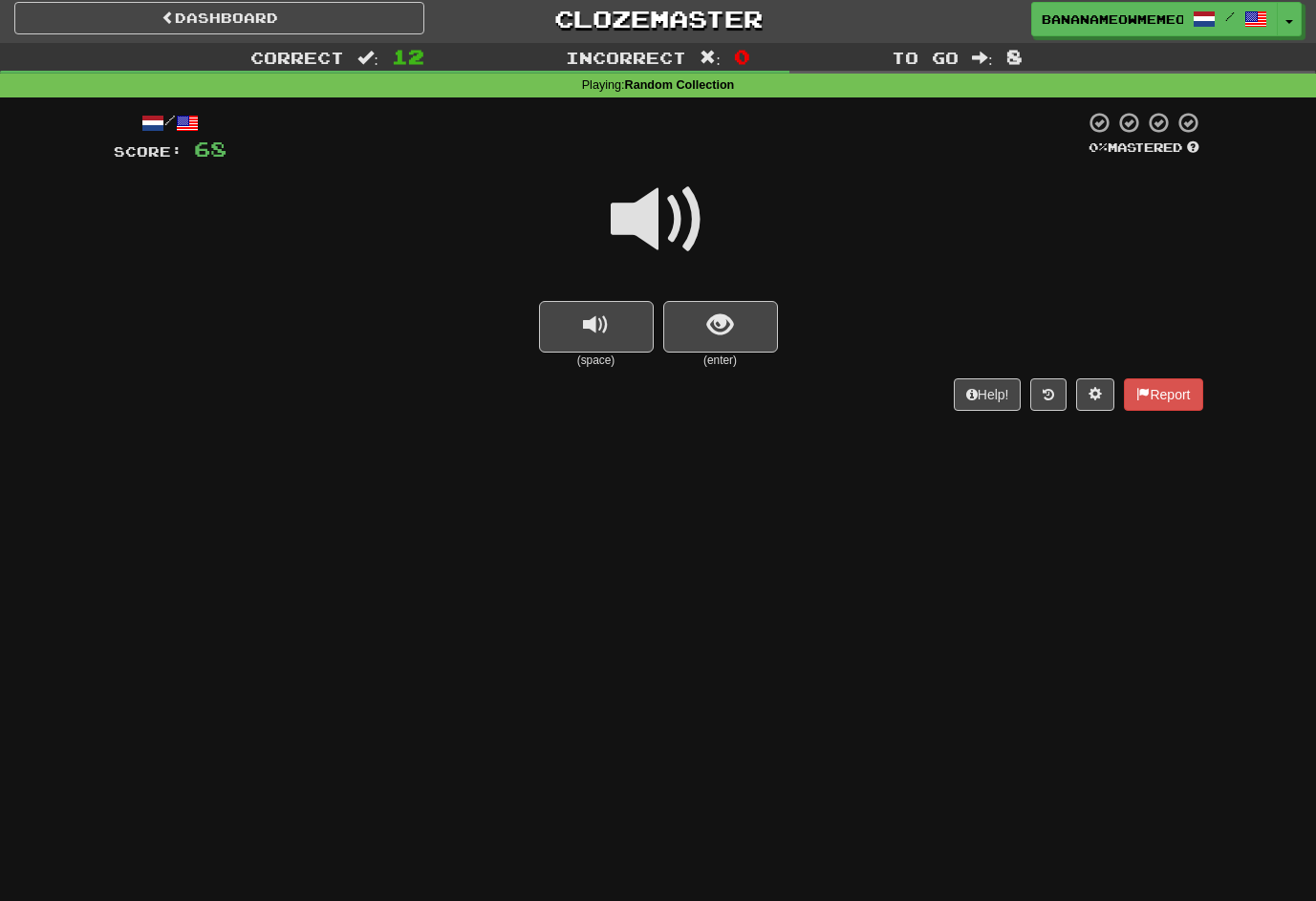 click at bounding box center (658, 220) 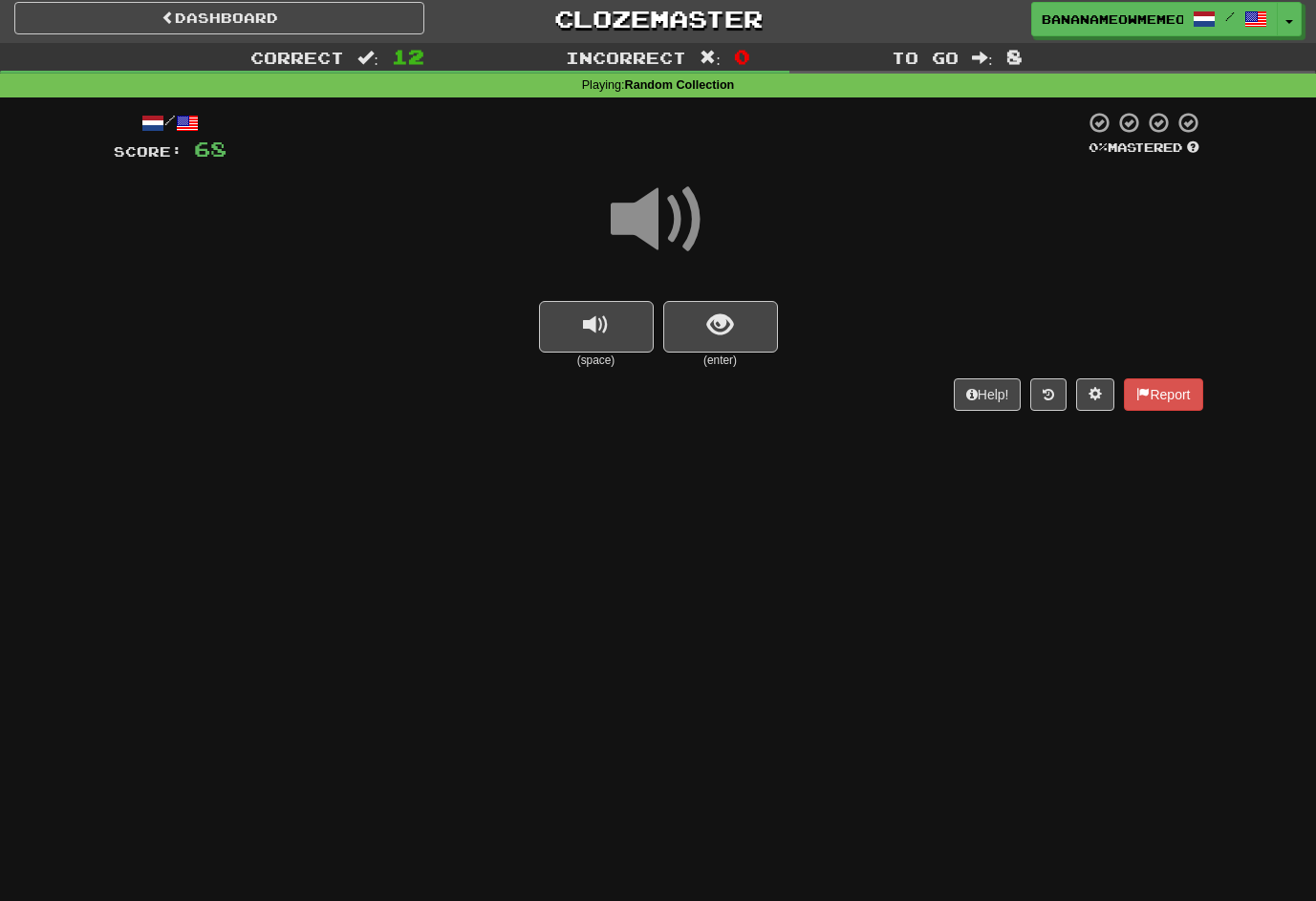 click at bounding box center [658, 220] 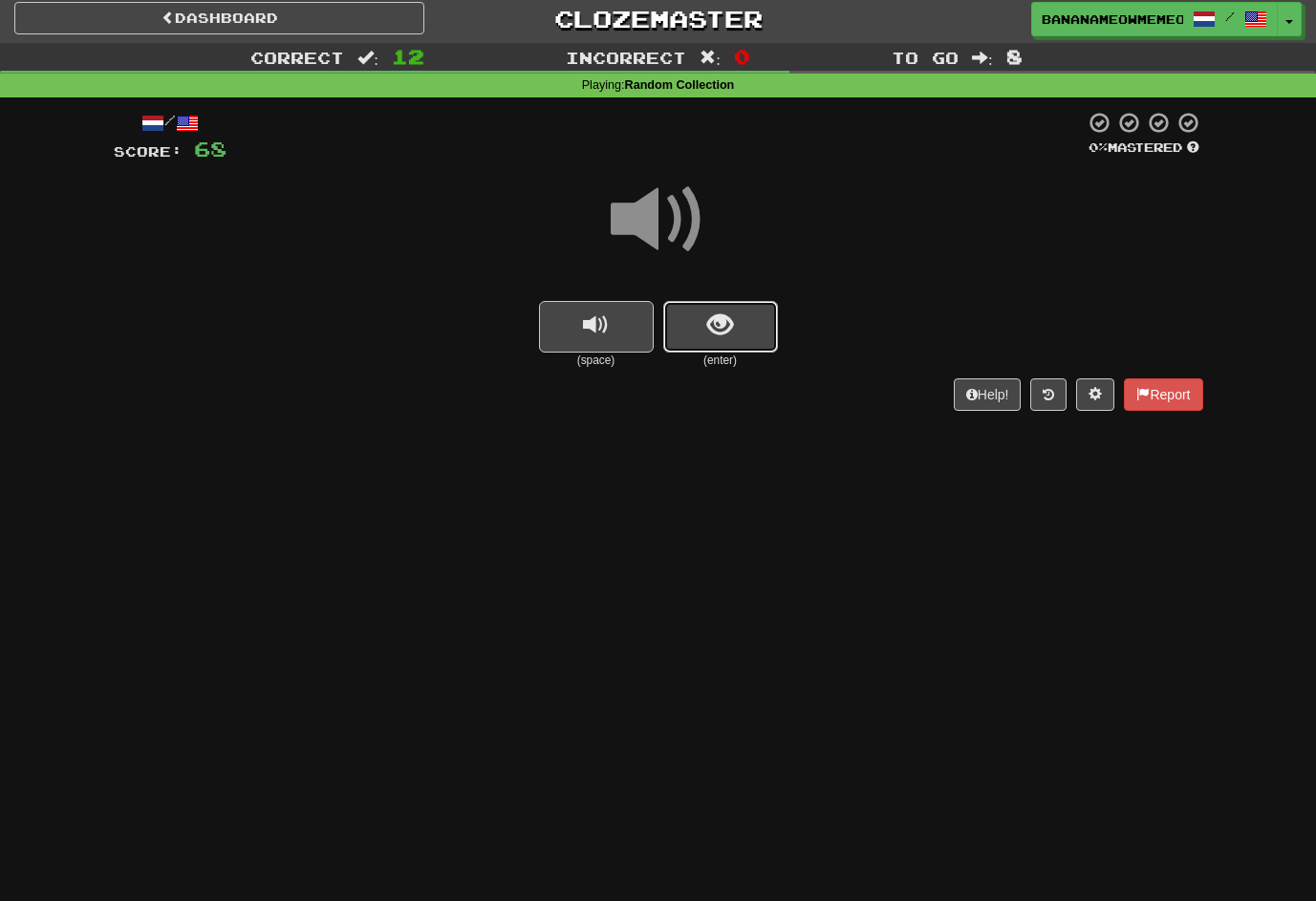 click at bounding box center (721, 327) 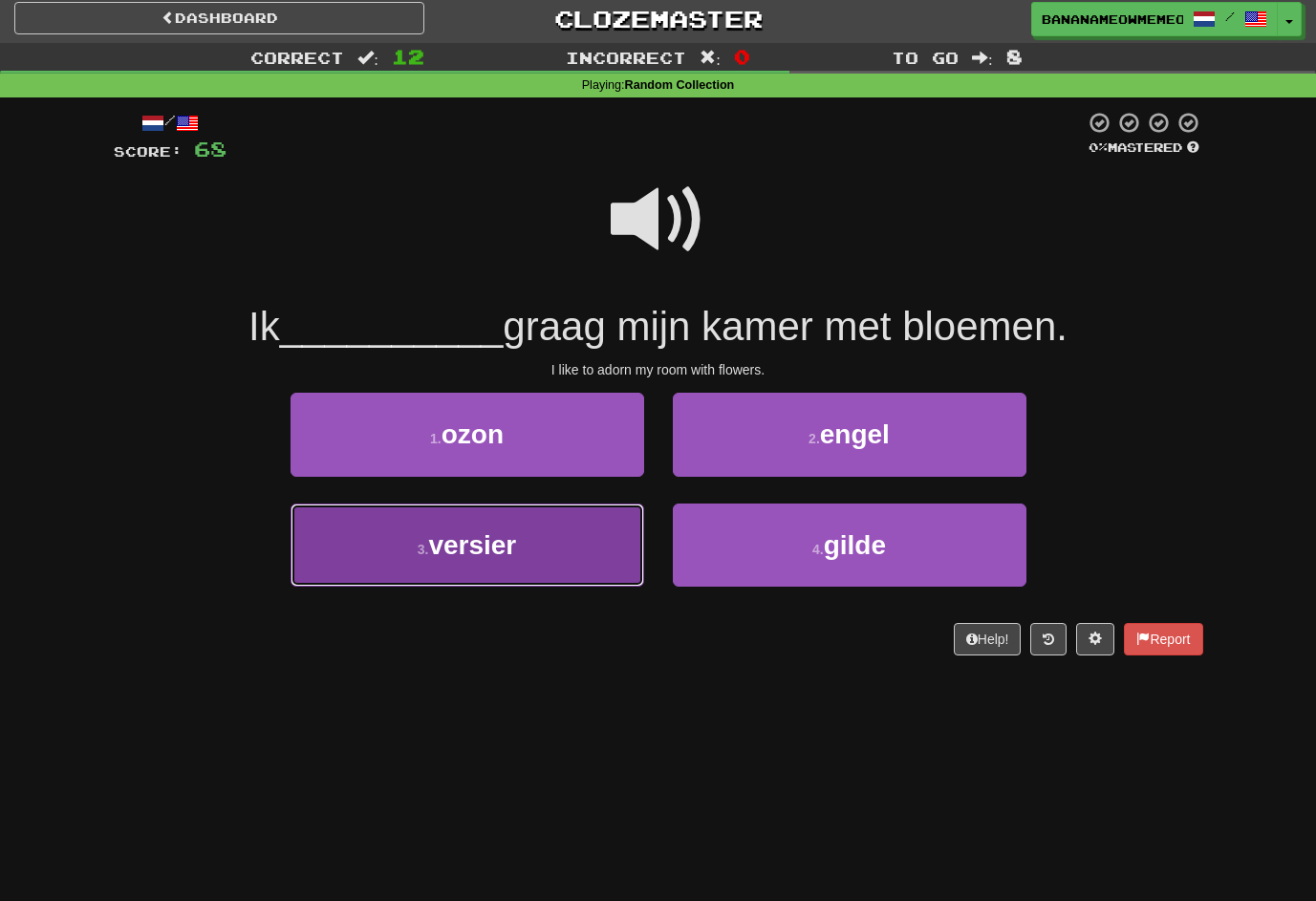 click on "3 .  versier" at bounding box center [467, 545] 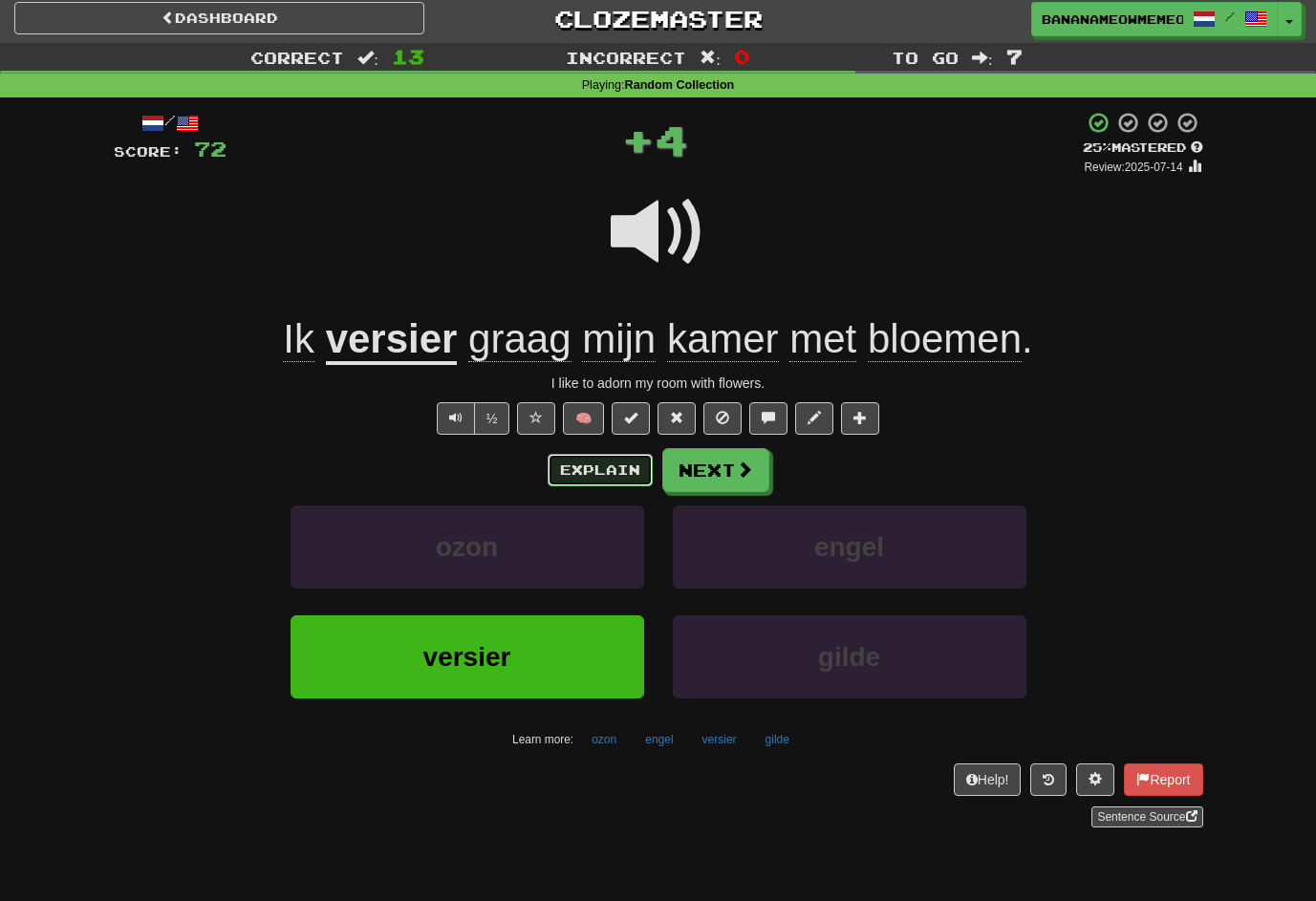 click on "Explain" at bounding box center [600, 470] 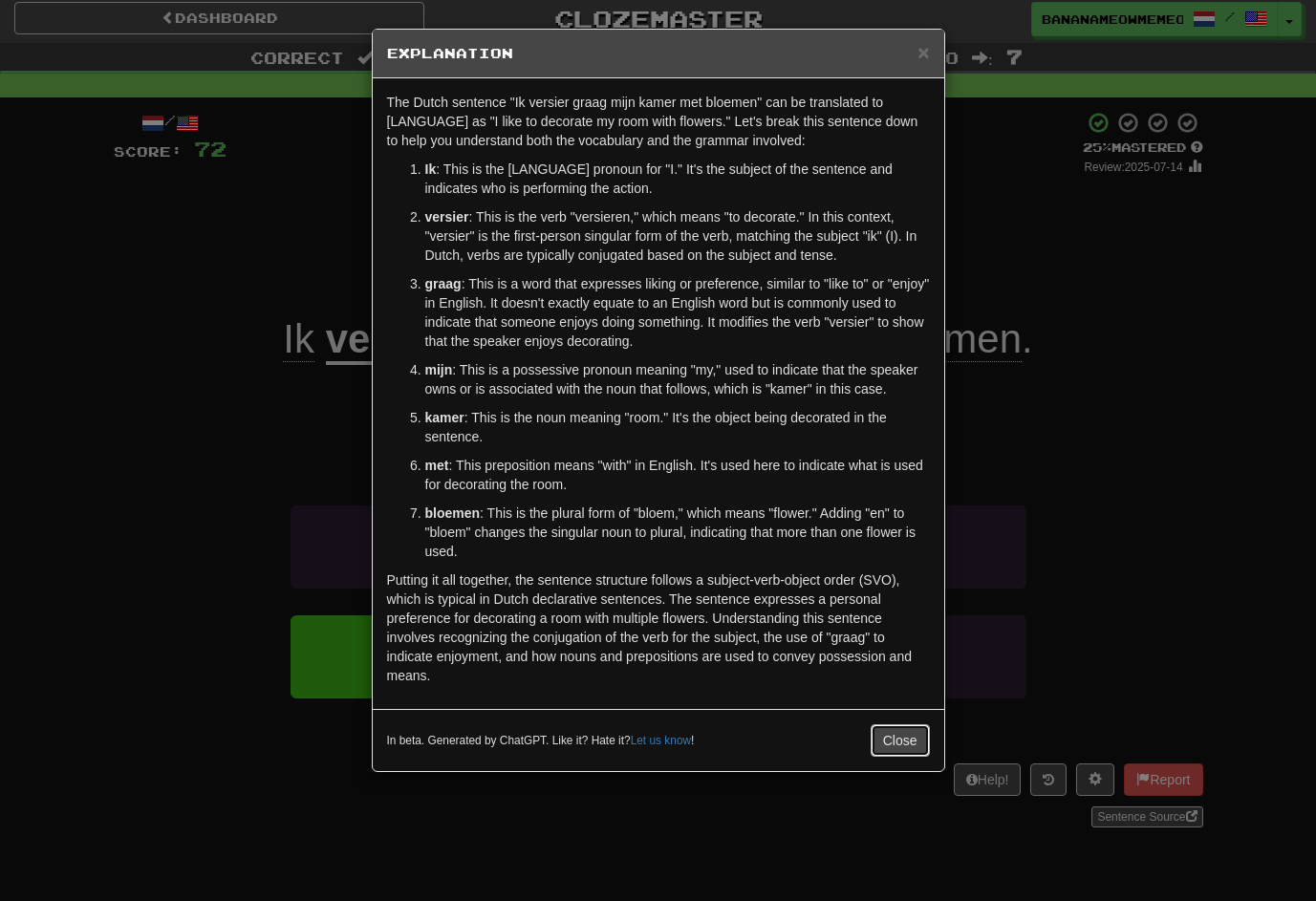 click on "Close" at bounding box center (900, 740) 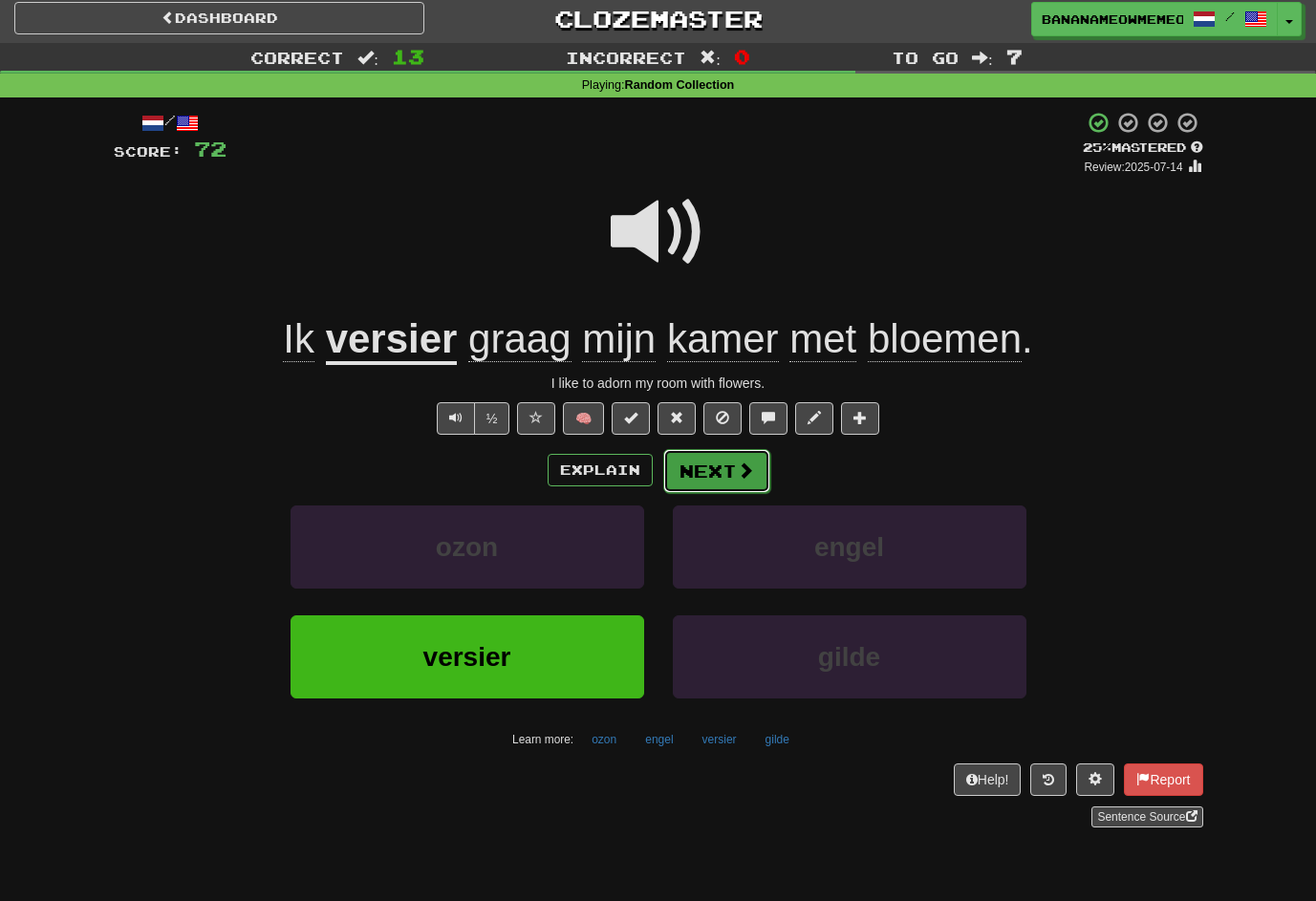 click on "Next" at bounding box center (717, 471) 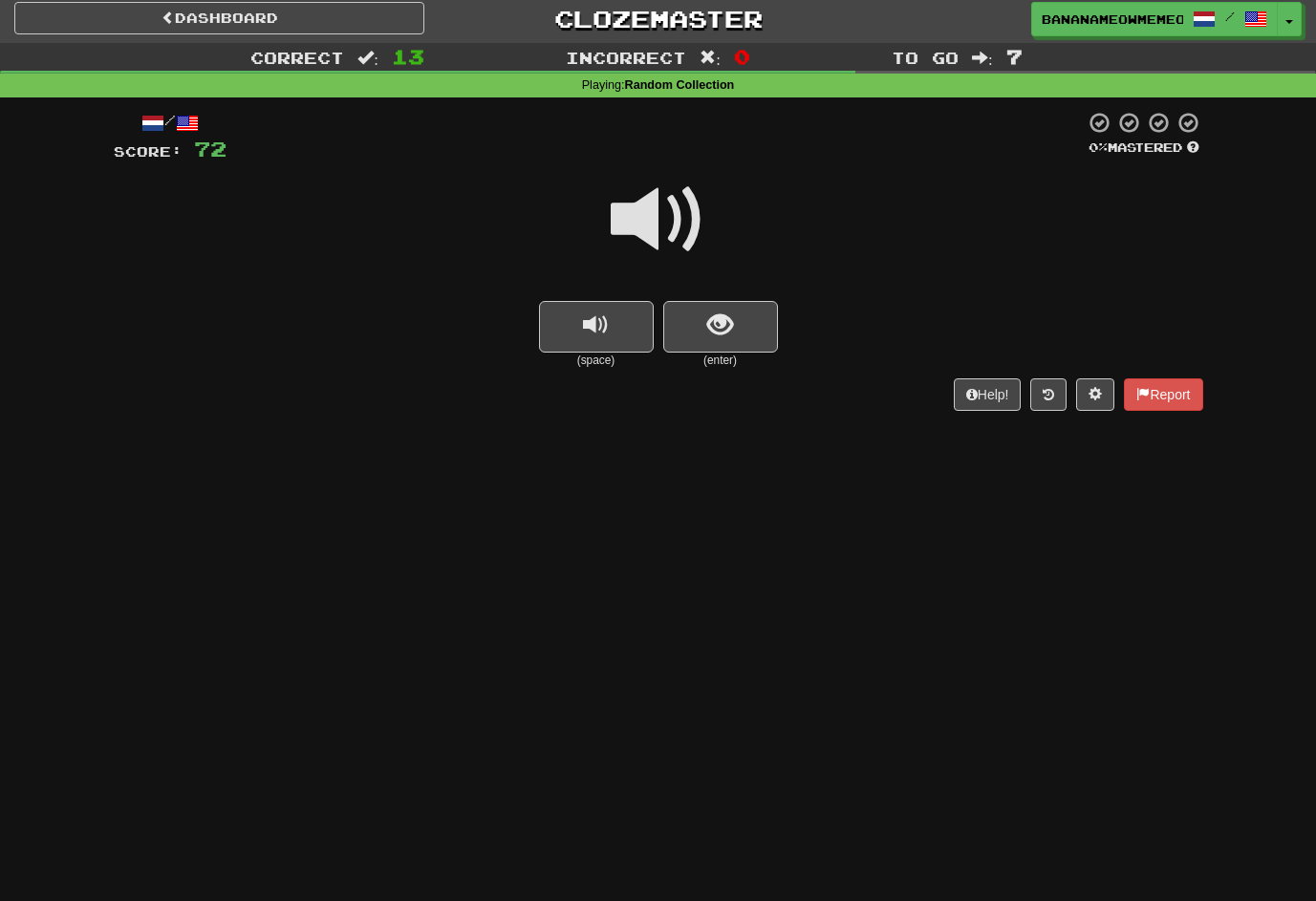 click at bounding box center [658, 220] 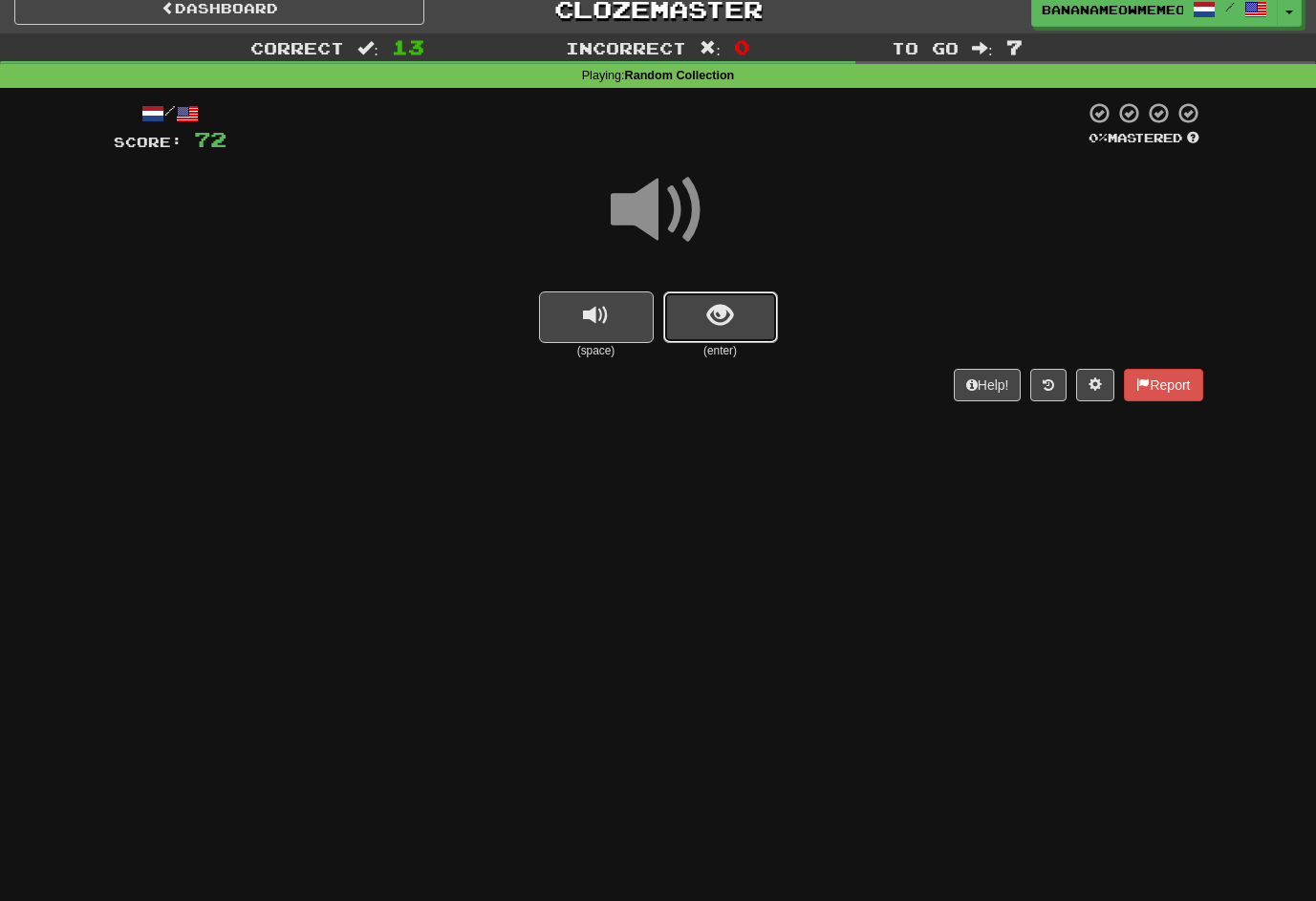 click at bounding box center [721, 317] 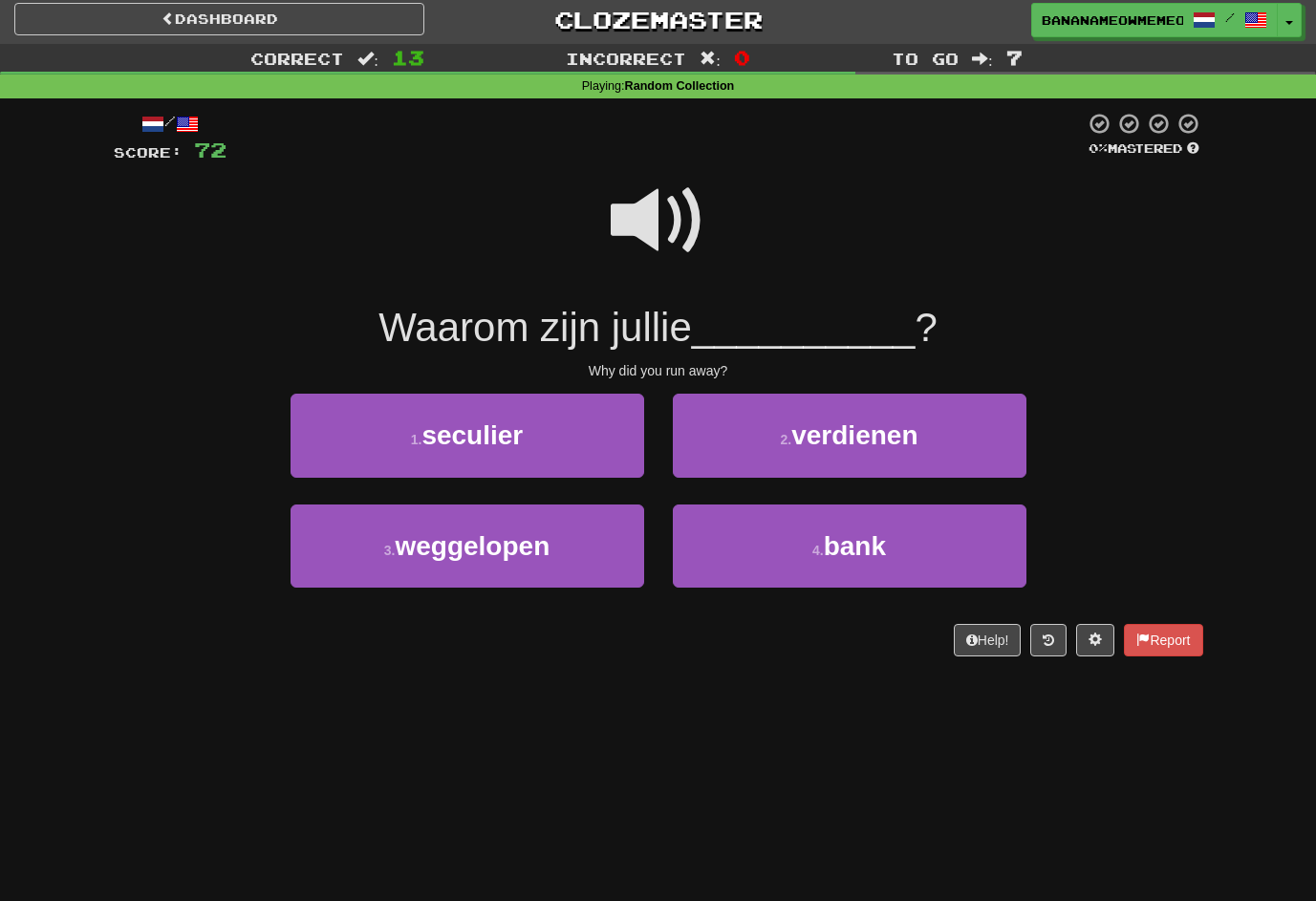 scroll, scrollTop: 2, scrollLeft: 0, axis: vertical 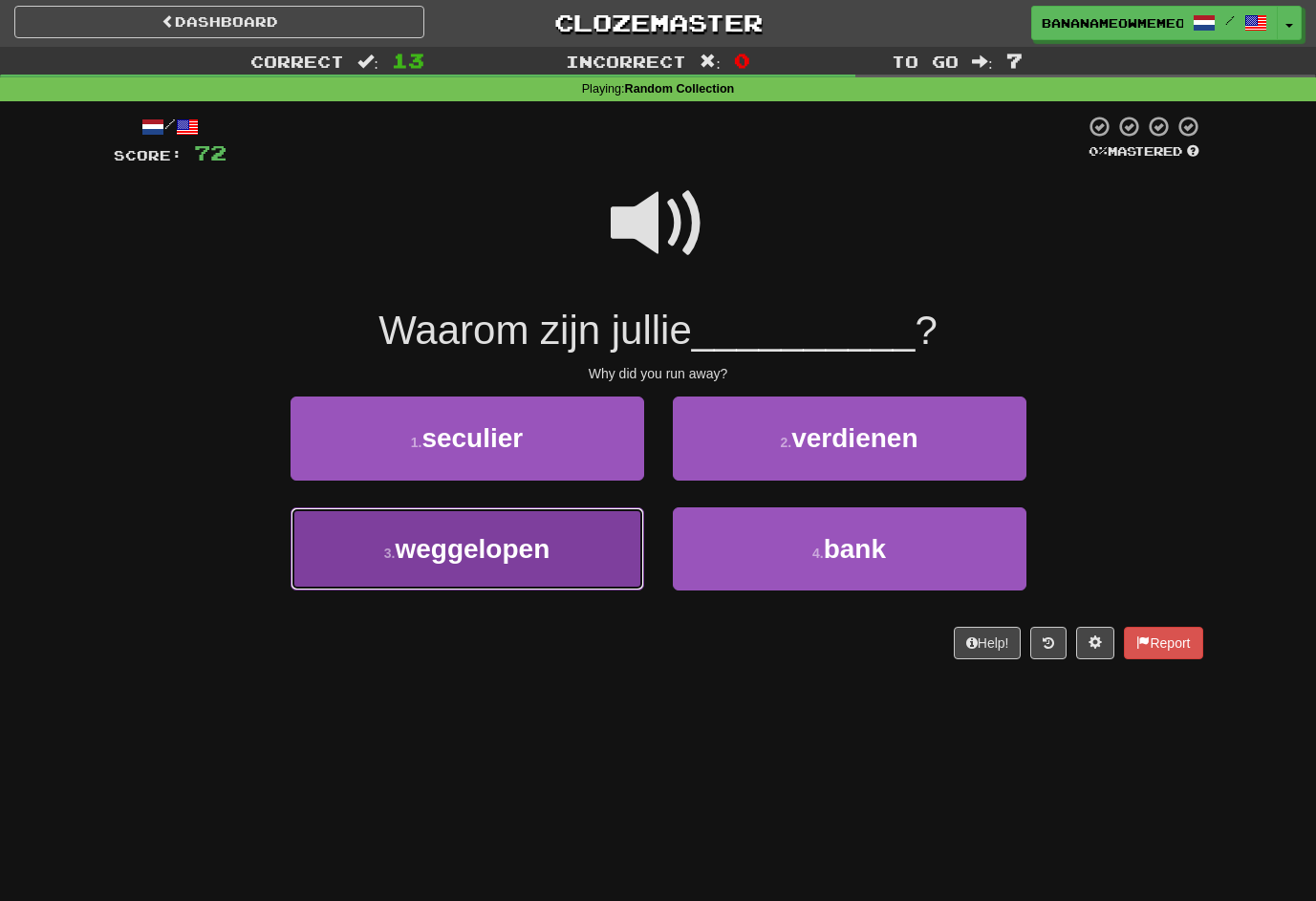 click on "3 .  weggelopen" at bounding box center (467, 548) 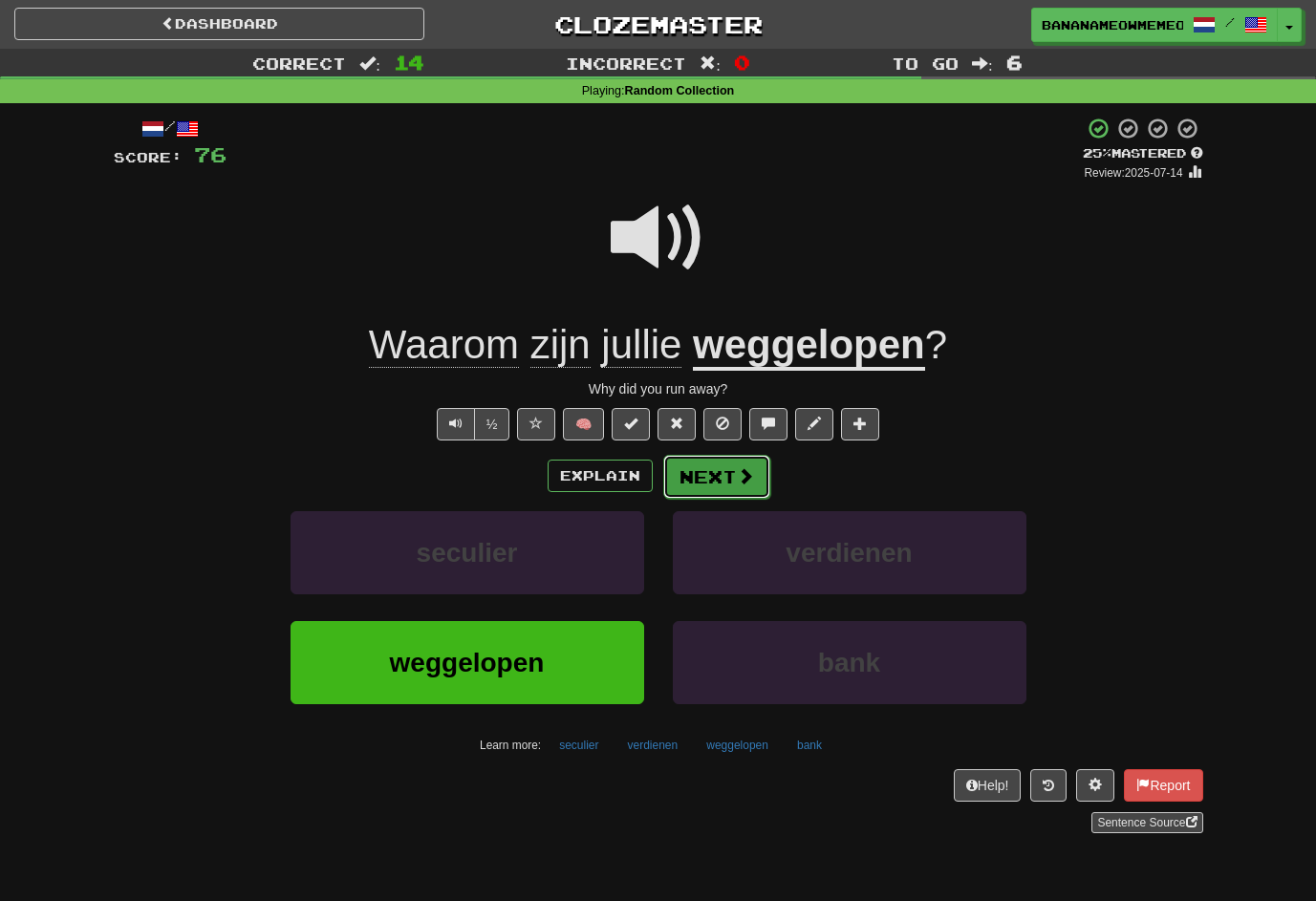click on "Next" at bounding box center [717, 477] 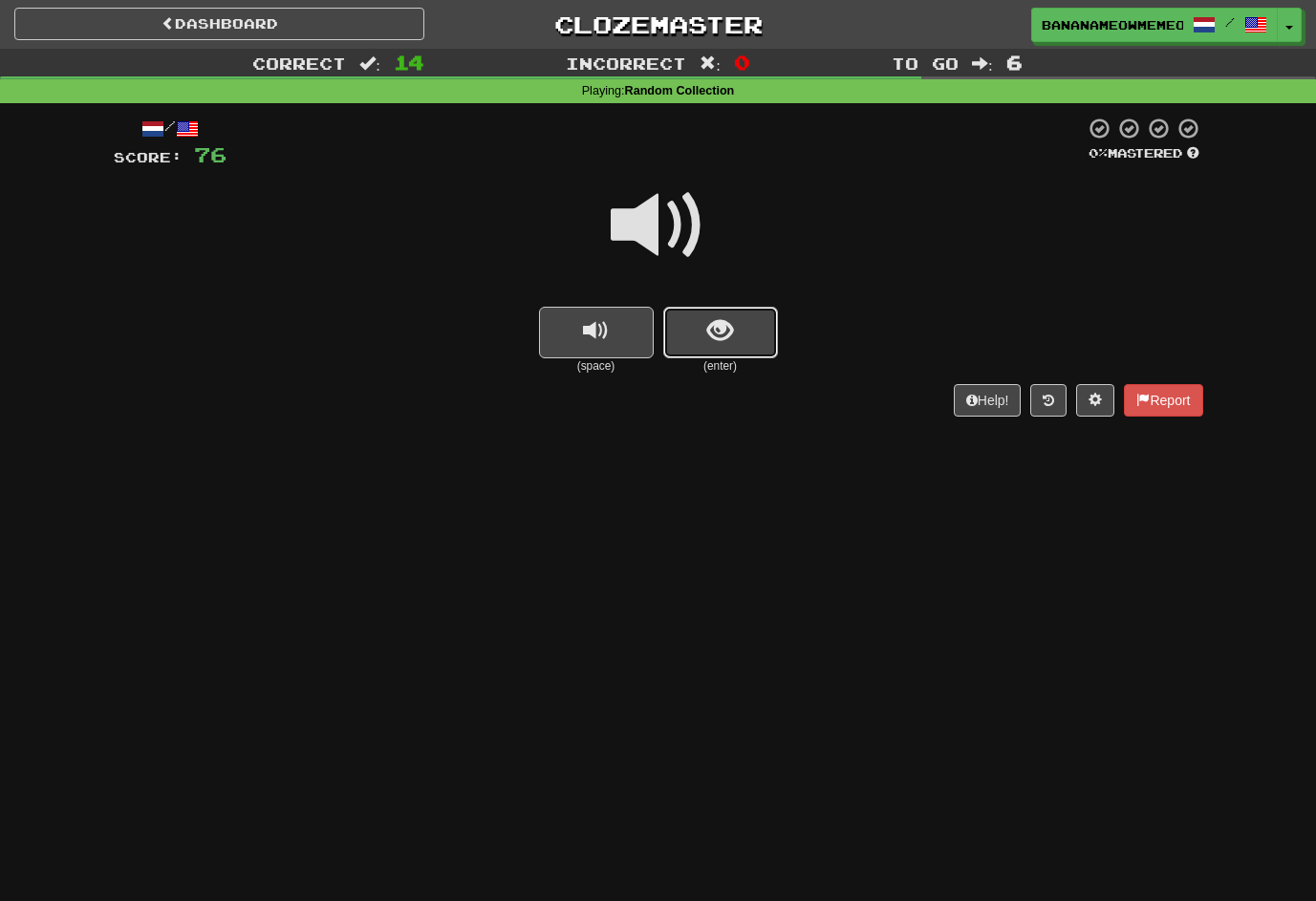 click at bounding box center [721, 333] 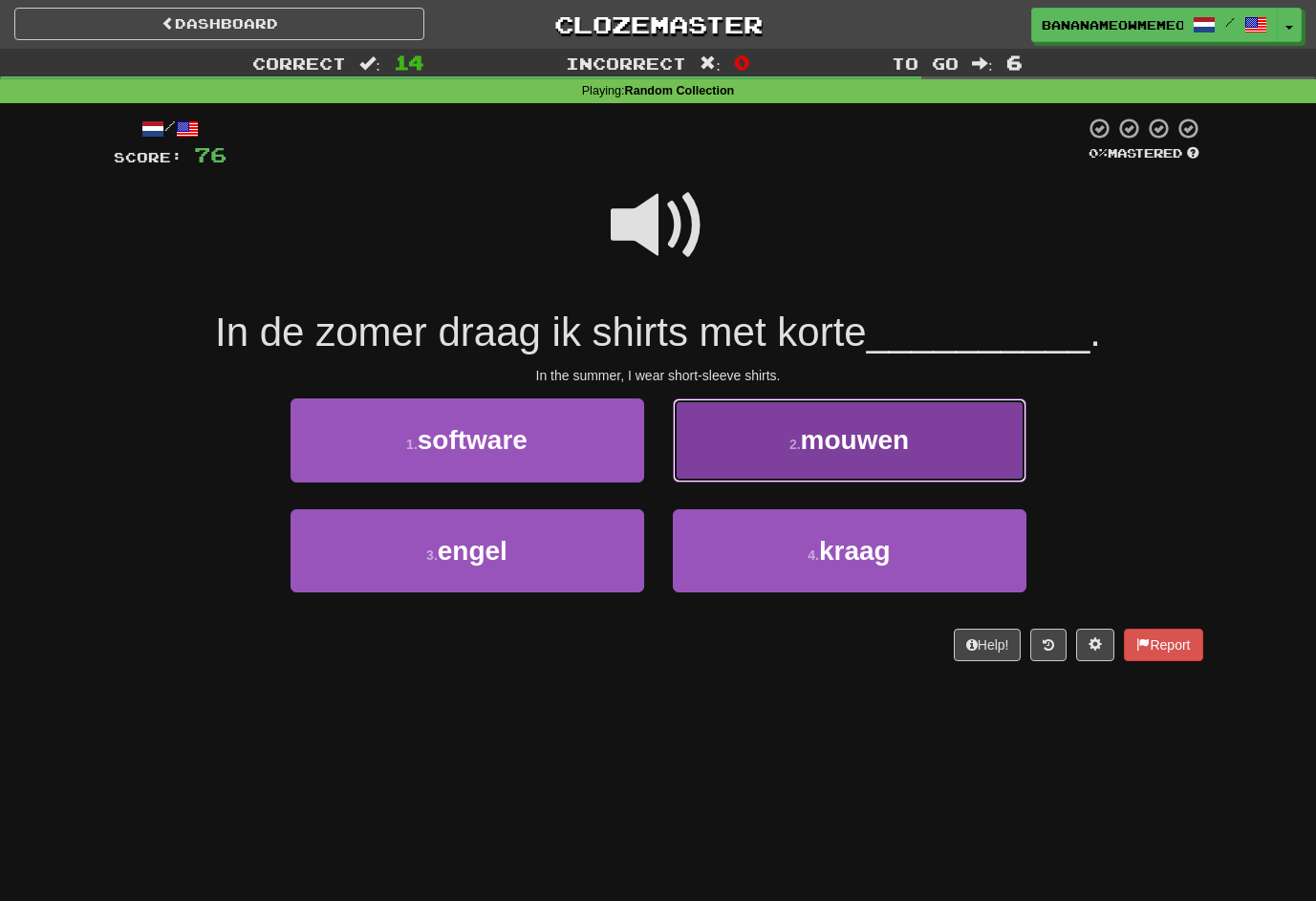 click on "2 .  mouwen" at bounding box center (850, 440) 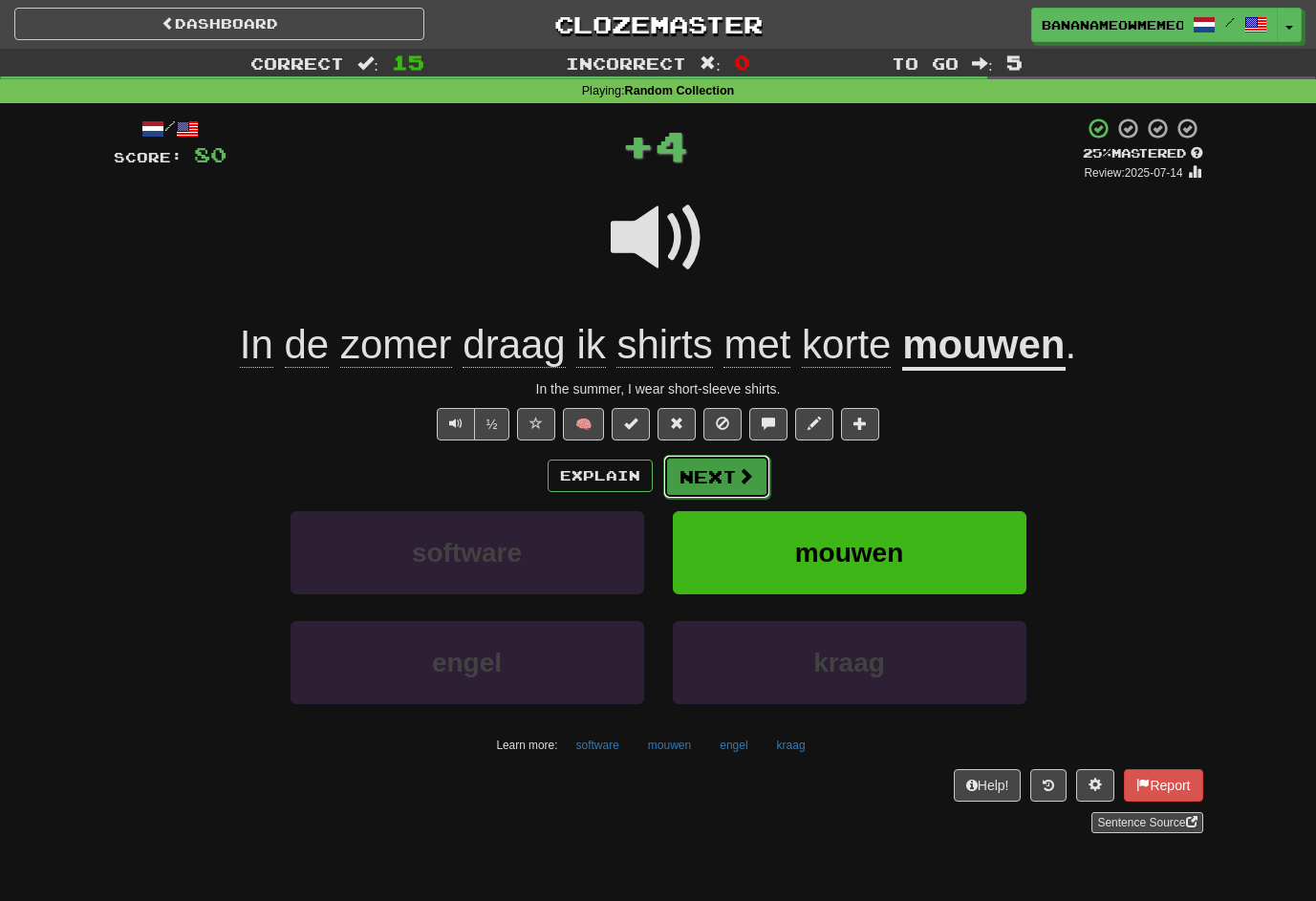 click on "Next" at bounding box center (717, 477) 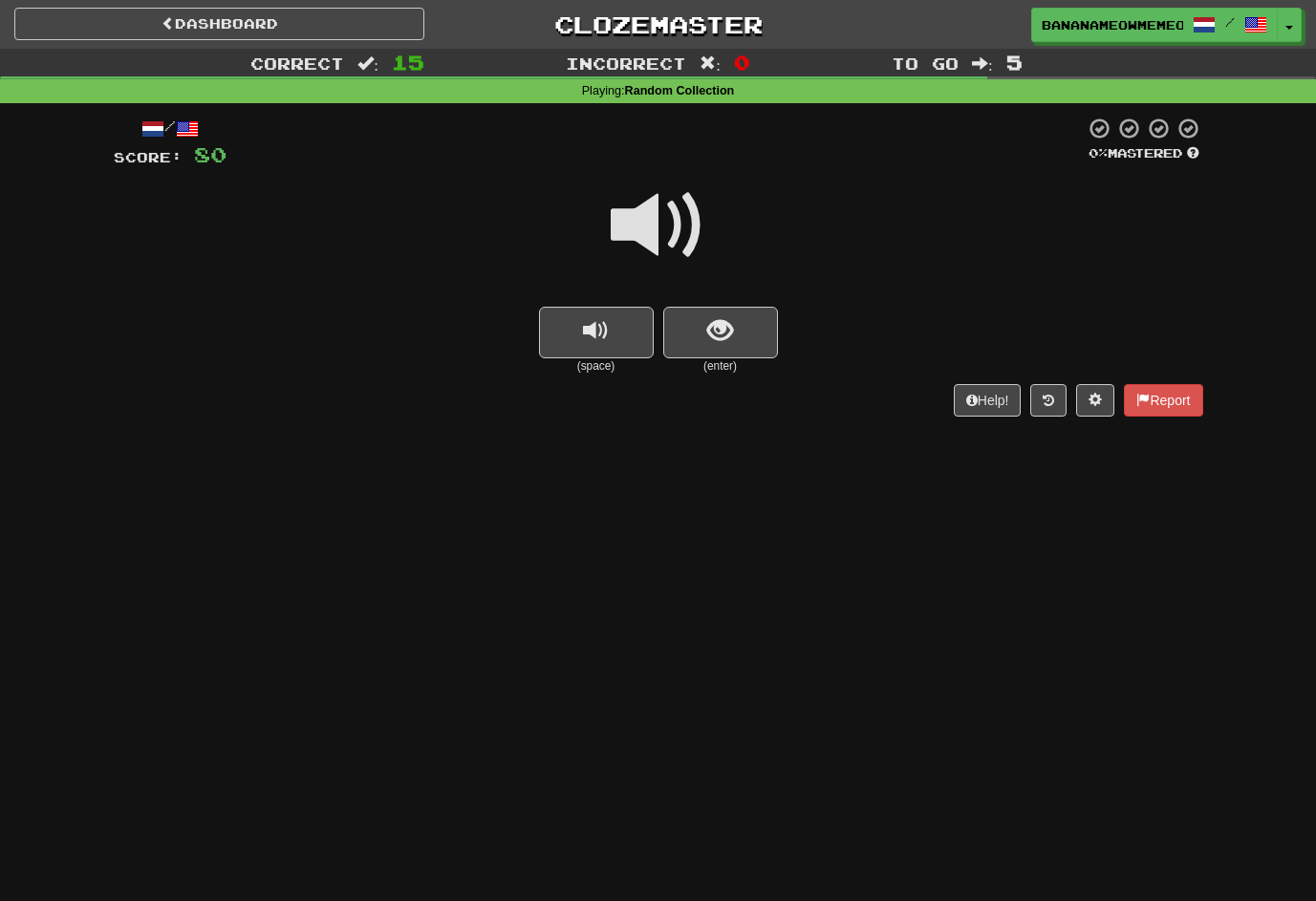 click at bounding box center (658, 225) 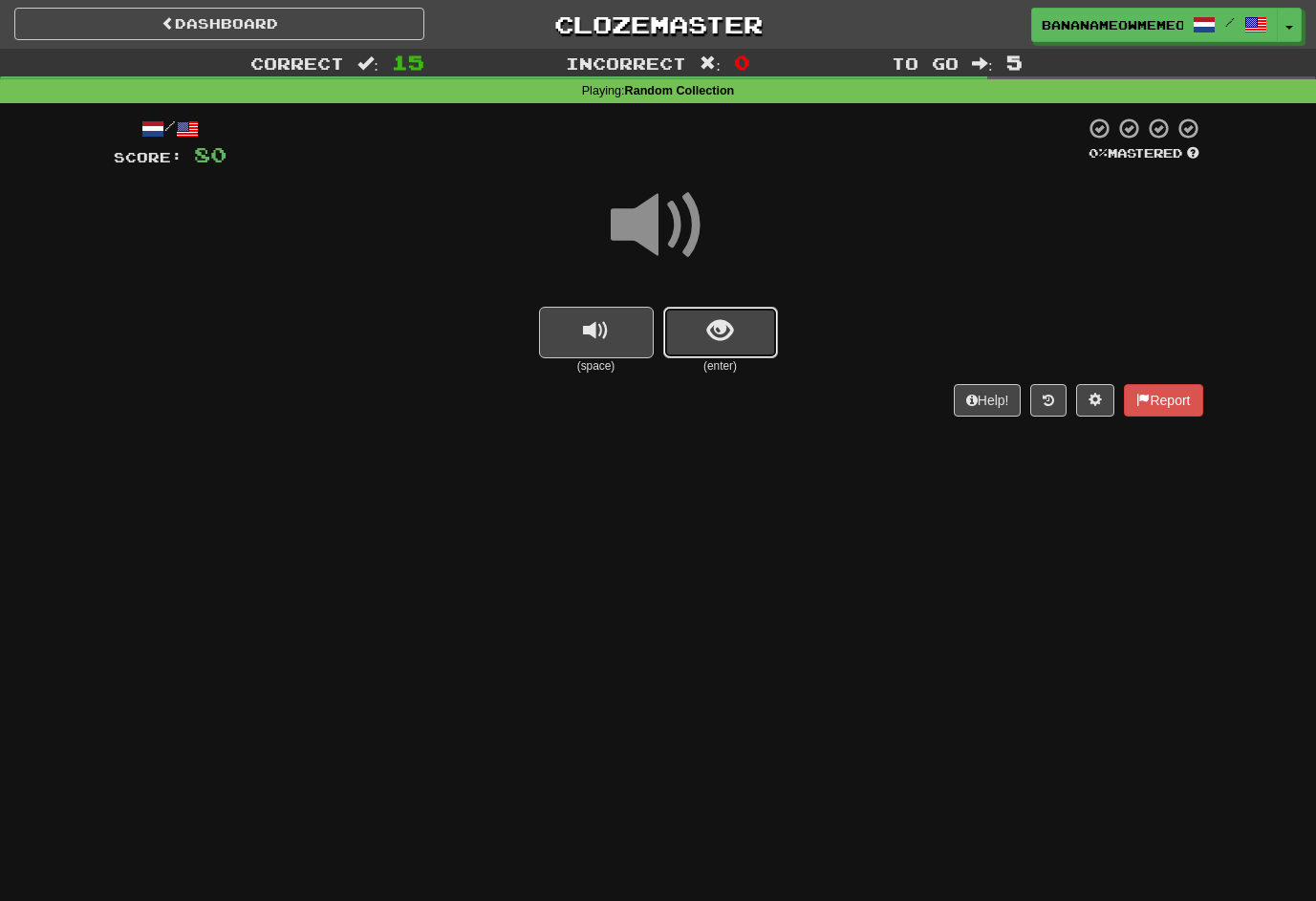 click at bounding box center [721, 333] 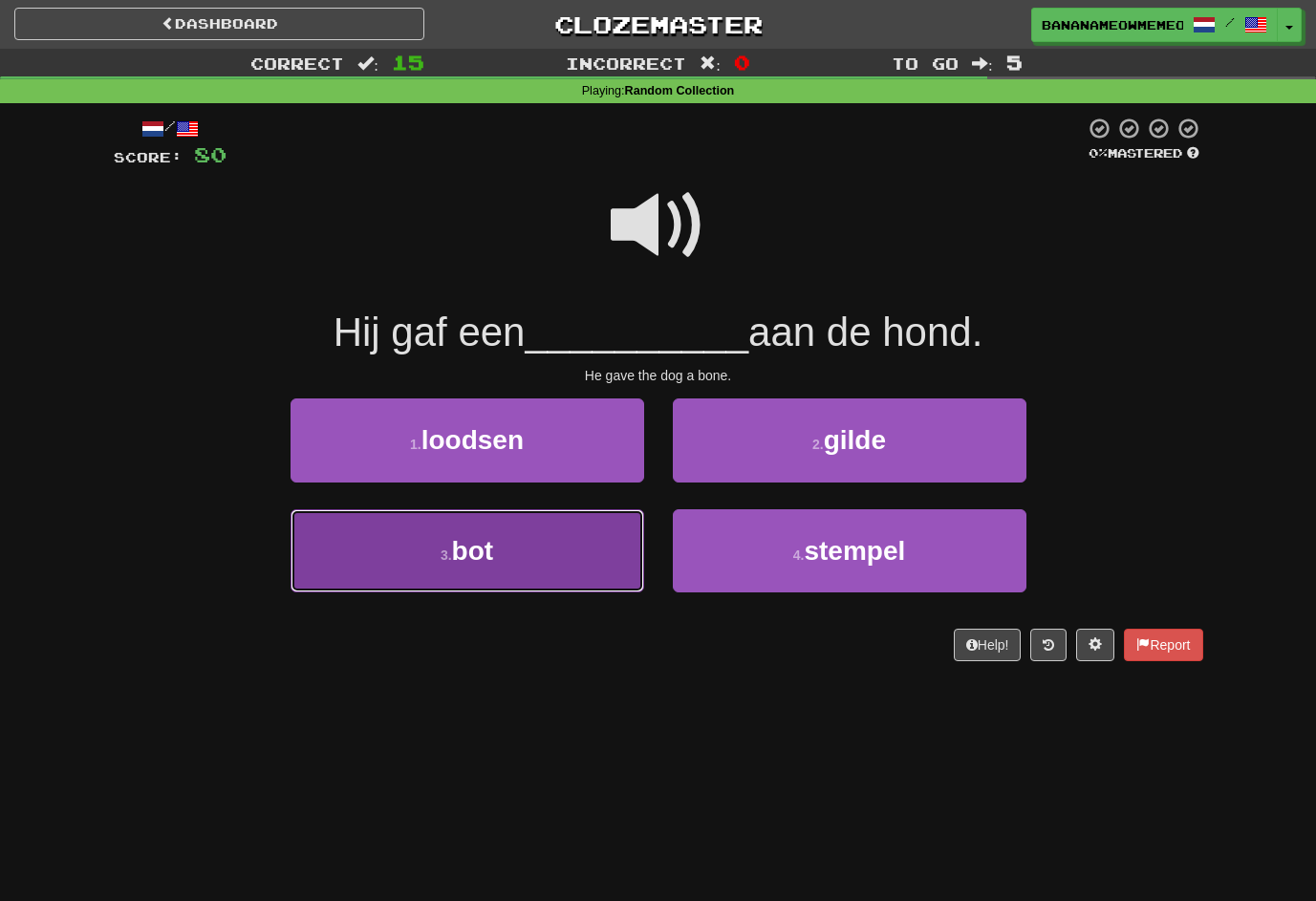 click on "3 .  bot" at bounding box center [467, 550] 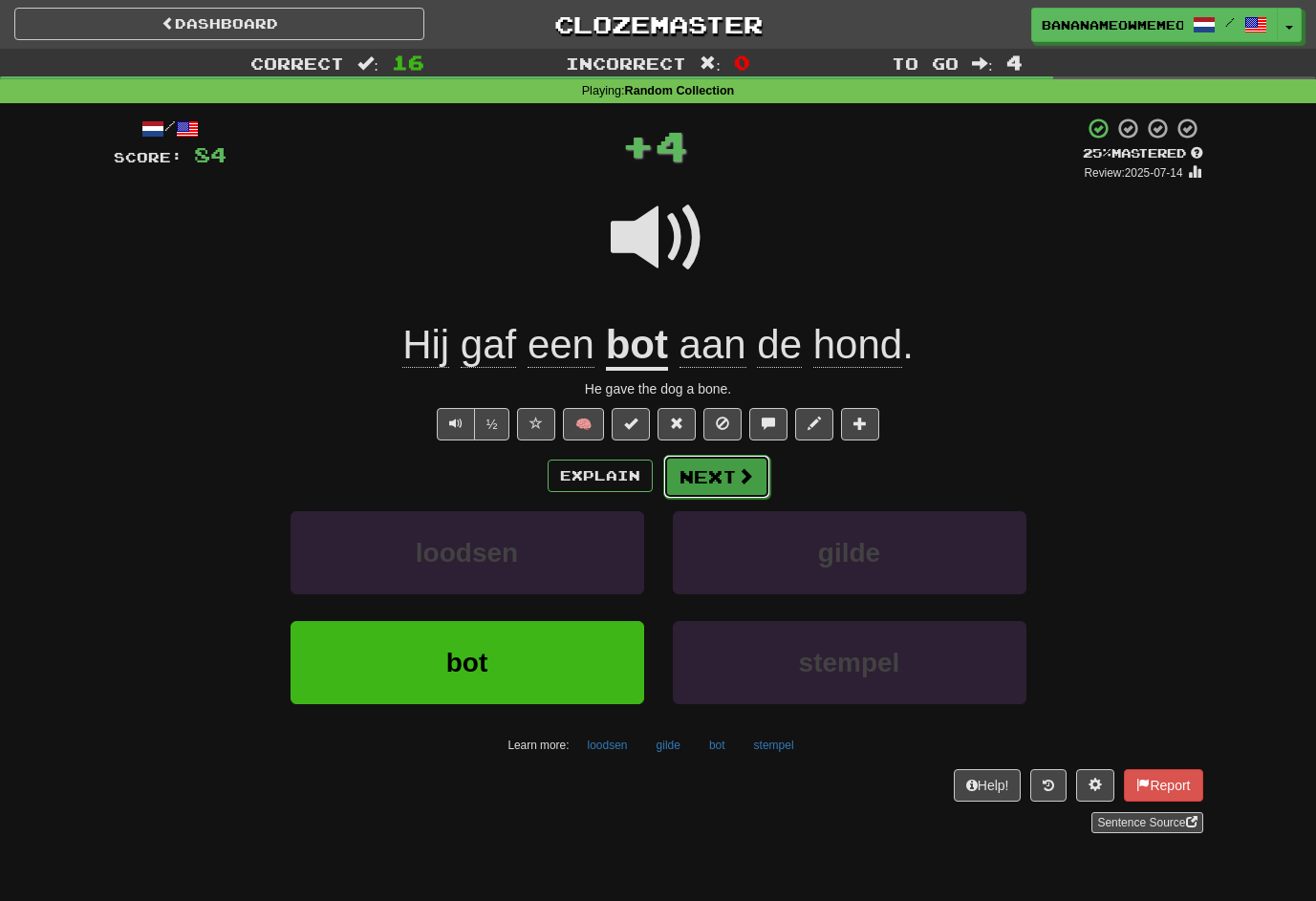 click on "Next" at bounding box center [717, 477] 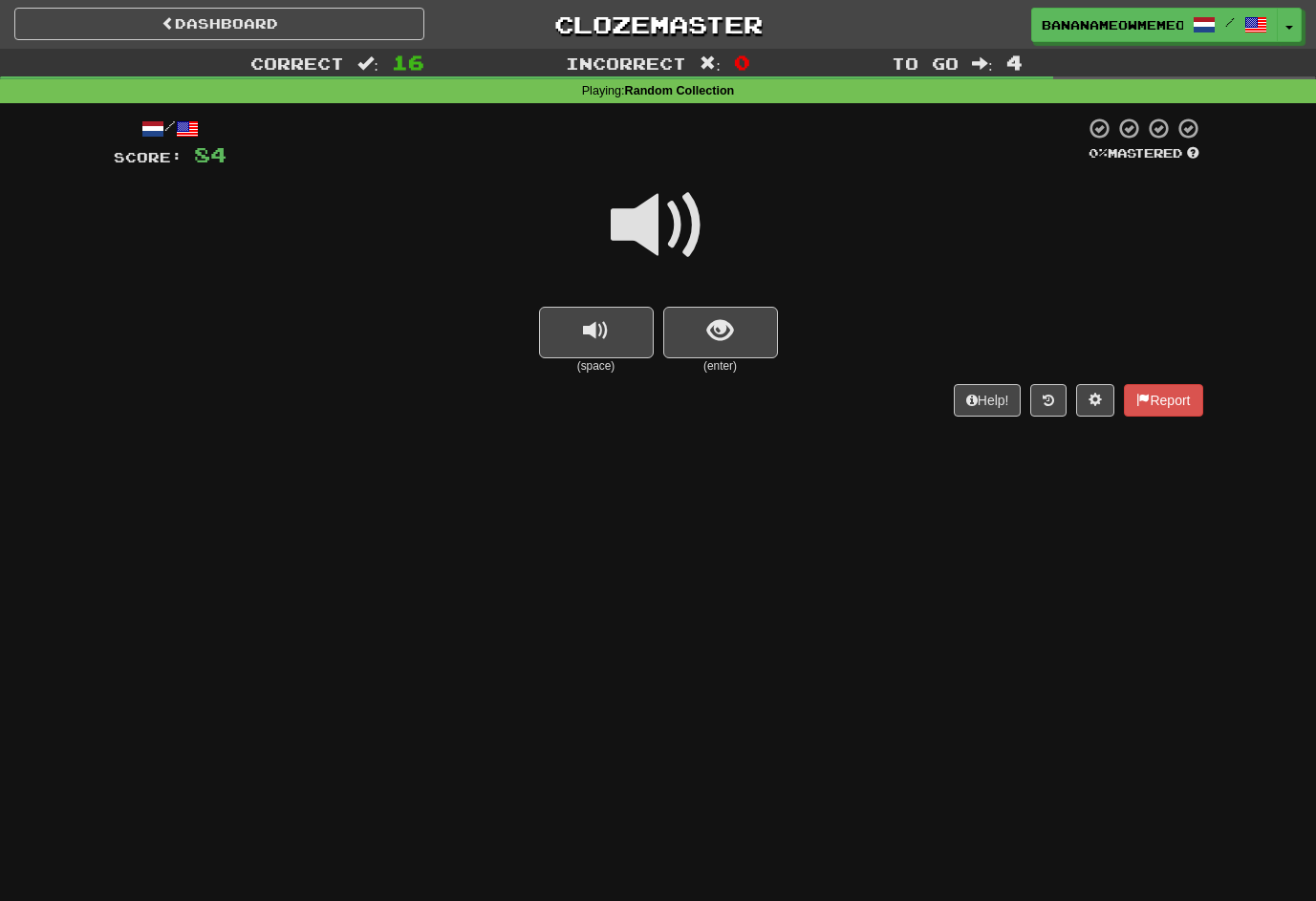 click at bounding box center (658, 225) 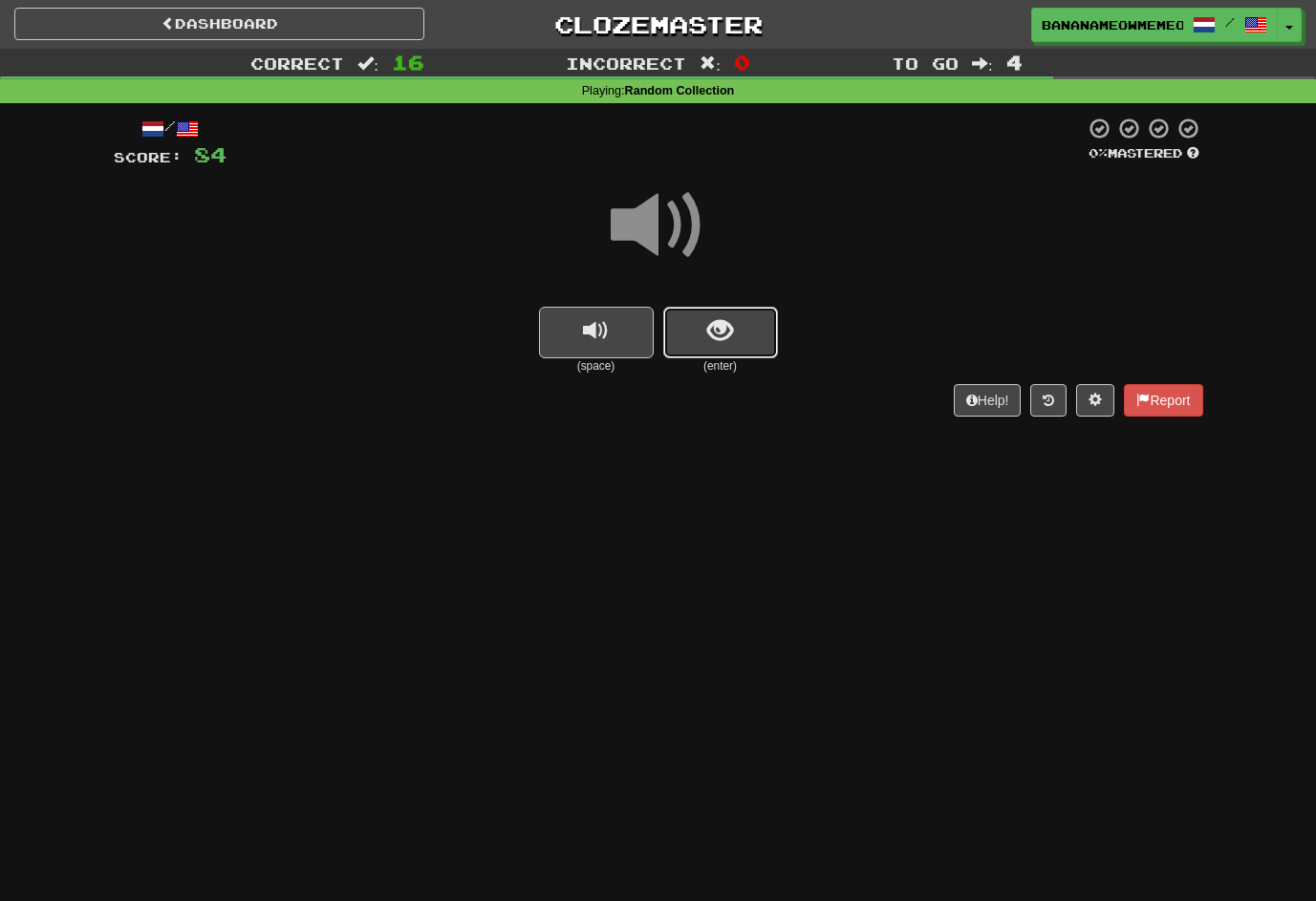 click at bounding box center (721, 333) 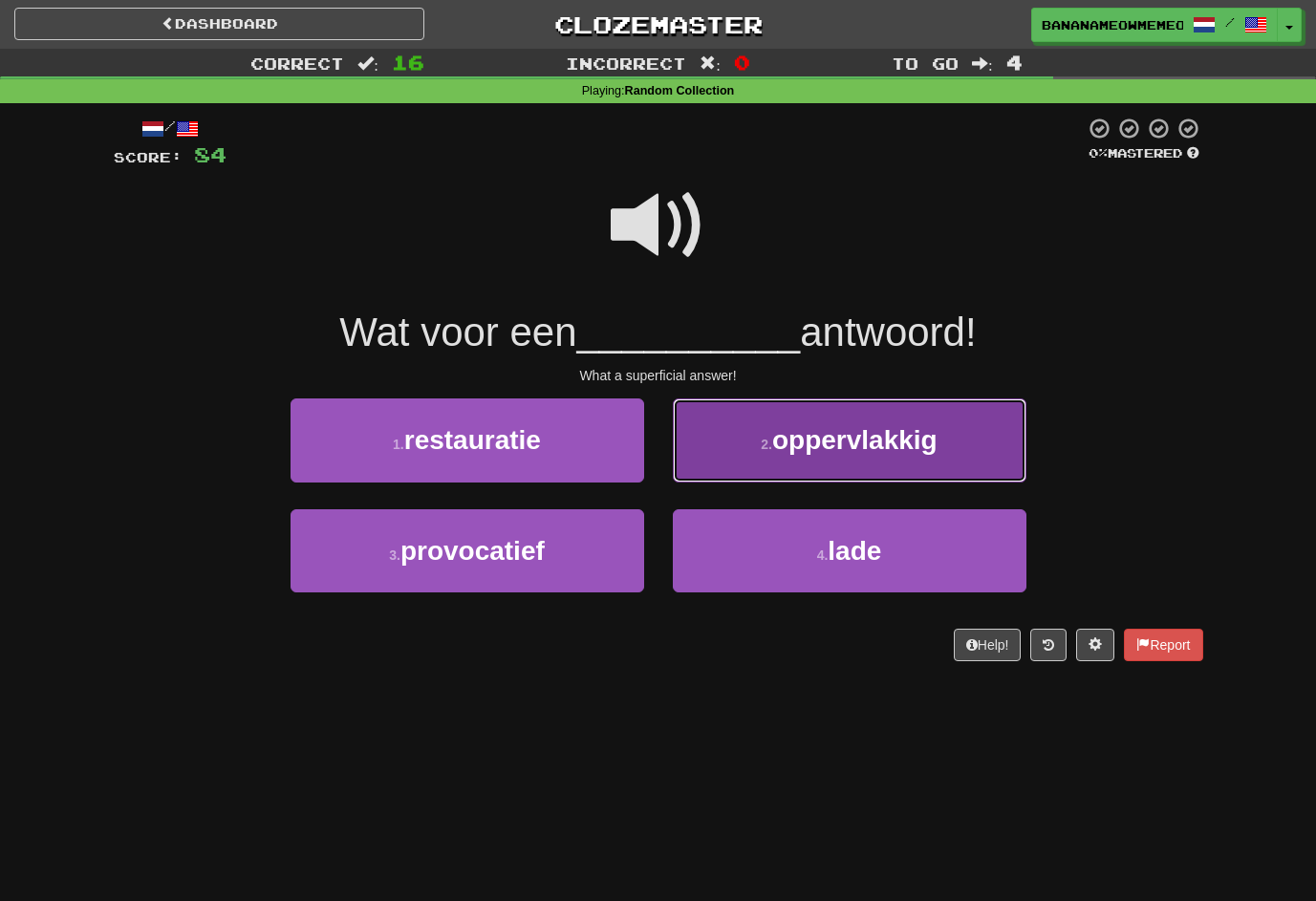 click on "oppervlakkig" at bounding box center (854, 440) 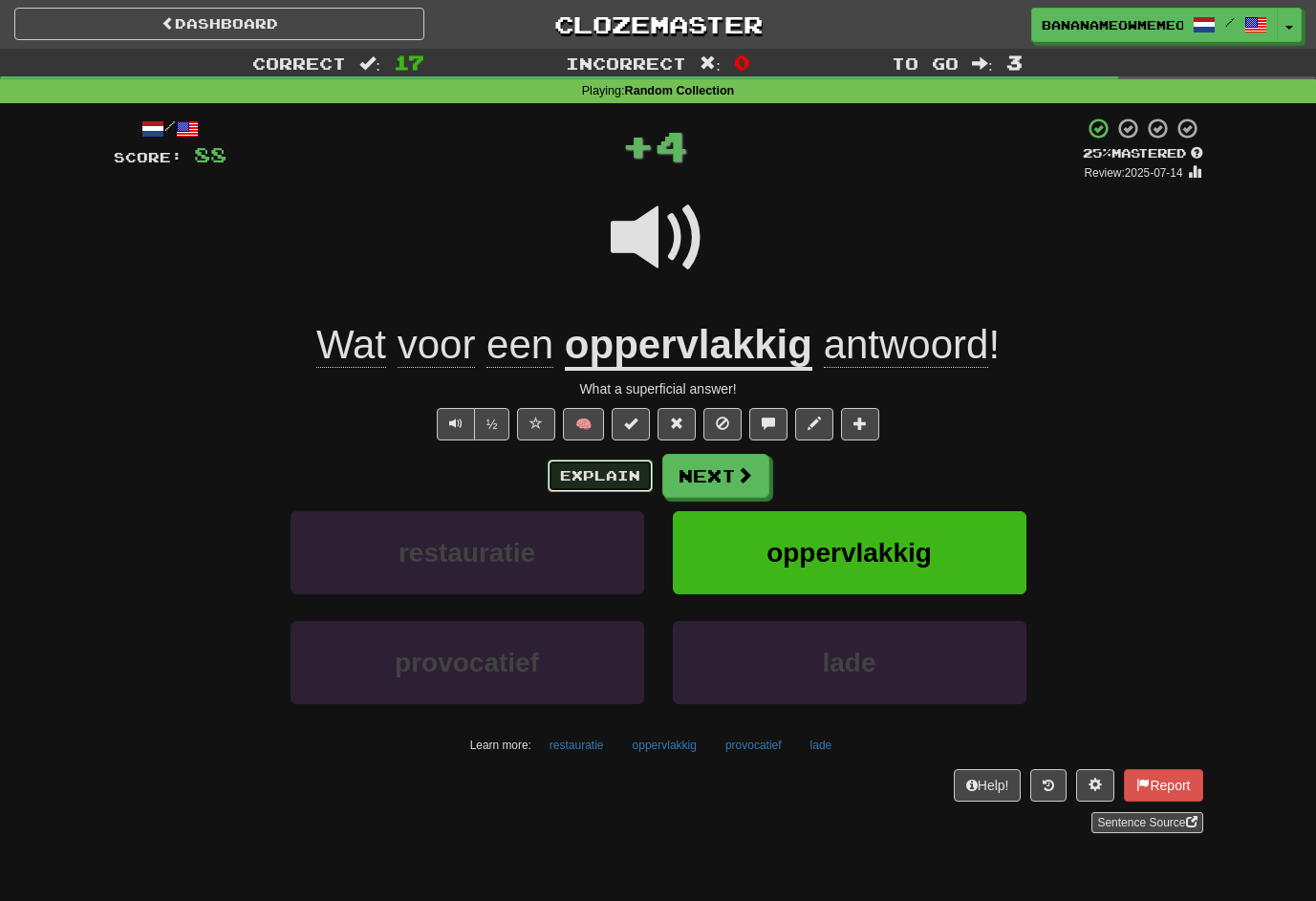 click on "Explain" at bounding box center [600, 476] 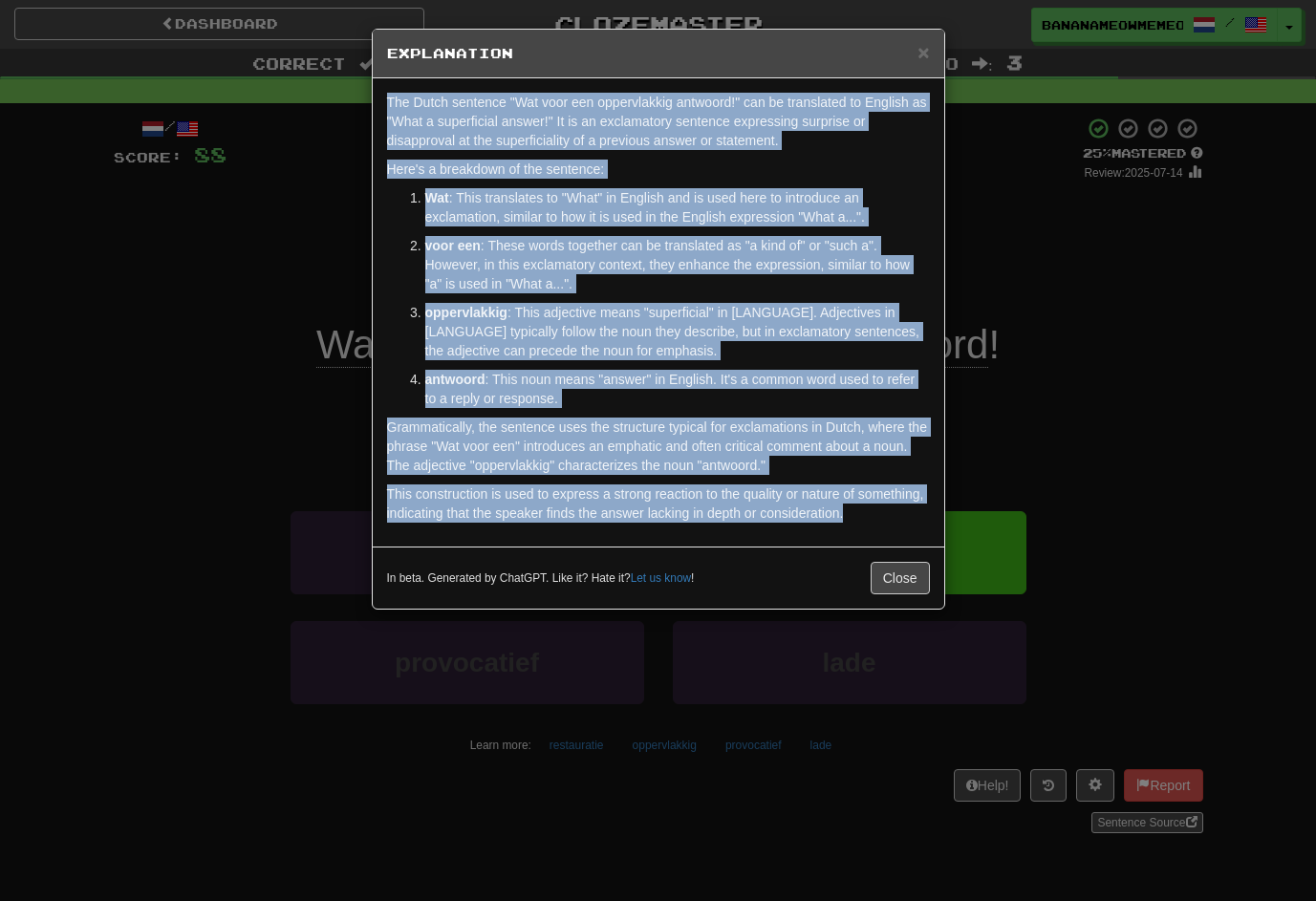 drag, startPoint x: 926, startPoint y: 512, endPoint x: 360, endPoint y: 83, distance: 710.20912 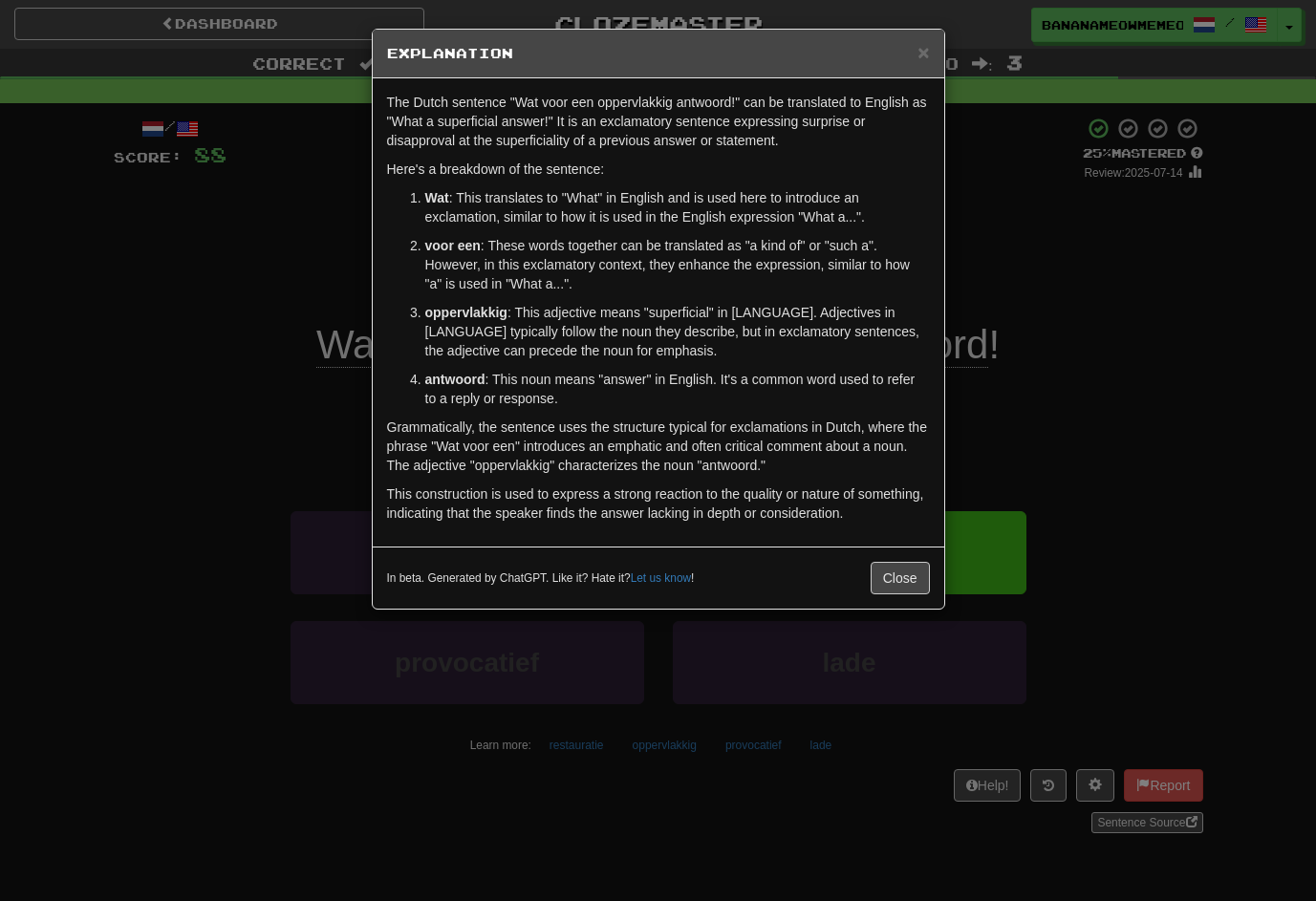 click on "× Explanation The Dutch sentence "Wat voor een oppervlakkig antwoord!" can be translated to English as "What a superficial answer!" It is an exclamatory sentence expressing surprise or disapproval at the superficiality of a previous answer or statement.
Here's a breakdown of the sentence:
Wat : This translates to "What" in English and is used here to introduce an exclamation, similar to how it is used in the English expression "What a...".
voor een : These words together can be translated as "a kind of" or "such a". However, in this exclamatory context, they enhance the expression, similar to how "a" is used in "What a...".
oppervlakkig : This adjective means "superficial" in English. Adjectives in Dutch typically follow the noun they describe, but in exclamatory sentences, the adjective can precede the noun for emphasis.
antwoord : This noun means "answer" in English. It's a common word used to refer to a reply or response.
In beta. Generated by ChatGPT. Like it? Hate it?" at bounding box center [658, 450] 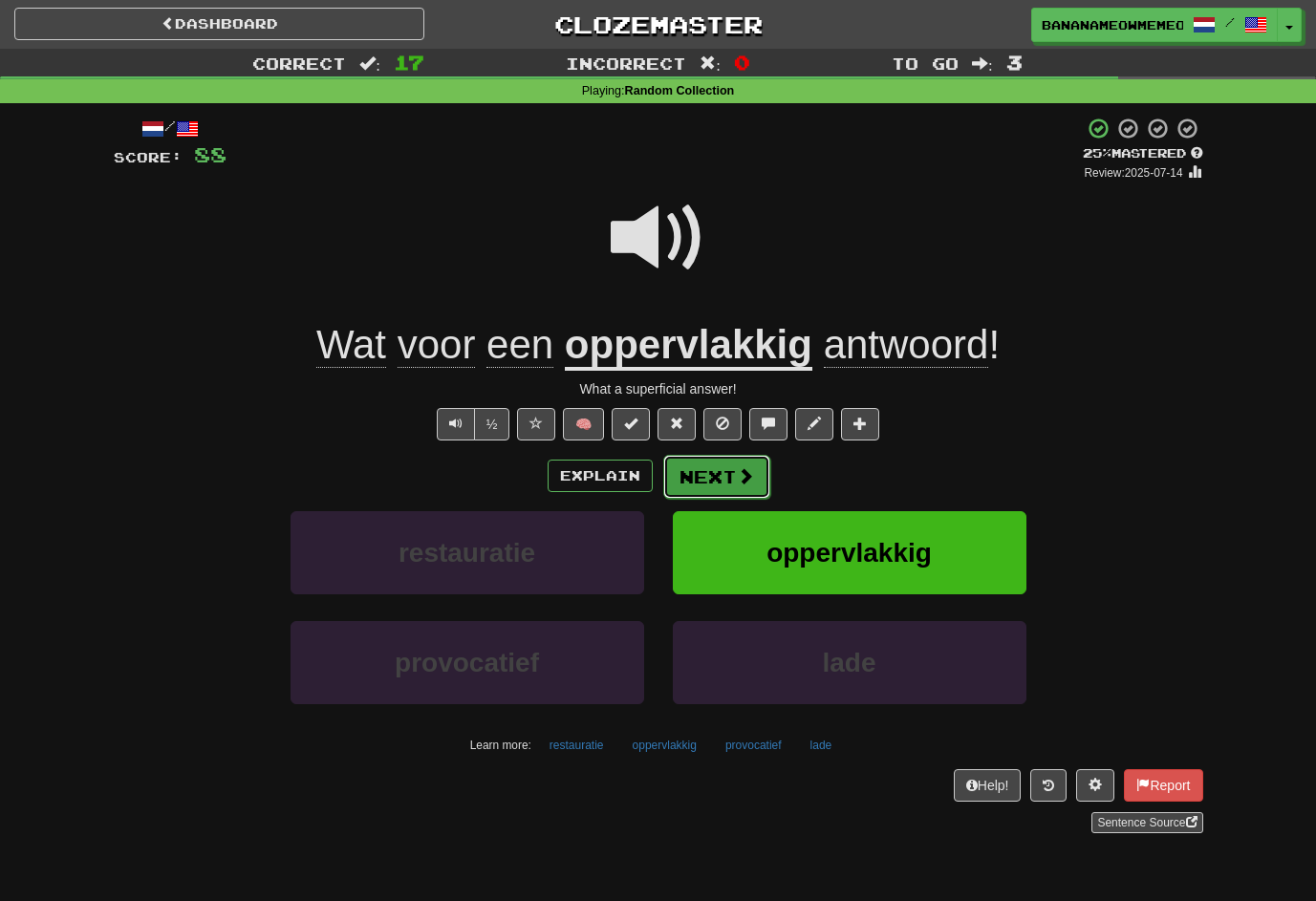 click on "Next" at bounding box center [717, 477] 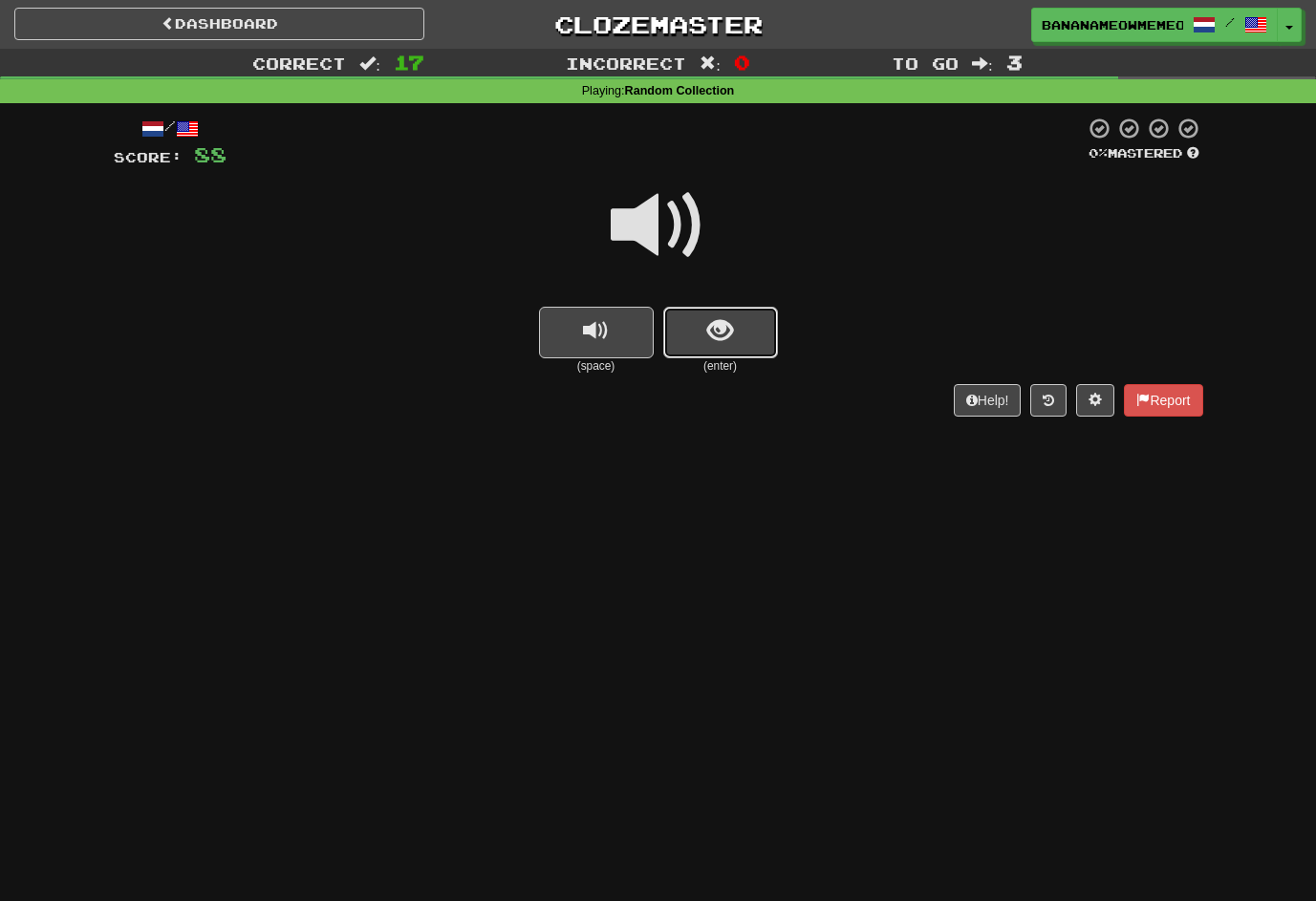 click at bounding box center (720, 331) 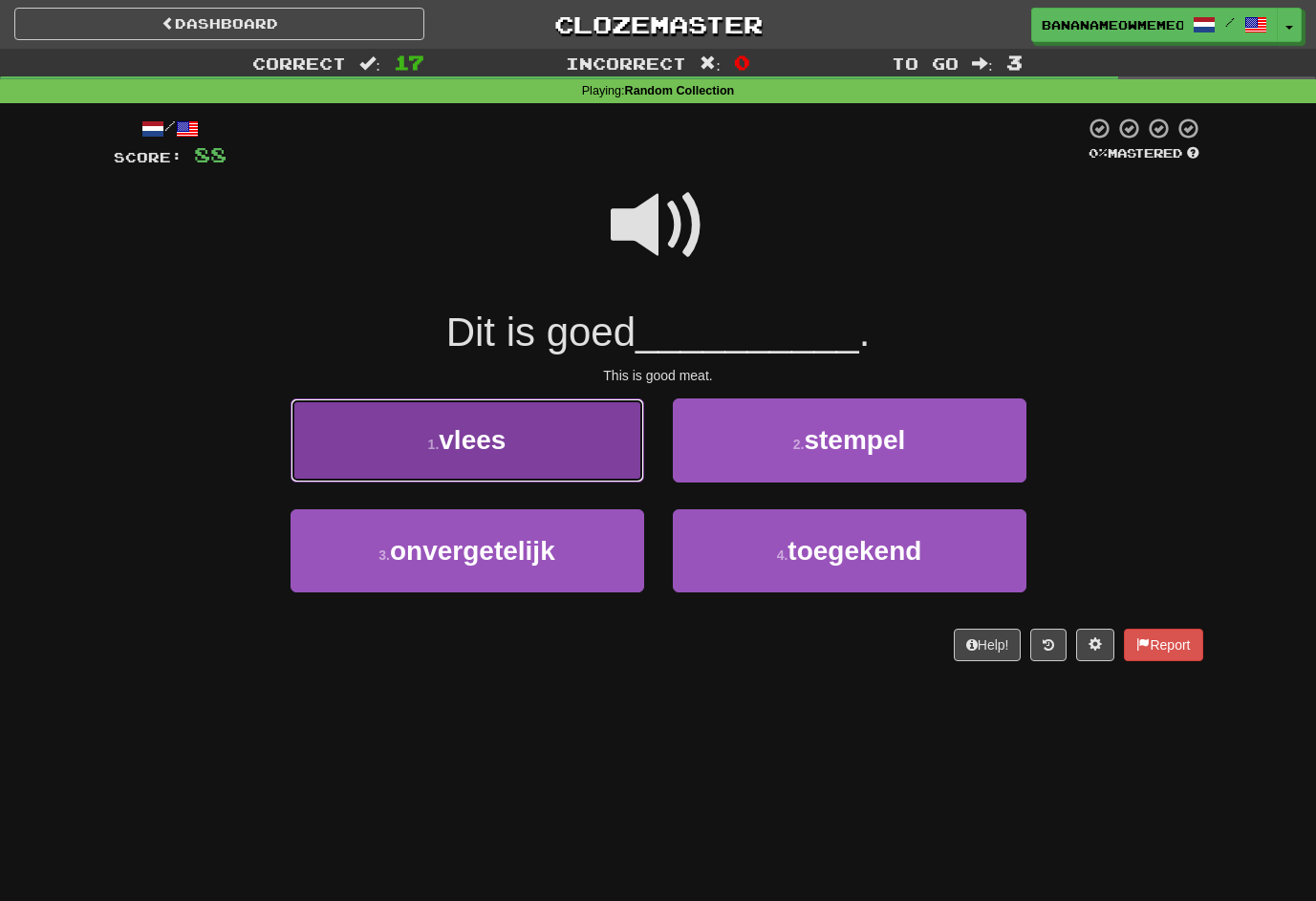 click on "1 .  vlees" at bounding box center (467, 440) 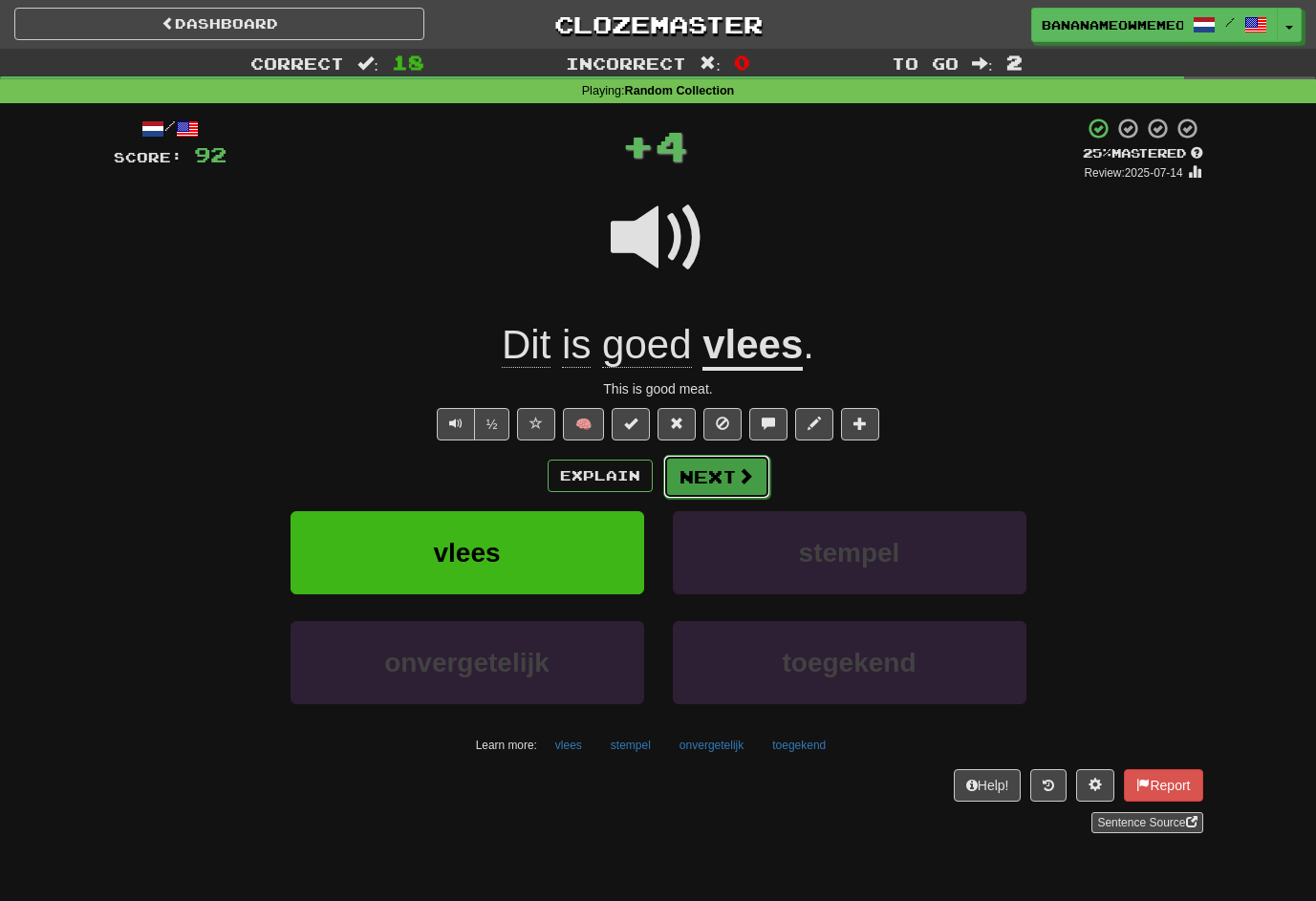 click on "Next" at bounding box center [717, 477] 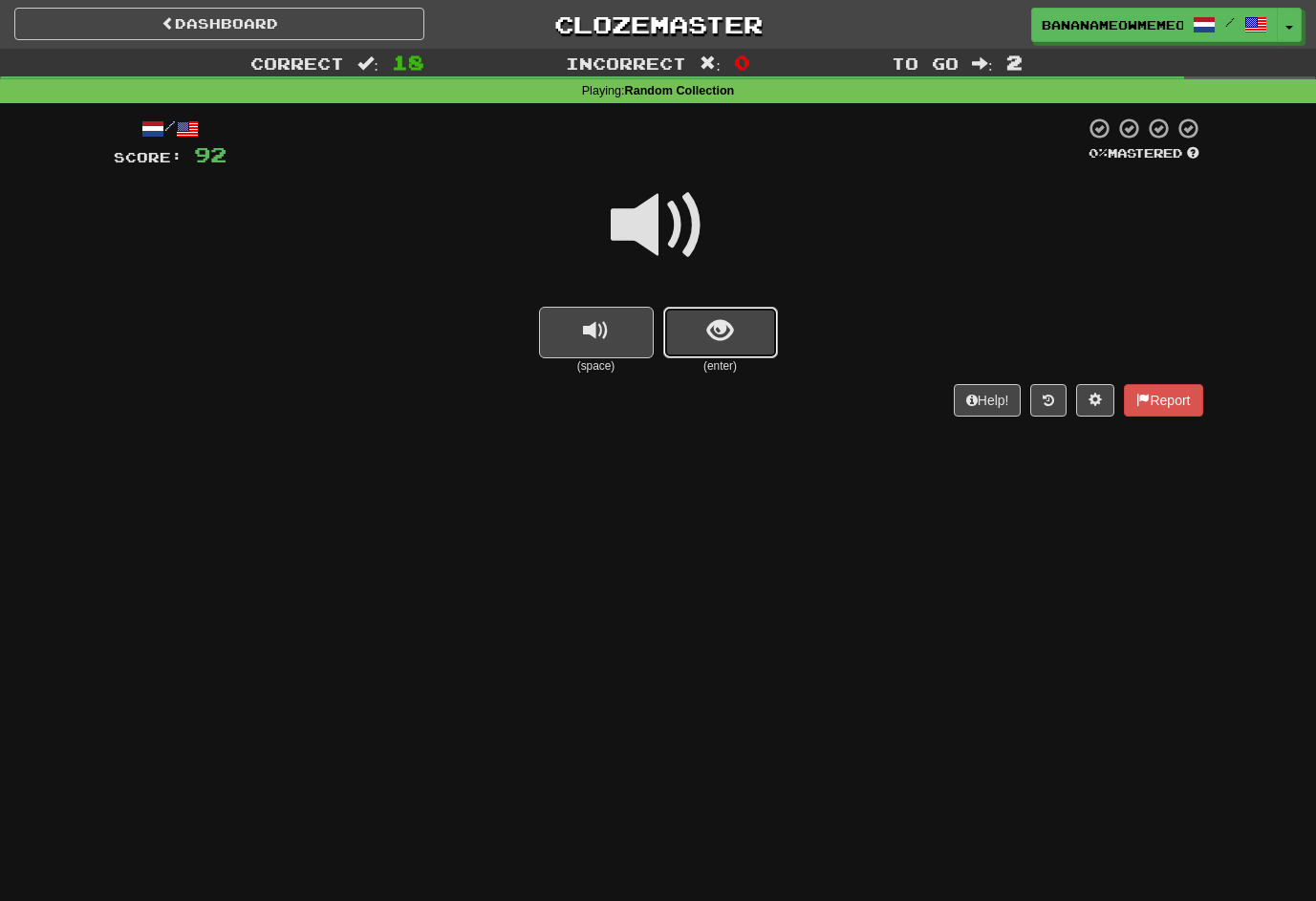 click at bounding box center (721, 333) 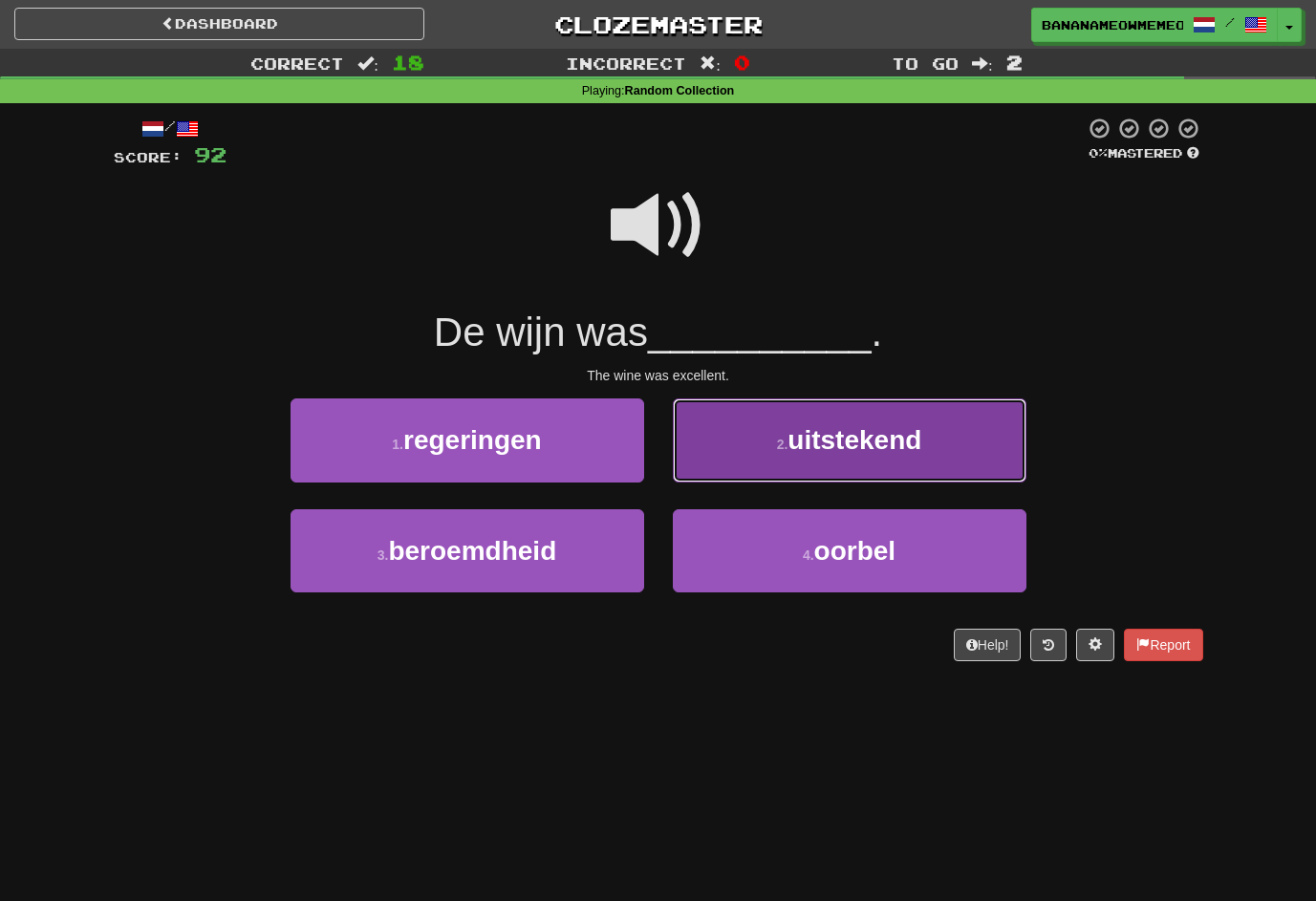 click on "2 .  uitstekend" at bounding box center (850, 440) 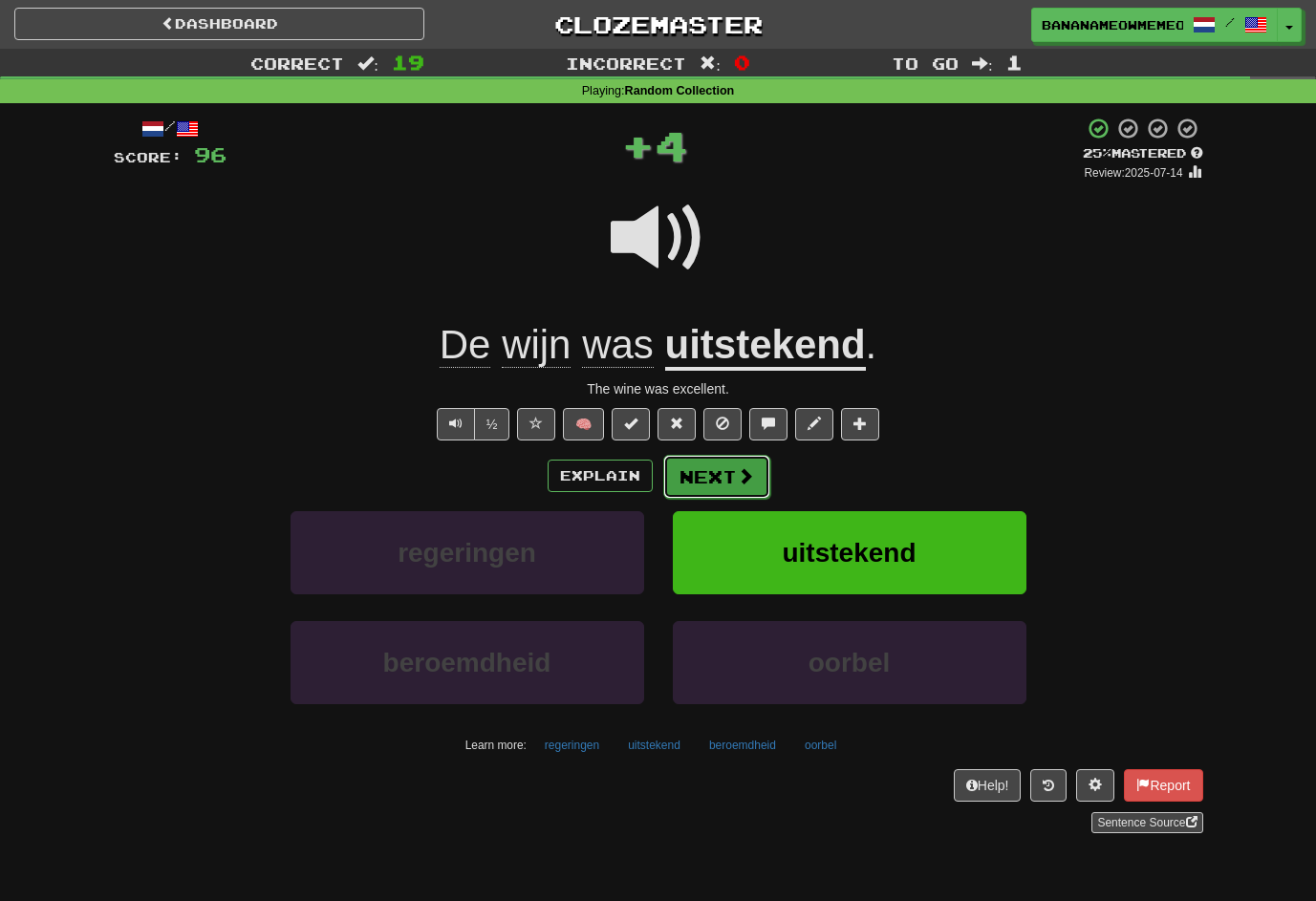 click on "Next" at bounding box center [717, 477] 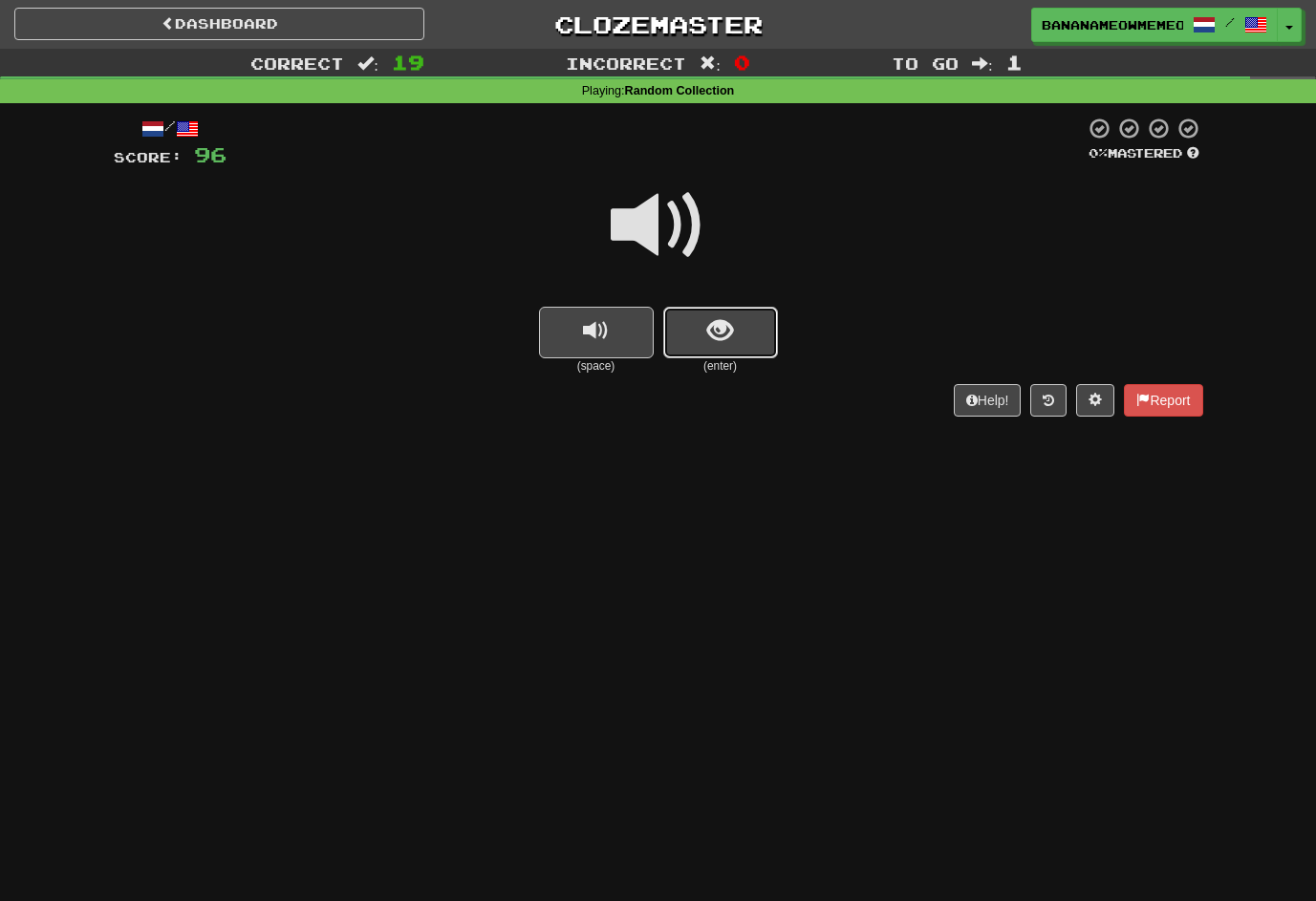 click at bounding box center [721, 333] 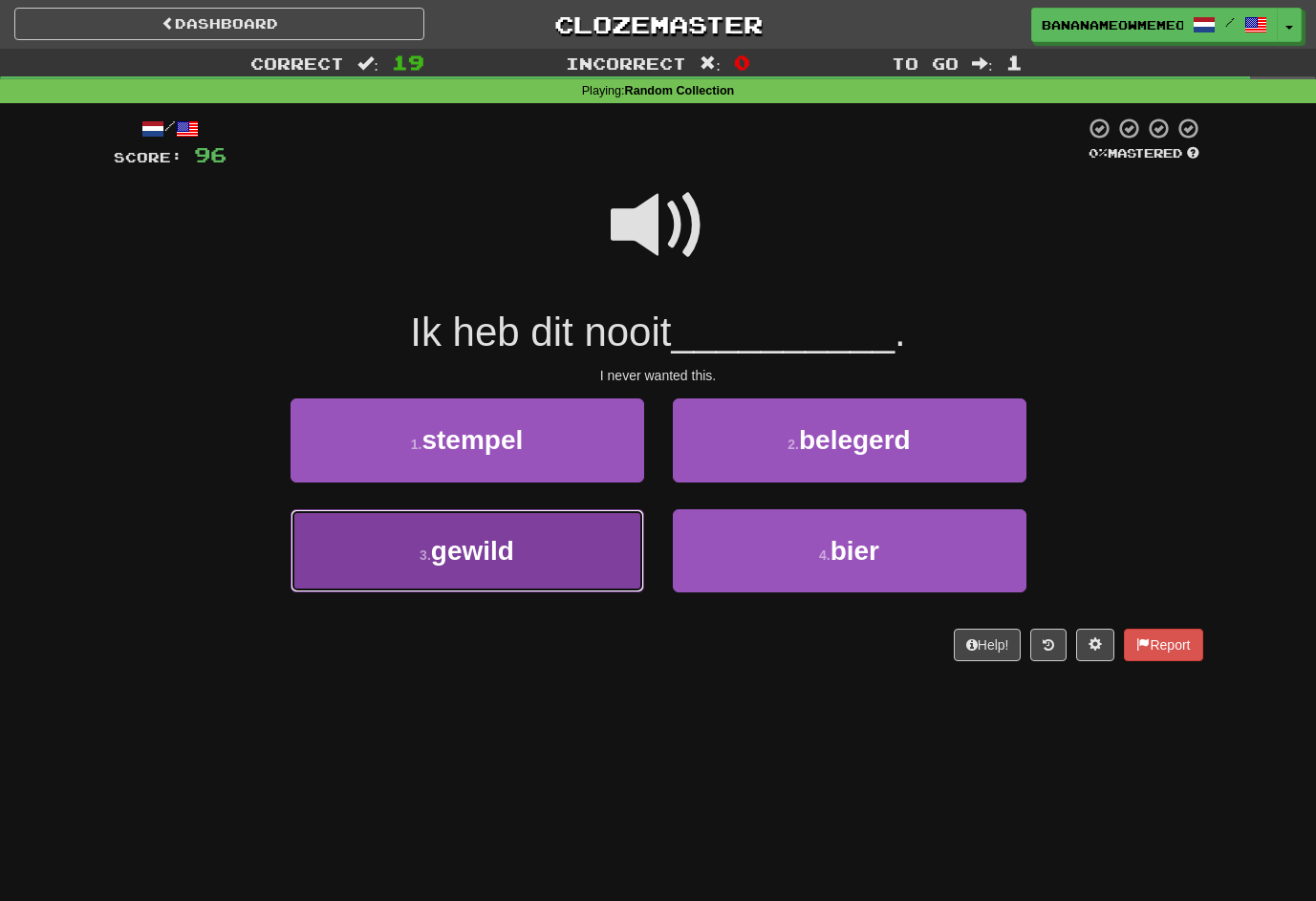click on "gewild" at bounding box center [472, 550] 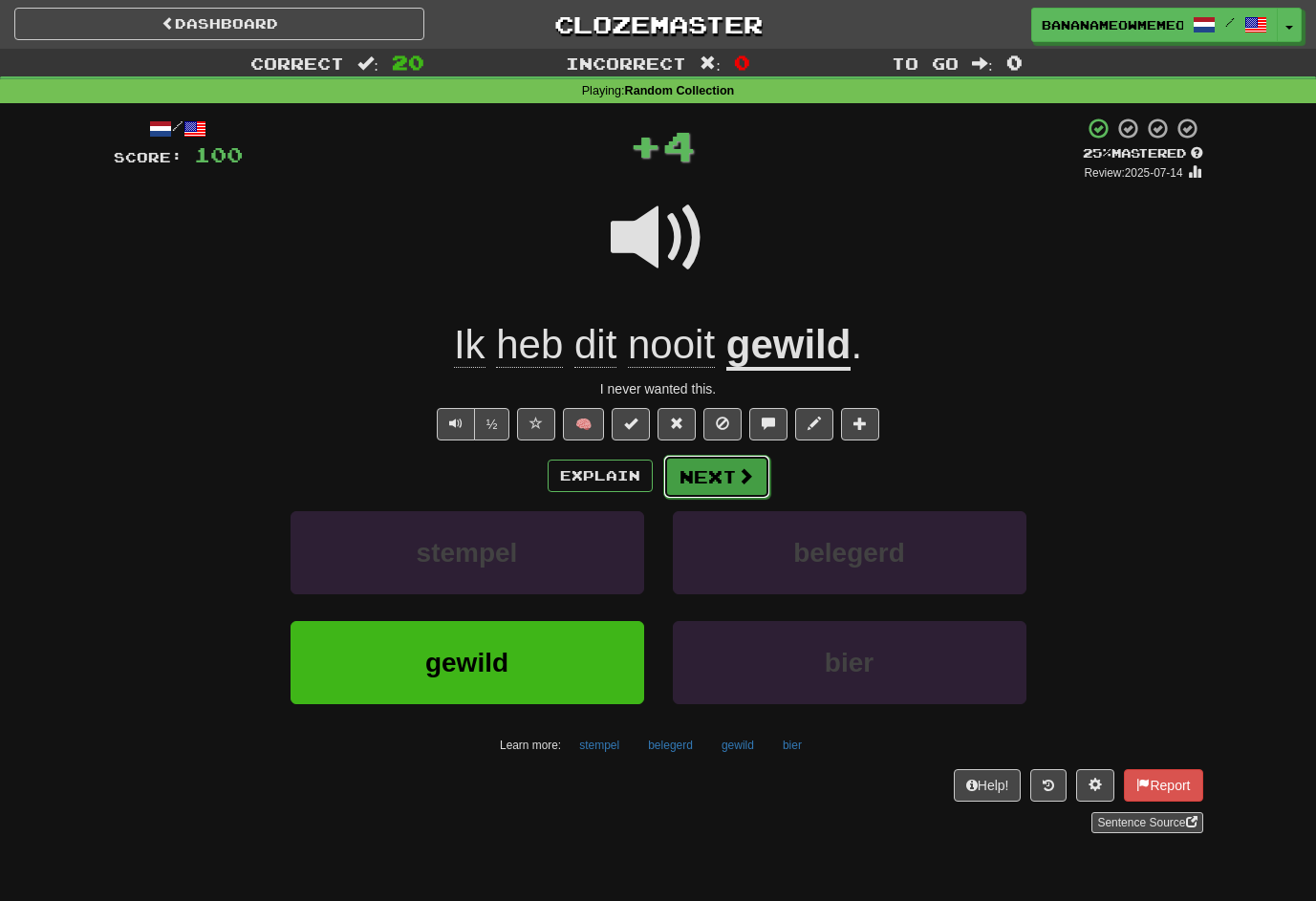 click on "Next" at bounding box center (717, 477) 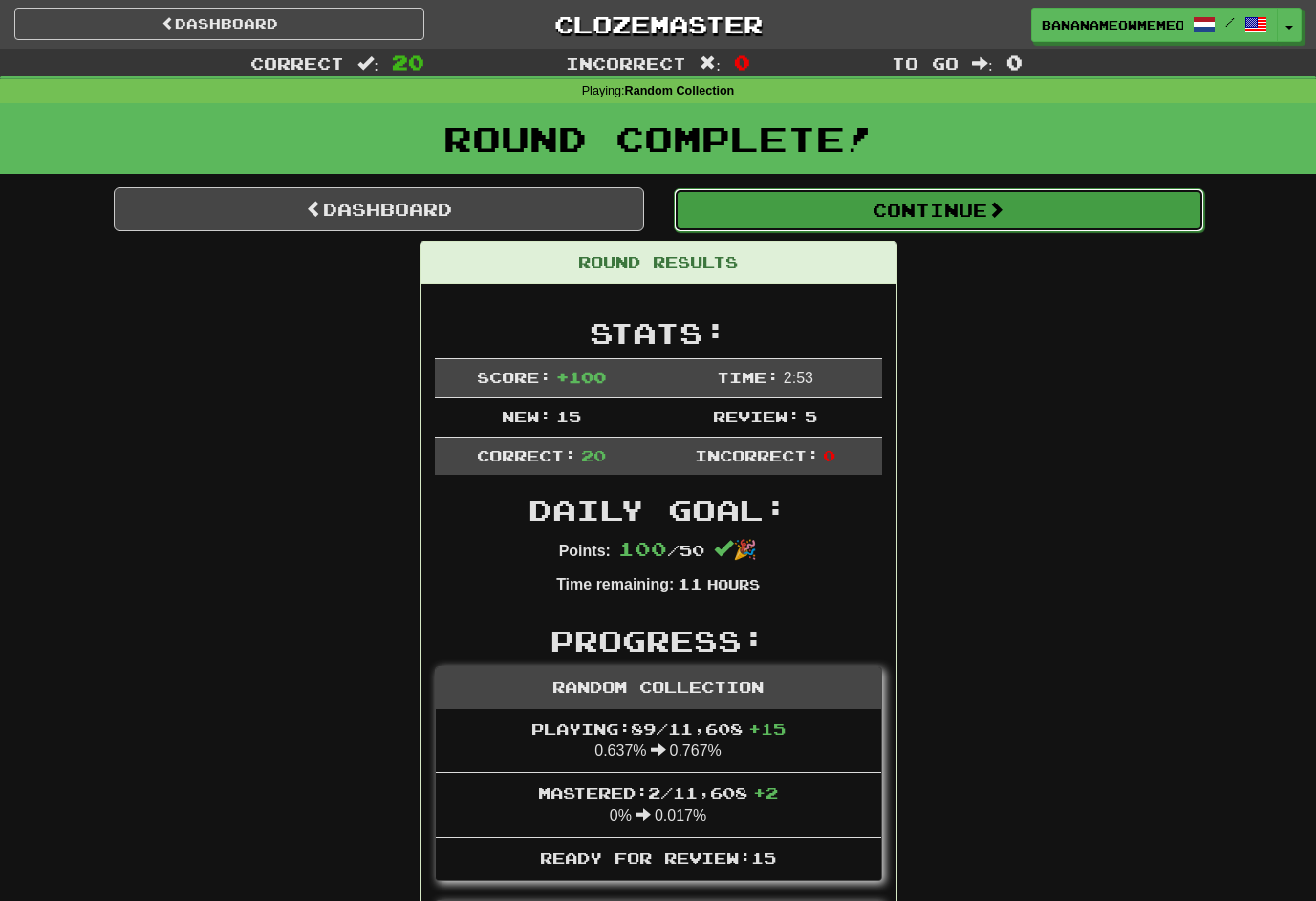 click on "Continue" at bounding box center (938, 210) 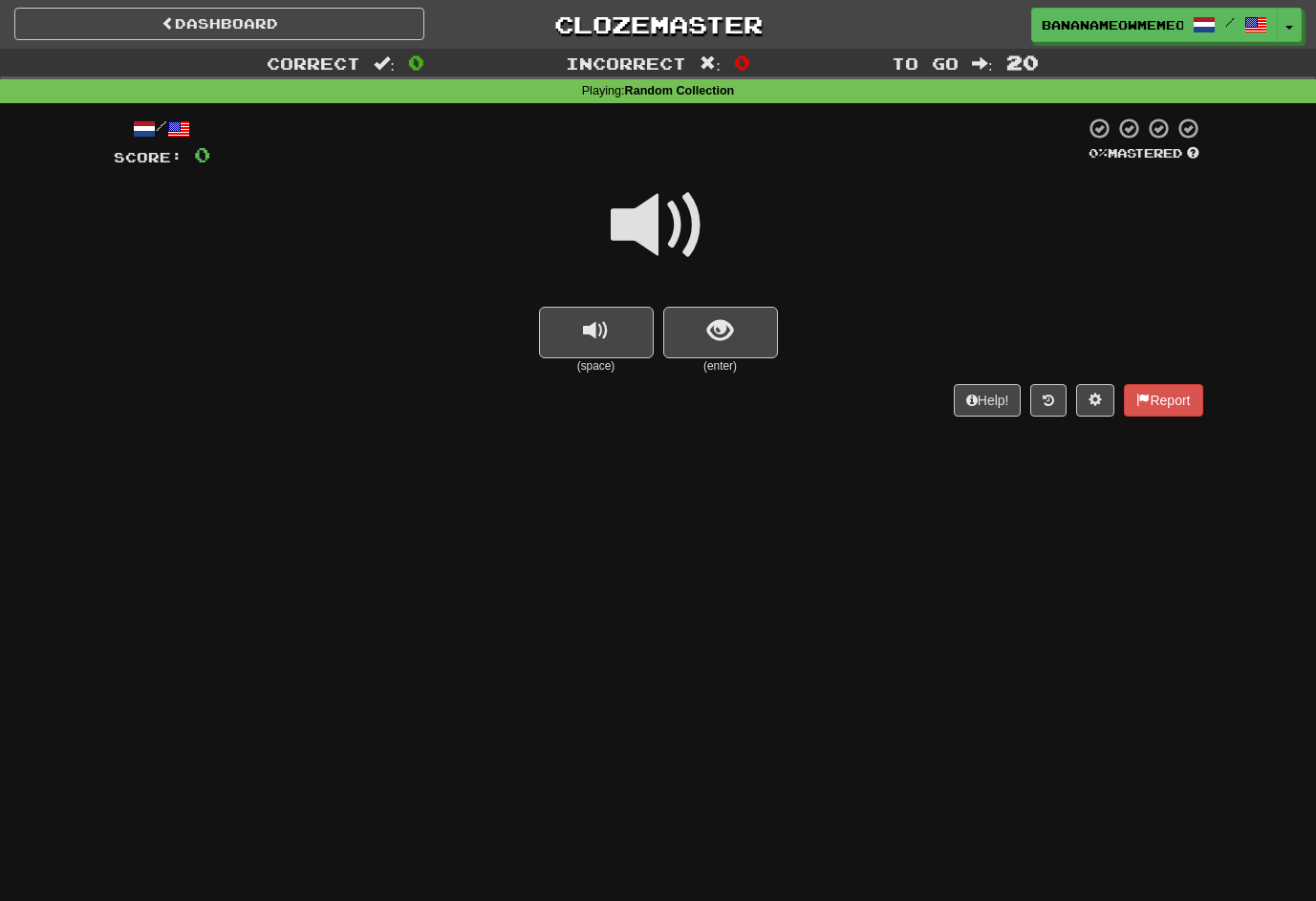 click at bounding box center (658, 225) 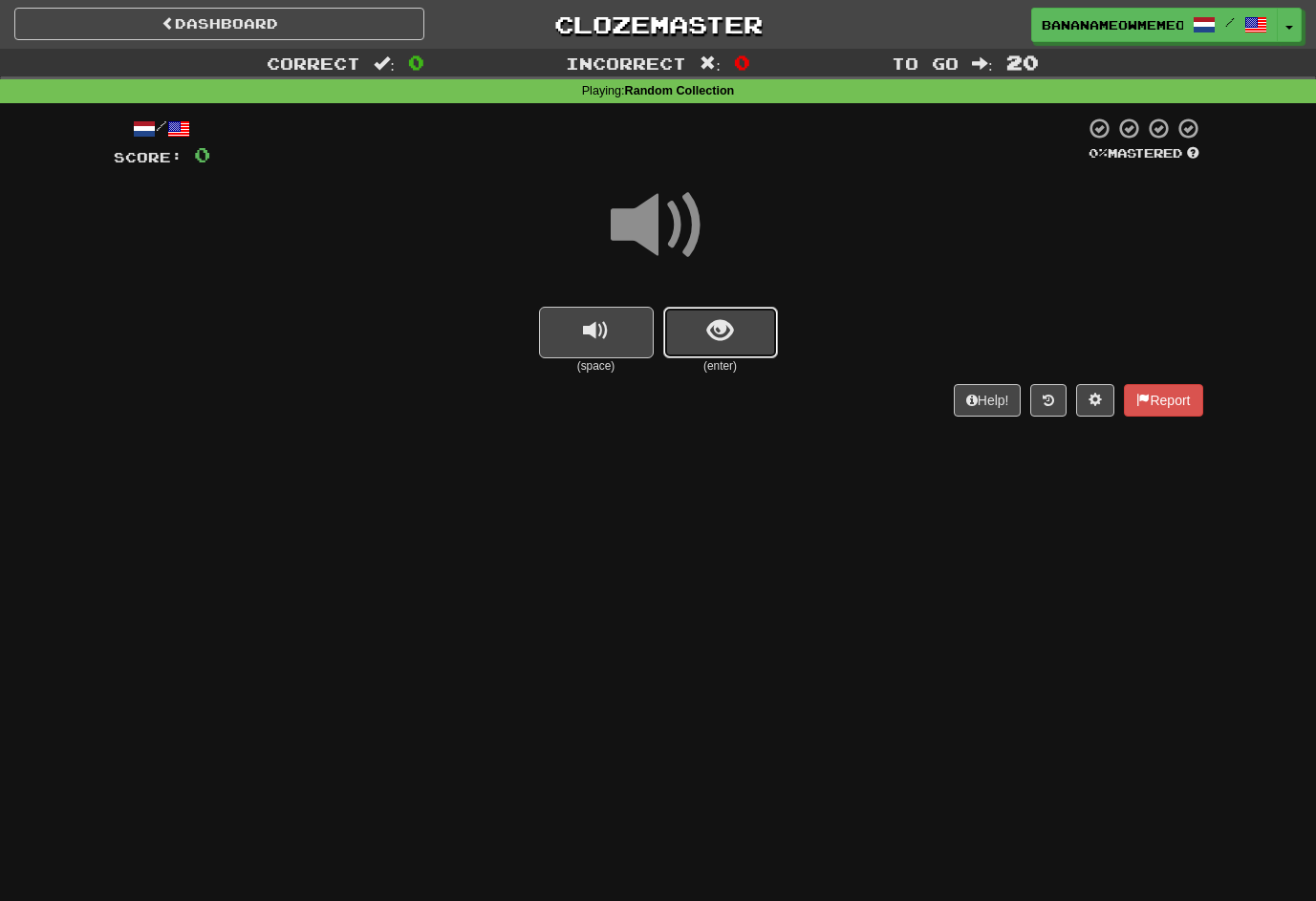 click at bounding box center (721, 333) 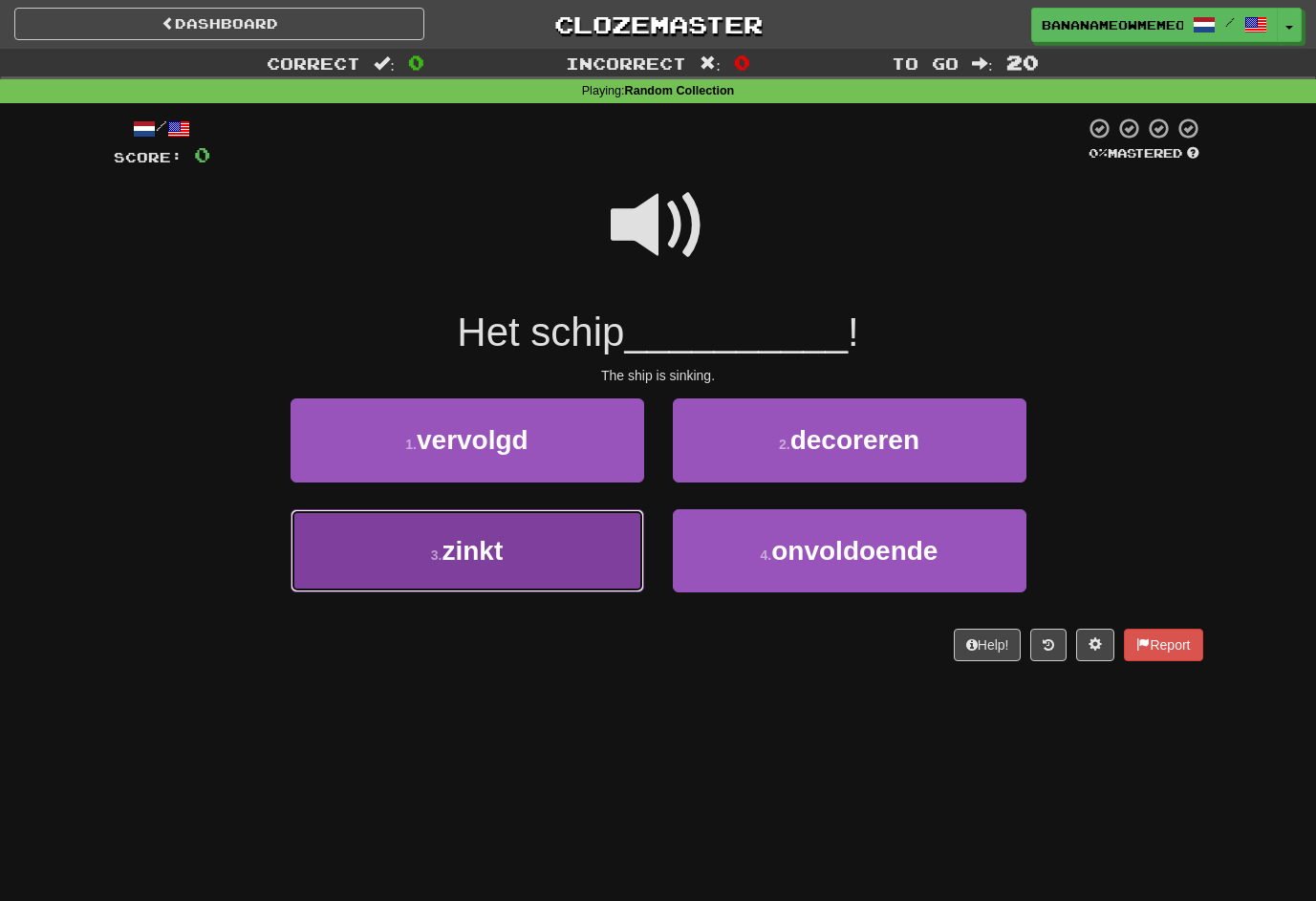 click on "3 ." at bounding box center [437, 555] 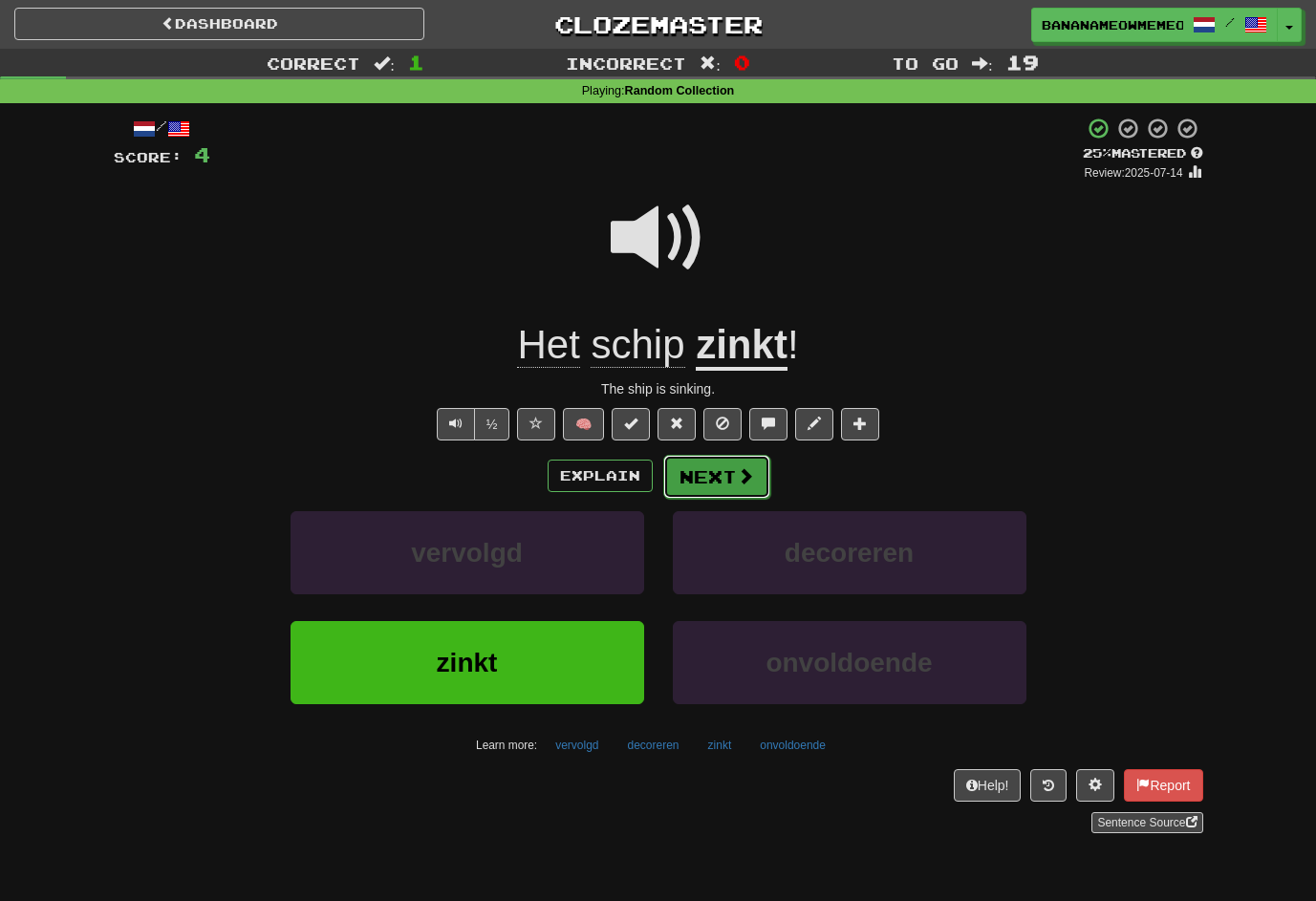 click on "Next" at bounding box center (717, 477) 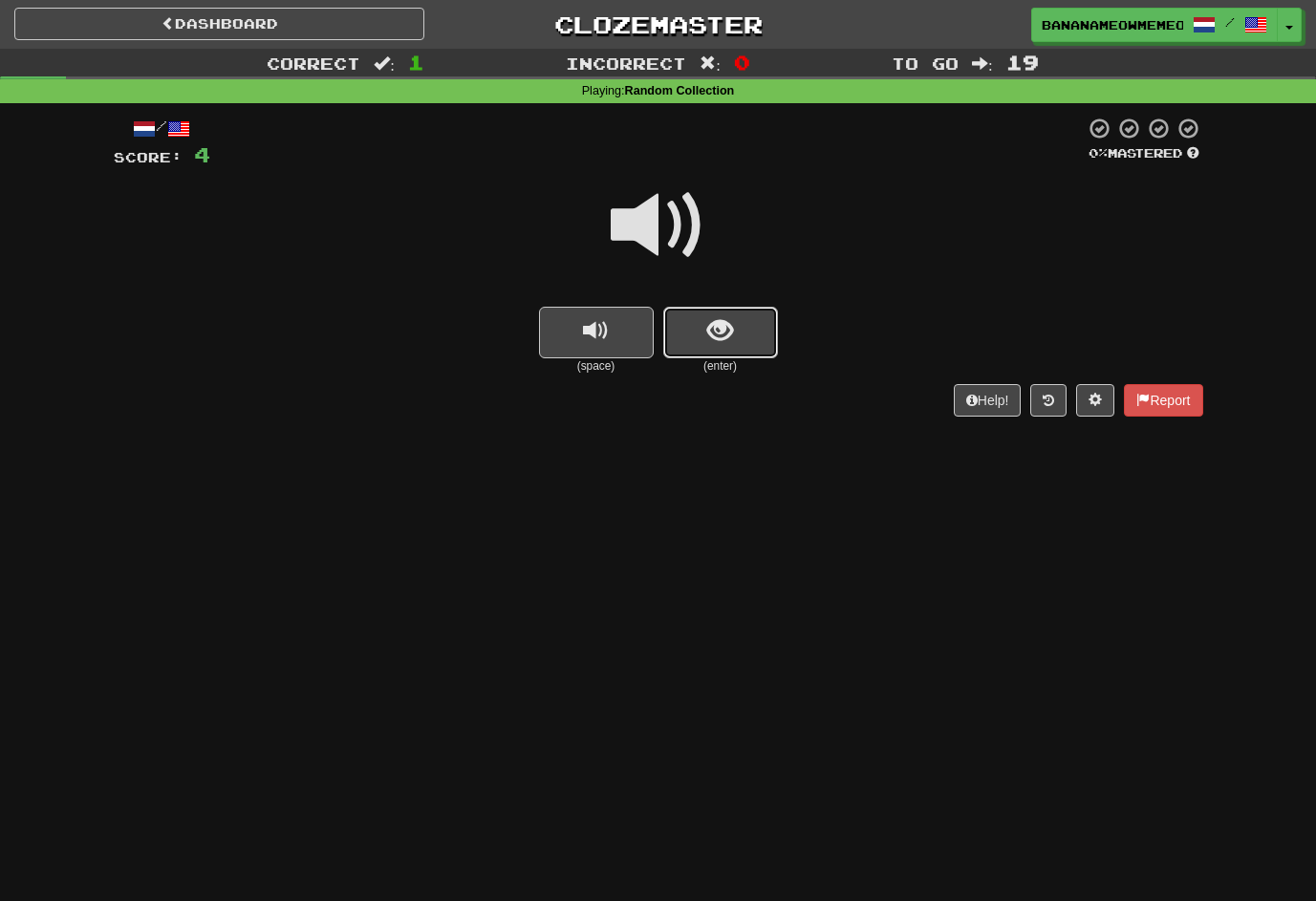 click at bounding box center [721, 333] 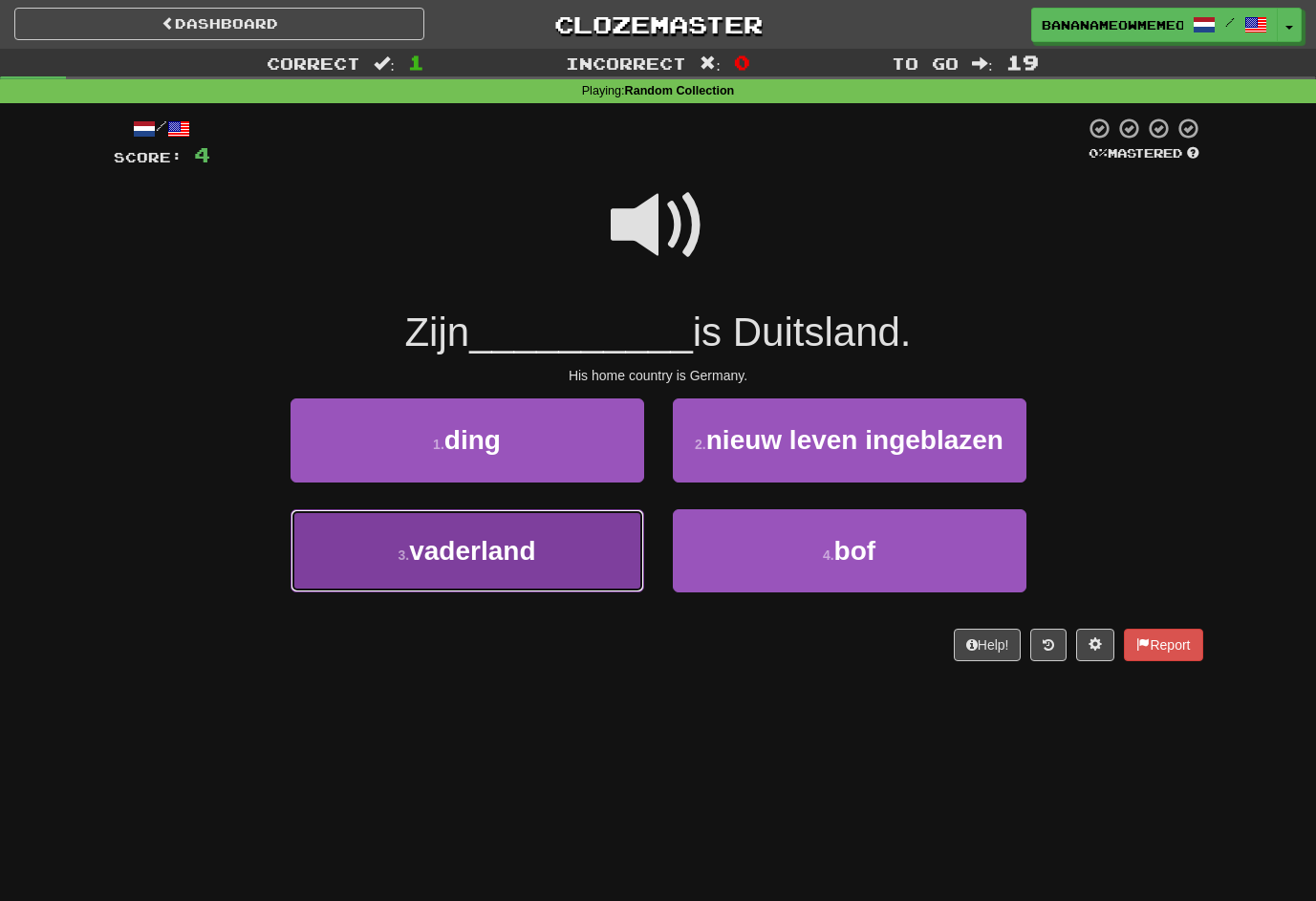 click on "vaderland" at bounding box center [472, 550] 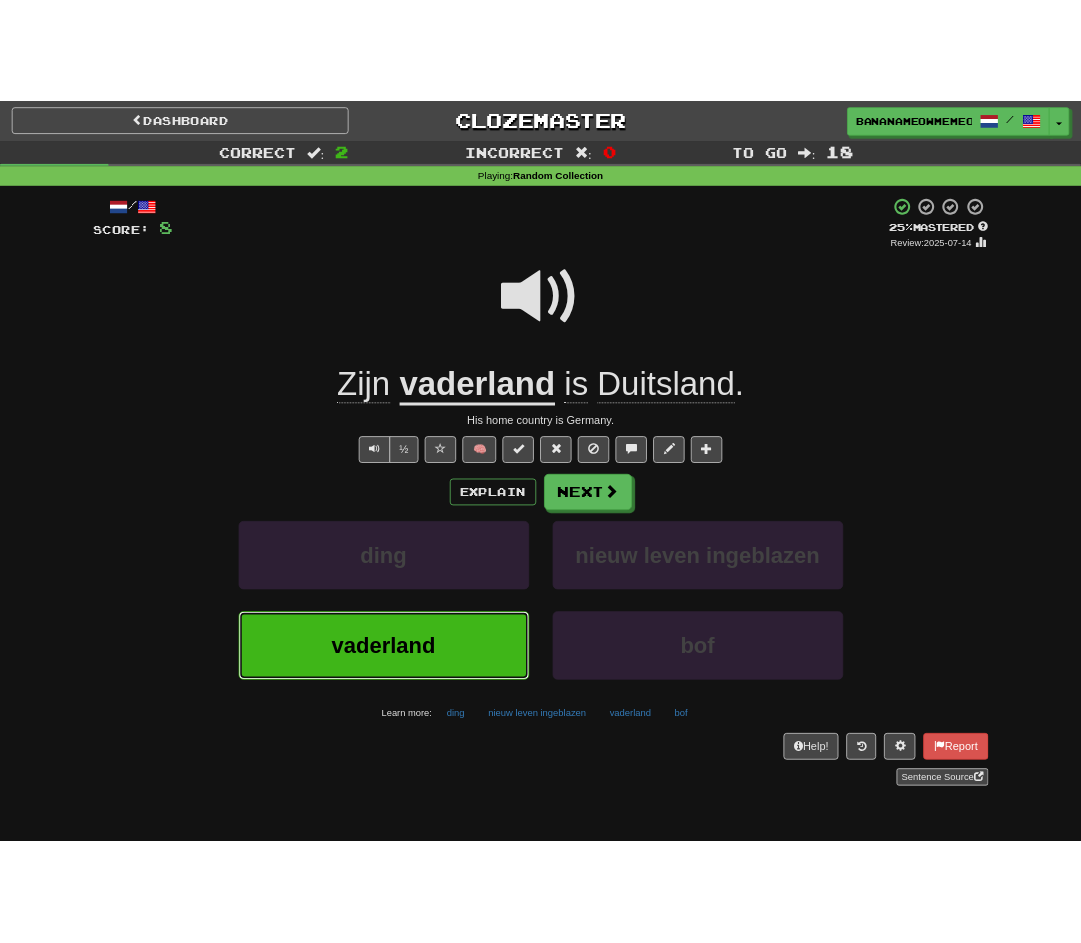 scroll, scrollTop: 50, scrollLeft: 0, axis: vertical 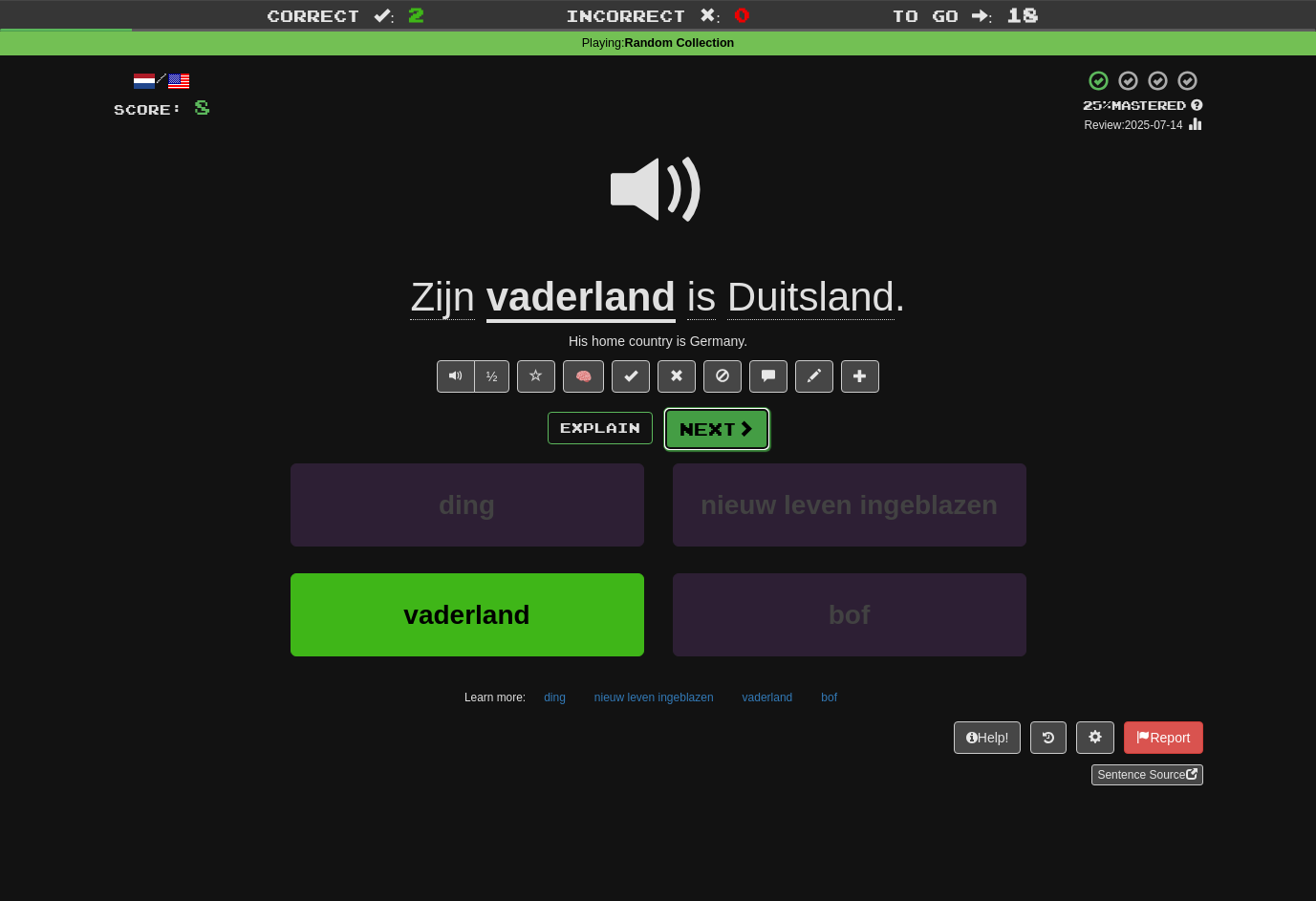 click on "Next" at bounding box center (717, 429) 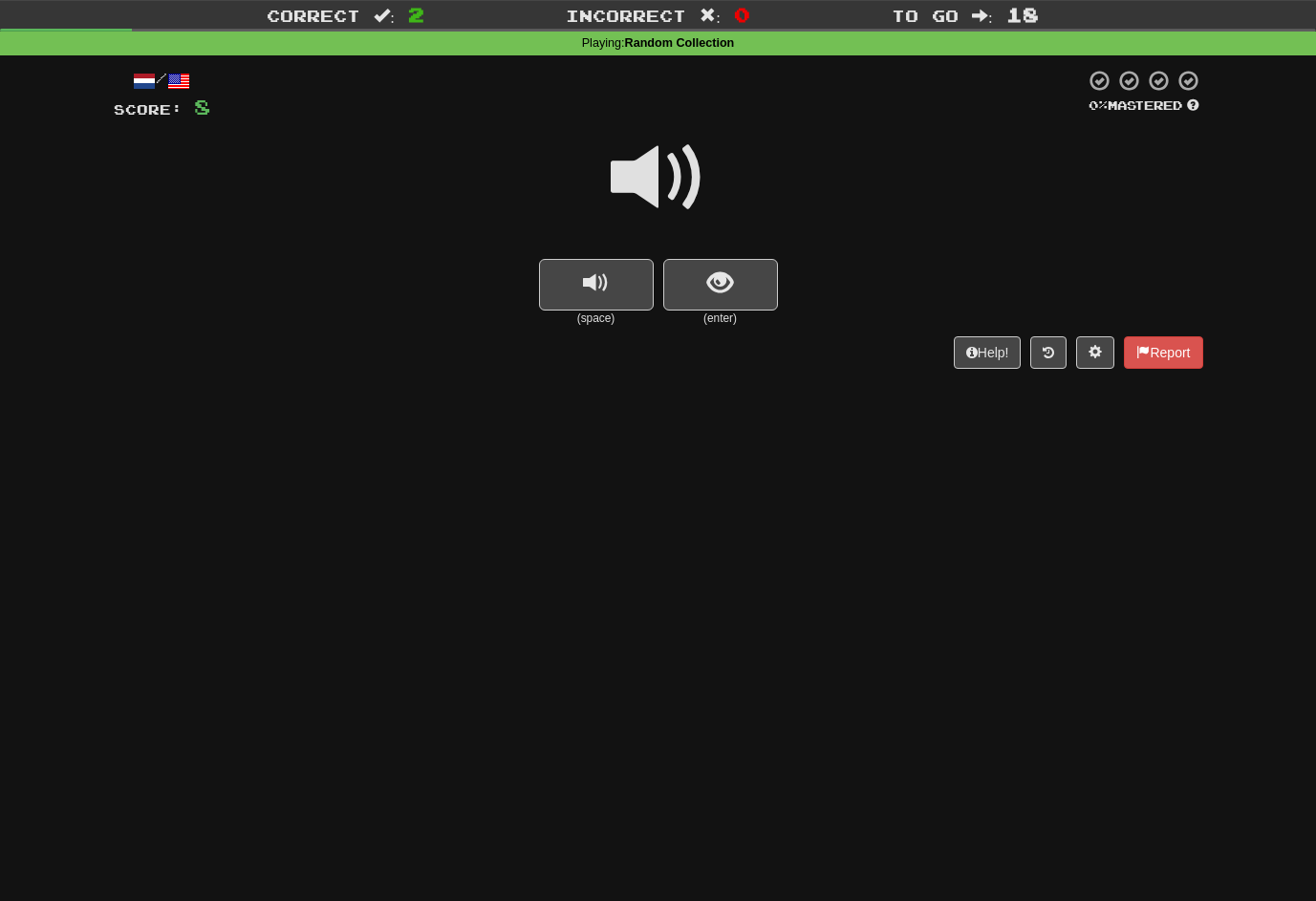 click at bounding box center (658, 178) 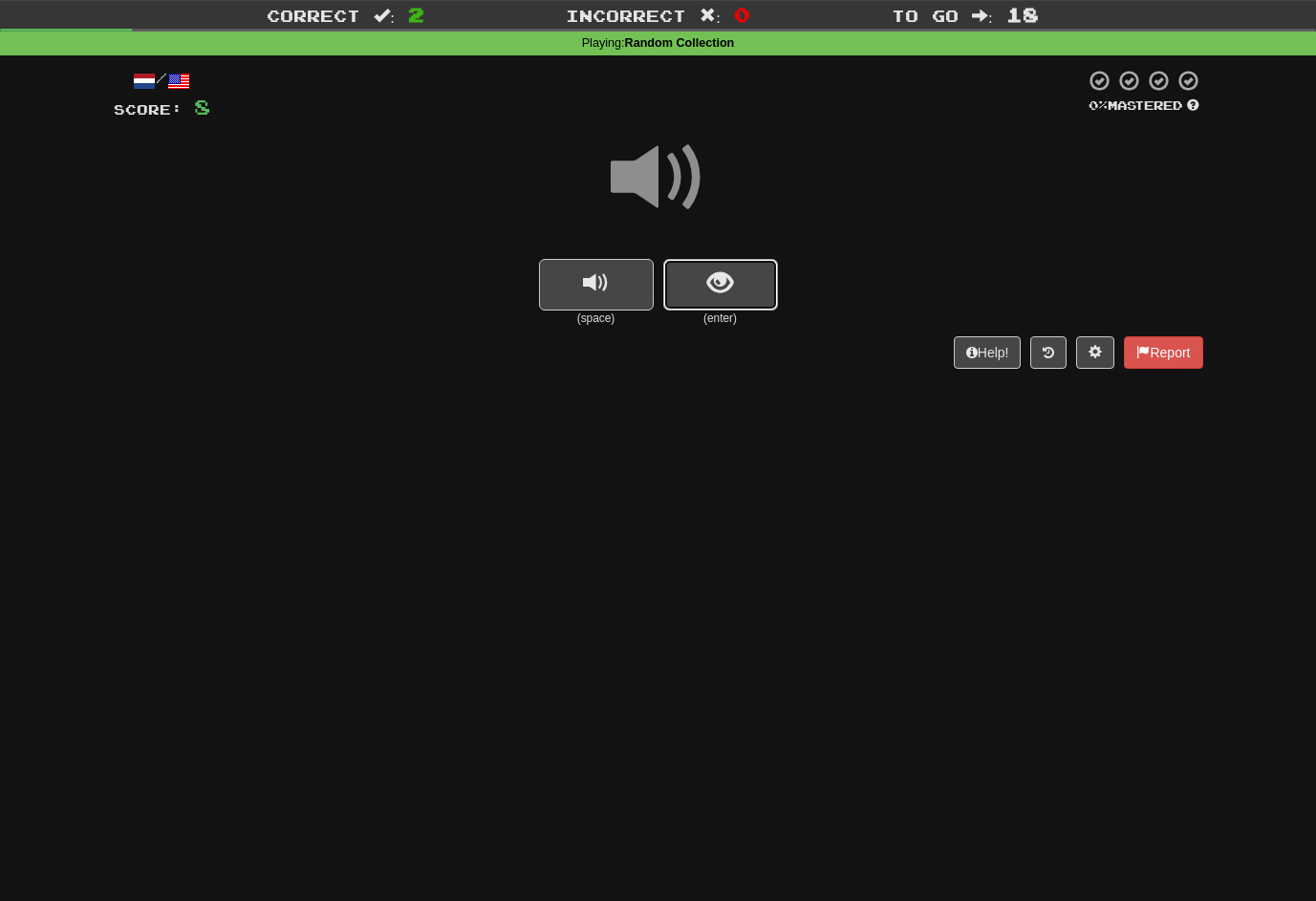 click at bounding box center (720, 283) 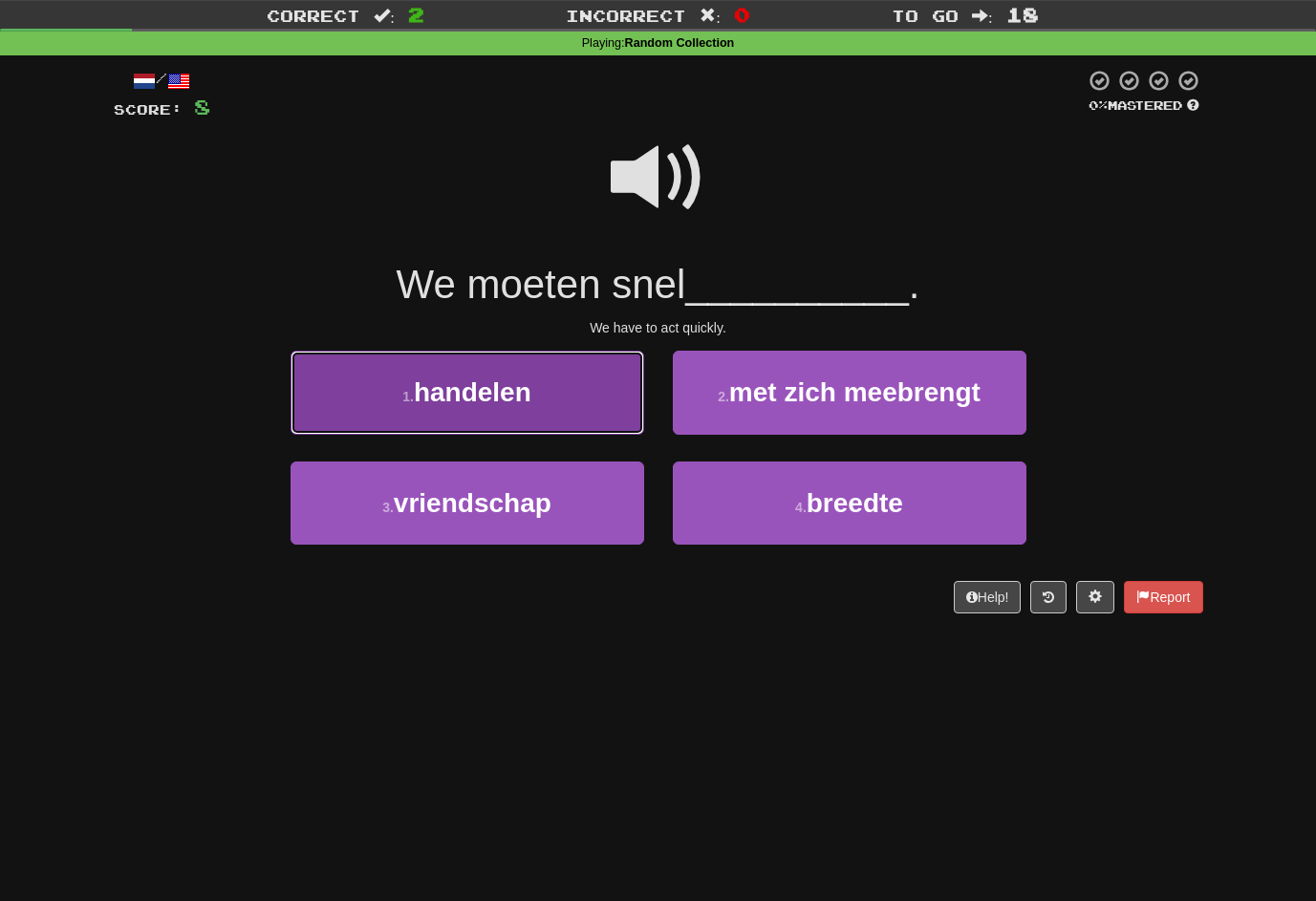 click on "handelen" at bounding box center [472, 392] 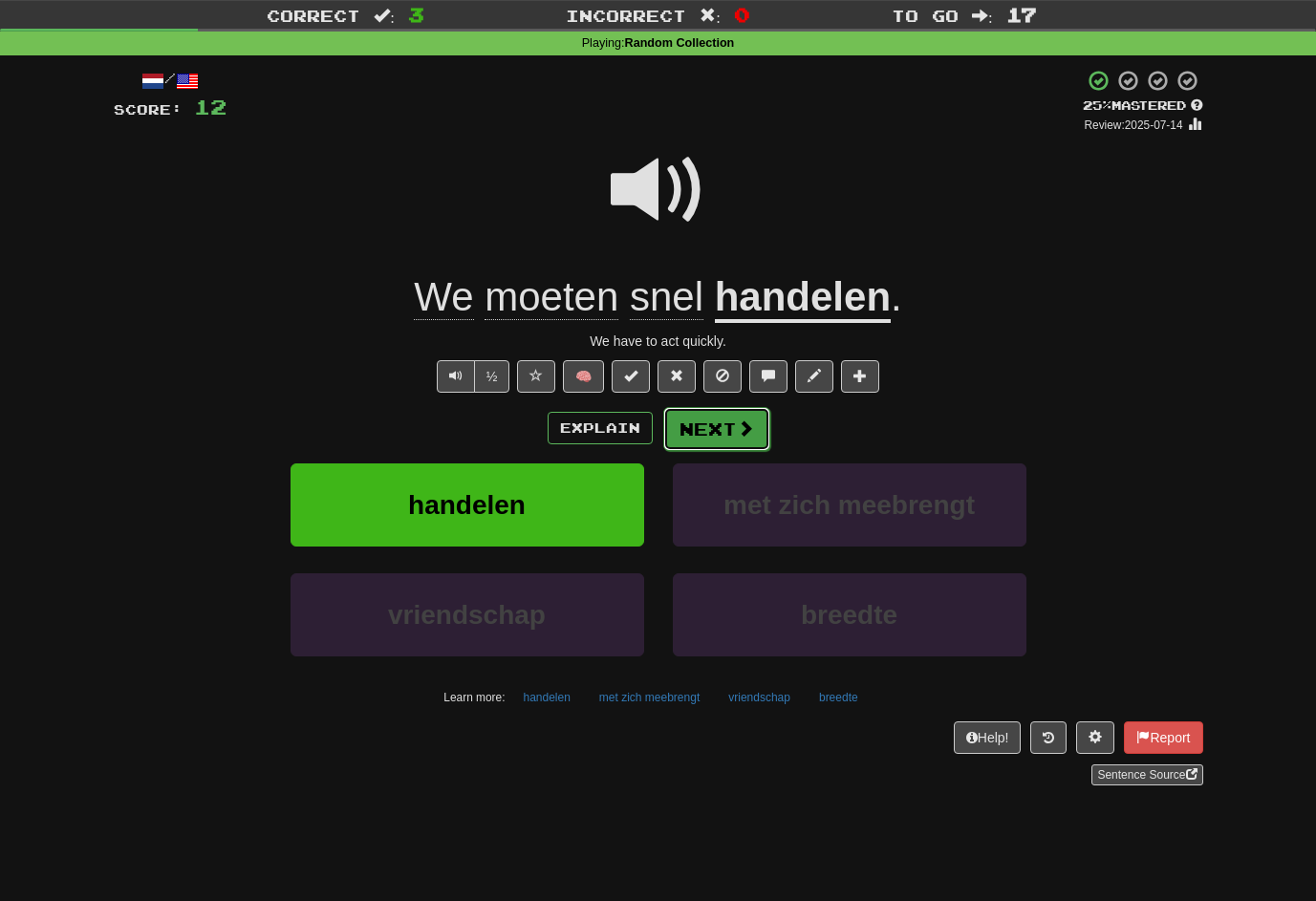 click on "Next" at bounding box center [717, 429] 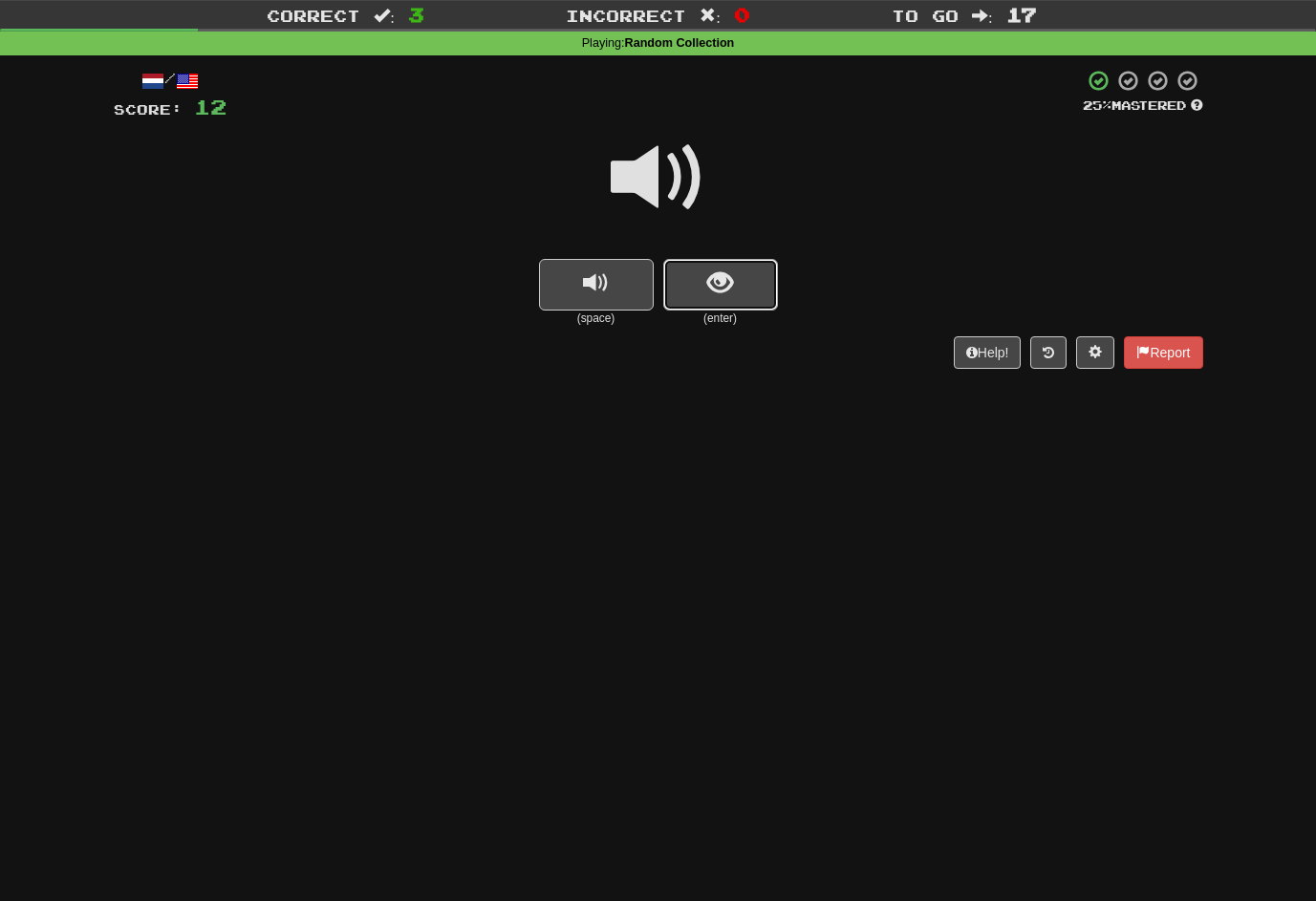 click at bounding box center (721, 285) 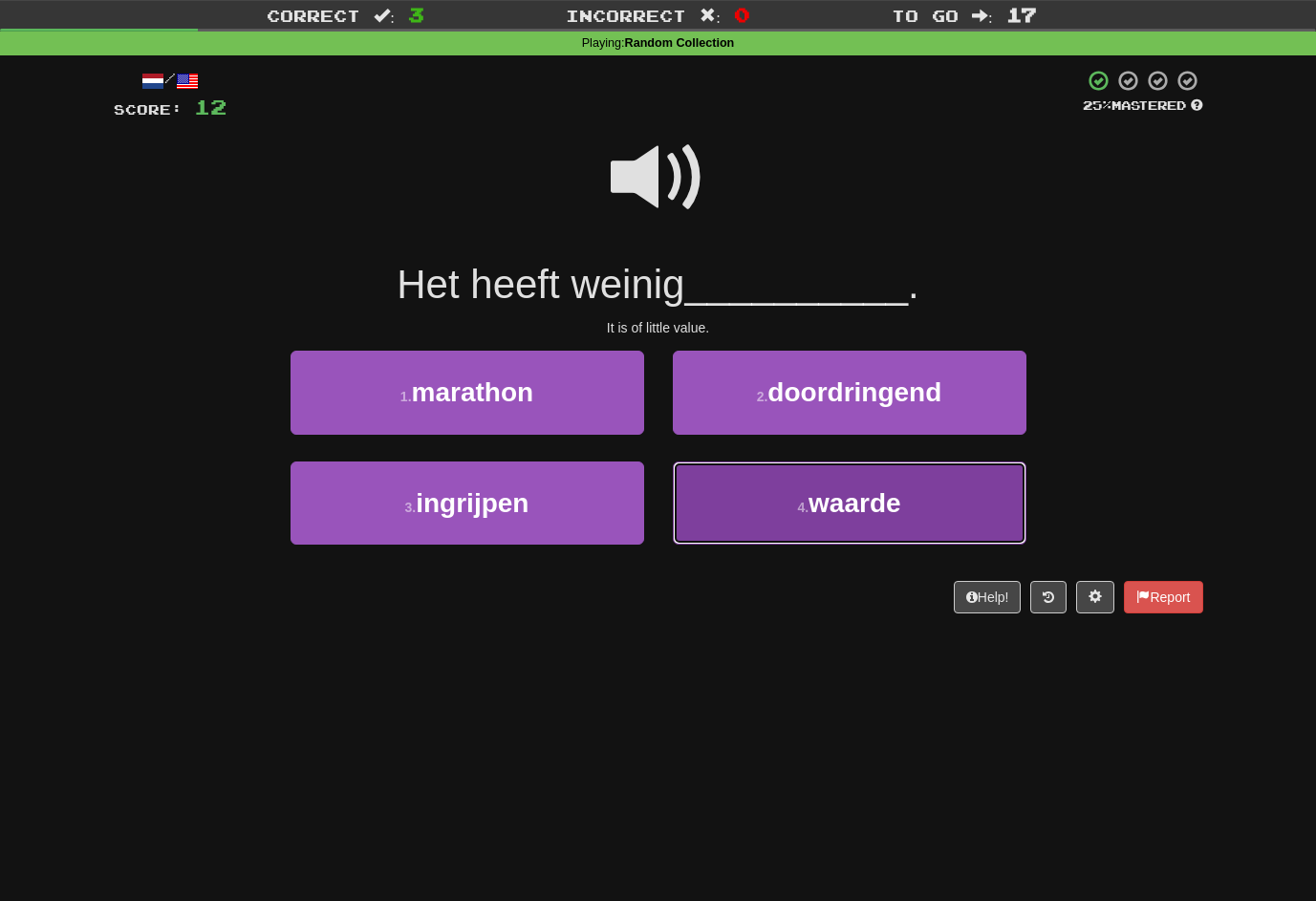 click on "4 .  waarde" at bounding box center (850, 503) 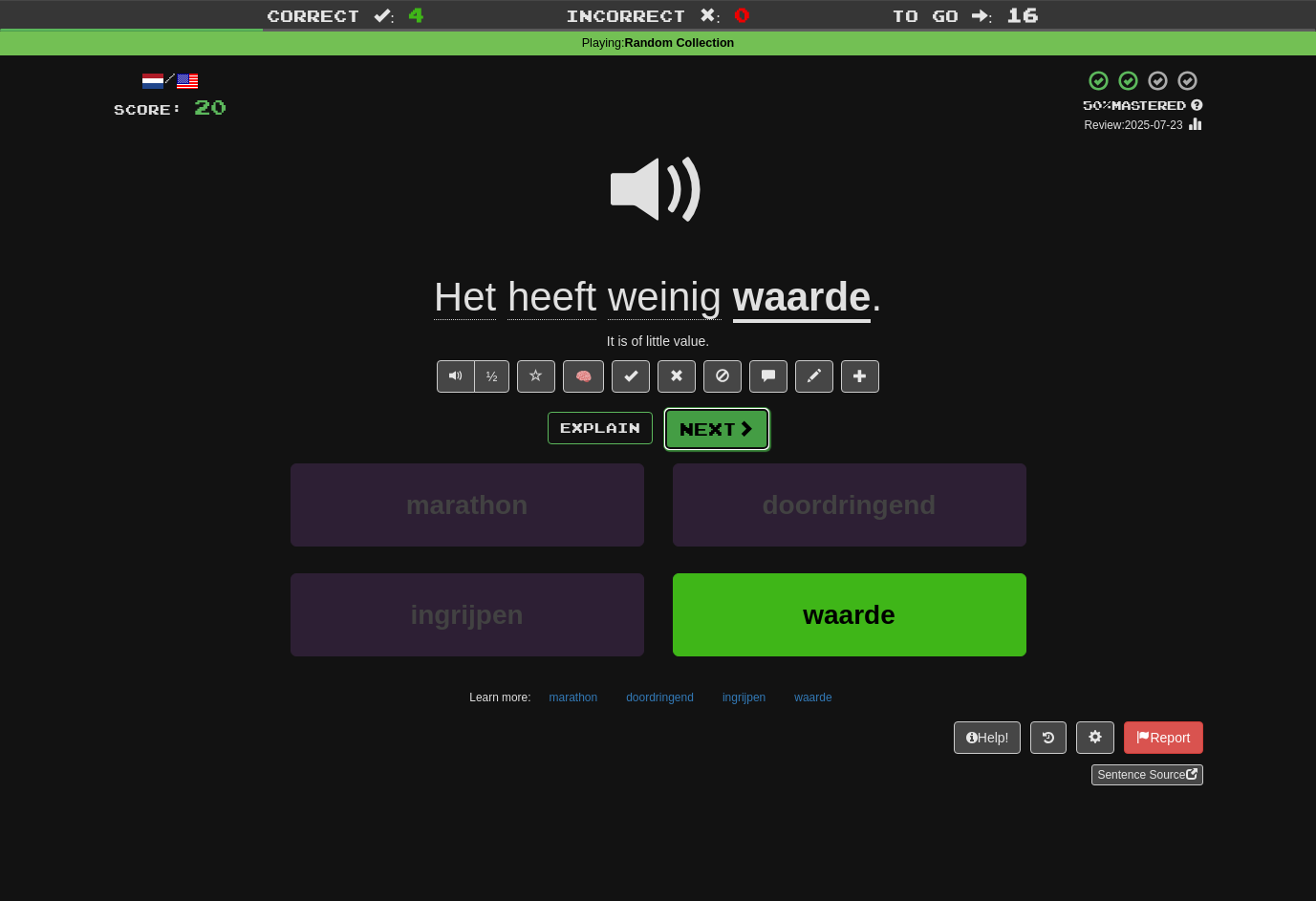 click on "Next" at bounding box center (717, 429) 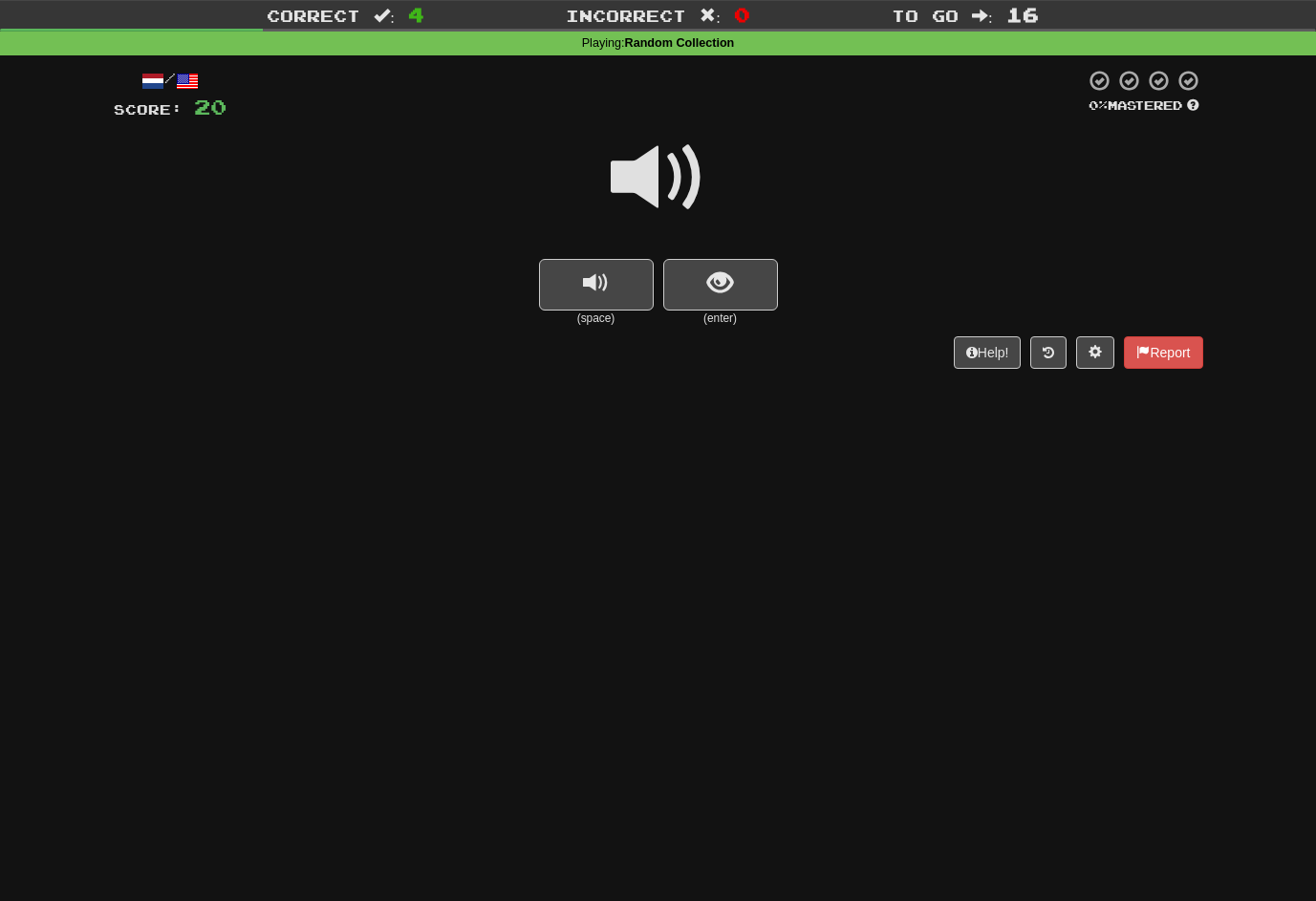 click at bounding box center [658, 178] 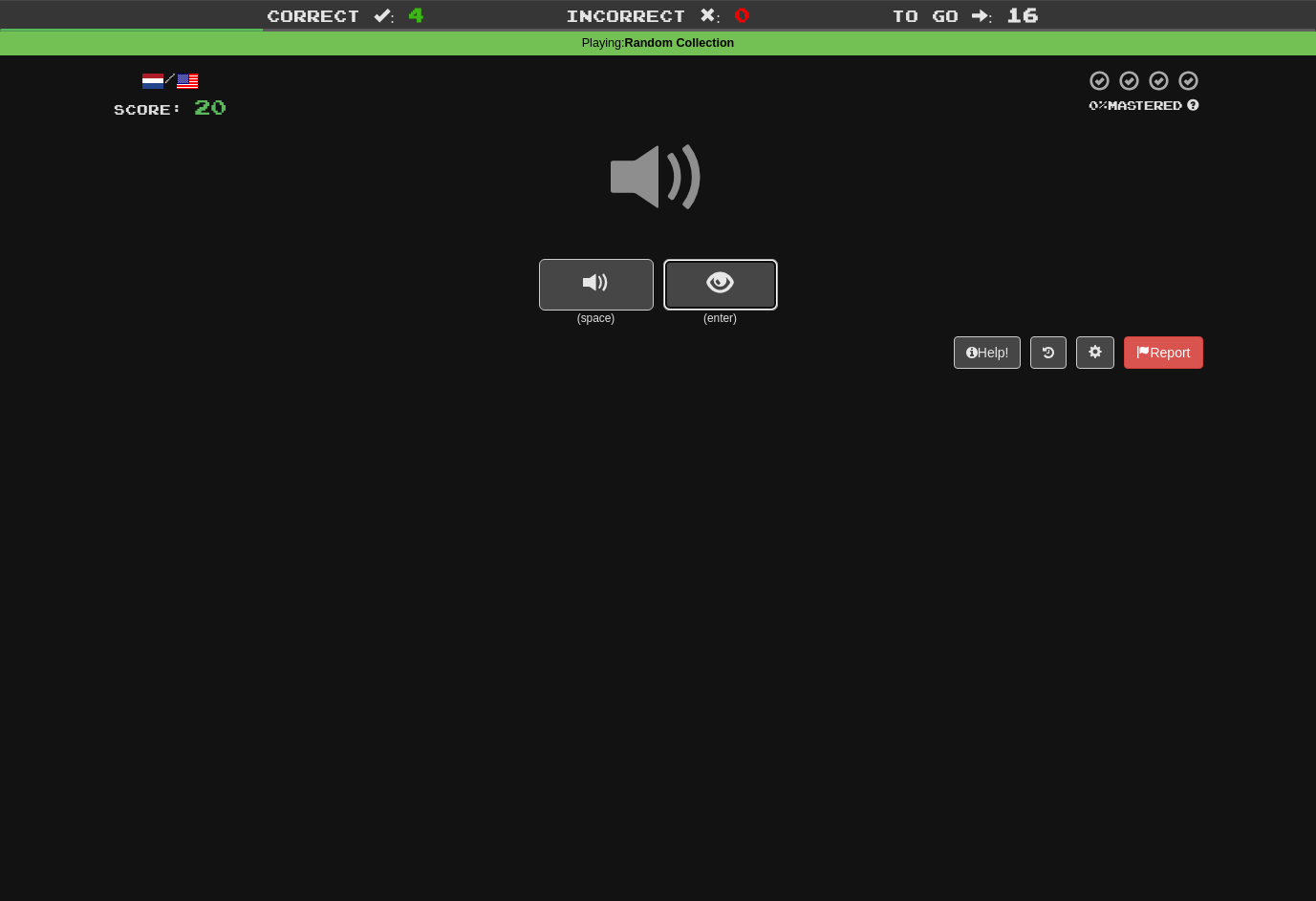 click at bounding box center [721, 285] 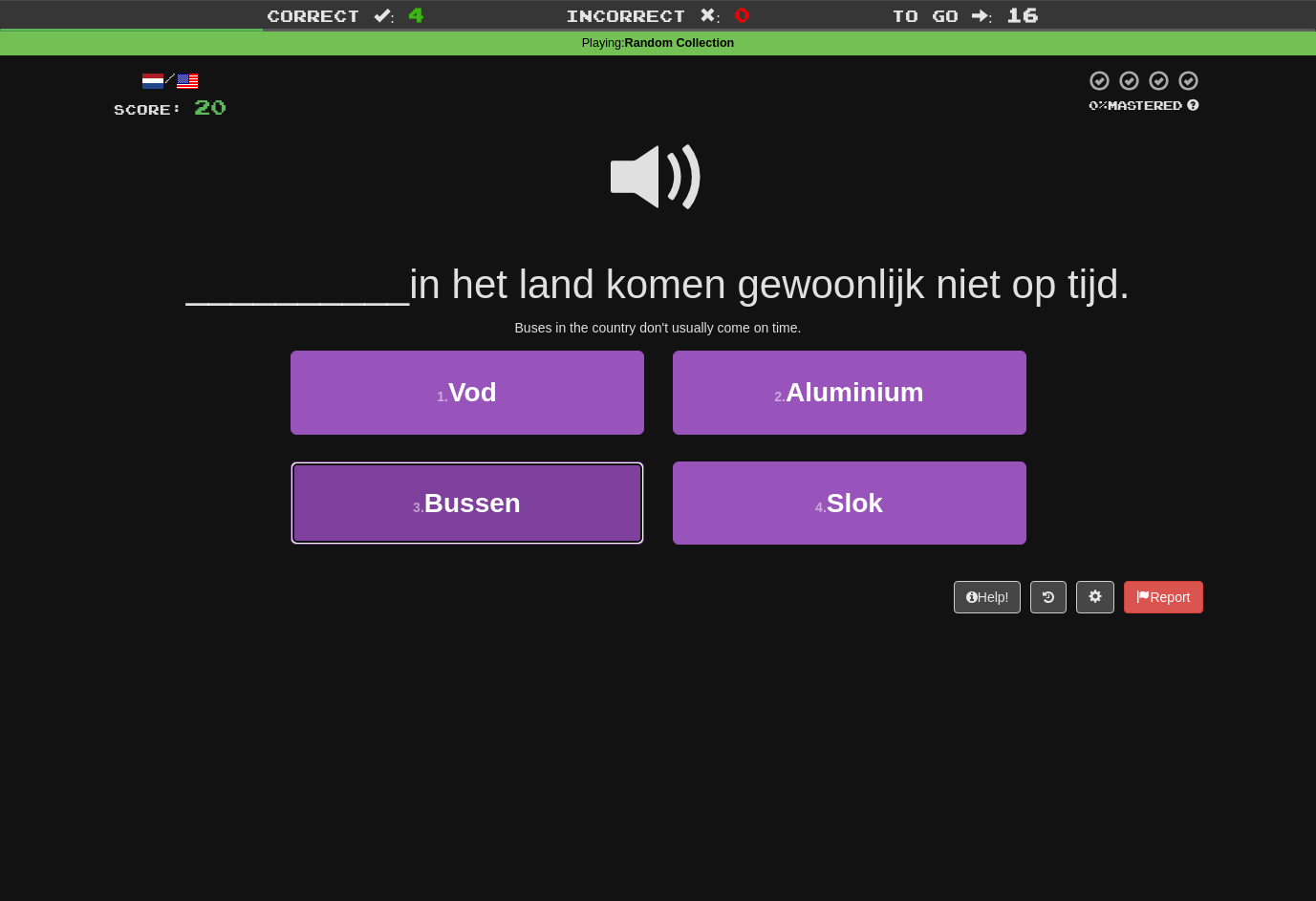 click on "3 .  Bussen" at bounding box center (467, 503) 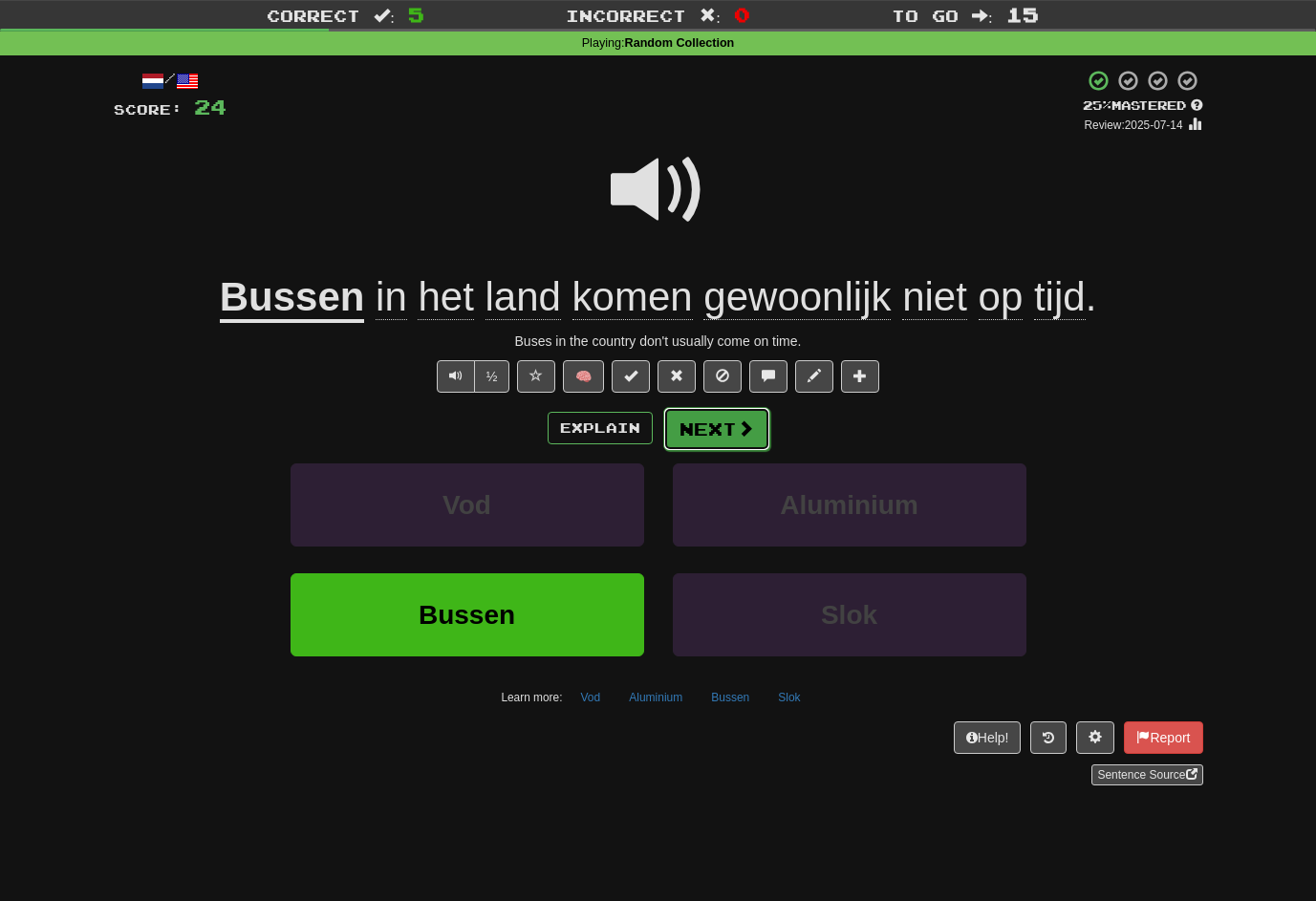 click on "Next" at bounding box center (717, 429) 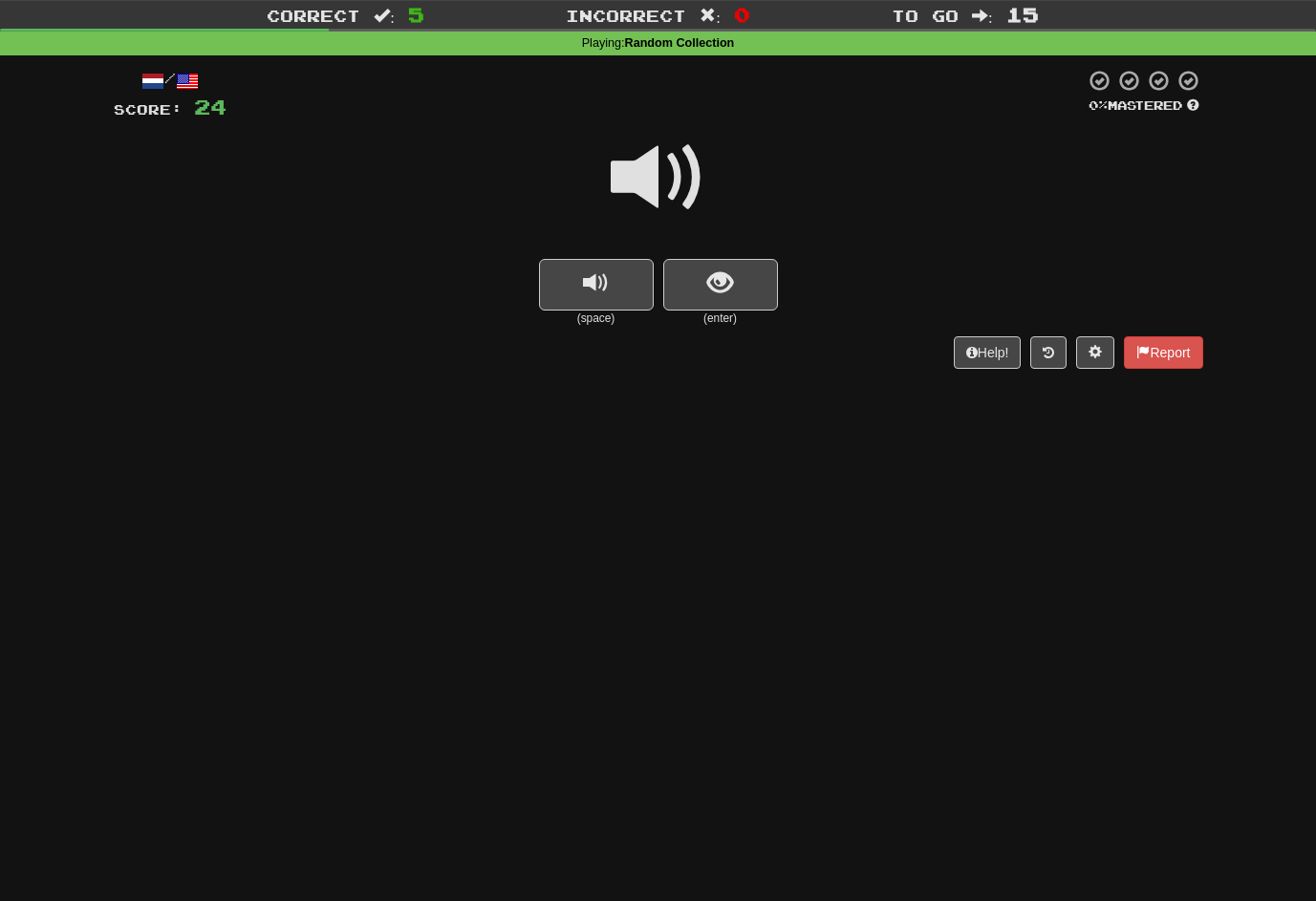 click at bounding box center (658, 178) 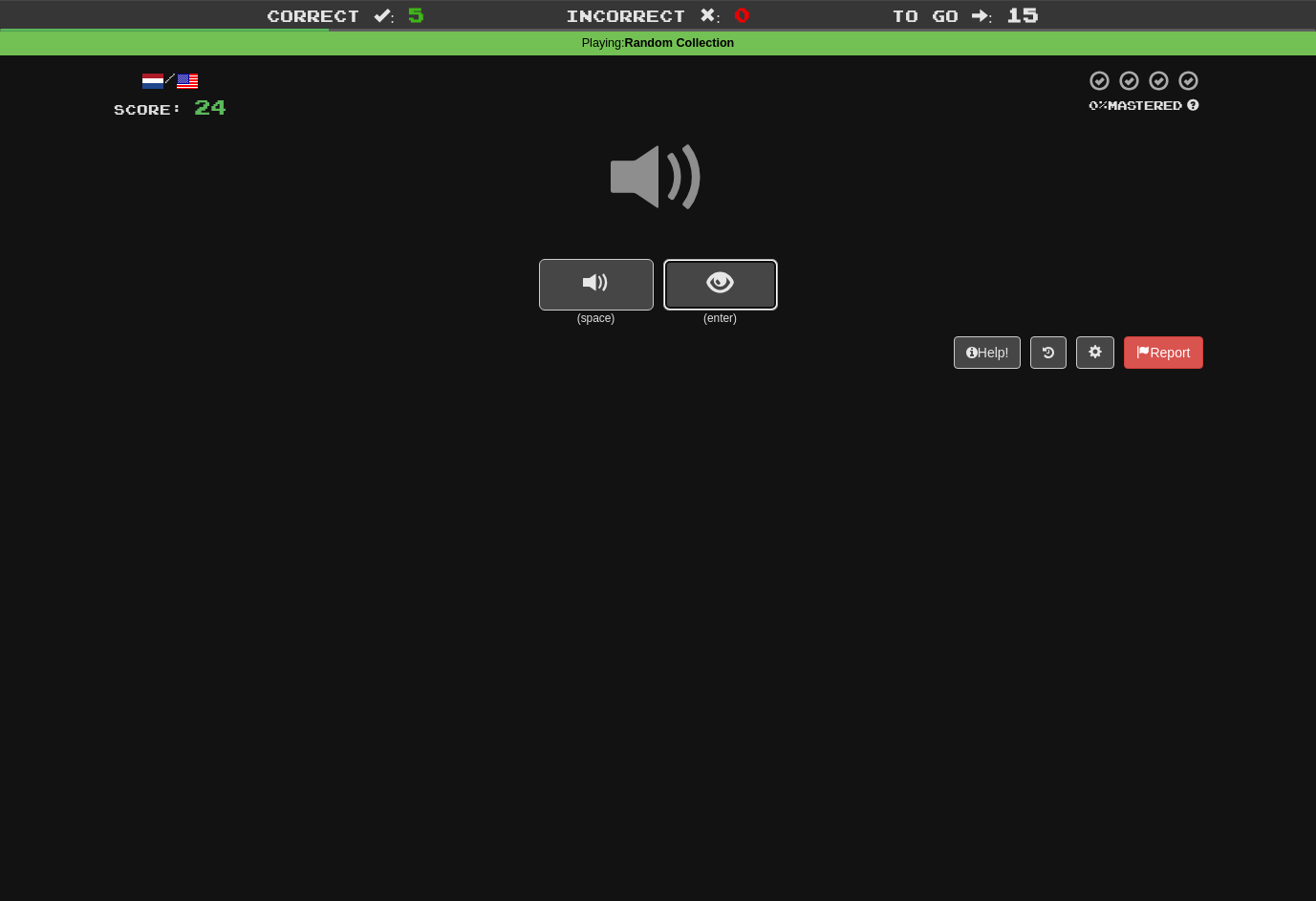 click at bounding box center [720, 283] 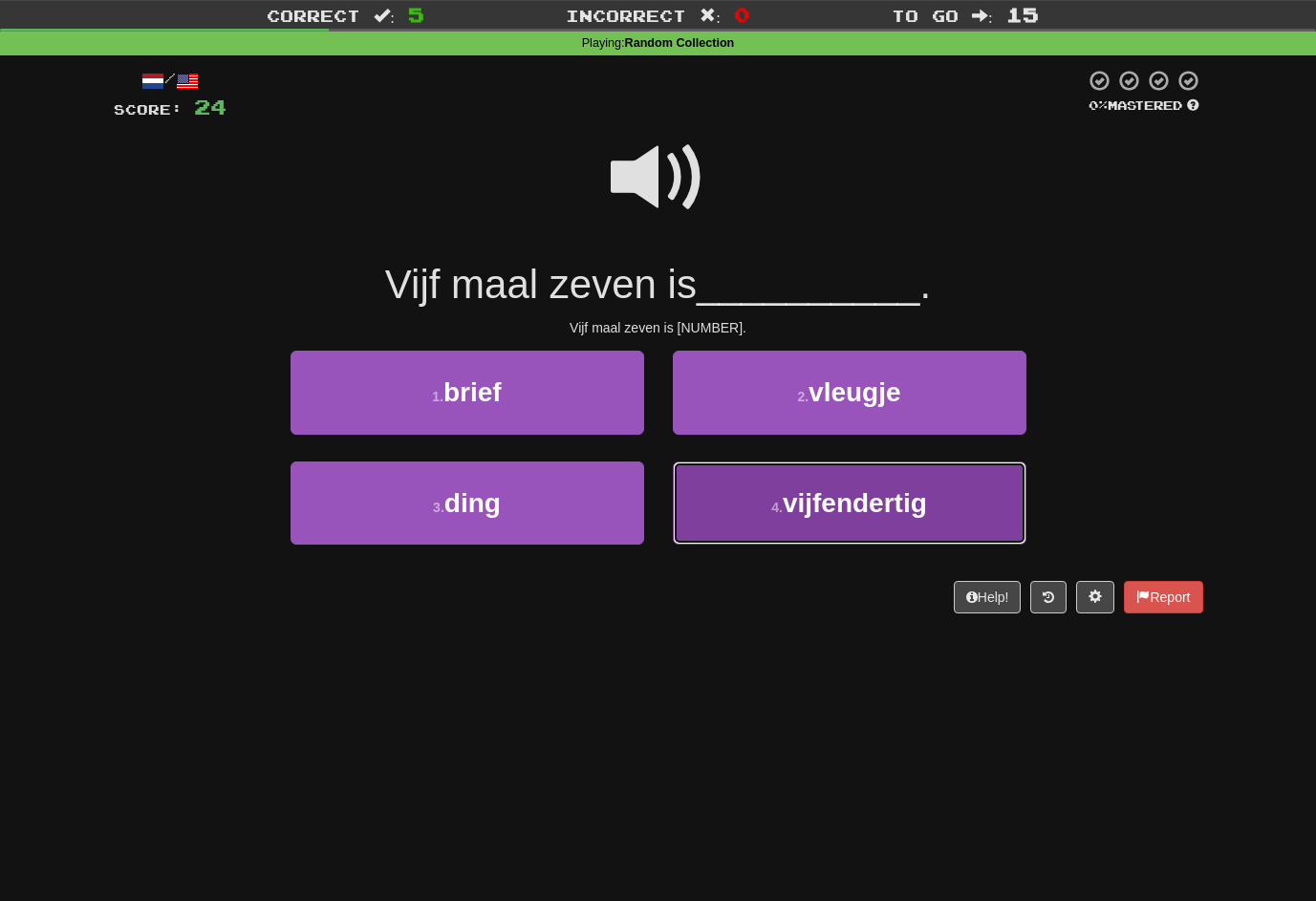 click on "vijfendertig" at bounding box center [854, 503] 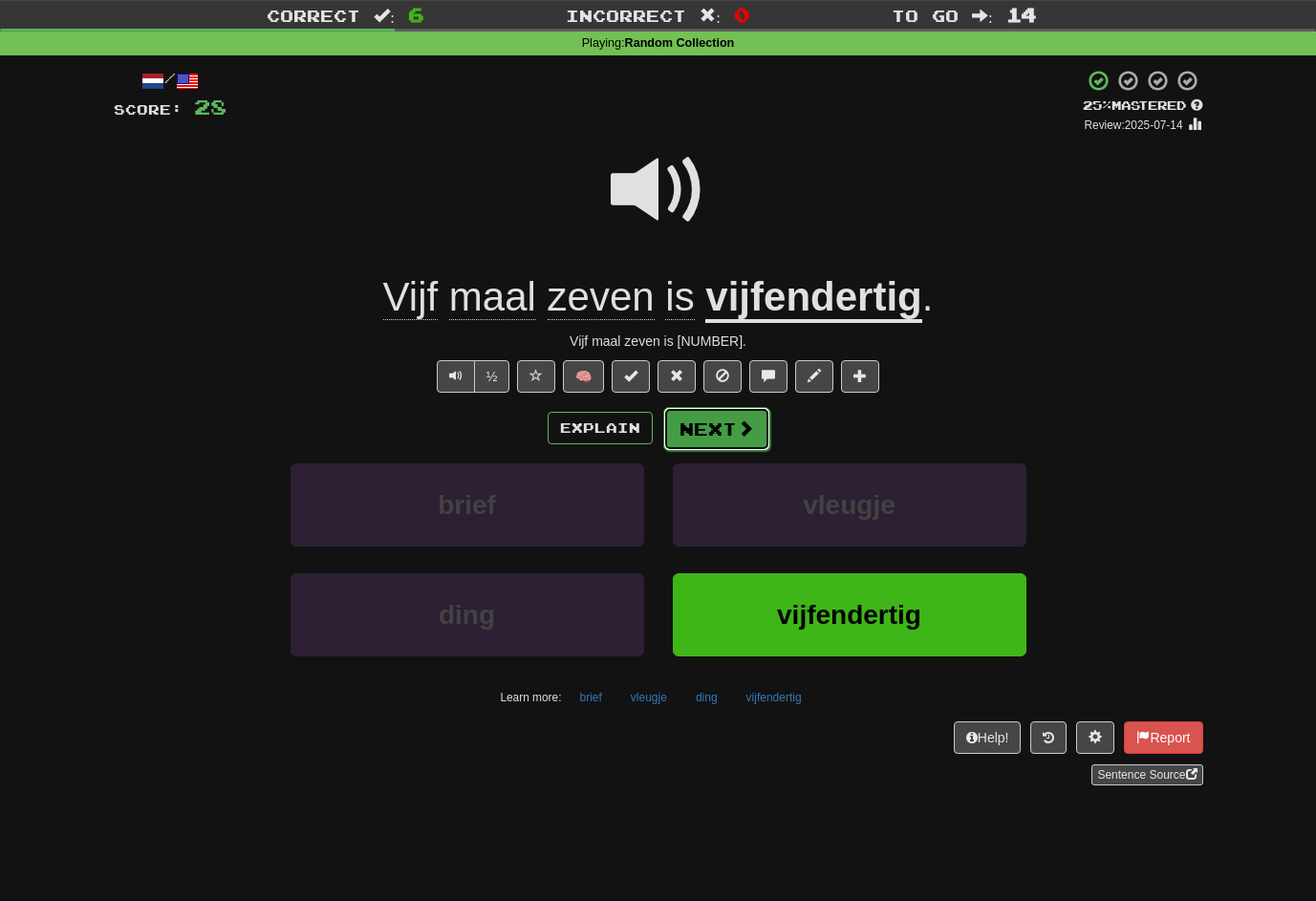 click on "Next" at bounding box center (717, 429) 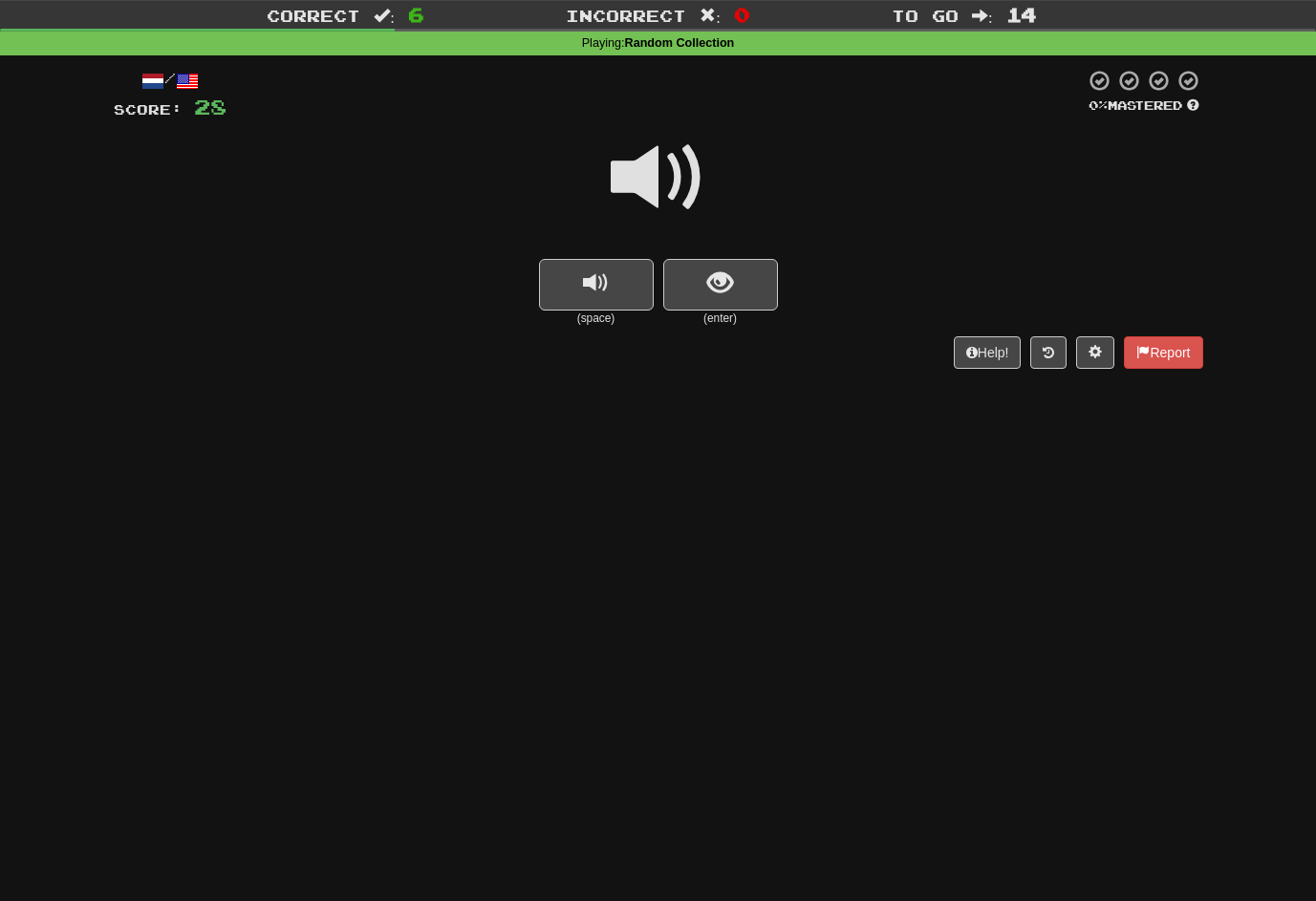 click at bounding box center (658, 178) 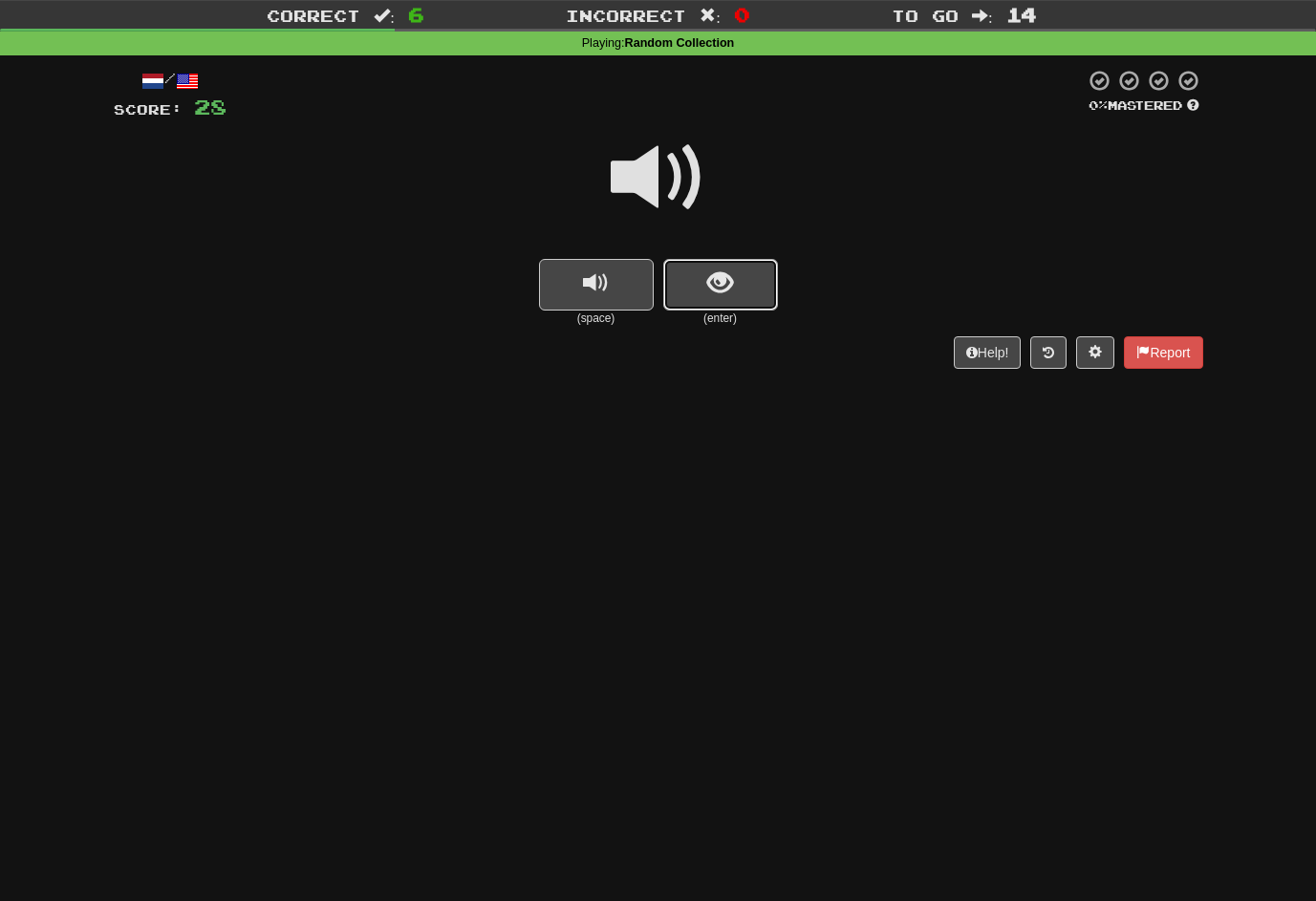 click at bounding box center [721, 285] 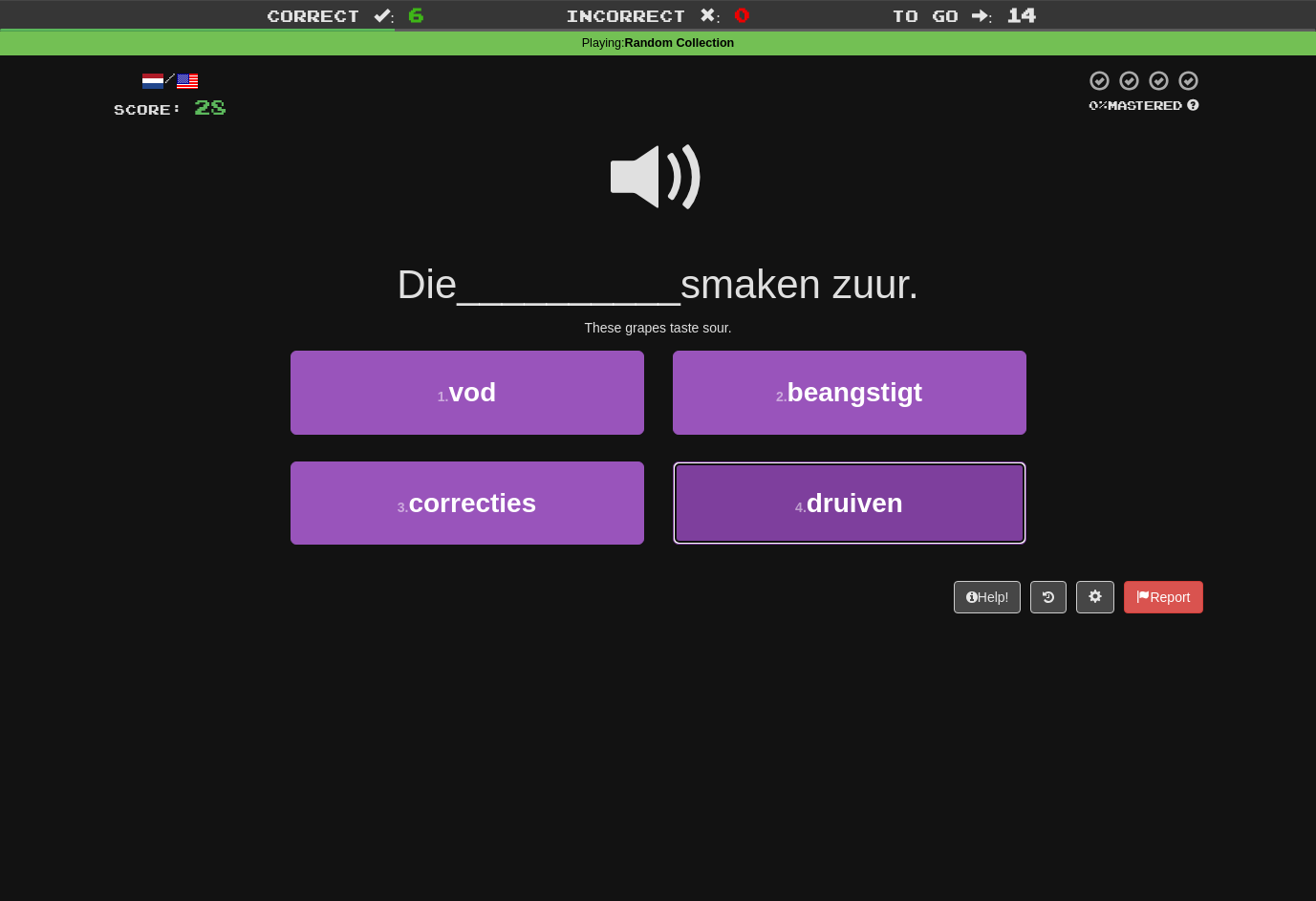 click on "4 .  druiven" at bounding box center (850, 503) 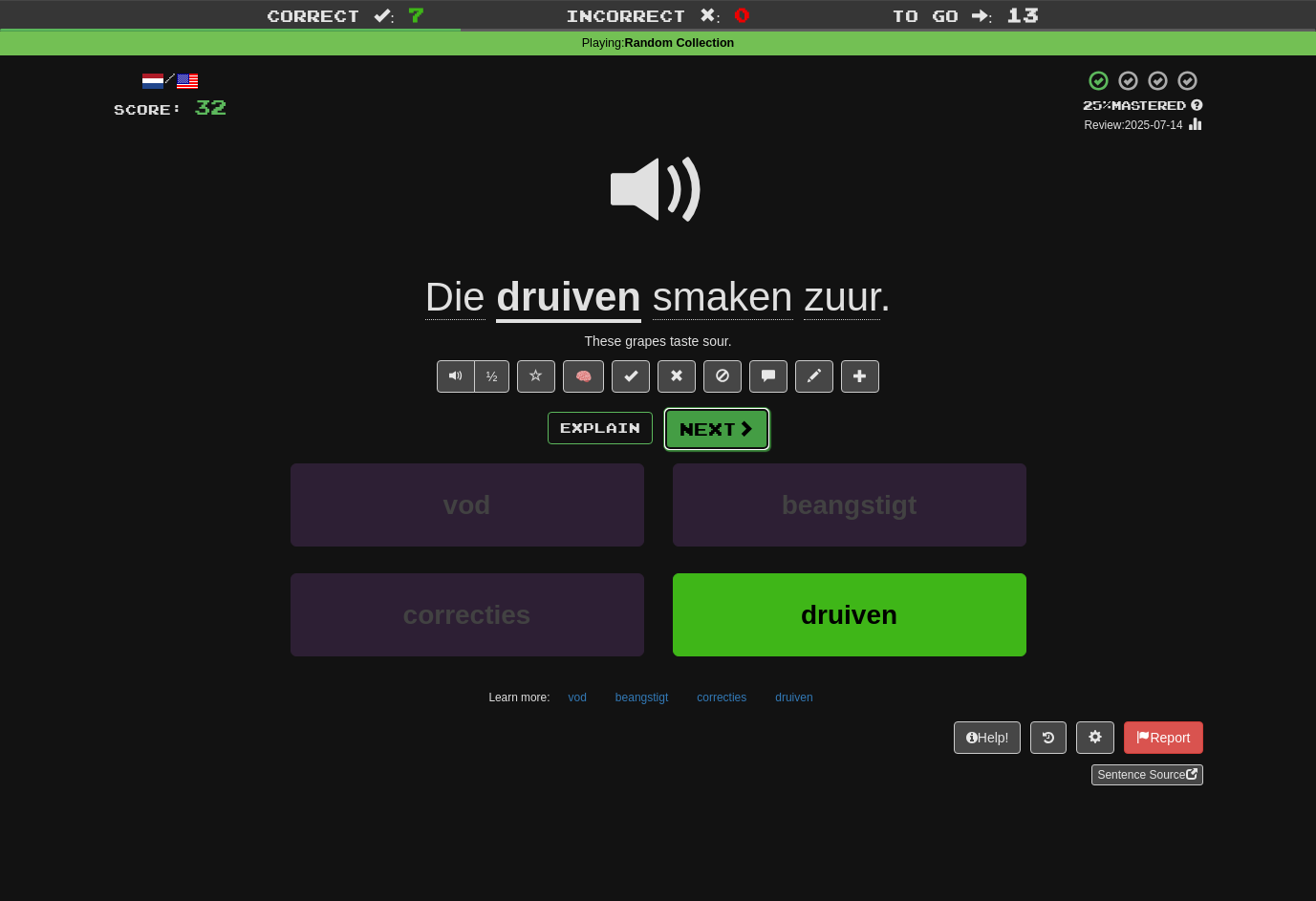 click on "Next" at bounding box center [717, 429] 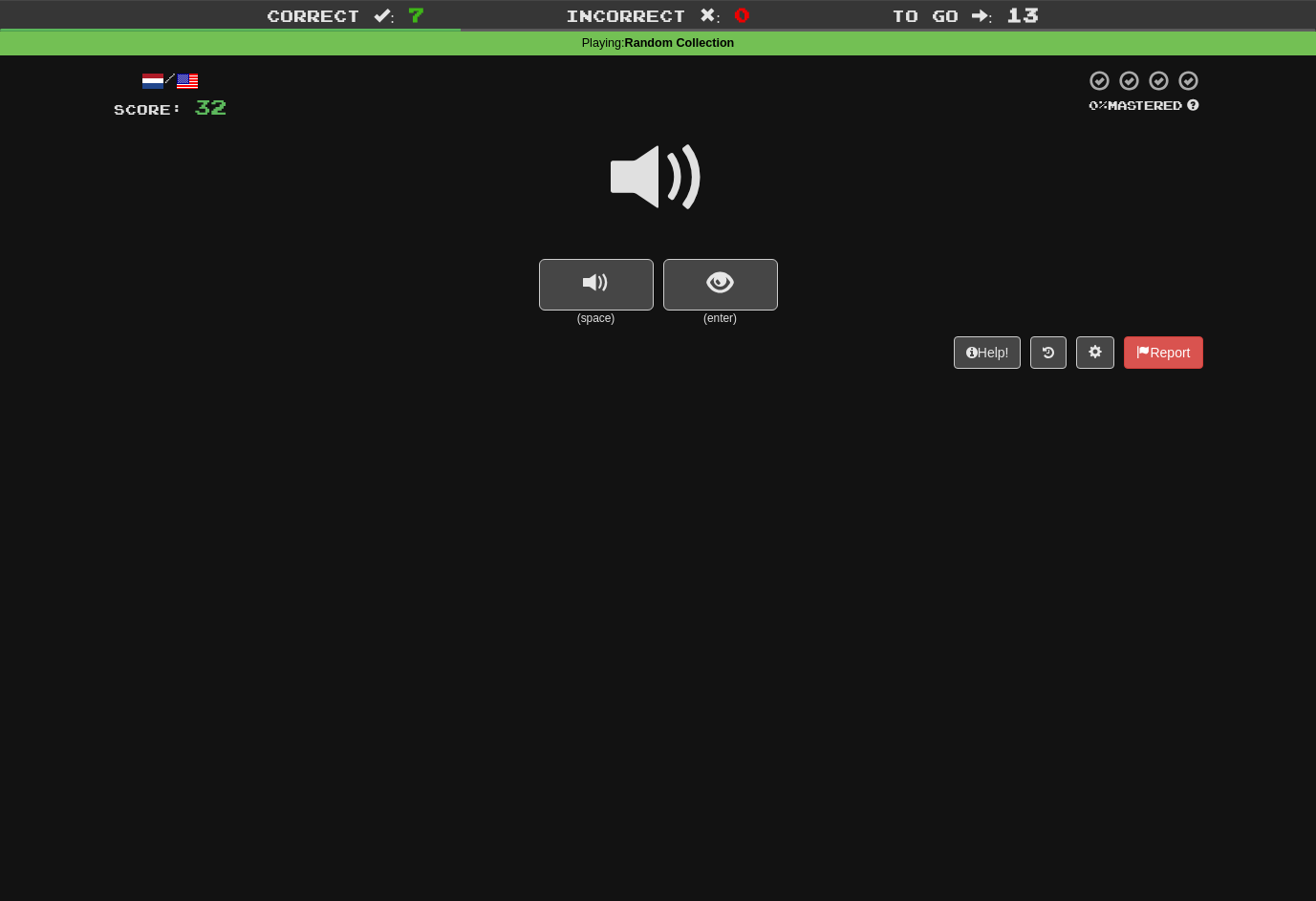 click at bounding box center (658, 178) 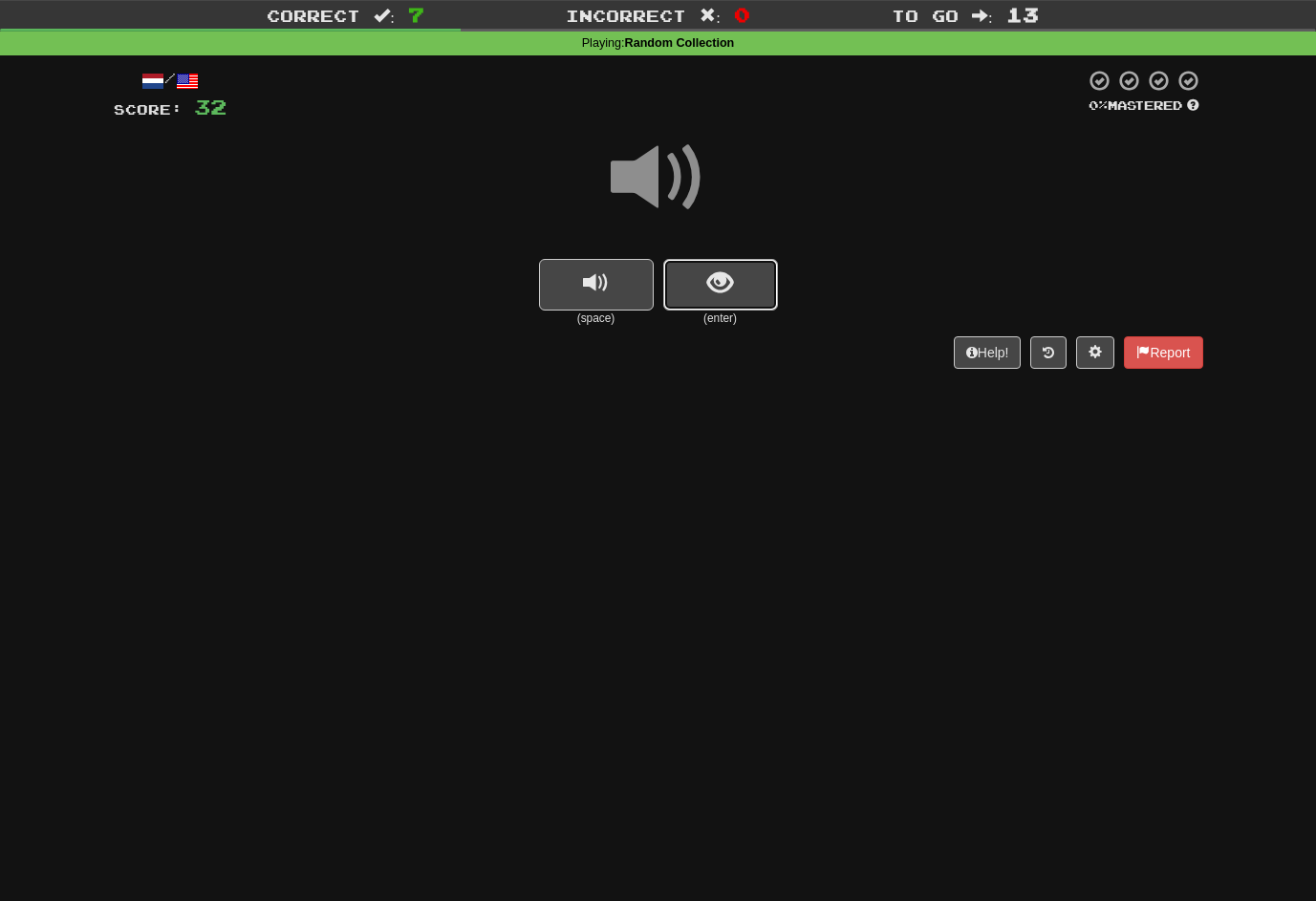click at bounding box center [720, 283] 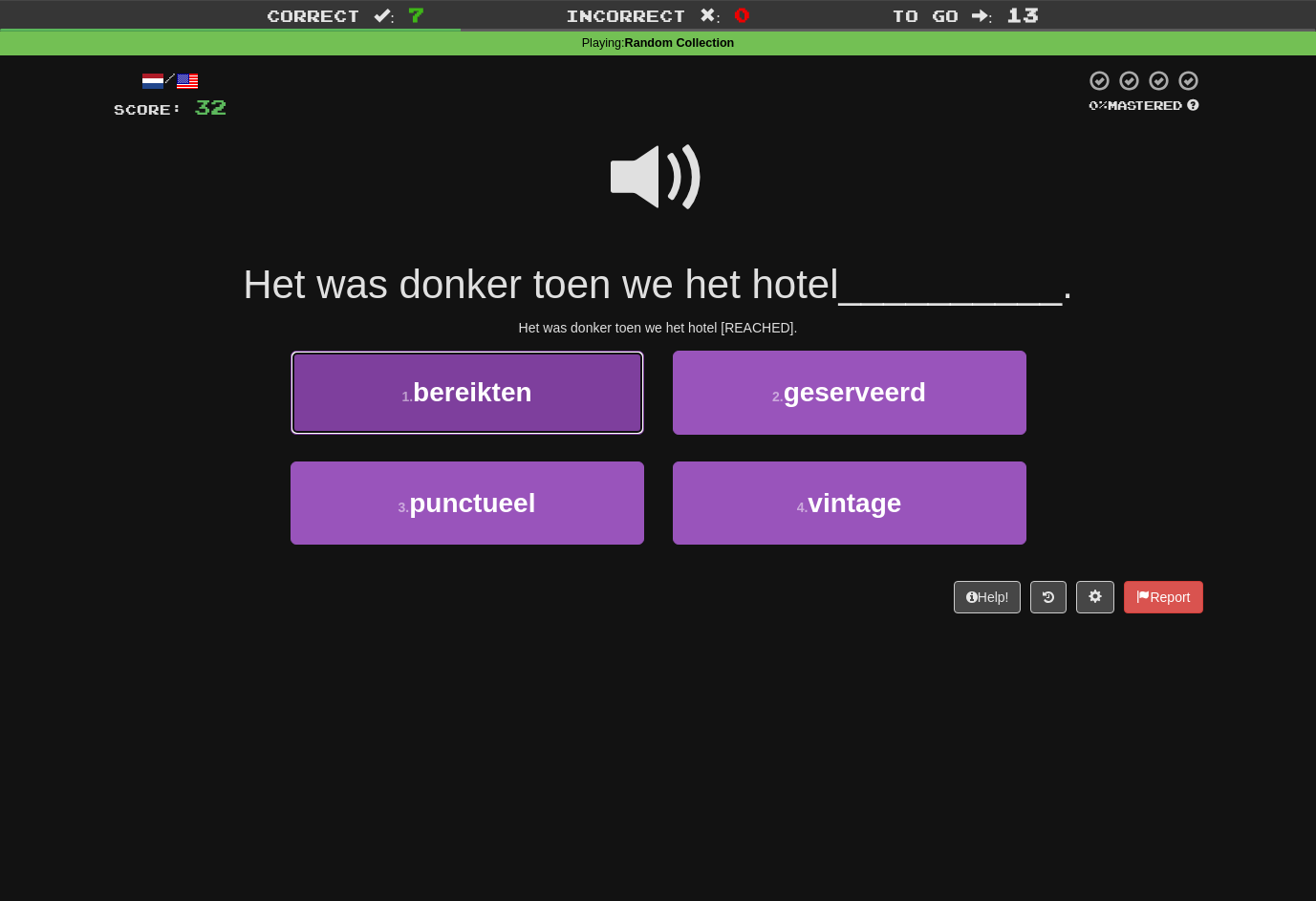 click on "bereikten" at bounding box center [472, 392] 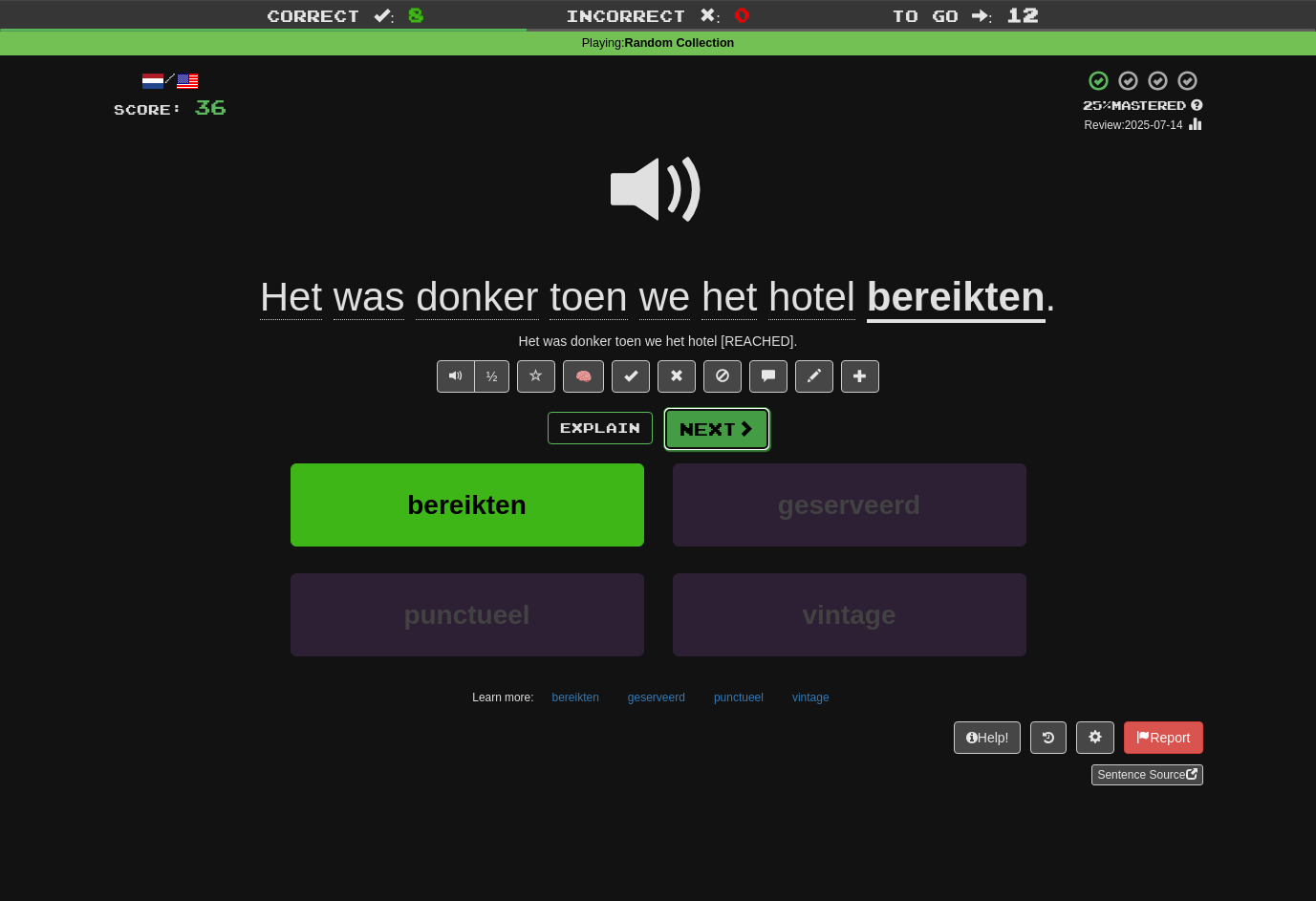 click on "Next" at bounding box center (717, 429) 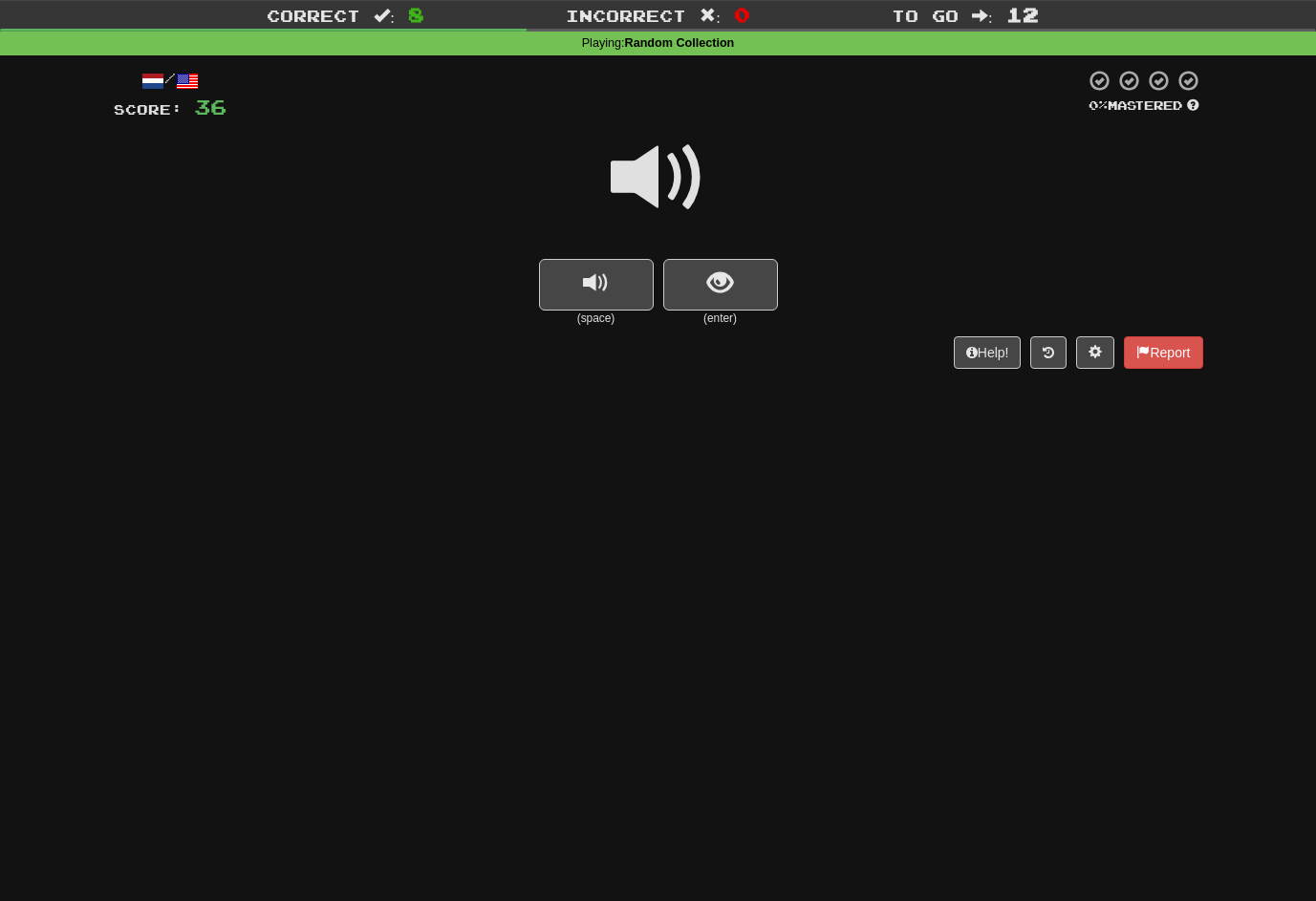 click at bounding box center [658, 178] 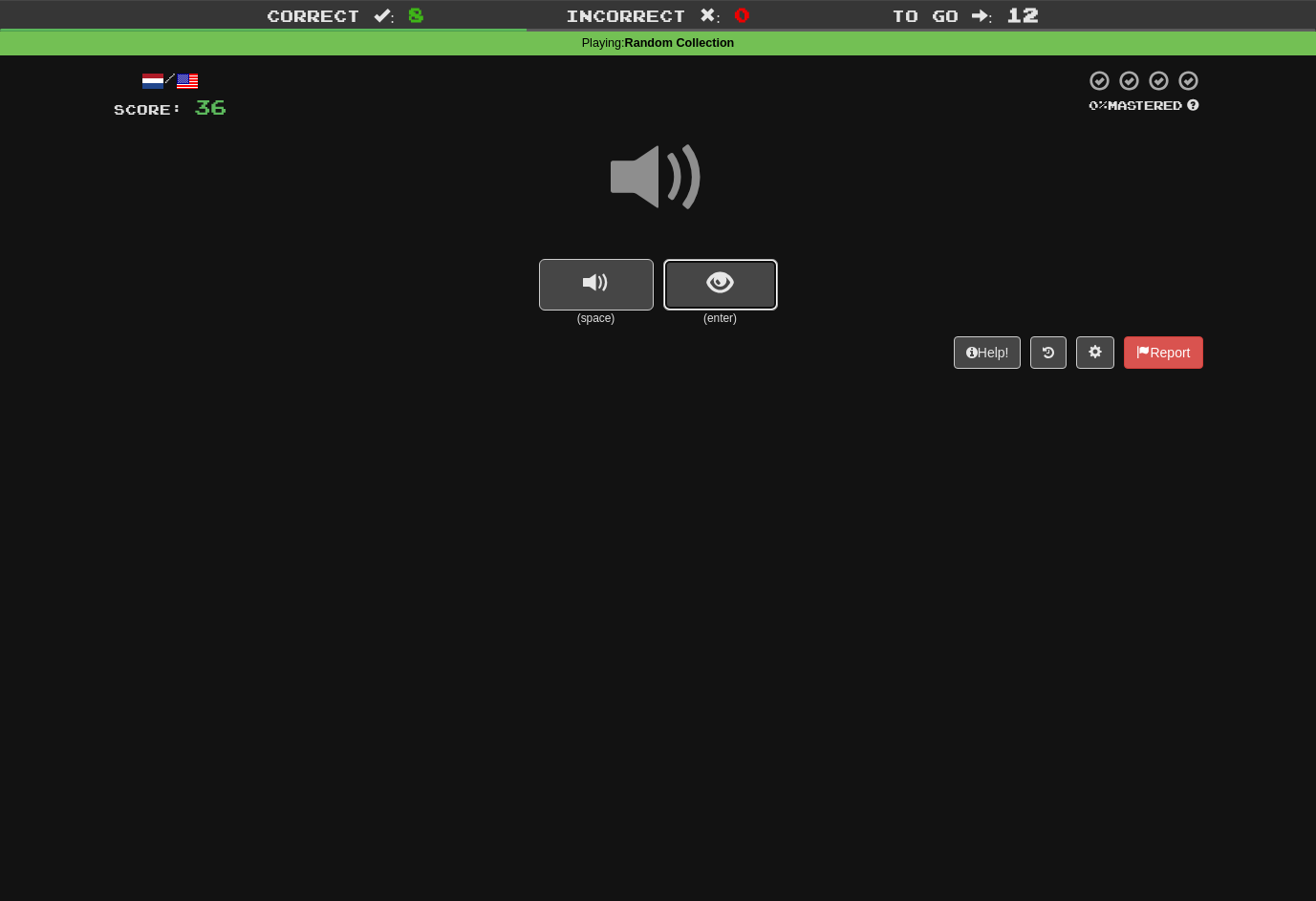 click at bounding box center (720, 283) 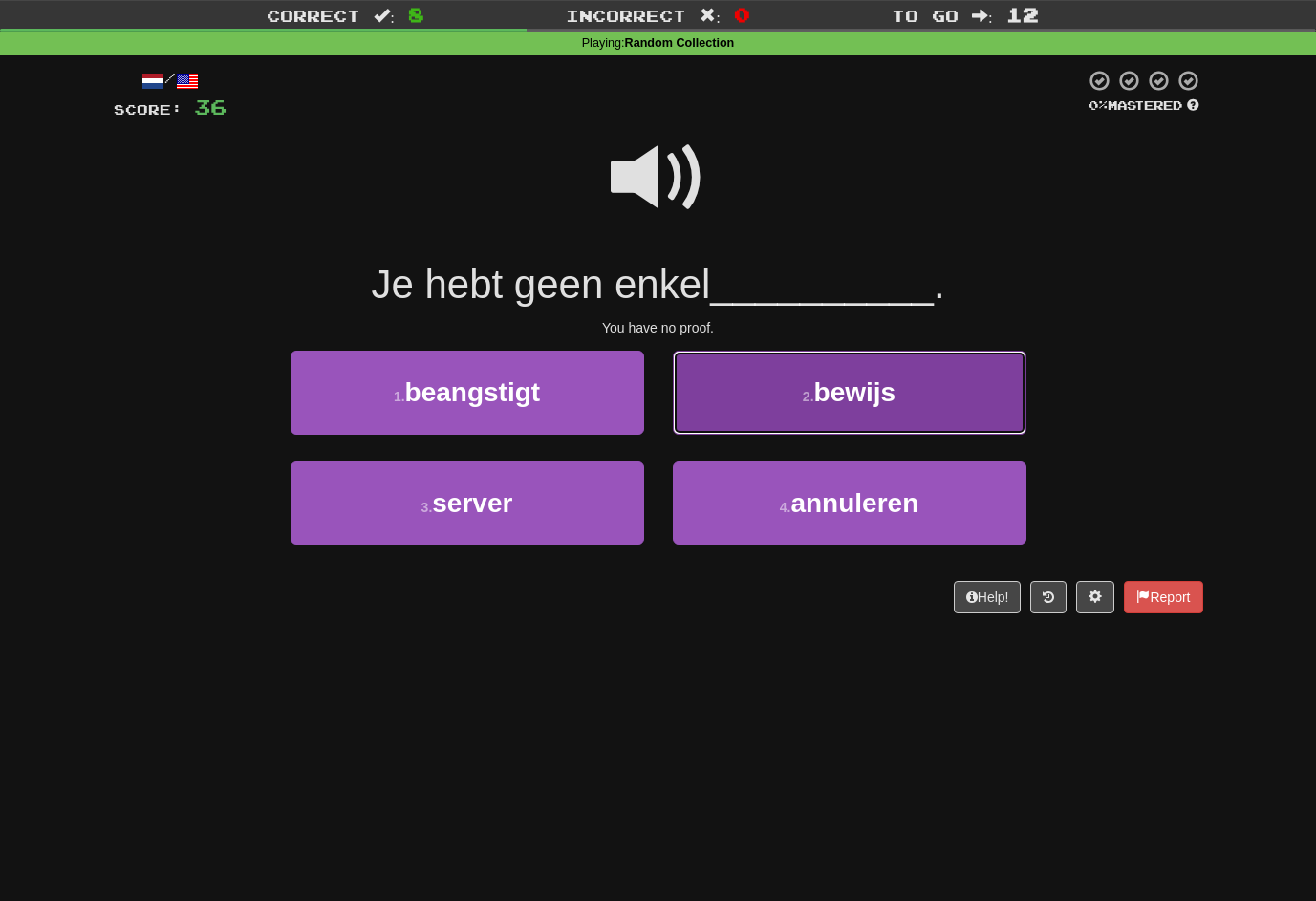click on "2 .  bewijs" at bounding box center (850, 392) 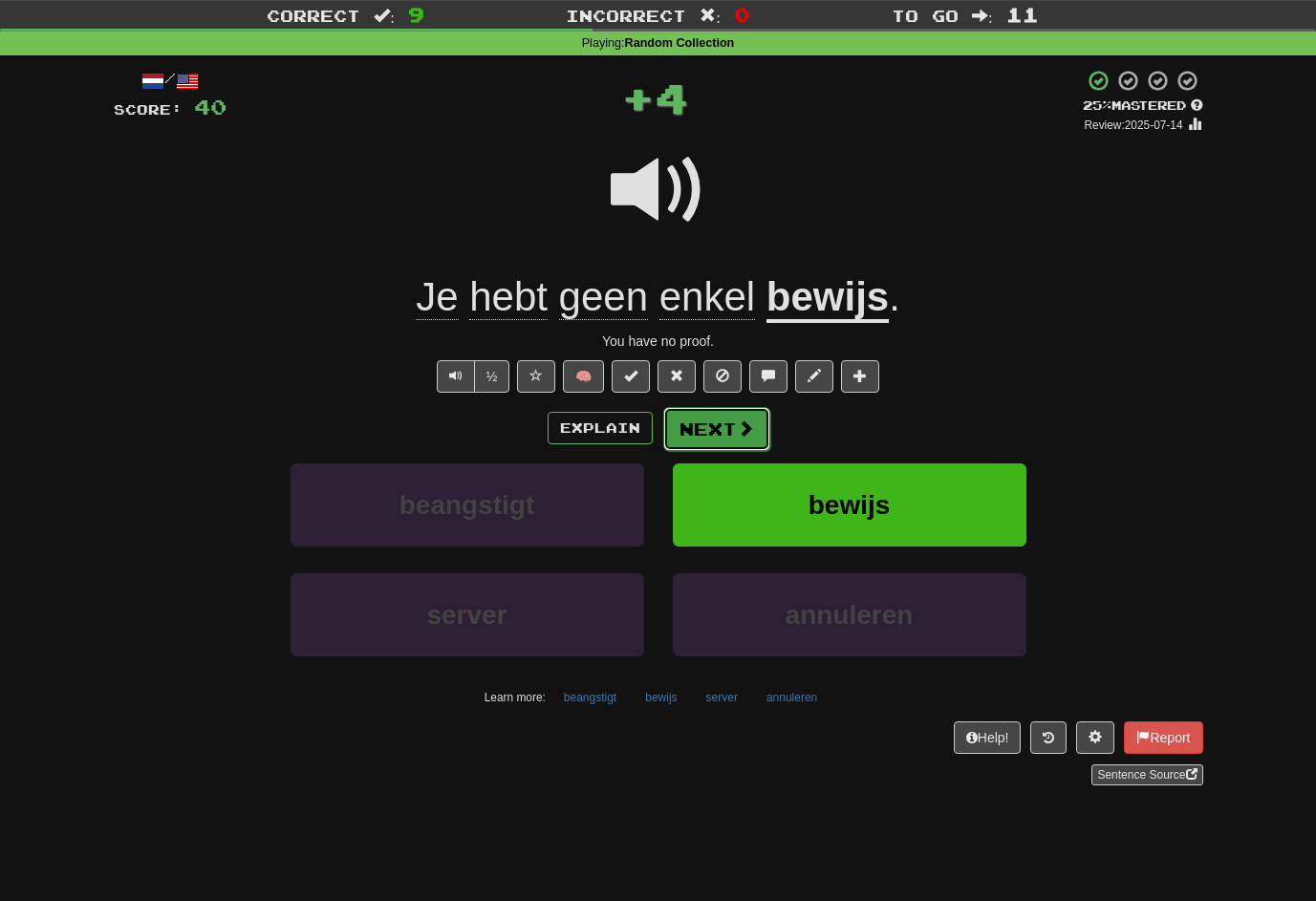 click on "Next" at bounding box center [717, 429] 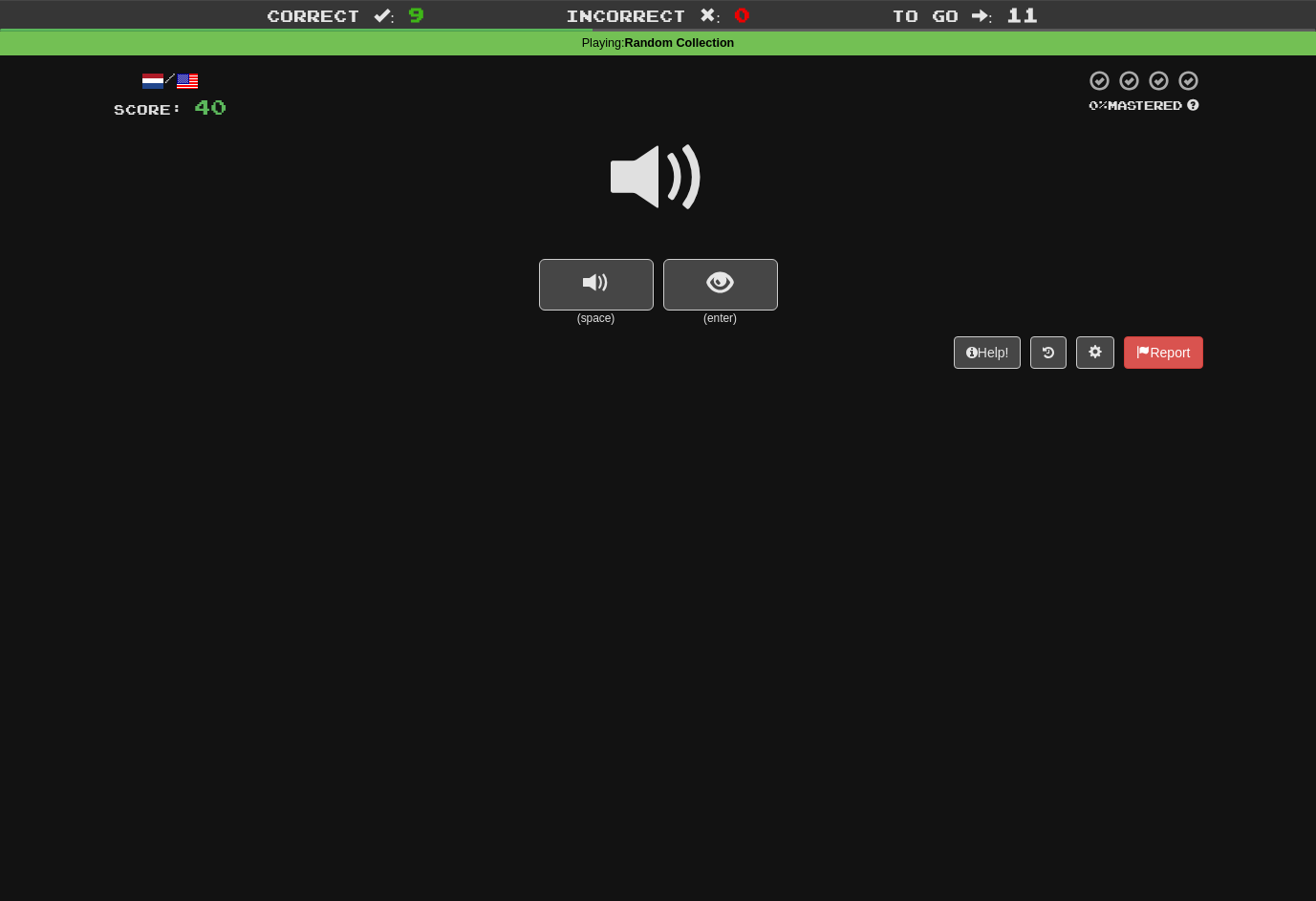 click at bounding box center [658, 178] 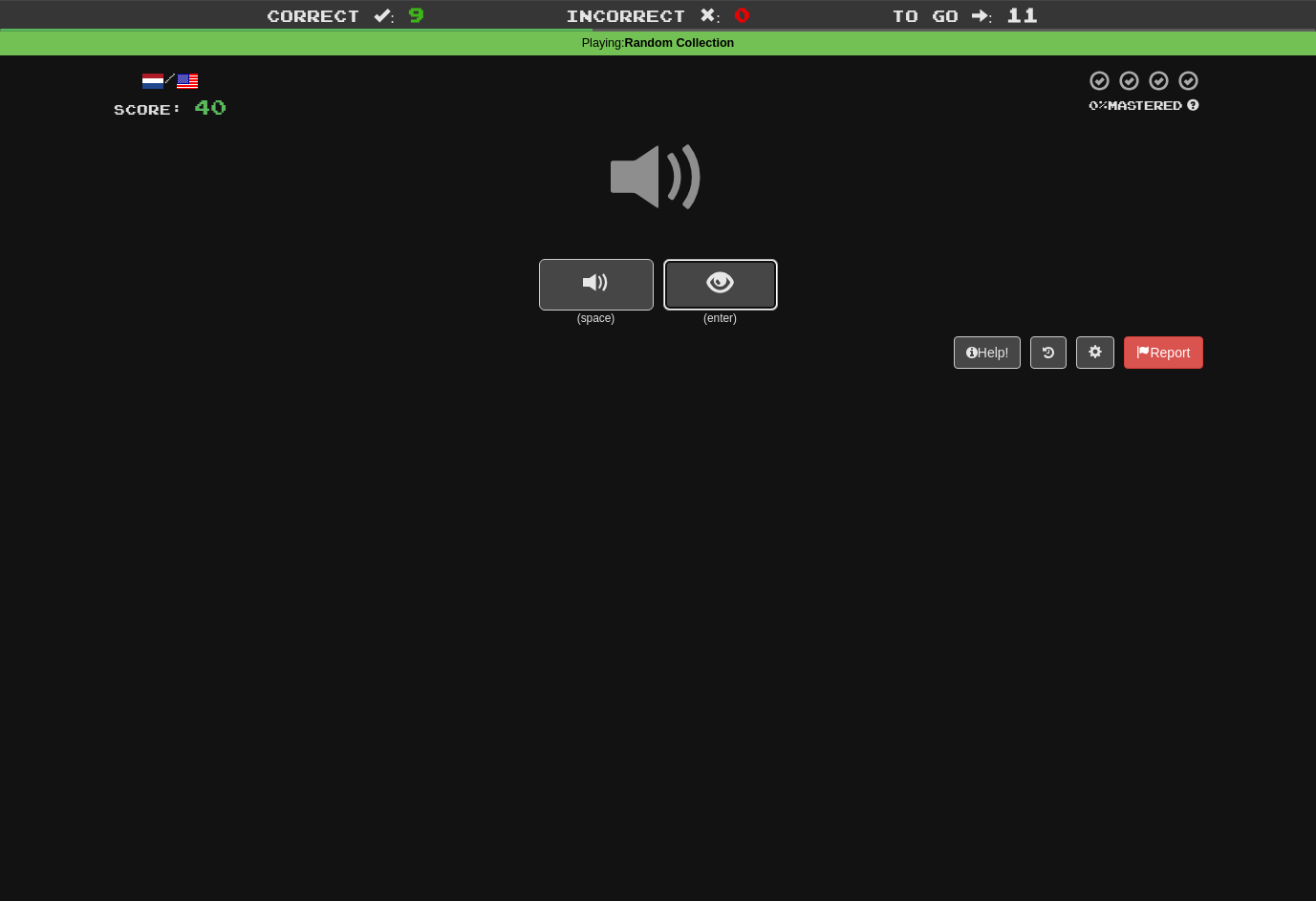 click at bounding box center [721, 285] 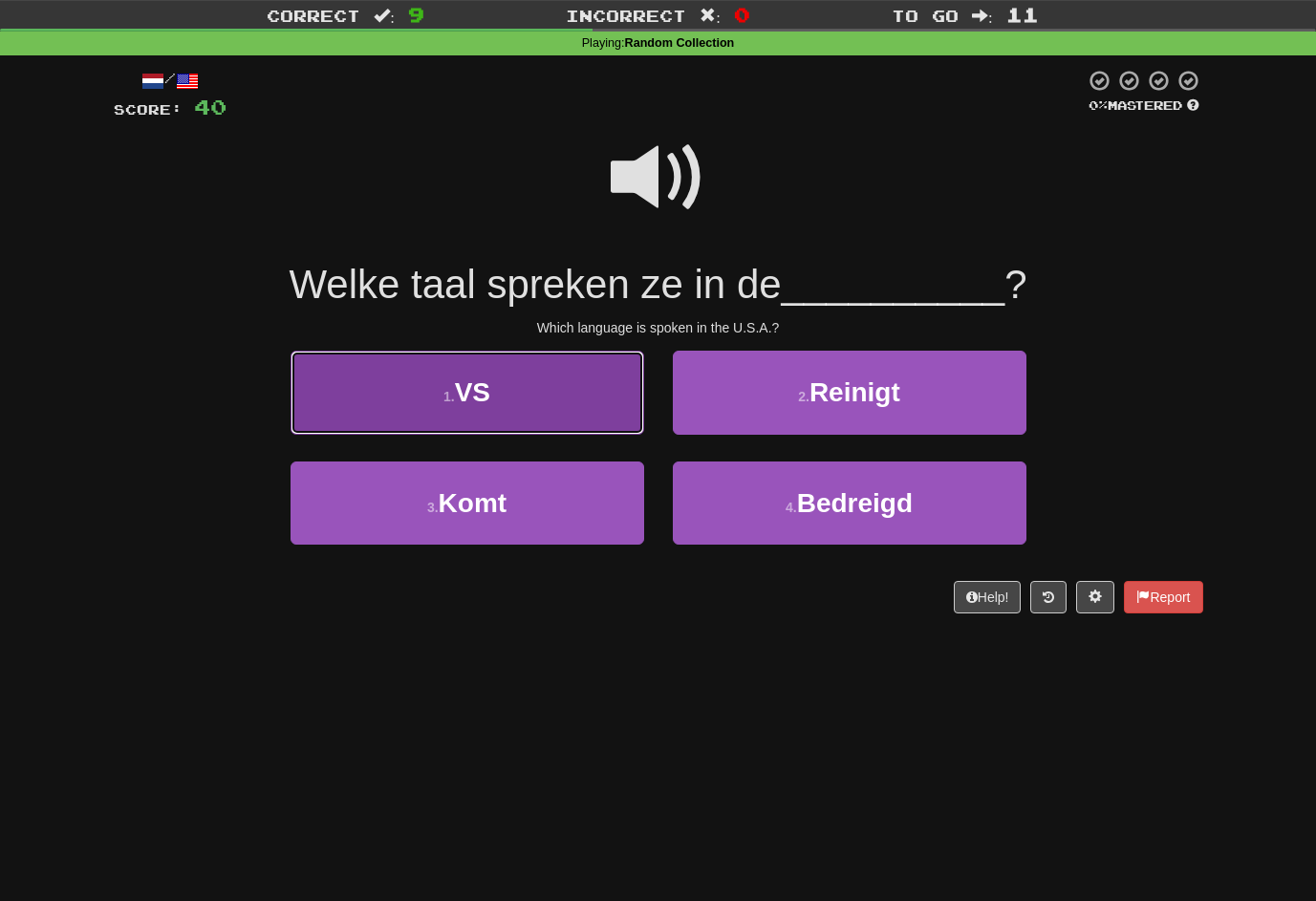 click on "1 .  VS" at bounding box center [467, 392] 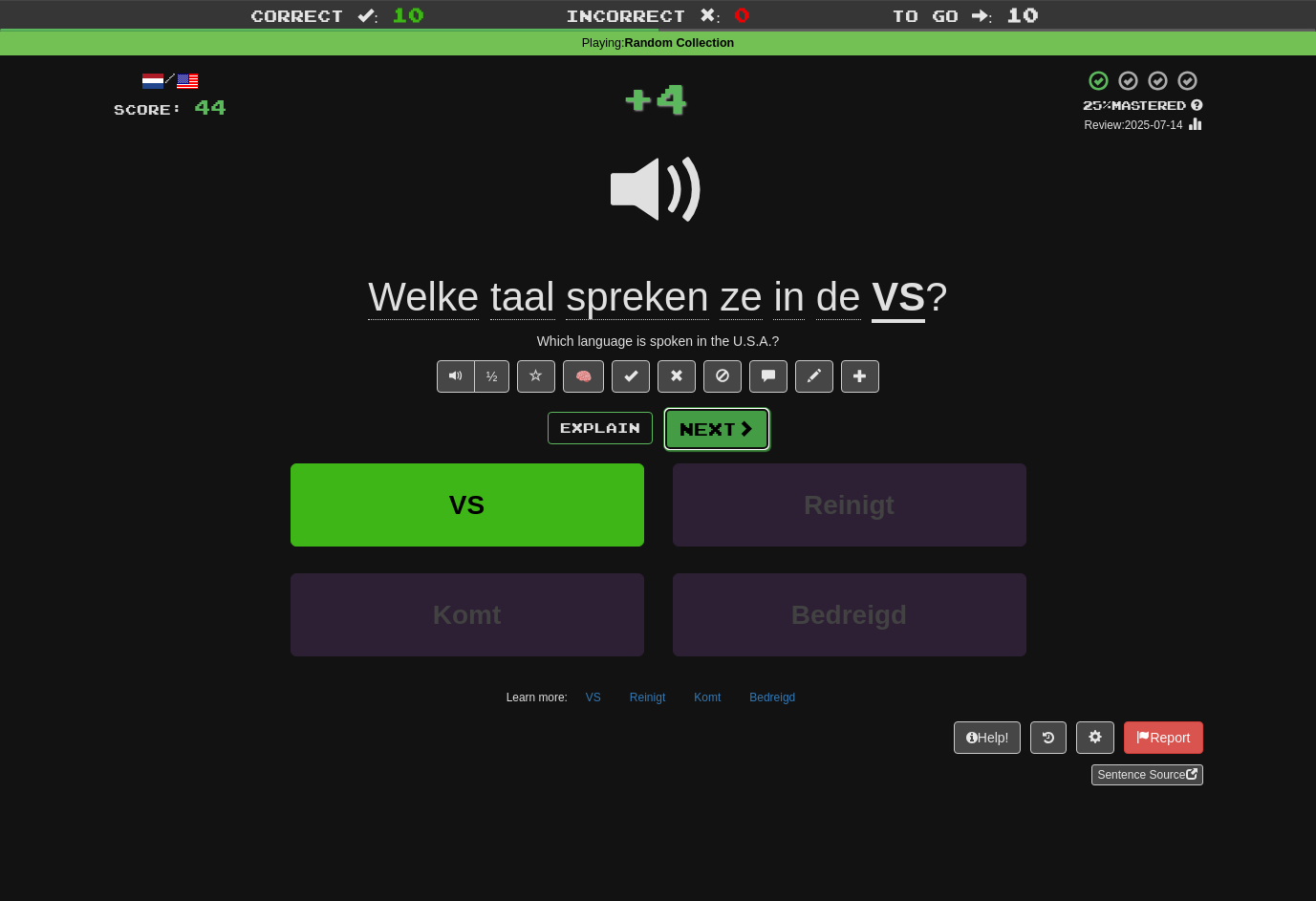 click on "Next" at bounding box center (717, 429) 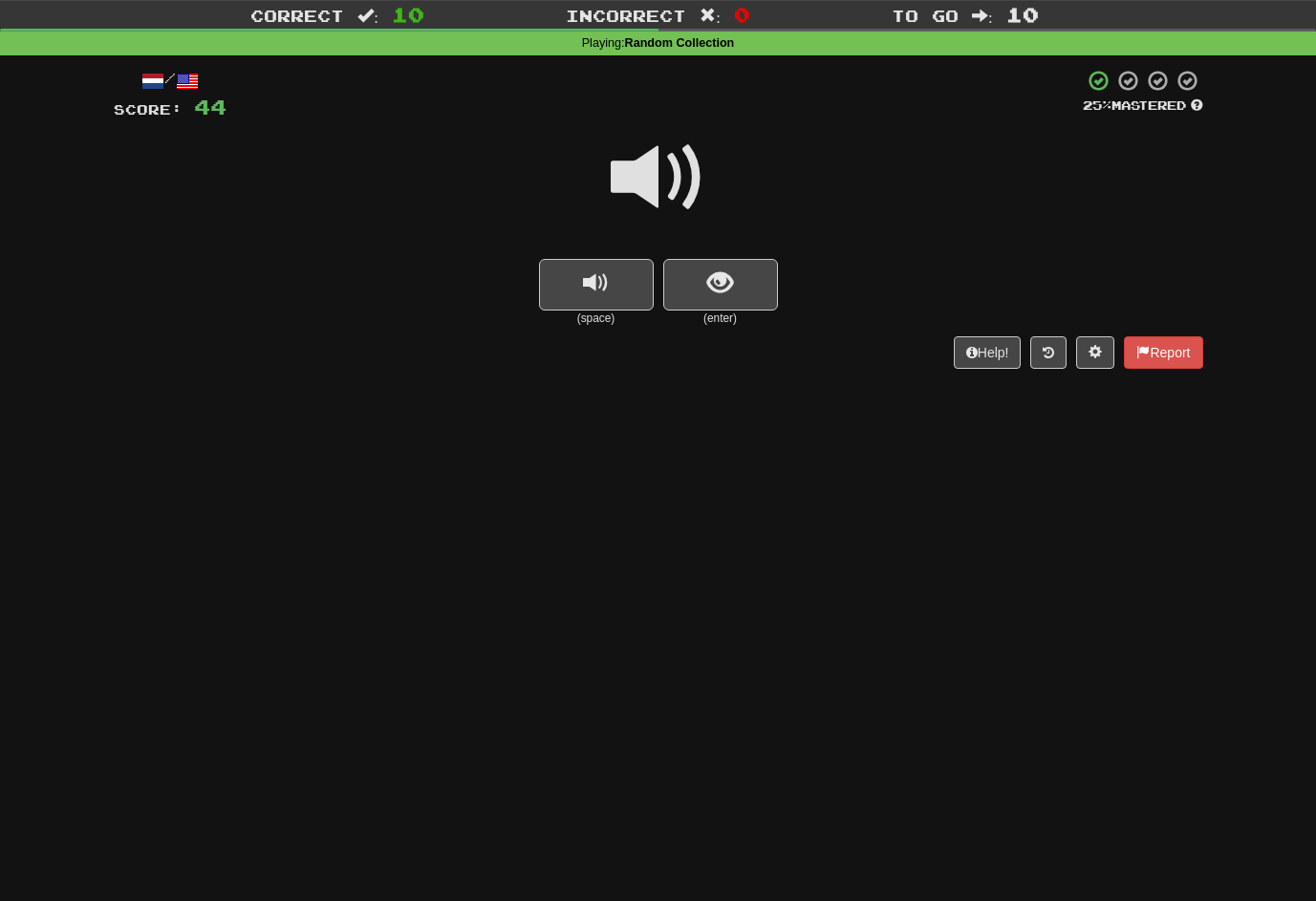 click at bounding box center [658, 178] 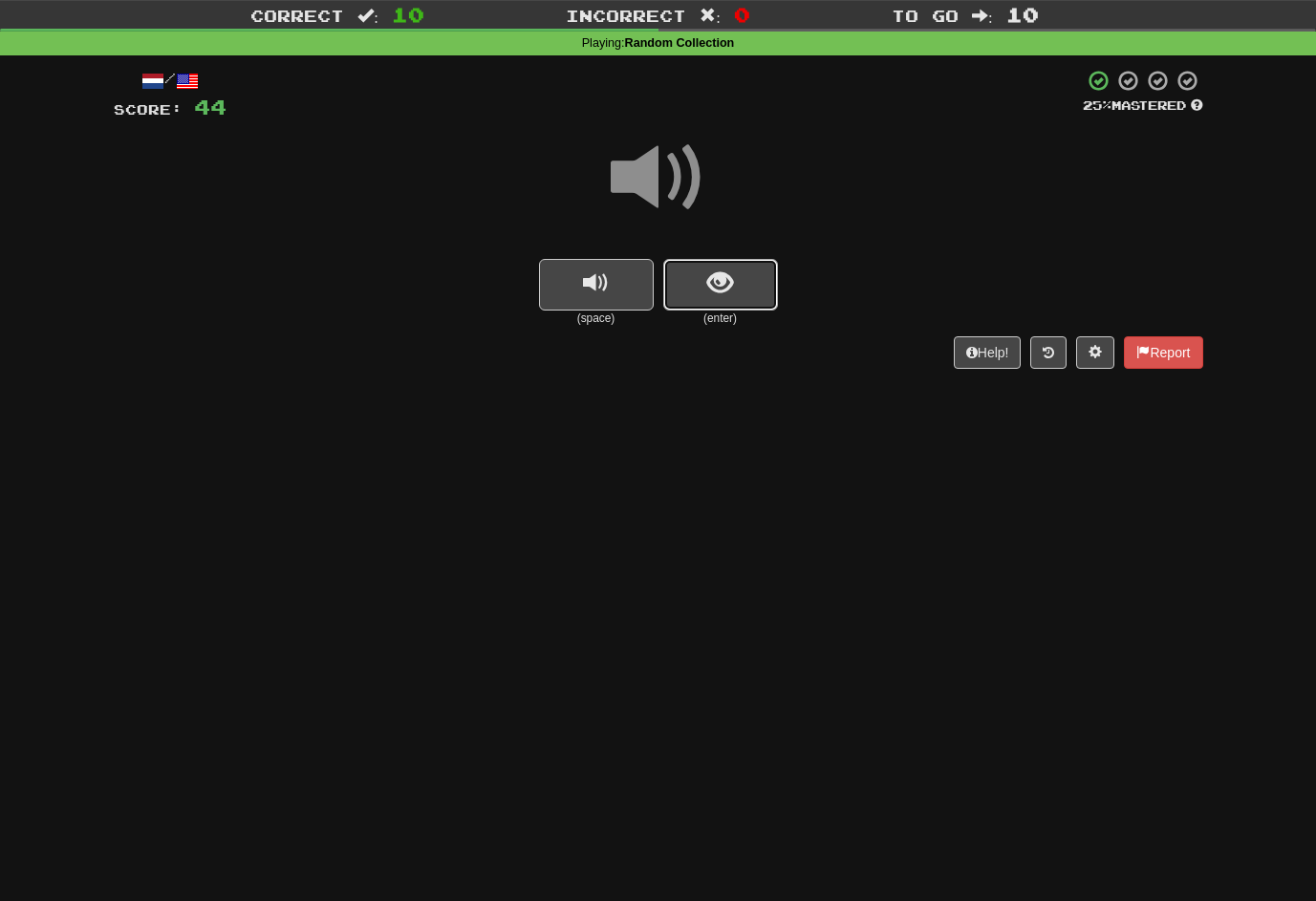 click at bounding box center (721, 285) 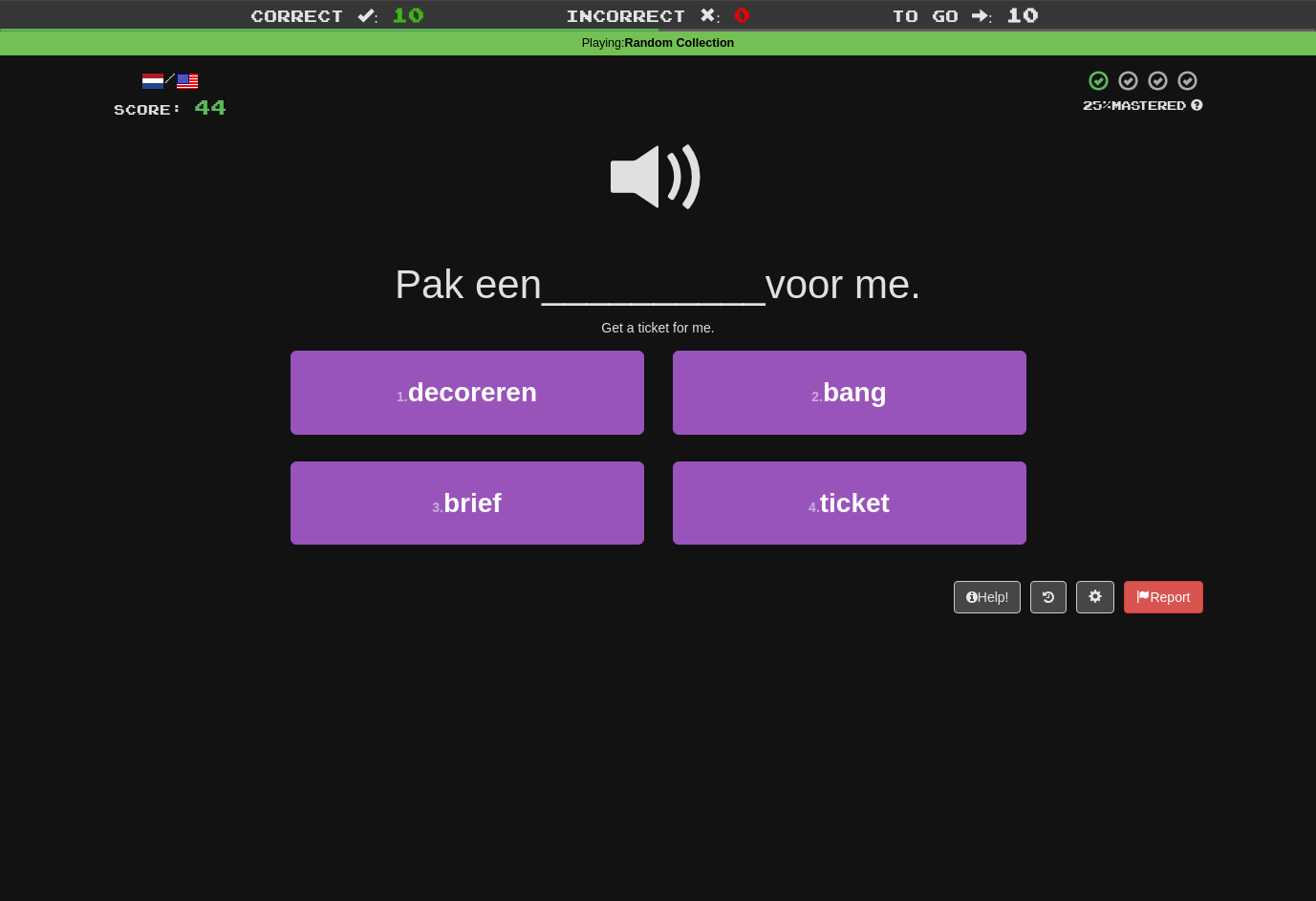 click at bounding box center (658, 178) 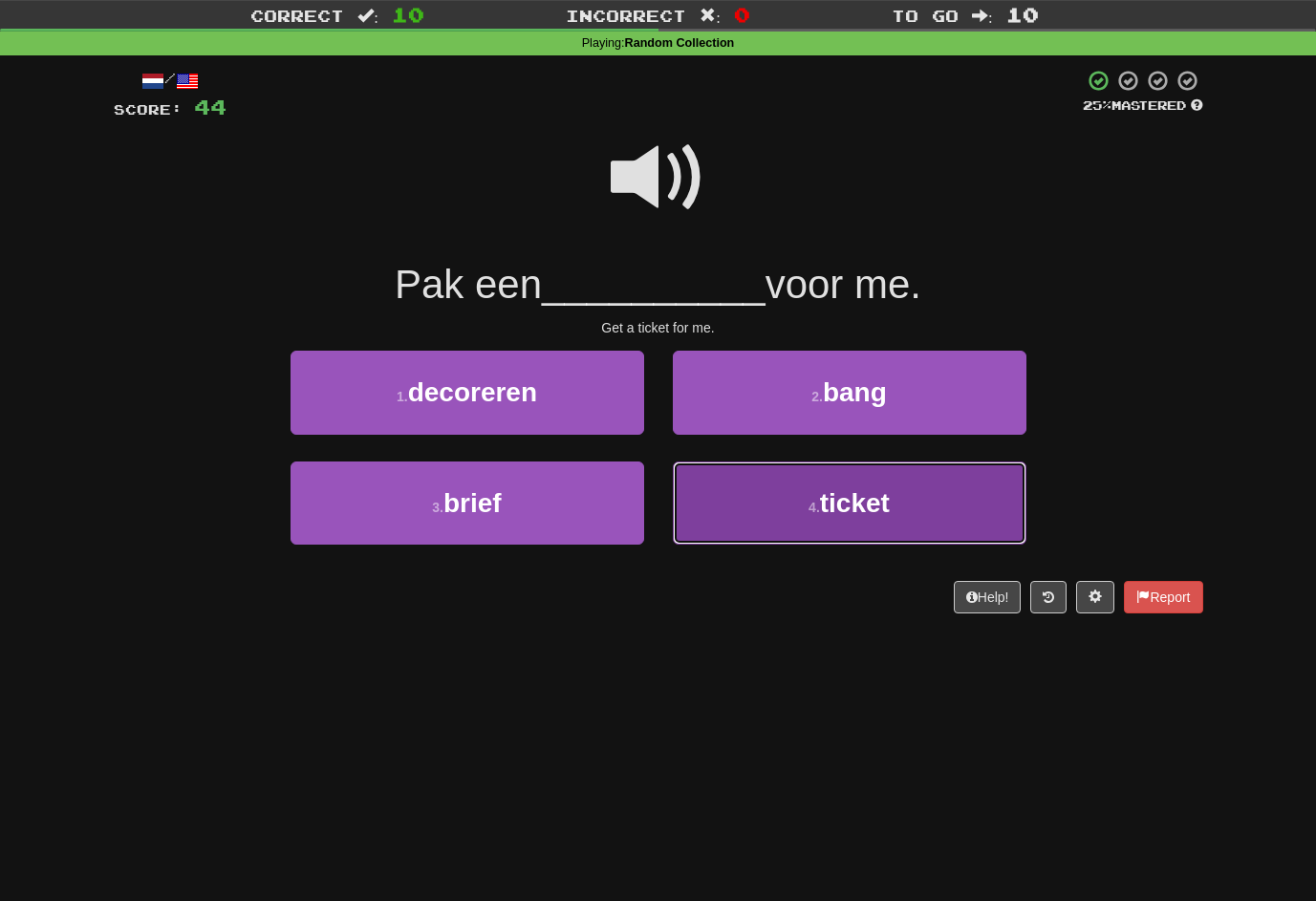 click on "4 .  ticket" at bounding box center [850, 503] 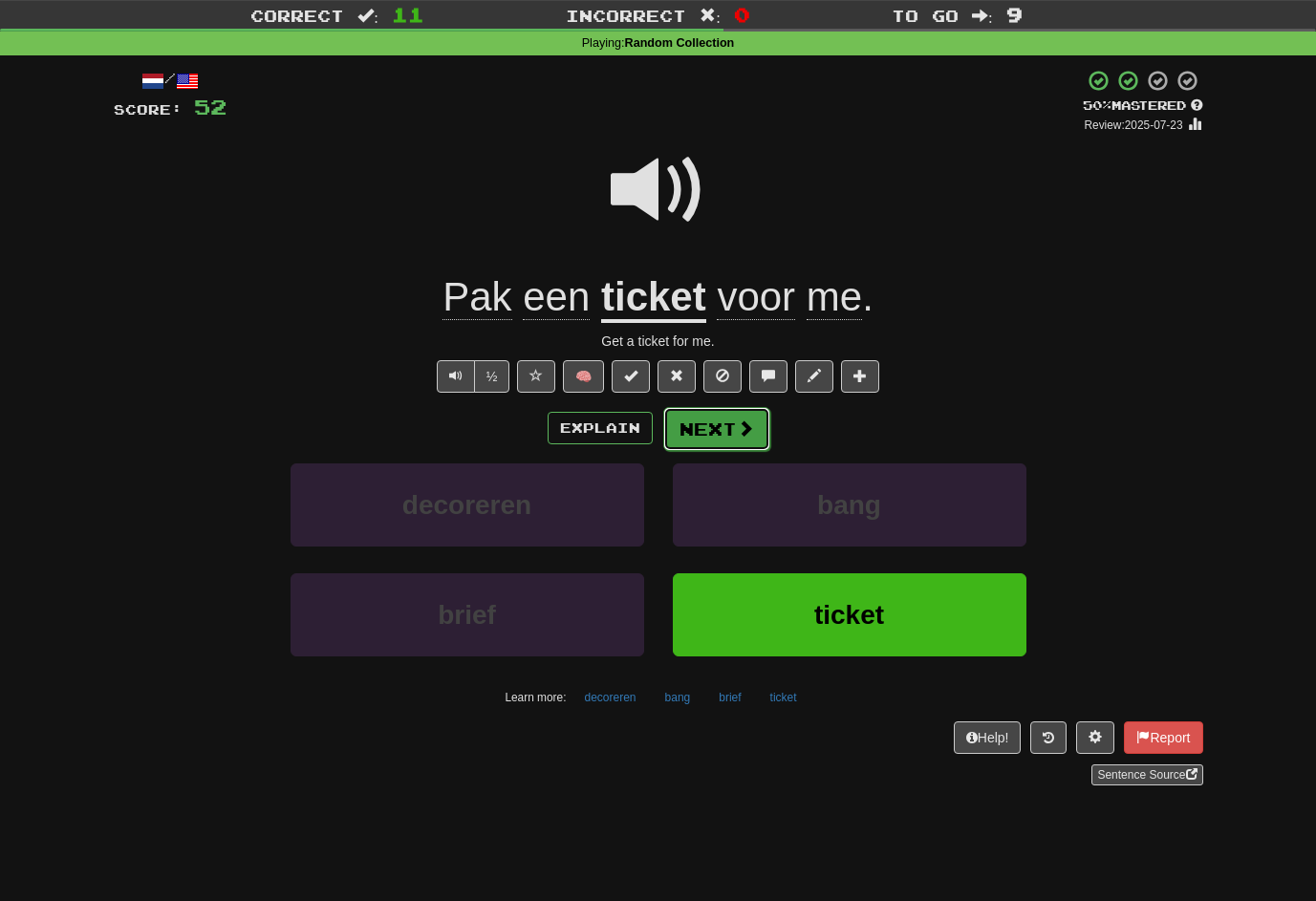 click on "Next" at bounding box center (717, 429) 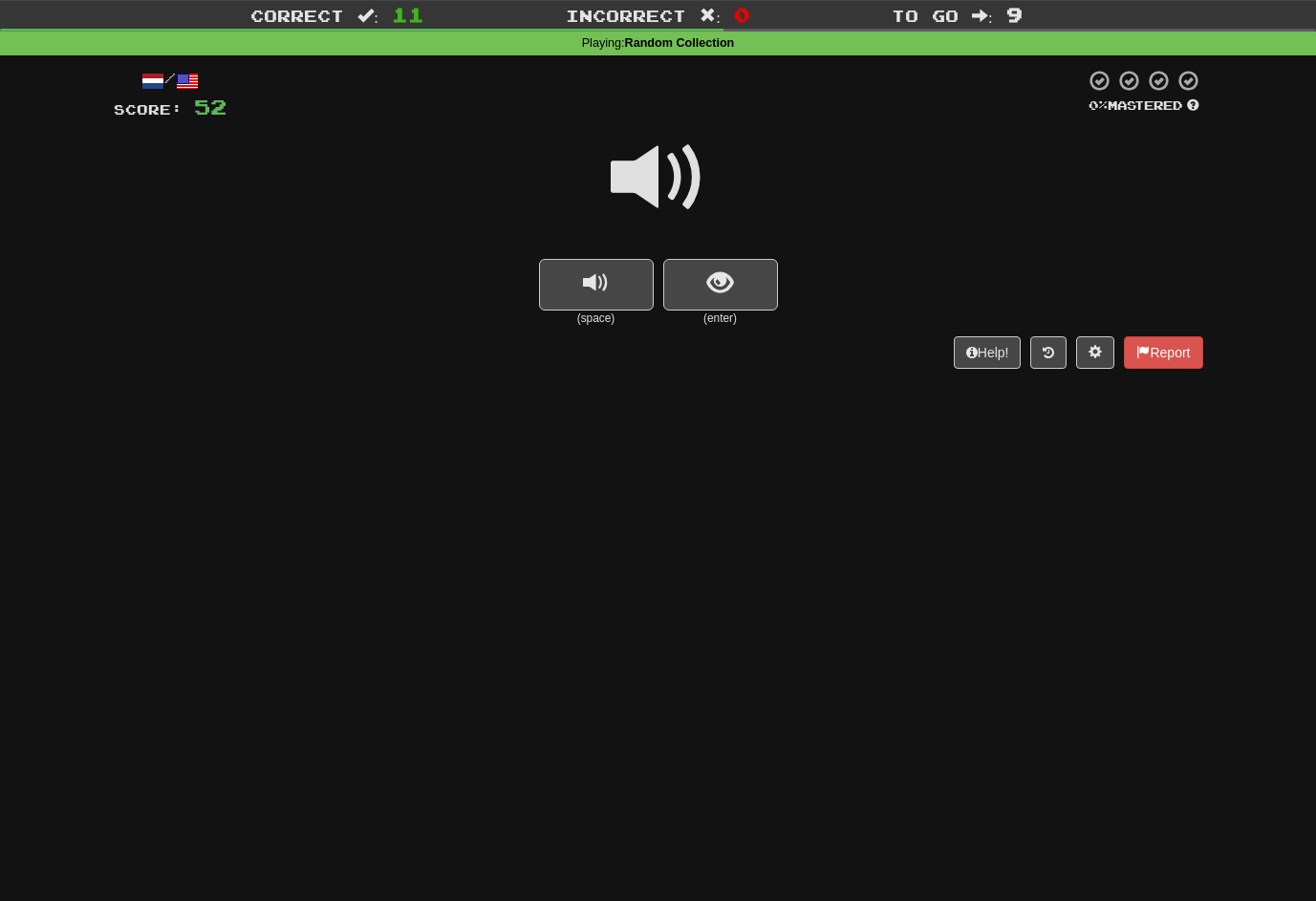 click at bounding box center [658, 178] 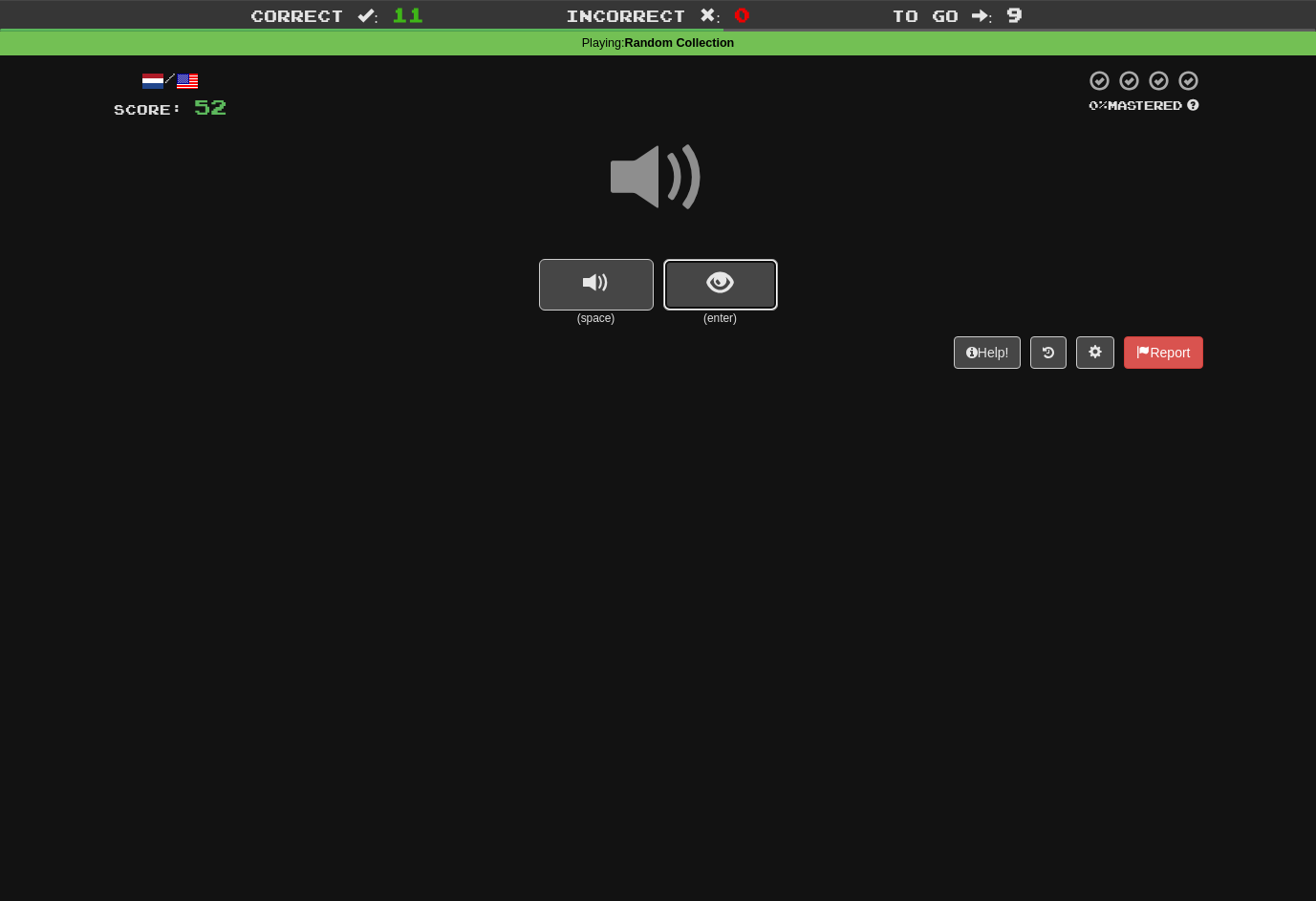click at bounding box center (721, 285) 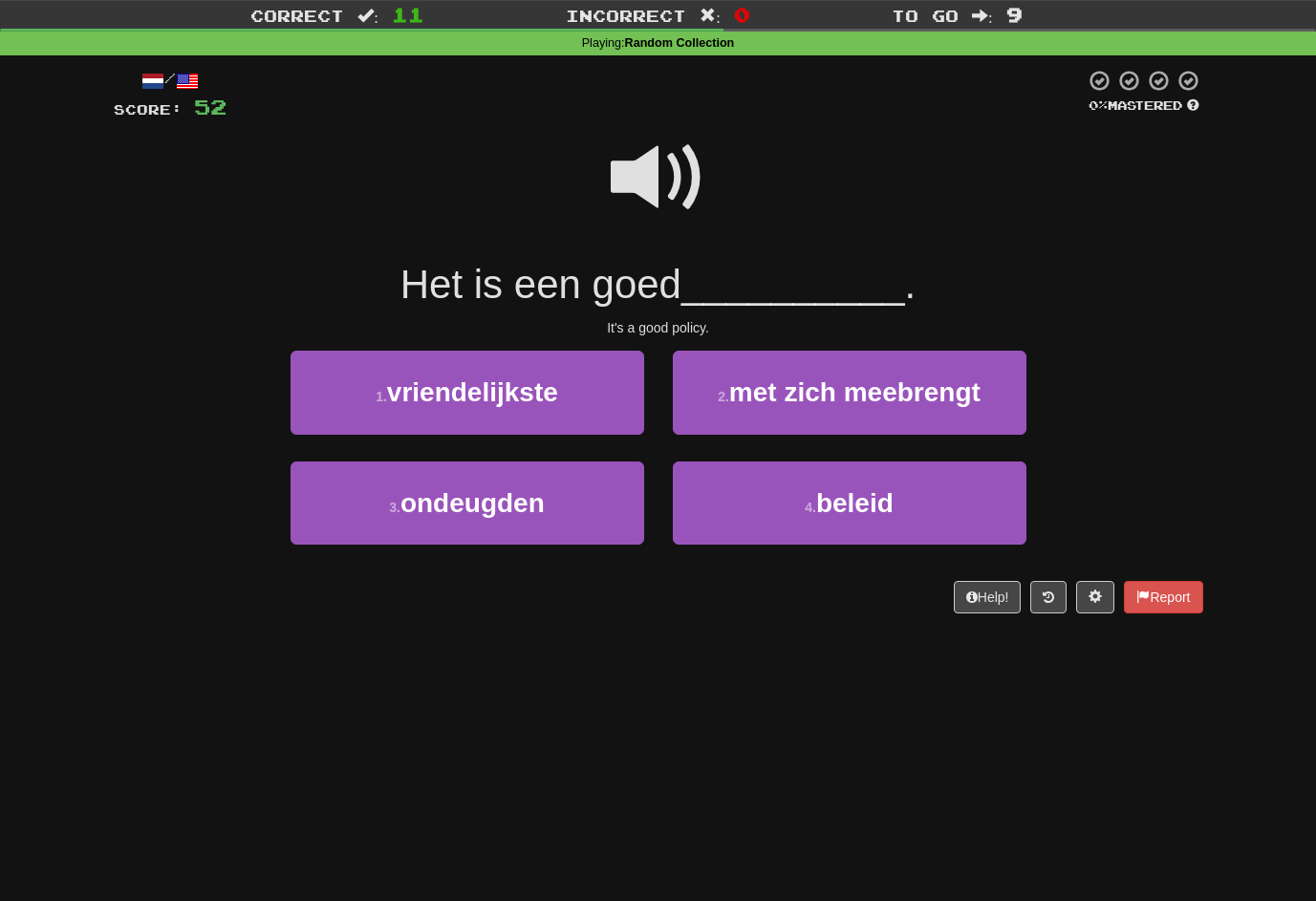 click at bounding box center (658, 178) 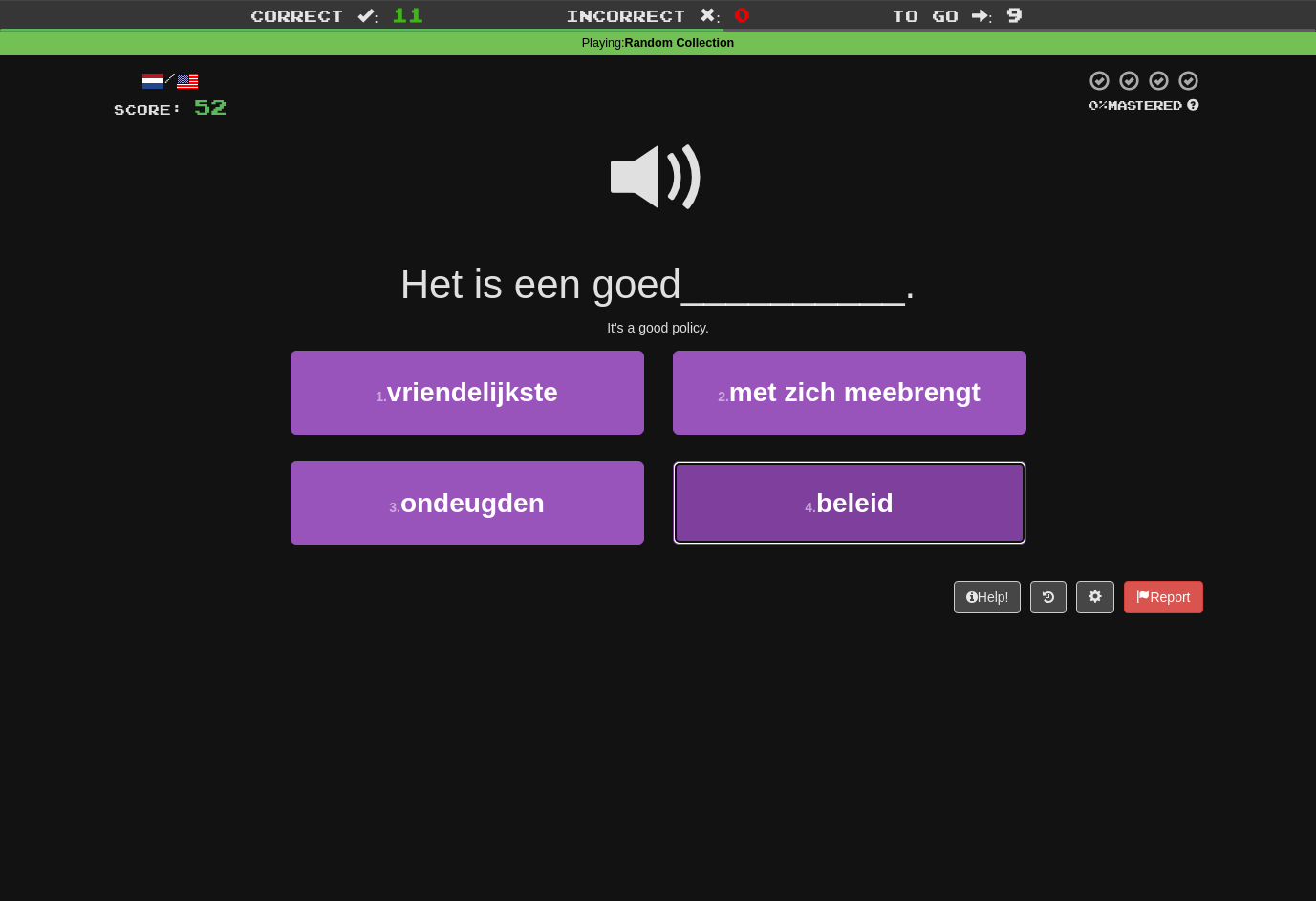 click on "4 .  beleid" at bounding box center (850, 503) 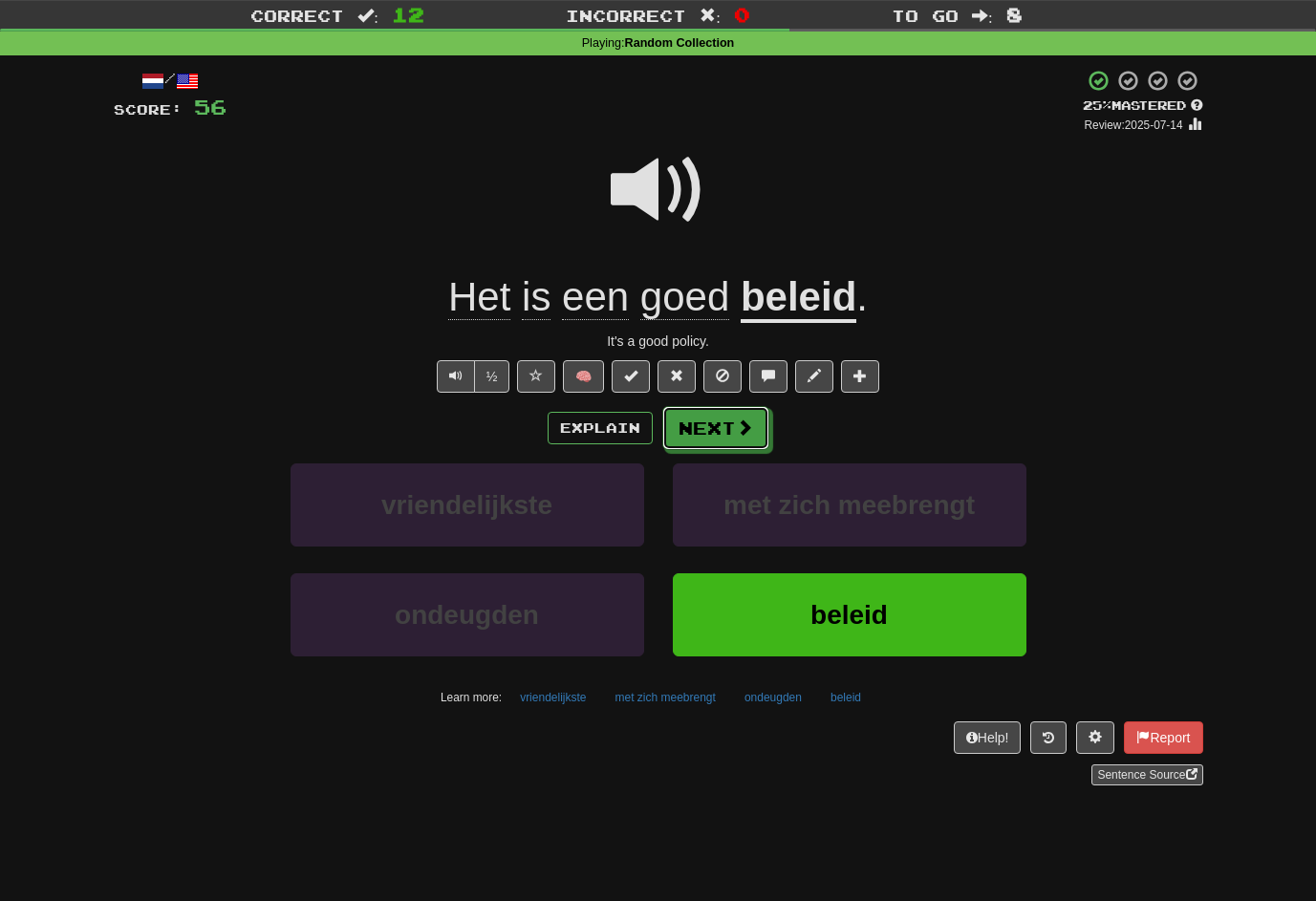 click on "Next" at bounding box center (716, 428) 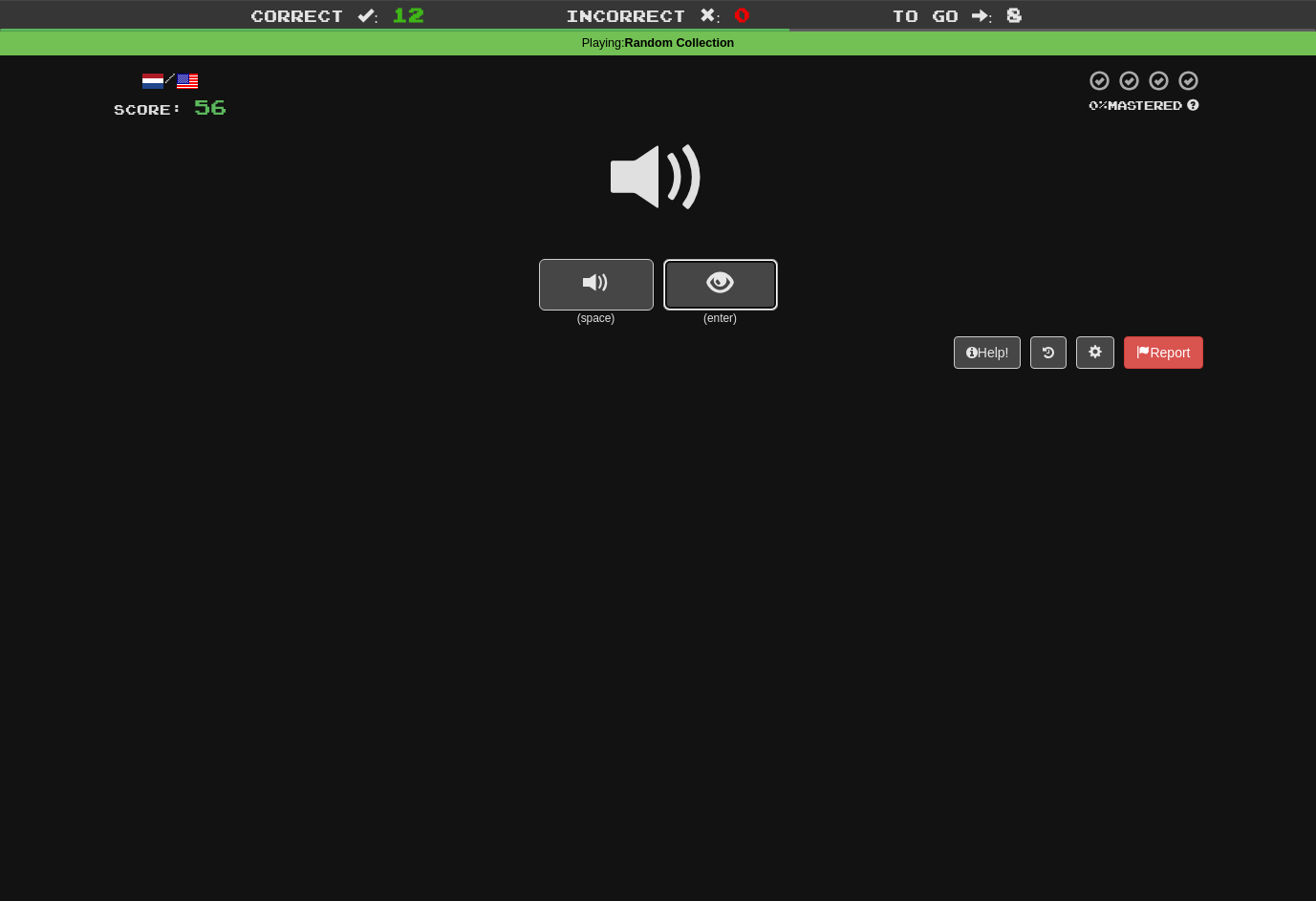 click at bounding box center [721, 285] 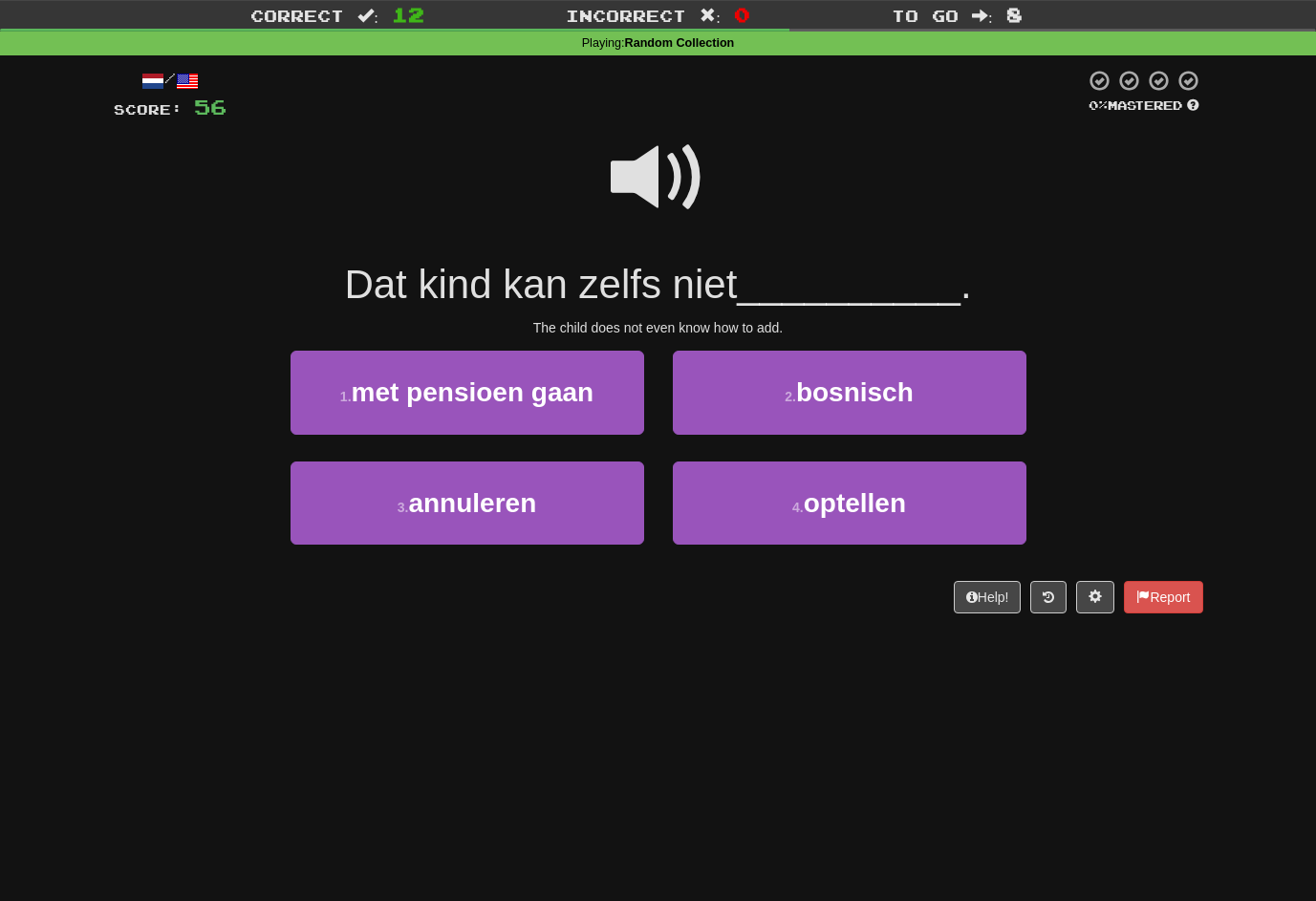 click at bounding box center [658, 178] 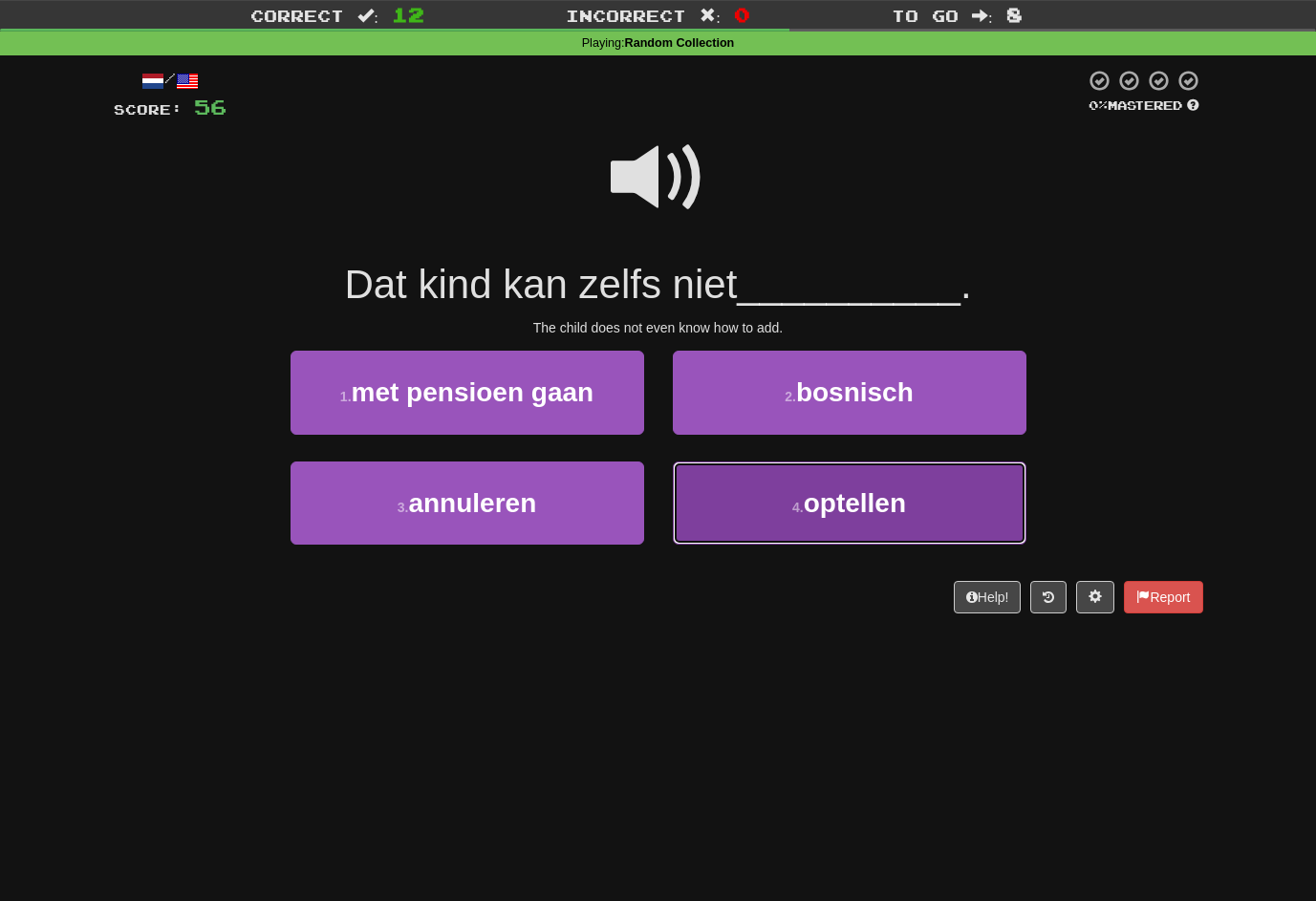 click on "4 .  optellen" at bounding box center [850, 503] 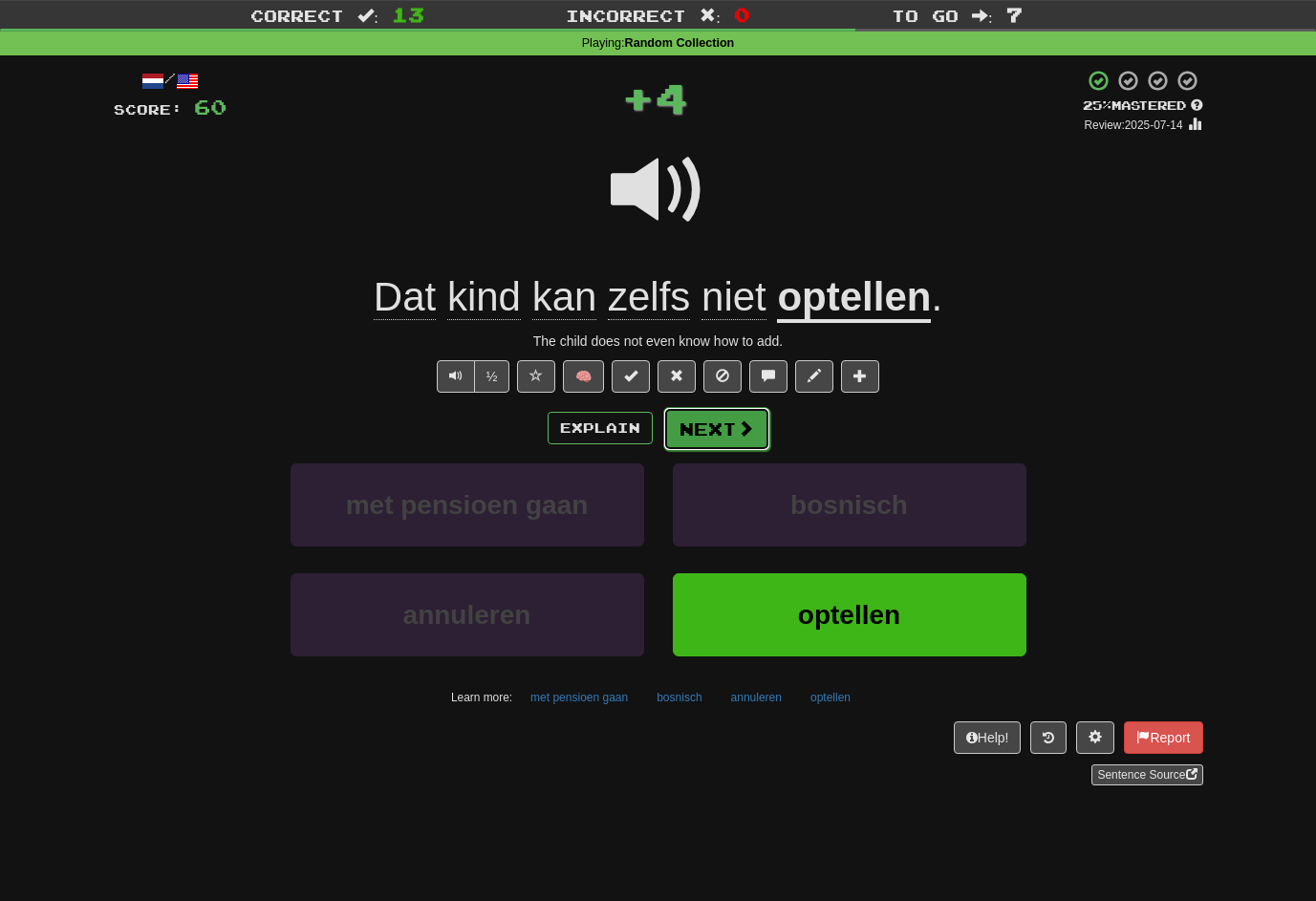 click on "Next" at bounding box center (717, 429) 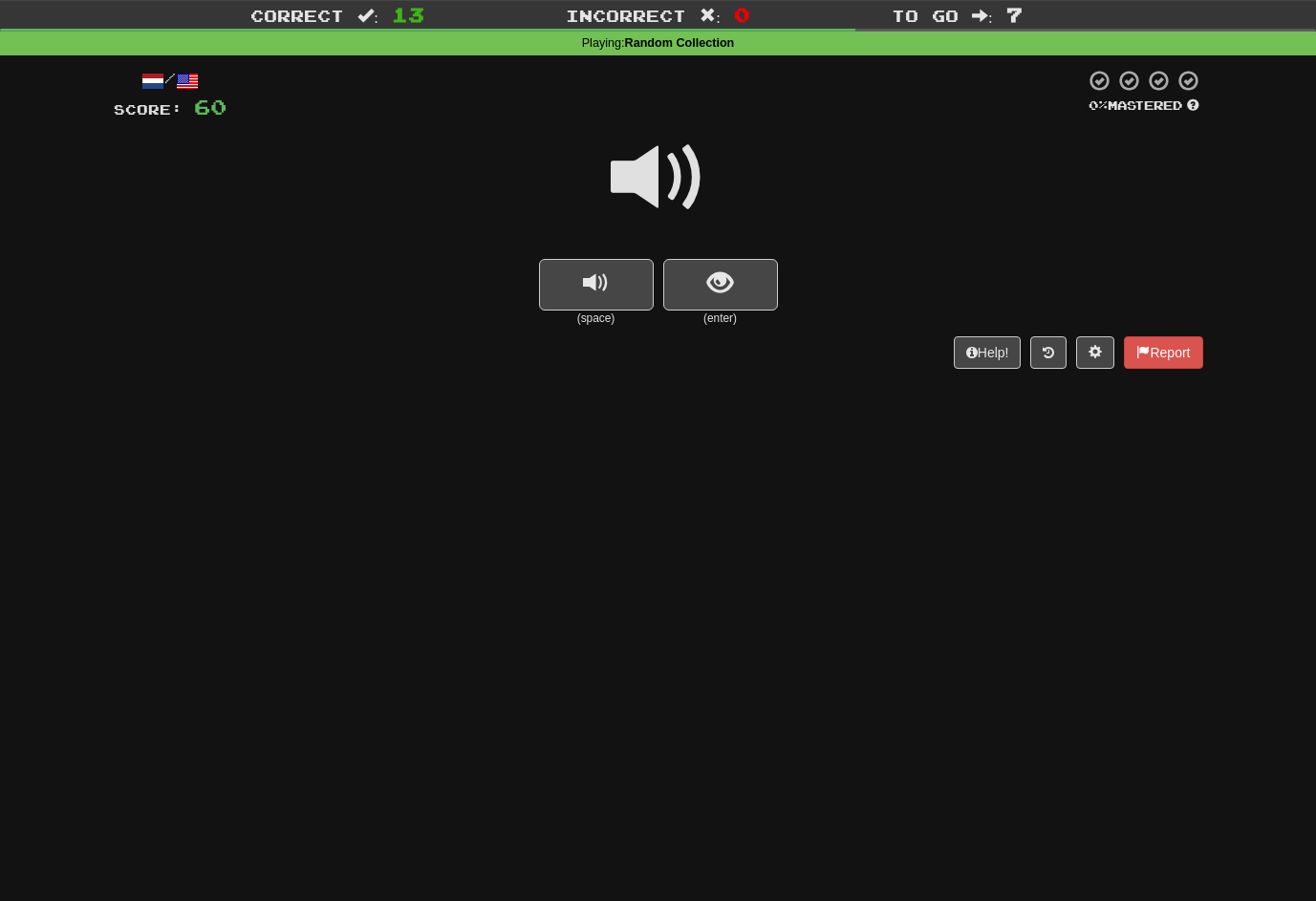 click at bounding box center [658, 178] 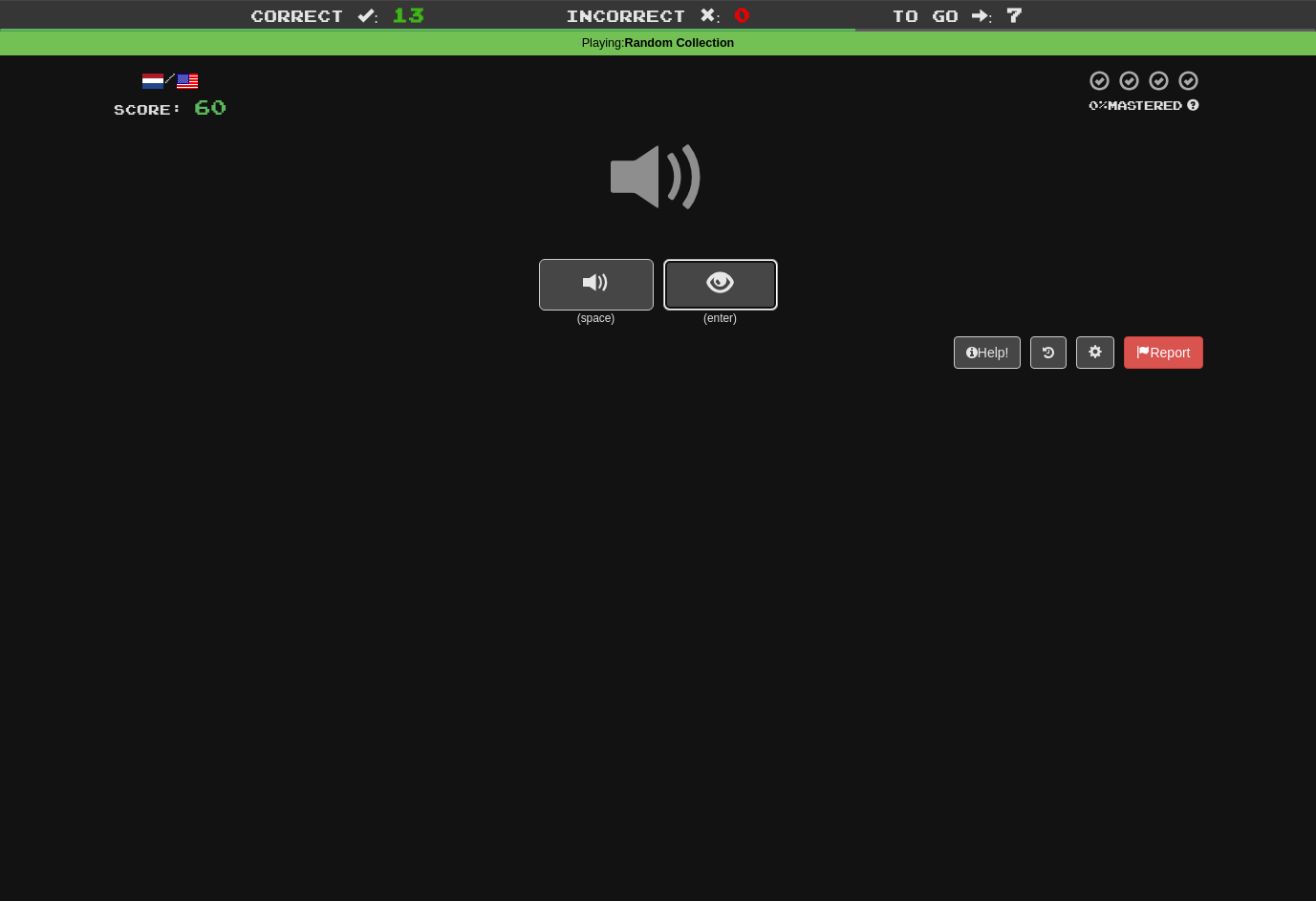 click at bounding box center [720, 283] 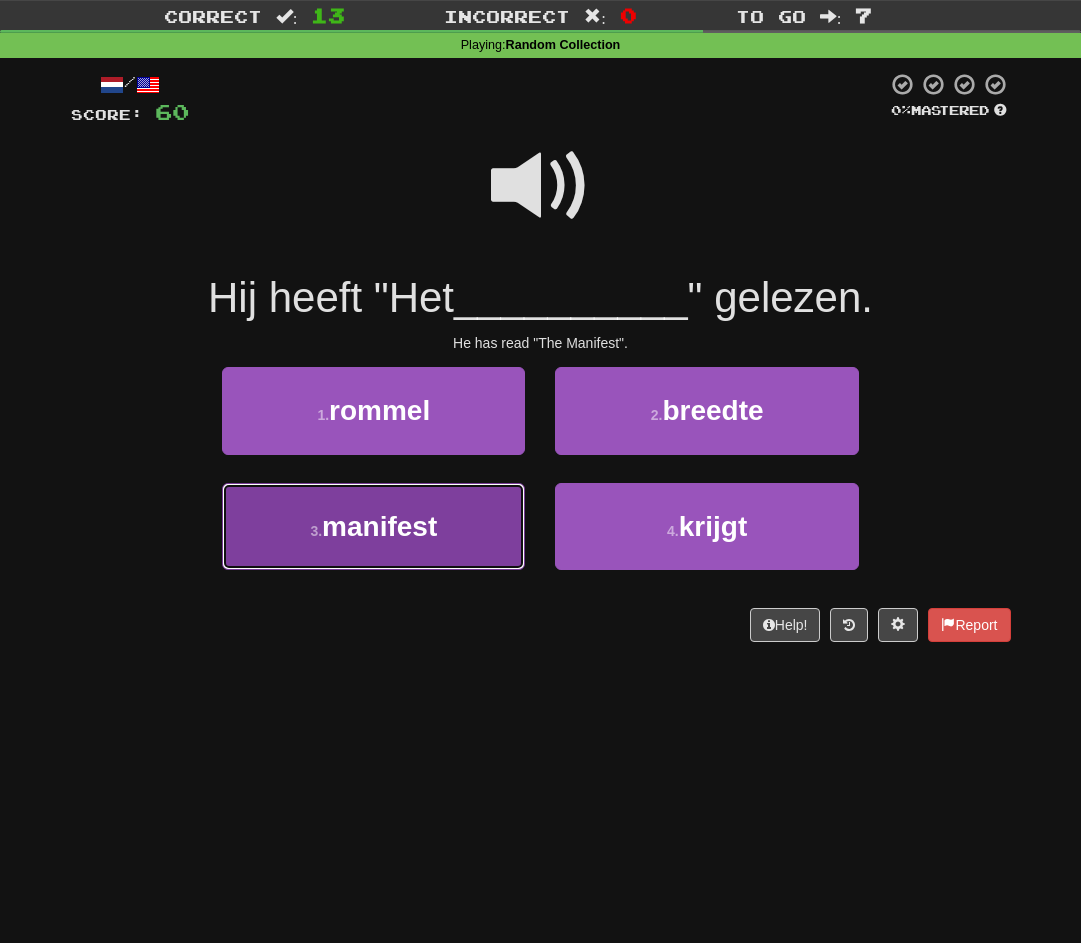 click on "manifest" at bounding box center (379, 526) 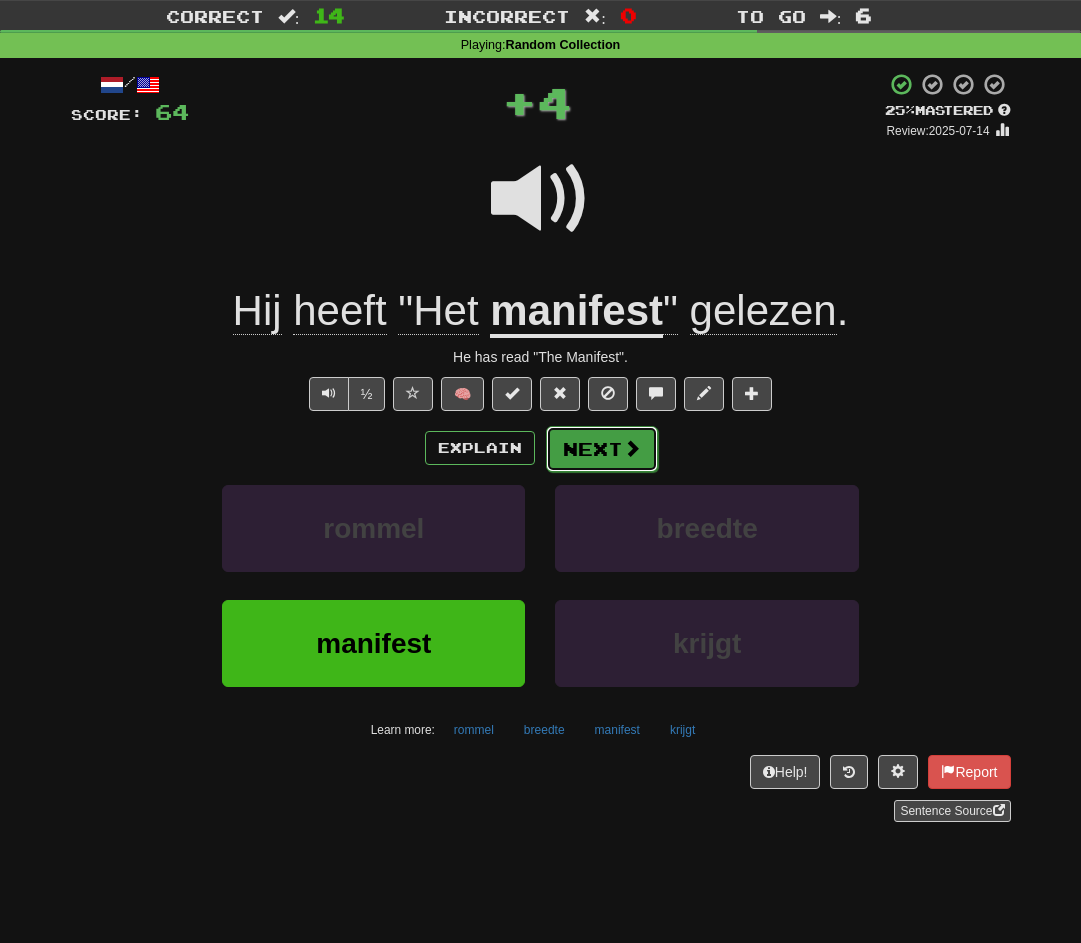 click on "Next" at bounding box center [602, 449] 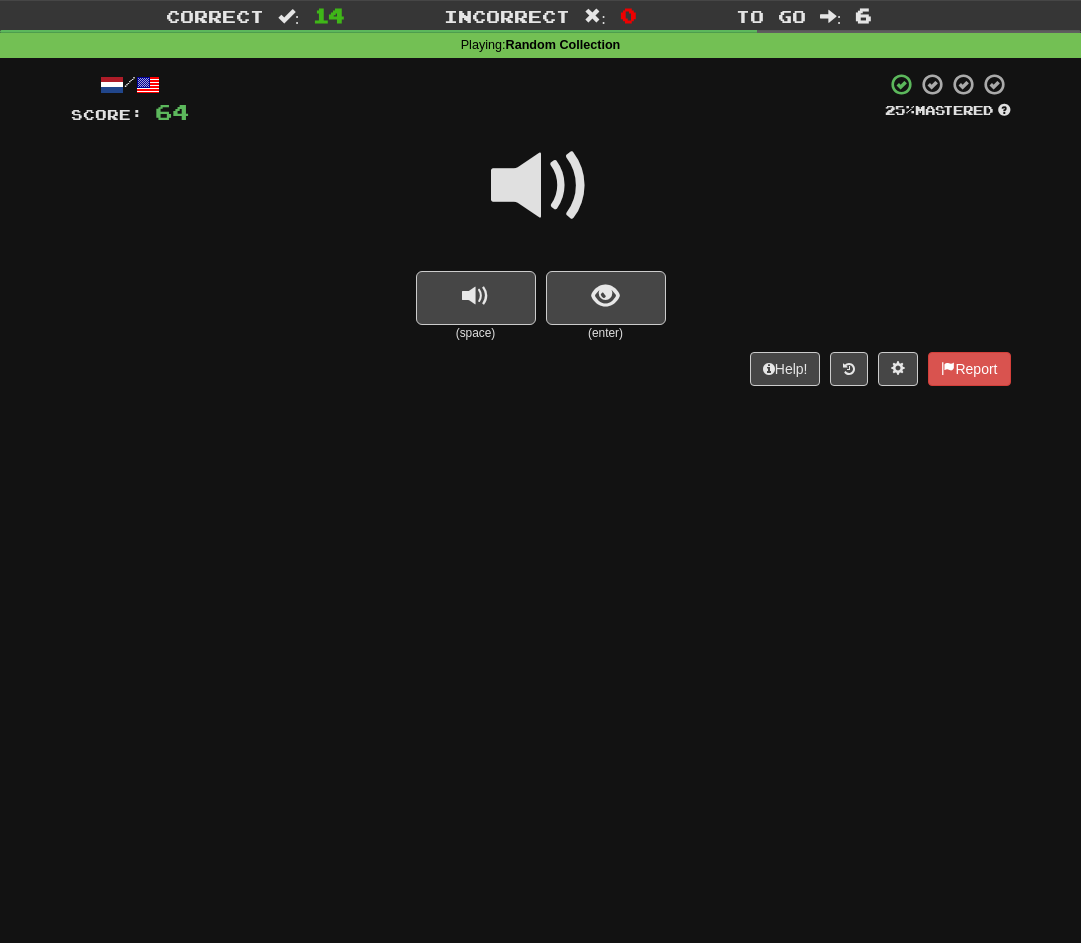 click at bounding box center [541, 186] 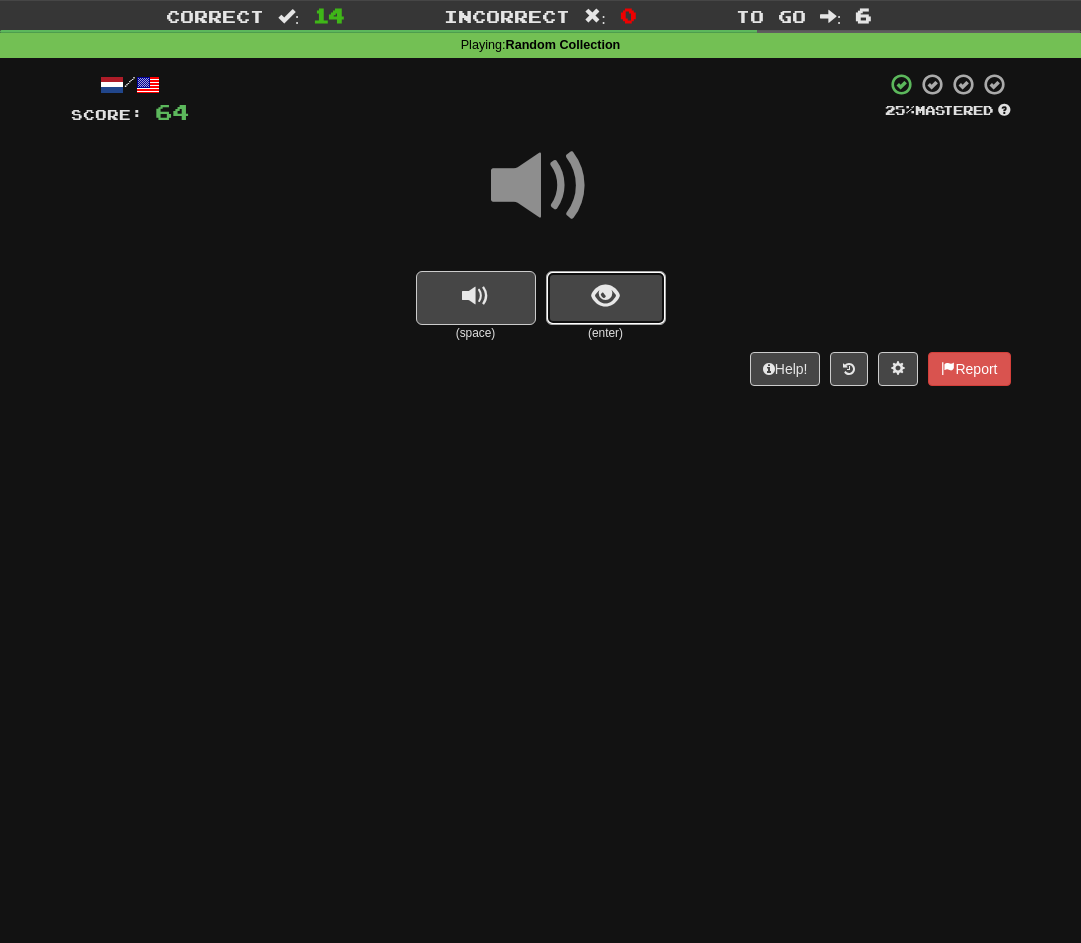click at bounding box center [605, 296] 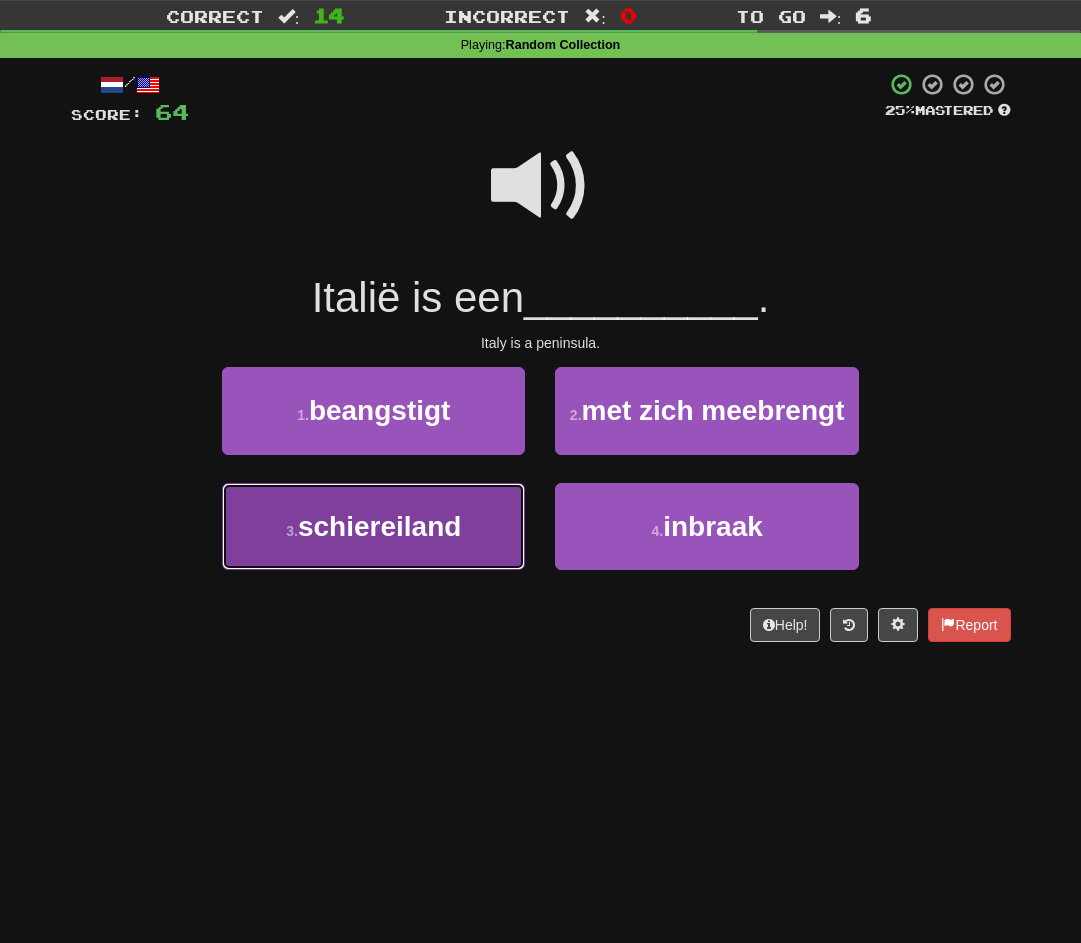 click on "schiereiland" at bounding box center (379, 526) 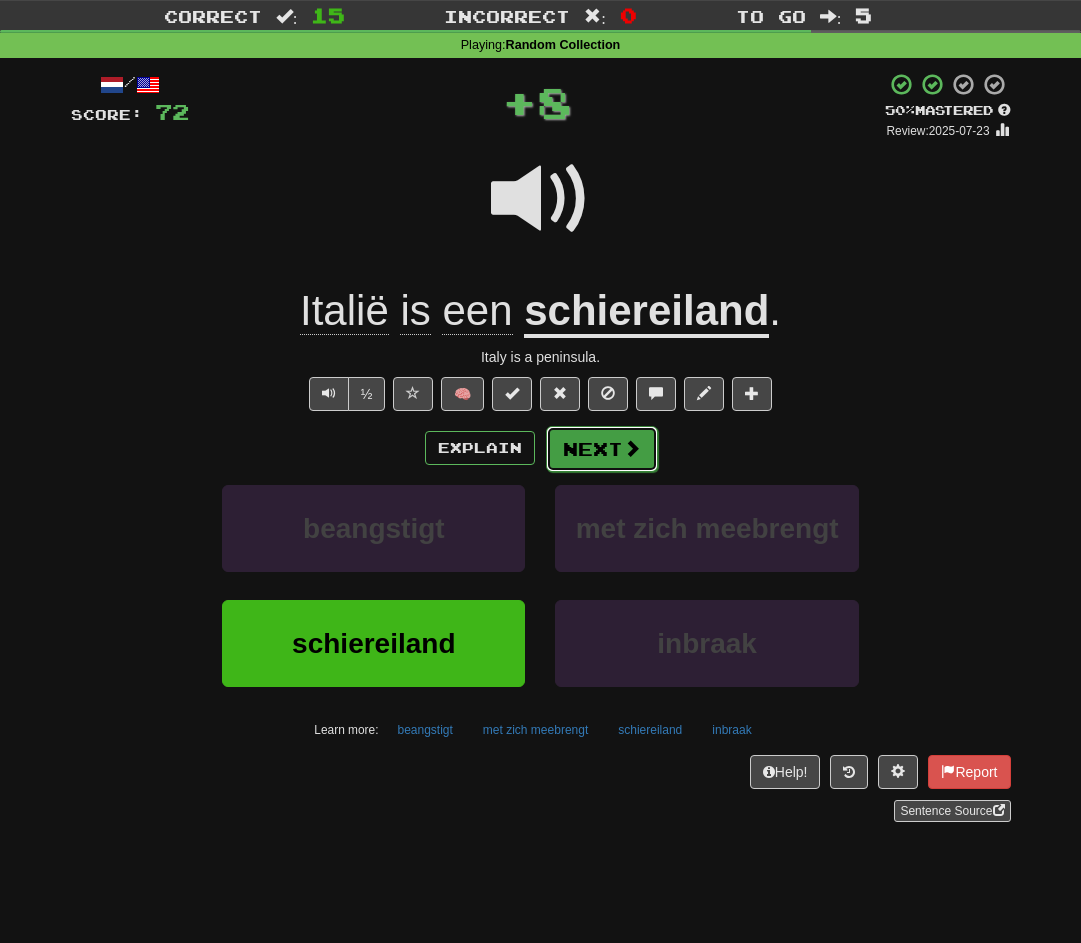 click on "Next" at bounding box center [602, 449] 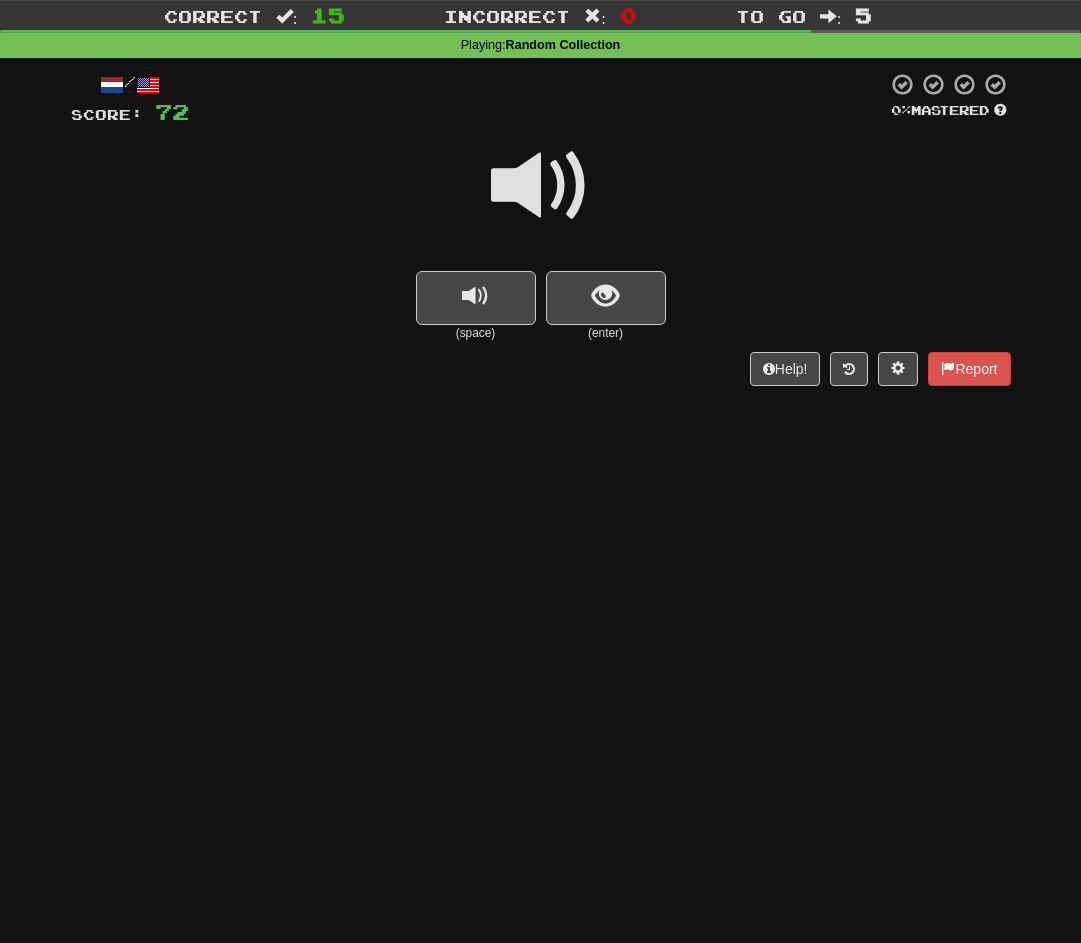 click at bounding box center (541, 186) 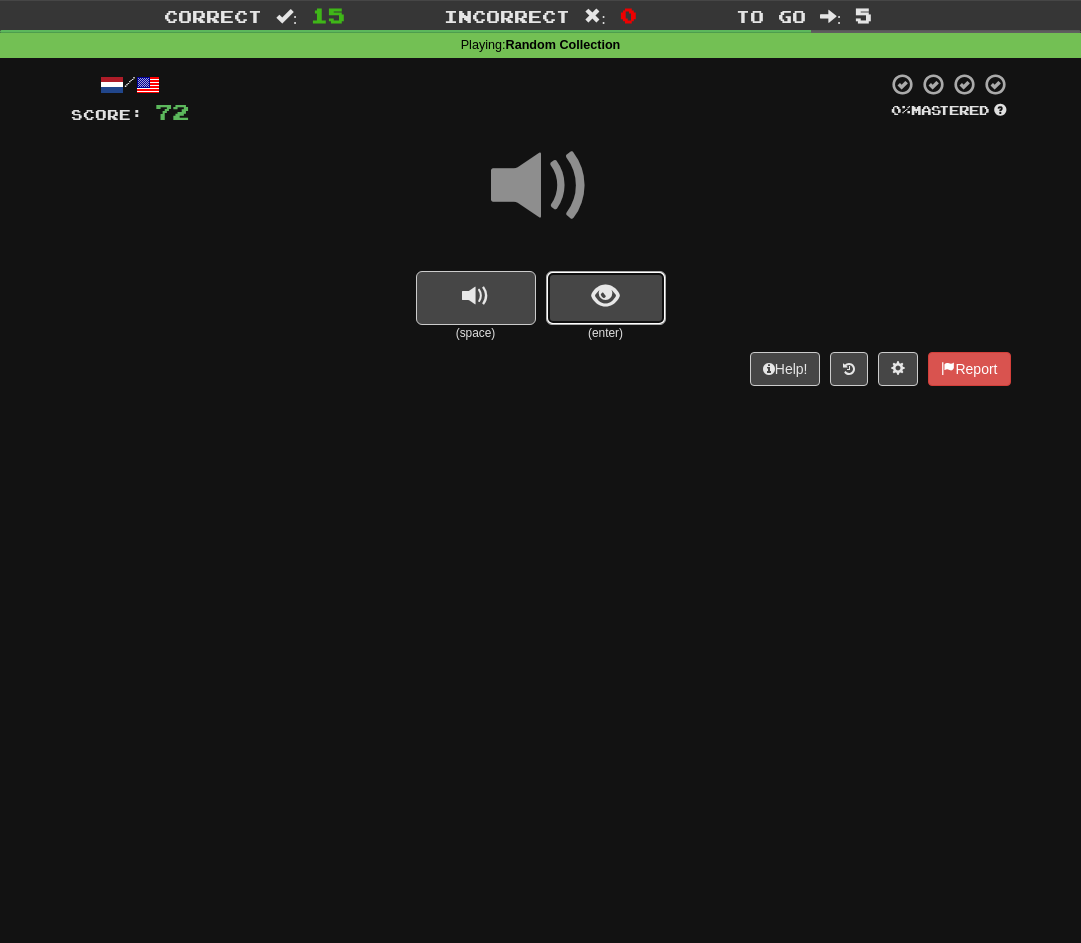 click at bounding box center [606, 298] 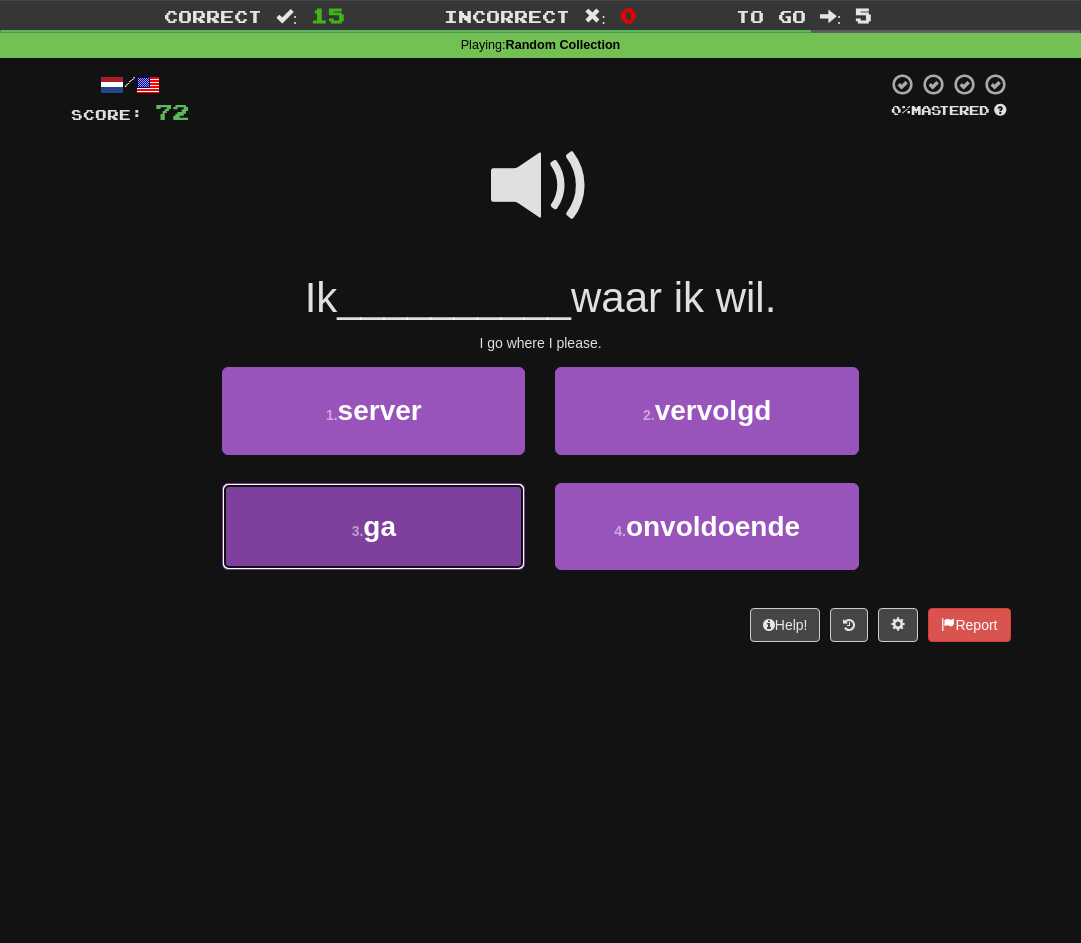click on "ga" at bounding box center (379, 526) 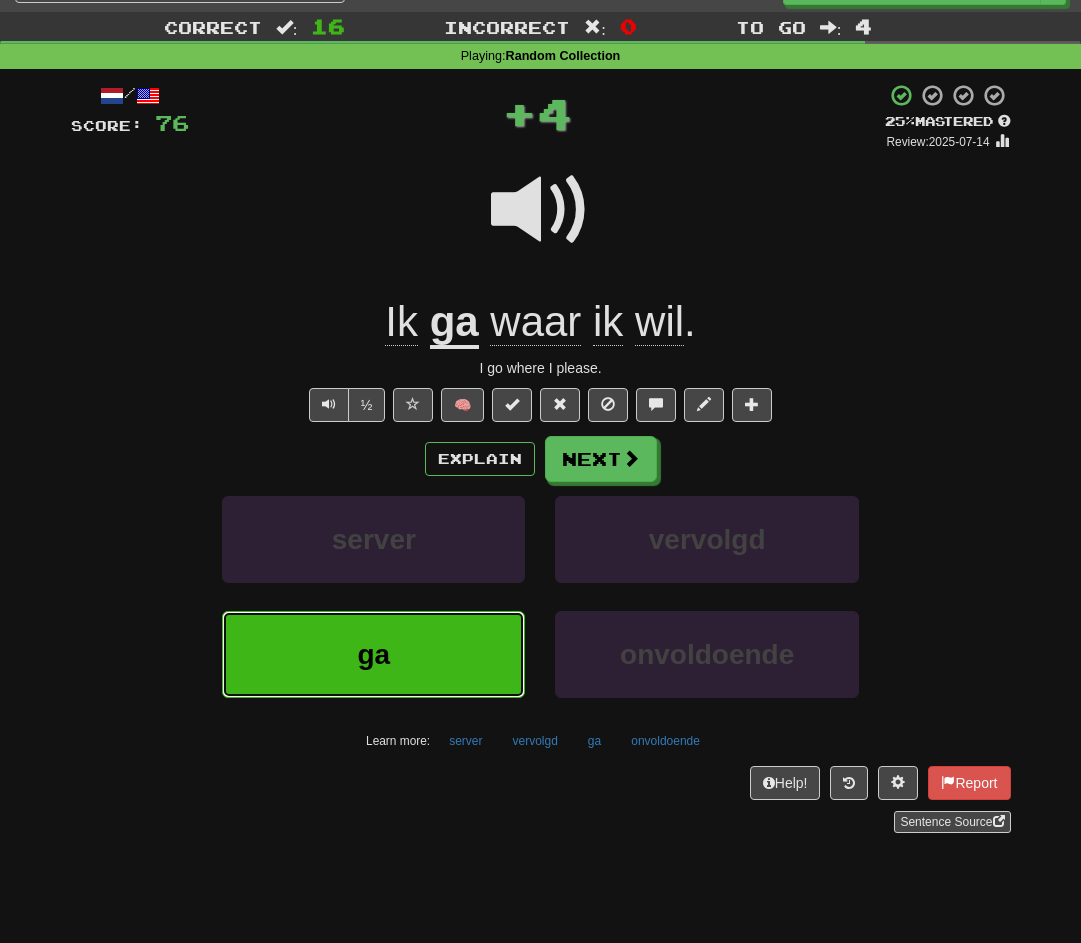 scroll, scrollTop: 34, scrollLeft: 0, axis: vertical 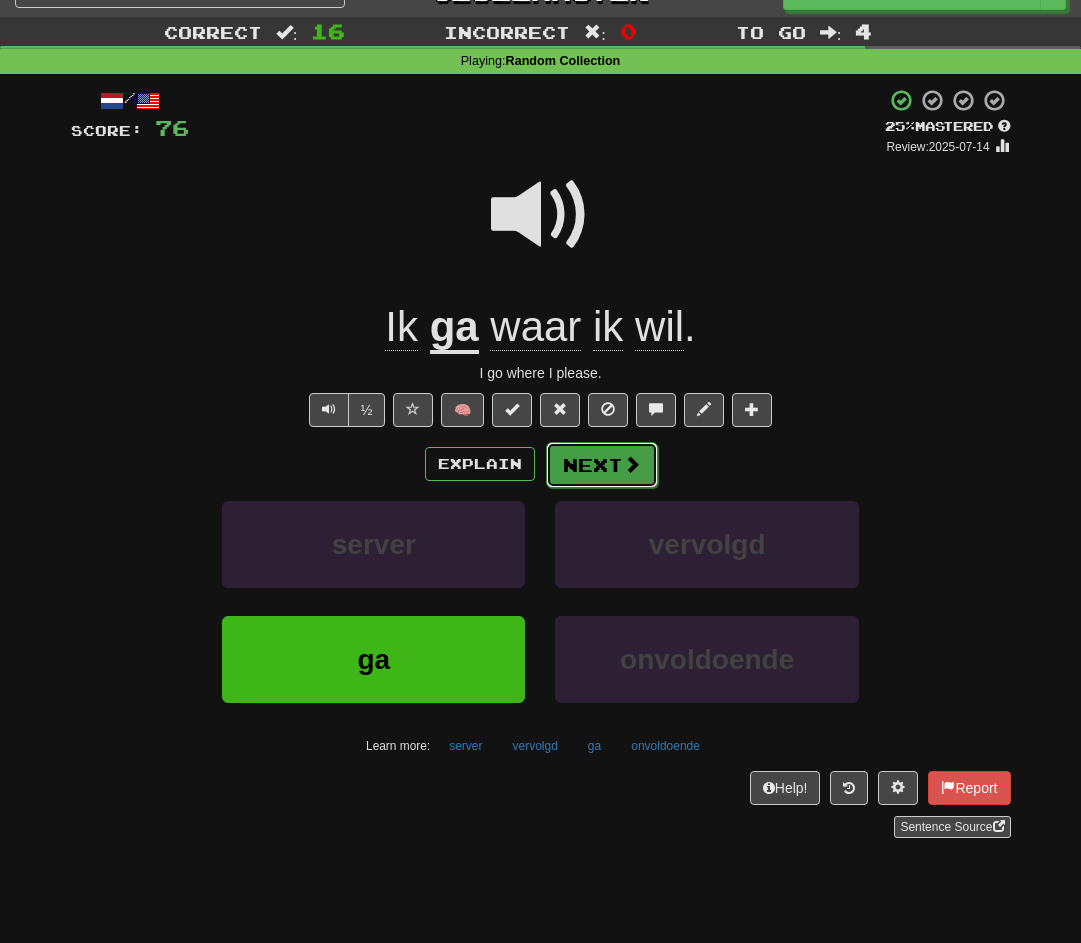 click on "Next" at bounding box center [602, 465] 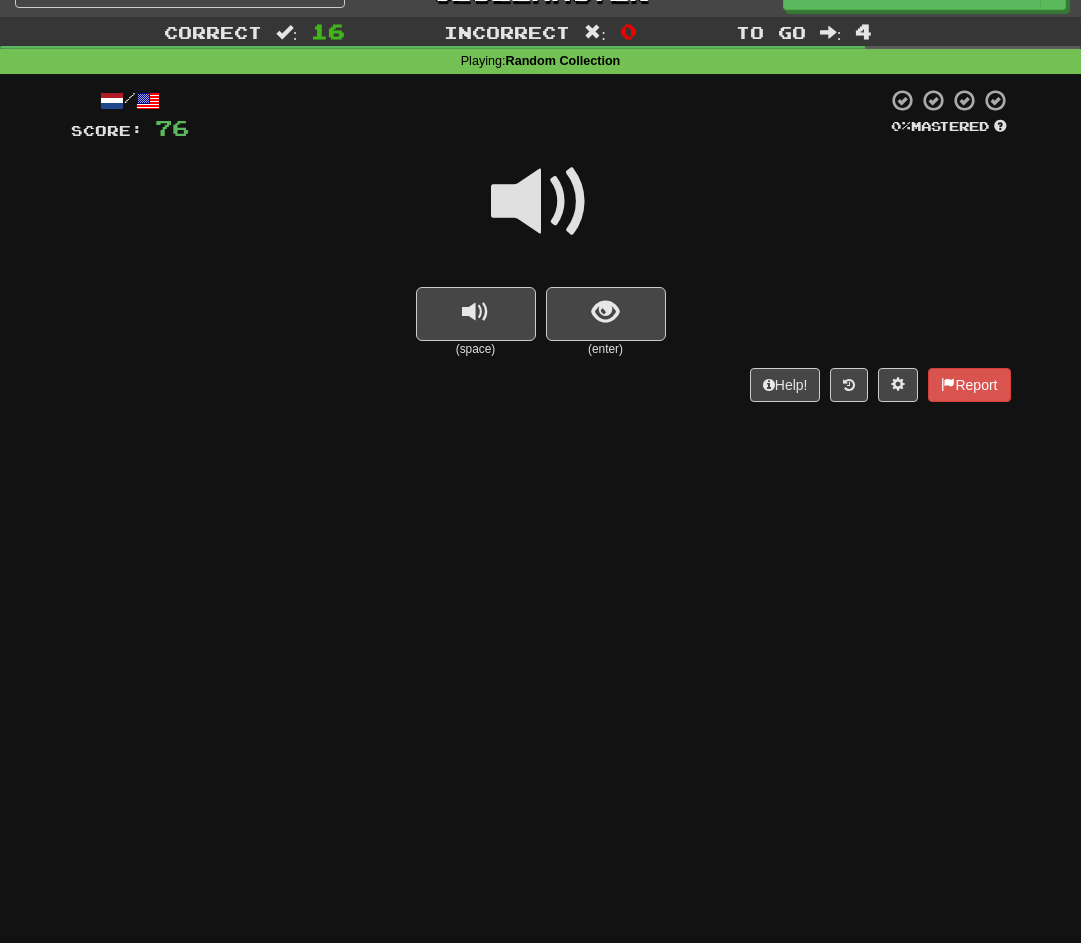 click at bounding box center [541, 202] 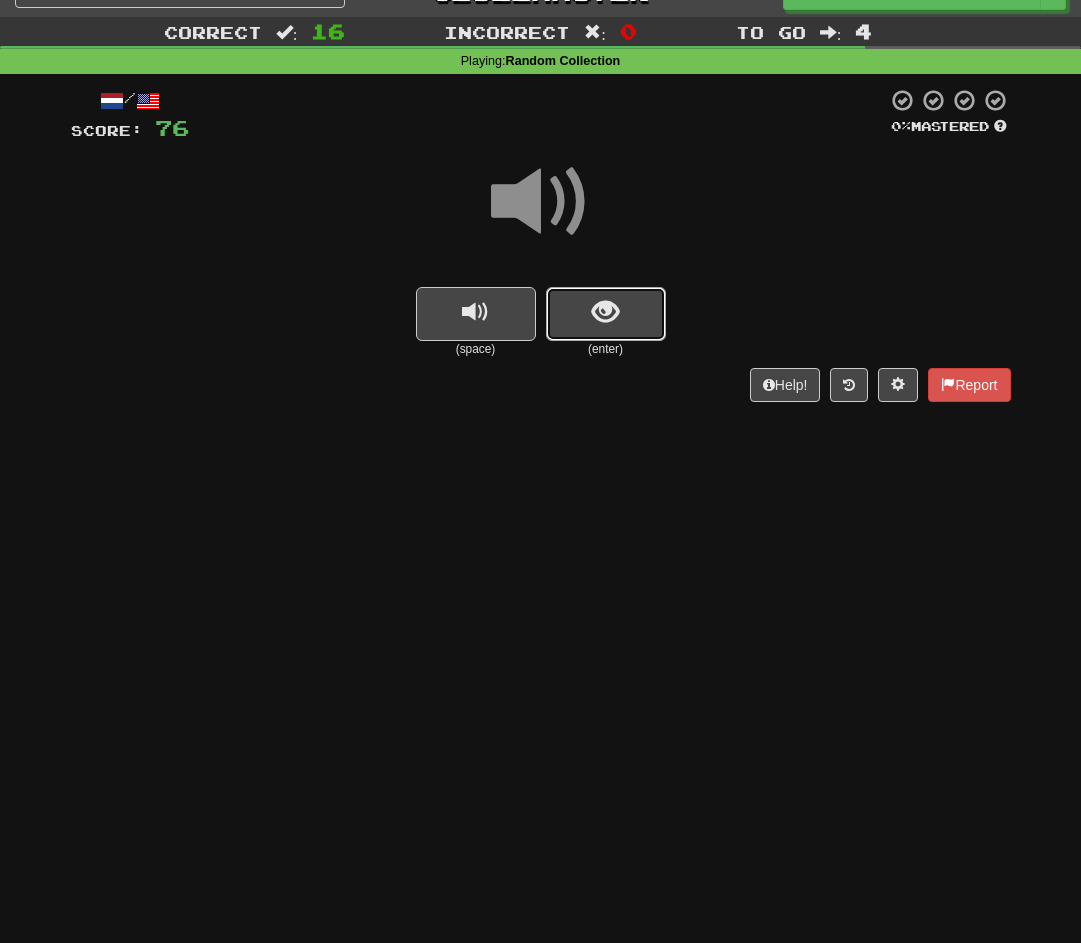 click at bounding box center (605, 312) 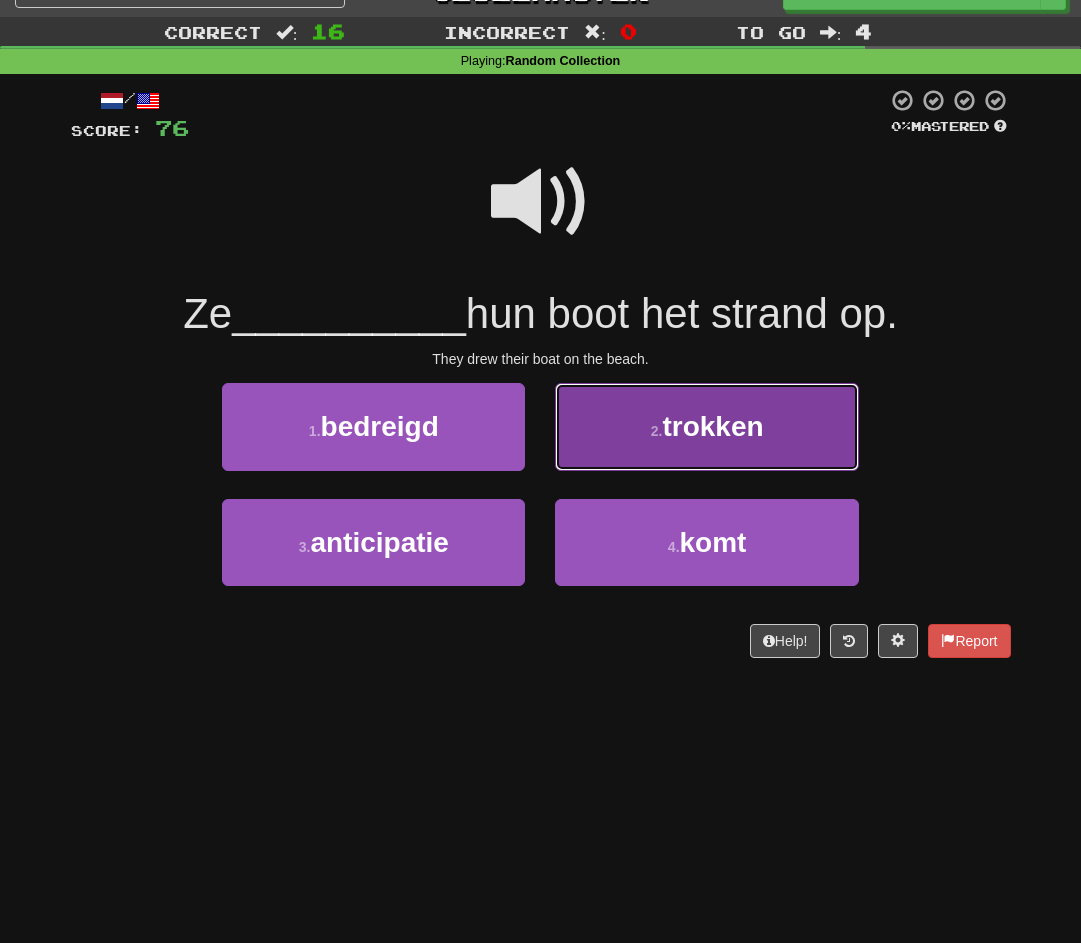 click on "2 .  trokken" at bounding box center [706, 426] 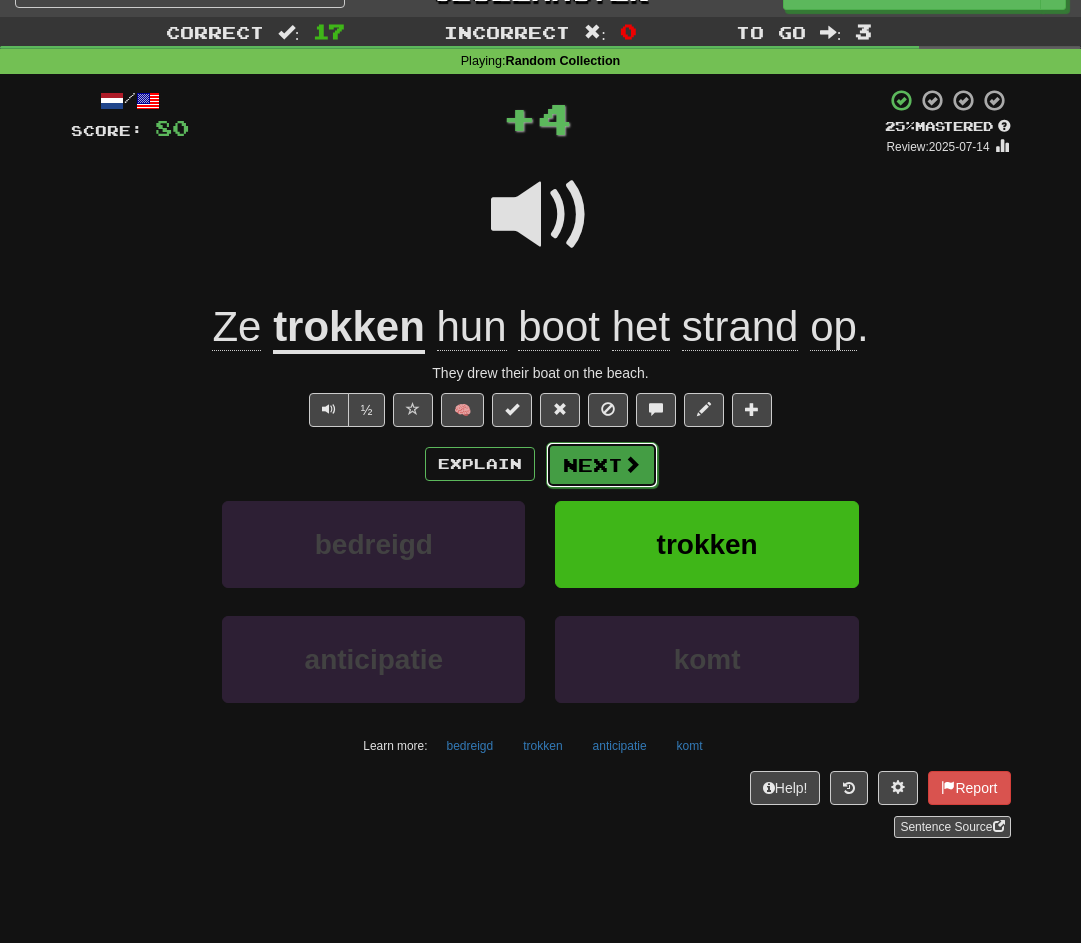 click on "Next" at bounding box center [602, 465] 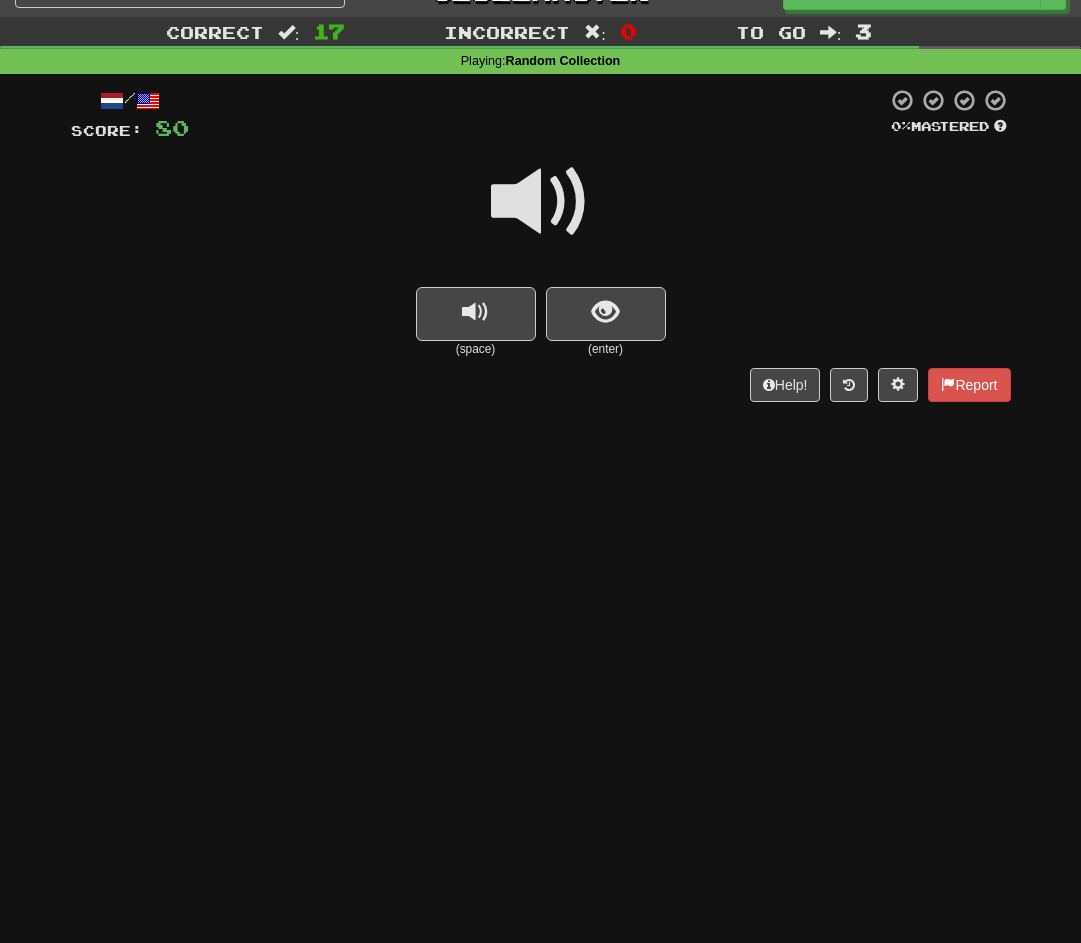 click at bounding box center [541, 202] 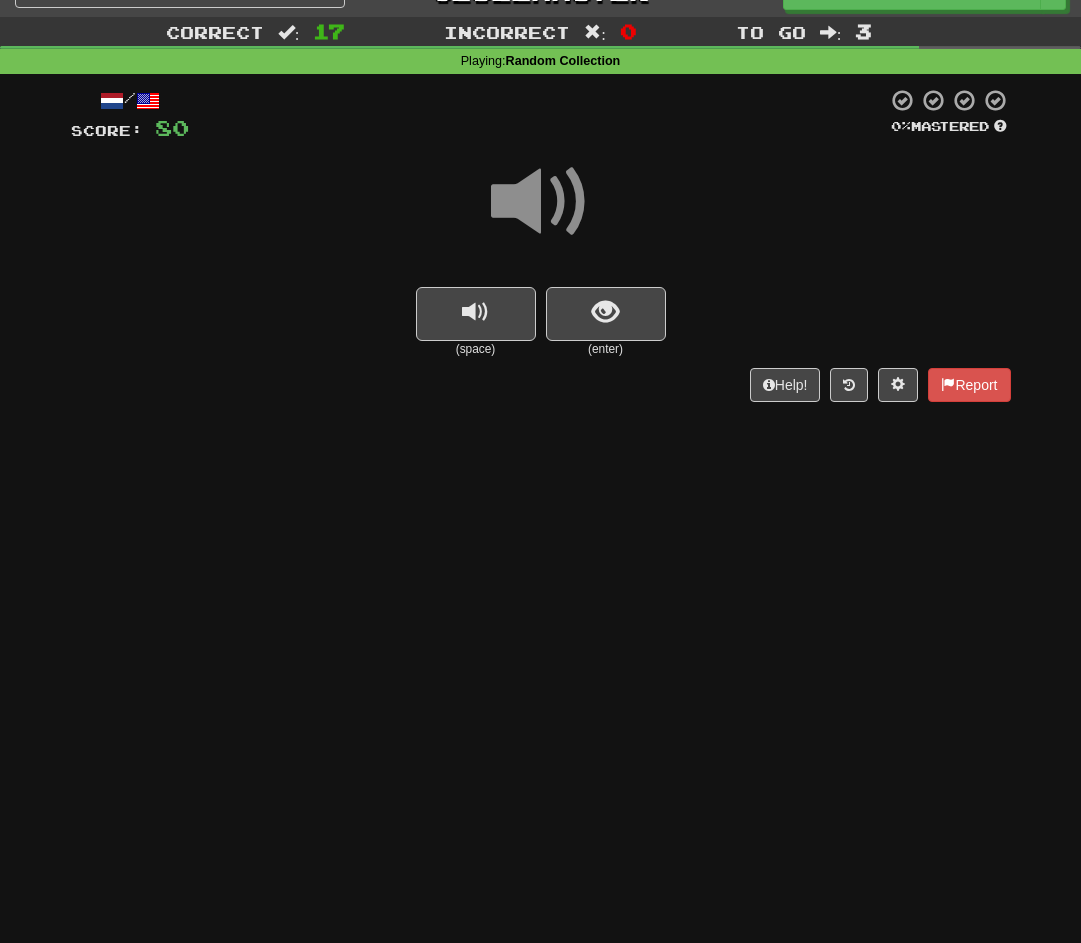 click on "Help!  Report" at bounding box center [541, 385] 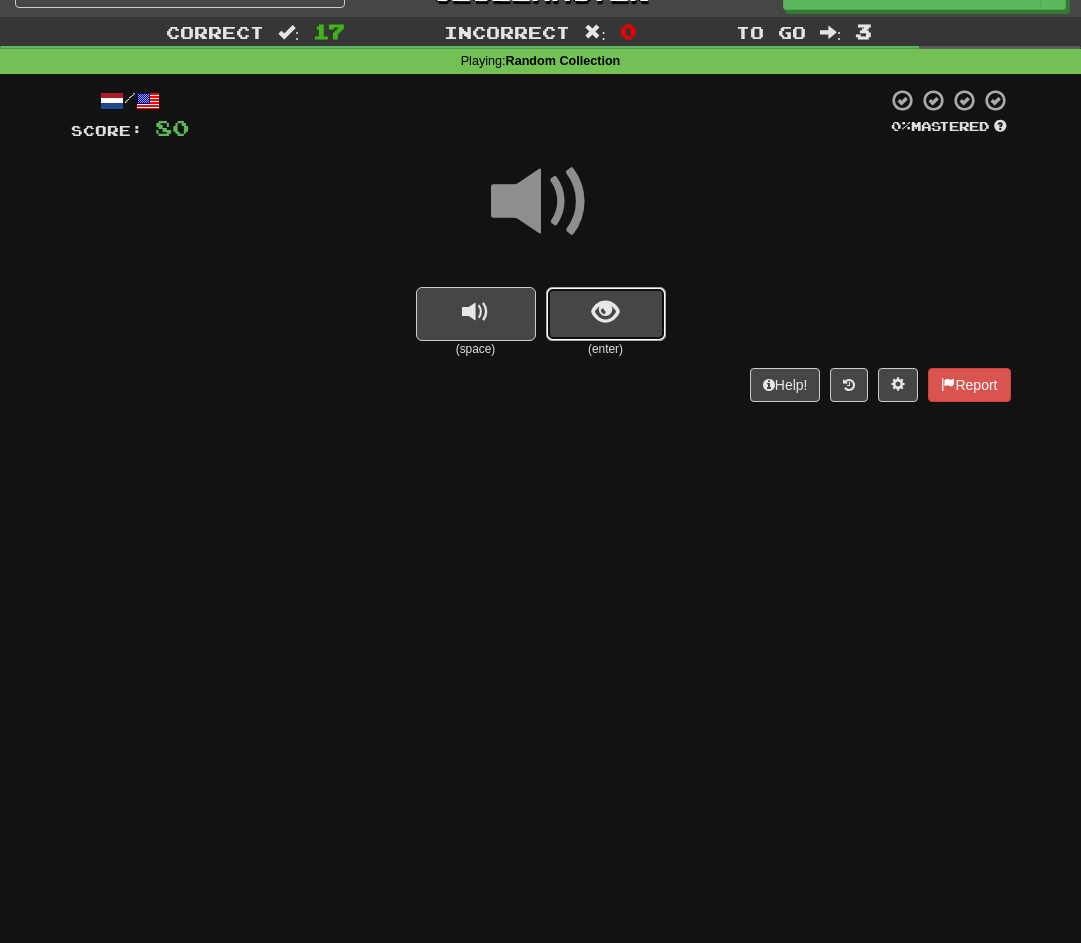 click at bounding box center (605, 312) 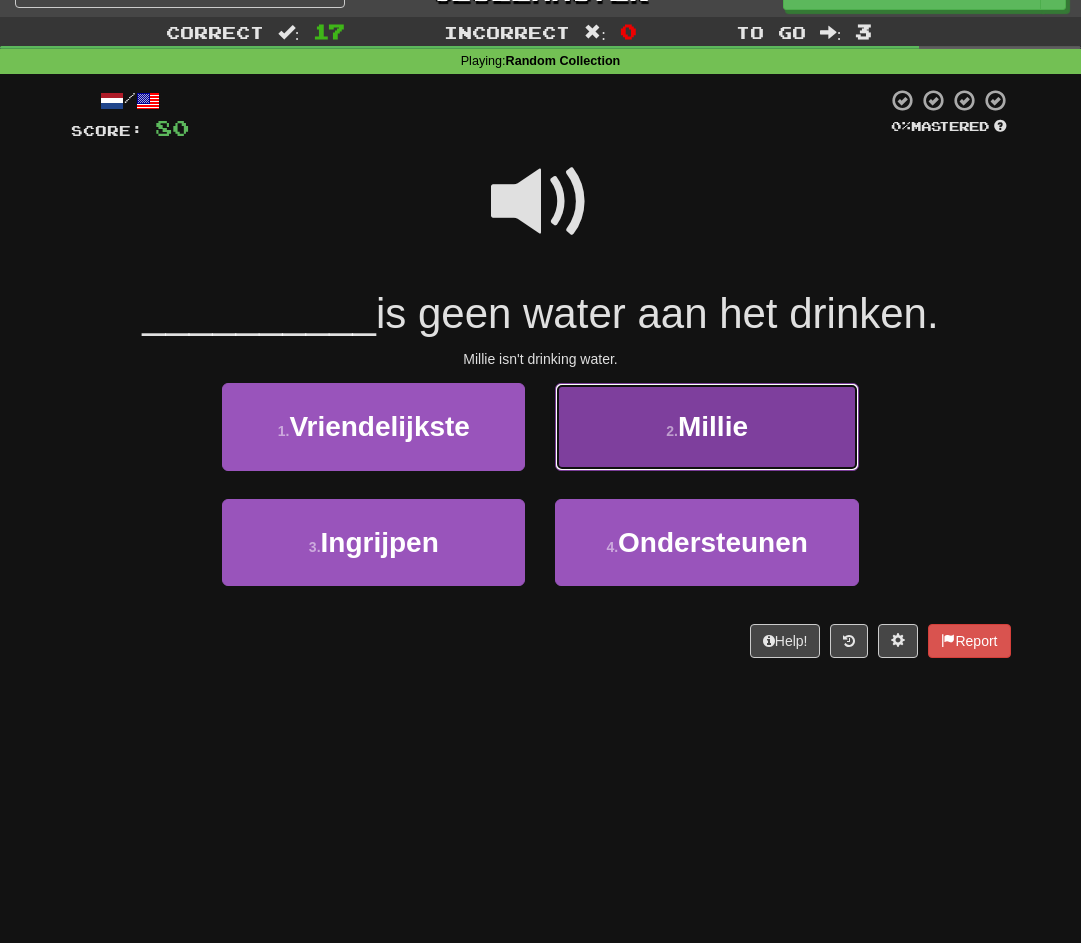 click on "2 .  Millie" at bounding box center (706, 426) 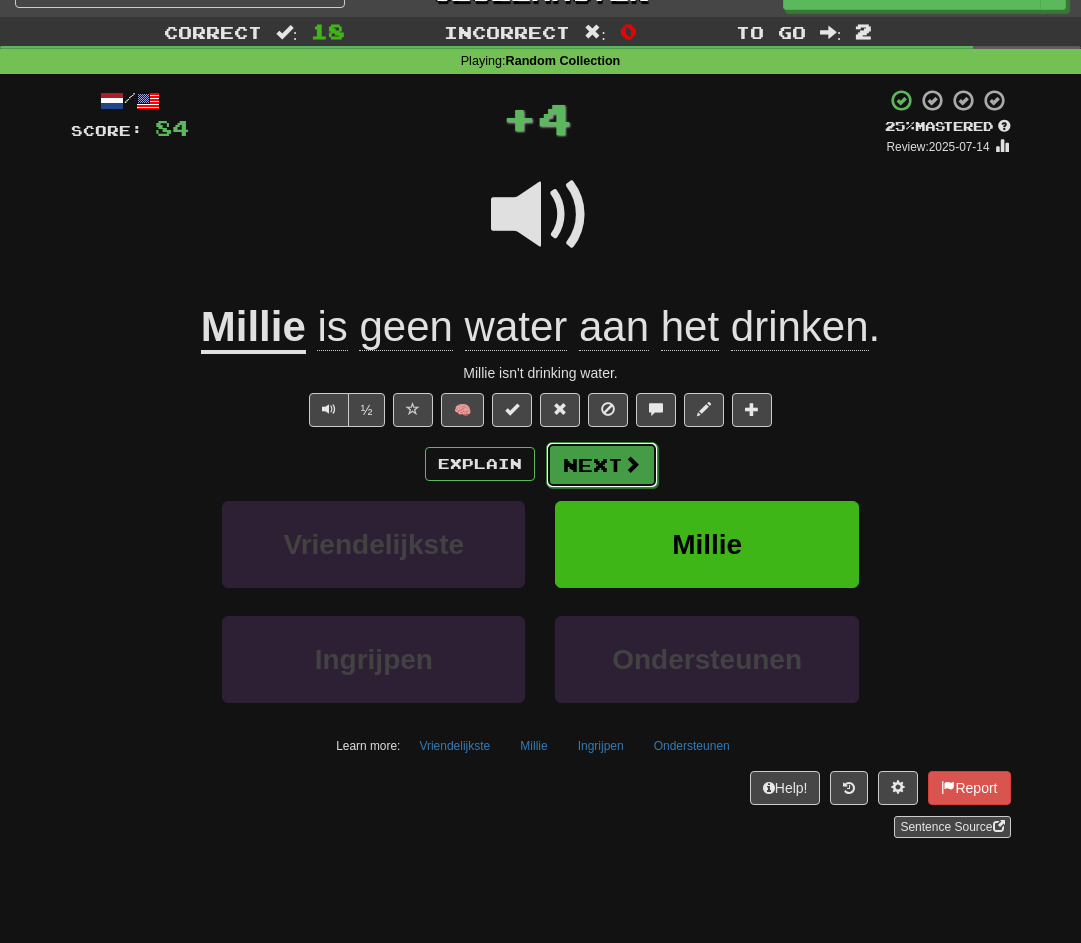 click at bounding box center [632, 464] 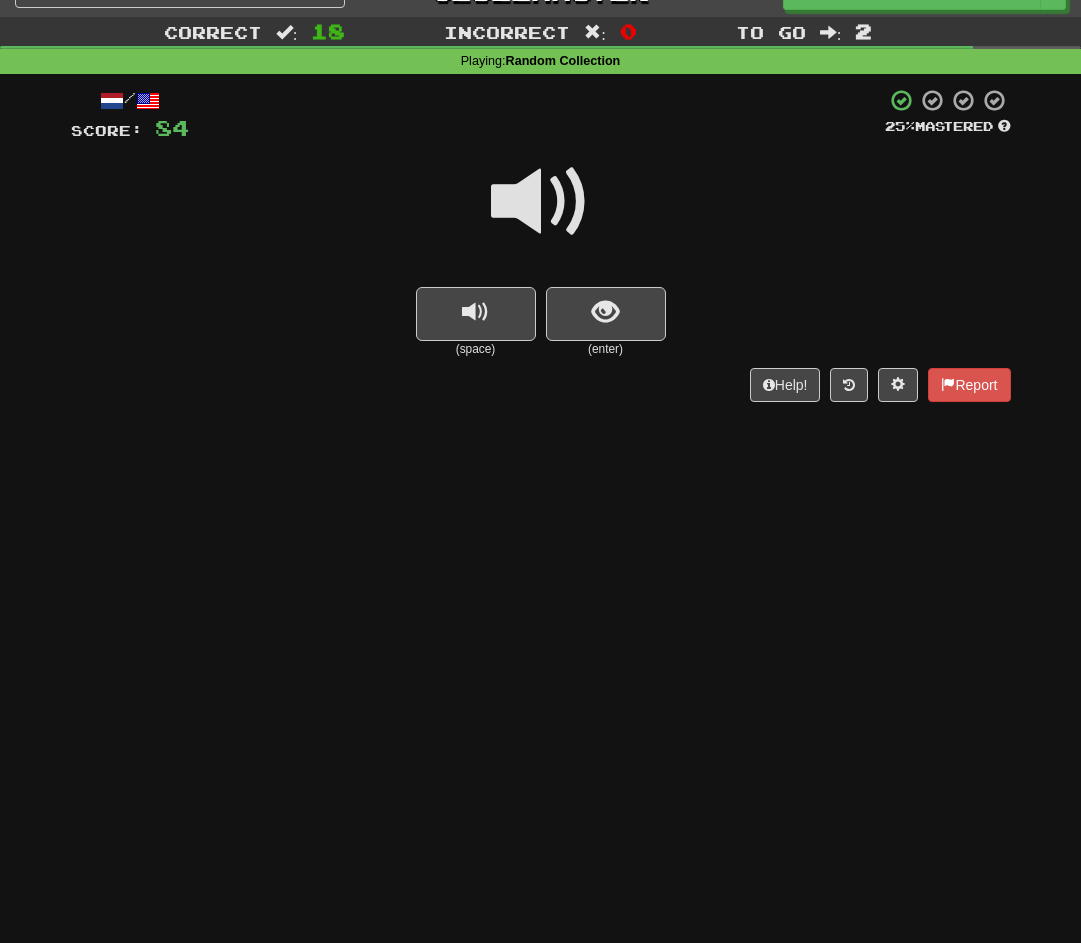 click at bounding box center [541, 202] 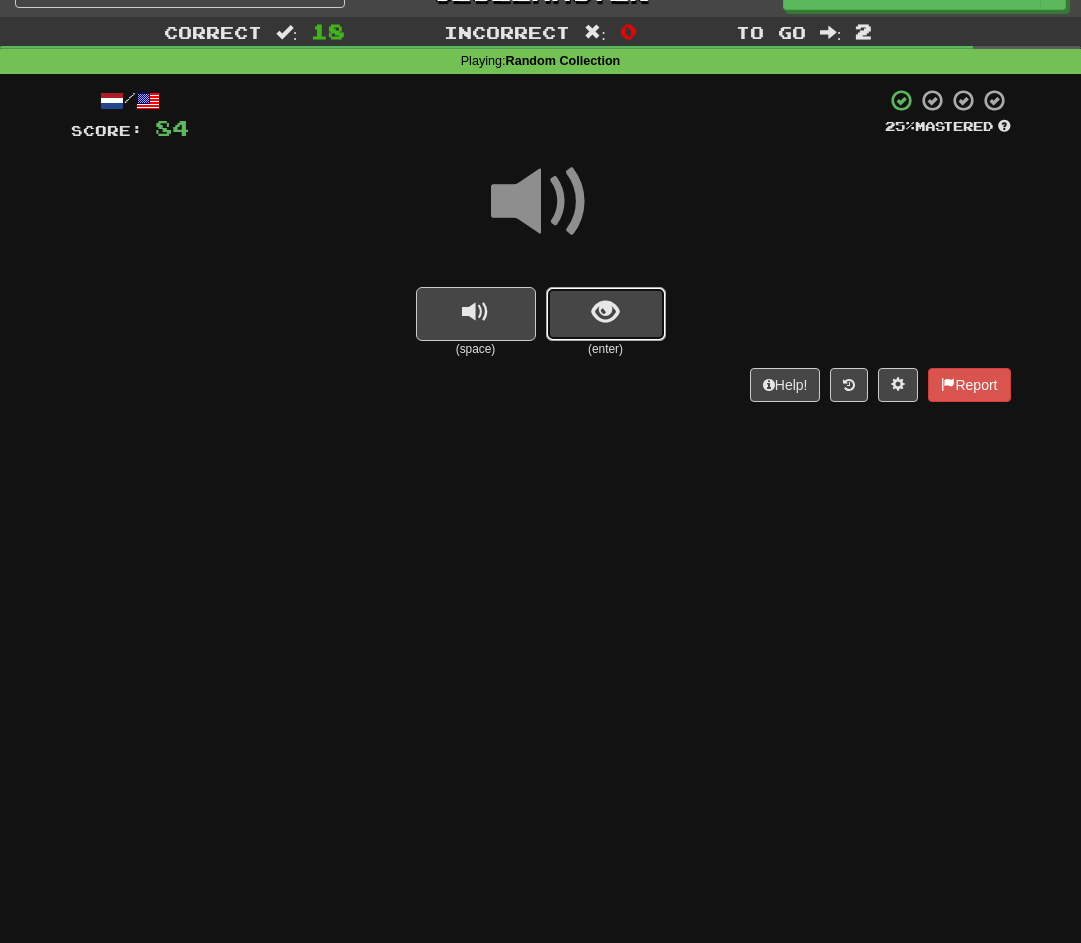 click at bounding box center [606, 314] 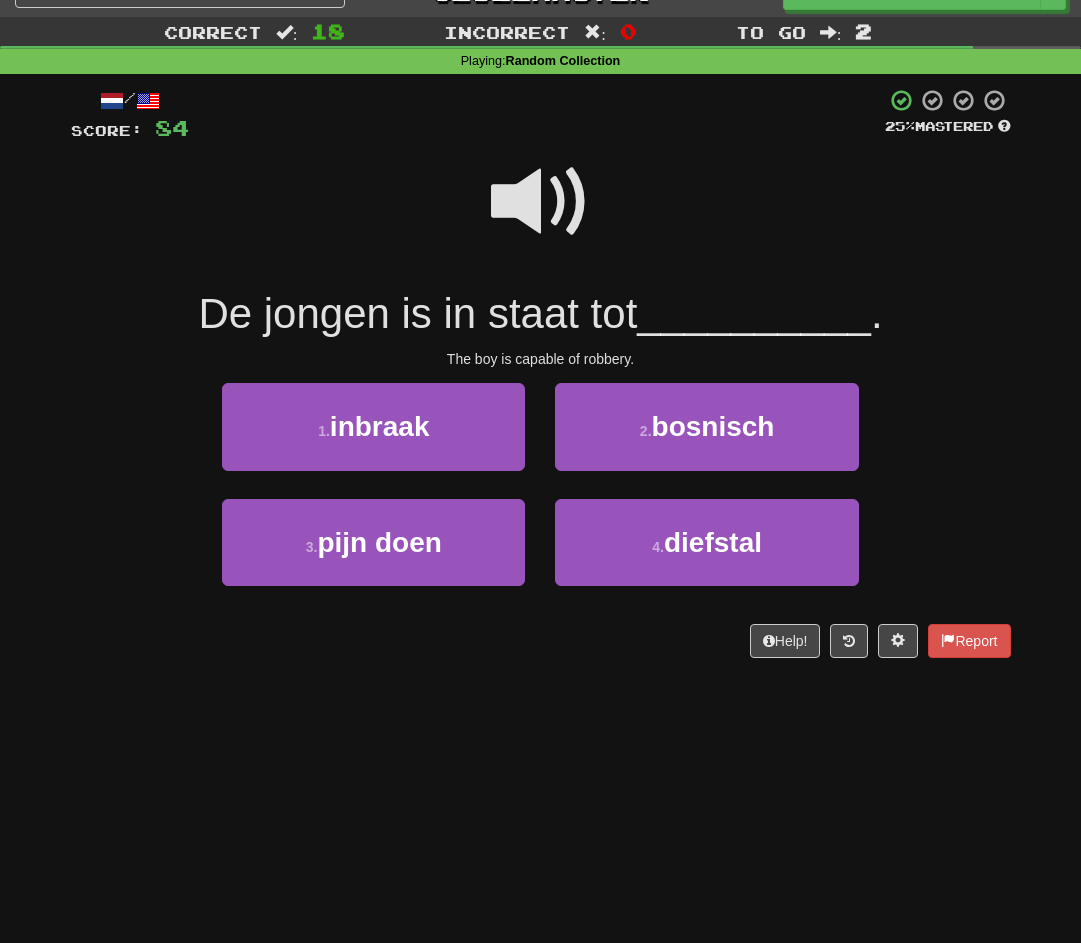 click at bounding box center [541, 202] 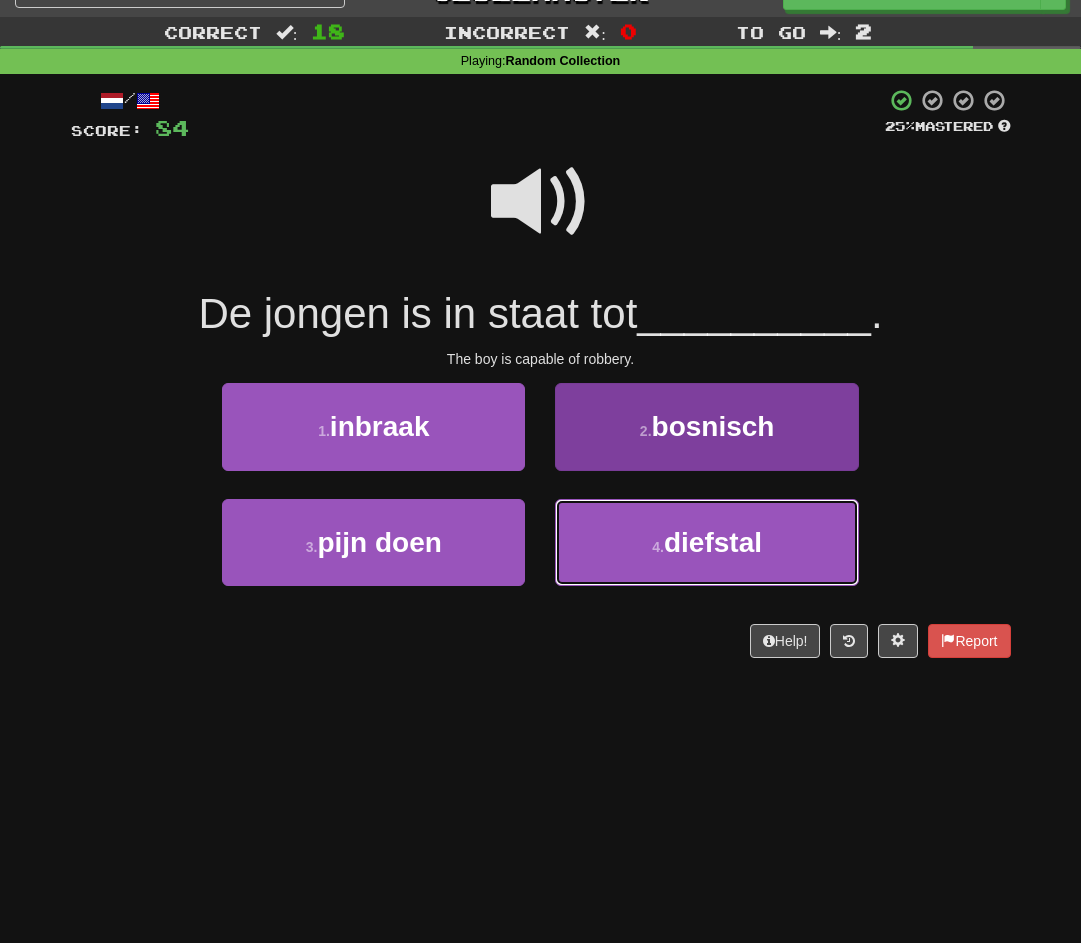 click on "4 .  diefstal" at bounding box center (706, 542) 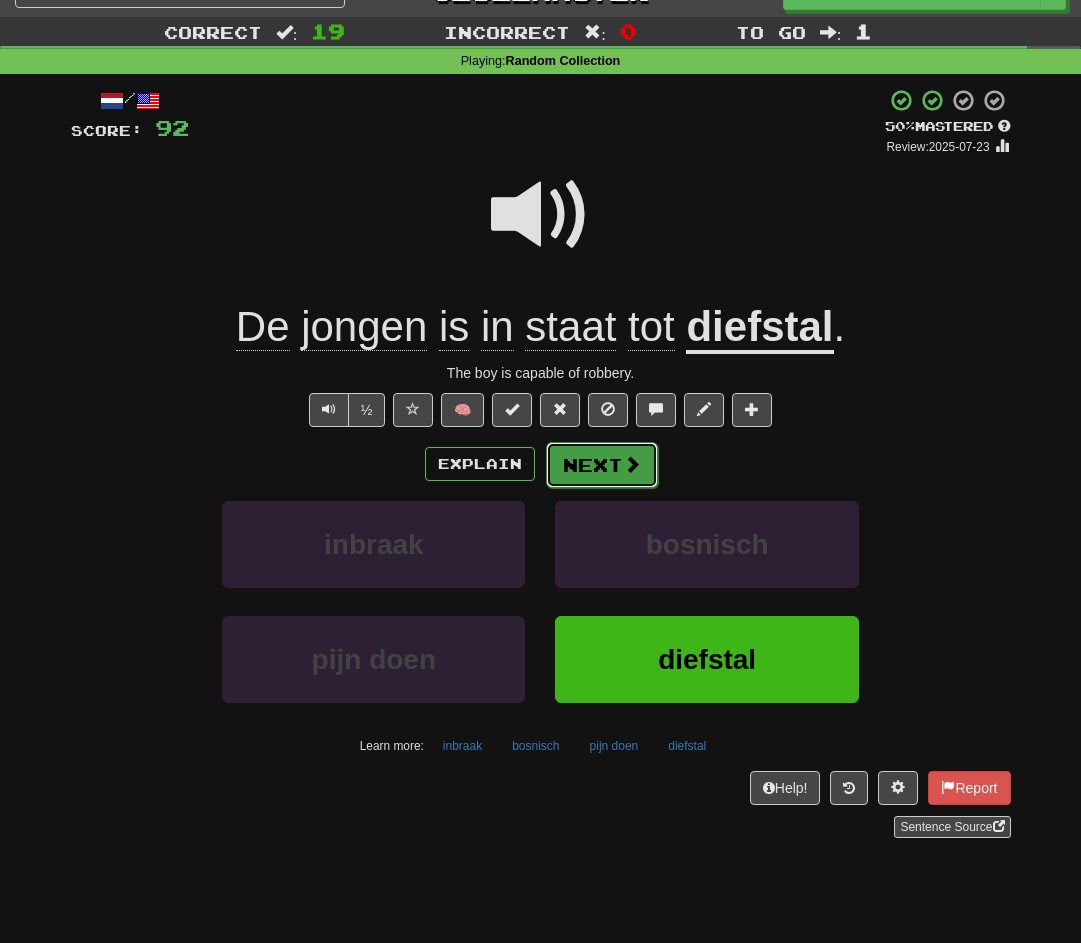 click on "Next" at bounding box center (602, 465) 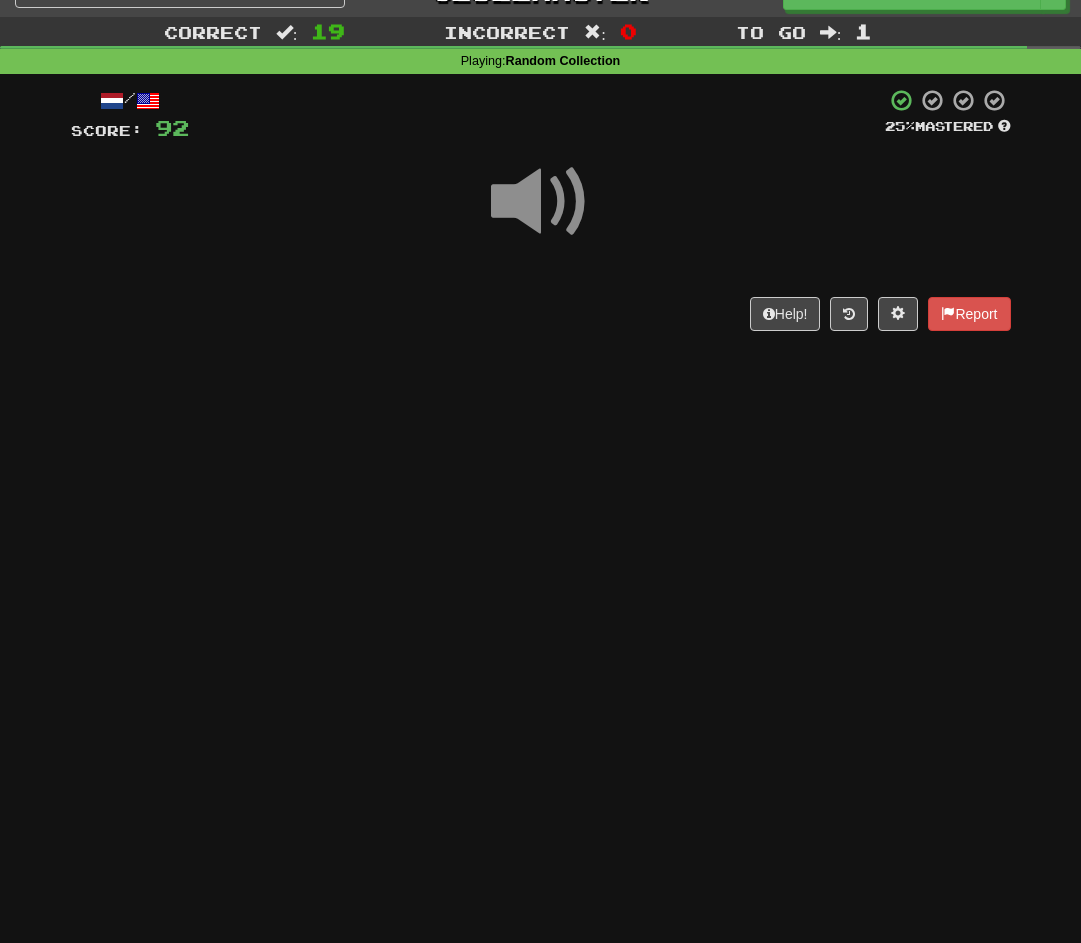 scroll, scrollTop: 35, scrollLeft: 0, axis: vertical 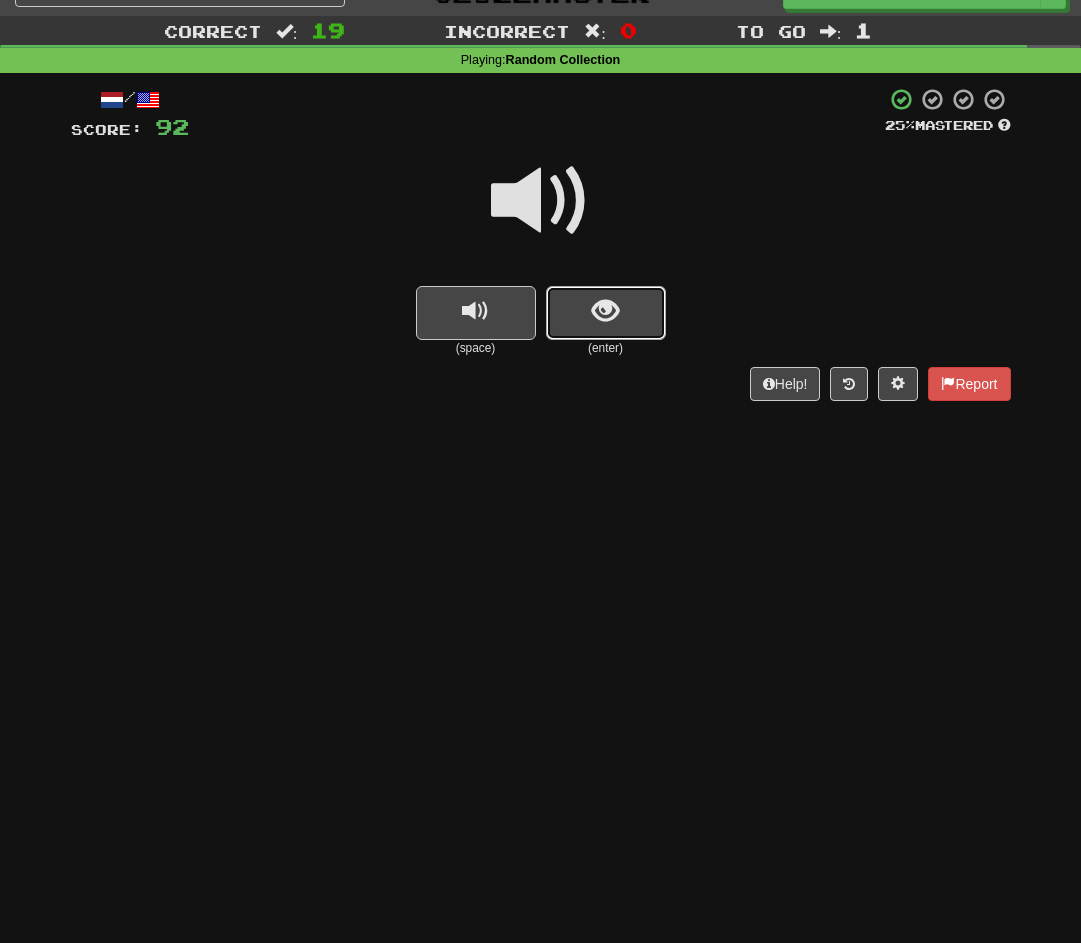 click at bounding box center (605, 311) 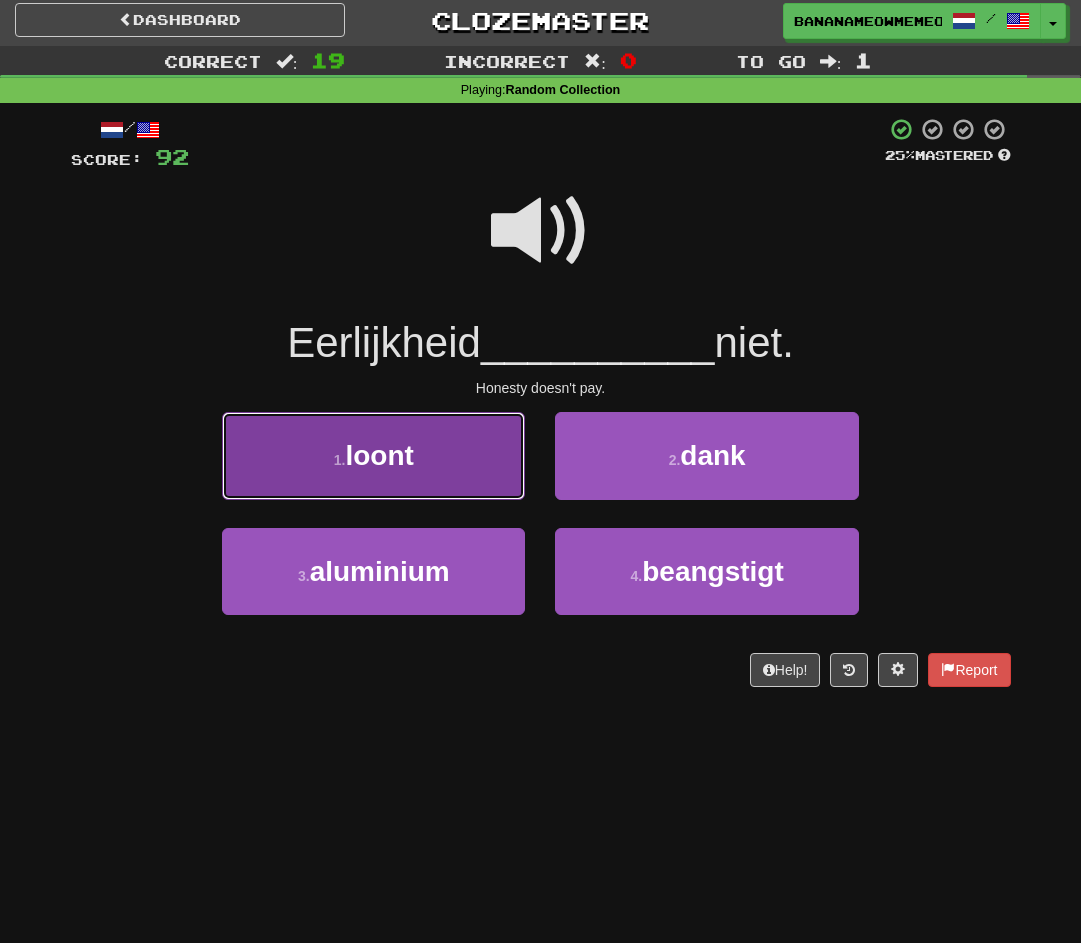 click on "1 .  loont" at bounding box center (373, 455) 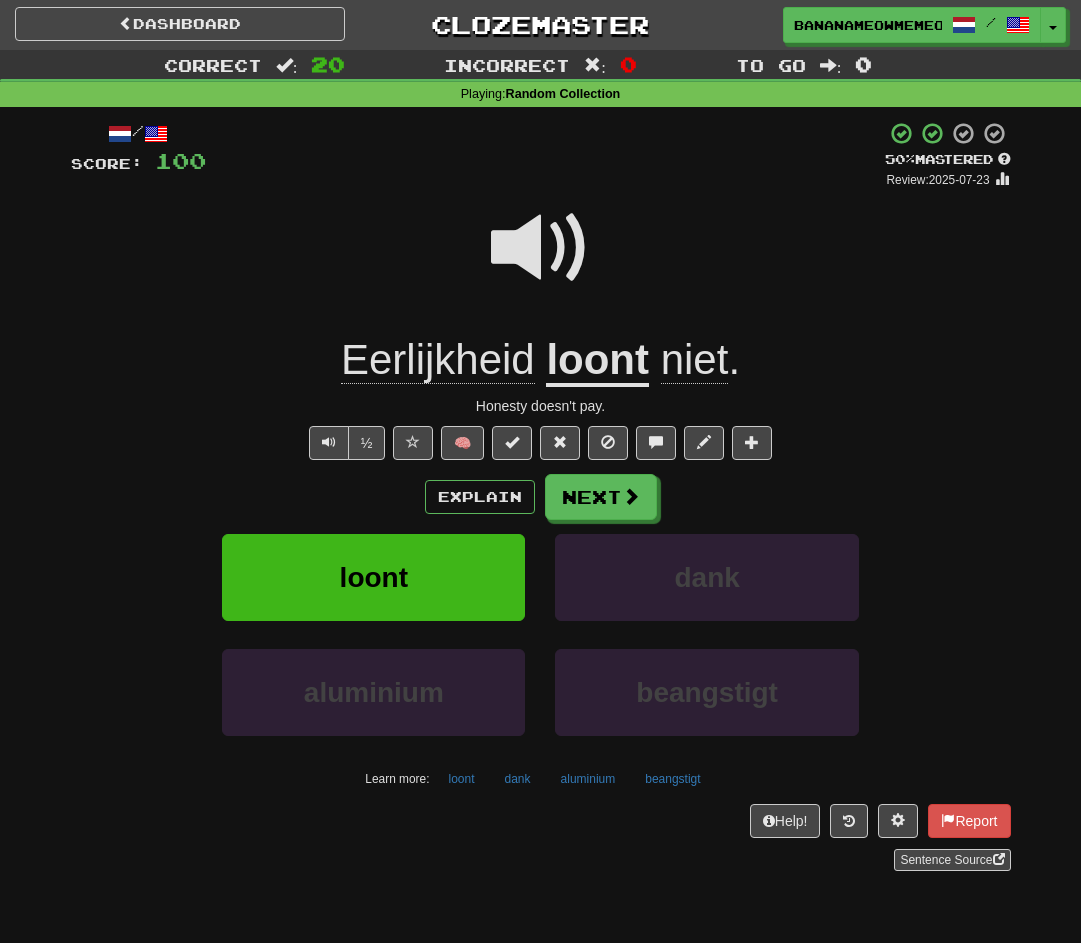 click at bounding box center (541, 248) 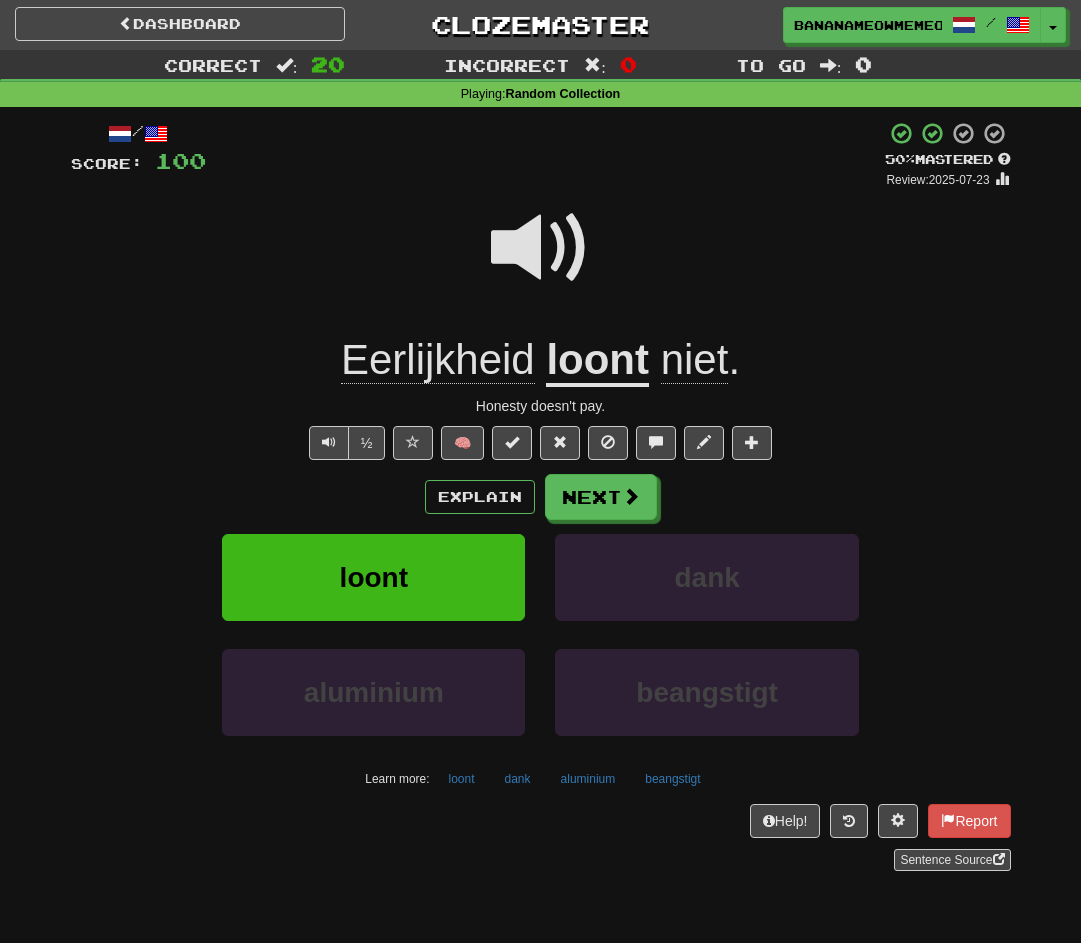 click at bounding box center (541, 248) 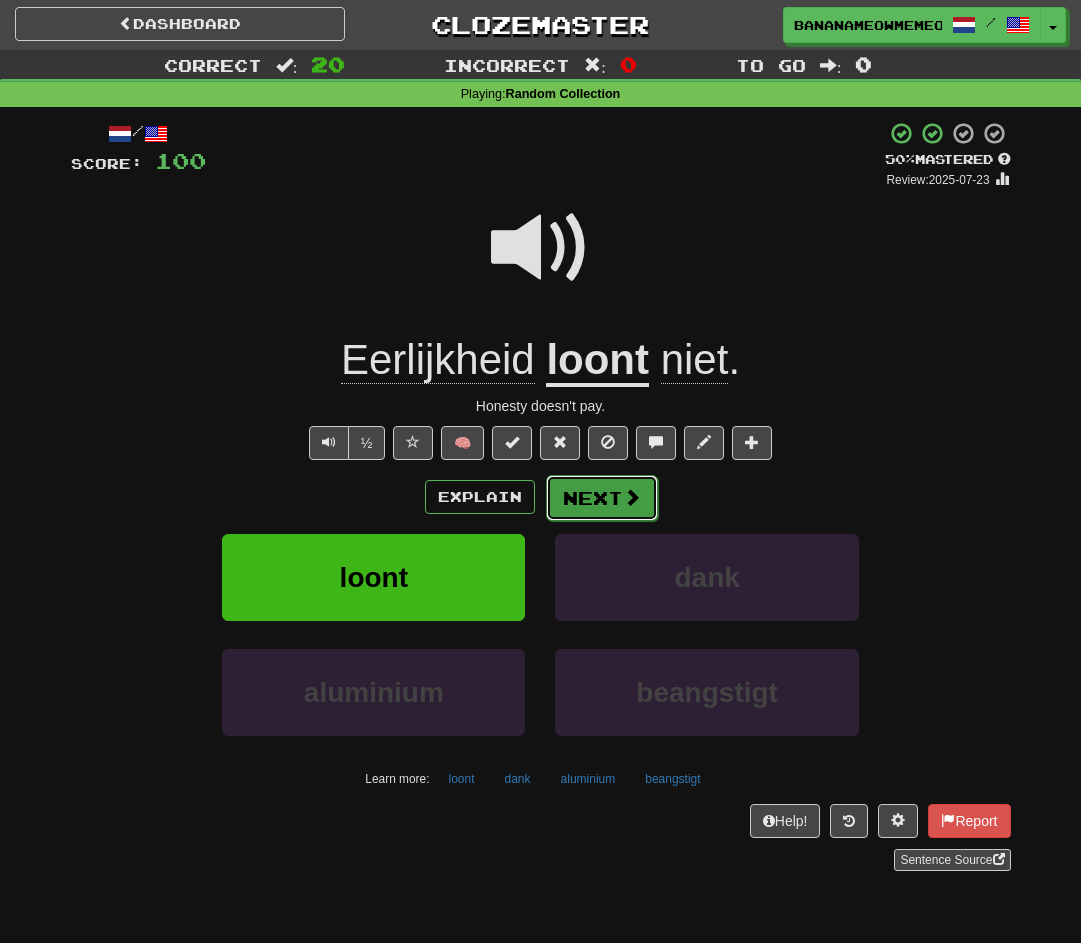 click on "Next" at bounding box center (602, 498) 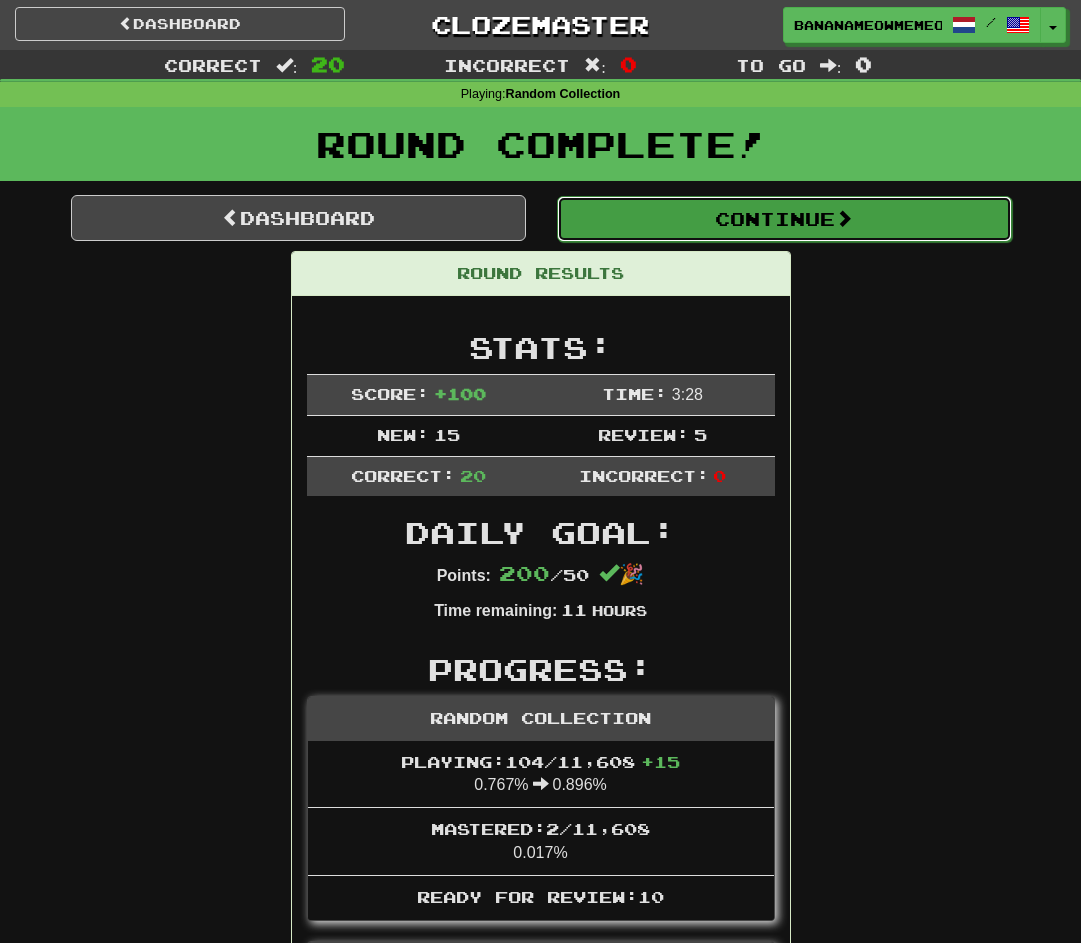 click on "Continue" at bounding box center (784, 219) 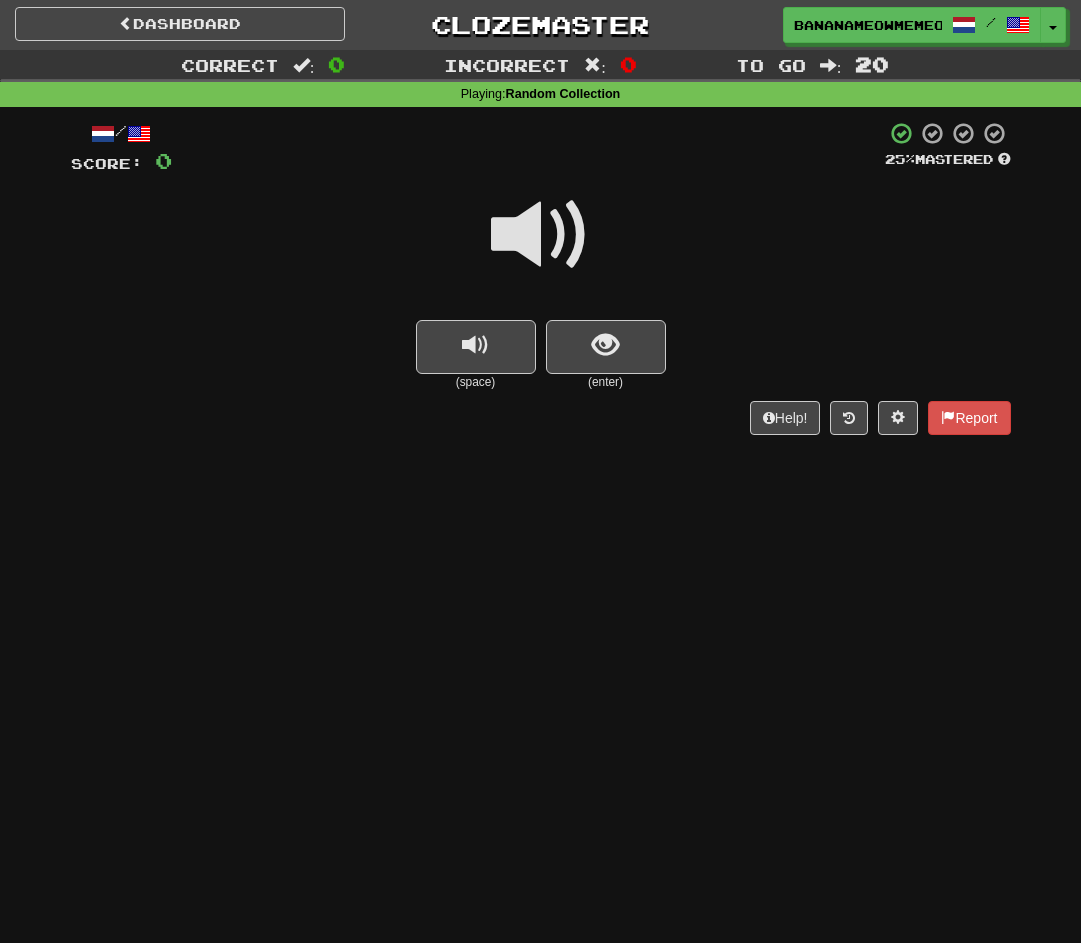 click at bounding box center (541, 235) 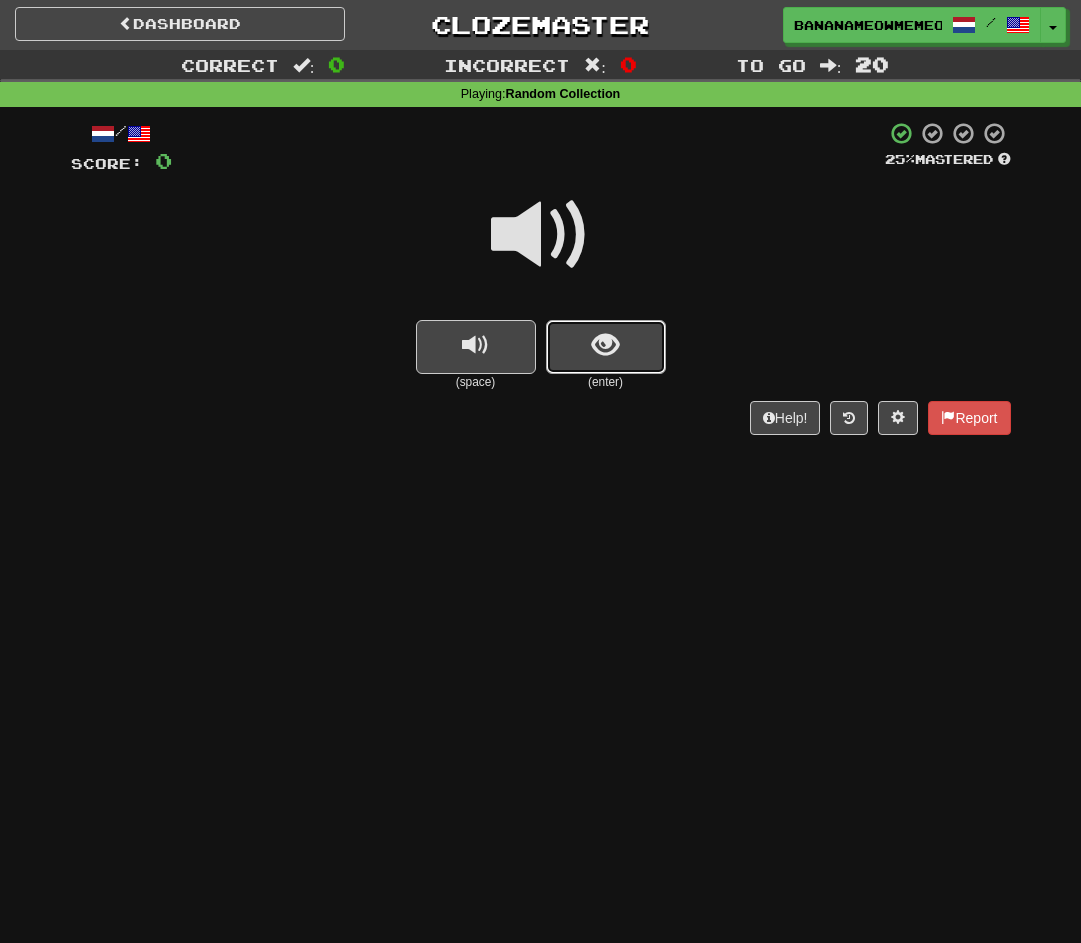 click at bounding box center (605, 345) 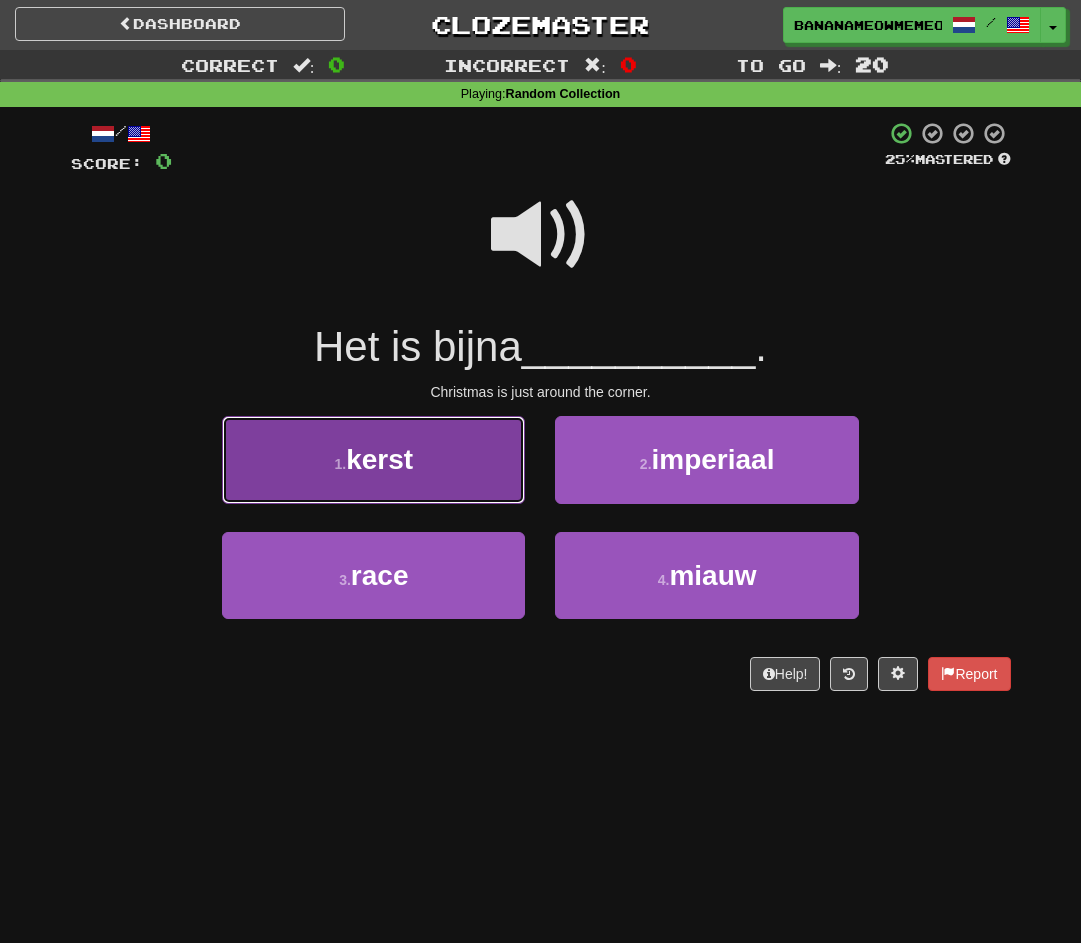 click on "1 .  kerst" at bounding box center [373, 459] 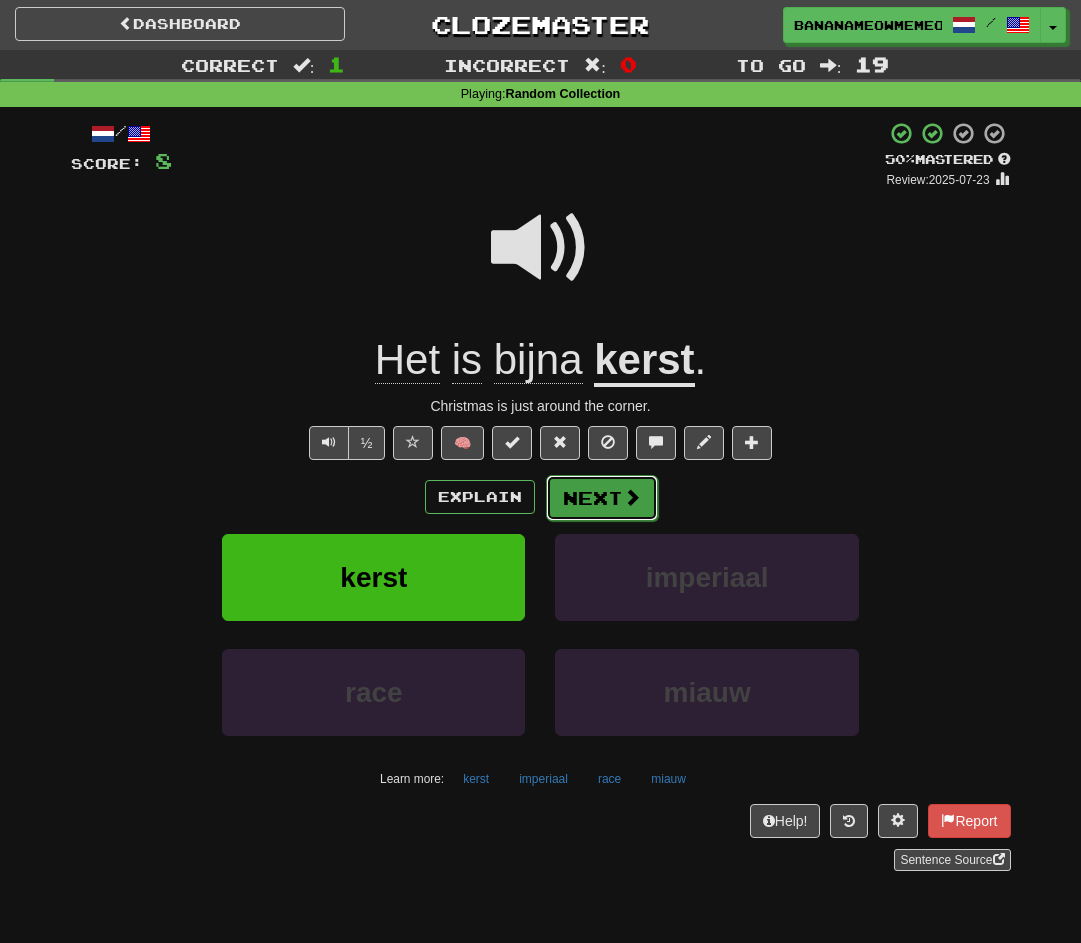 click on "Next" at bounding box center [602, 498] 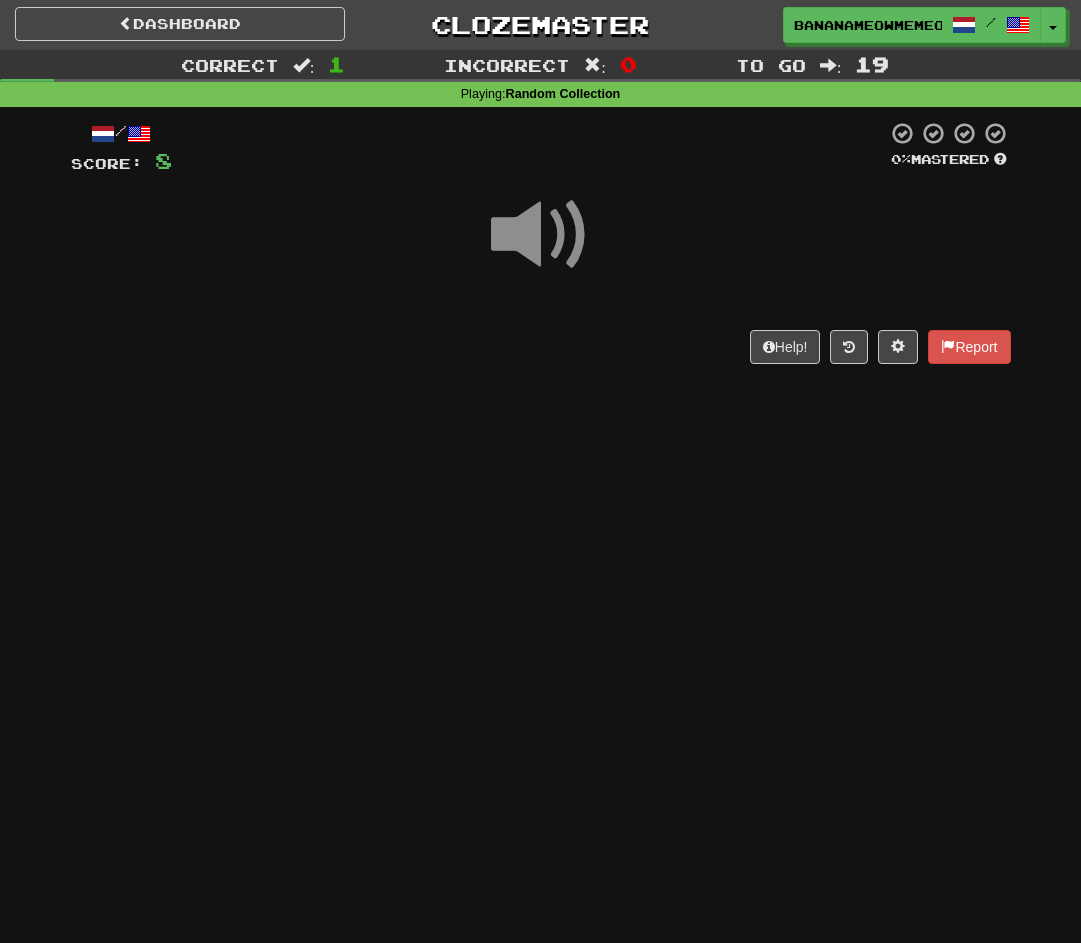 click at bounding box center [541, 235] 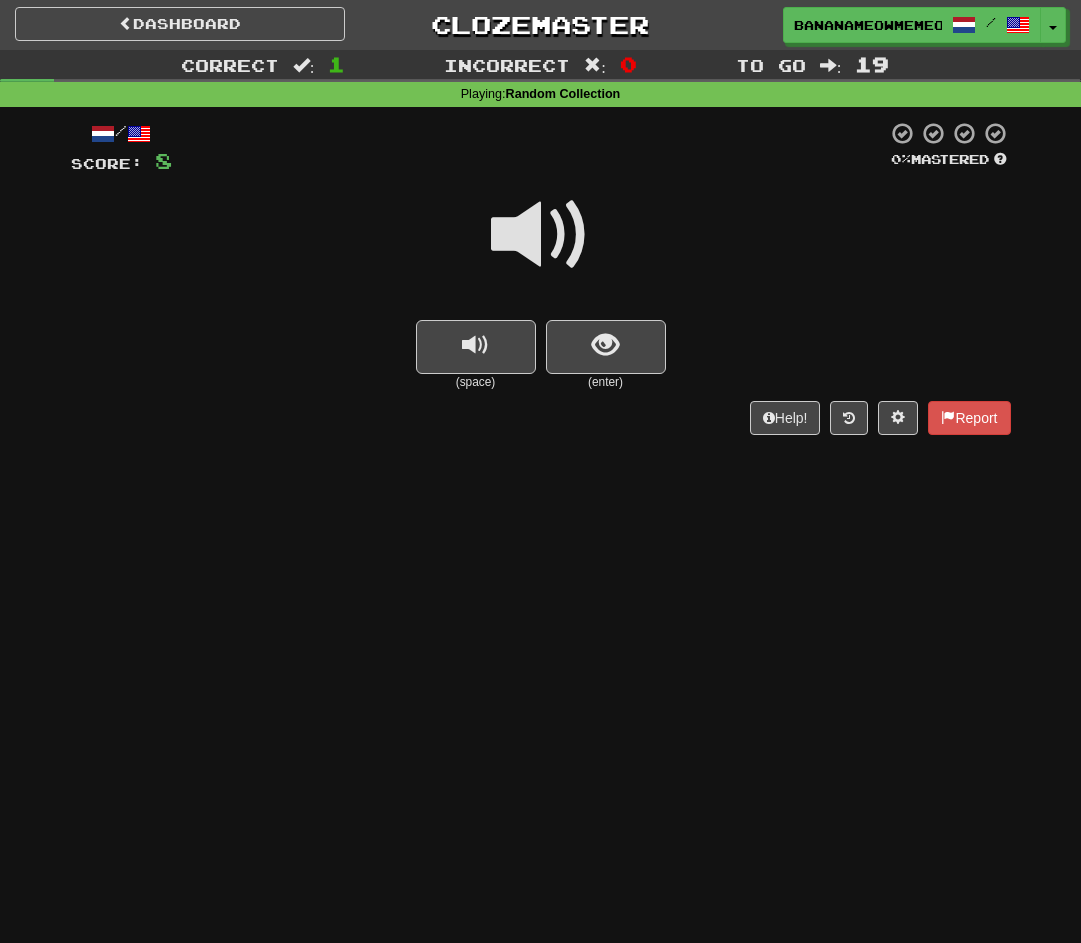 drag, startPoint x: 517, startPoint y: 236, endPoint x: 538, endPoint y: 298, distance: 65.459915 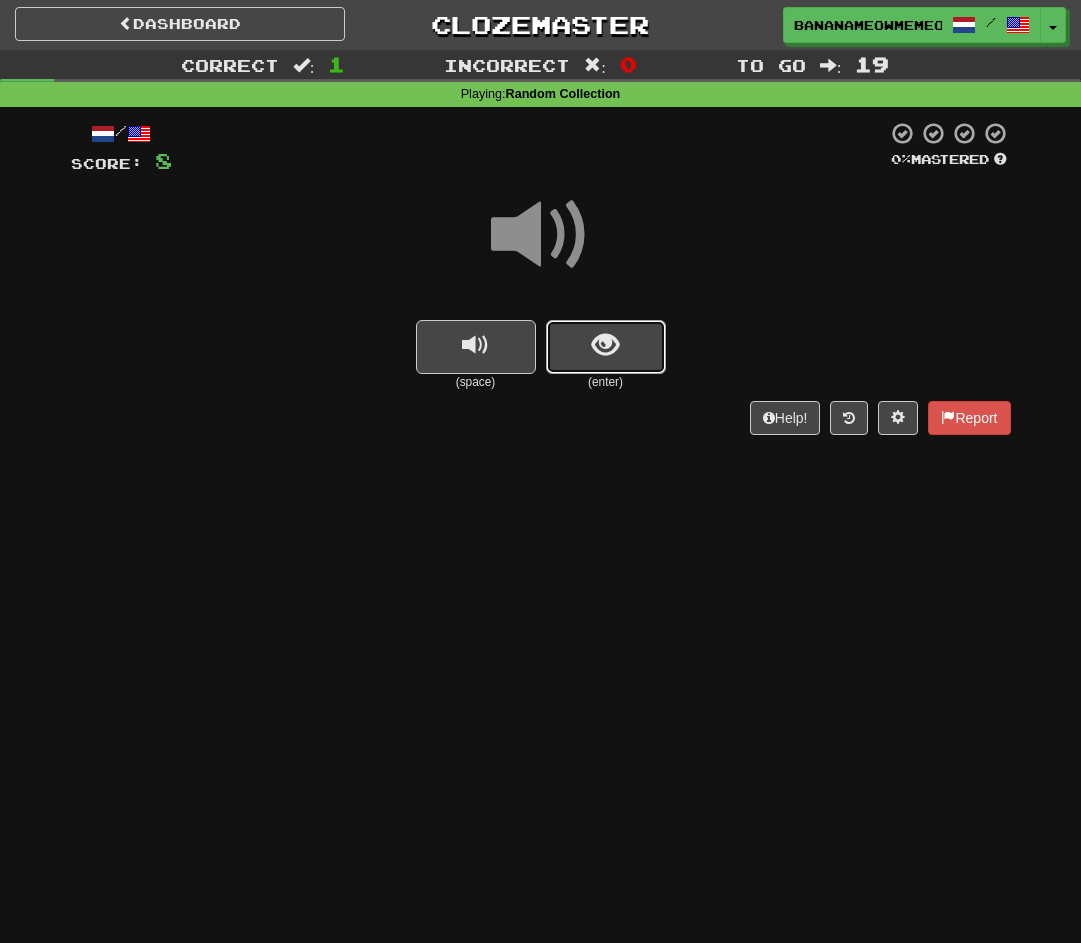 click at bounding box center [606, 347] 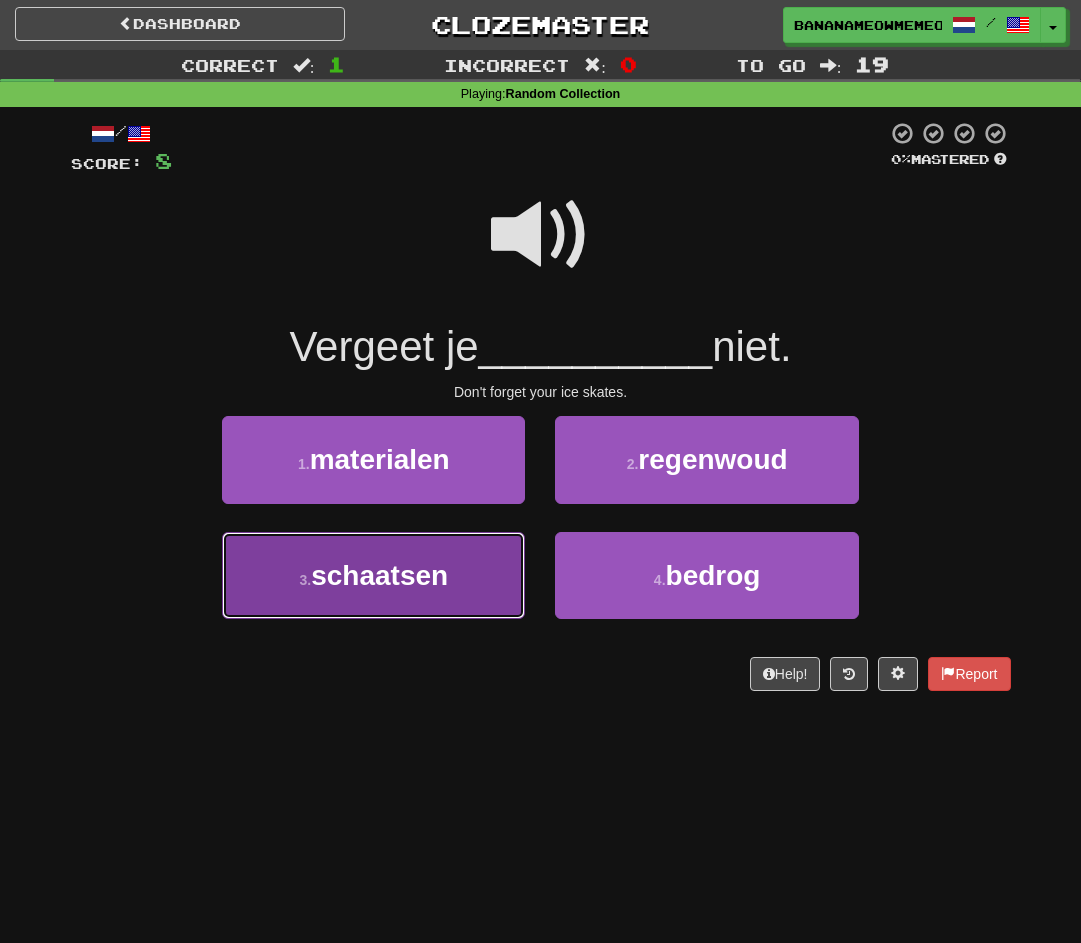 click on "schaatsen" at bounding box center [379, 575] 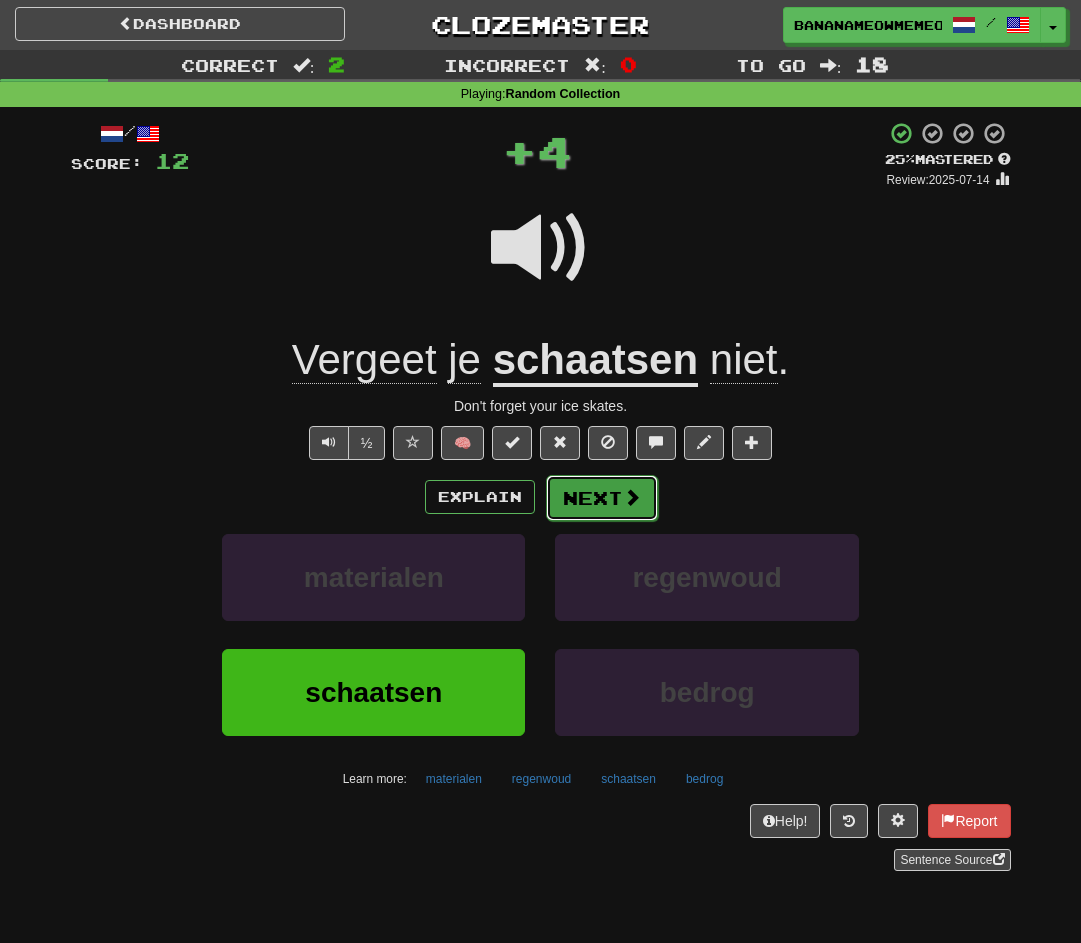 click on "Next" at bounding box center [602, 498] 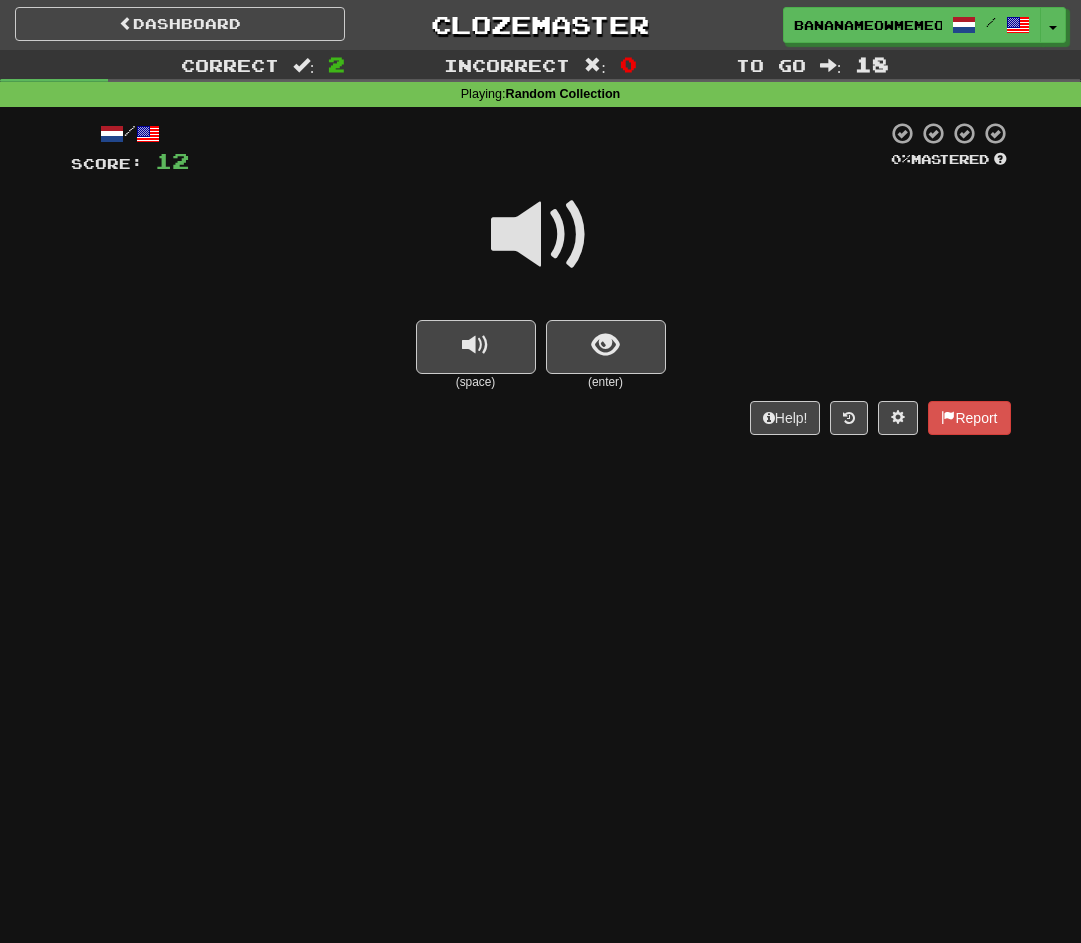 click at bounding box center (541, 235) 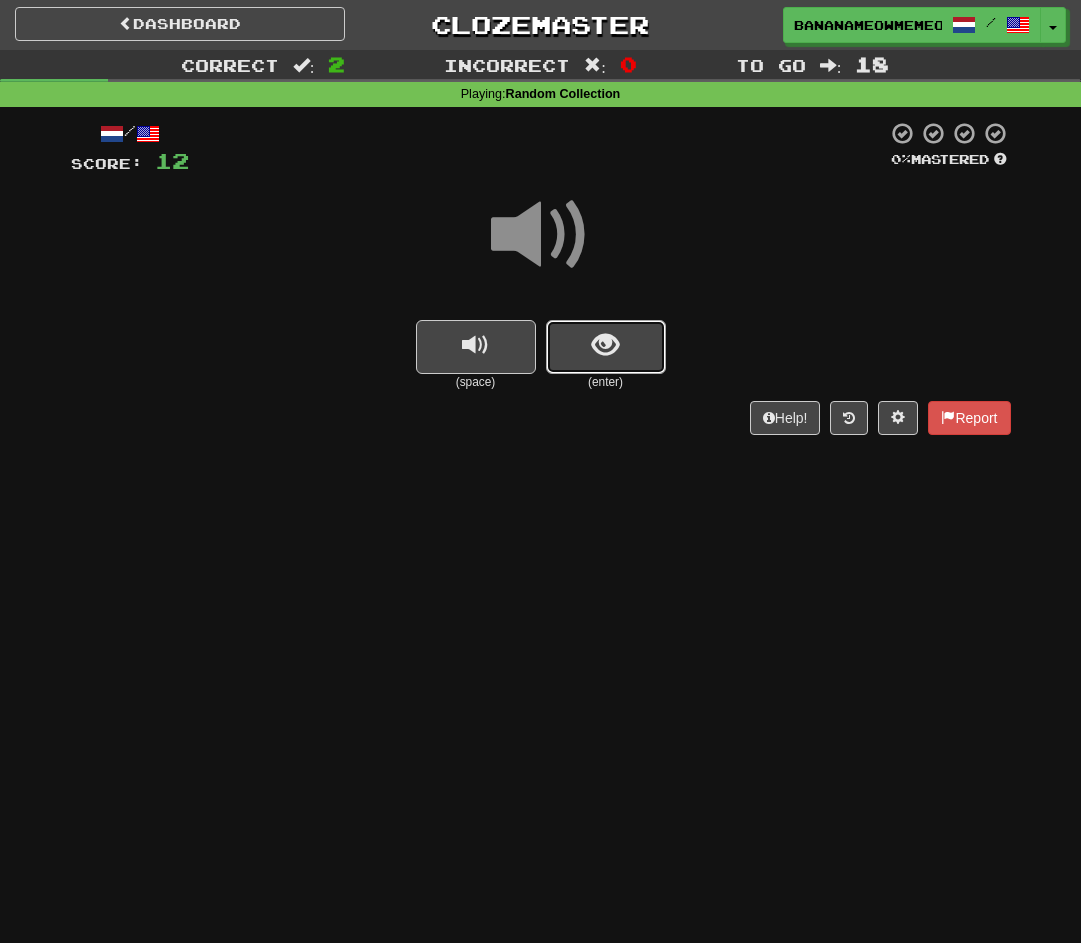 click at bounding box center [606, 347] 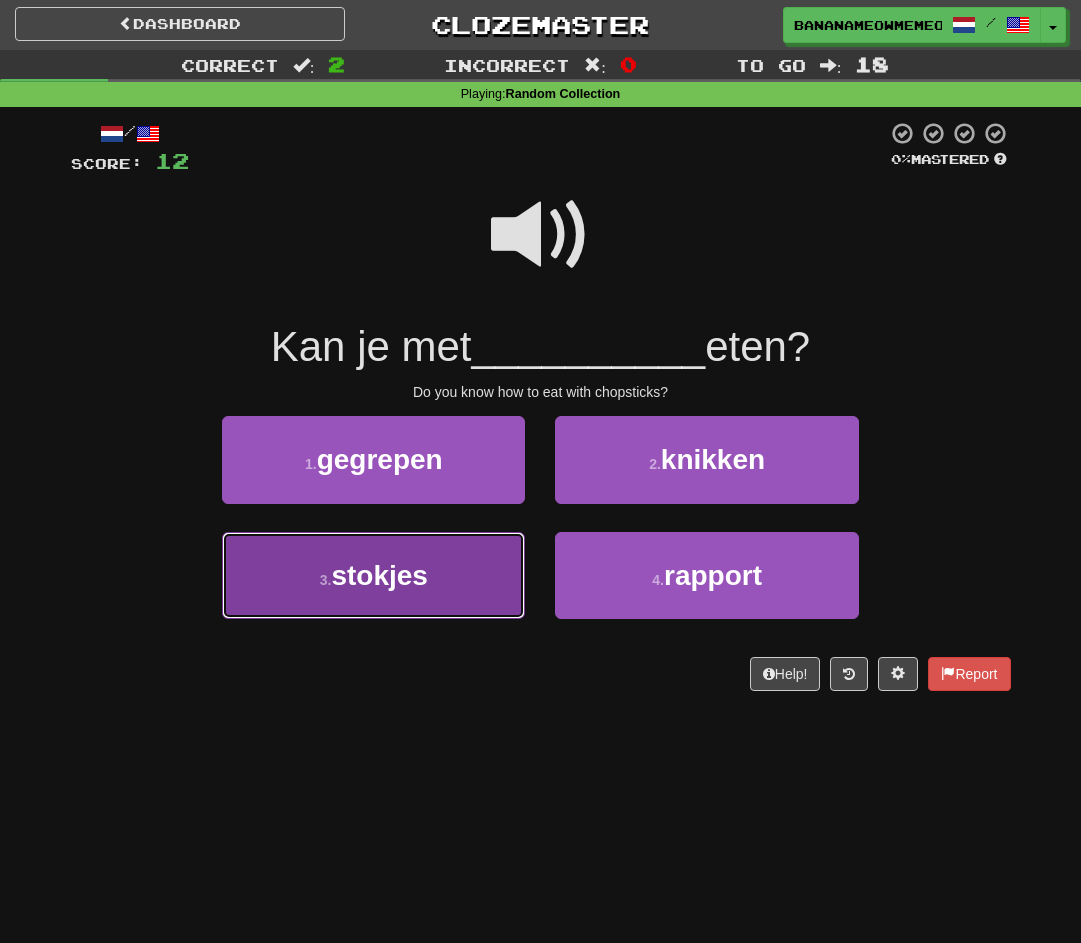 click on "stokjes" at bounding box center [379, 575] 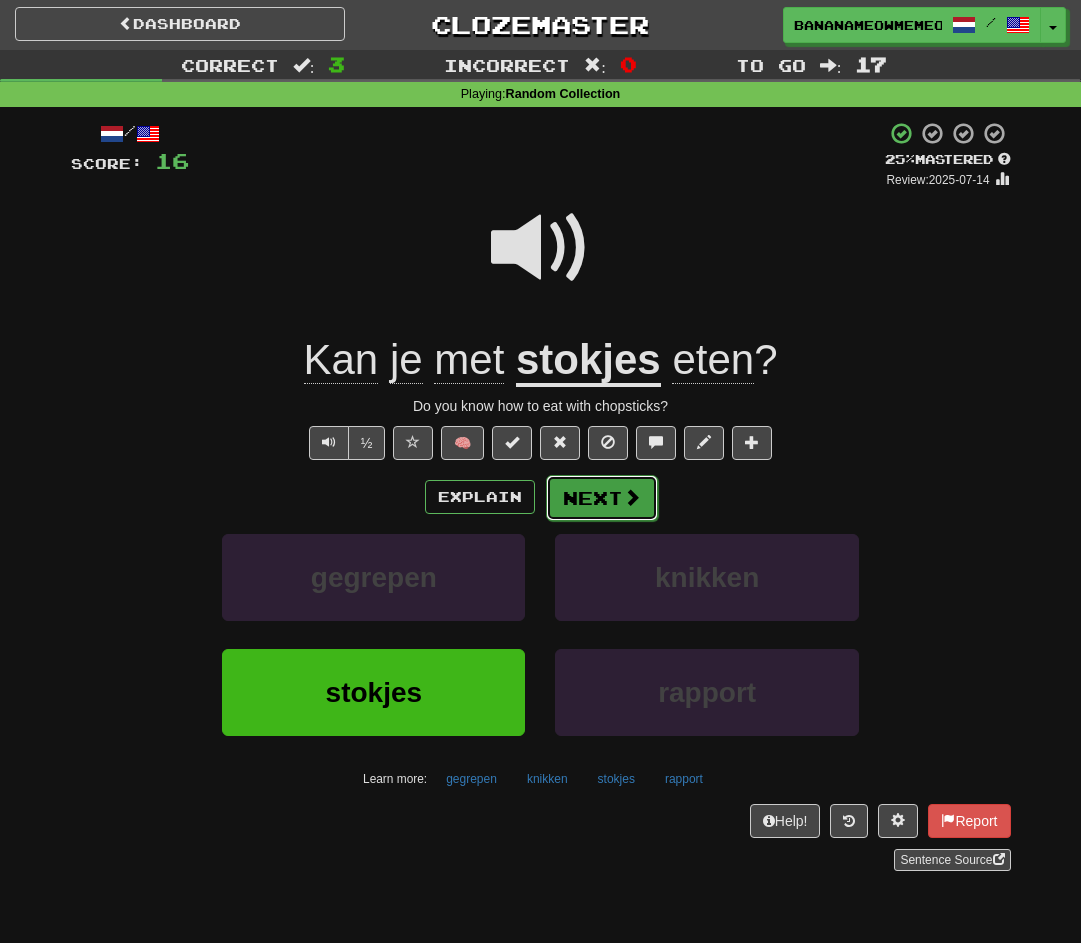 click on "Next" at bounding box center [602, 498] 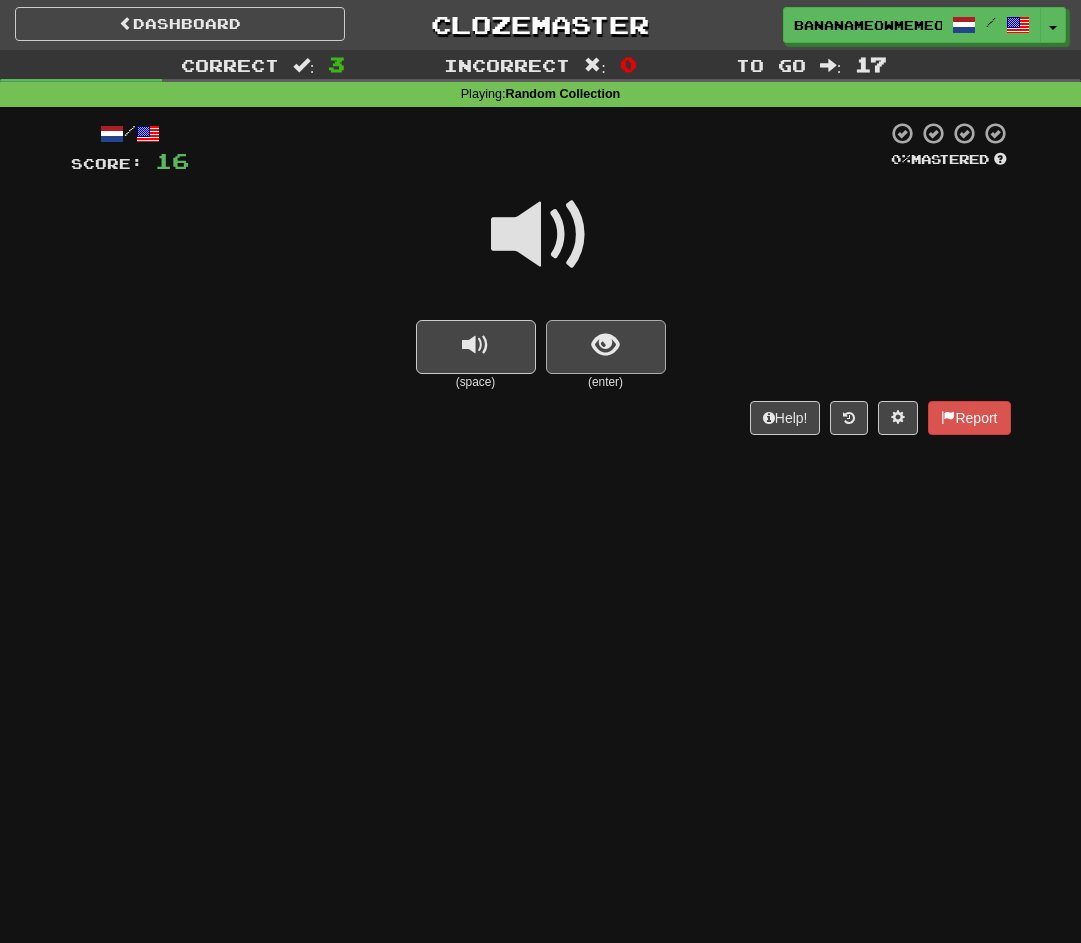 click on "(enter)" at bounding box center (606, 355) 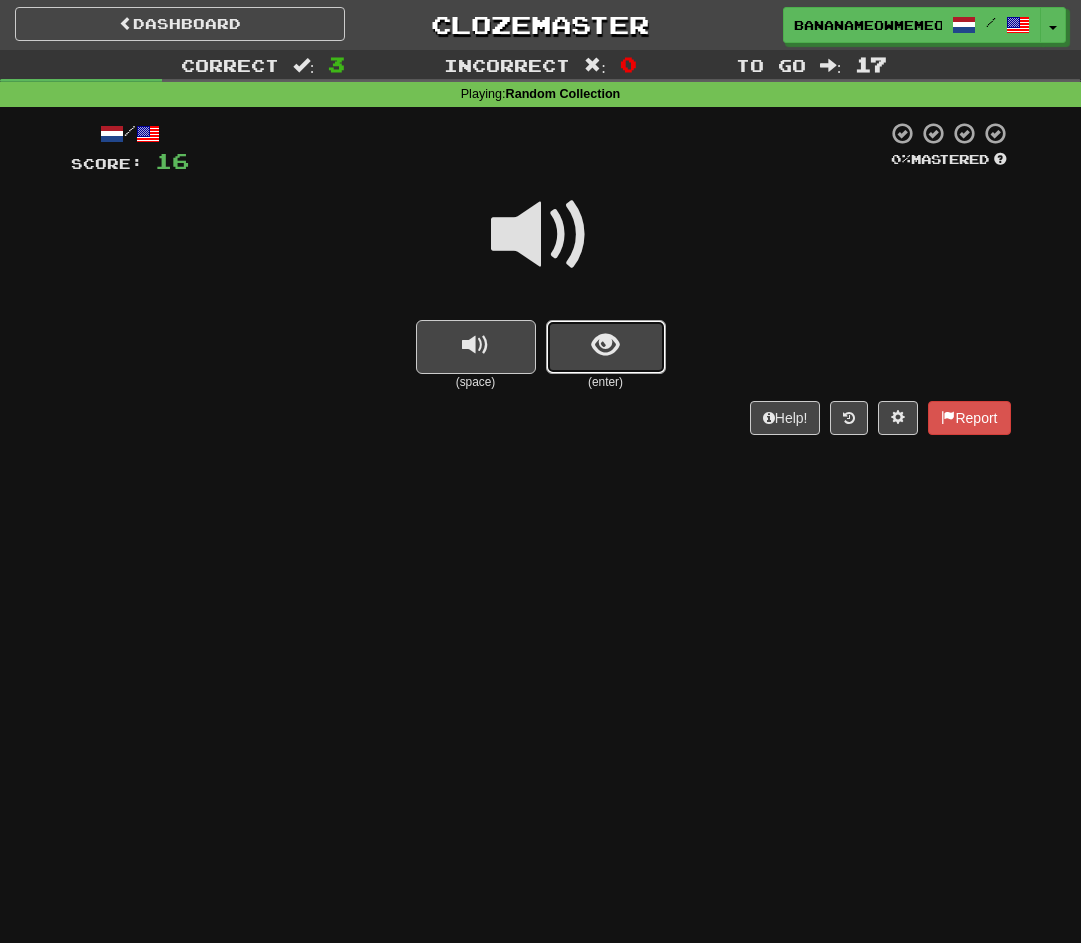 click at bounding box center (606, 347) 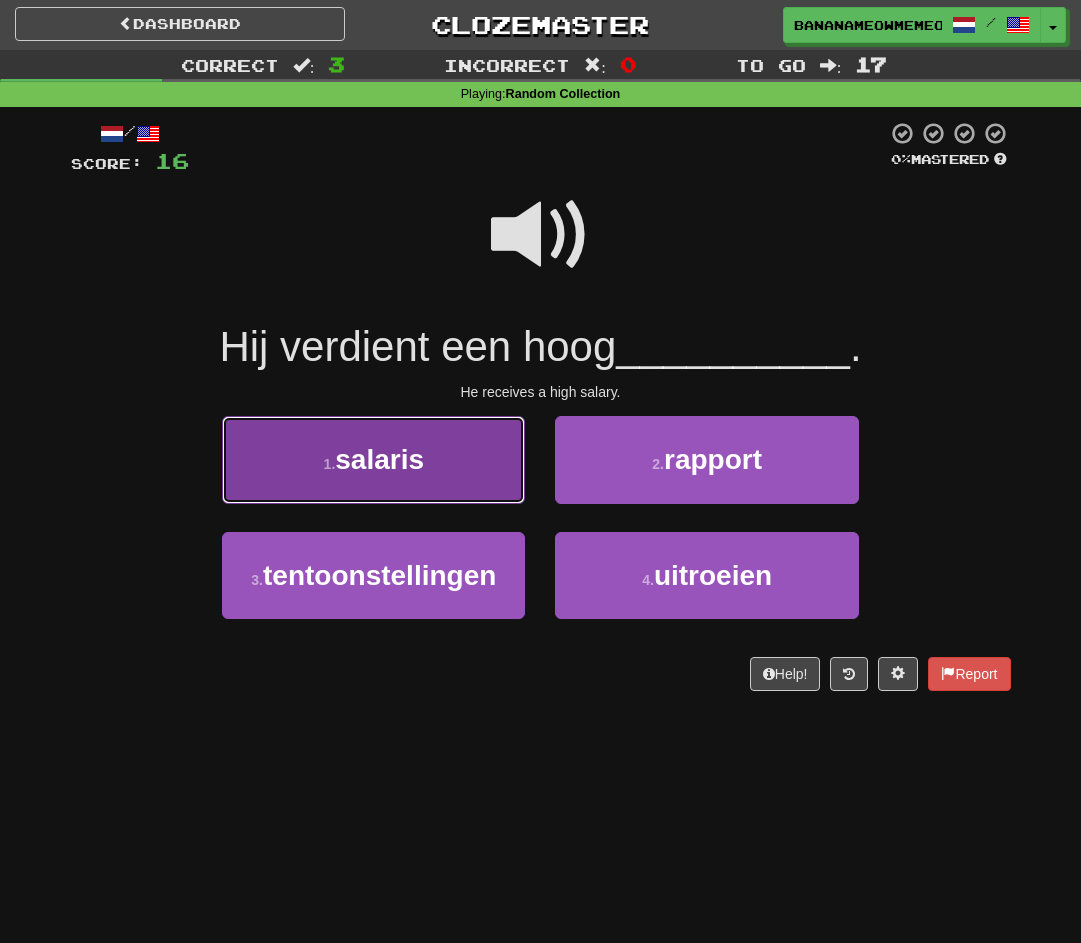 click on "1 .  salaris" at bounding box center (373, 459) 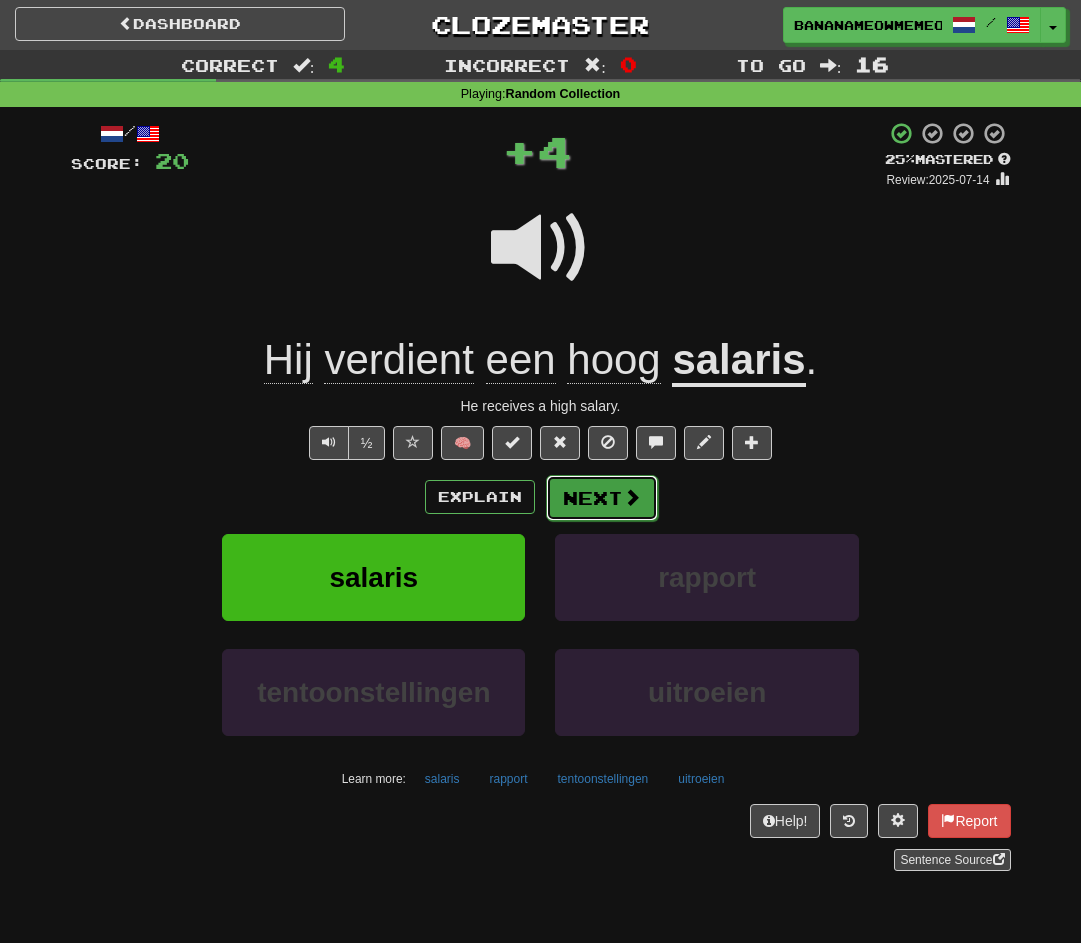 click on "Next" at bounding box center (602, 498) 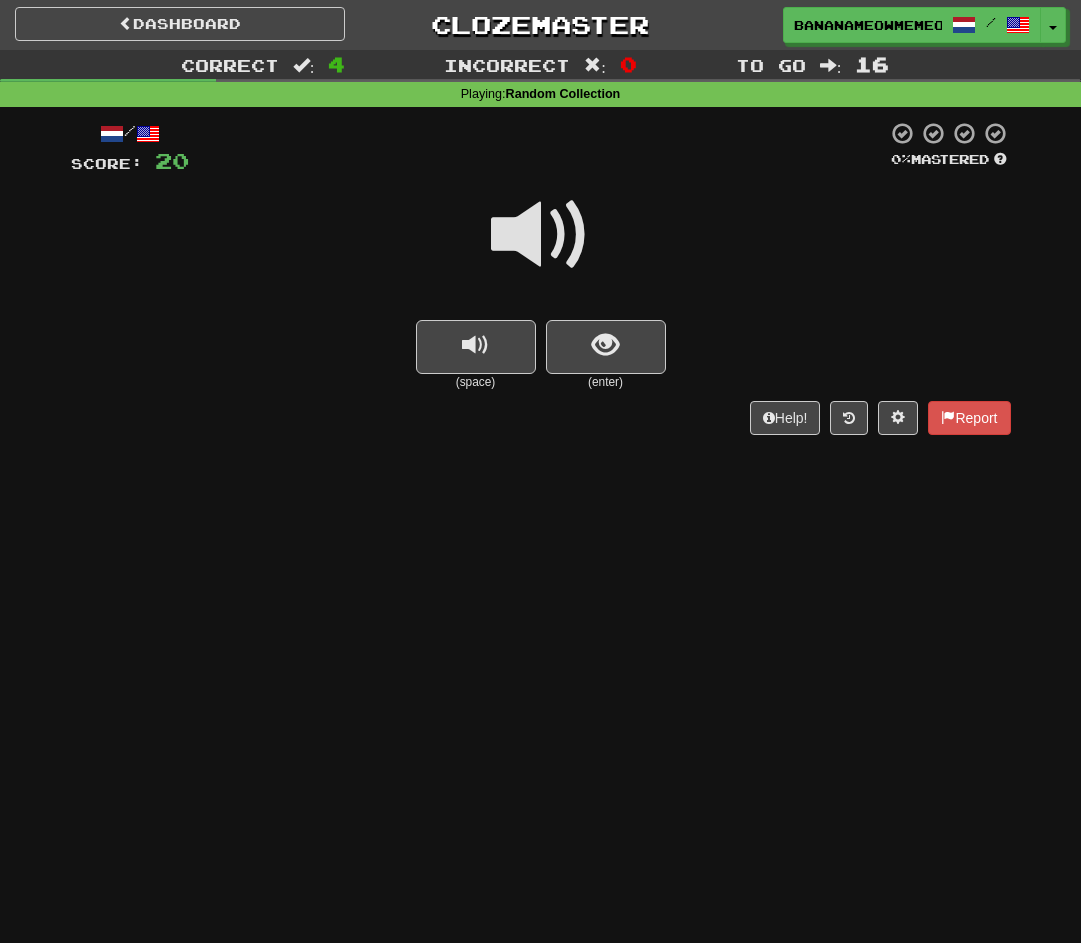 click at bounding box center [541, 235] 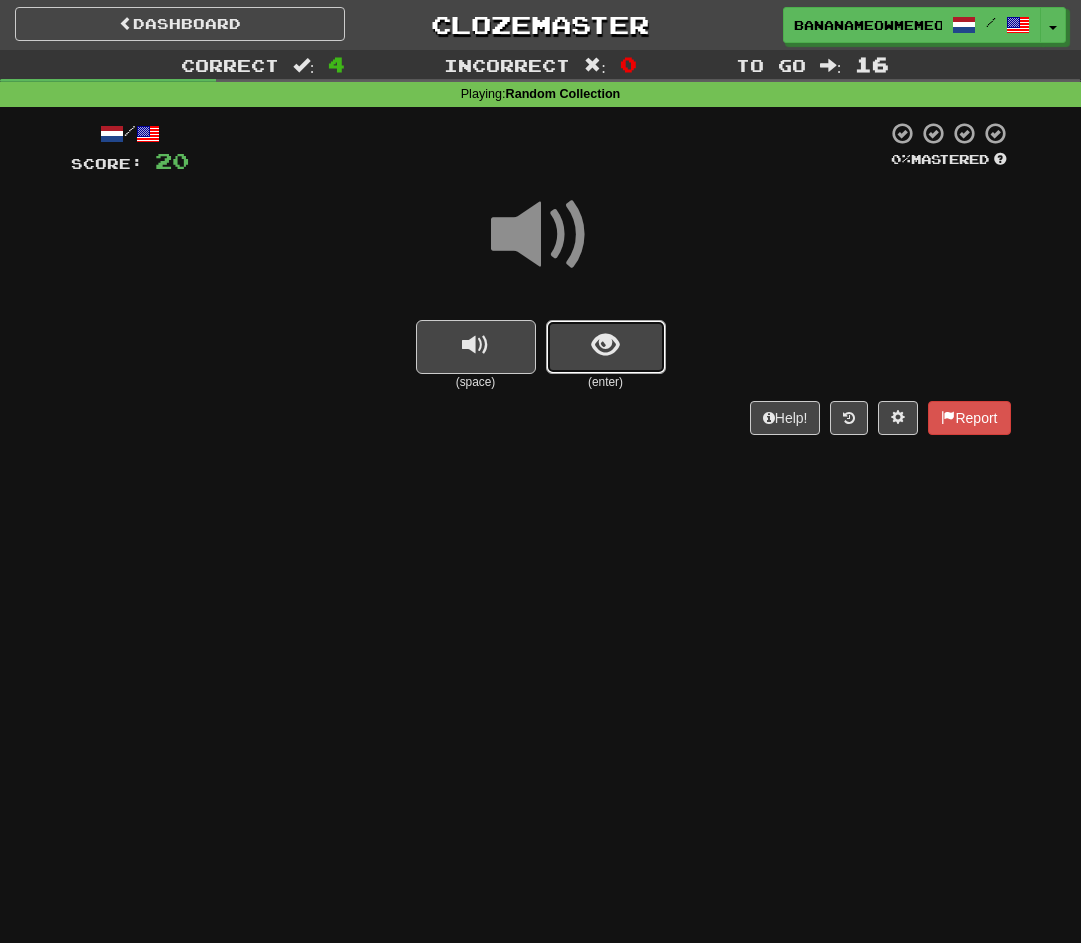 click at bounding box center (606, 347) 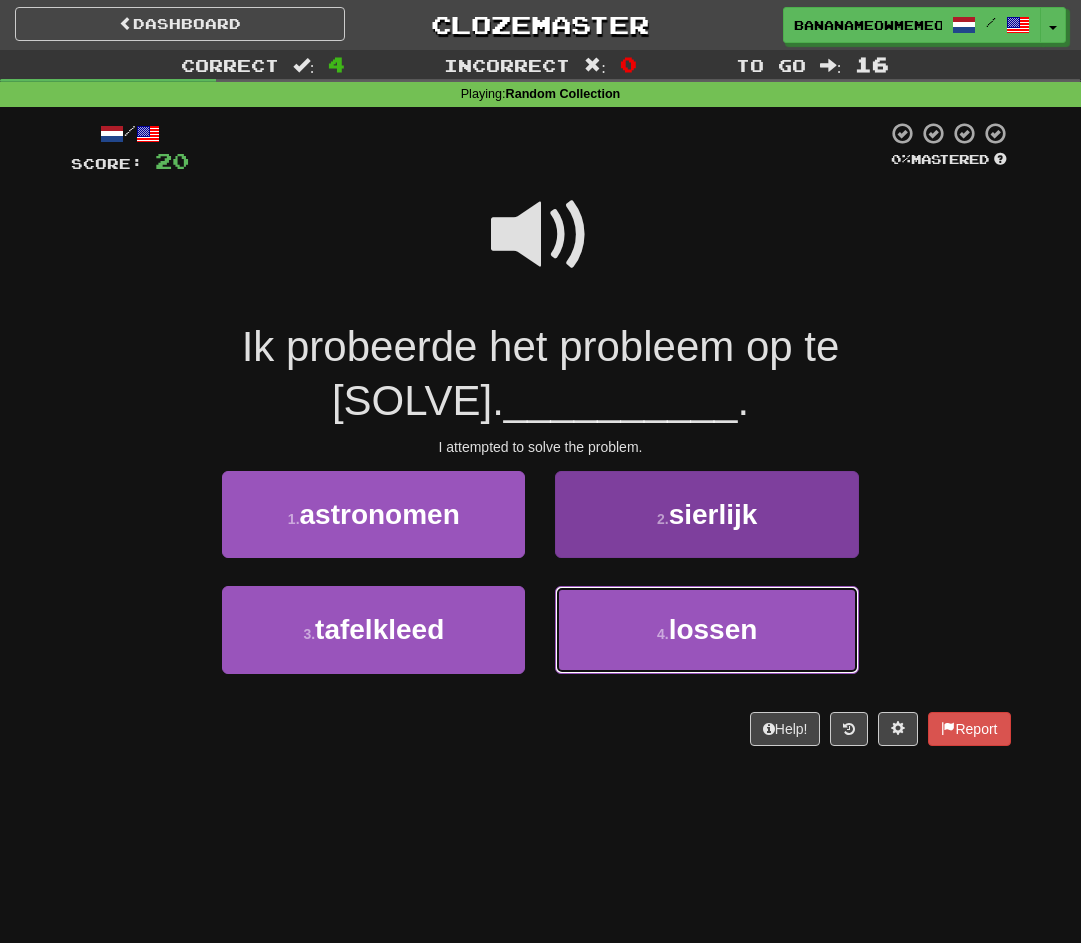click on "4 .  lossen" at bounding box center (706, 629) 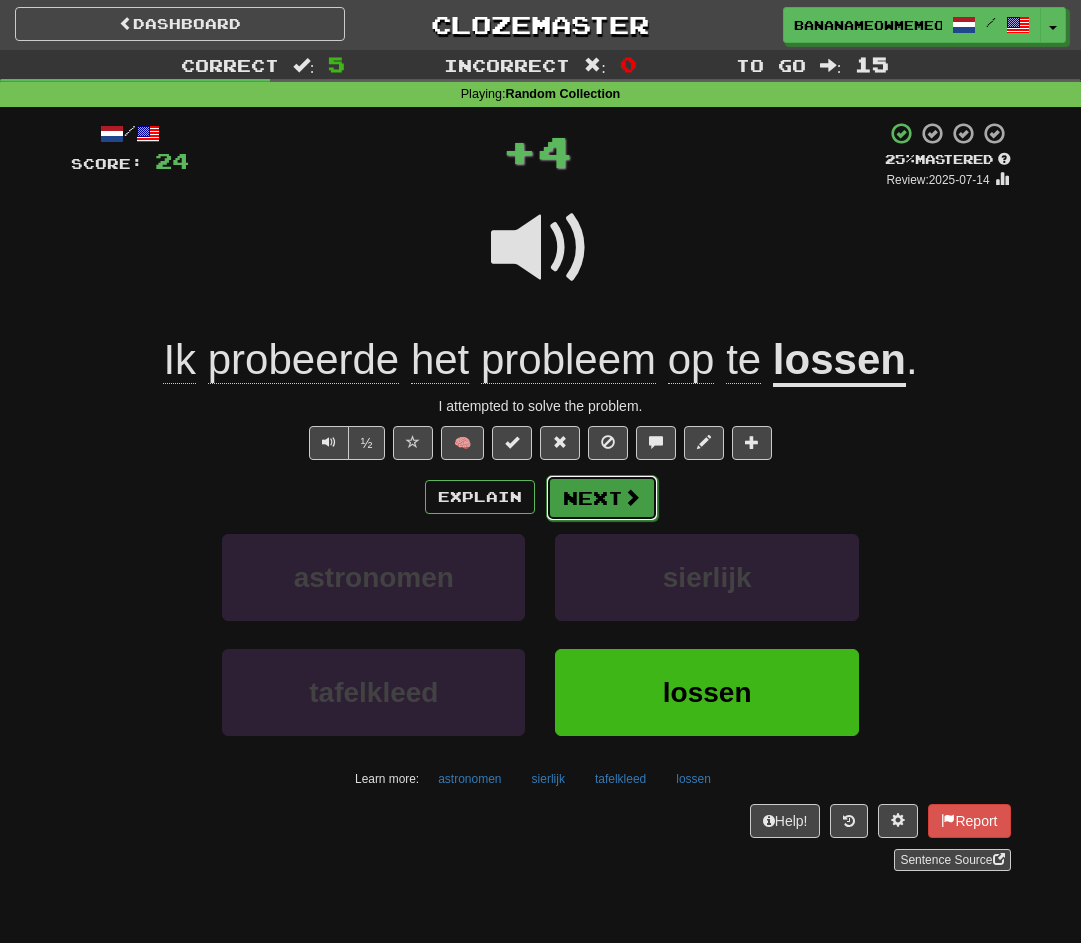 click on "Next" at bounding box center [602, 498] 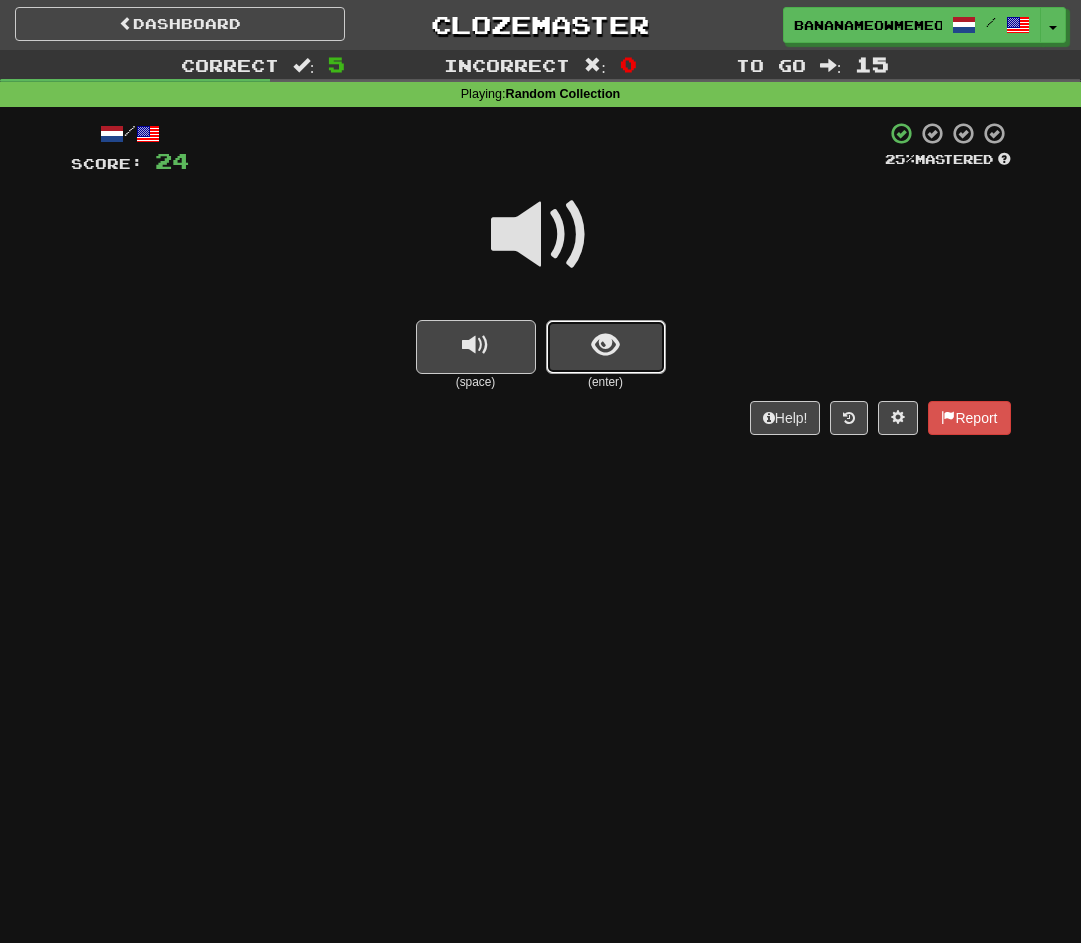 click at bounding box center (606, 347) 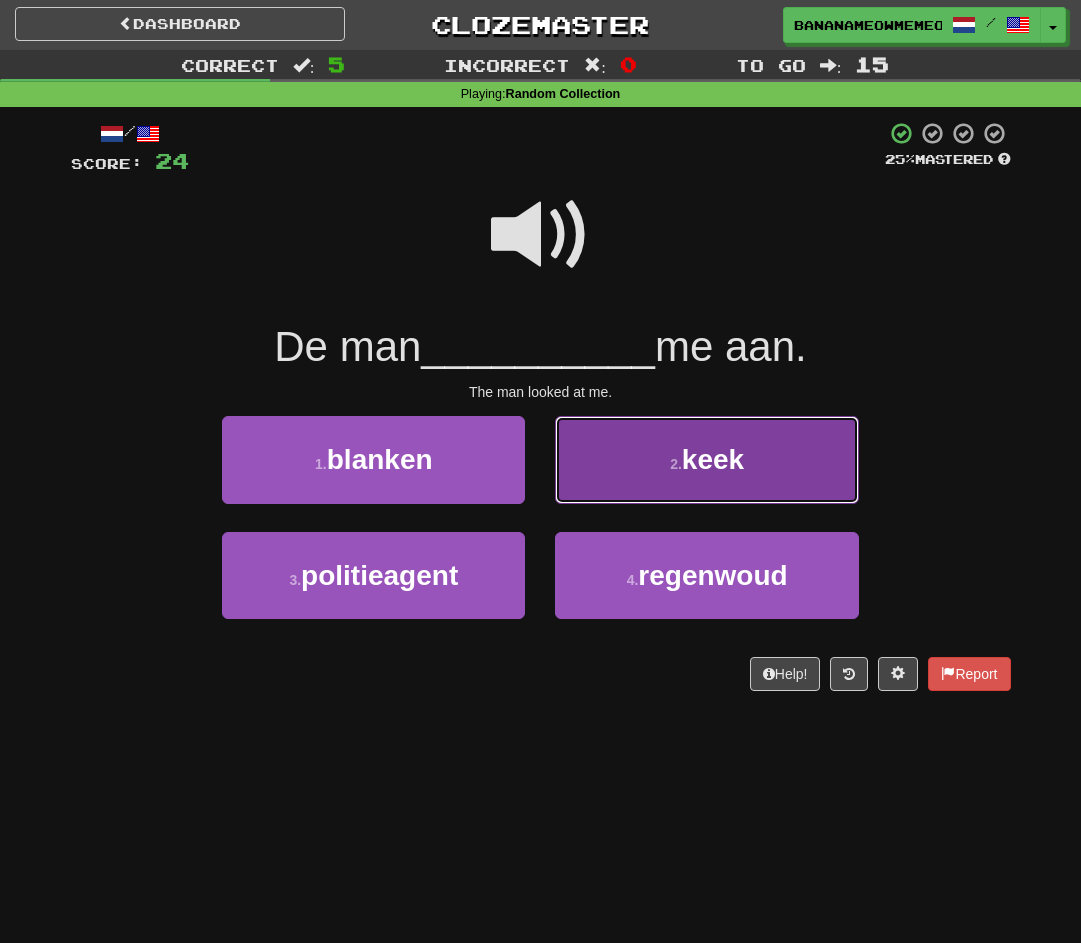 click on "2 .  keek" at bounding box center [706, 459] 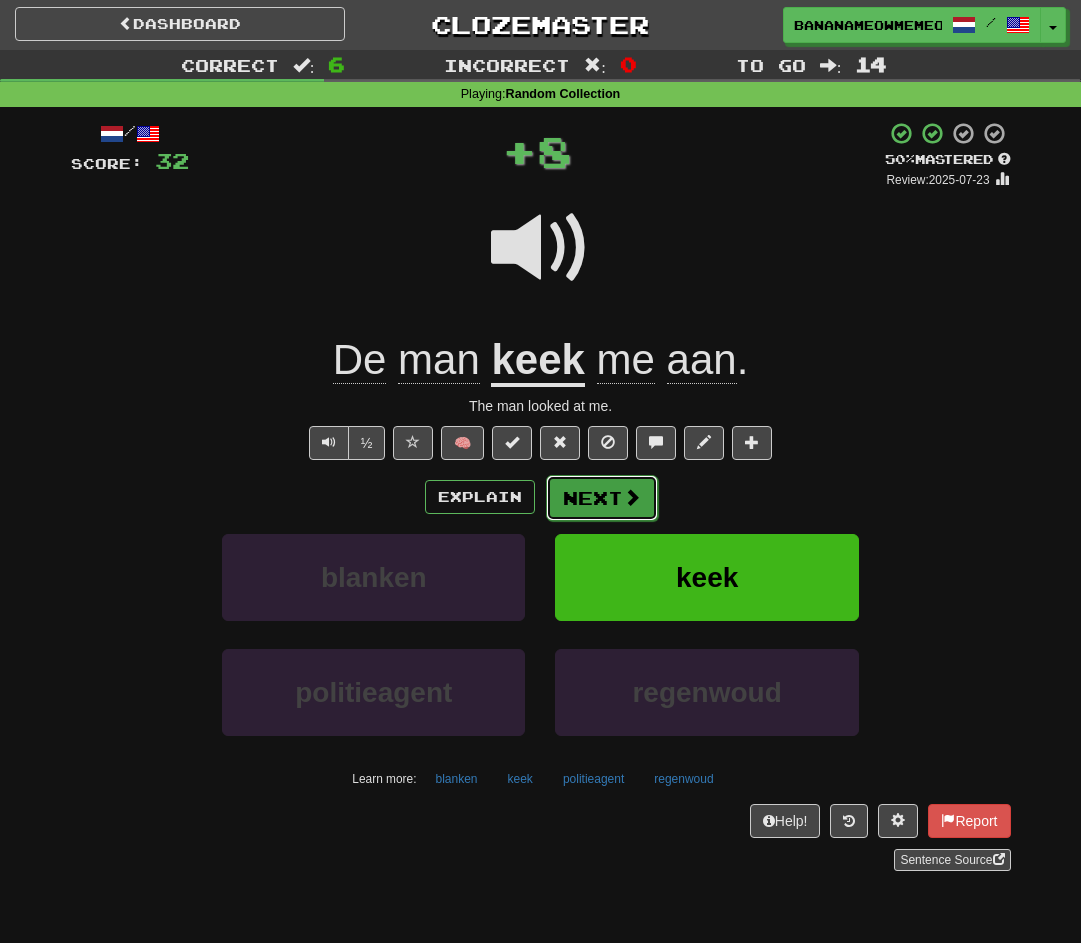 click on "Next" at bounding box center (602, 498) 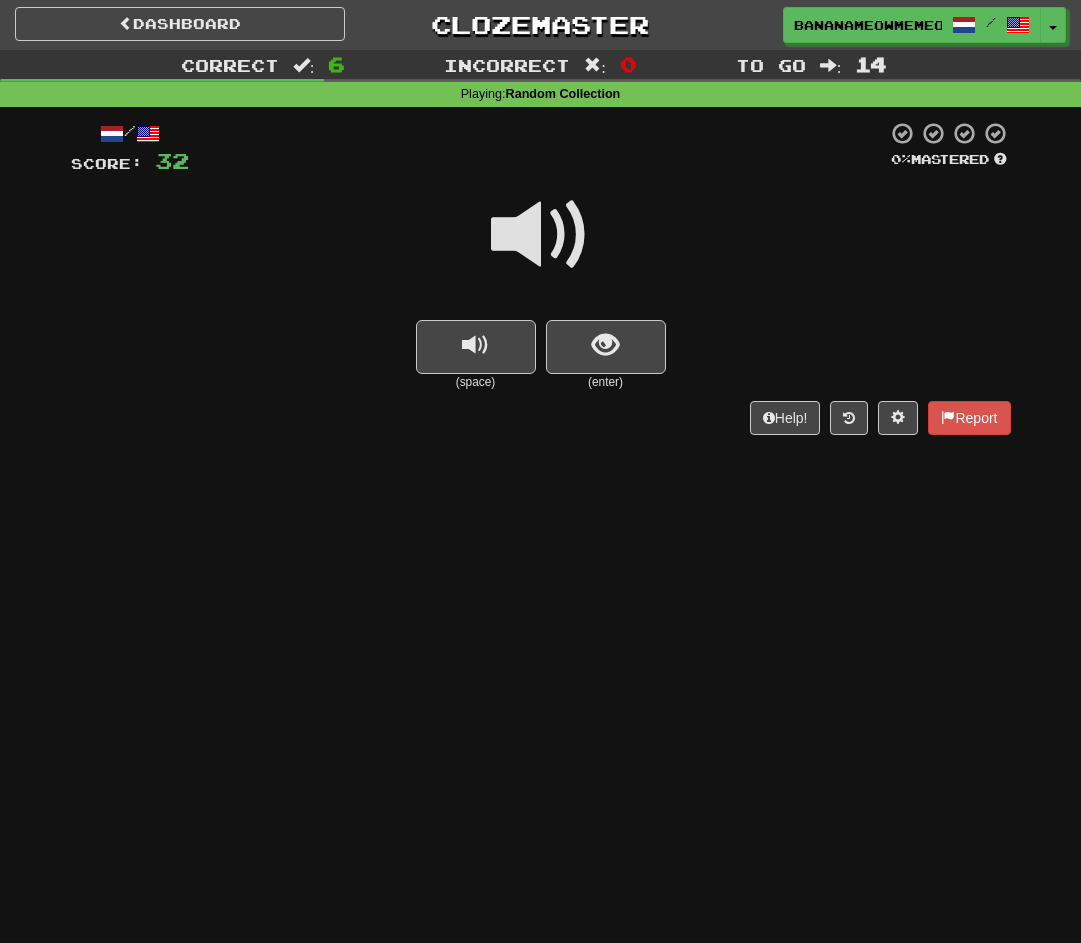 click at bounding box center (541, 235) 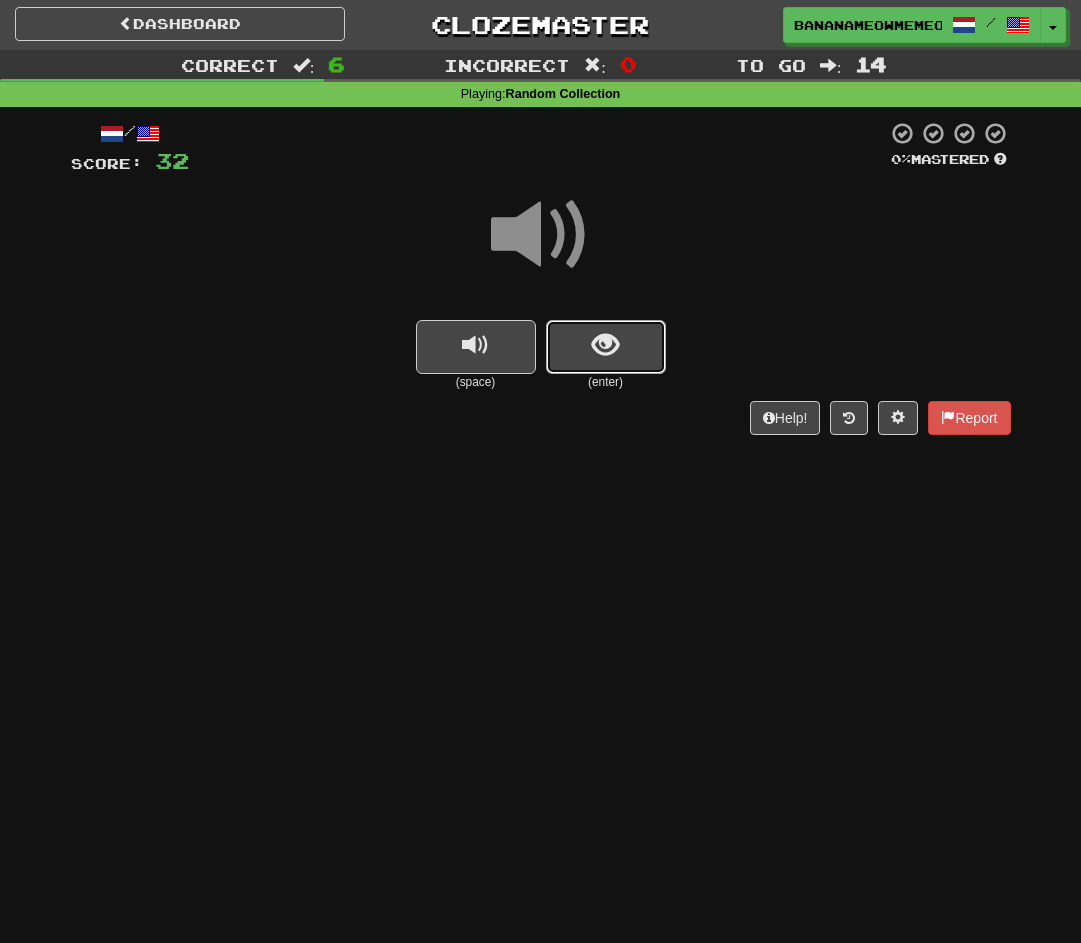 click at bounding box center (606, 347) 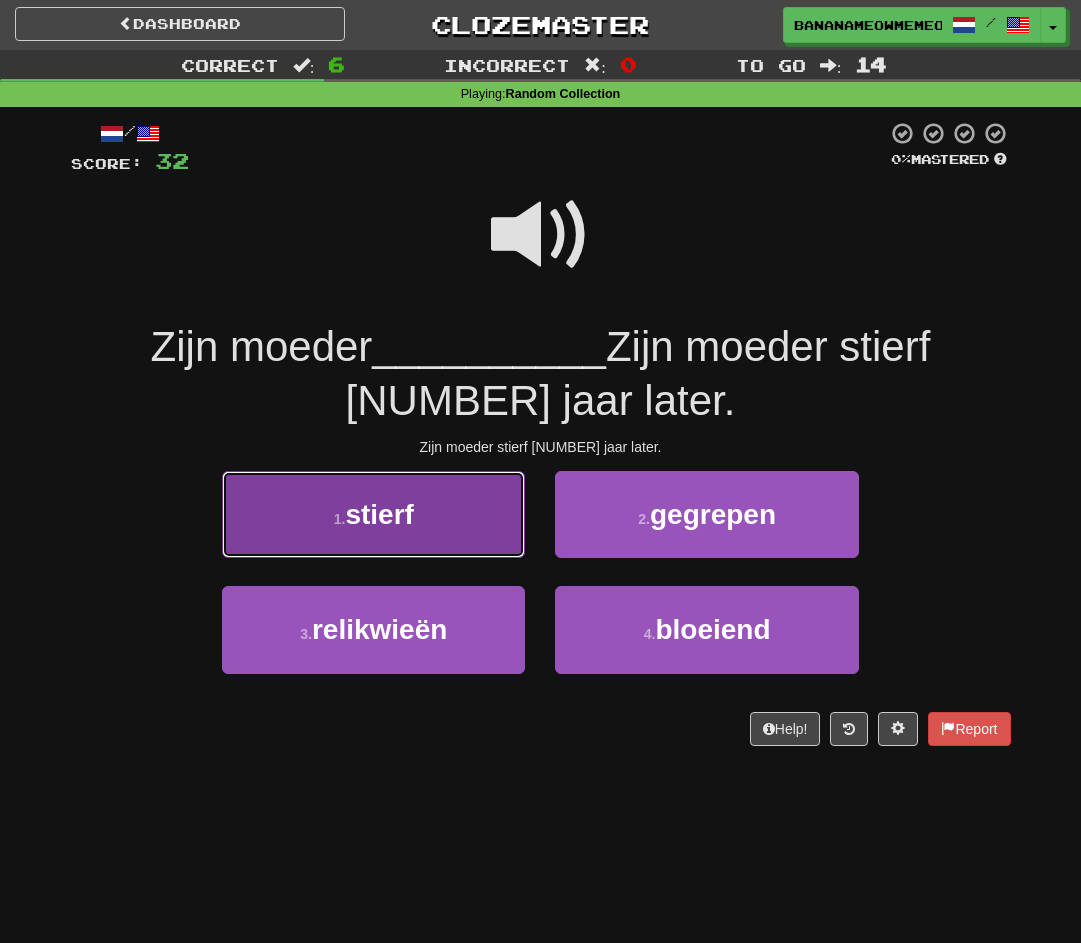 click on "1 .  stierf" at bounding box center (373, 514) 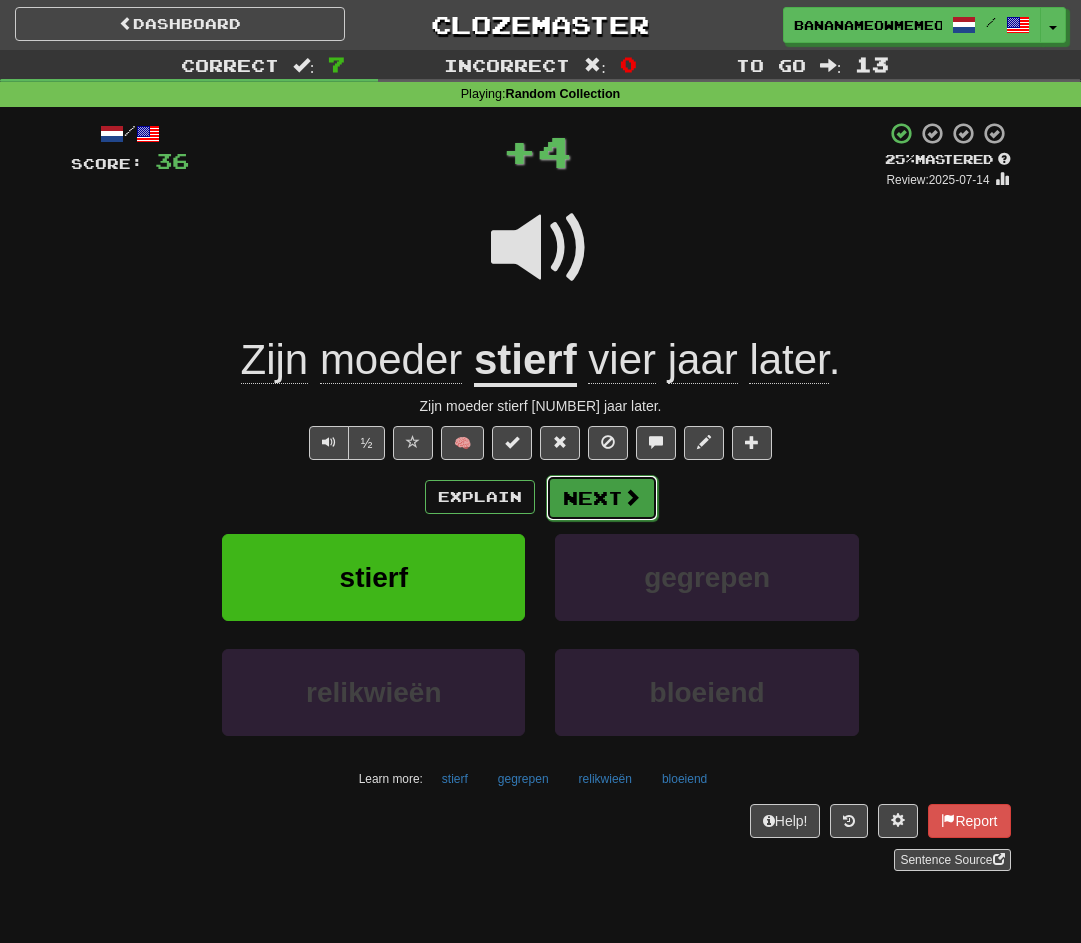 click on "Next" at bounding box center [602, 498] 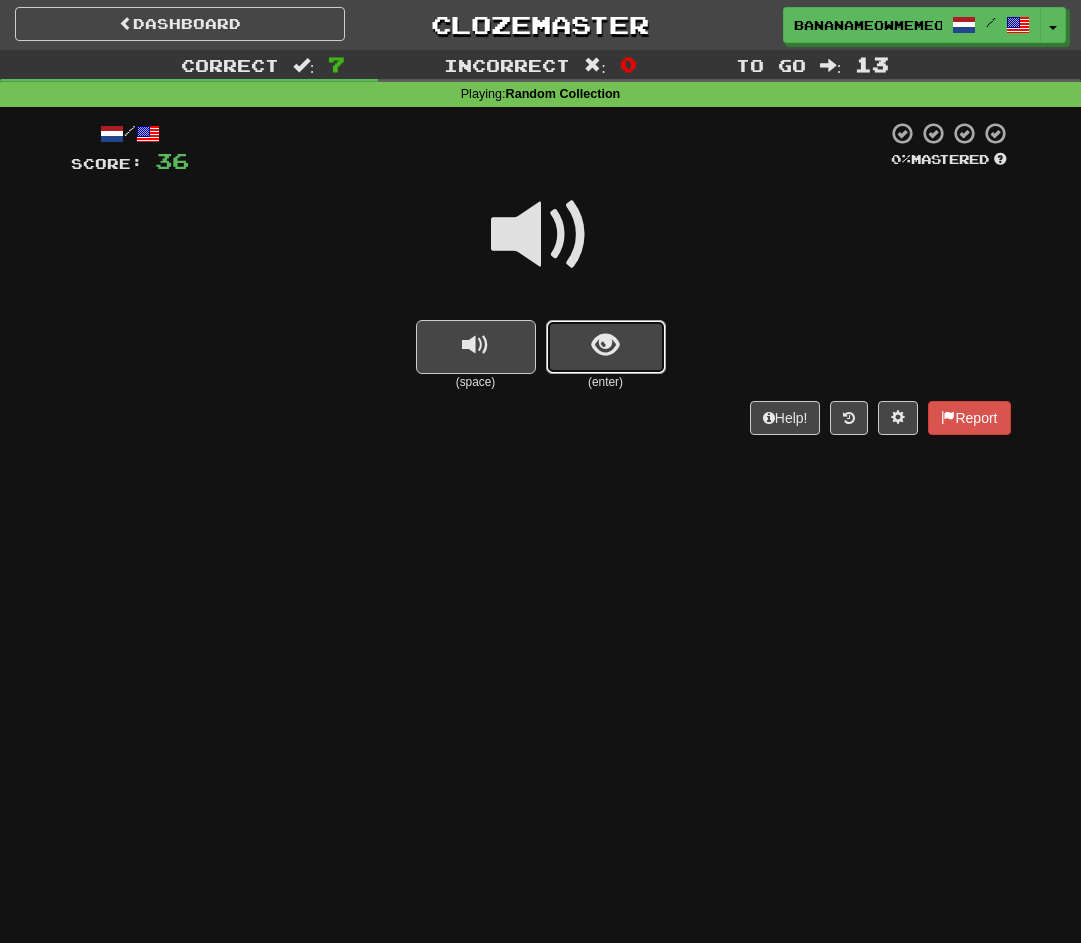 click at bounding box center (606, 347) 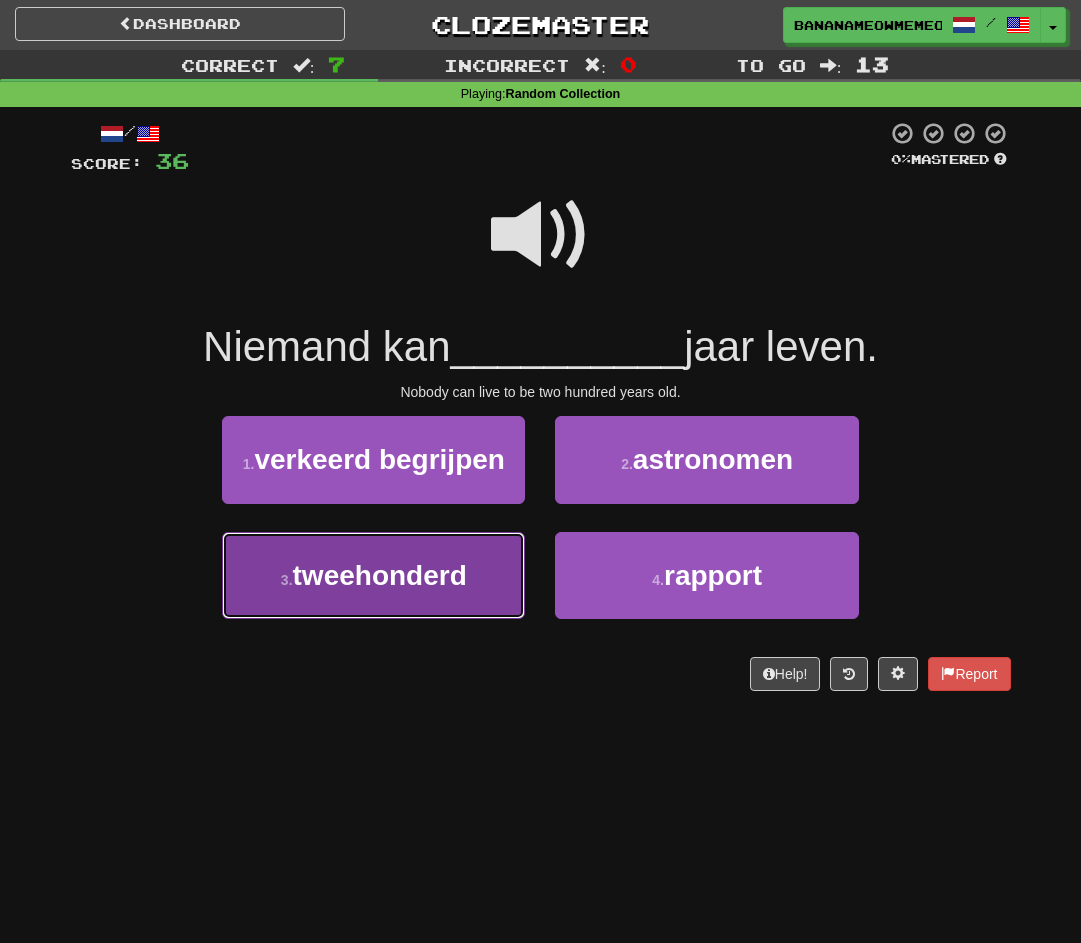 click on "3 .  tweehonderd" at bounding box center [373, 575] 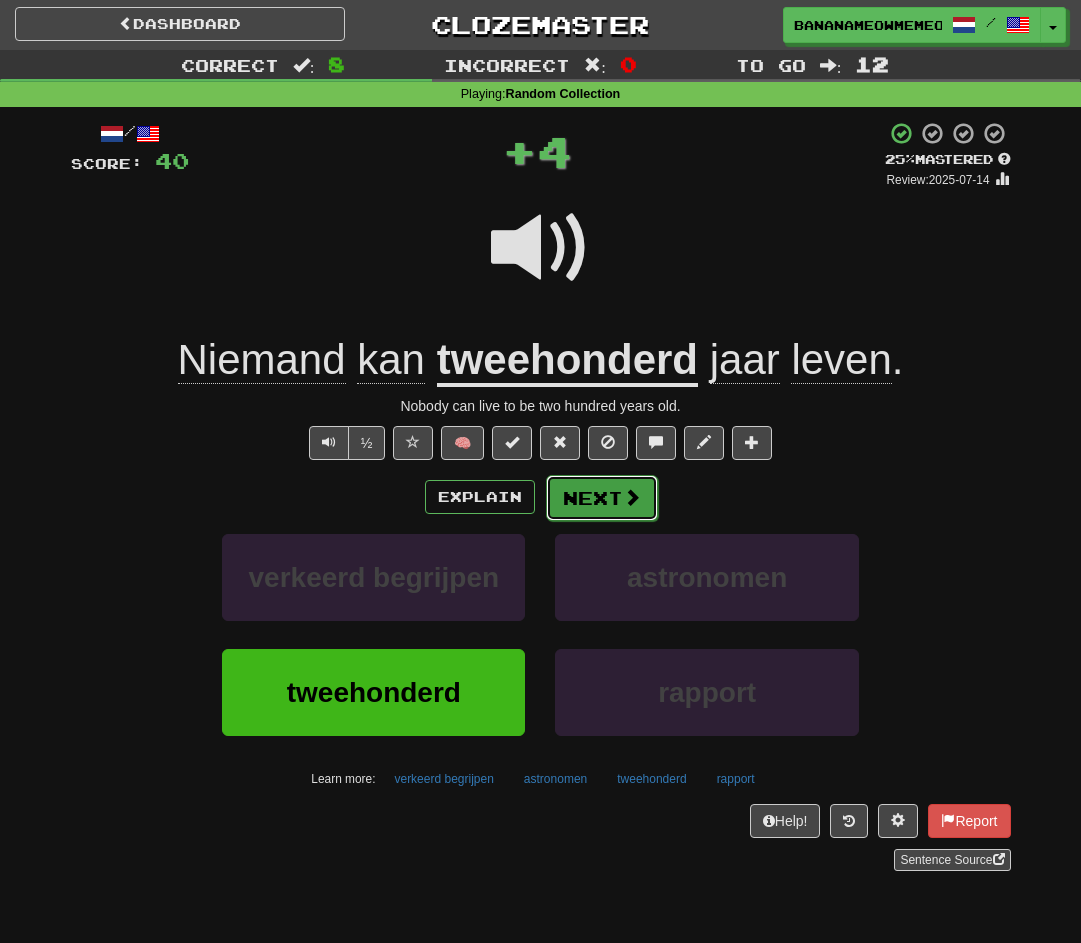 click on "Next" at bounding box center [602, 498] 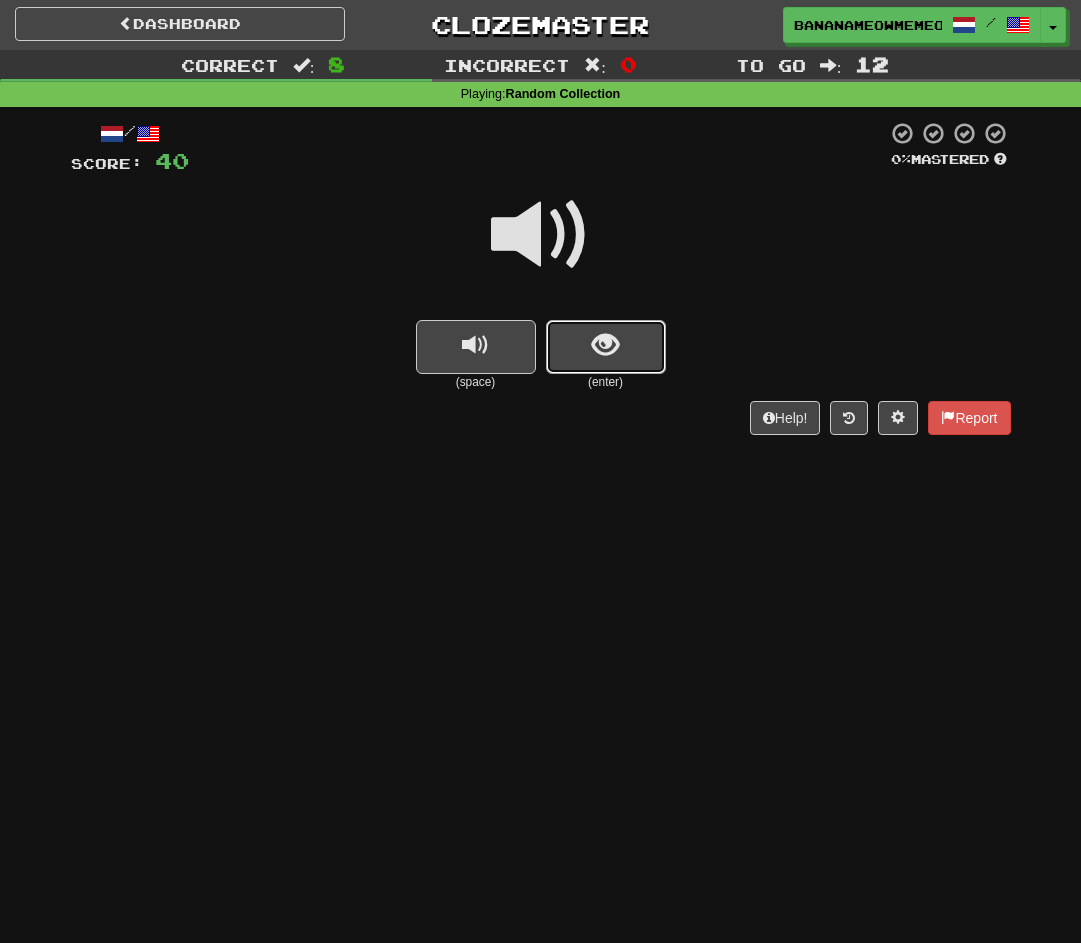click at bounding box center (606, 347) 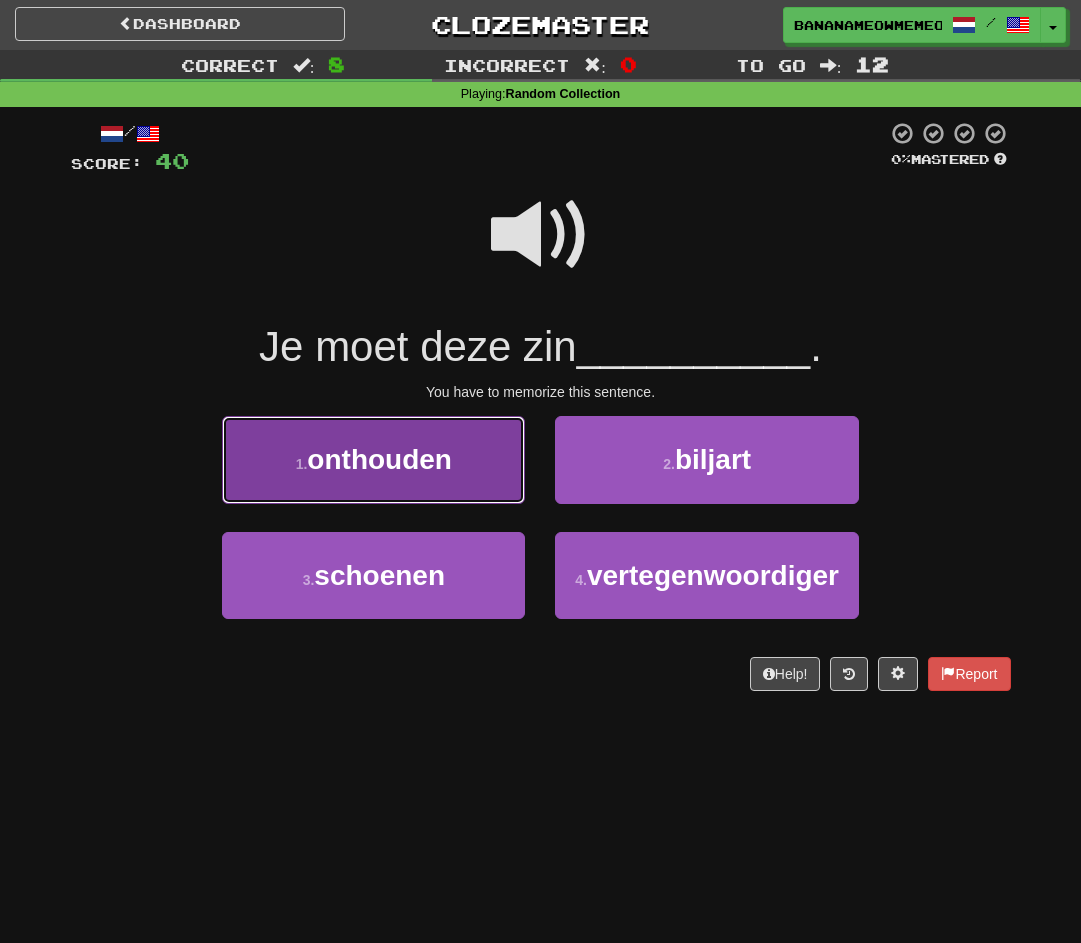 click on "1 .  onthouden" at bounding box center [373, 459] 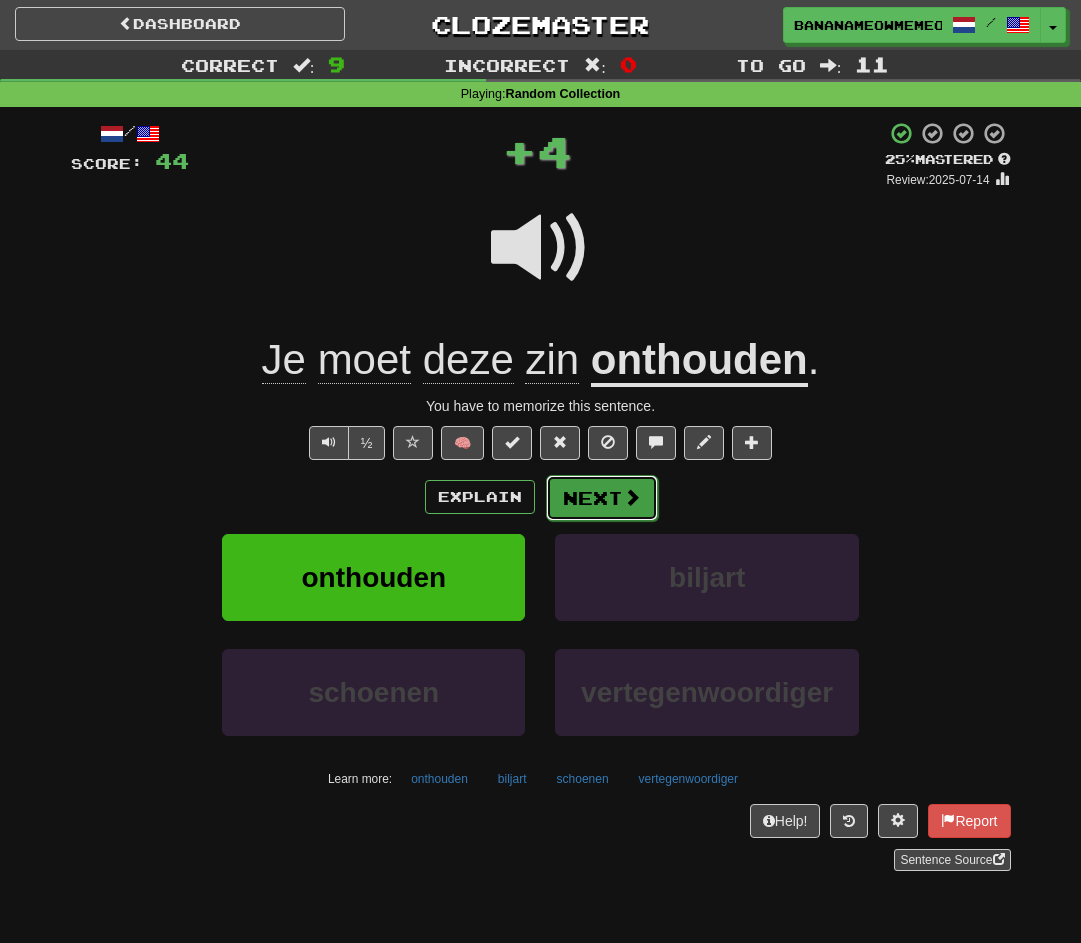 click on "Next" at bounding box center (602, 498) 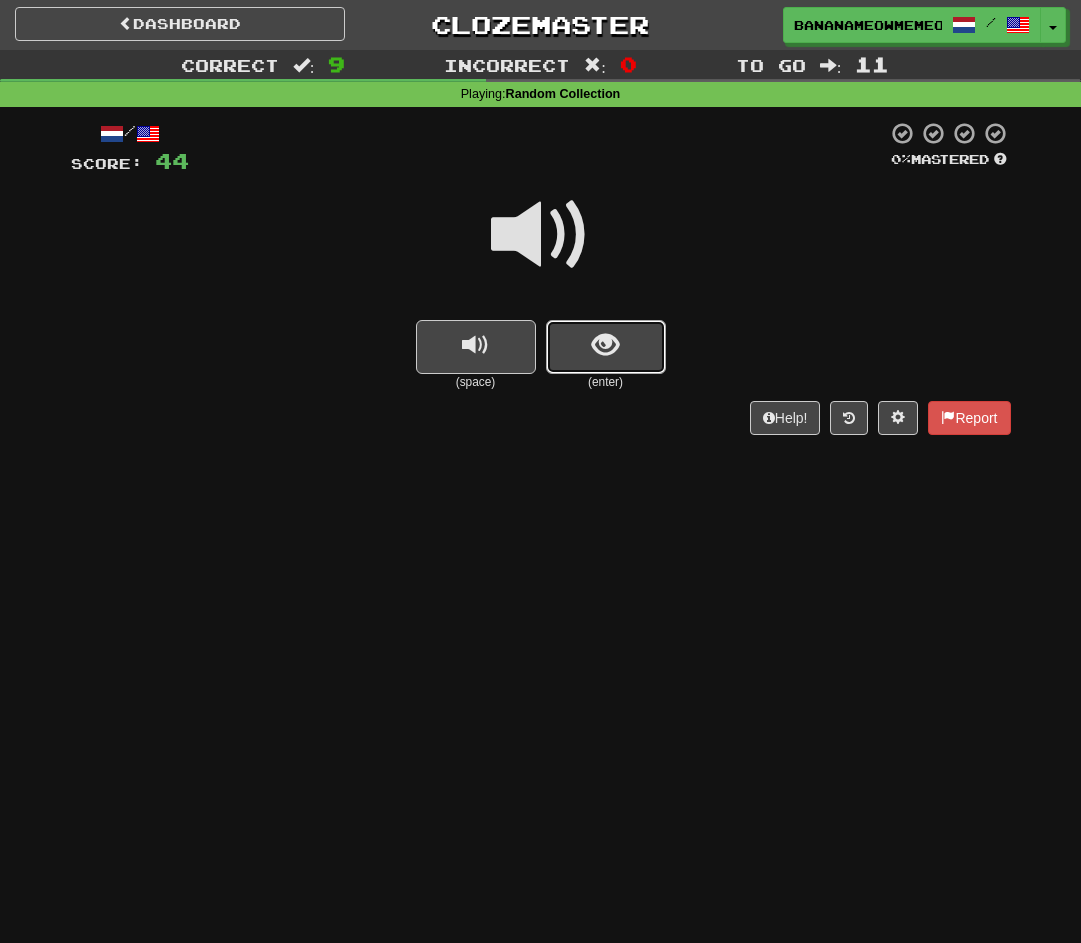 click at bounding box center [605, 345] 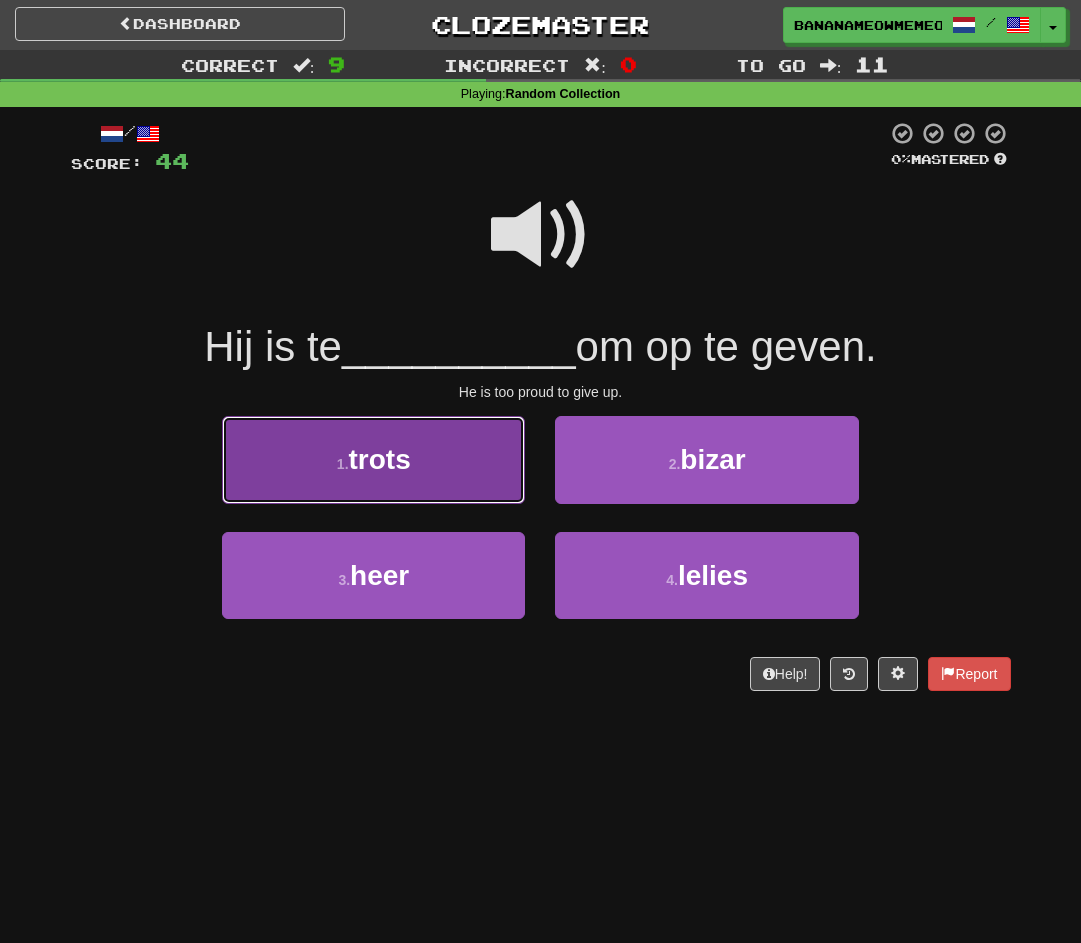 click on "trots" at bounding box center (380, 459) 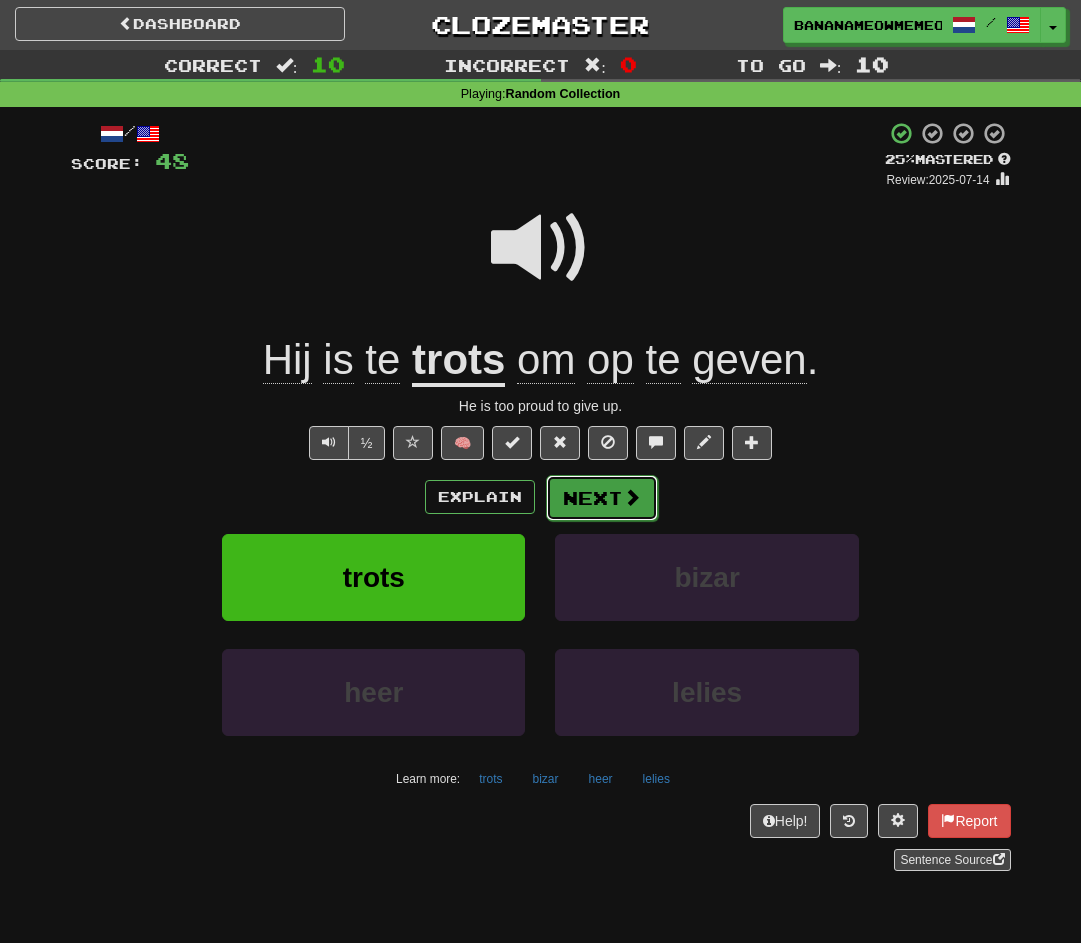 click on "Next" at bounding box center (602, 498) 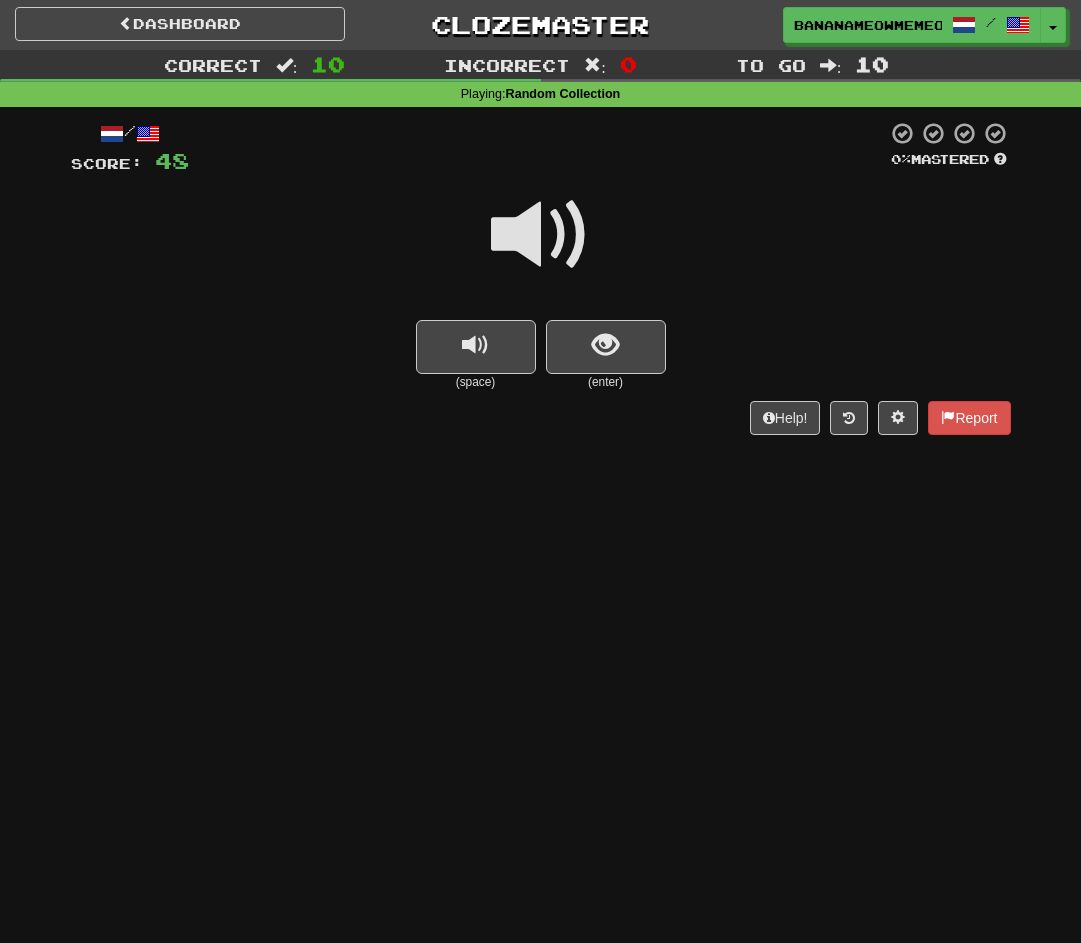 click at bounding box center [541, 235] 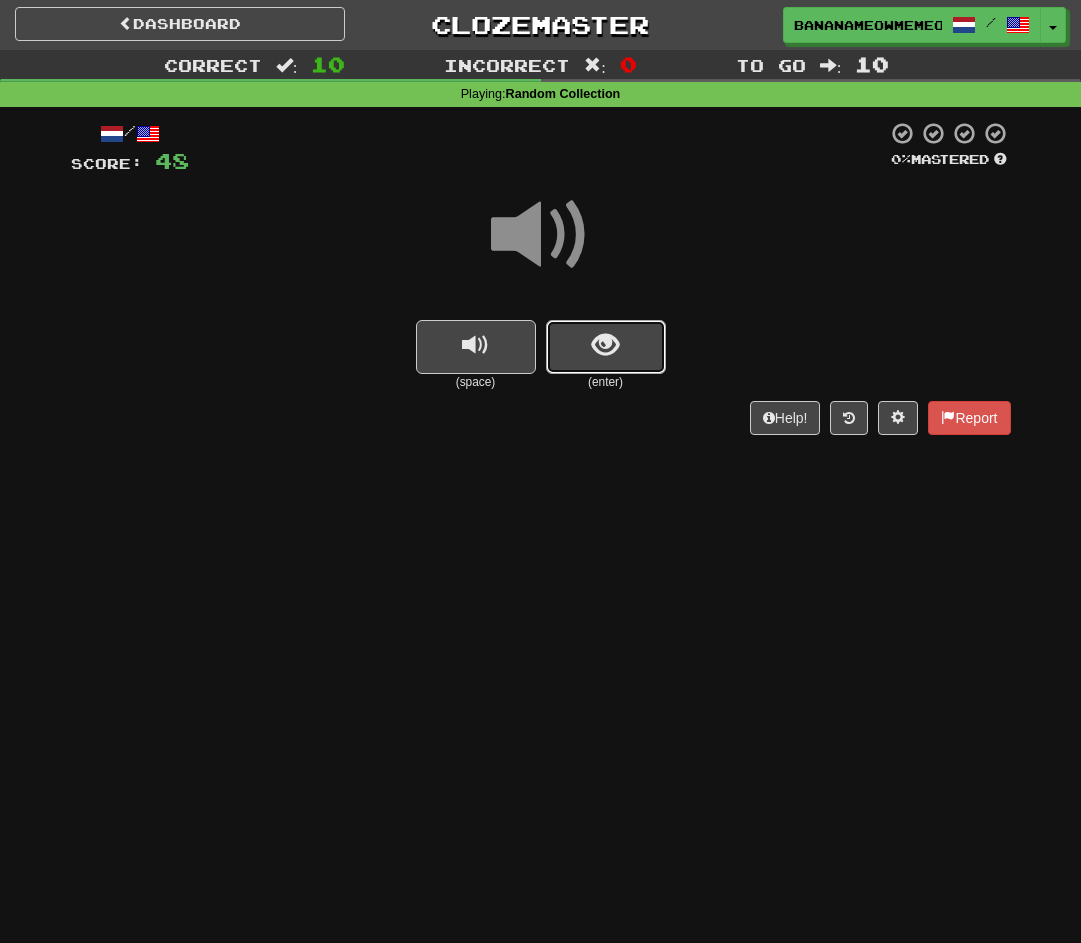 click at bounding box center [606, 347] 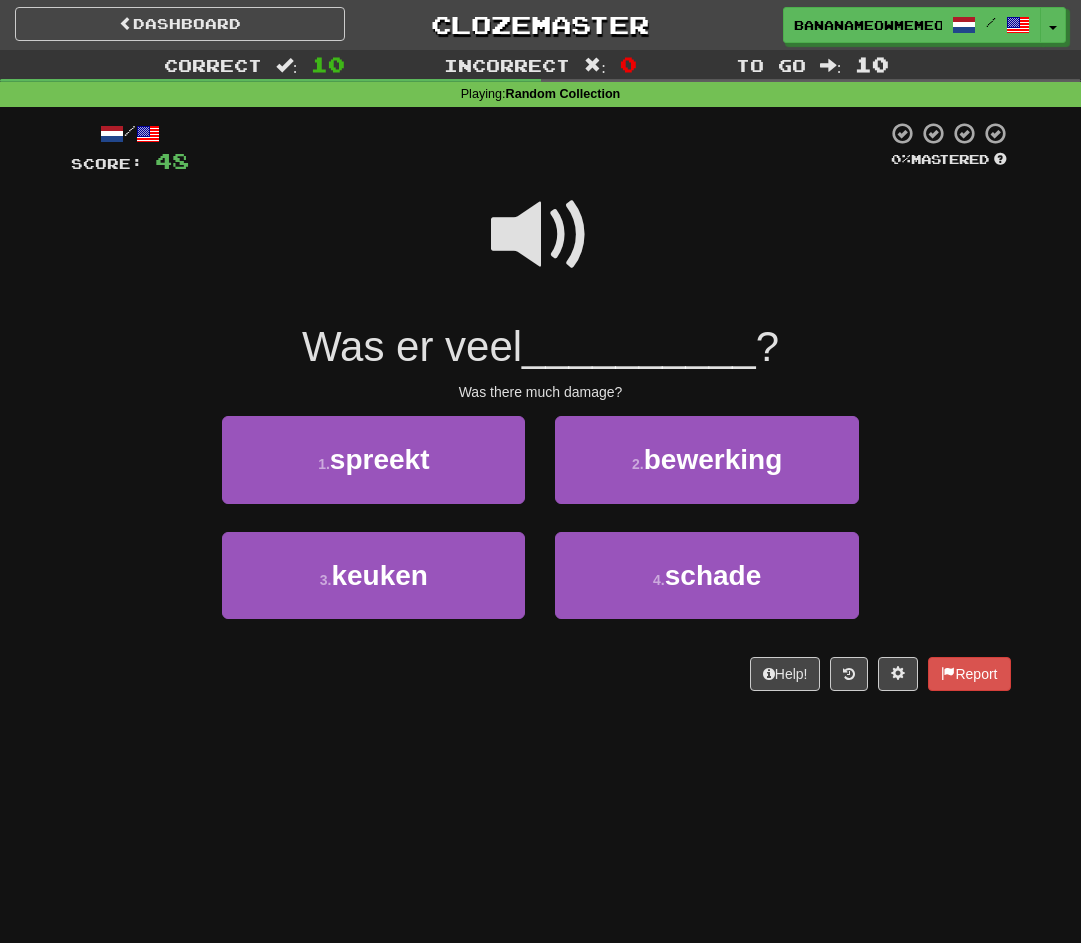scroll, scrollTop: 0, scrollLeft: 0, axis: both 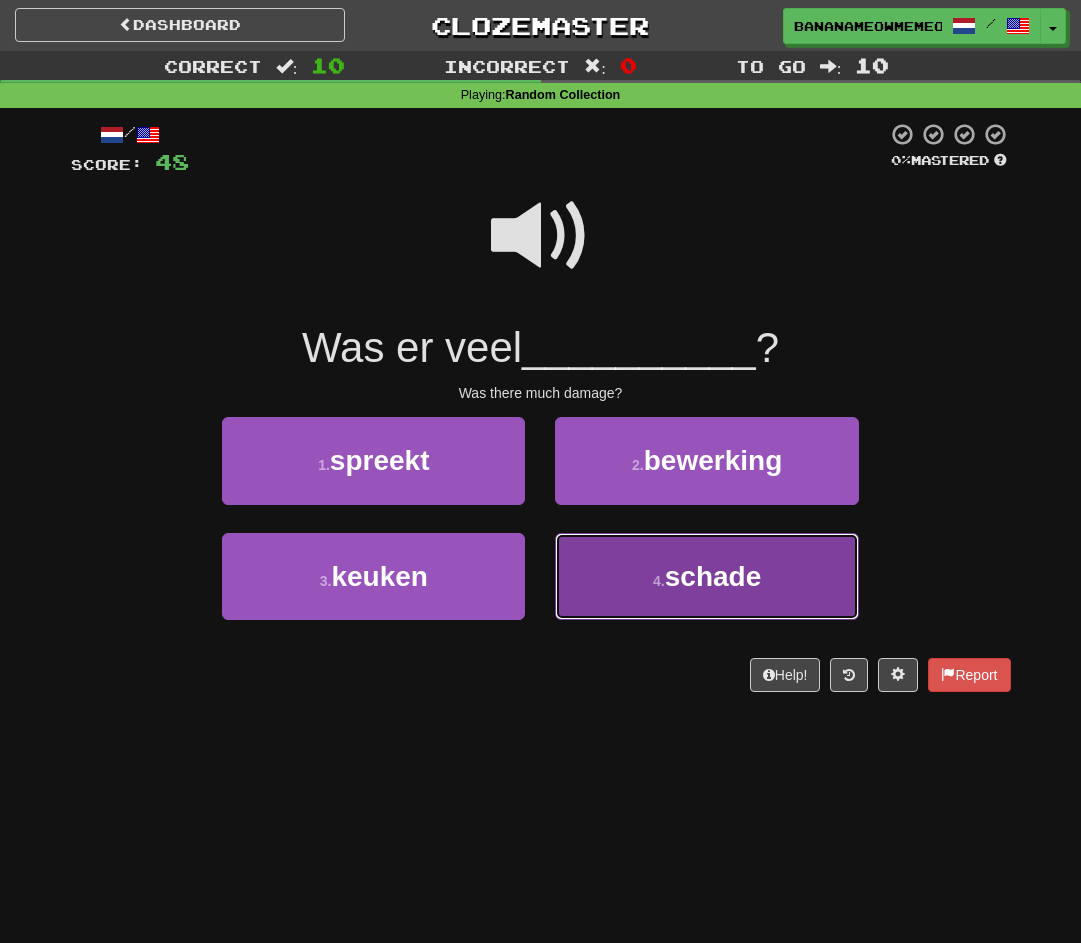 click on "4 .  schade" at bounding box center [706, 576] 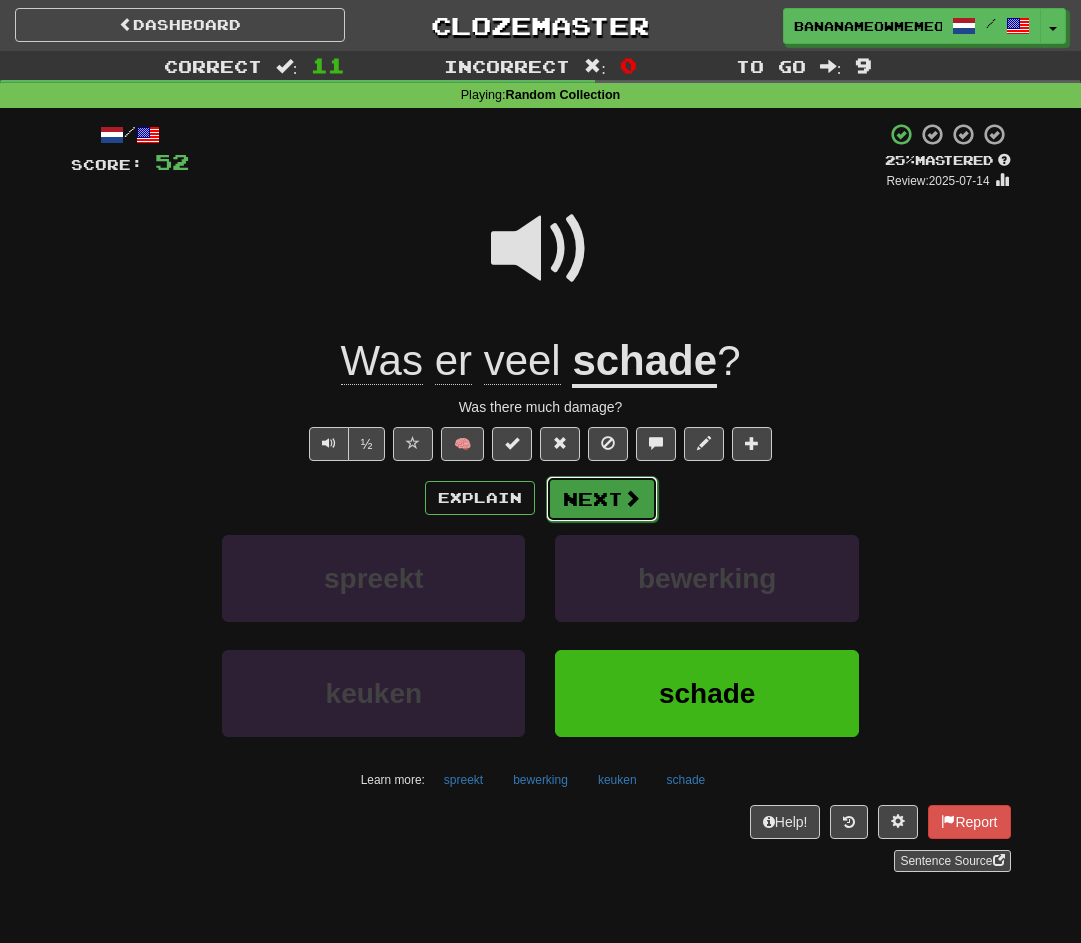 click on "Next" at bounding box center (602, 499) 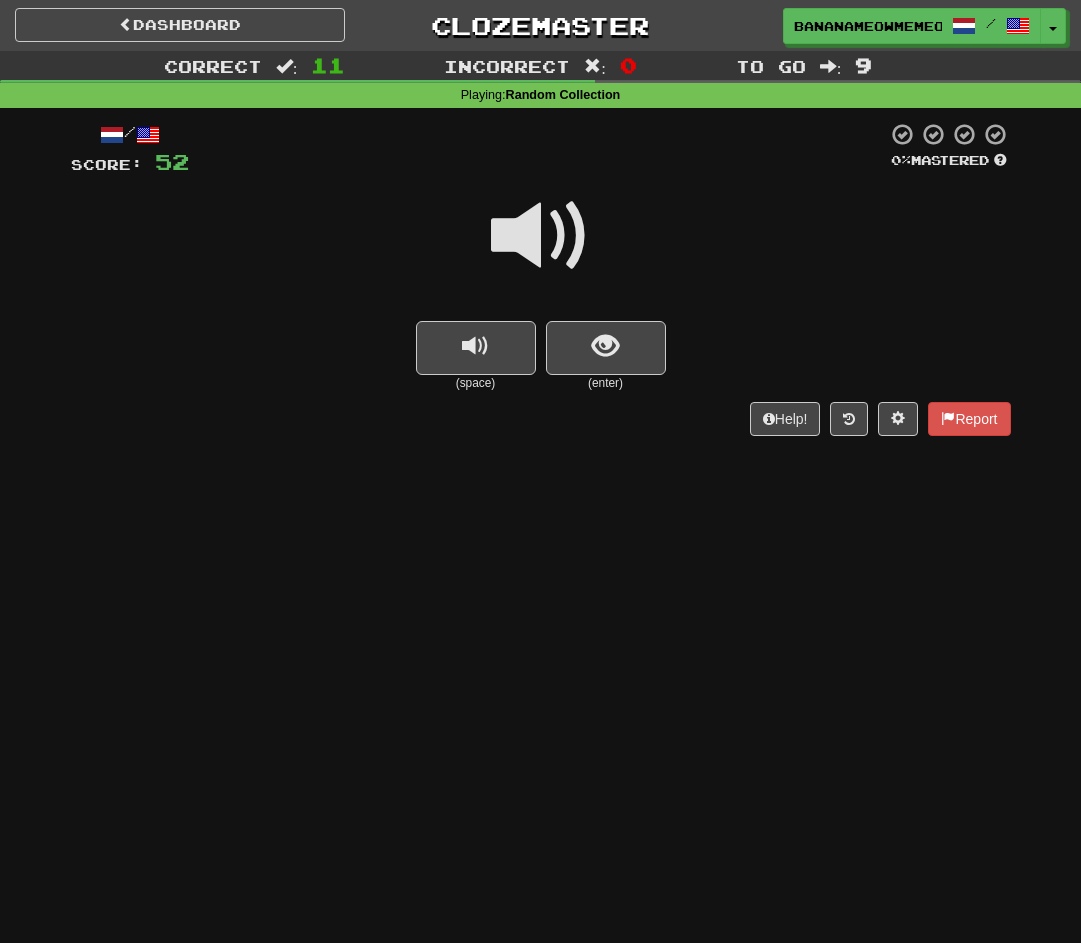 click at bounding box center (541, 236) 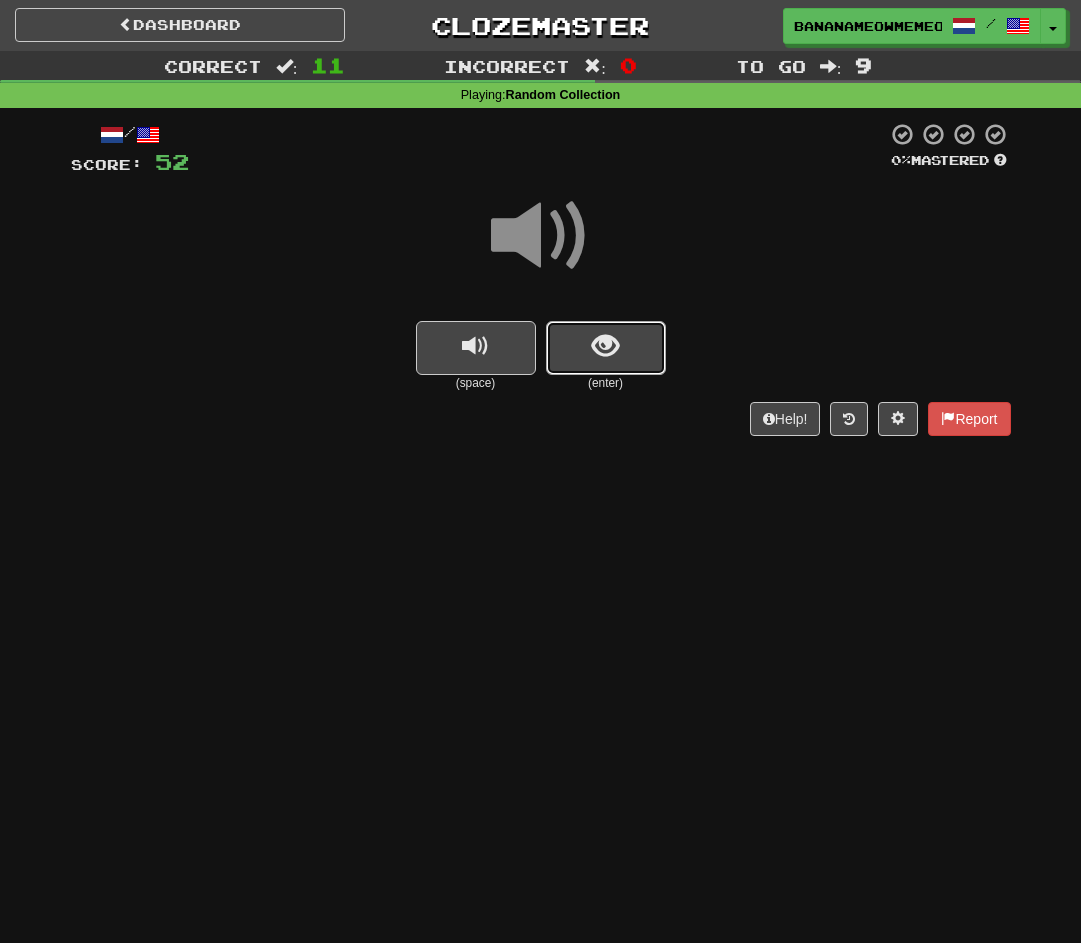 click at bounding box center [605, 346] 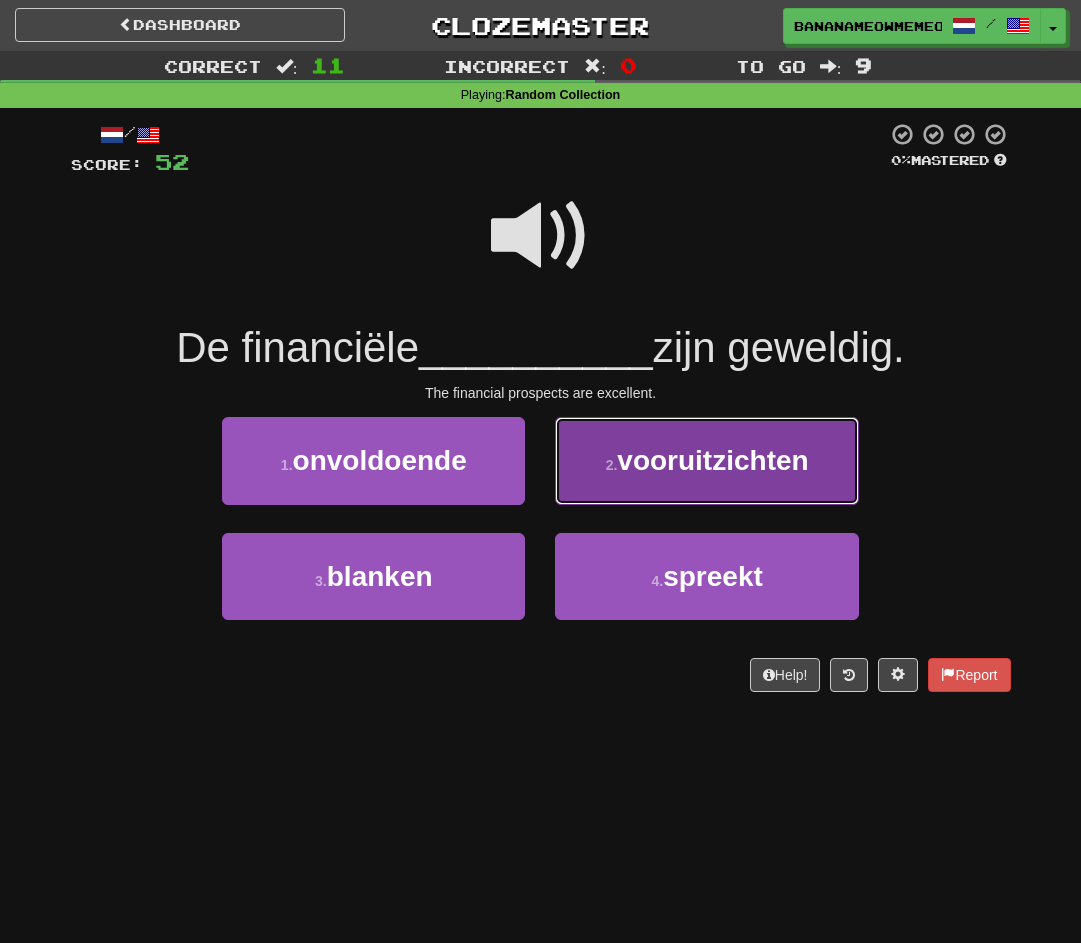 click on "2 .  vooruitzichten" at bounding box center [706, 460] 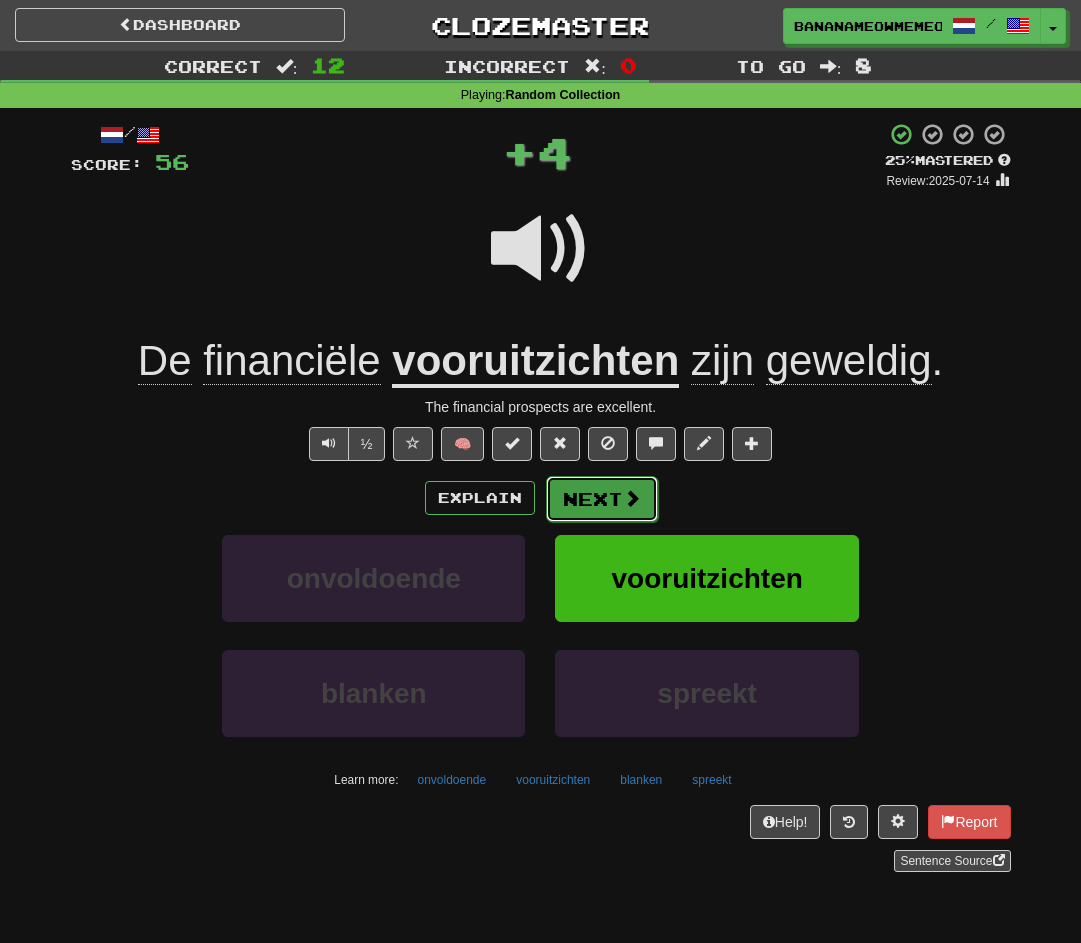 click at bounding box center [632, 498] 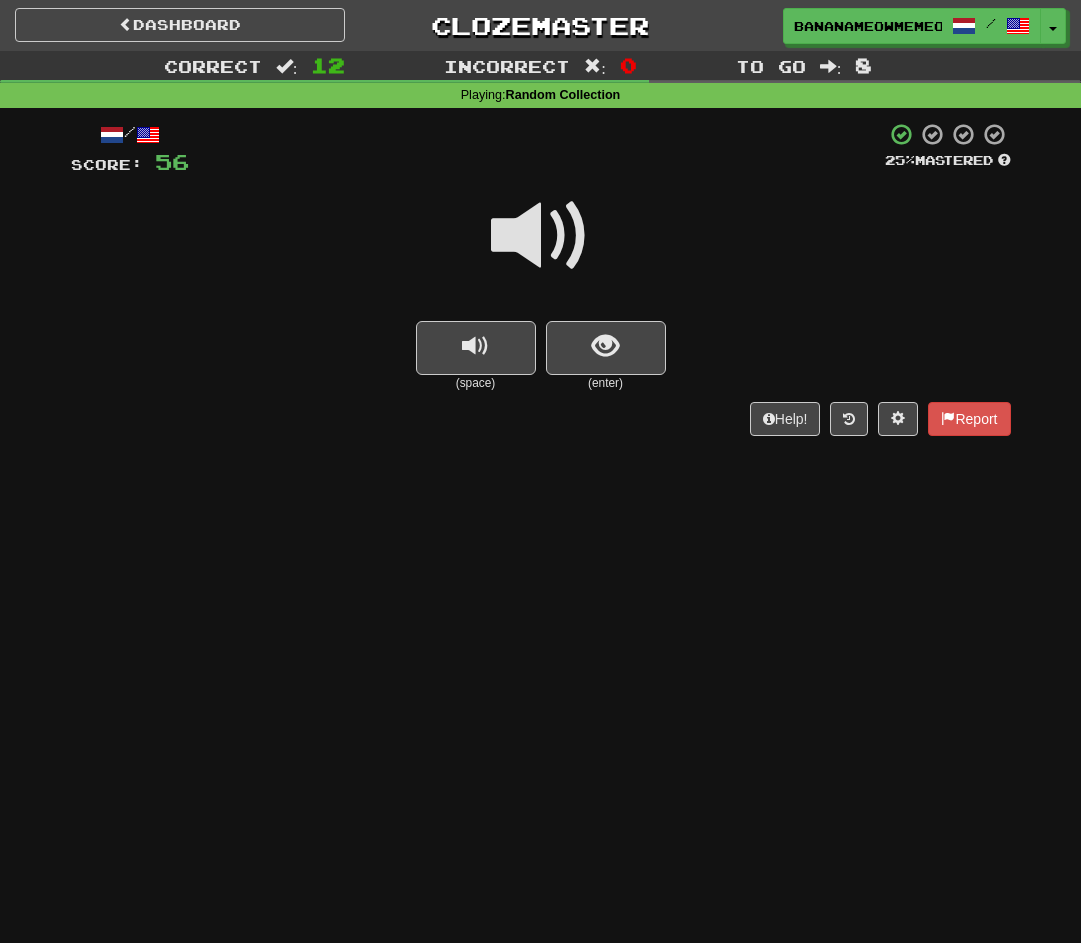 click at bounding box center [541, 236] 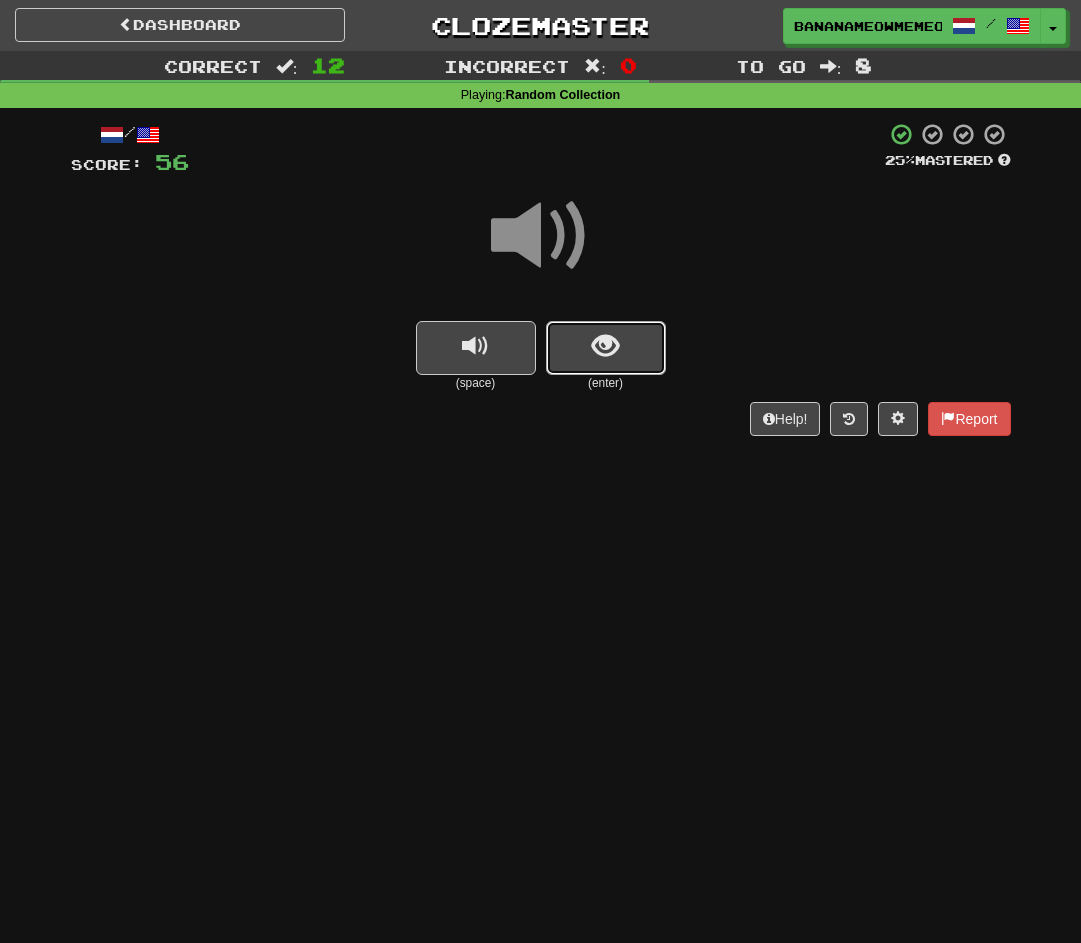 click at bounding box center [606, 348] 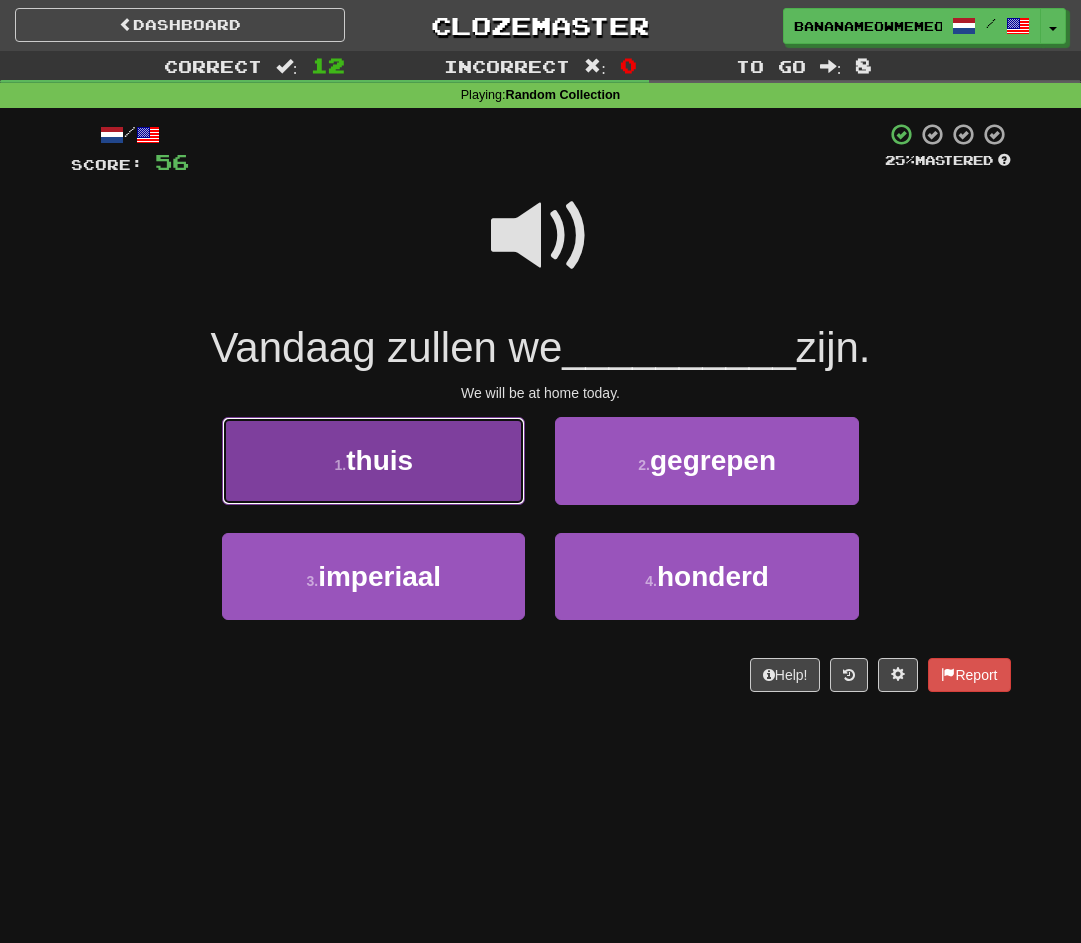 click on "1 .  thuis" at bounding box center (373, 460) 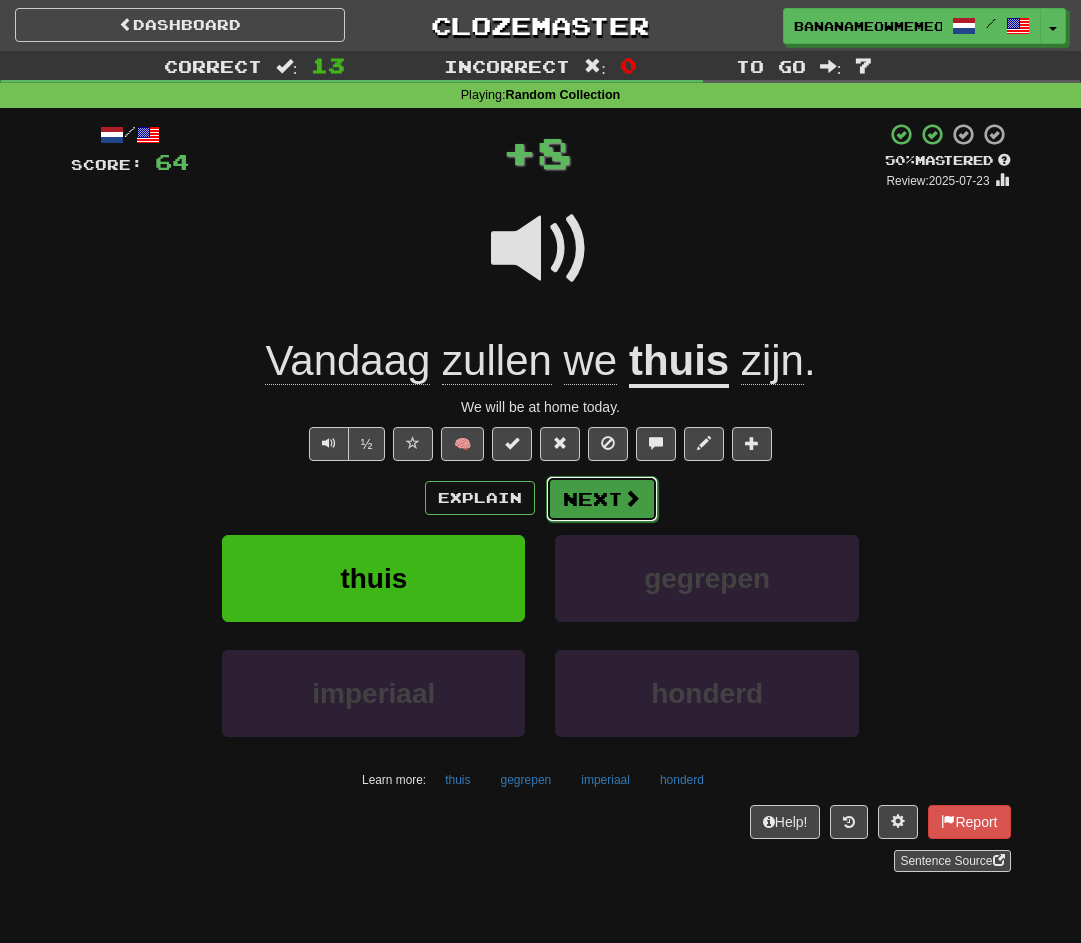 click on "Next" at bounding box center [602, 499] 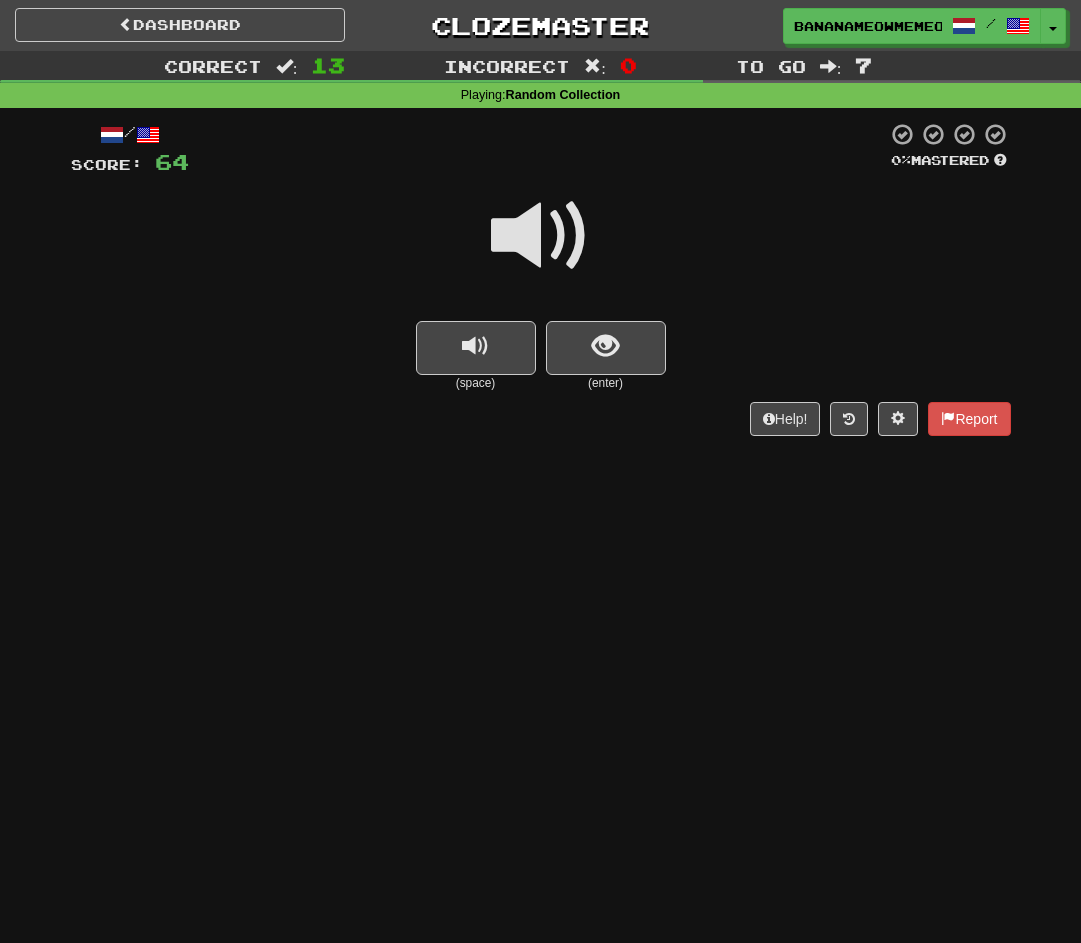 click at bounding box center (541, 236) 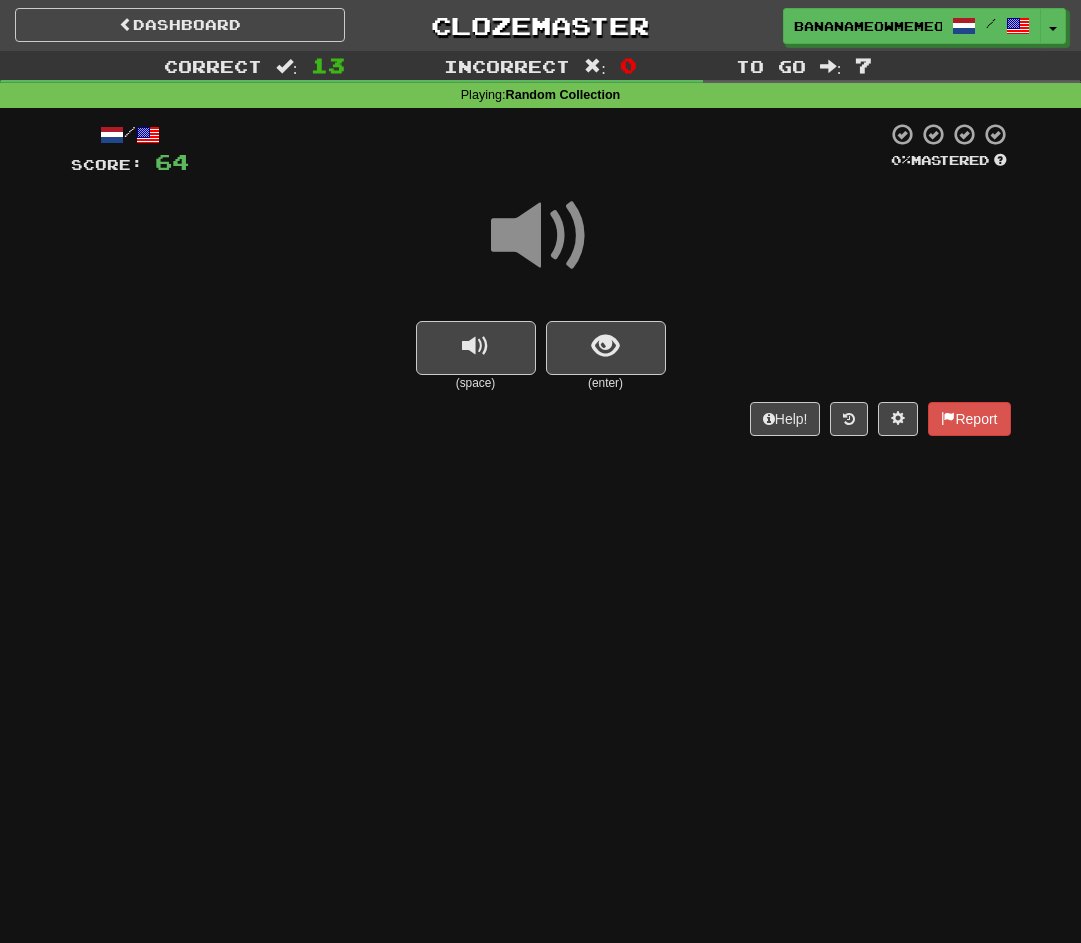 click at bounding box center [541, 249] 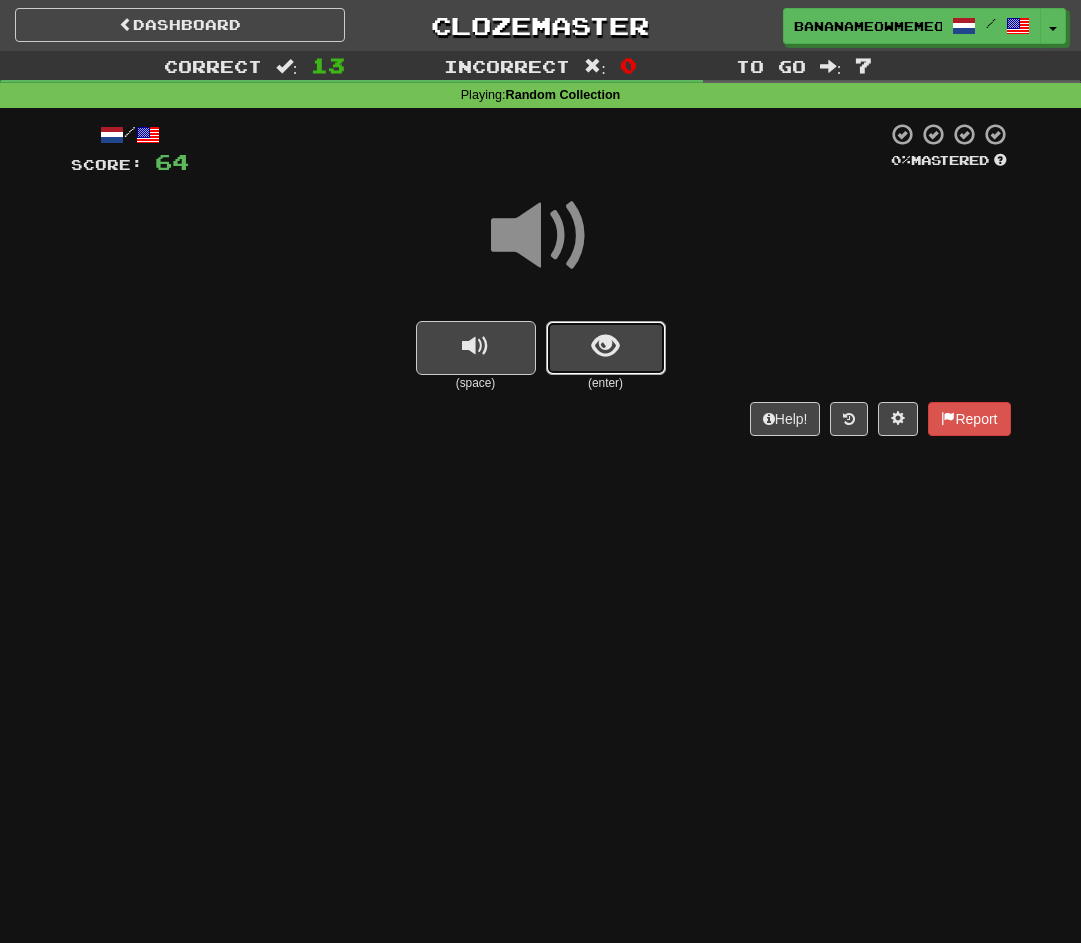 click at bounding box center [606, 348] 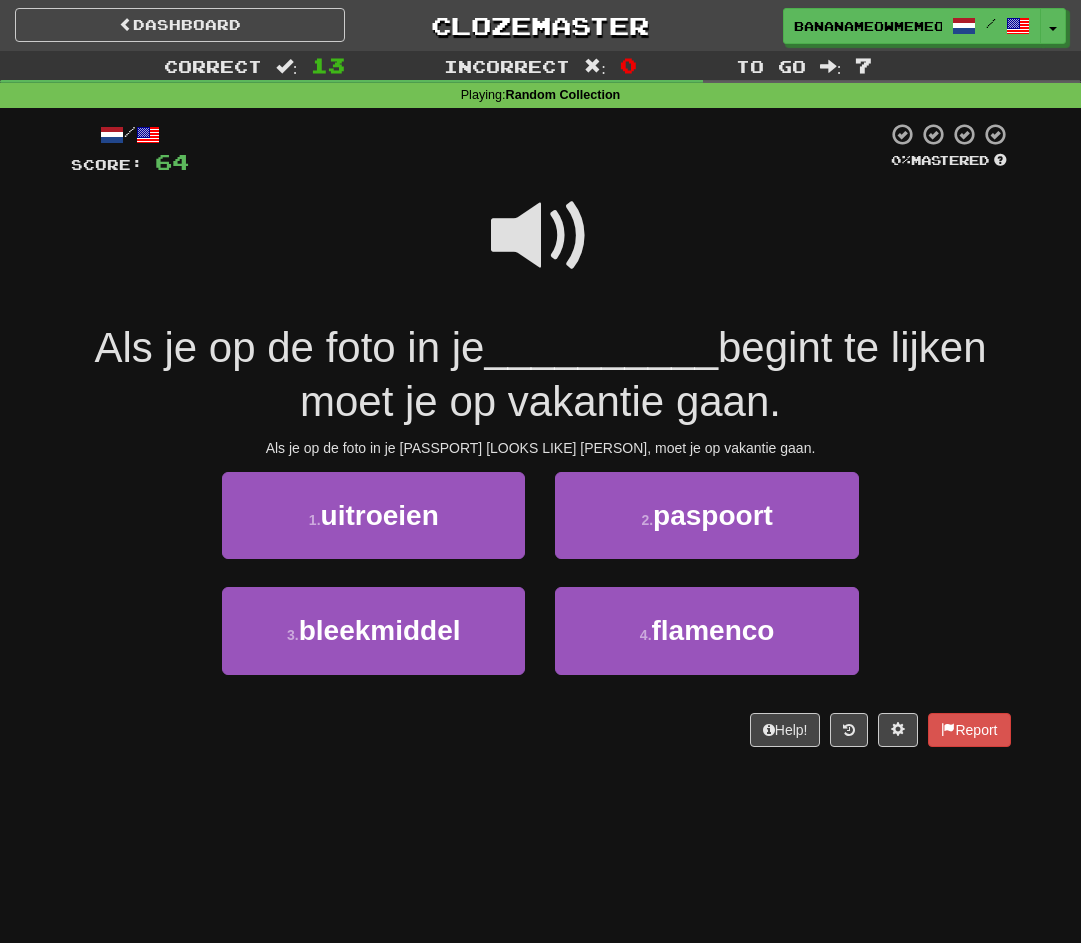 click at bounding box center (541, 236) 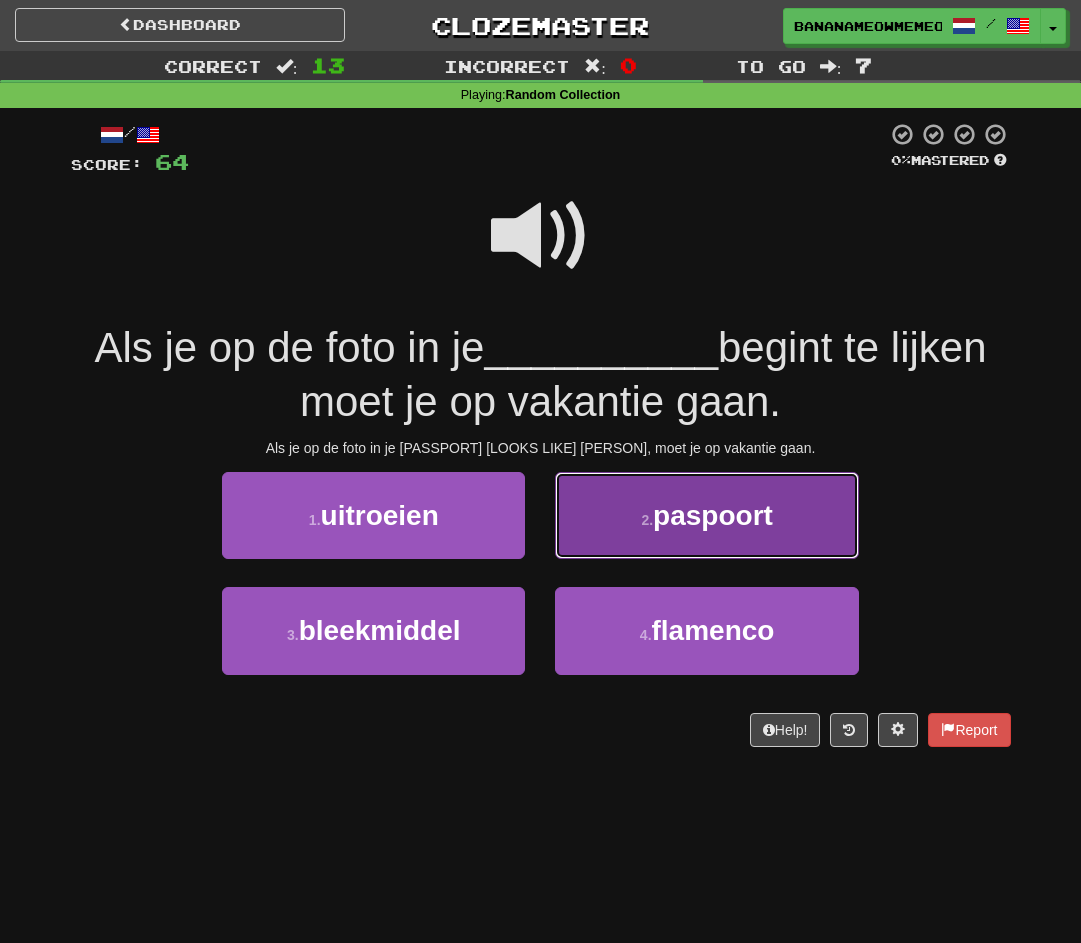 click on "paspoort" at bounding box center (713, 515) 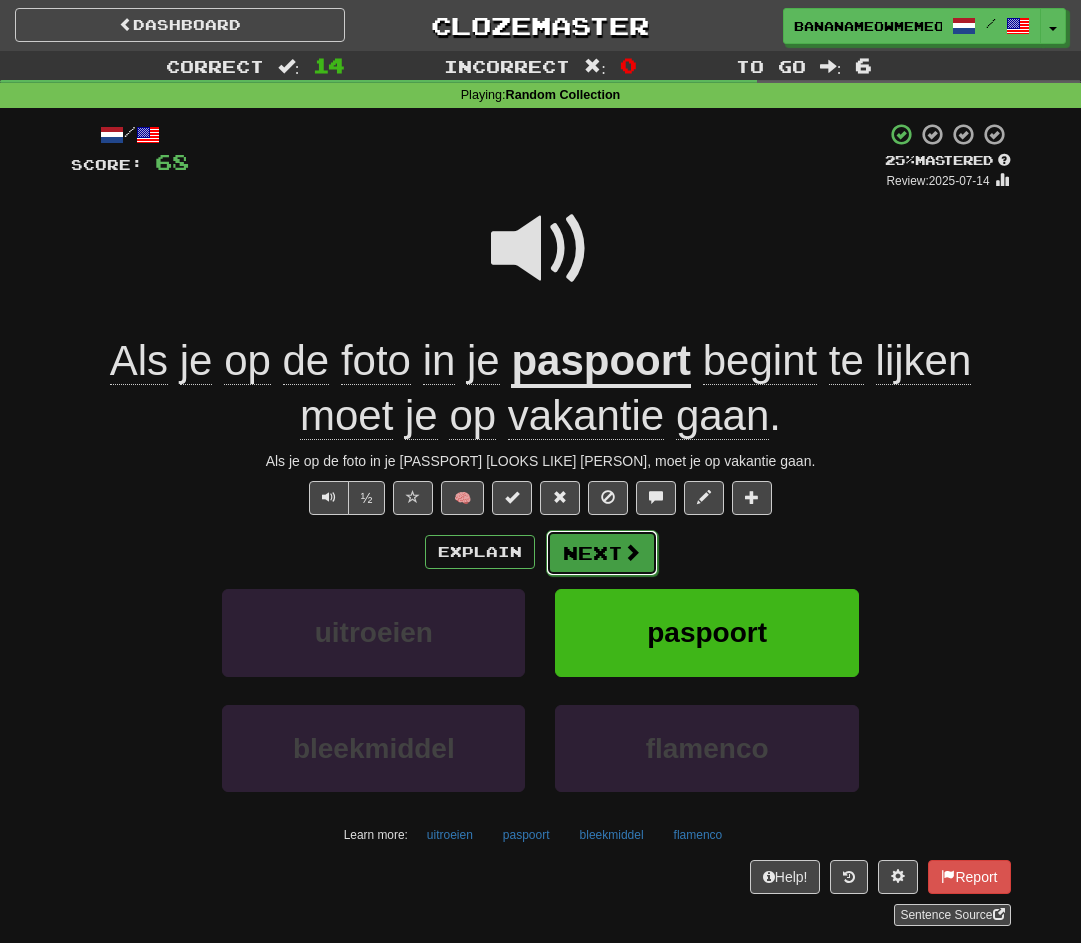 click on "Next" at bounding box center [602, 553] 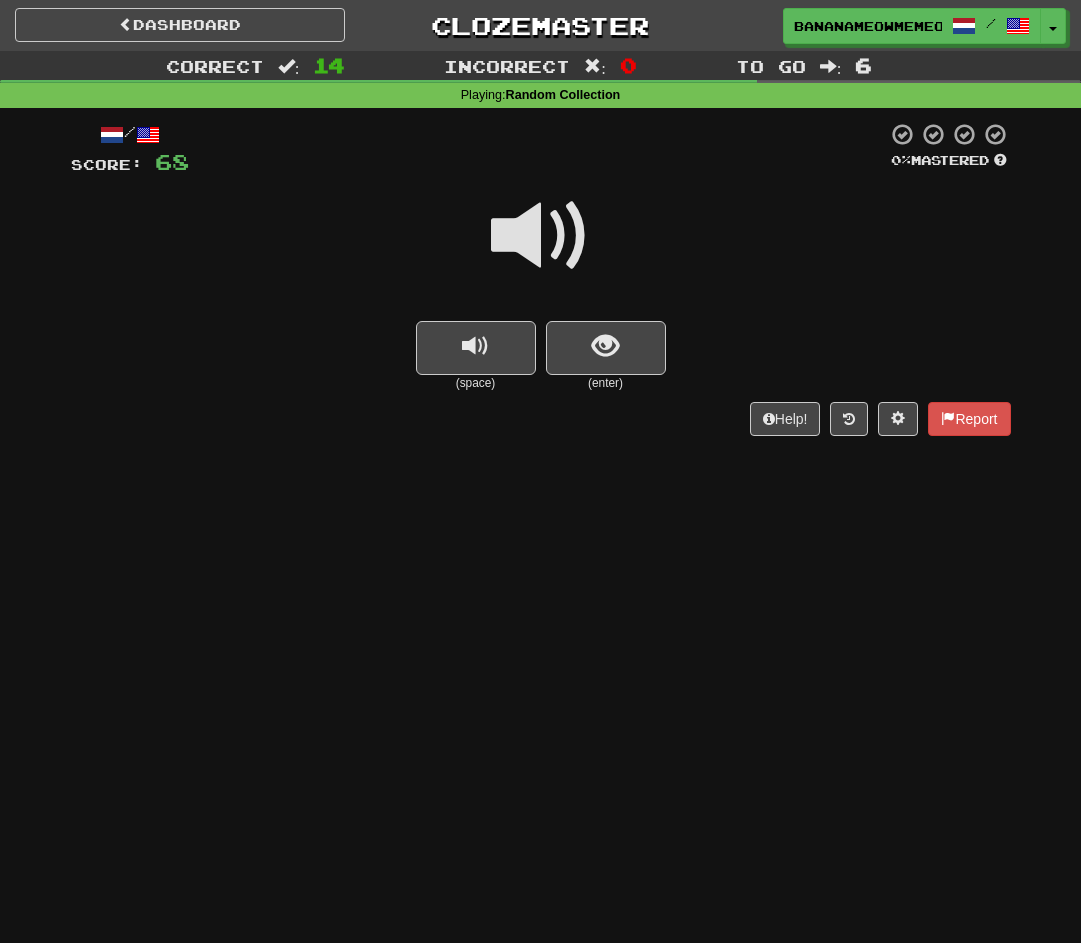 click at bounding box center [541, 236] 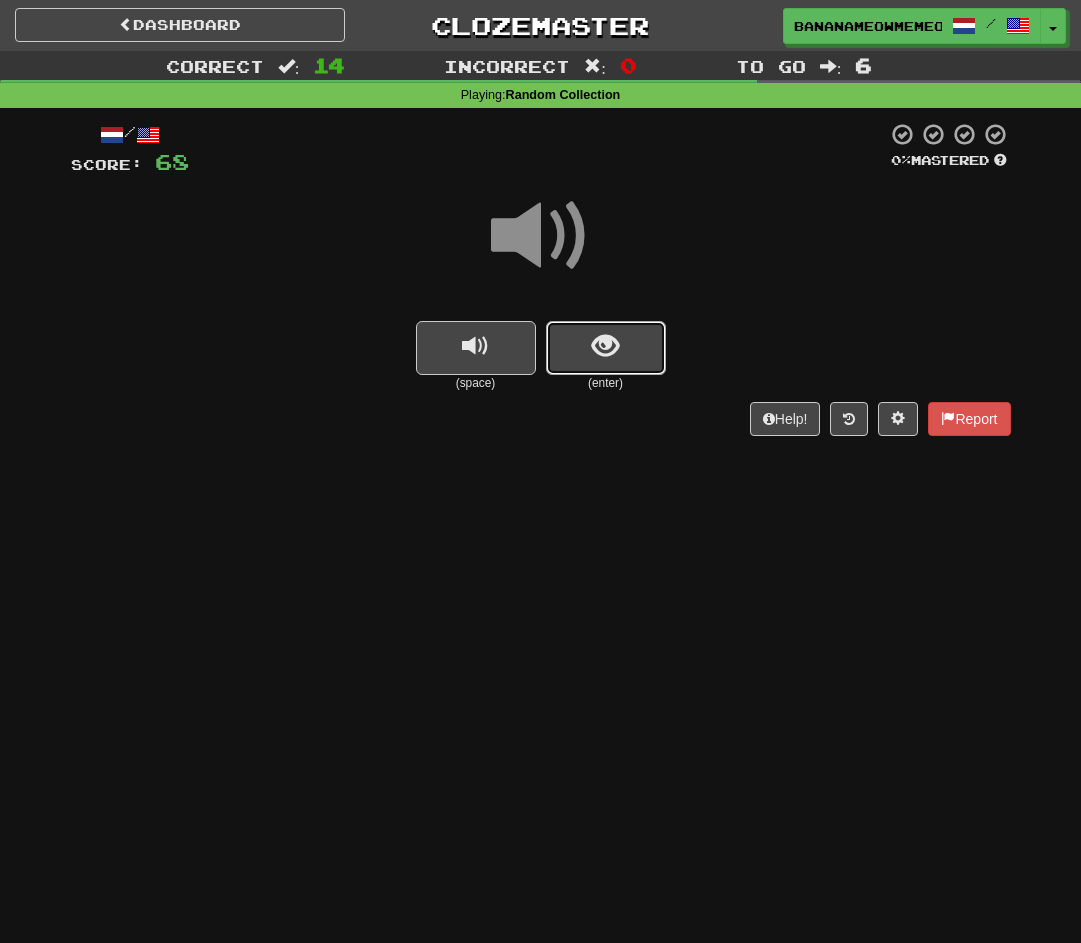 click at bounding box center (605, 346) 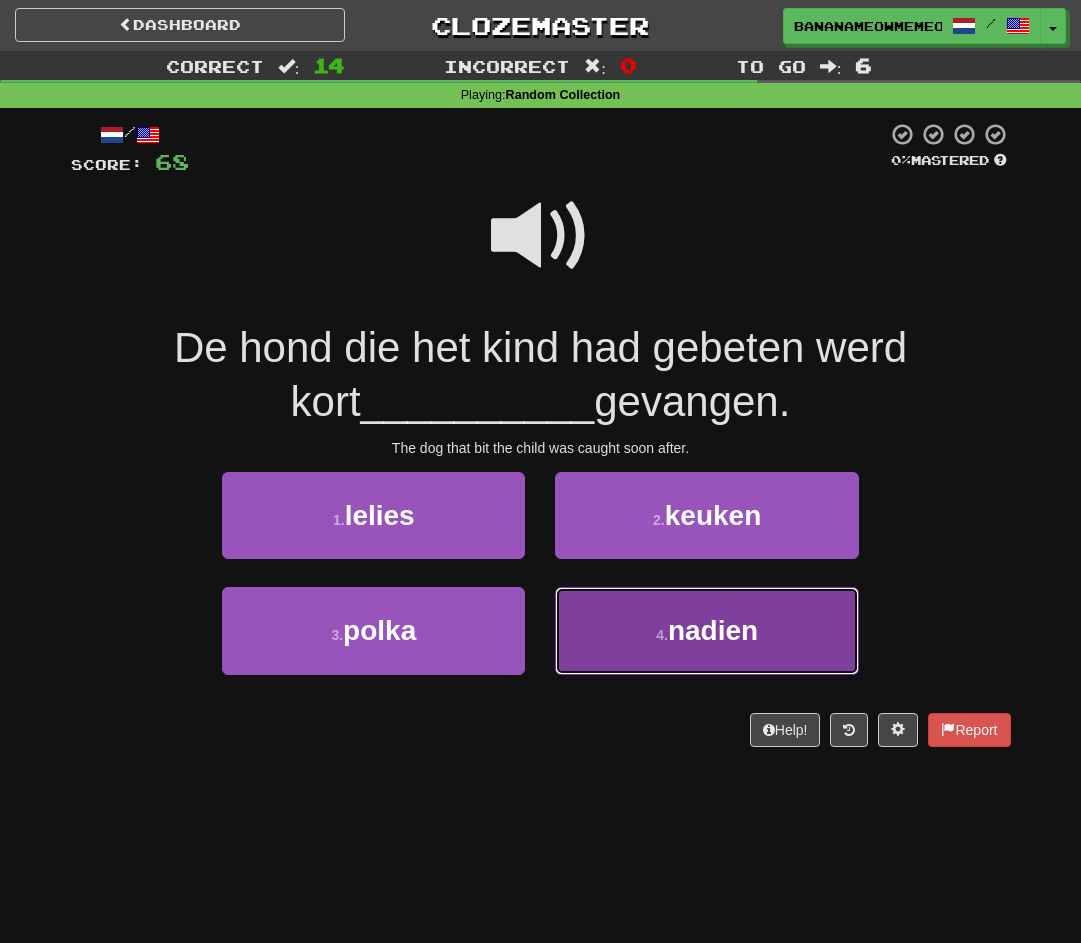 click on "4 .  nadien" at bounding box center (706, 630) 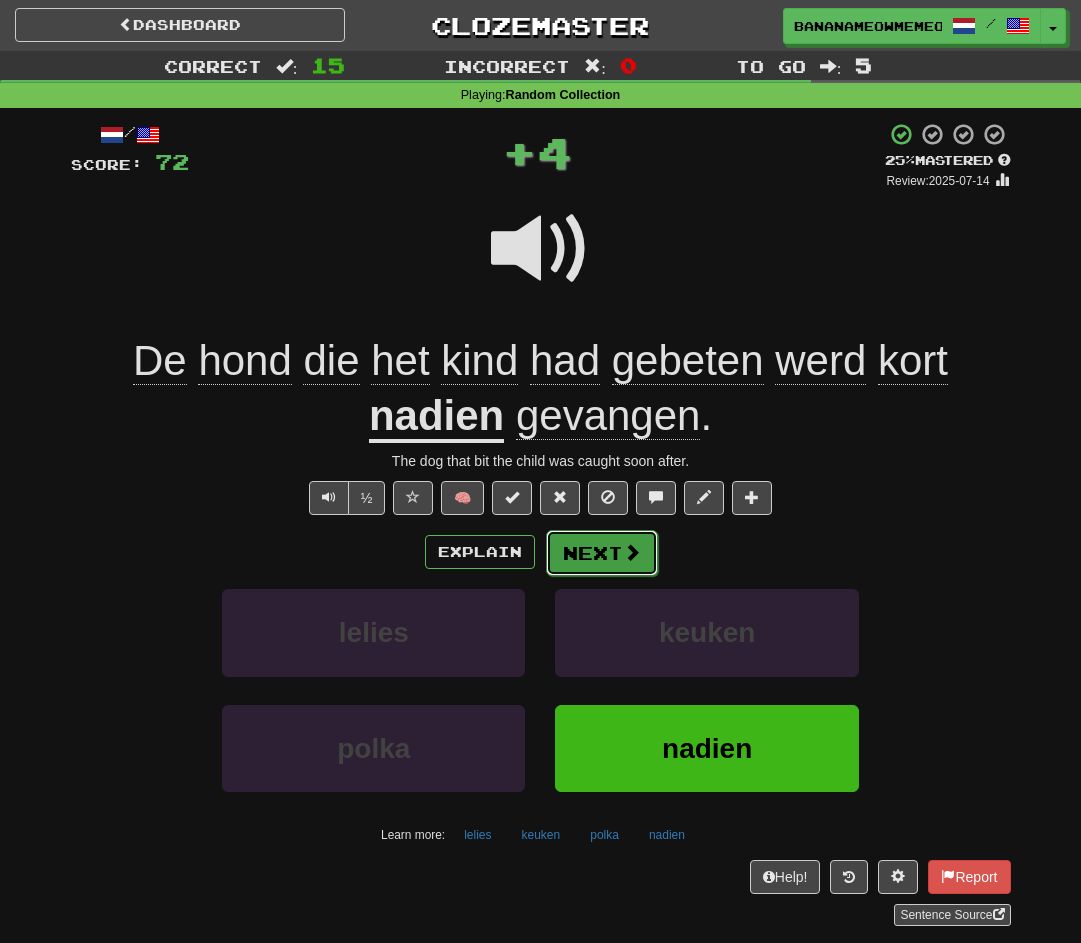 click on "Next" at bounding box center [602, 553] 